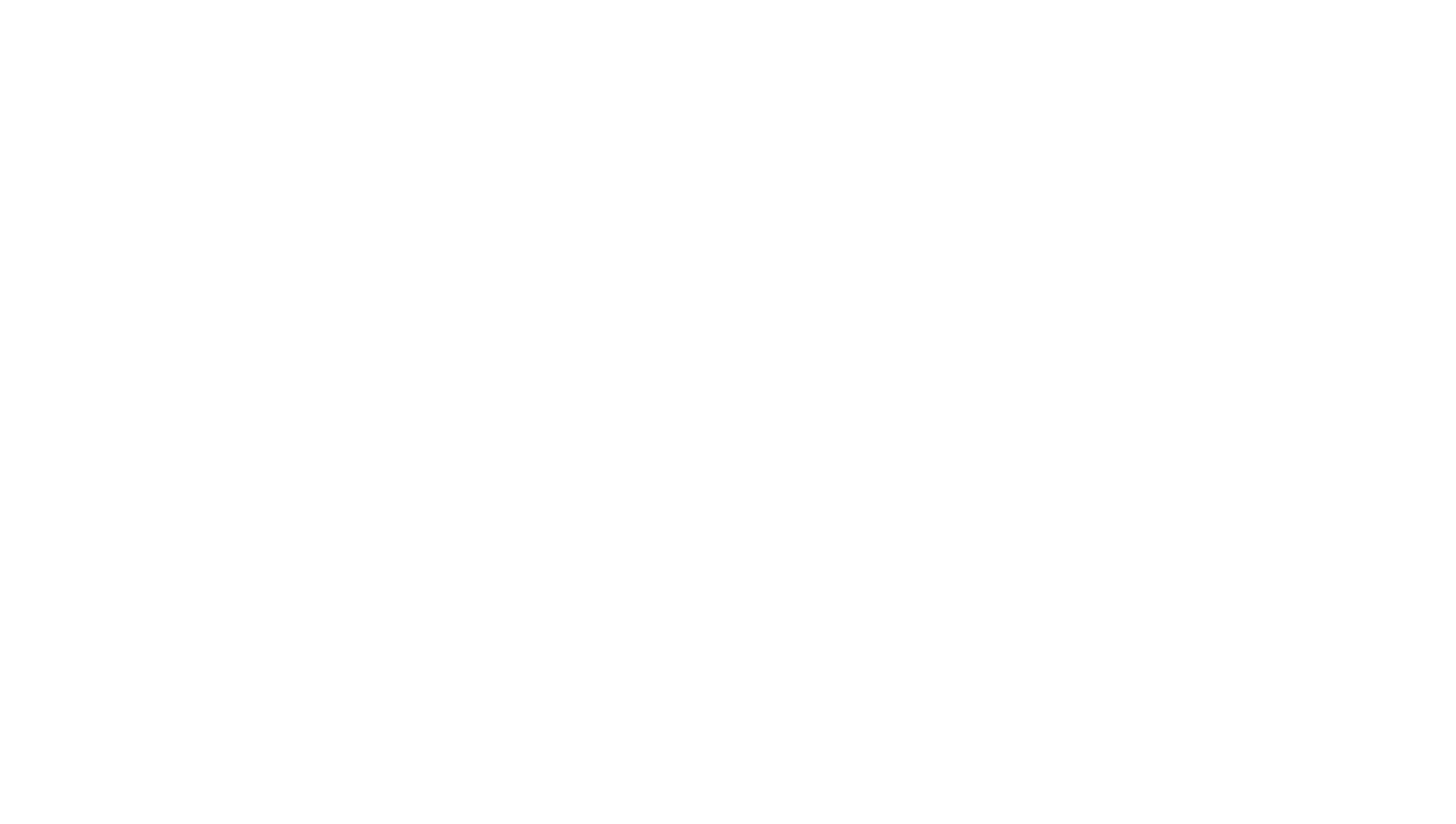 scroll, scrollTop: 0, scrollLeft: 0, axis: both 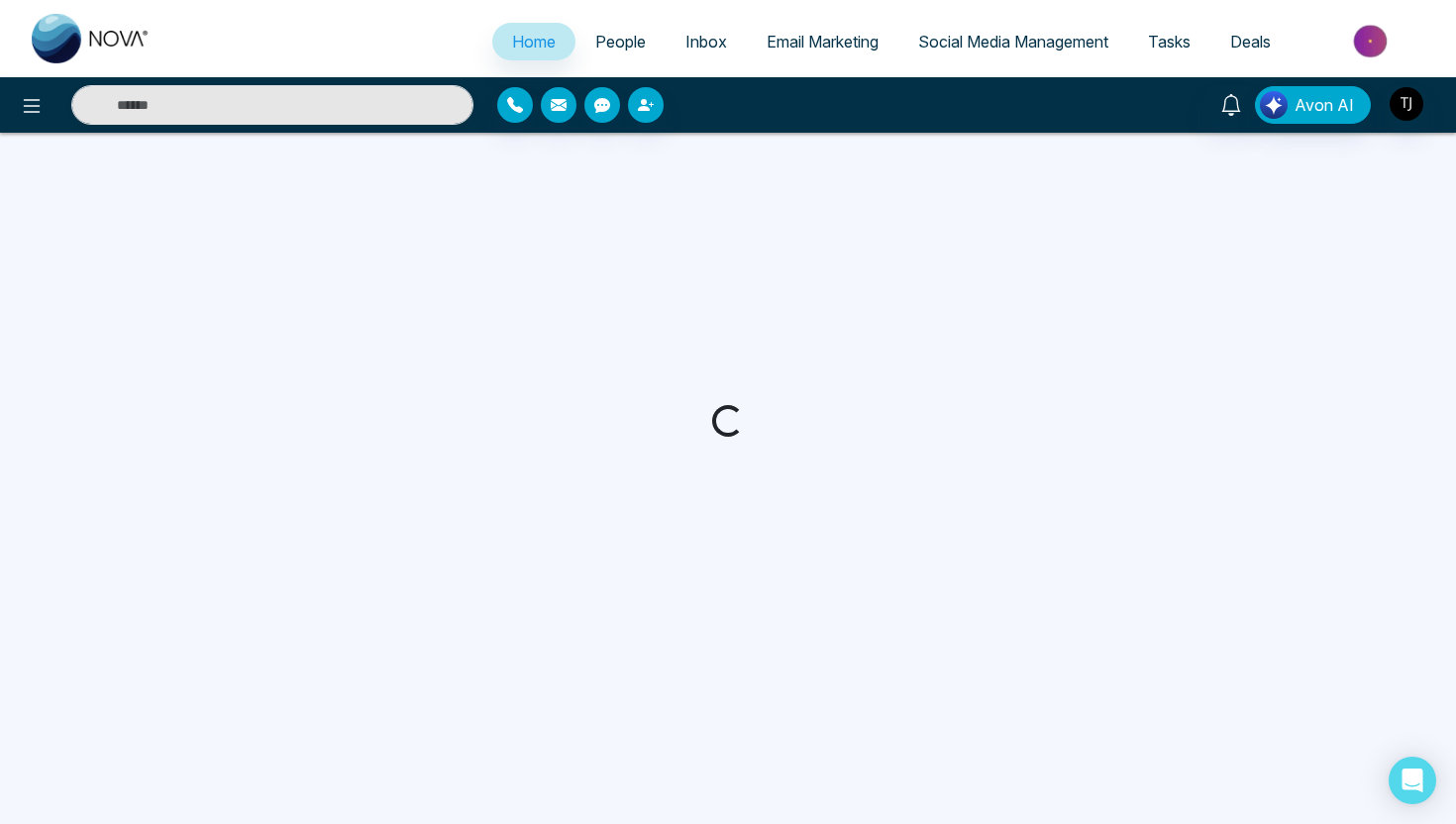 select on "*" 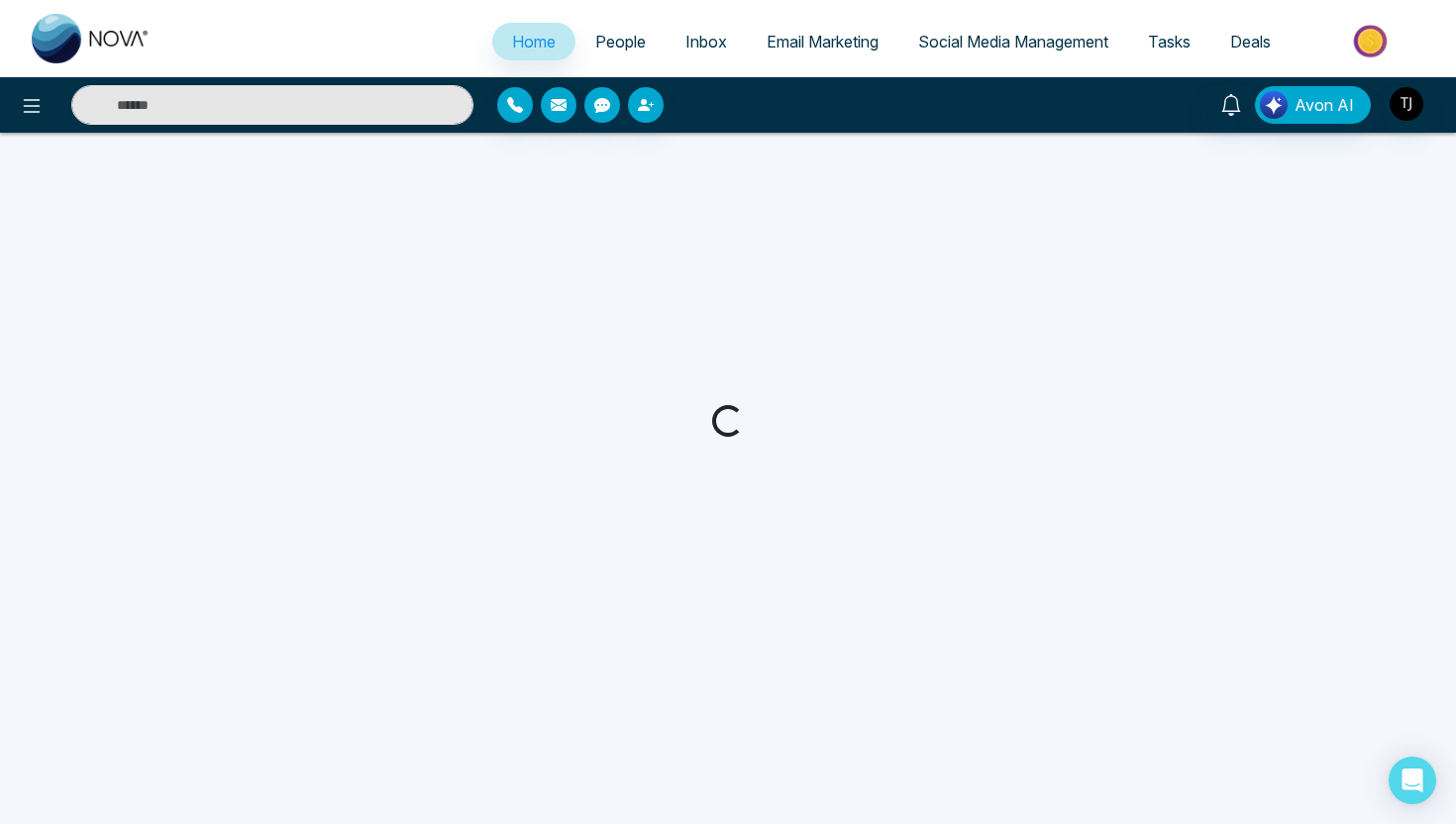 select on "*" 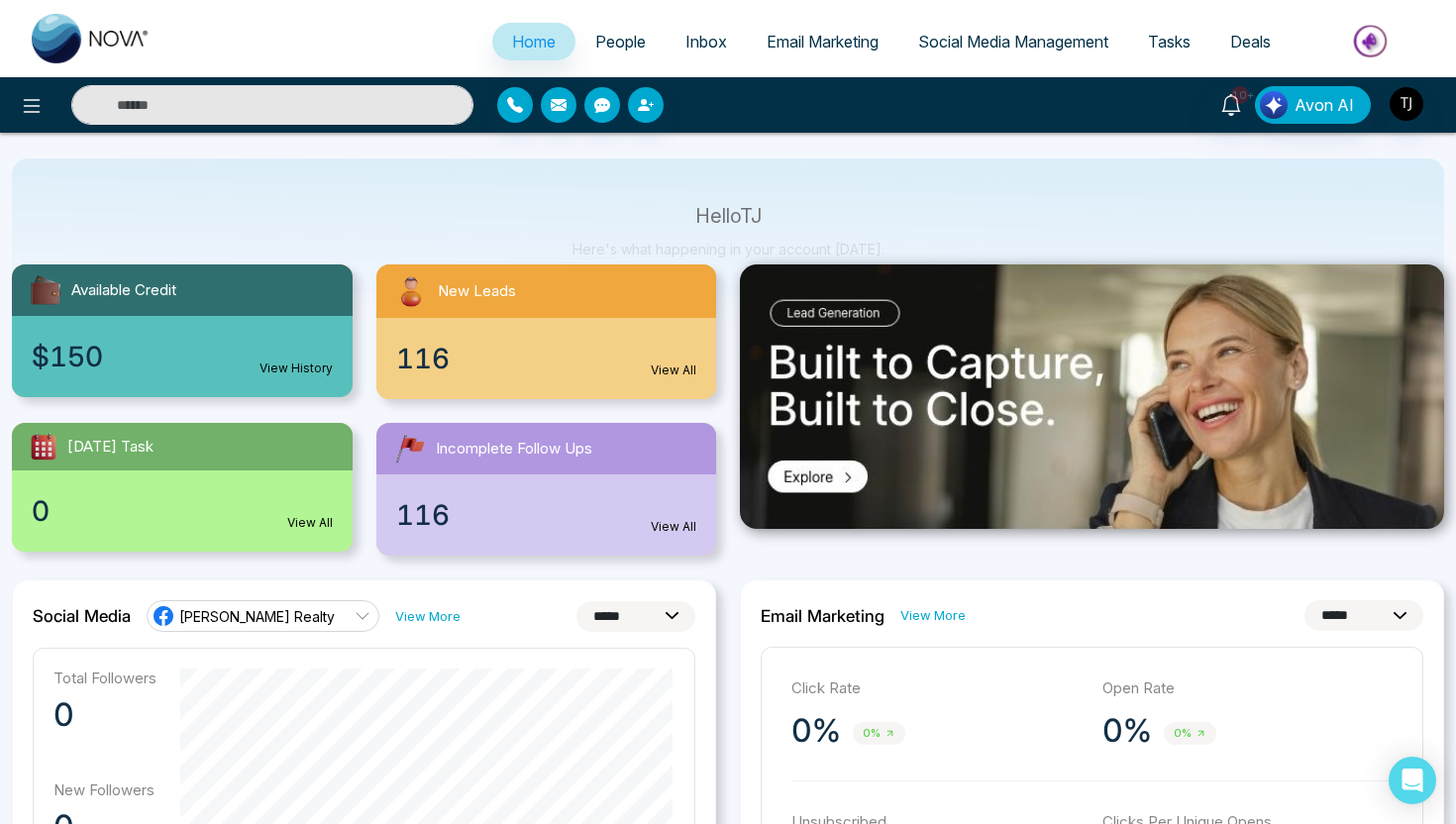scroll, scrollTop: 90, scrollLeft: 0, axis: vertical 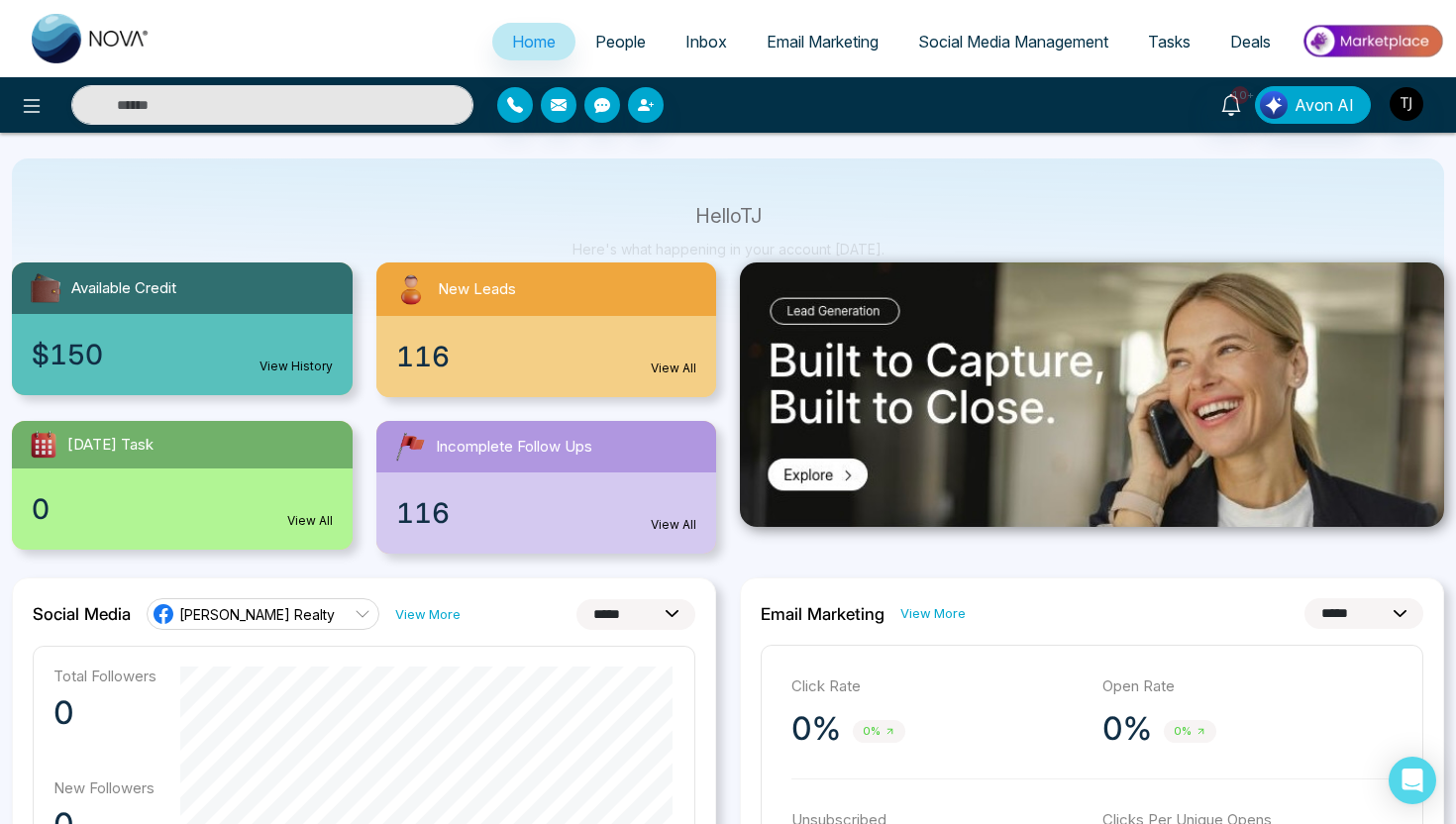 click at bounding box center [1372, 41] 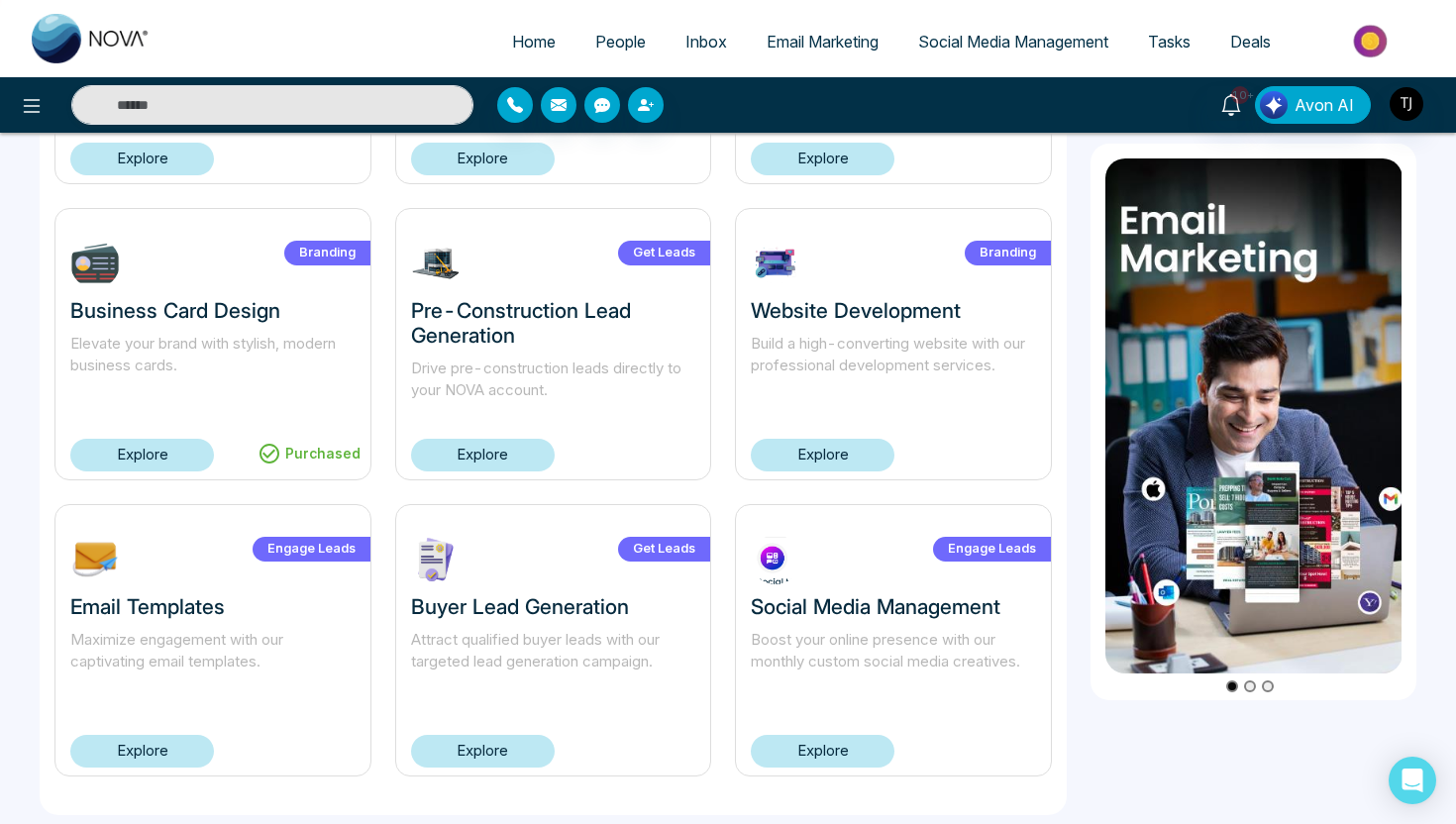 scroll, scrollTop: 1254, scrollLeft: 0, axis: vertical 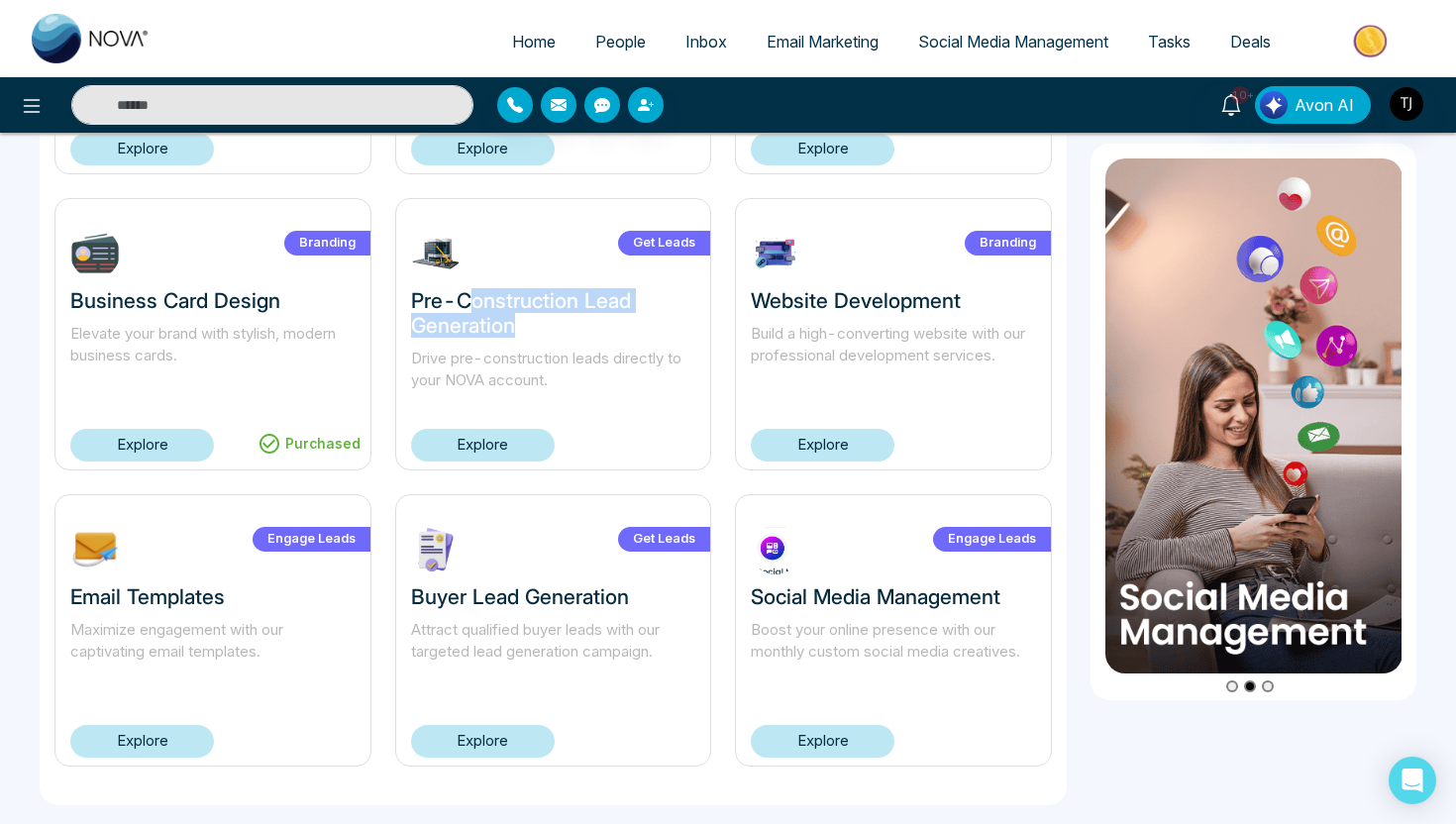 drag, startPoint x: 471, startPoint y: 302, endPoint x: 547, endPoint y: 314, distance: 76.941536 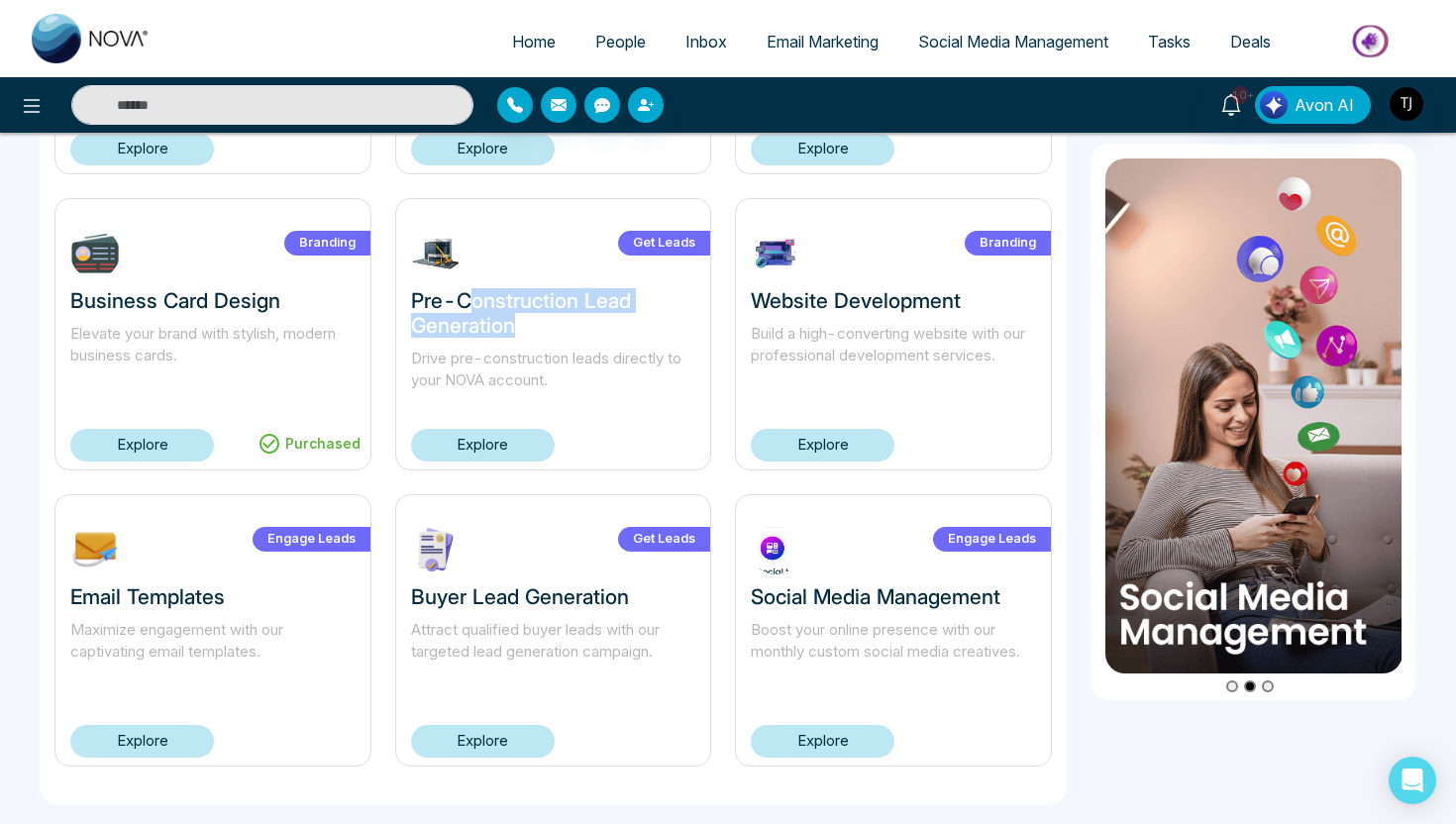click on "Pre-Construction Lead Generation" at bounding box center [554, 313] 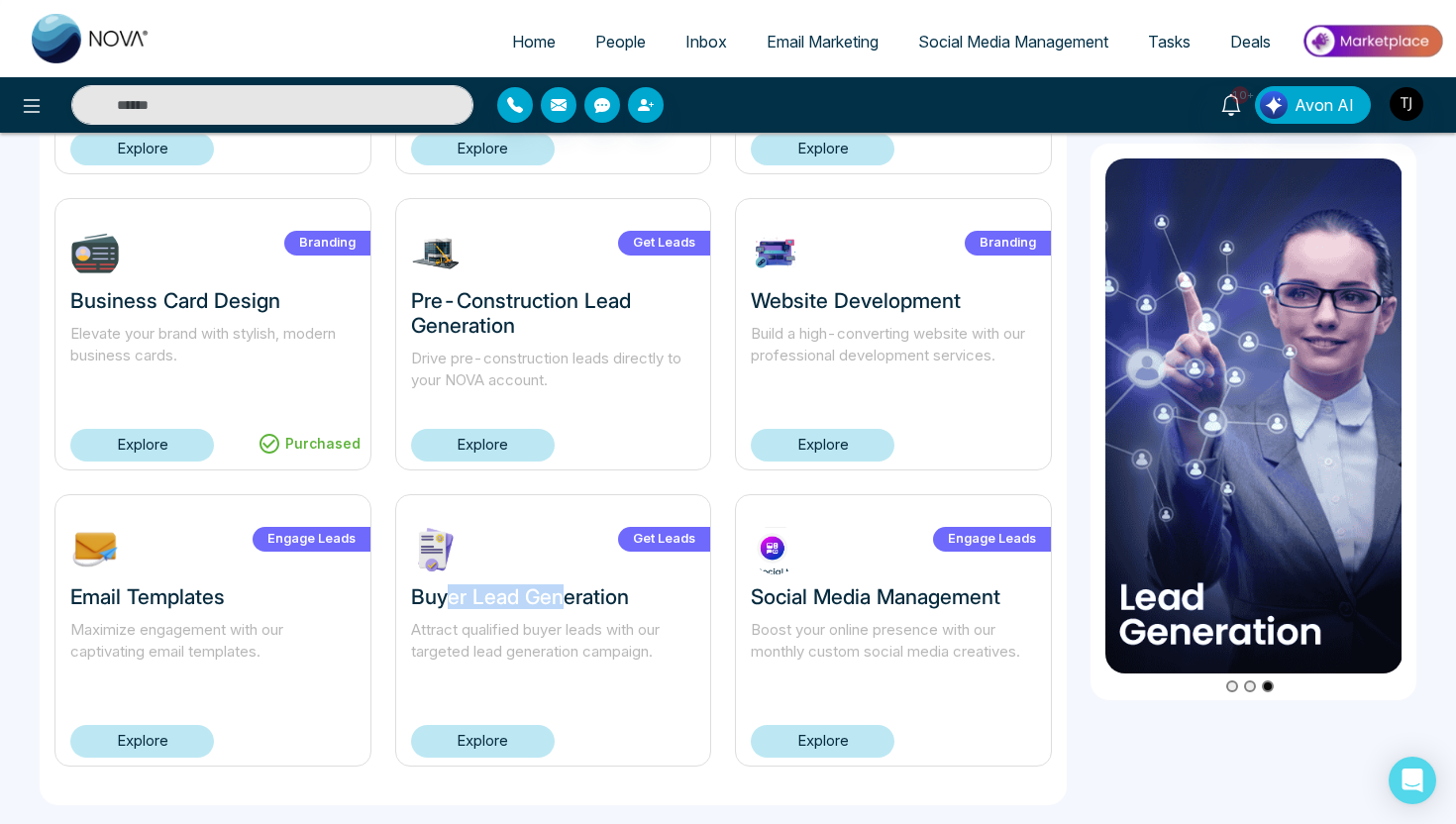 drag, startPoint x: 447, startPoint y: 594, endPoint x: 570, endPoint y: 591, distance: 123.03658 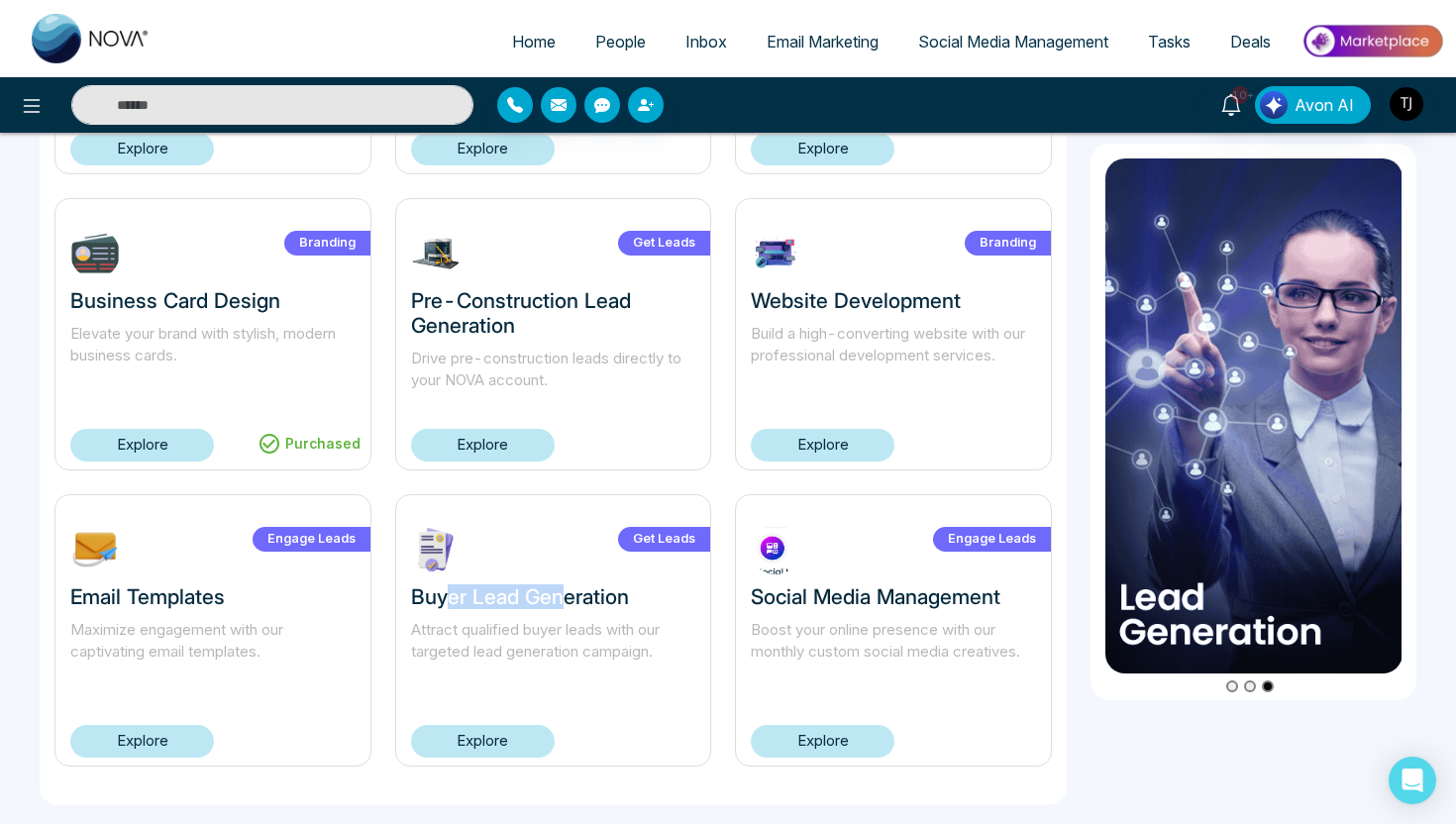 click on "Buyer Lead Generation" at bounding box center (554, 596) 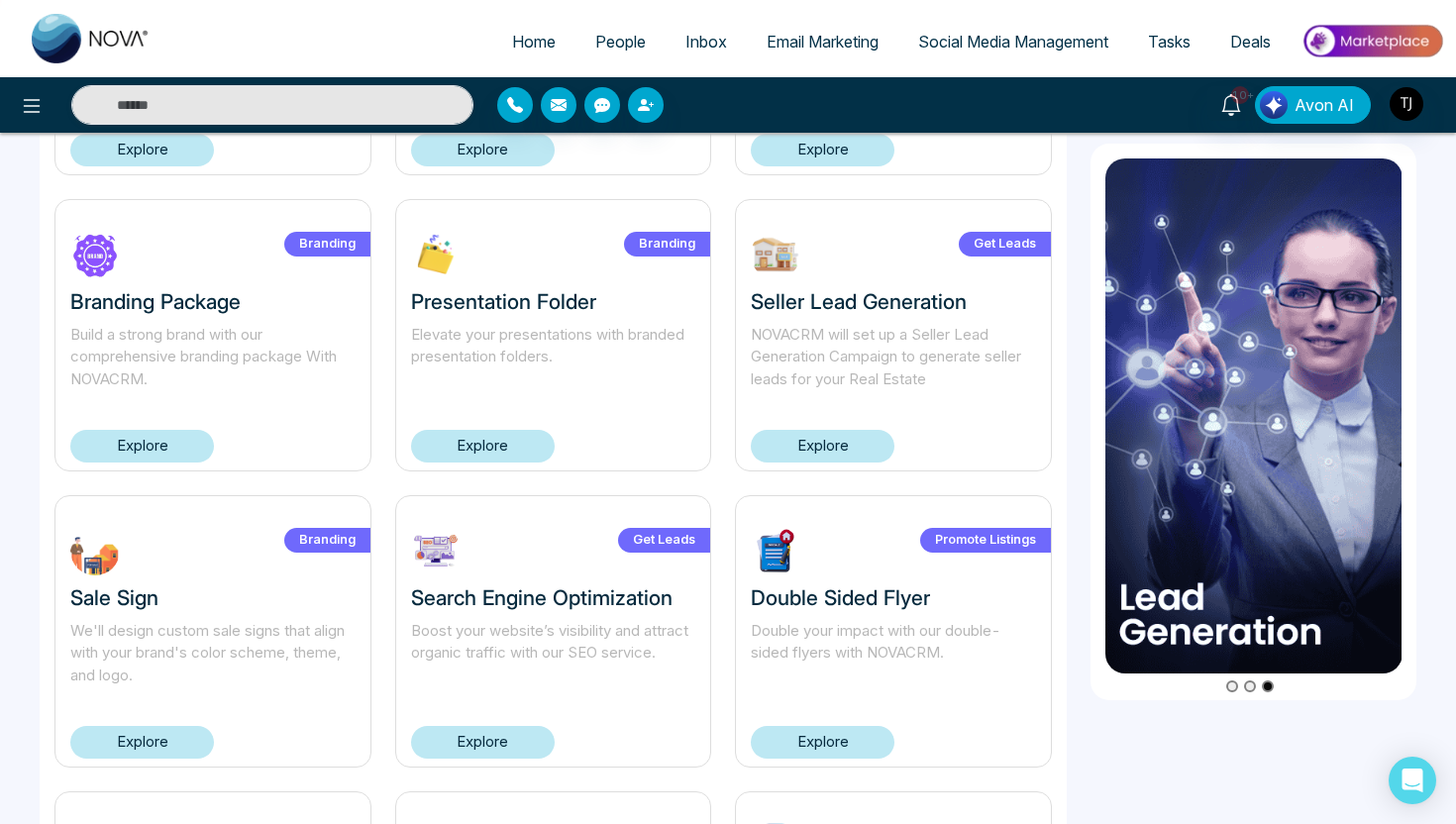 scroll, scrollTop: 256, scrollLeft: 0, axis: vertical 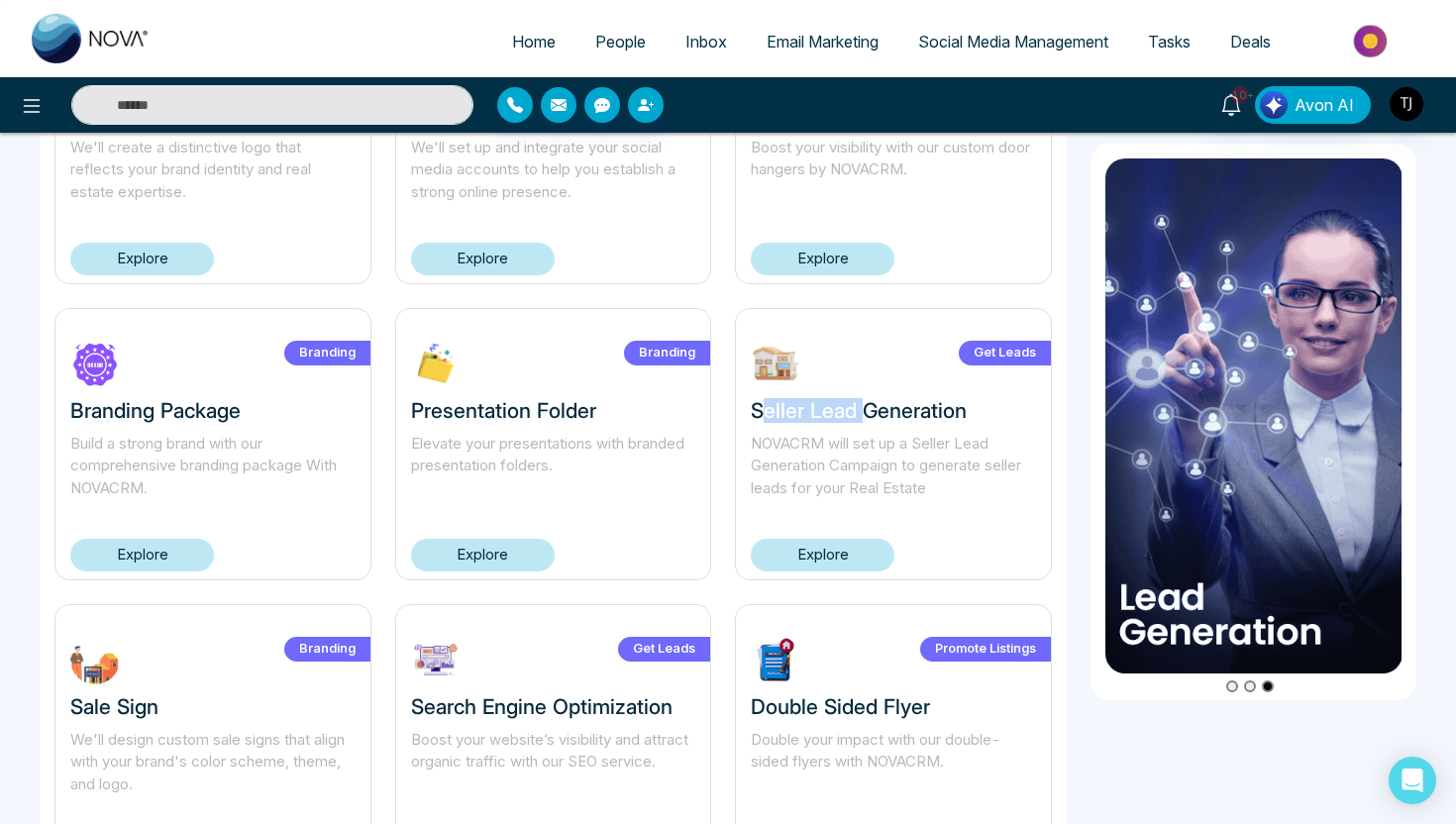 drag, startPoint x: 766, startPoint y: 407, endPoint x: 867, endPoint y: 407, distance: 101 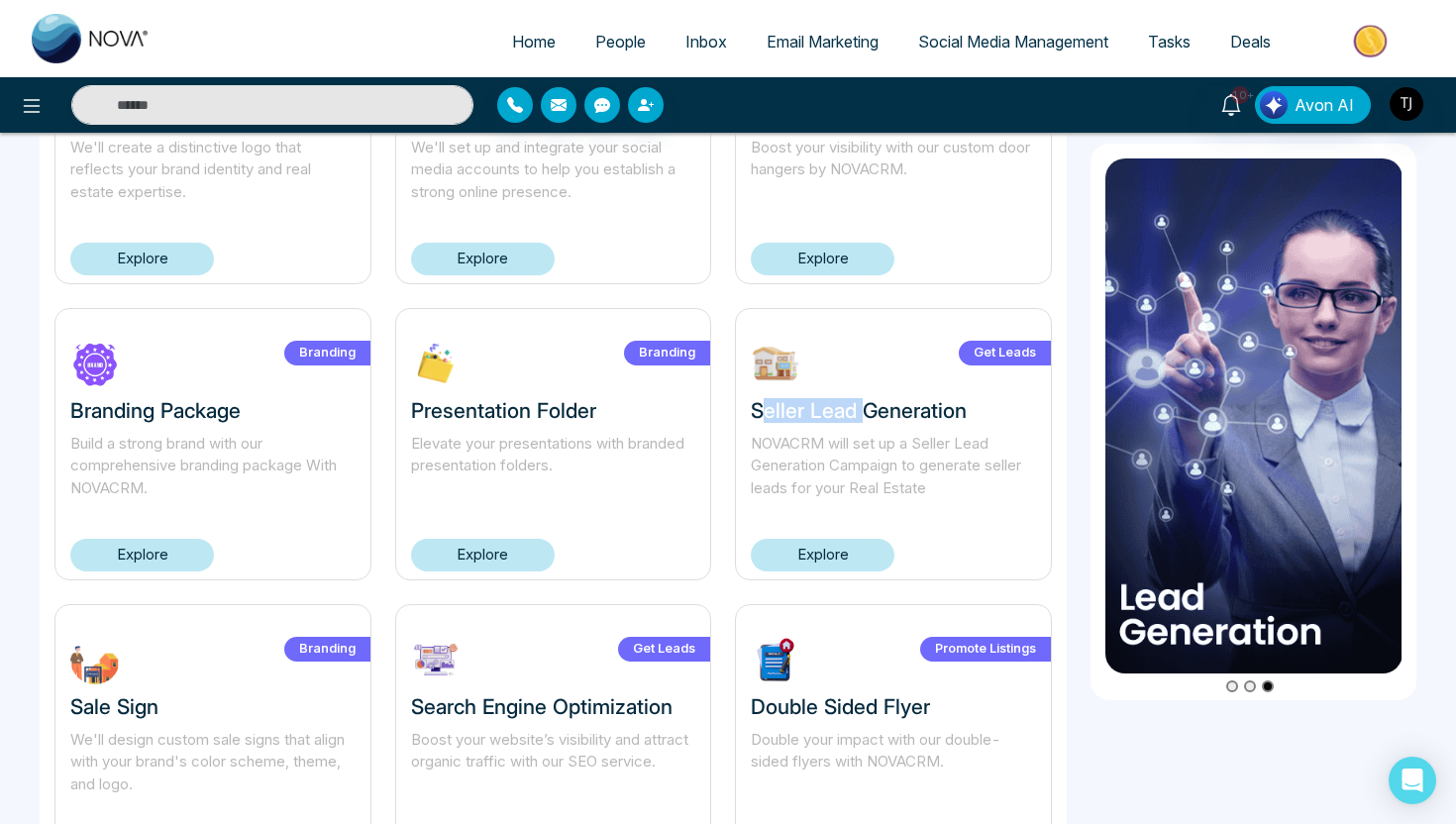 click on "Seller Lead Generation" at bounding box center (893, 410) 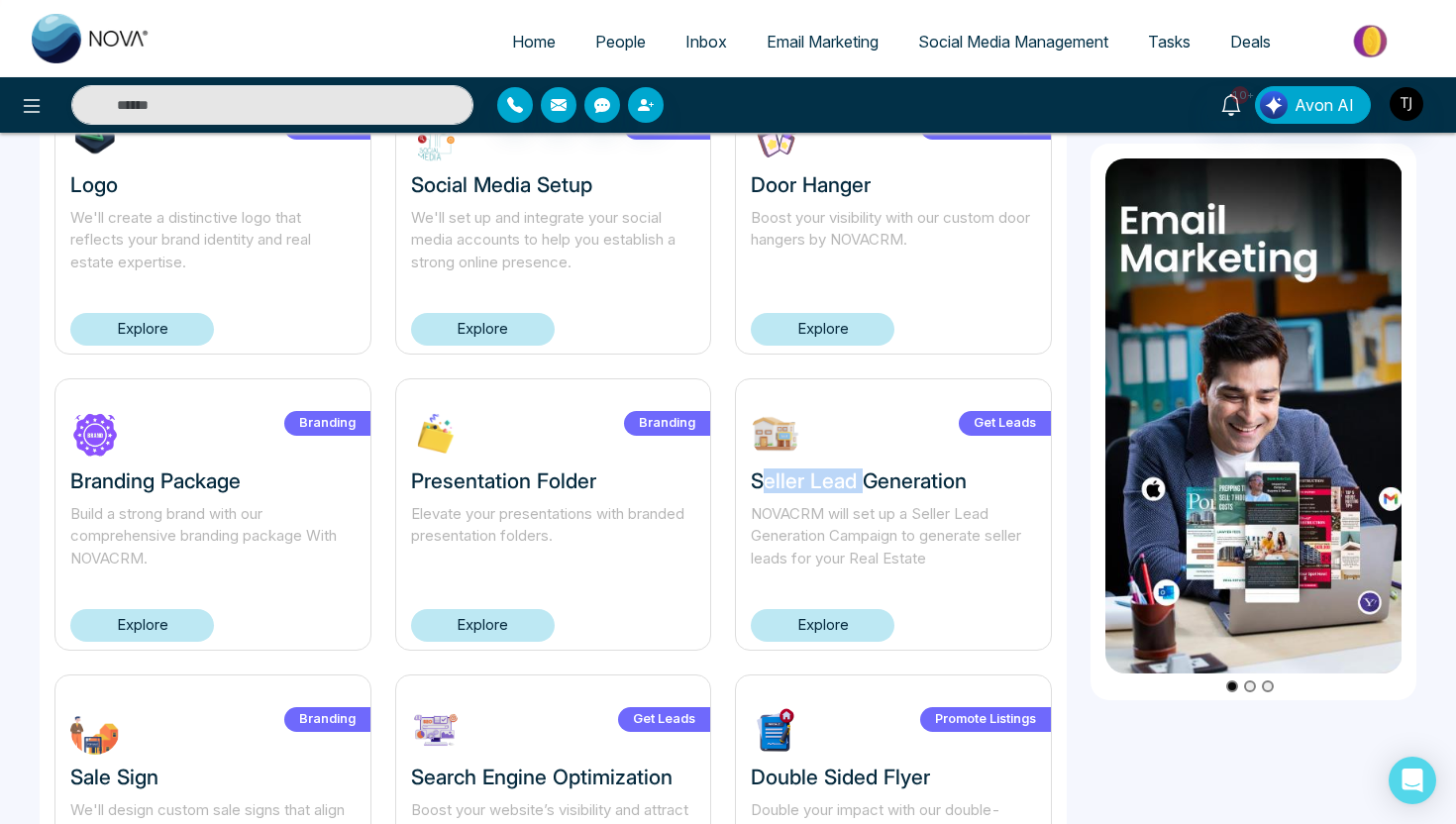 scroll, scrollTop: 0, scrollLeft: 0, axis: both 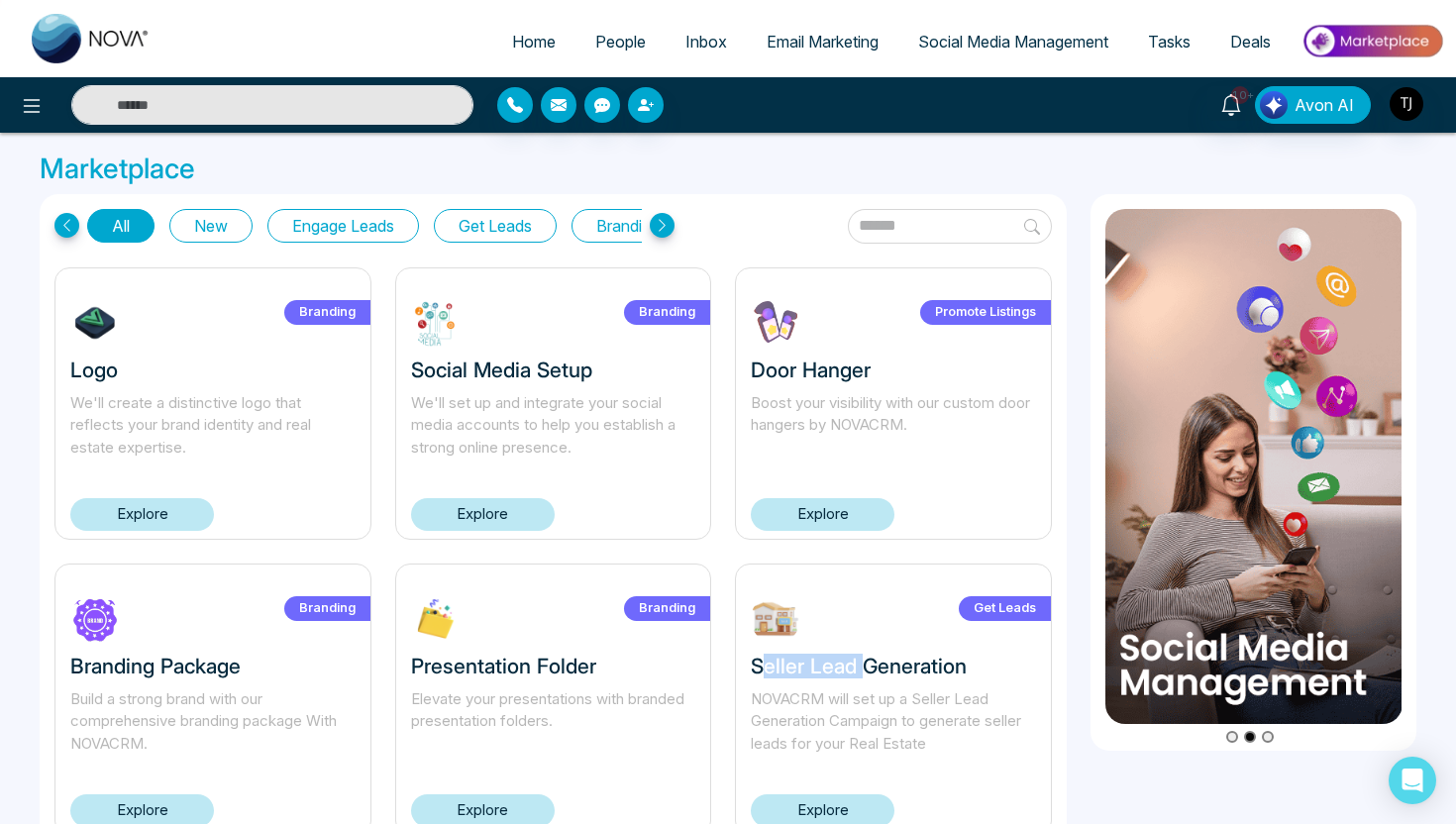 click on "Home" at bounding box center [534, 42] 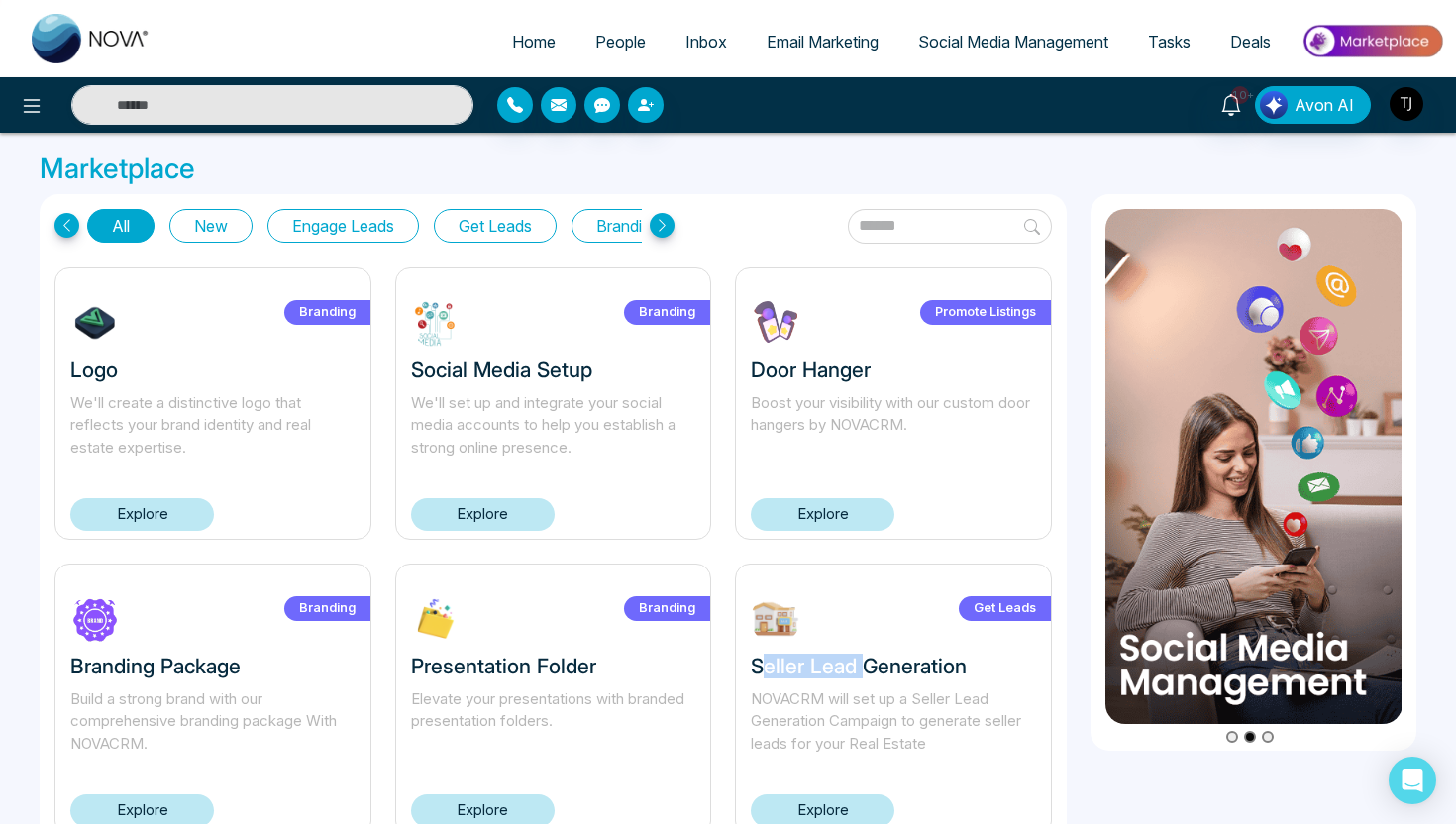 select on "*" 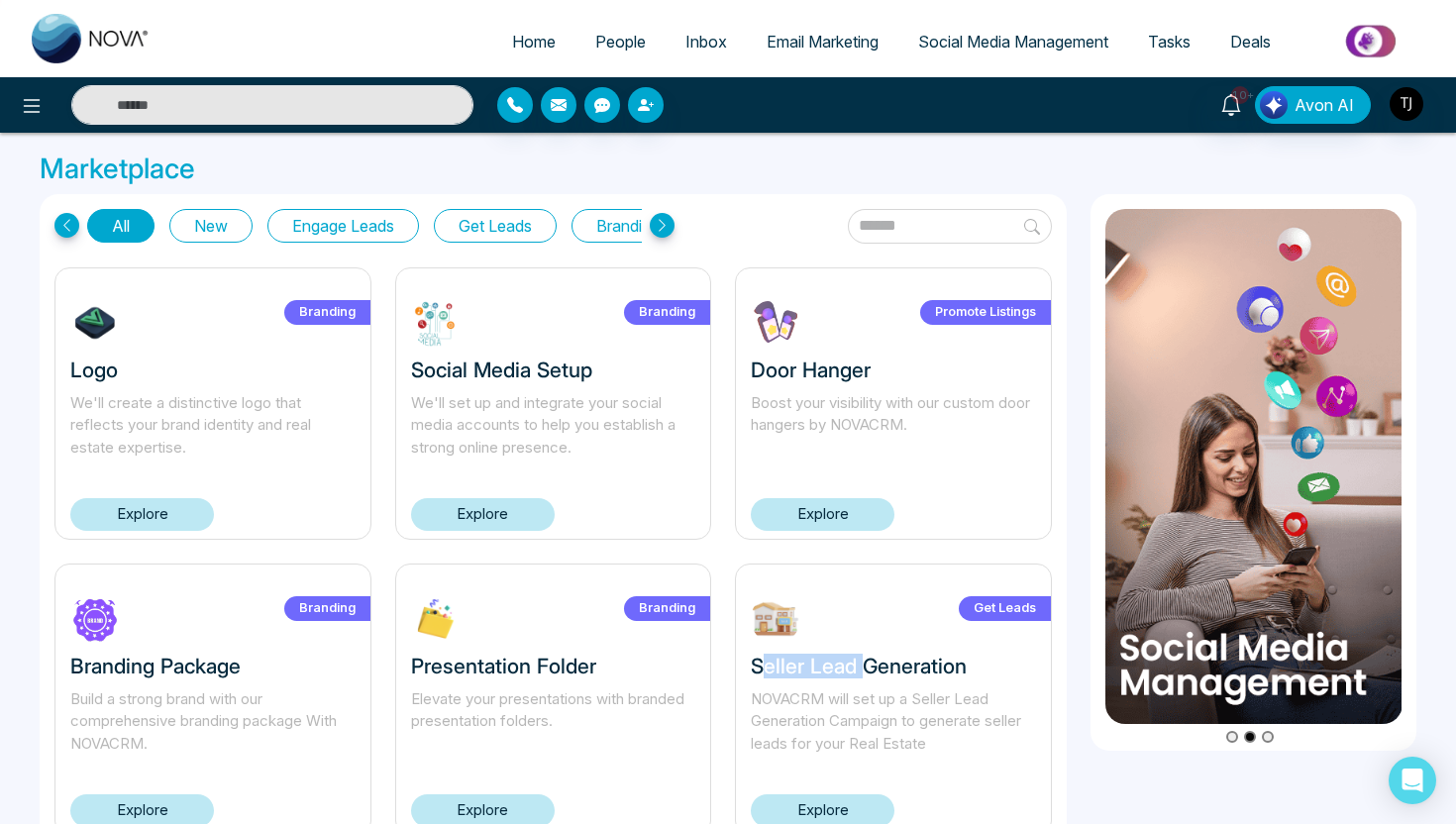 select on "*" 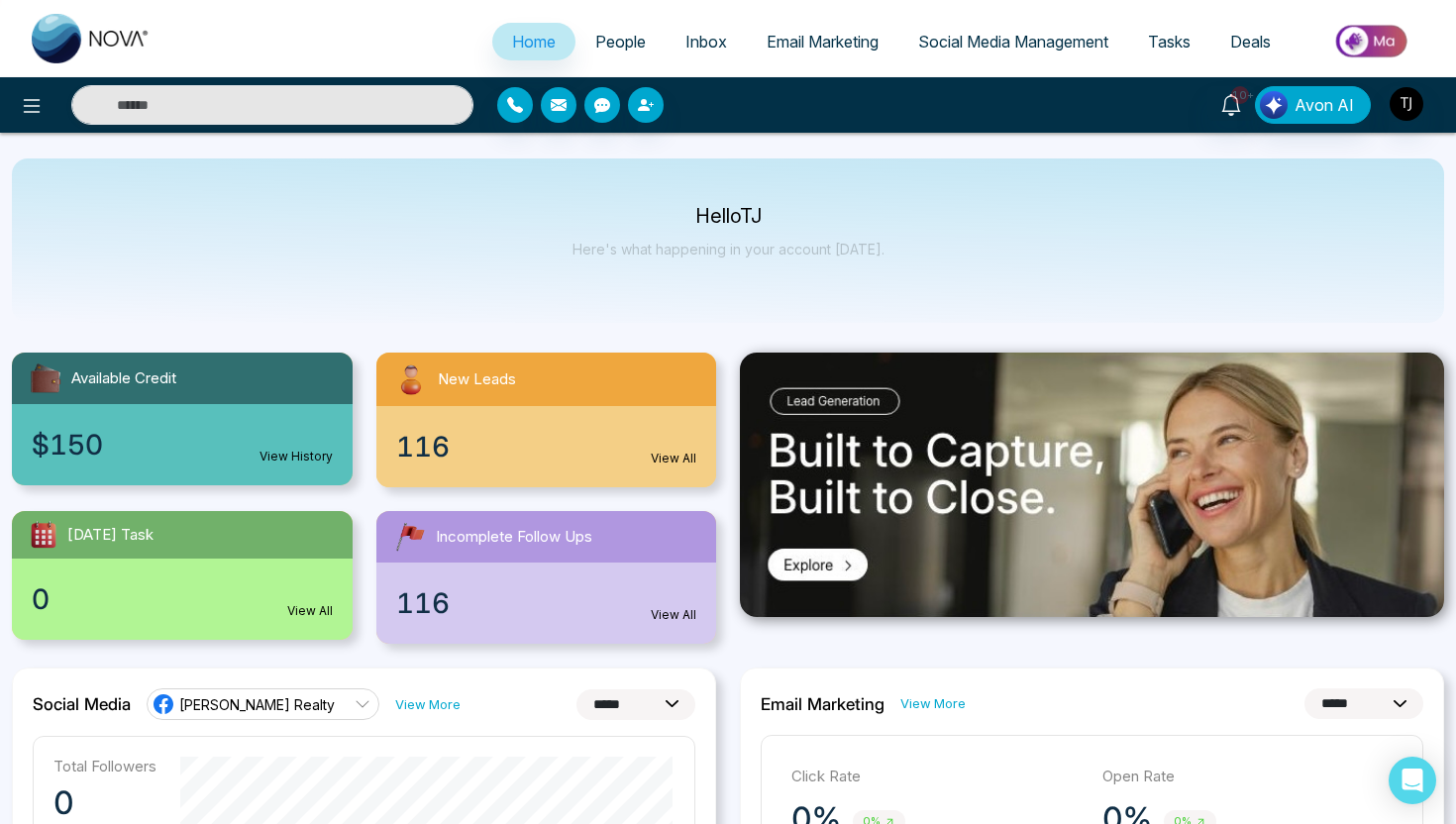 click at bounding box center [1372, 41] 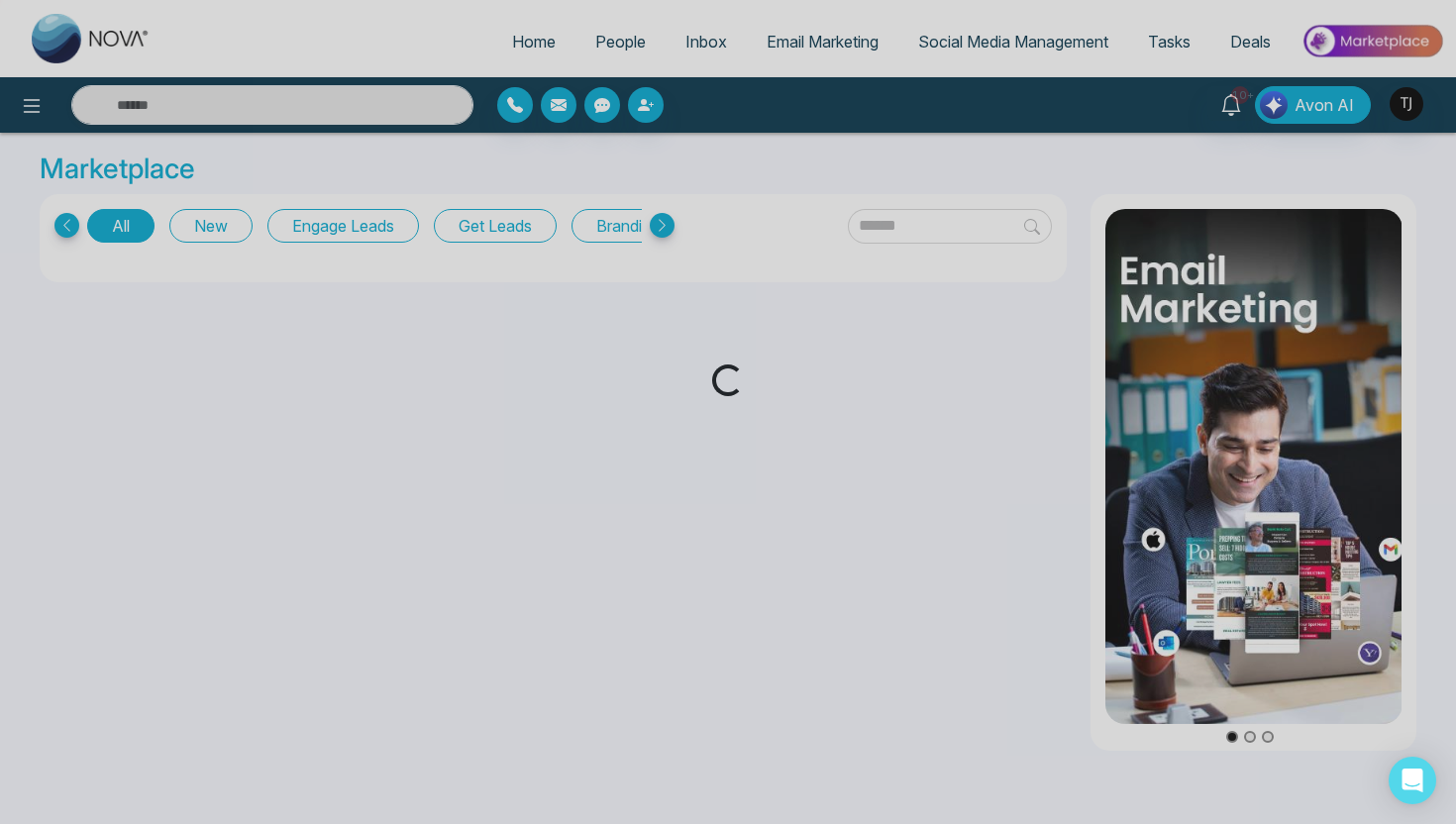 click on "Loading..." at bounding box center [728, 412] 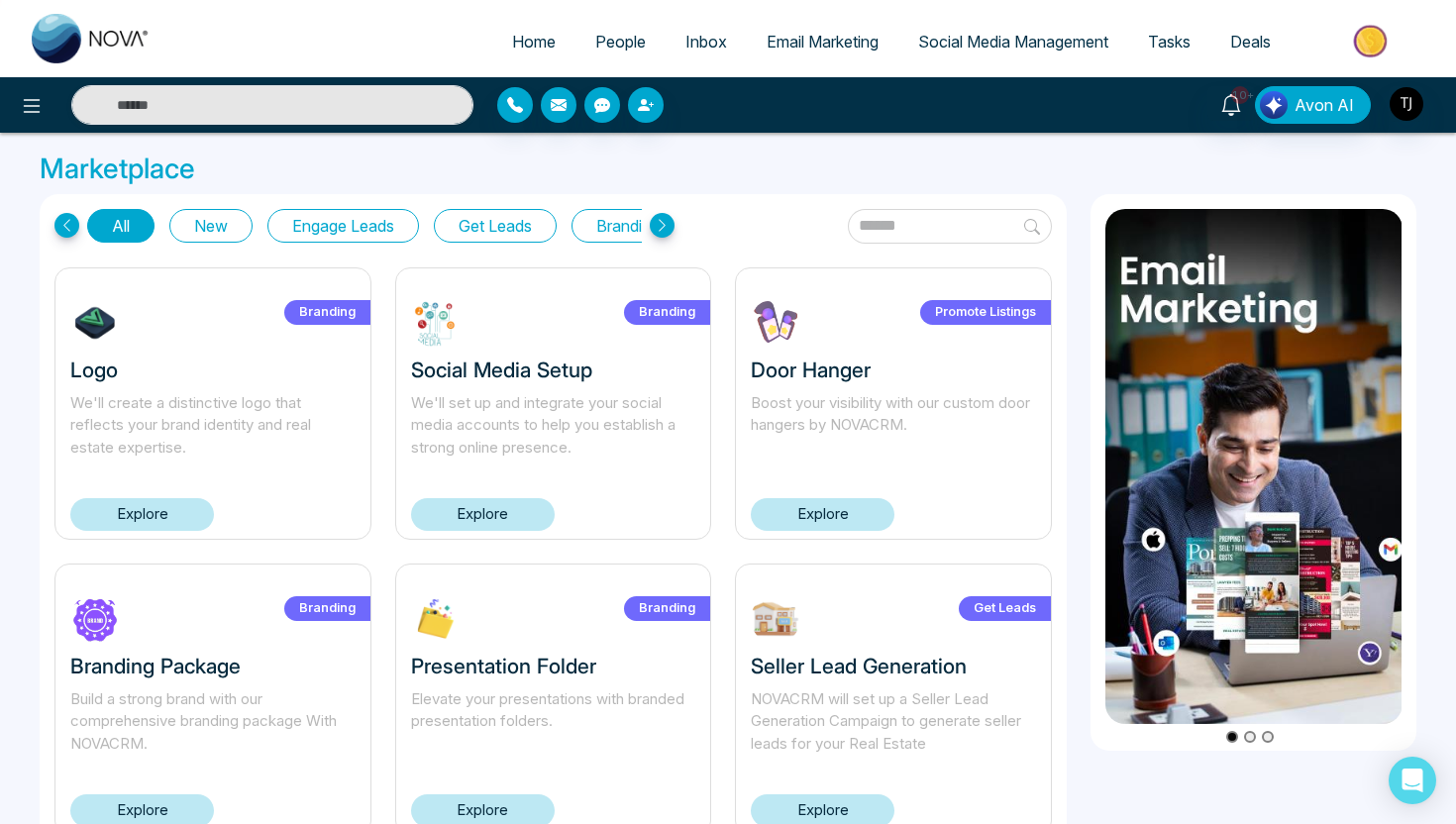 click on "Get Leads" at bounding box center [495, 226] 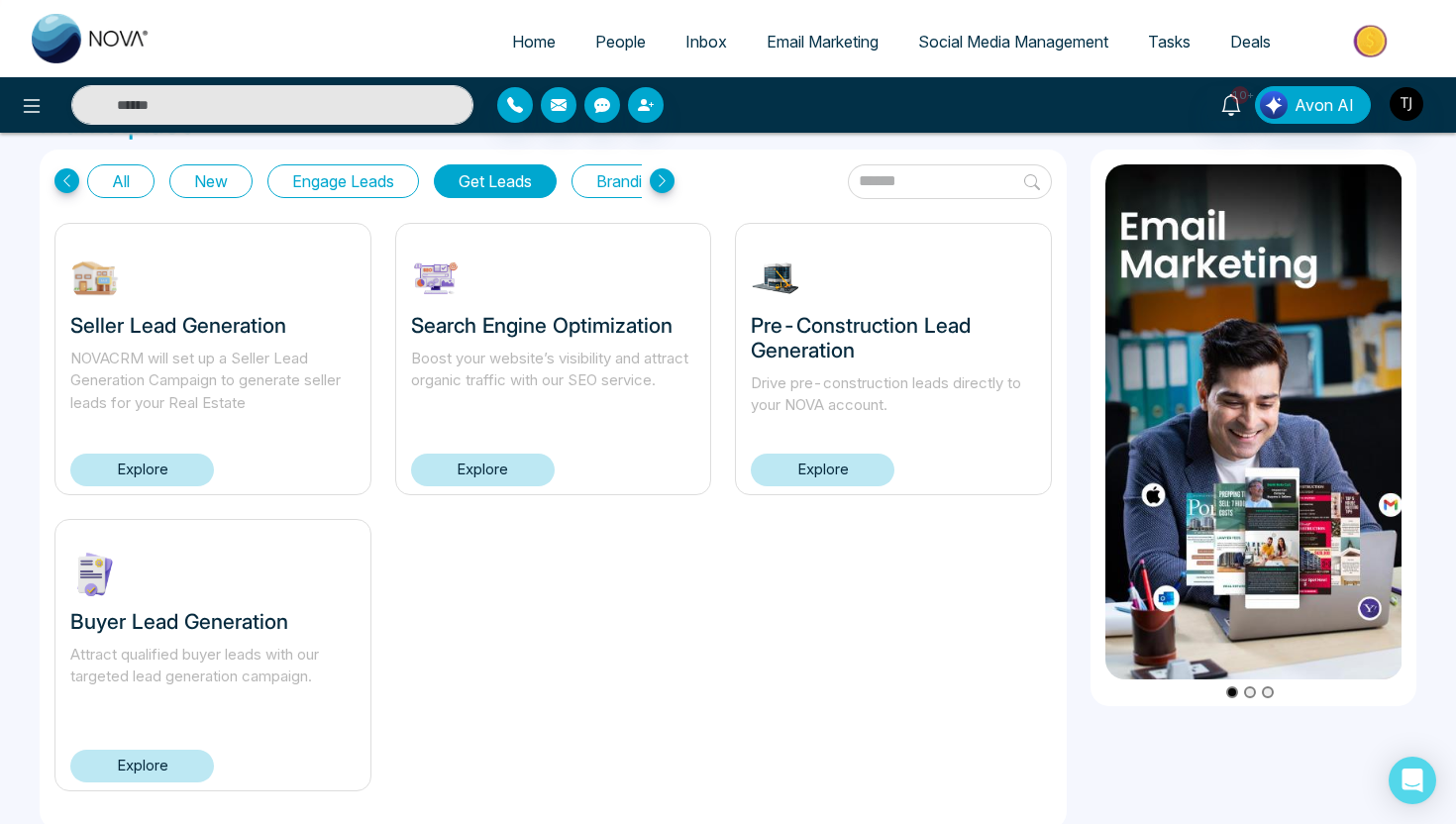 scroll, scrollTop: 49, scrollLeft: 0, axis: vertical 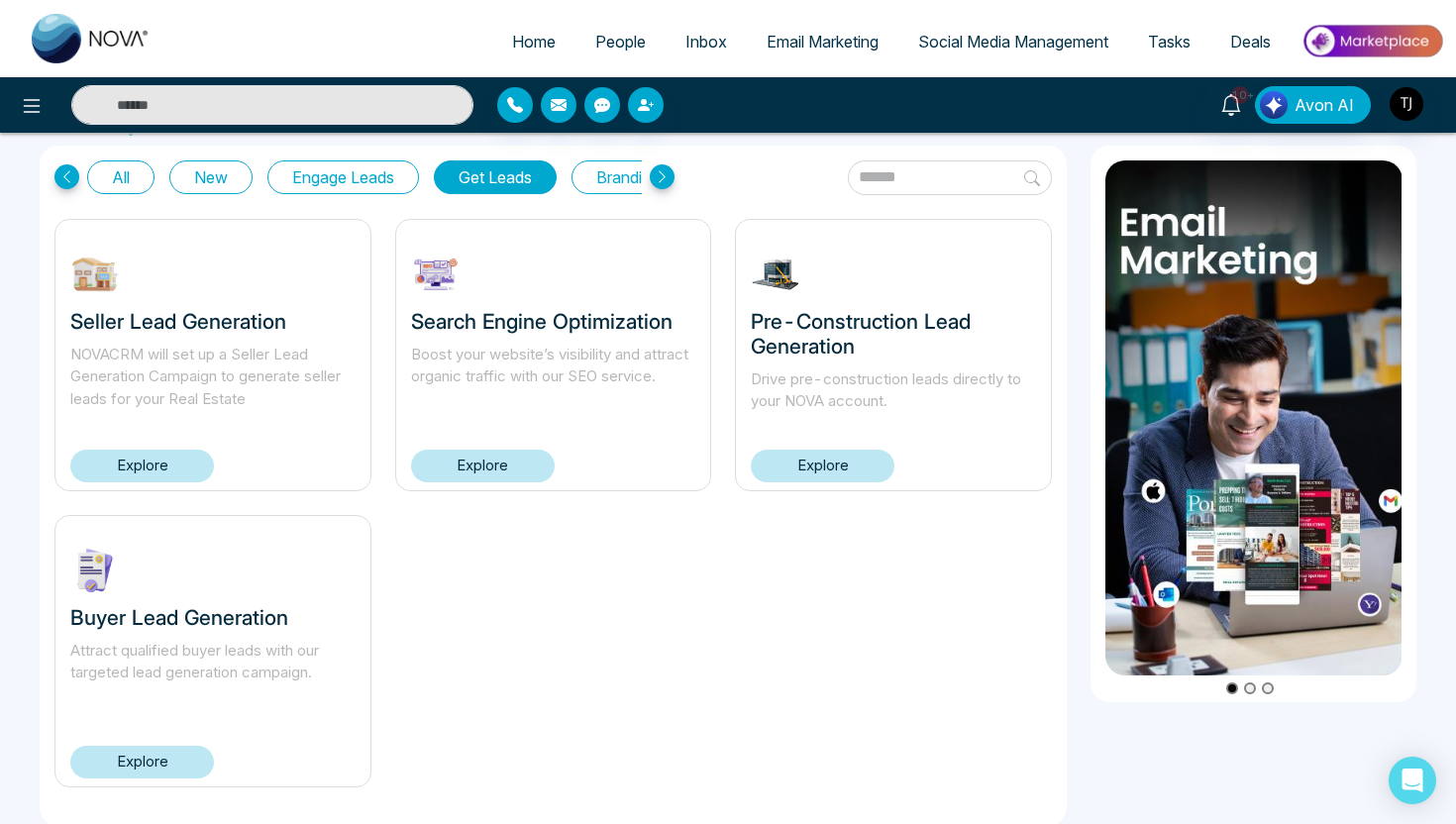 click on "Explore" at bounding box center (142, 762) 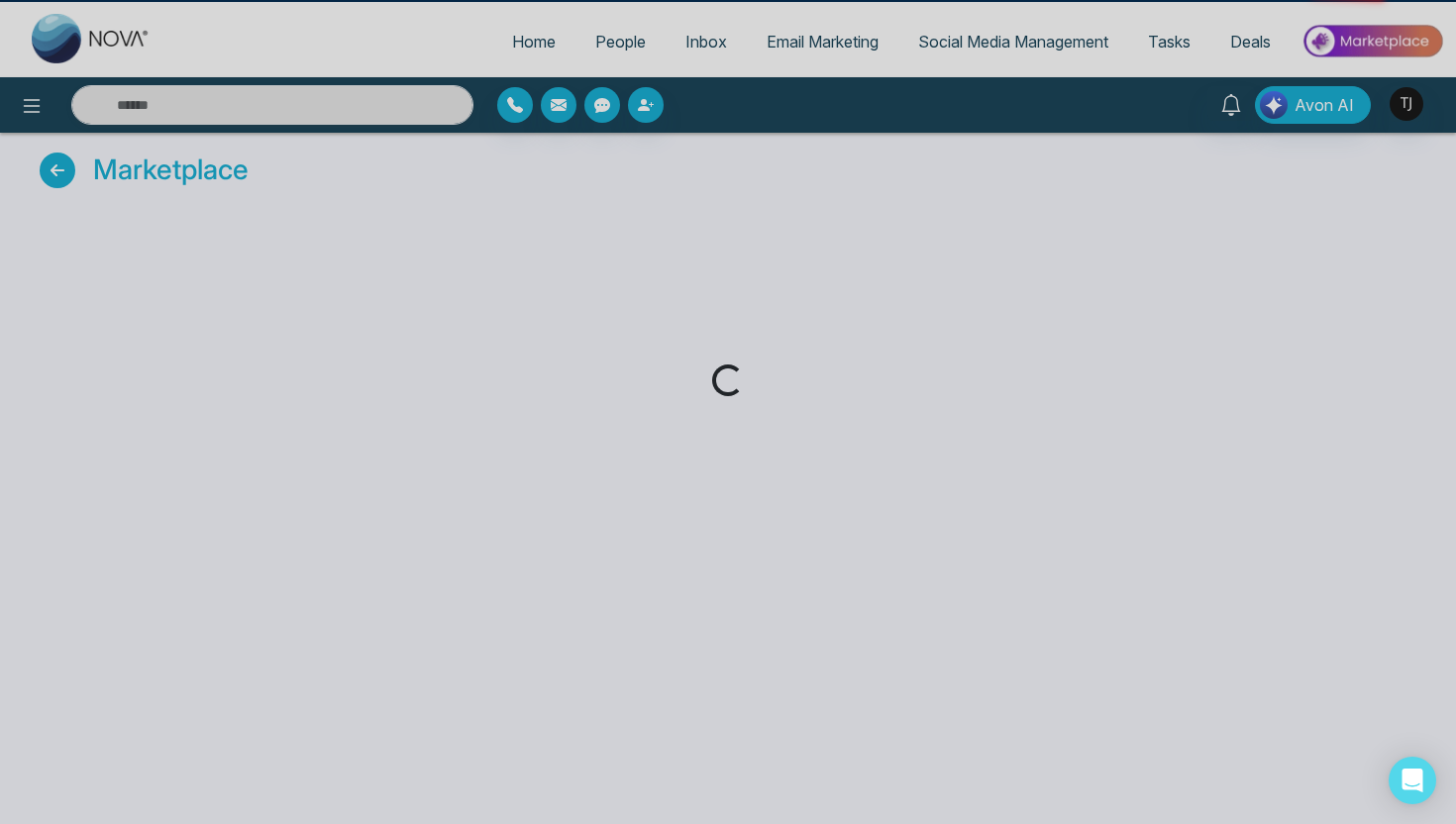 scroll, scrollTop: 0, scrollLeft: 0, axis: both 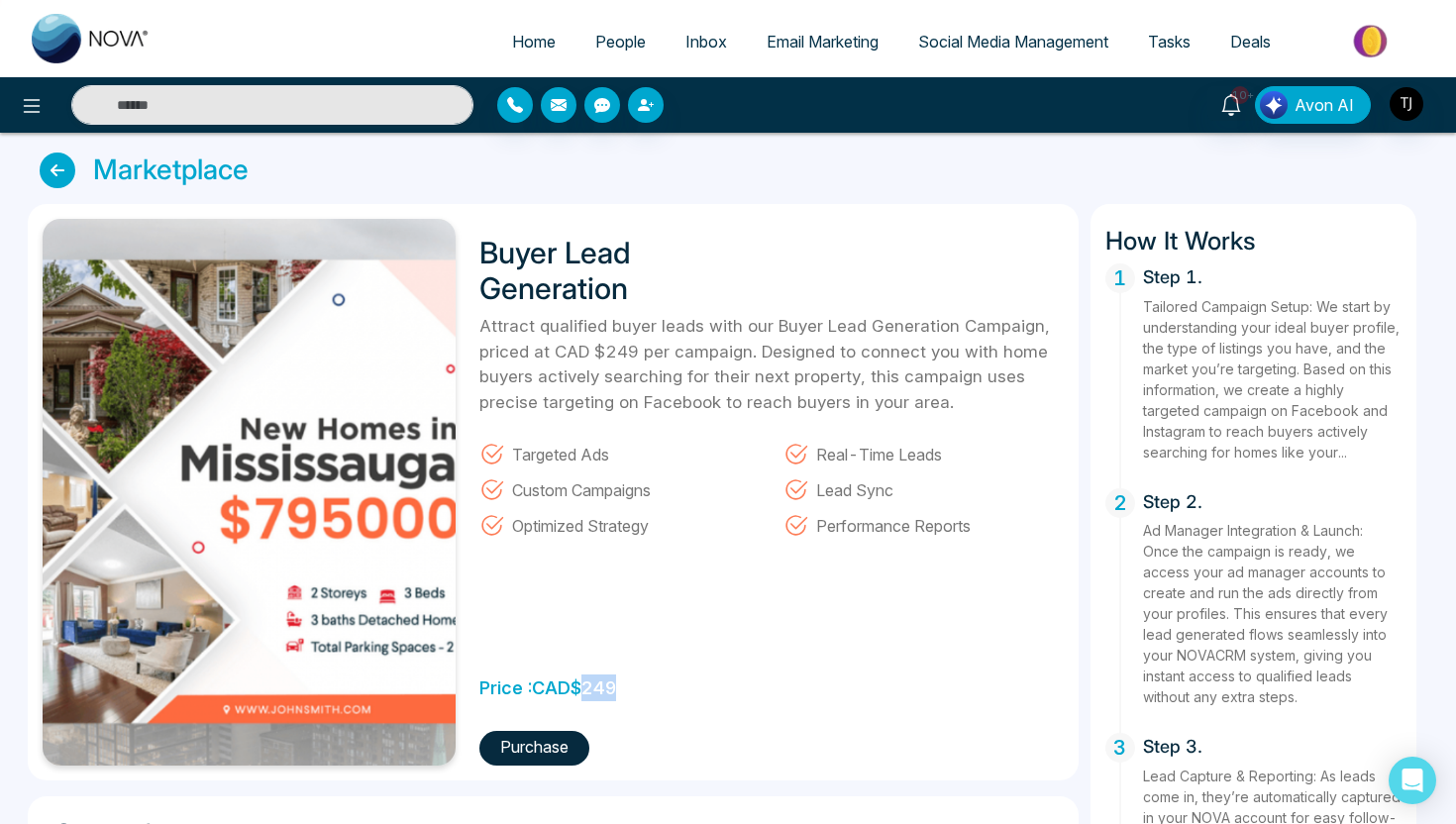 drag, startPoint x: 579, startPoint y: 687, endPoint x: 622, endPoint y: 694, distance: 43.56604 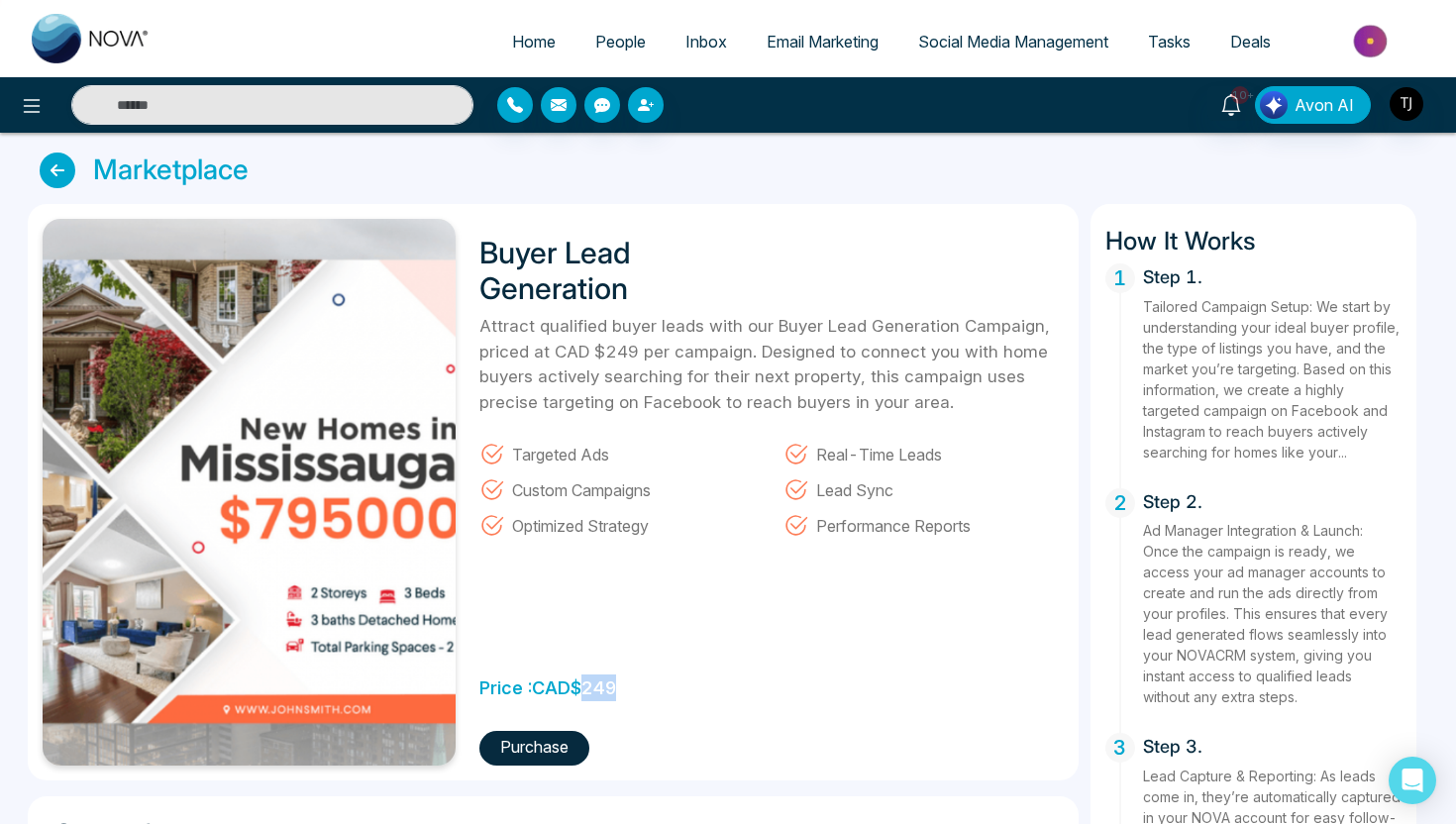 click on "Price :  CAD  $ 249" at bounding box center [548, 682] 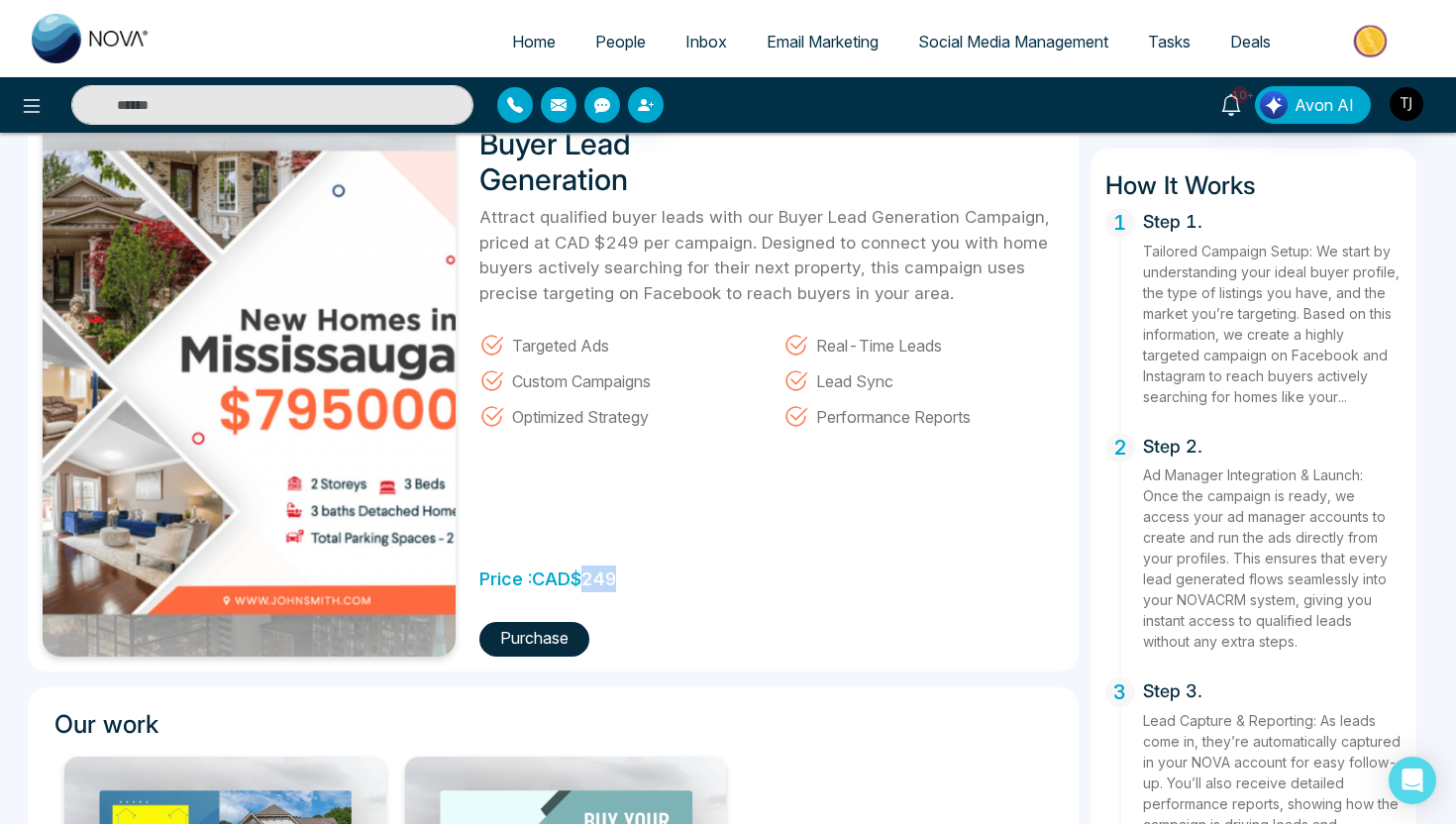 scroll, scrollTop: 74, scrollLeft: 0, axis: vertical 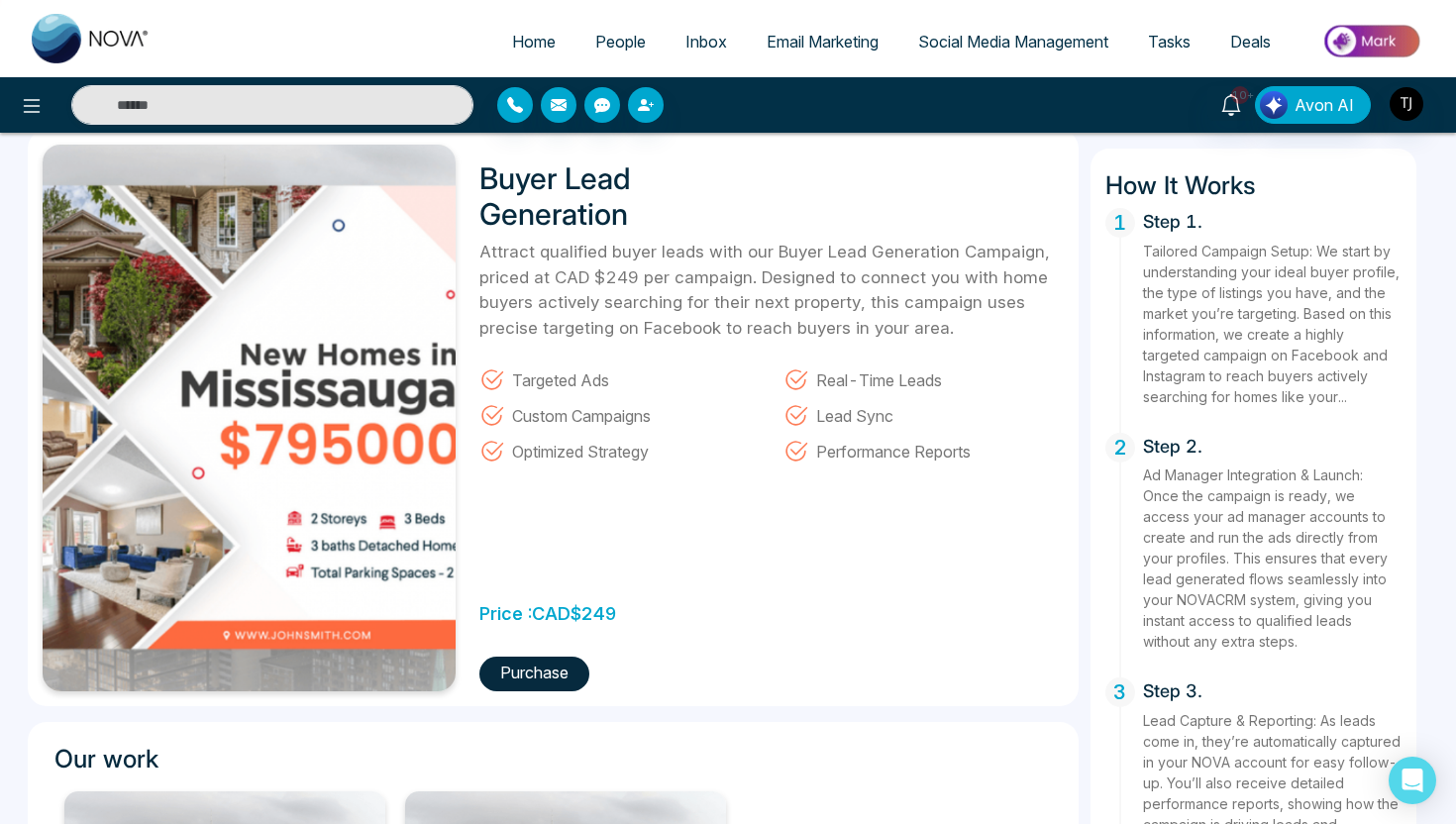 click on "Buyer Lead Generation Attract qualified buyer leads with our Buyer Lead Generation Campaign, priced at CAD $249 per campaign. Designed to connect you with home buyers actively searching for their next property, this campaign uses precise targeting on Facebook to reach buyers in your area. Targeted Ads Real-Time Leads Custom Campaigns Lead Sync Optimized Strategy Performance Reports Price :  CAD  $ 249 Purchase" at bounding box center (765, 418) 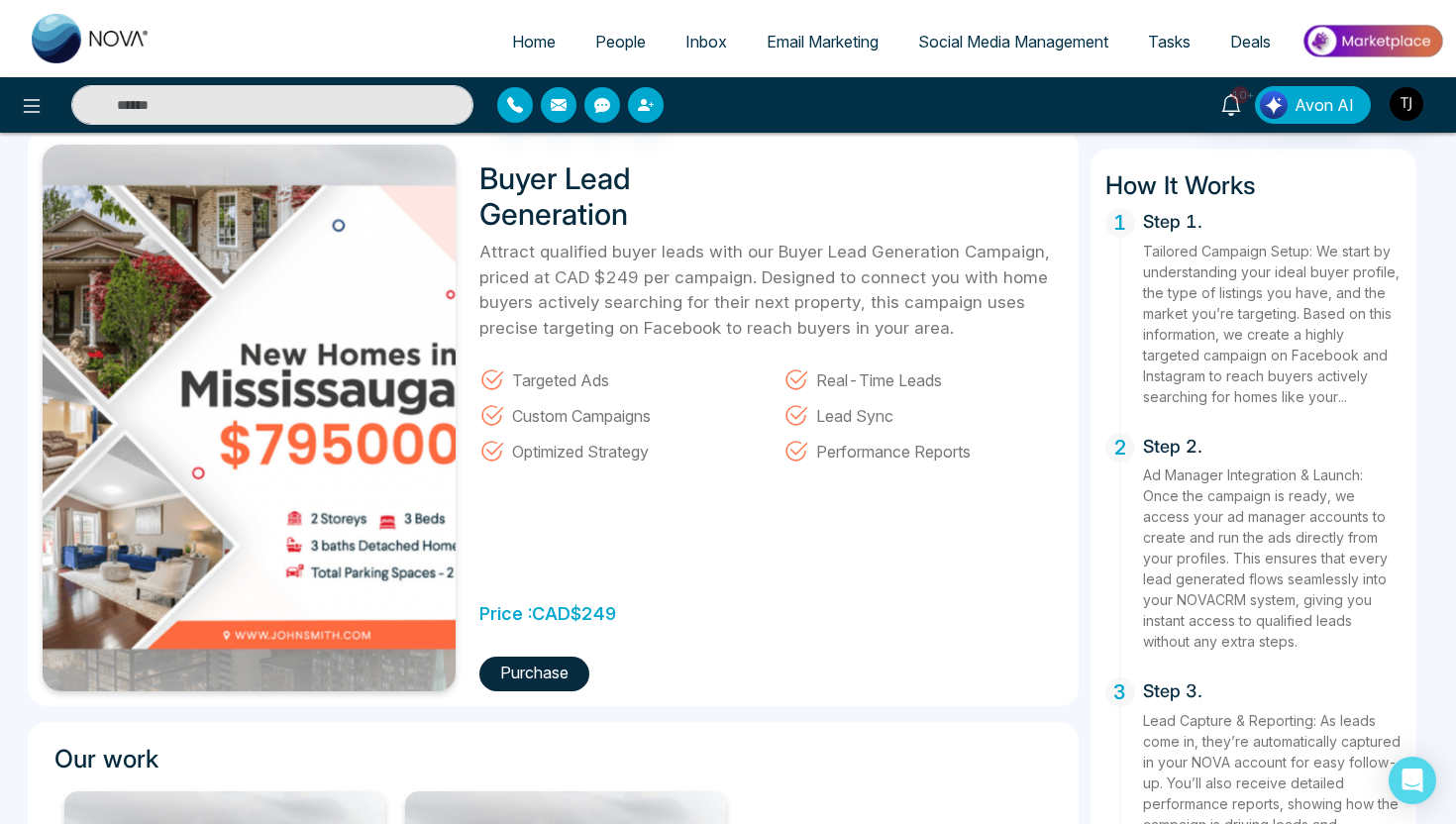 click on "Home" at bounding box center (534, 42) 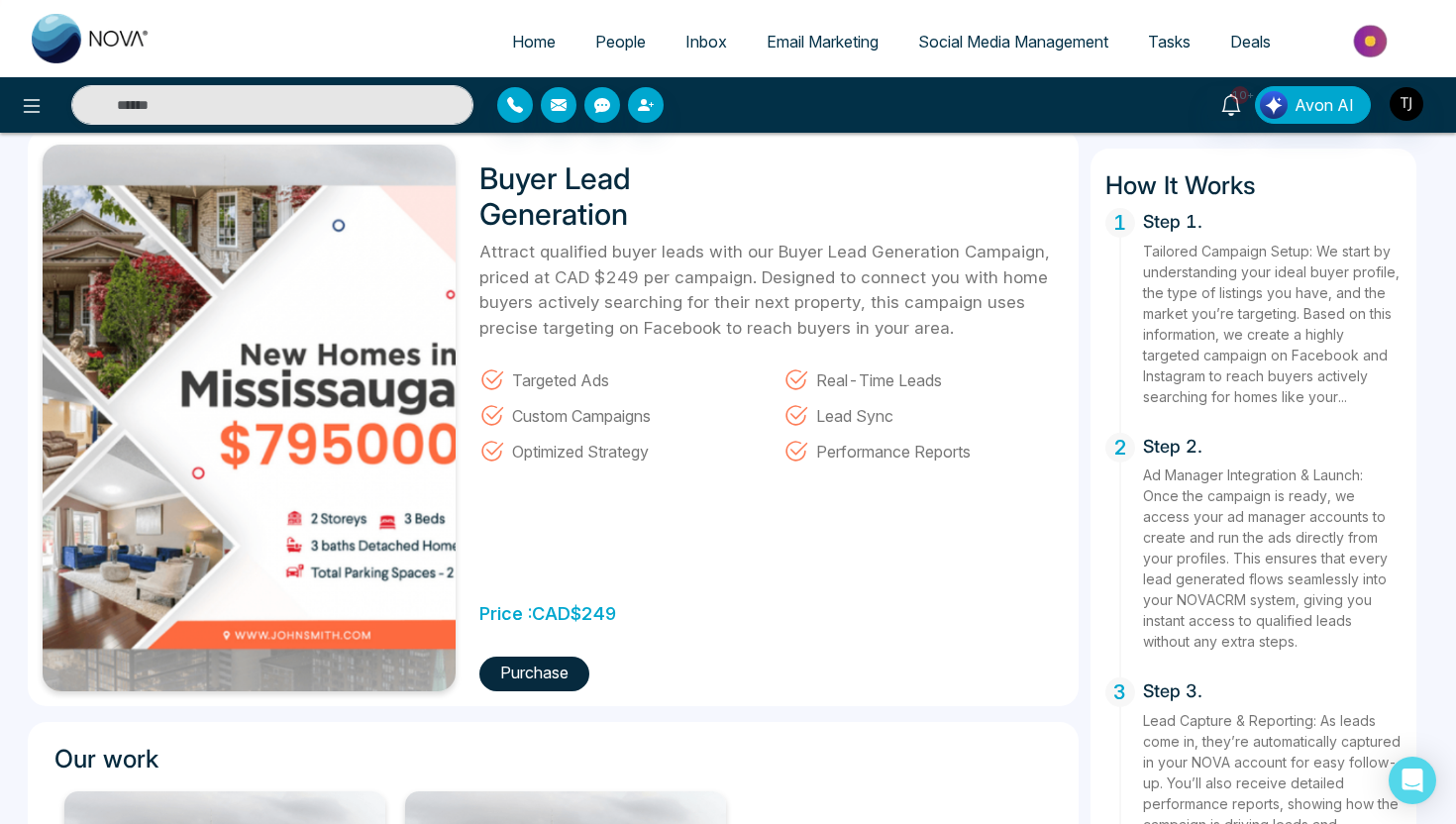 select on "*" 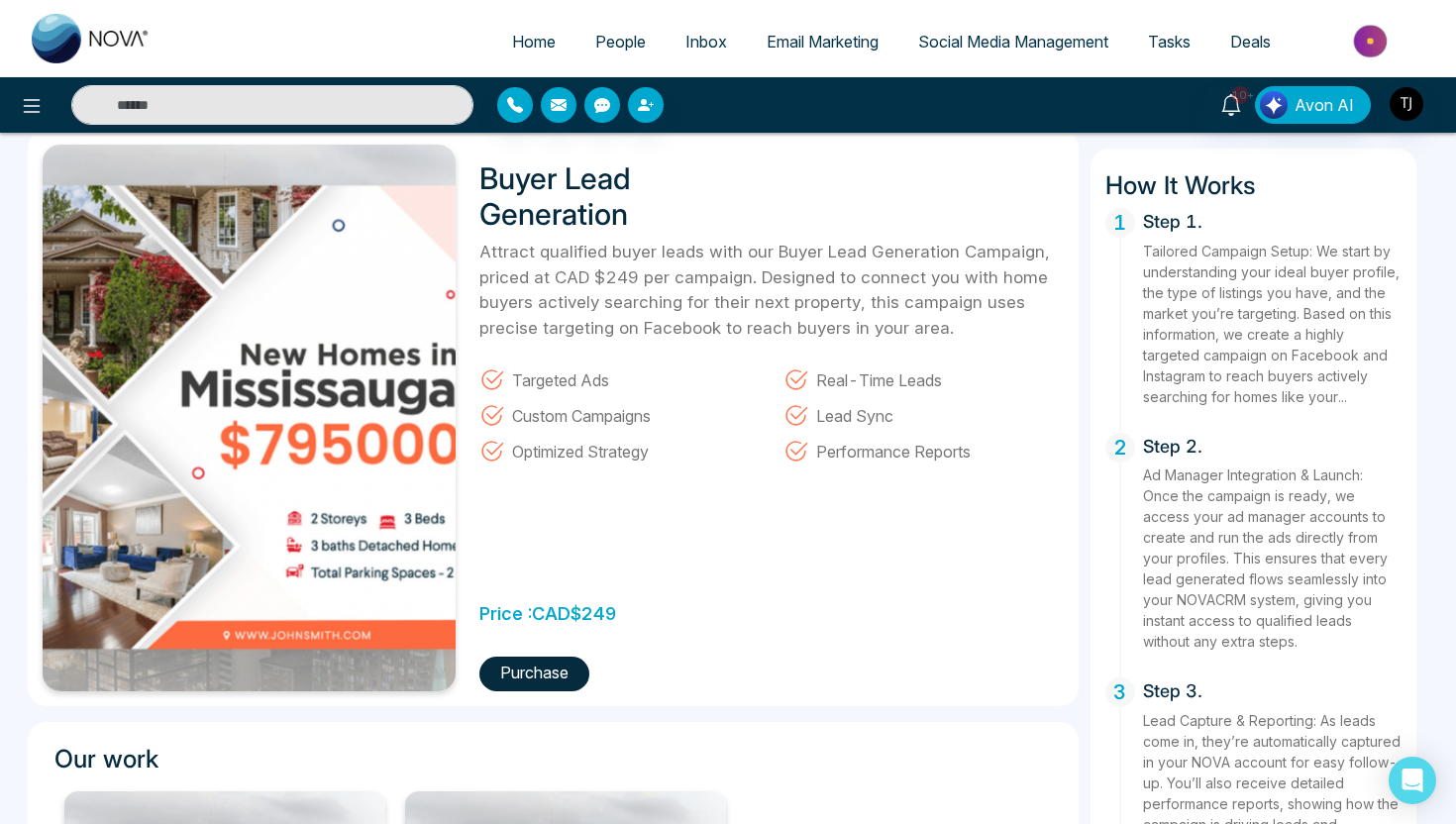 select on "*" 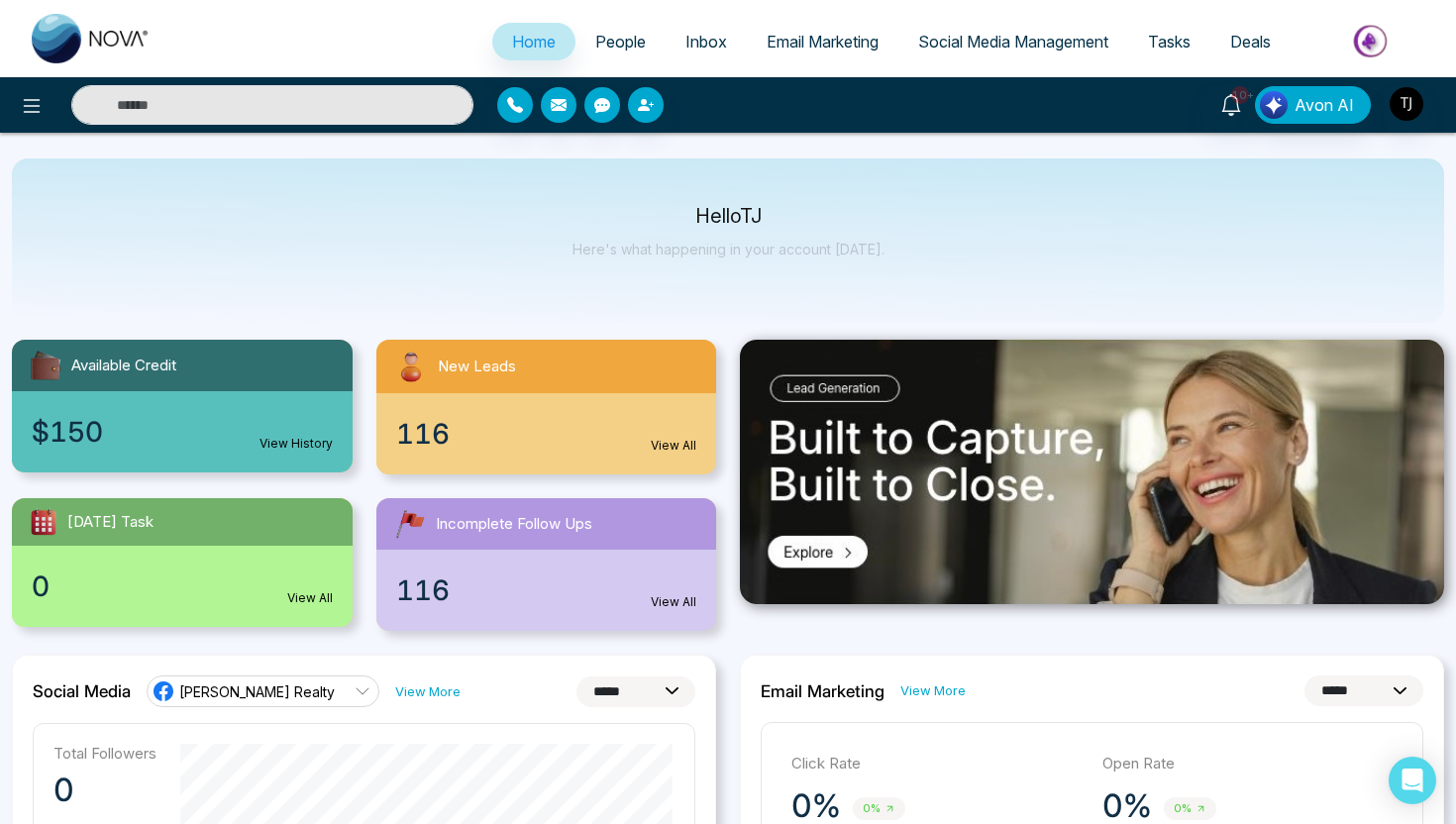 scroll, scrollTop: 7, scrollLeft: 0, axis: vertical 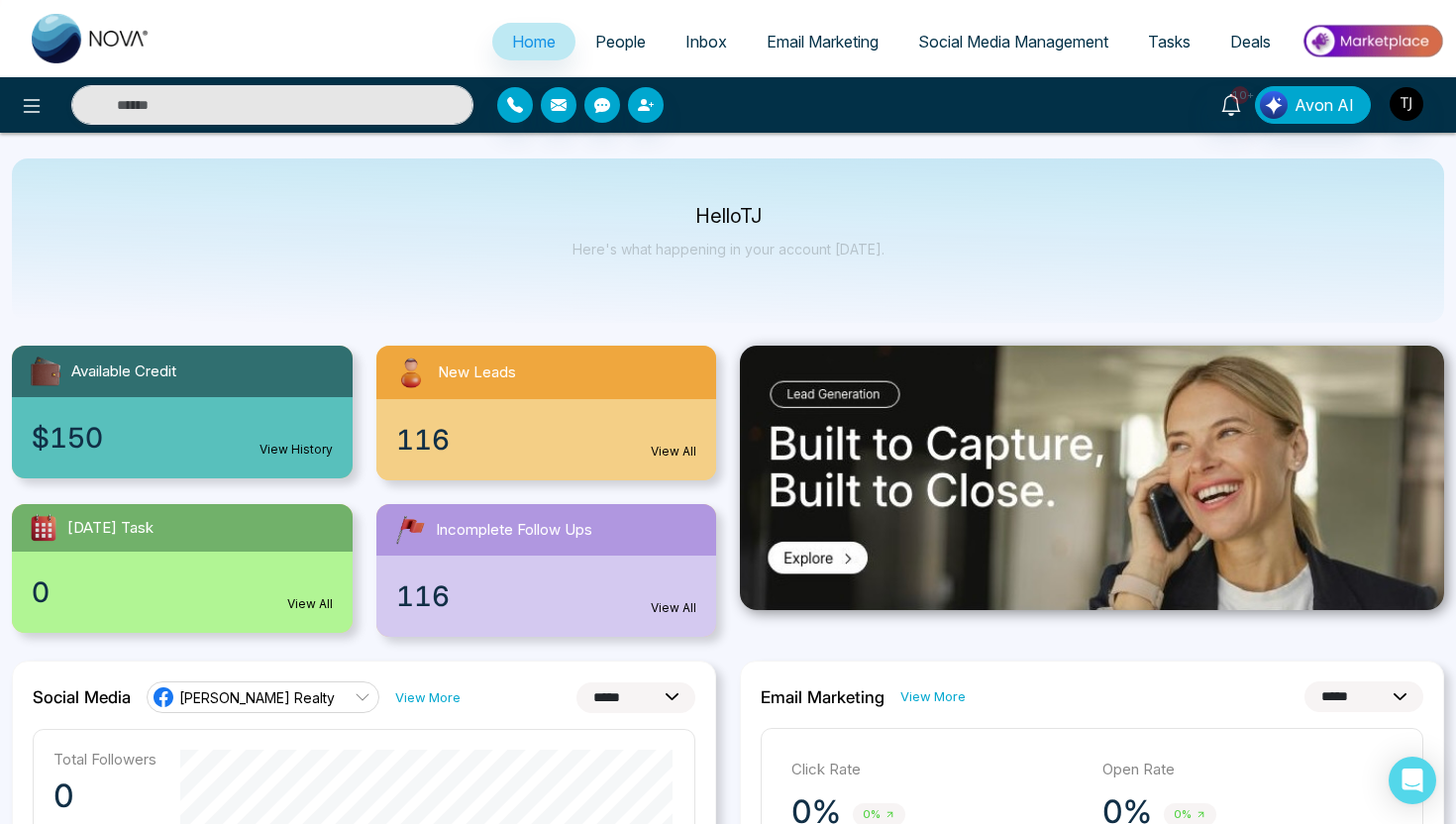 click on "Email Marketing" at bounding box center [822, 42] 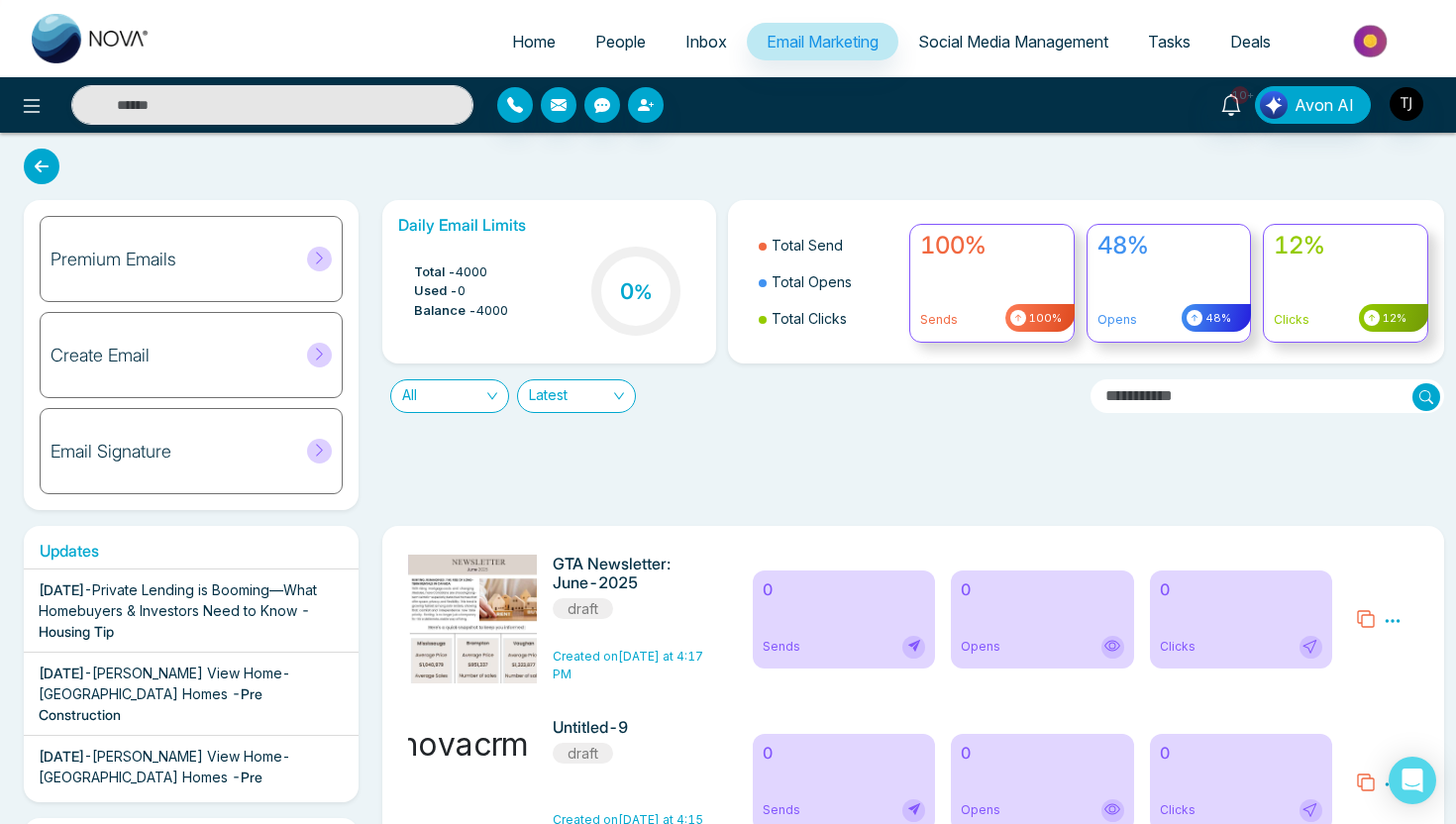 scroll, scrollTop: 1, scrollLeft: 0, axis: vertical 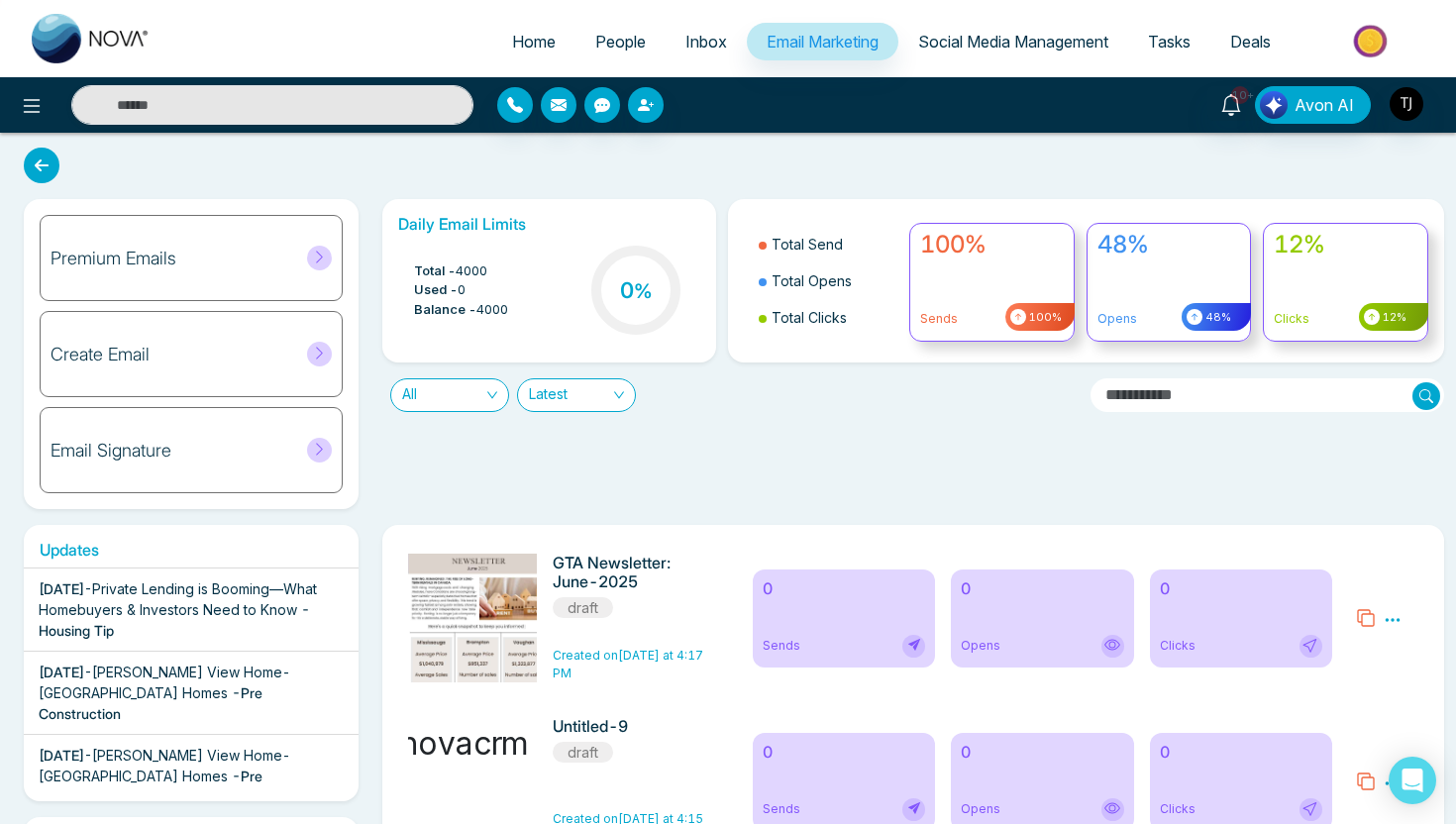 click on "Premium Emails" at bounding box center [191, 258] 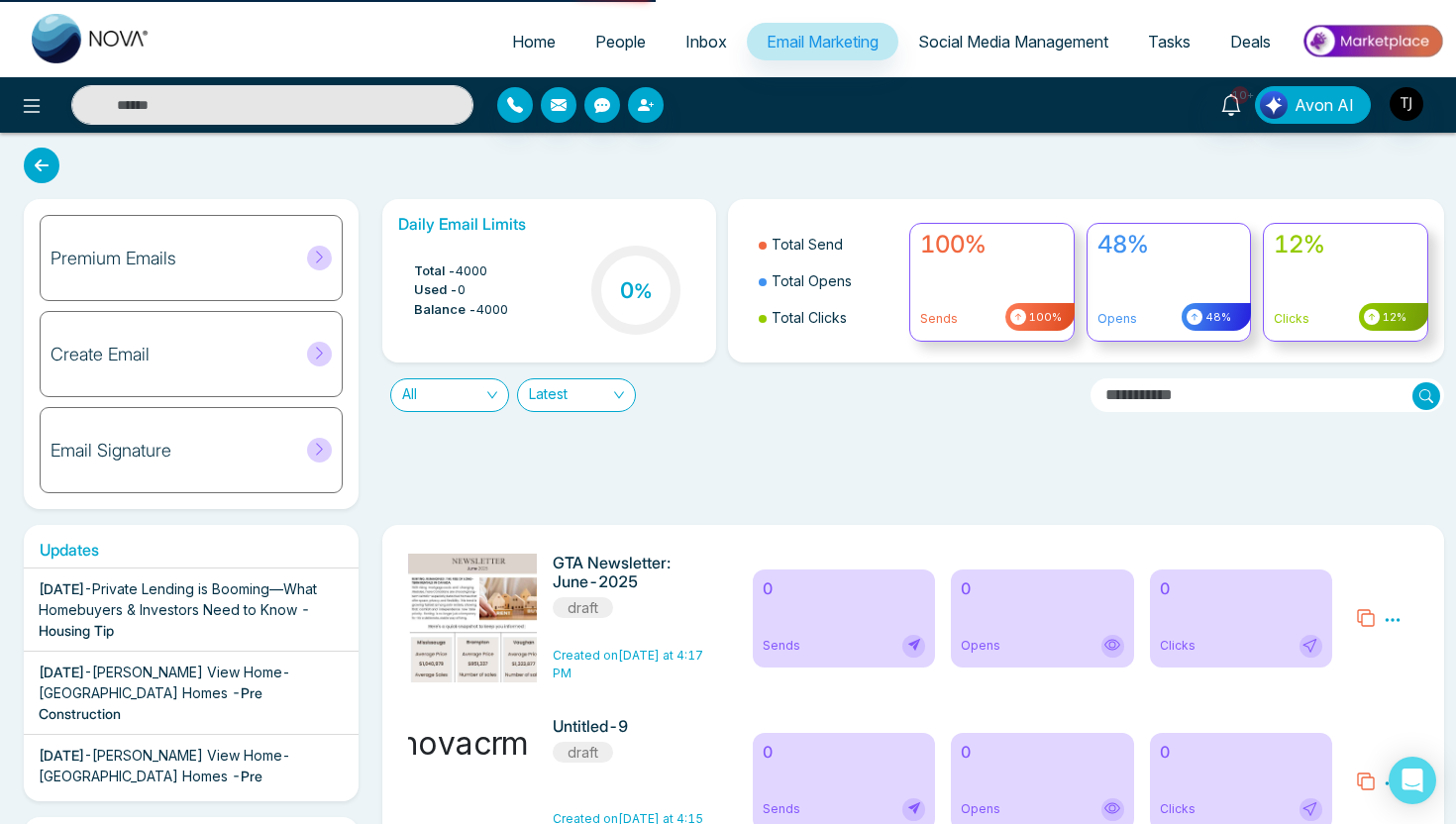 scroll, scrollTop: 0, scrollLeft: 0, axis: both 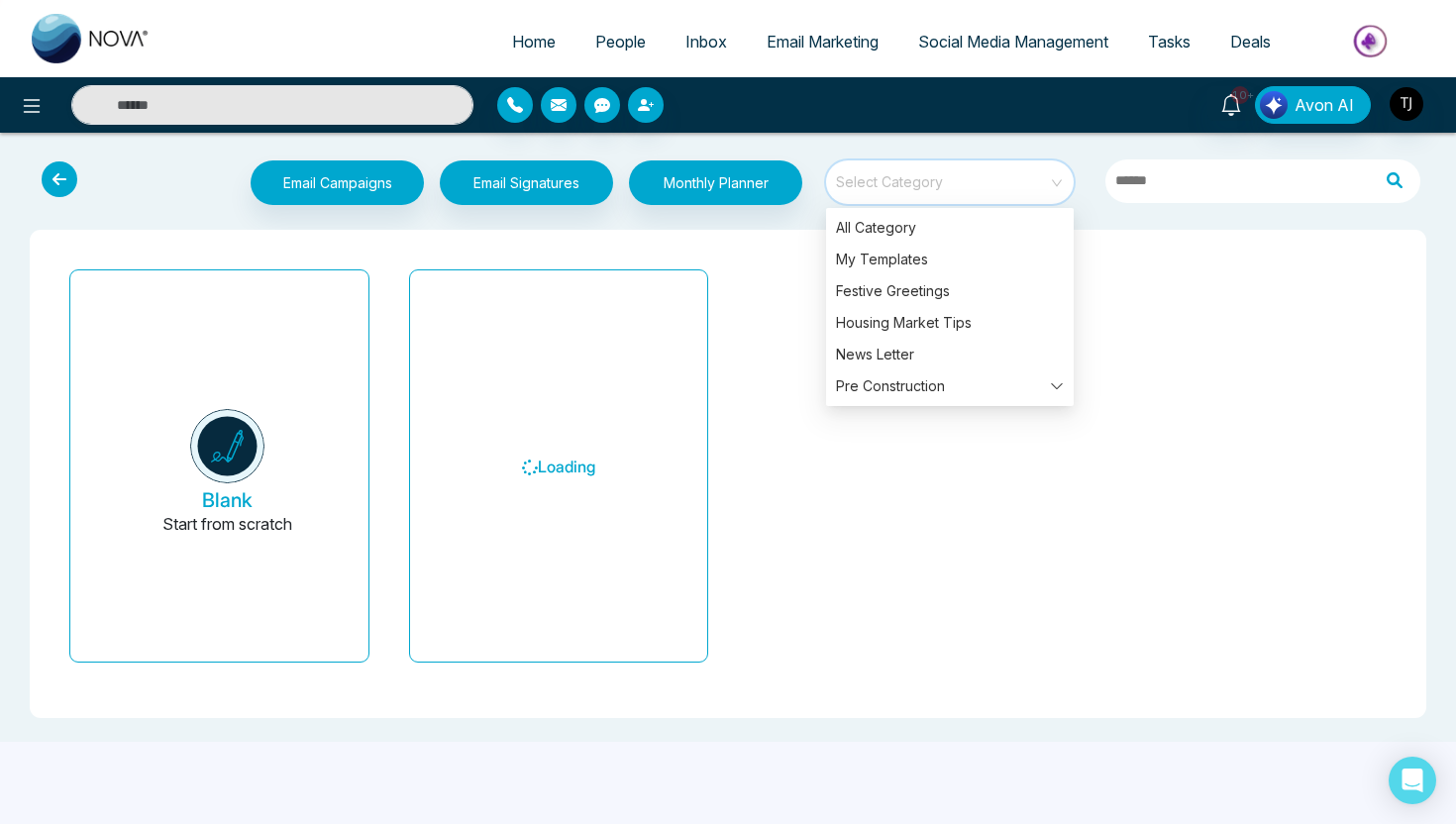 click at bounding box center (943, 175) 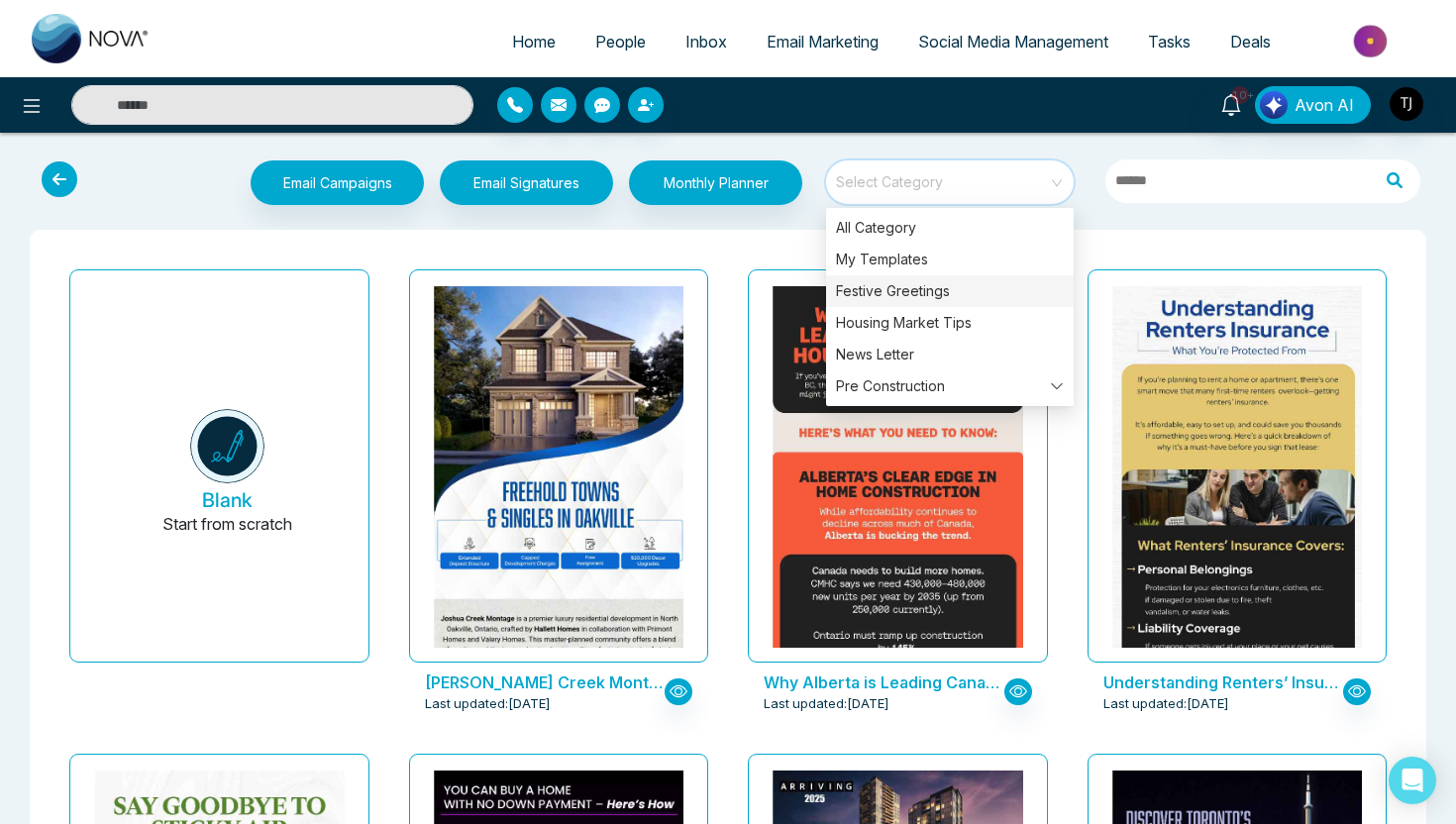 click on "Festive Greetings" at bounding box center (950, 291) 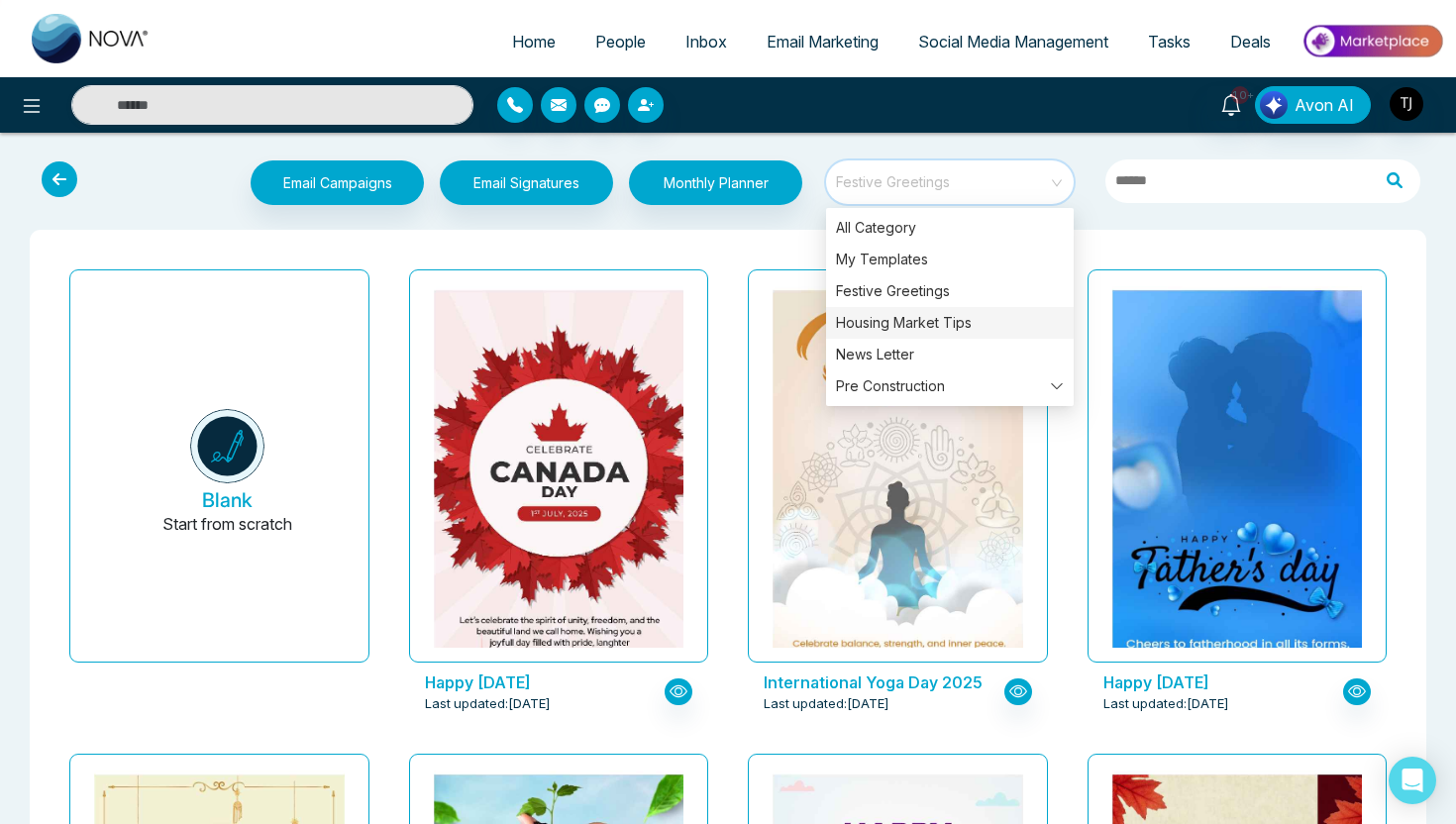 click on "Housing Market Tips" at bounding box center [950, 323] 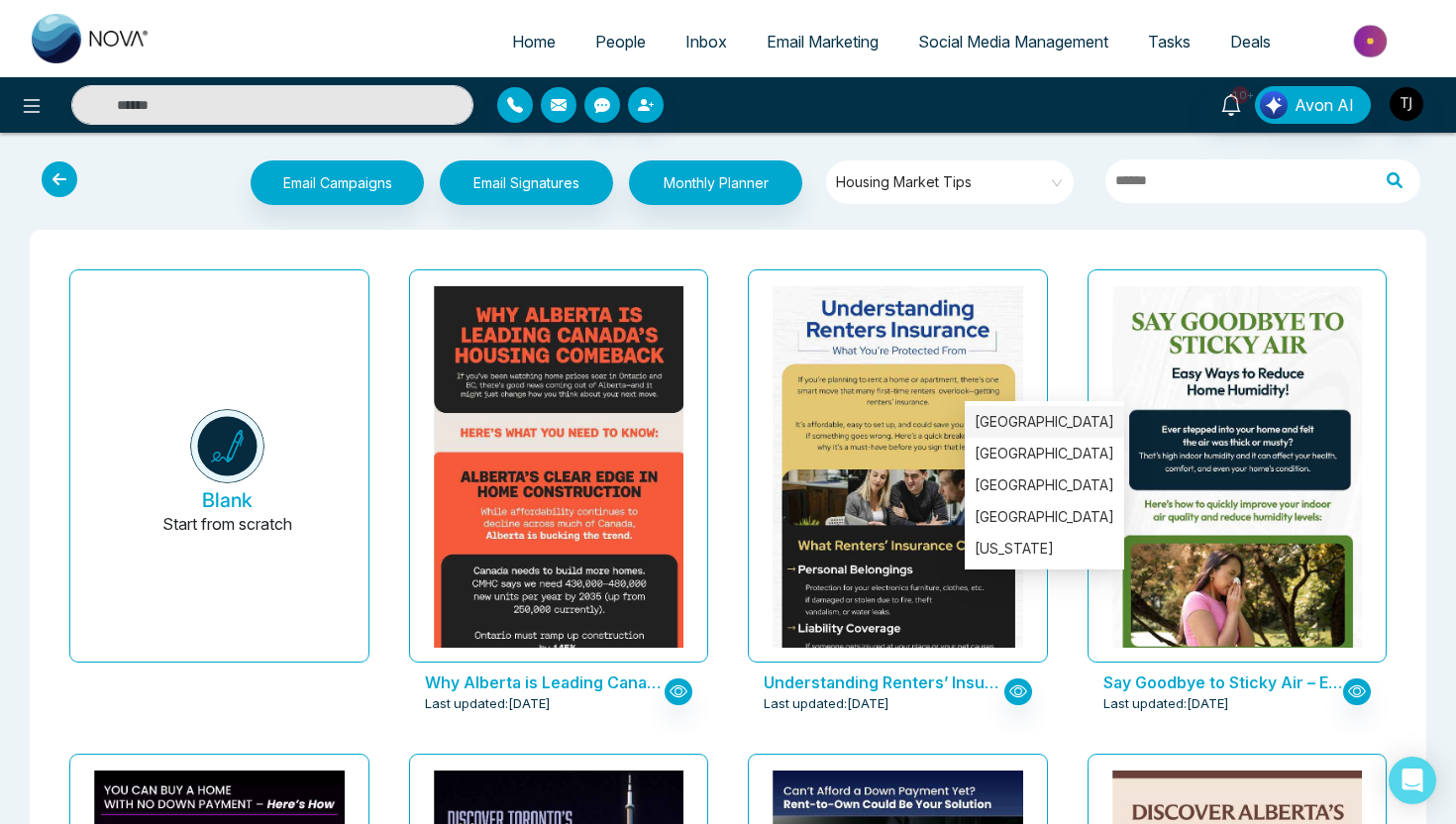 click on "[GEOGRAPHIC_DATA]" at bounding box center [1044, 422] 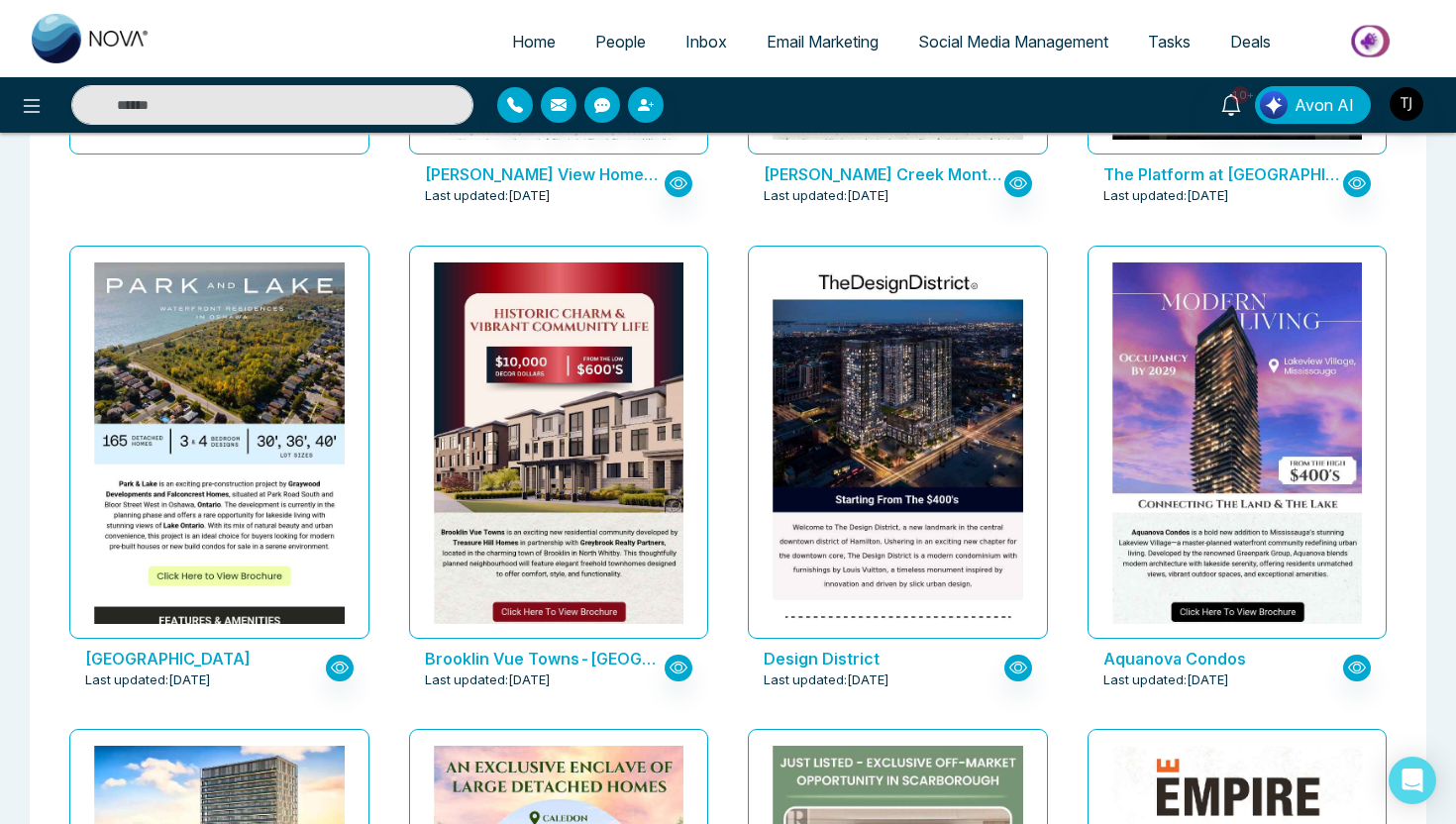 scroll, scrollTop: 498, scrollLeft: 0, axis: vertical 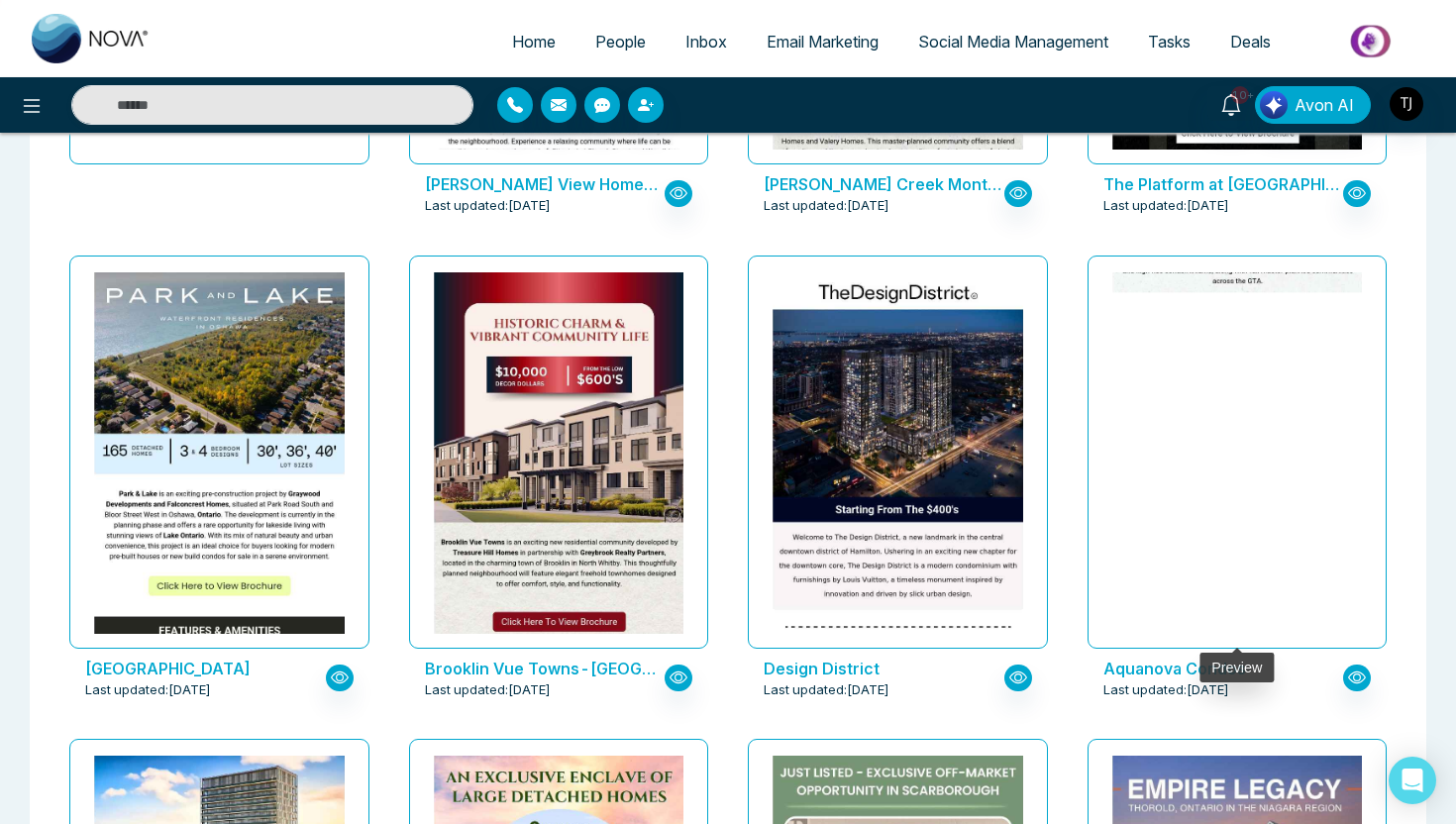 click at bounding box center [1236, -859] 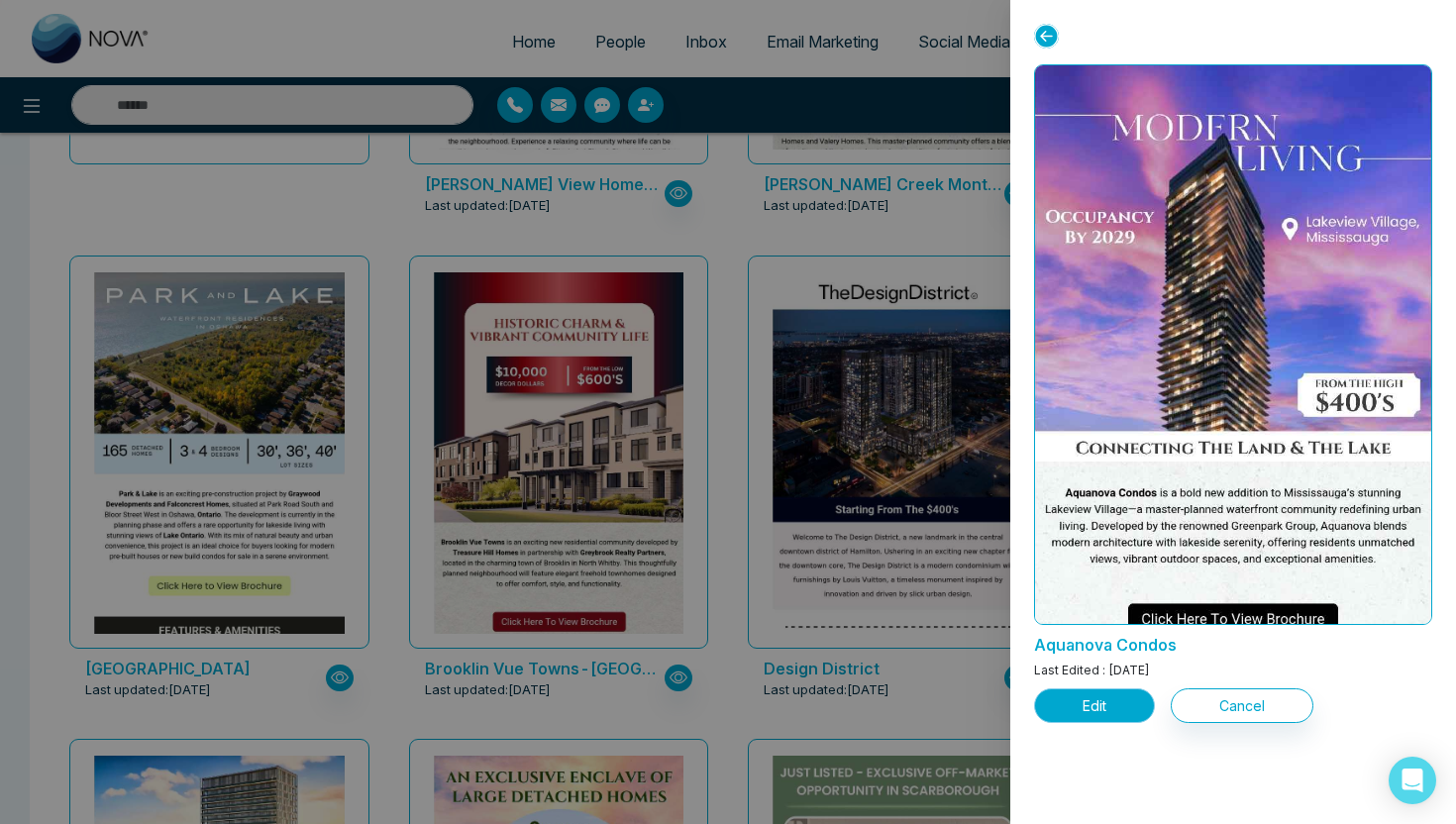 click on "Edit" at bounding box center (1094, 705) 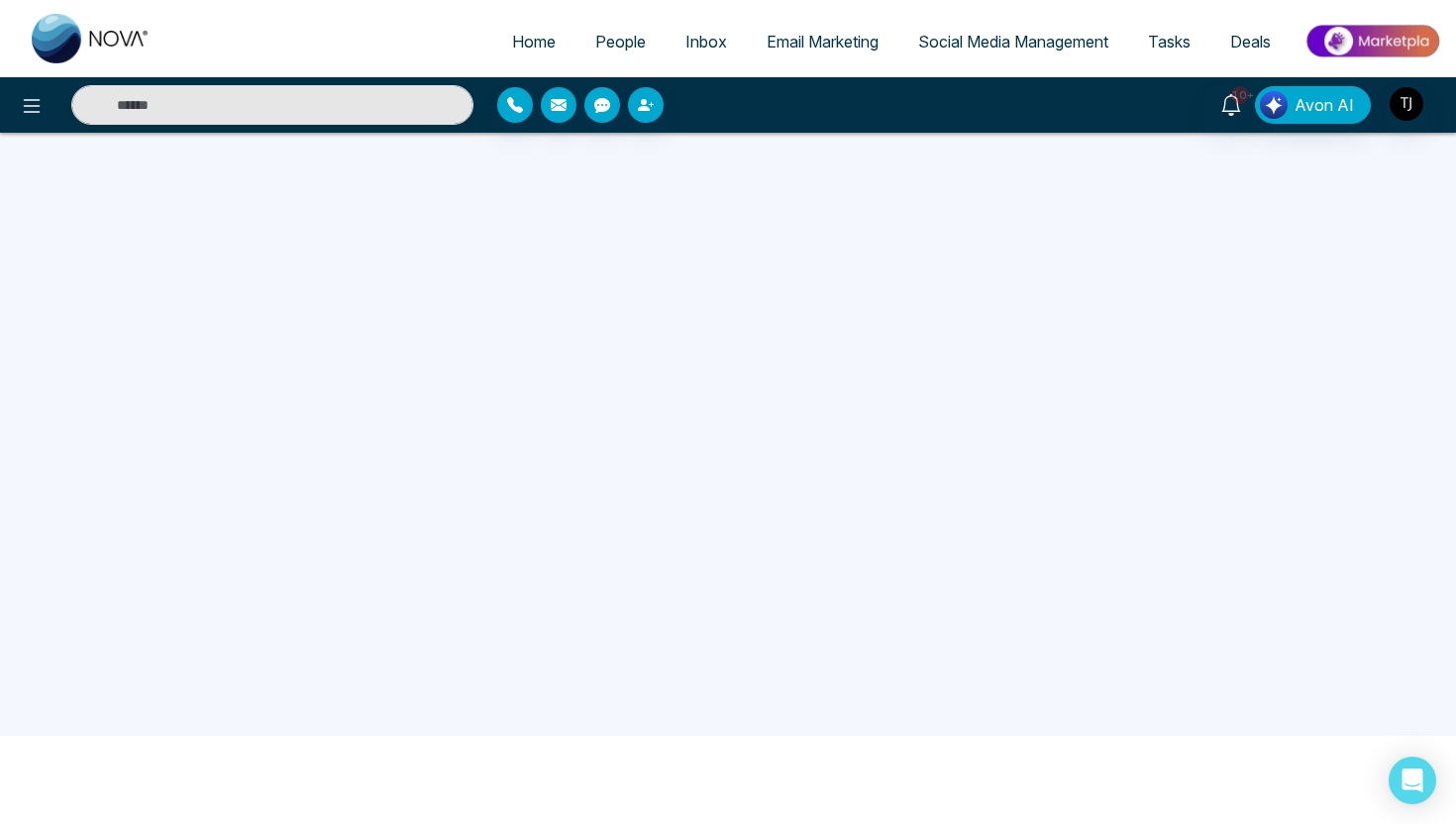 scroll, scrollTop: 0, scrollLeft: 0, axis: both 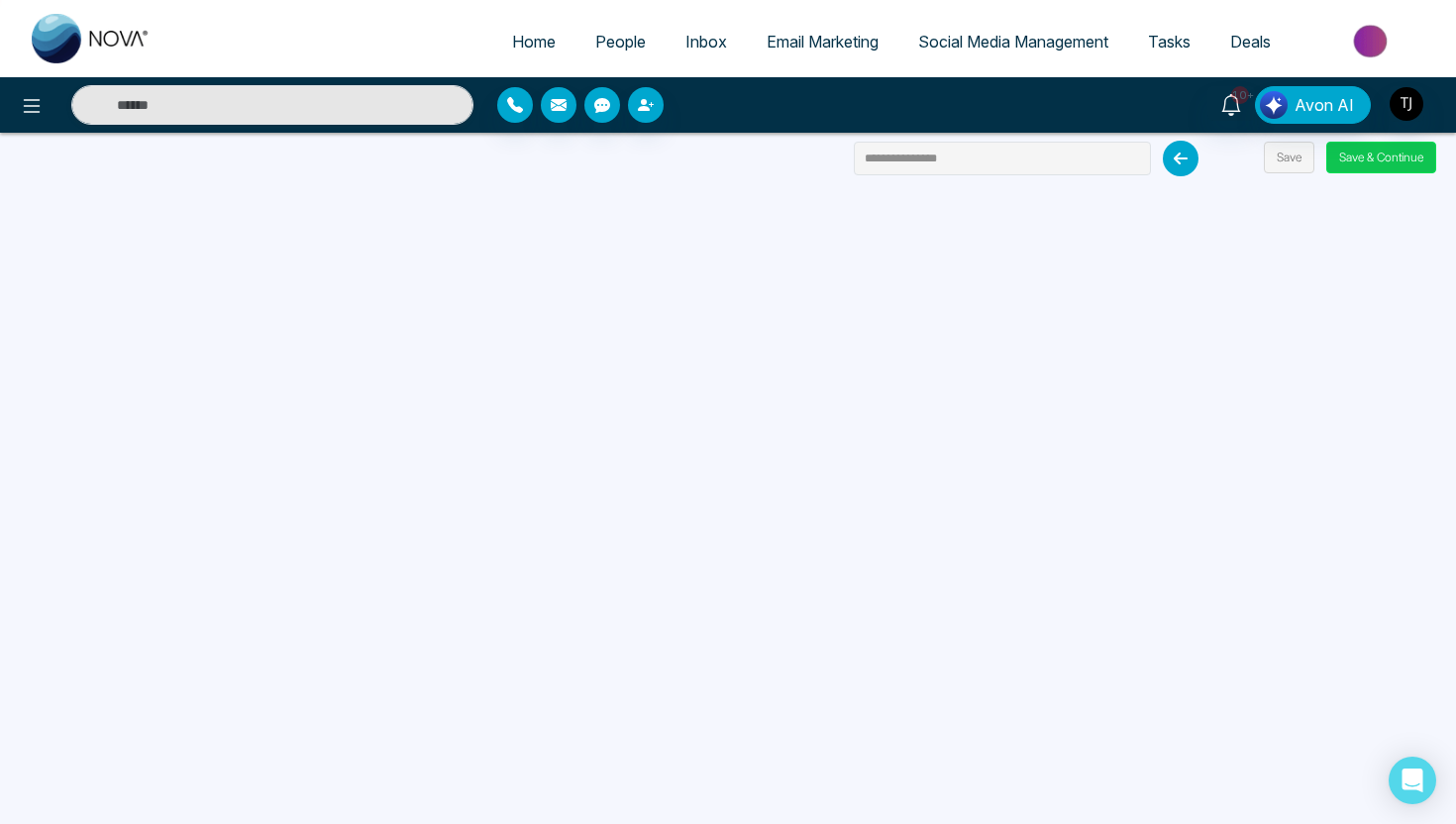 click on "Save & Continue" at bounding box center [1381, 157] 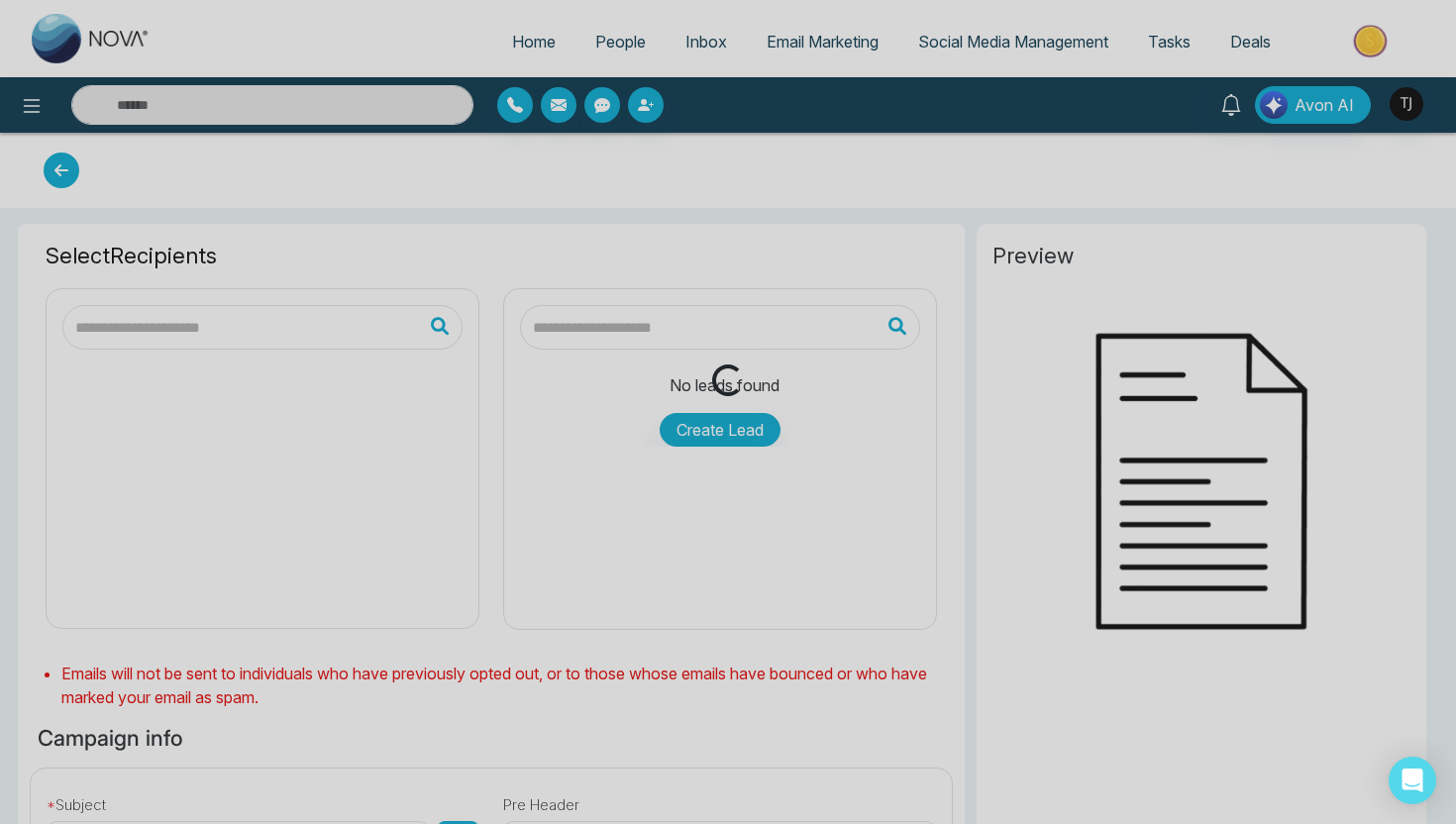 type on "**********" 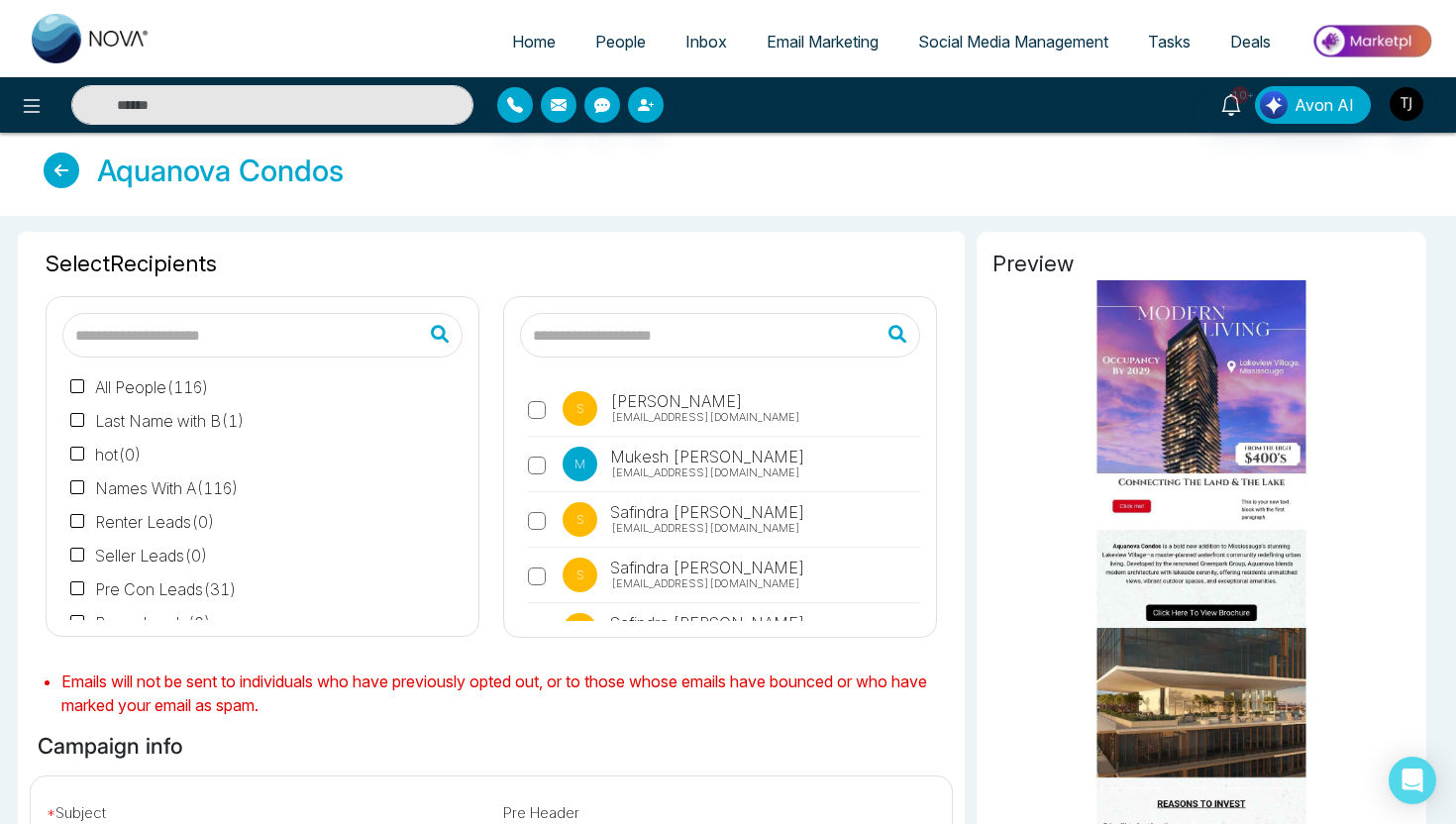 click on "All People  ( 116 )" at bounding box center [140, 387] 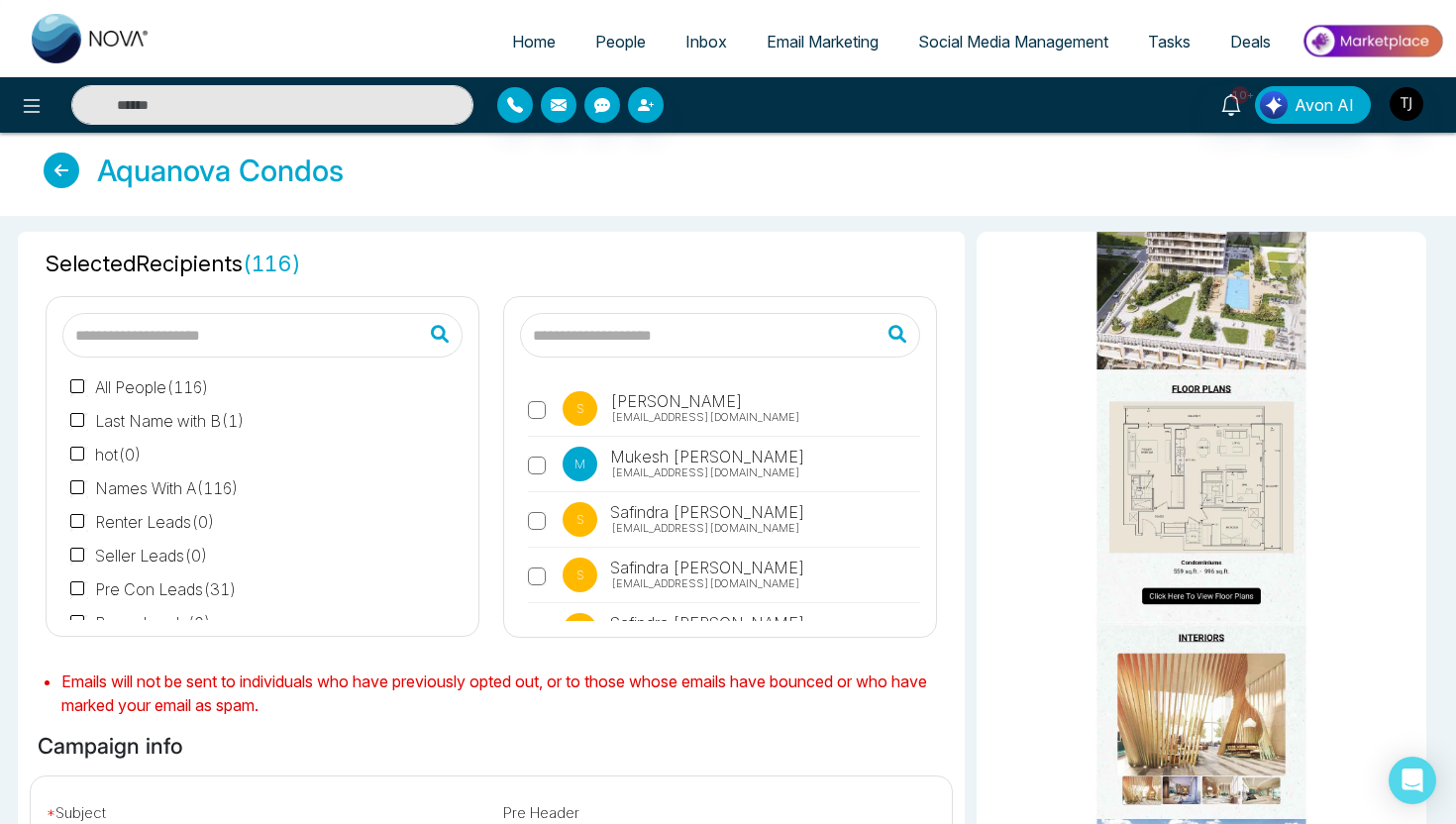 scroll, scrollTop: 1188, scrollLeft: 0, axis: vertical 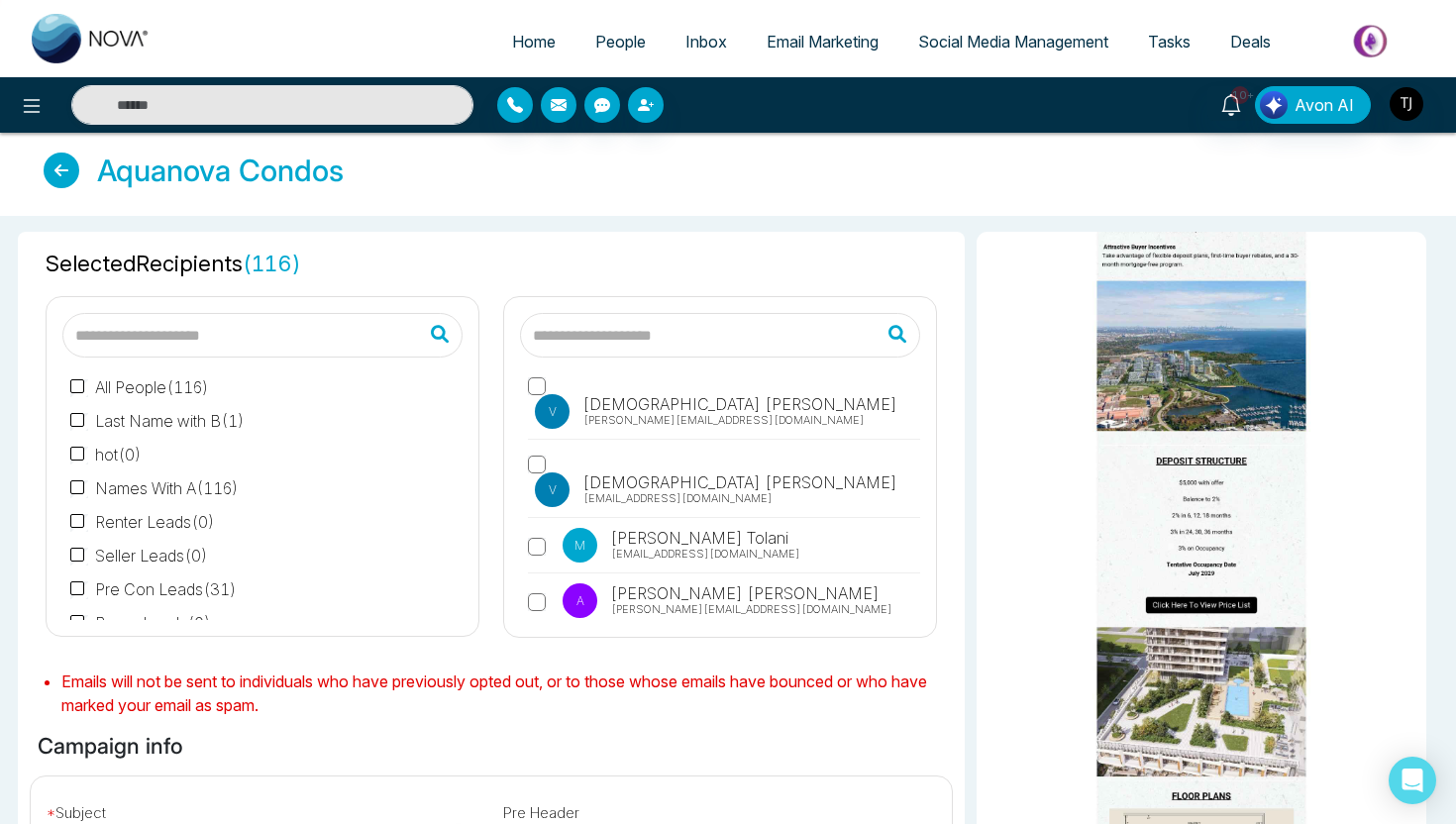 click on "S   [PERSON_NAME]     [EMAIL_ADDRESS][DOMAIN_NAME] M   [PERSON_NAME]   [EMAIL_ADDRESS][DOMAIN_NAME] S   [PERSON_NAME]   [PERSON_NAME][EMAIL_ADDRESS][DOMAIN_NAME] S   Safindra   [PERSON_NAME]   [EMAIL_ADDRESS][DOMAIN_NAME] S   Safindra   [PERSON_NAME]   [EMAIL_ADDRESS][DOMAIN_NAME] S   [PERSON_NAME]   [EMAIL_ADDRESS][DOMAIN_NAME] V   [PERSON_NAME]   [PERSON_NAME][EMAIL_ADDRESS][DOMAIN_NAME] V   [PERSON_NAME]   [EMAIL_ADDRESS][DOMAIN_NAME] M   [PERSON_NAME]   [EMAIL_ADDRESS][DOMAIN_NAME] A   [PERSON_NAME]   [PERSON_NAME][EMAIL_ADDRESS][DOMAIN_NAME] R   Raihan   Kamil   [EMAIL_ADDRESS][DOMAIN_NAME] R   Raihan   Kamil   [EMAIL_ADDRESS][DOMAIN_NAME] R   [PERSON_NAME]   [PERSON_NAME][EMAIL_ADDRESS][DOMAIN_NAME] M   [PERSON_NAME]   [PERSON_NAME][EMAIL_ADDRESS][DOMAIN_NAME] S   [PERSON_NAME]   [PERSON_NAME][EMAIL_ADDRESS][DOMAIN_NAME] S   [PERSON_NAME]   [EMAIL_ADDRESS][DOMAIN_NAME] R   [PERSON_NAME]   [PERSON_NAME][EMAIL_ADDRESS][DOMAIN_NAME] N   [PERSON_NAME]   [EMAIL_ADDRESS][DOMAIN_NAME] N   [PERSON_NAME]   [EMAIL_ADDRESS][DOMAIN_NAME] [PERSON_NAME]   [EMAIL_ADDRESS][DOMAIN_NAME]" at bounding box center [724, 629] 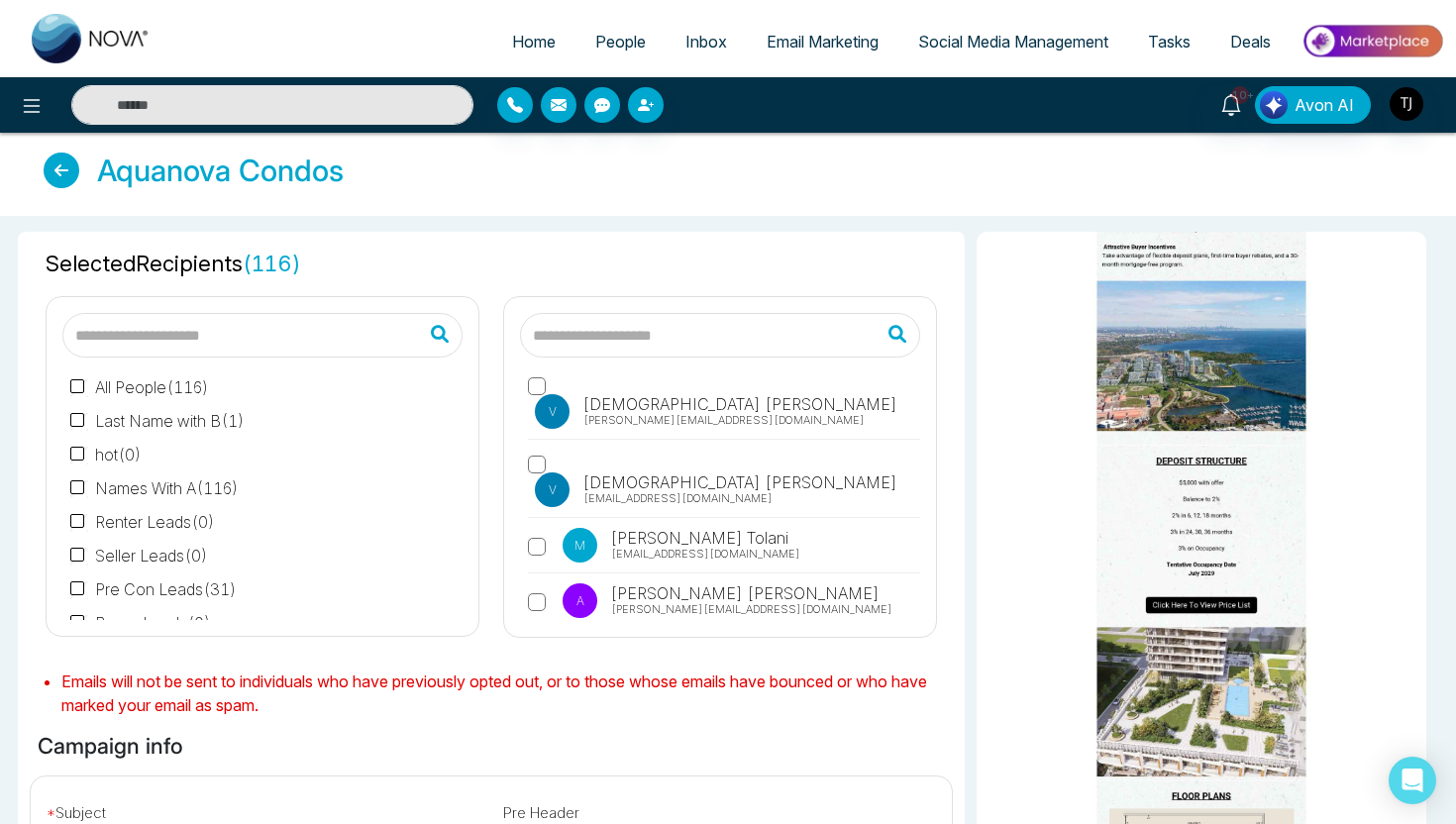 click on "[PERSON_NAME]" at bounding box center (697, 538) 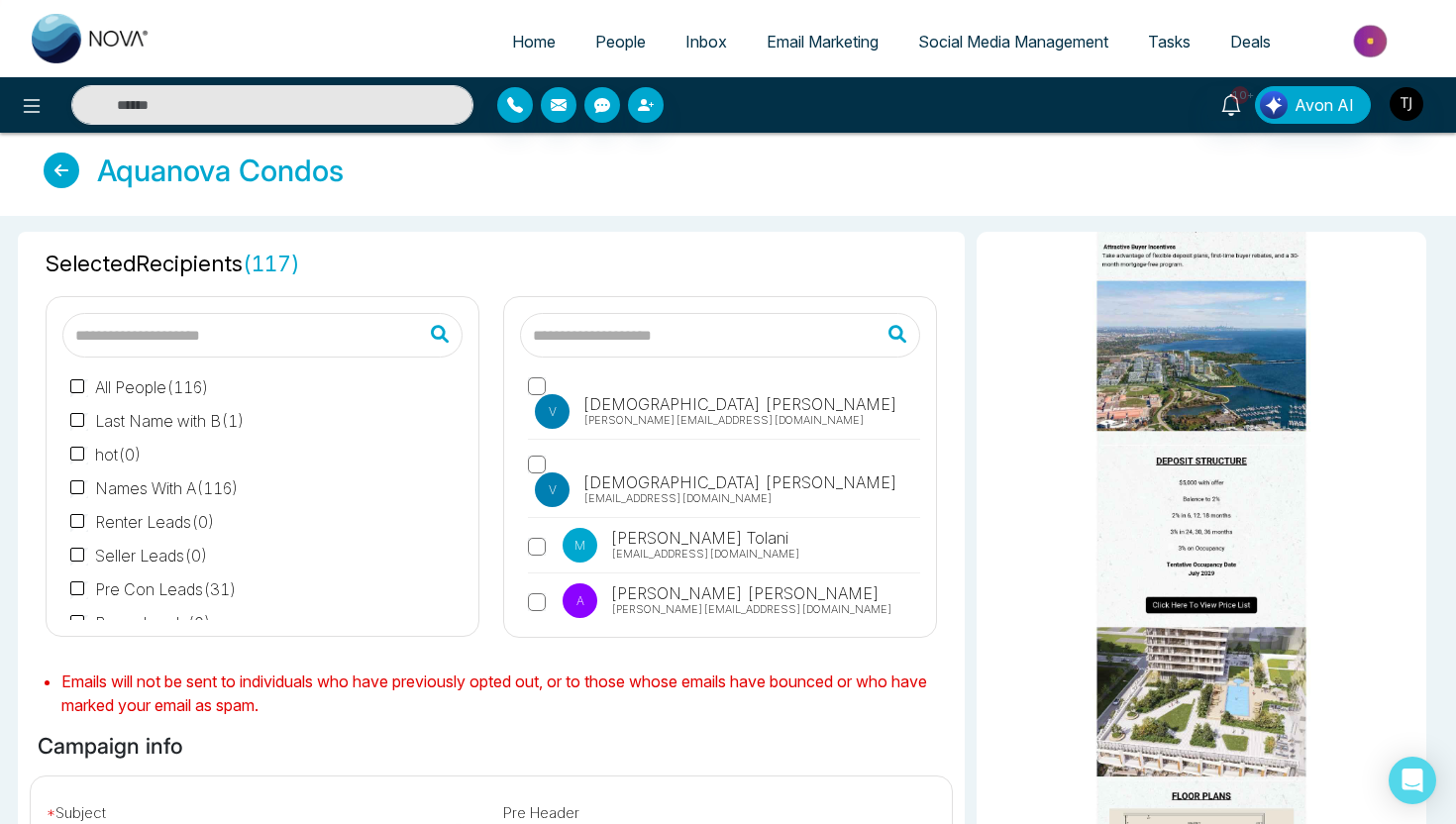 click on "[PERSON_NAME][EMAIL_ADDRESS][DOMAIN_NAME]" at bounding box center [752, 609] 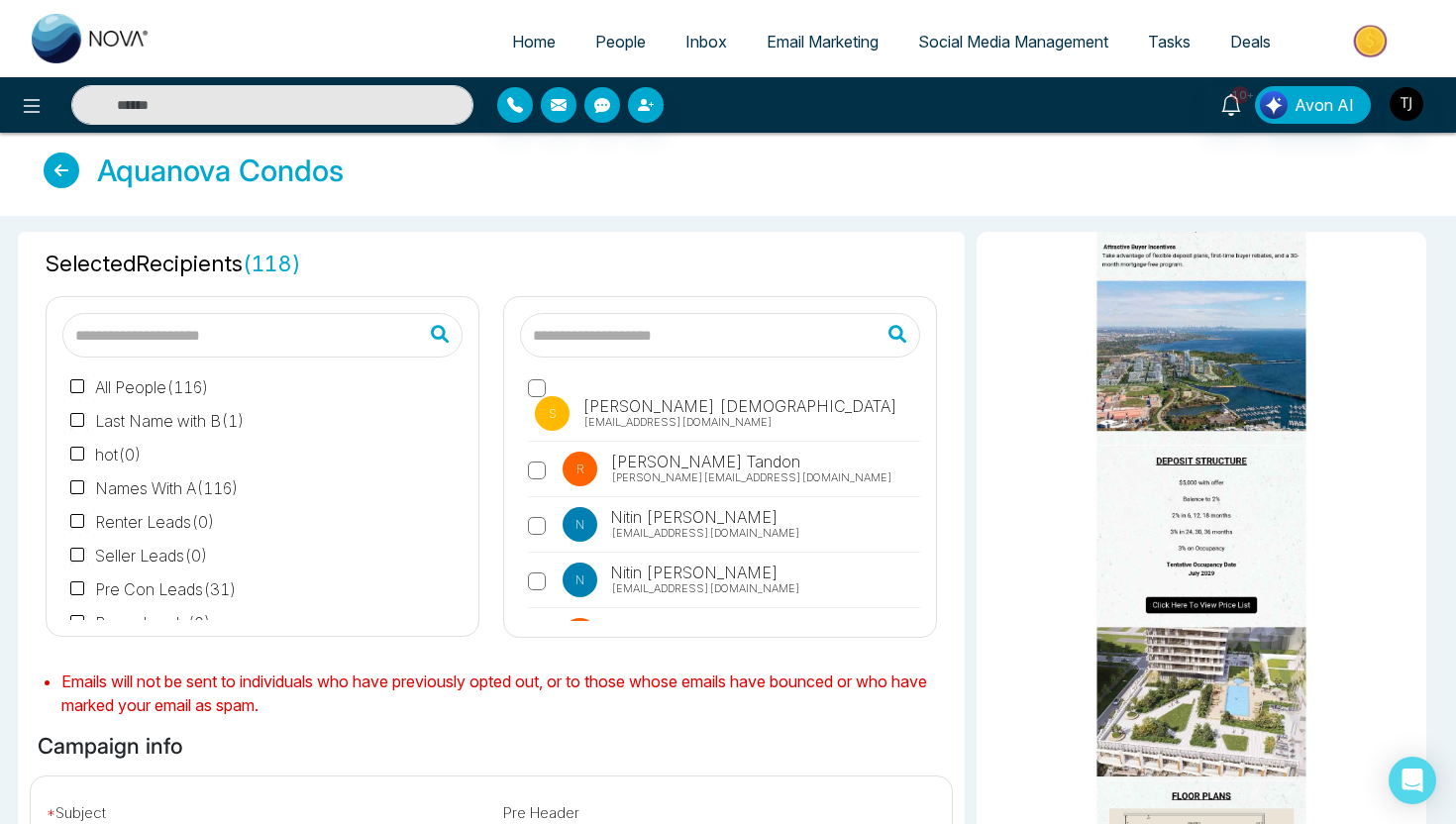 scroll, scrollTop: 938, scrollLeft: 0, axis: vertical 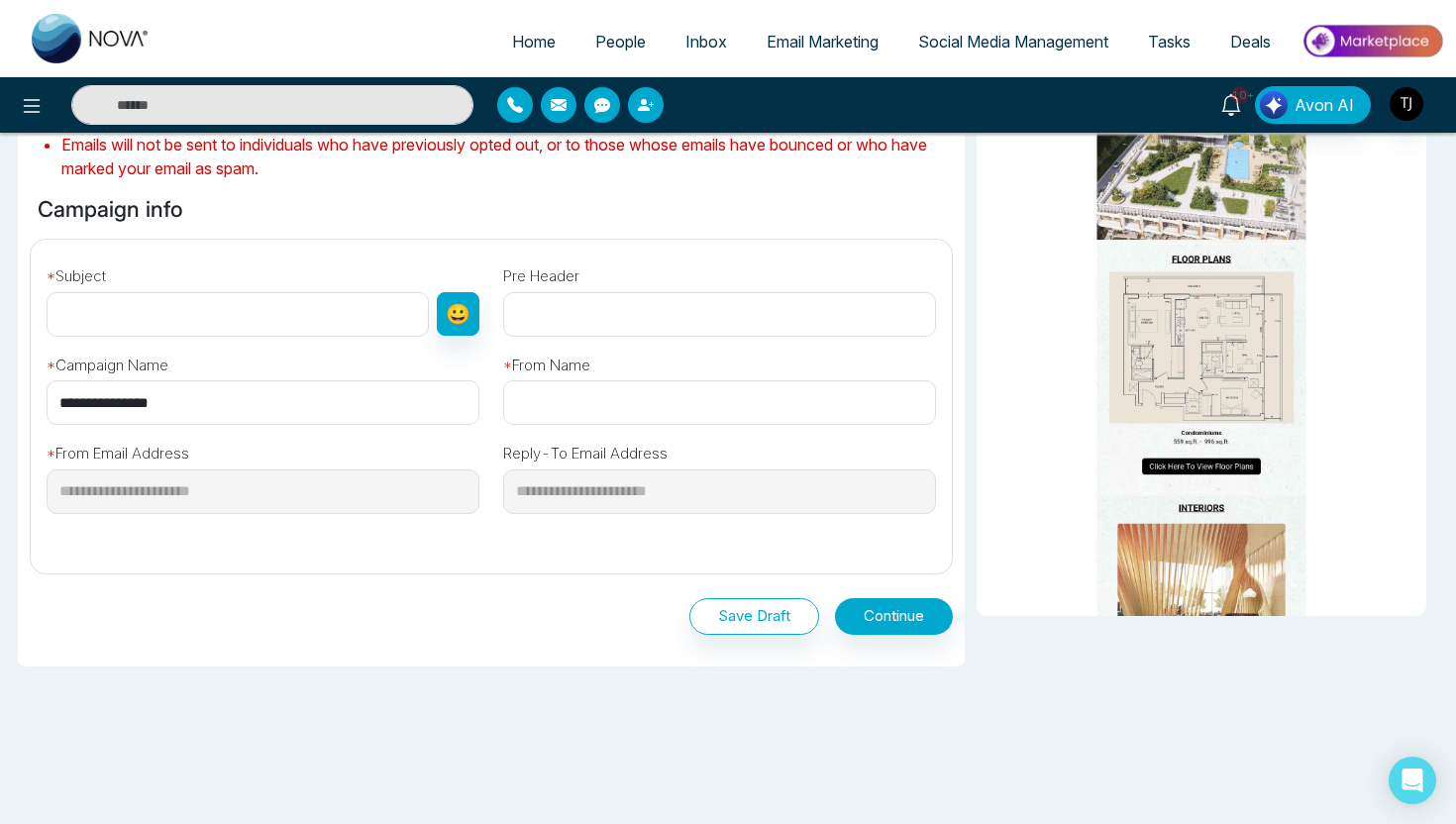click at bounding box center [238, 314] 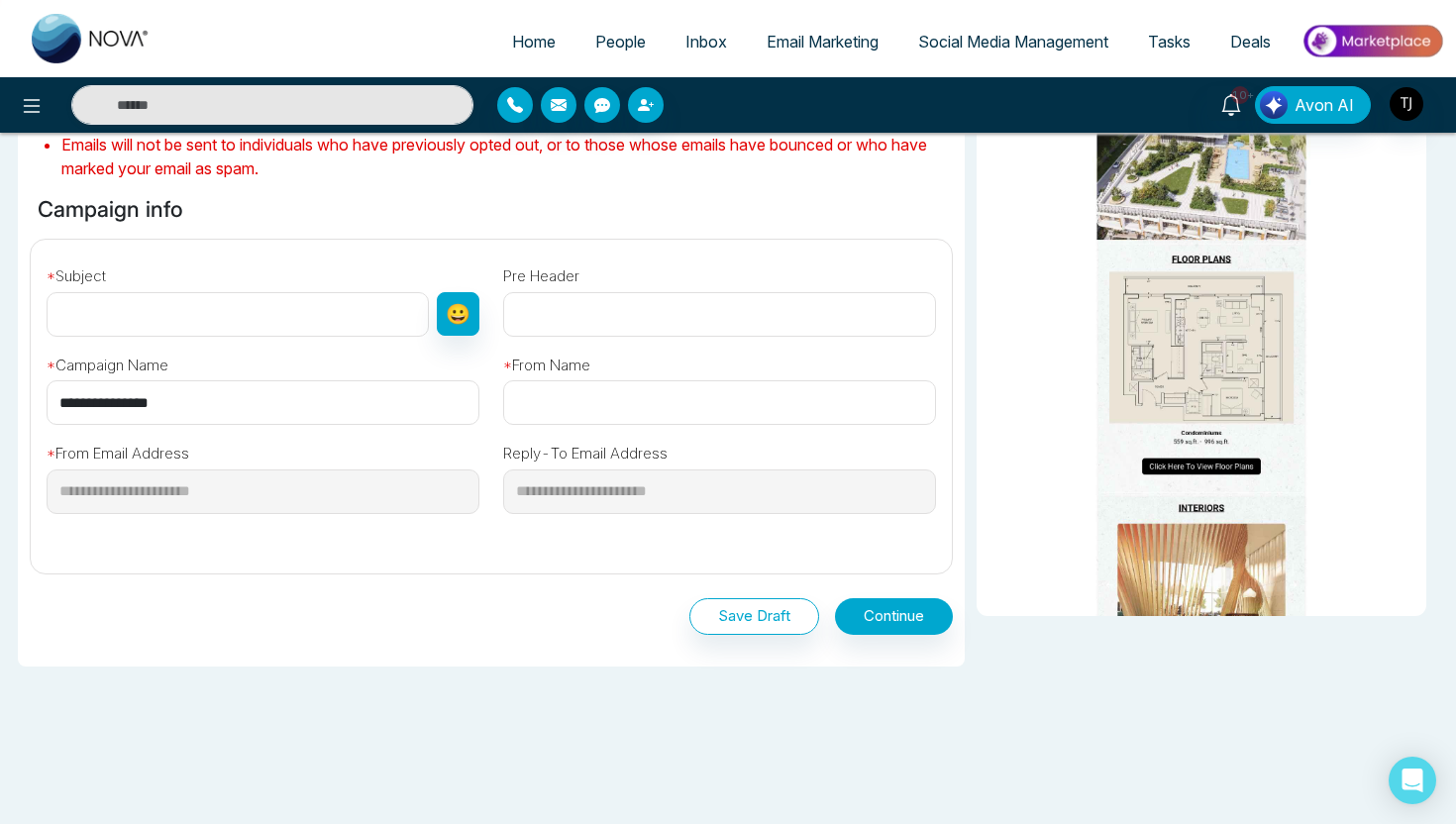 type on "*******" 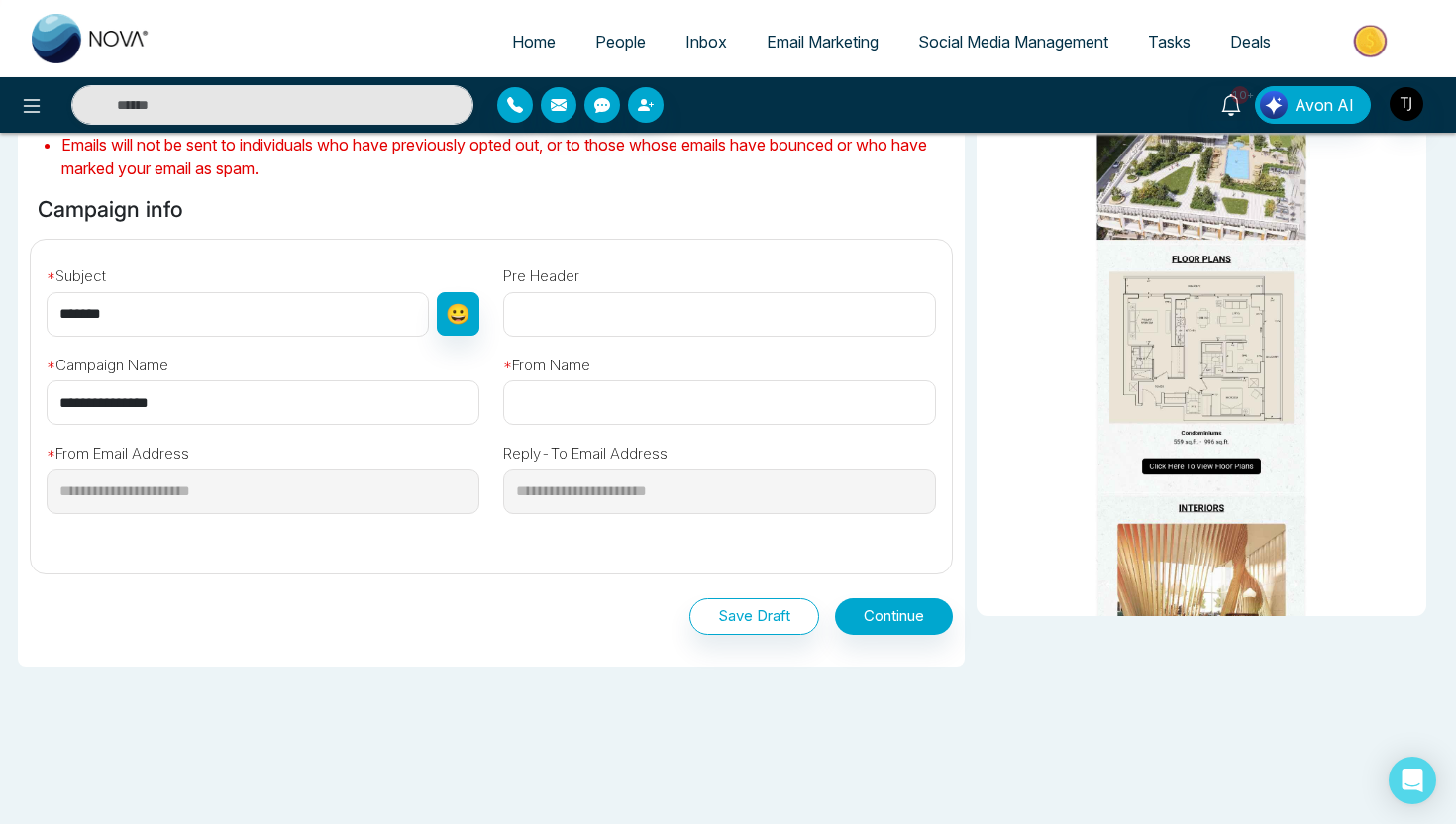 click at bounding box center (719, 402) 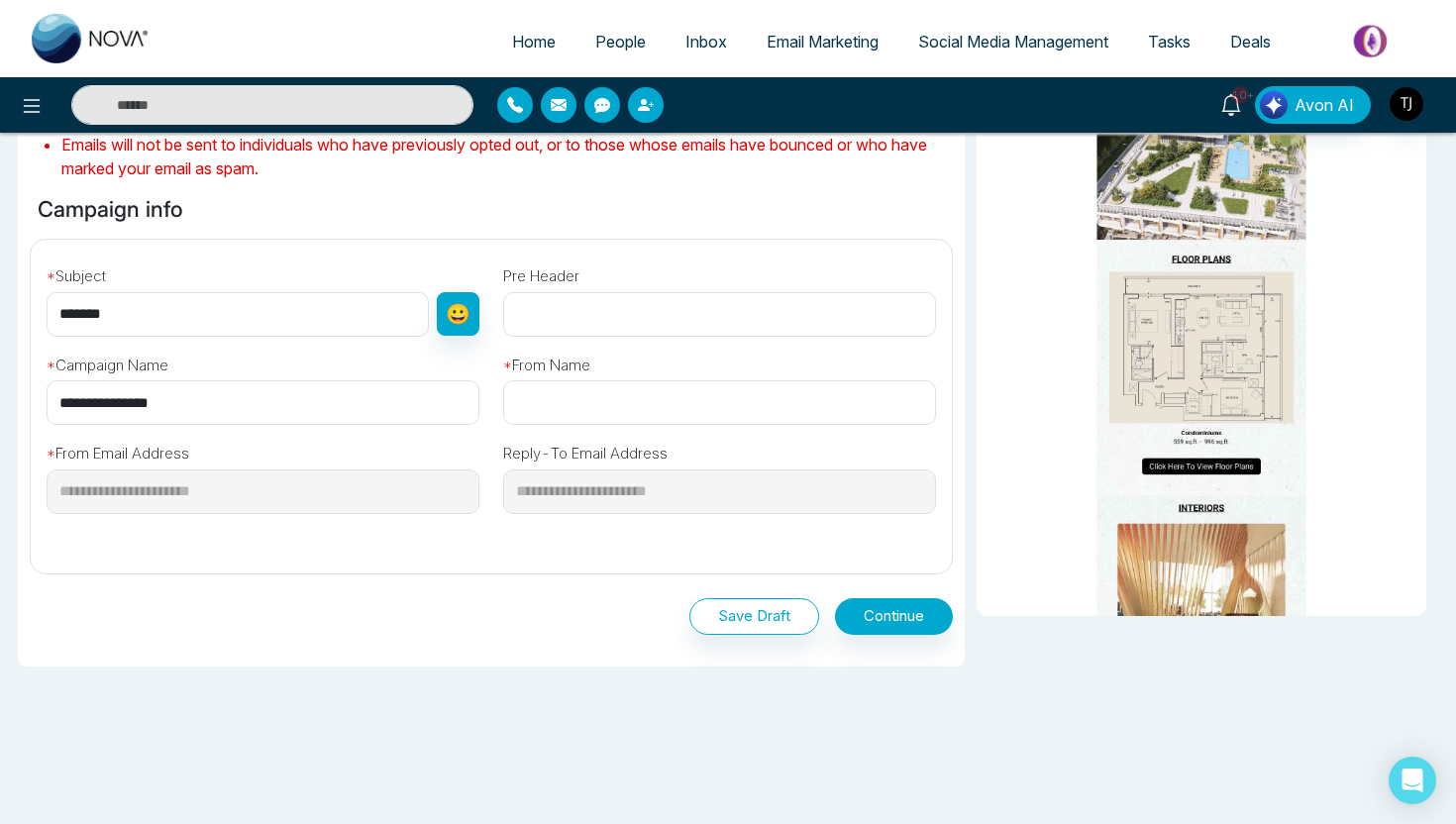 type on "*******" 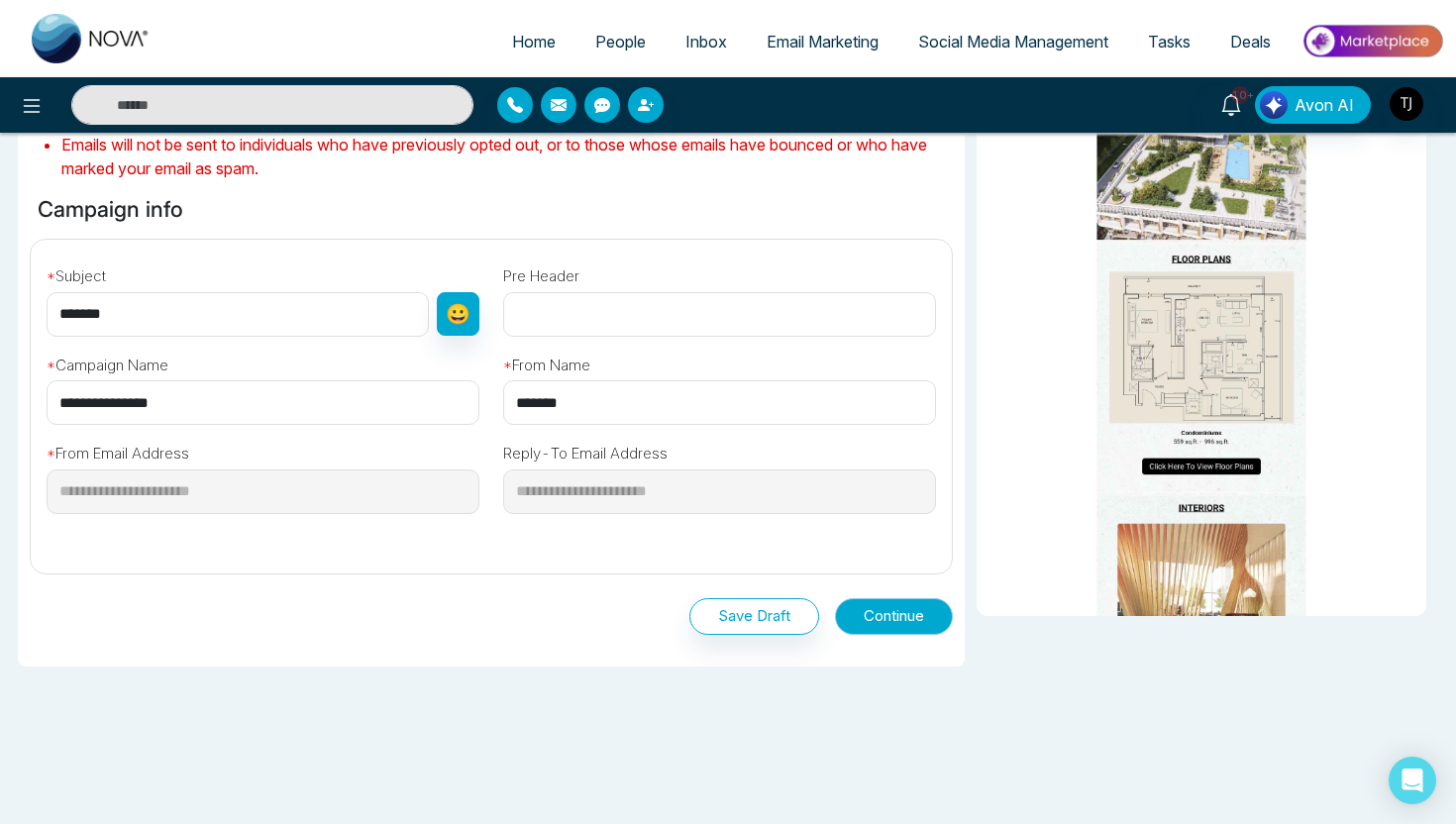 click on "Continue" at bounding box center (893, 616) 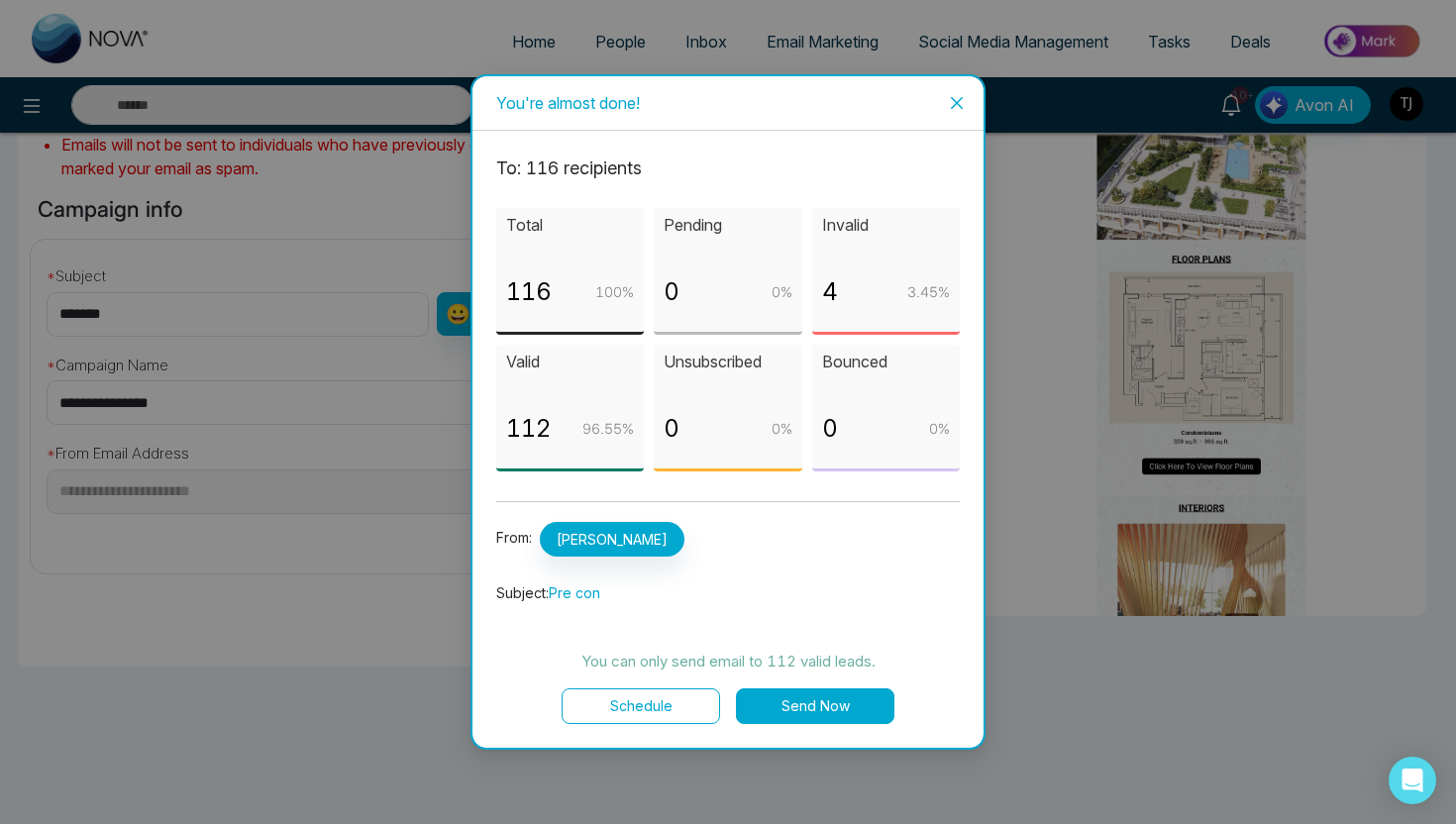 click 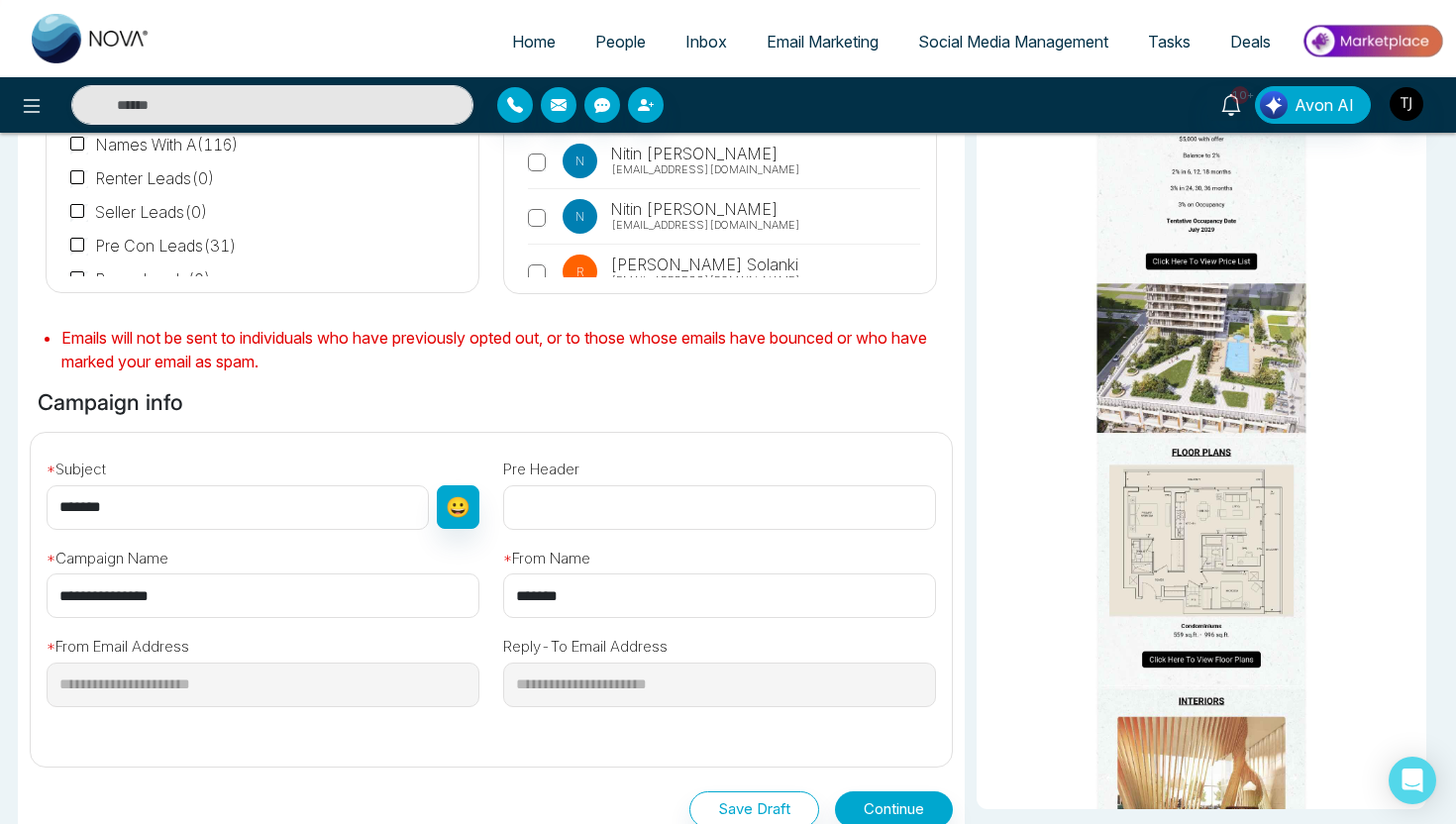 scroll, scrollTop: 0, scrollLeft: 0, axis: both 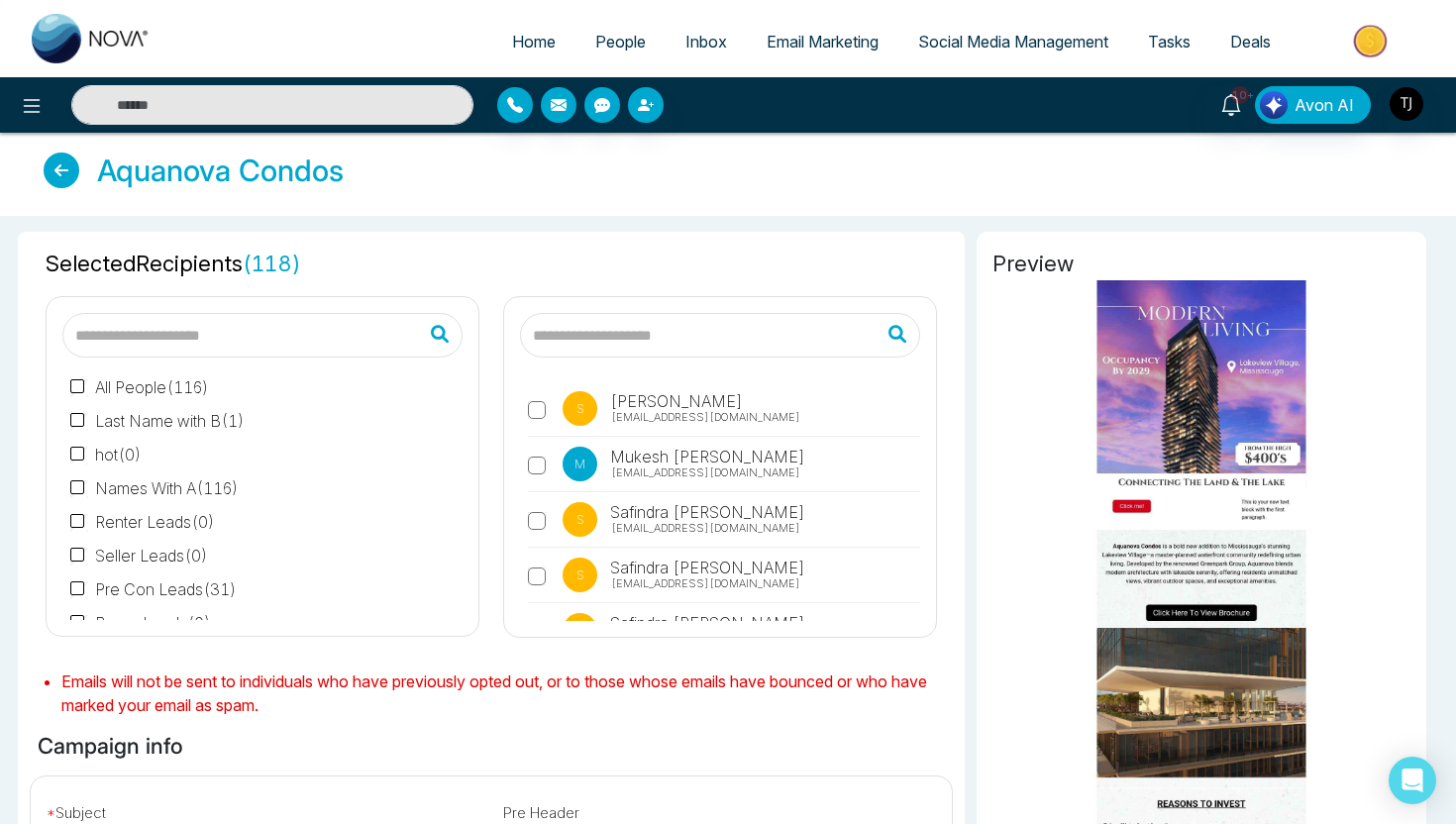 click at bounding box center [1372, 41] 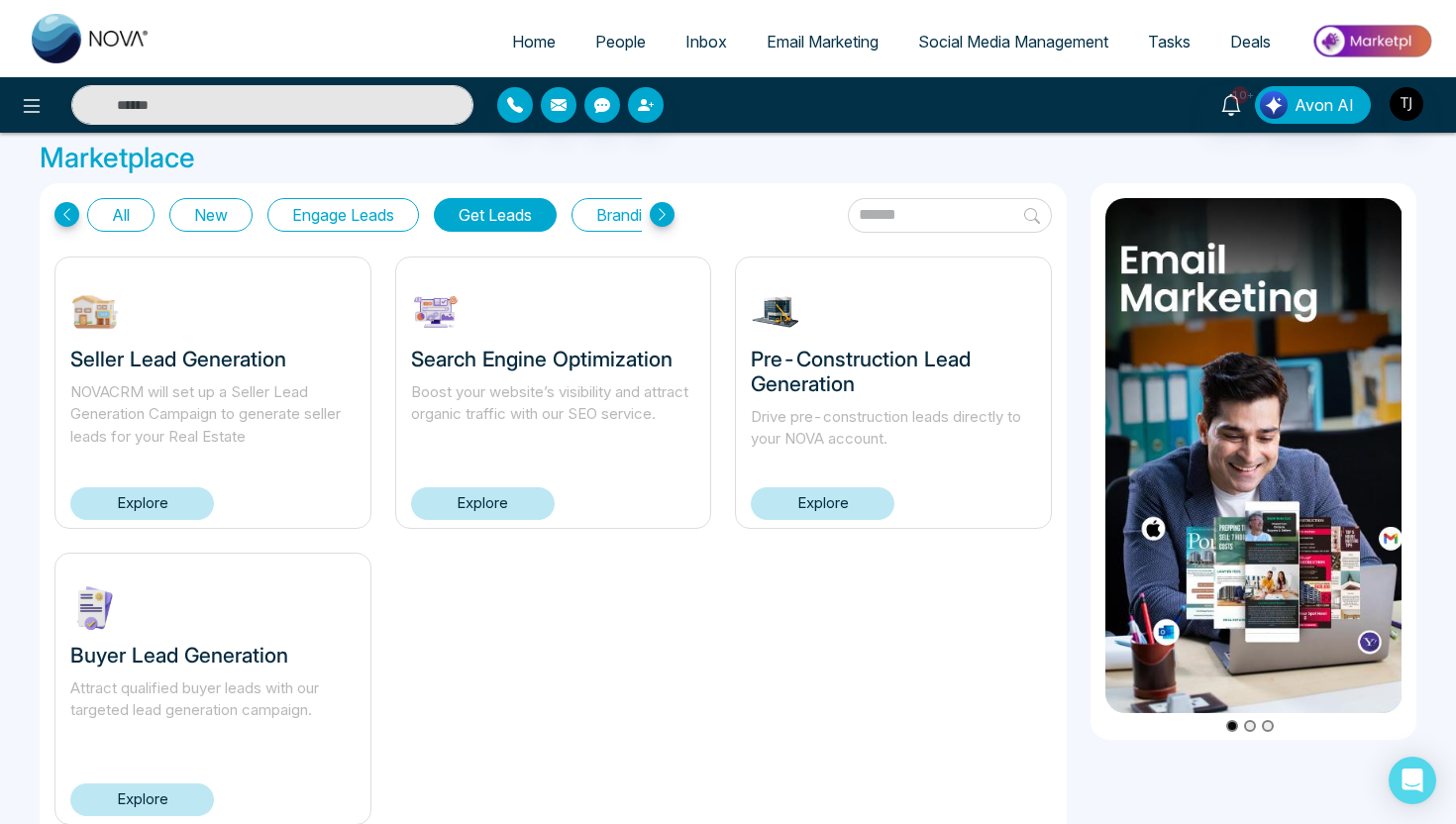scroll, scrollTop: 69, scrollLeft: 0, axis: vertical 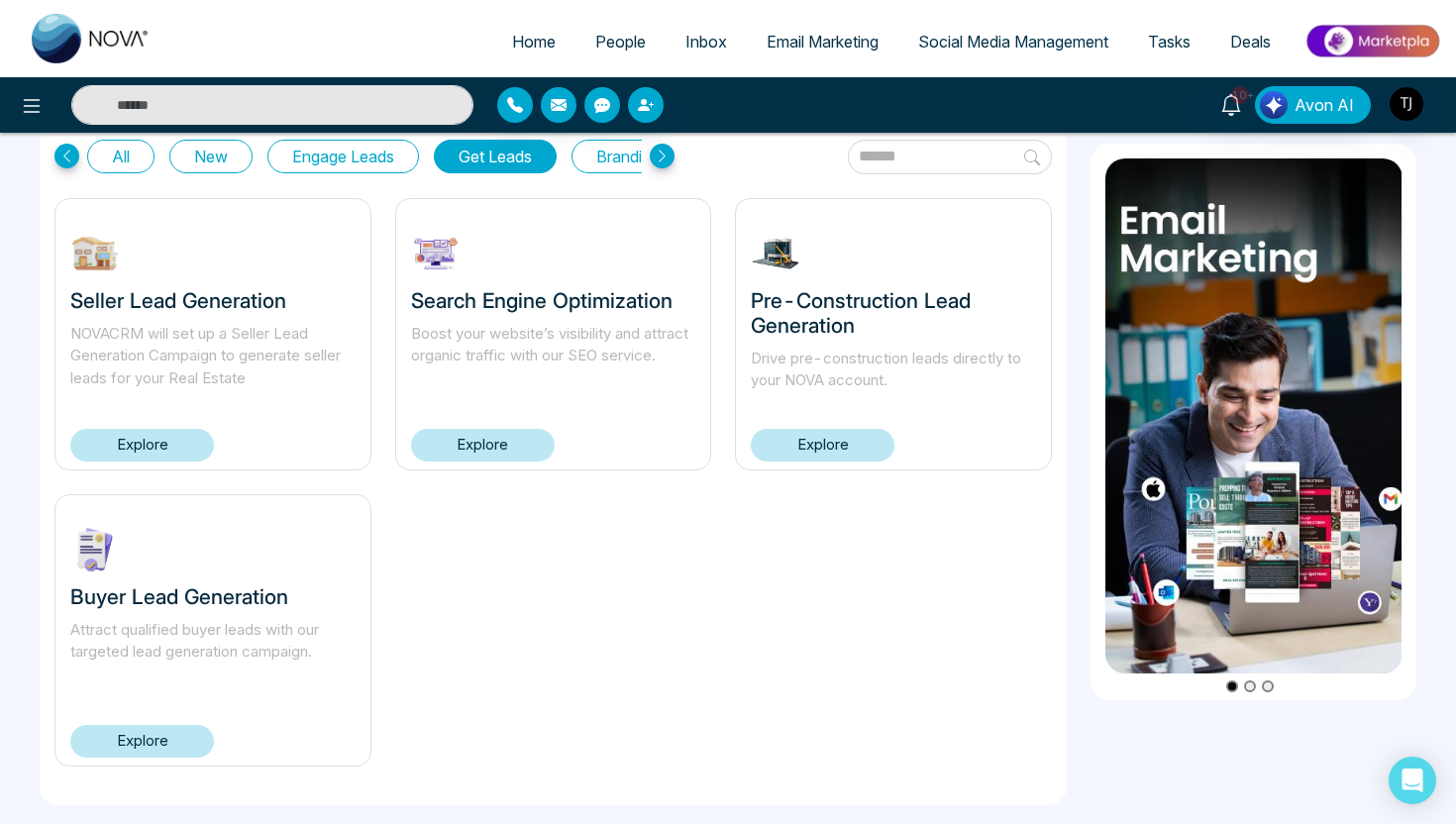 click on "Explore" at bounding box center (142, 741) 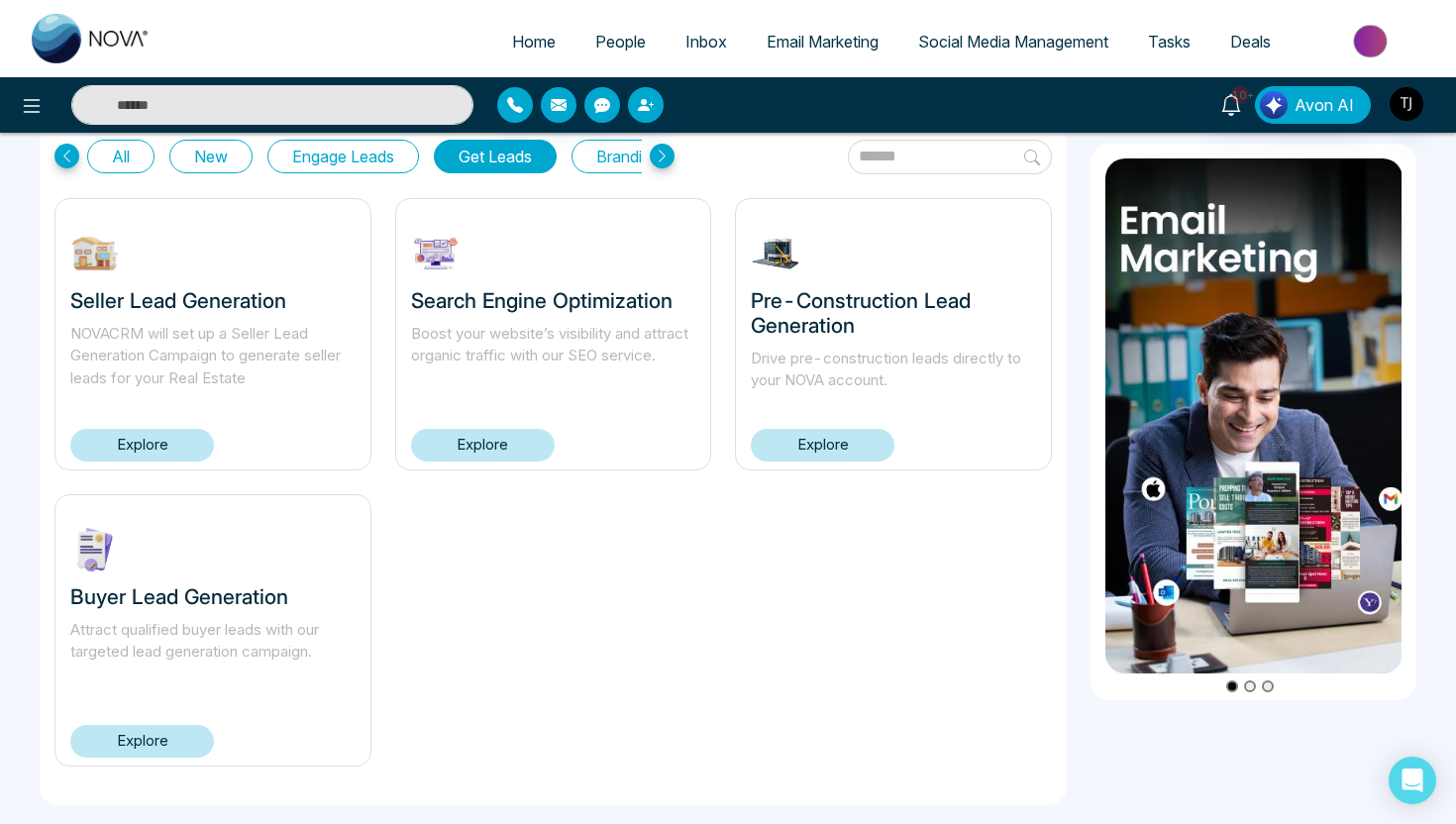 scroll, scrollTop: 0, scrollLeft: 0, axis: both 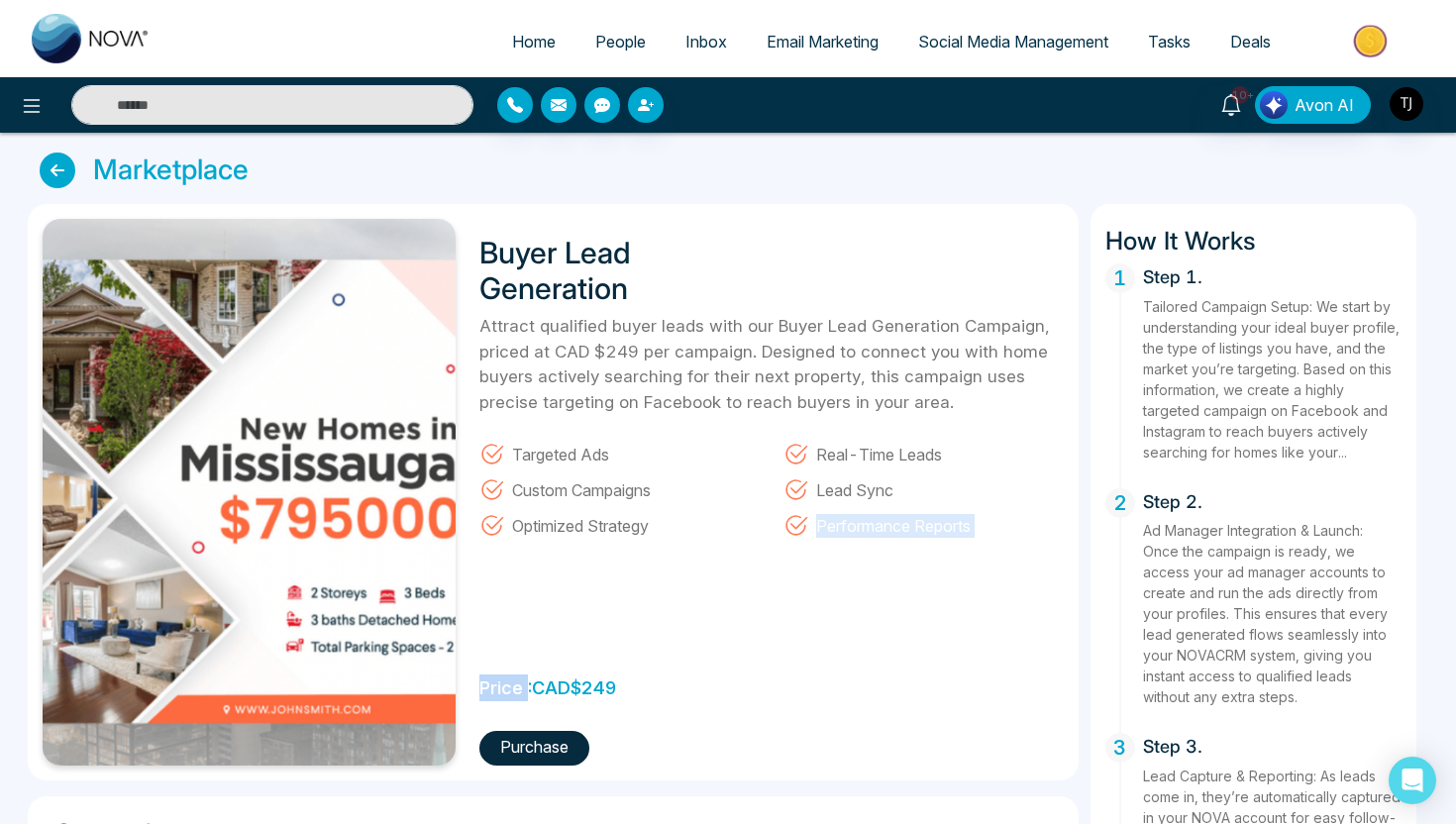 drag, startPoint x: 528, startPoint y: 684, endPoint x: 655, endPoint y: 682, distance: 127.01575 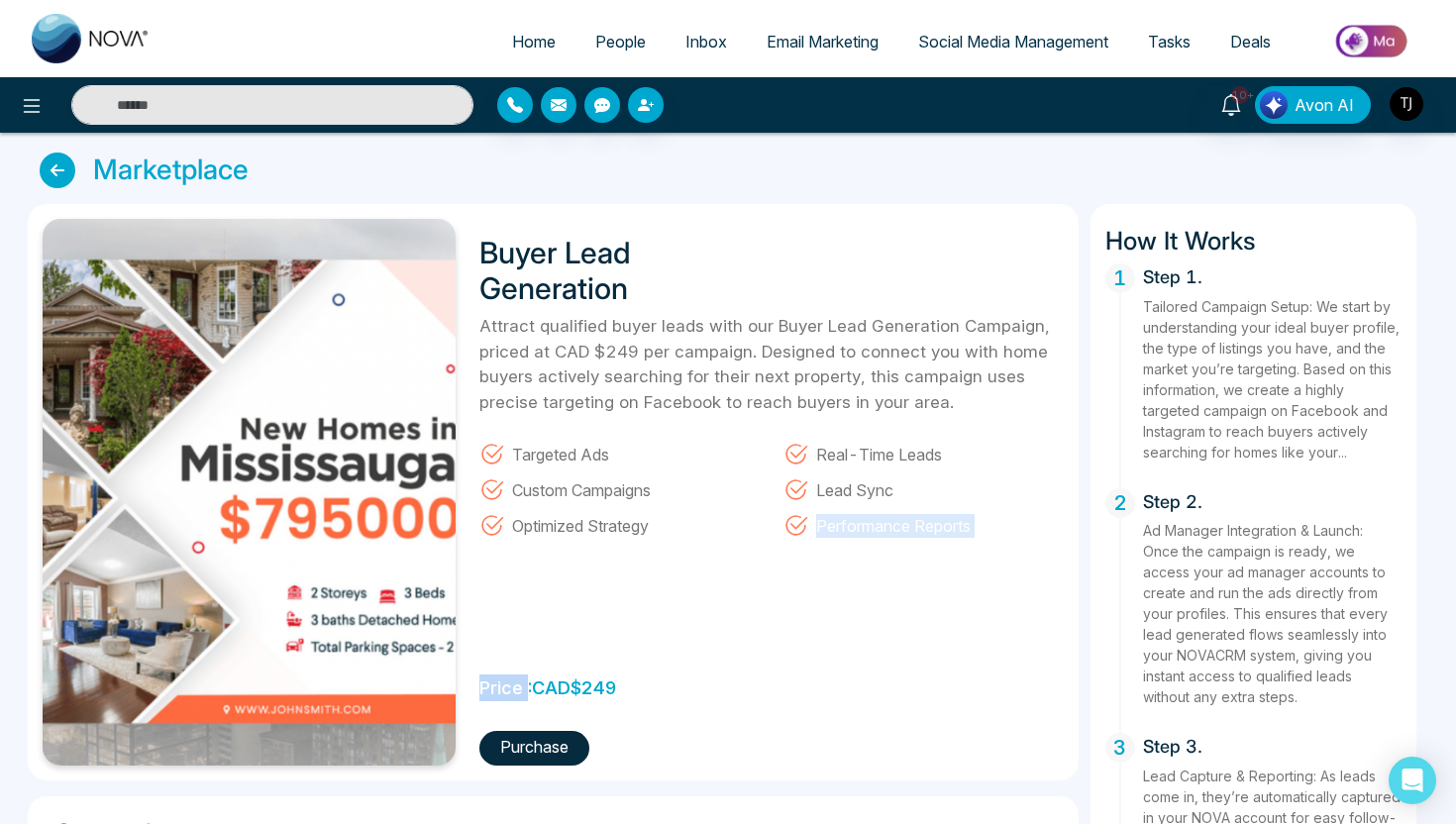 click on "Buyer Lead Generation Attract qualified buyer leads with our Buyer Lead Generation Campaign, priced at CAD $249 per campaign. Designed to connect you with home buyers actively searching for their next property, this campaign uses precise targeting on Facebook to reach buyers in your area. Targeted Ads Real-Time Leads Custom Campaigns Lead Sync Optimized Strategy Performance Reports Price :  CAD  $ 249 Purchase" at bounding box center (765, 492) 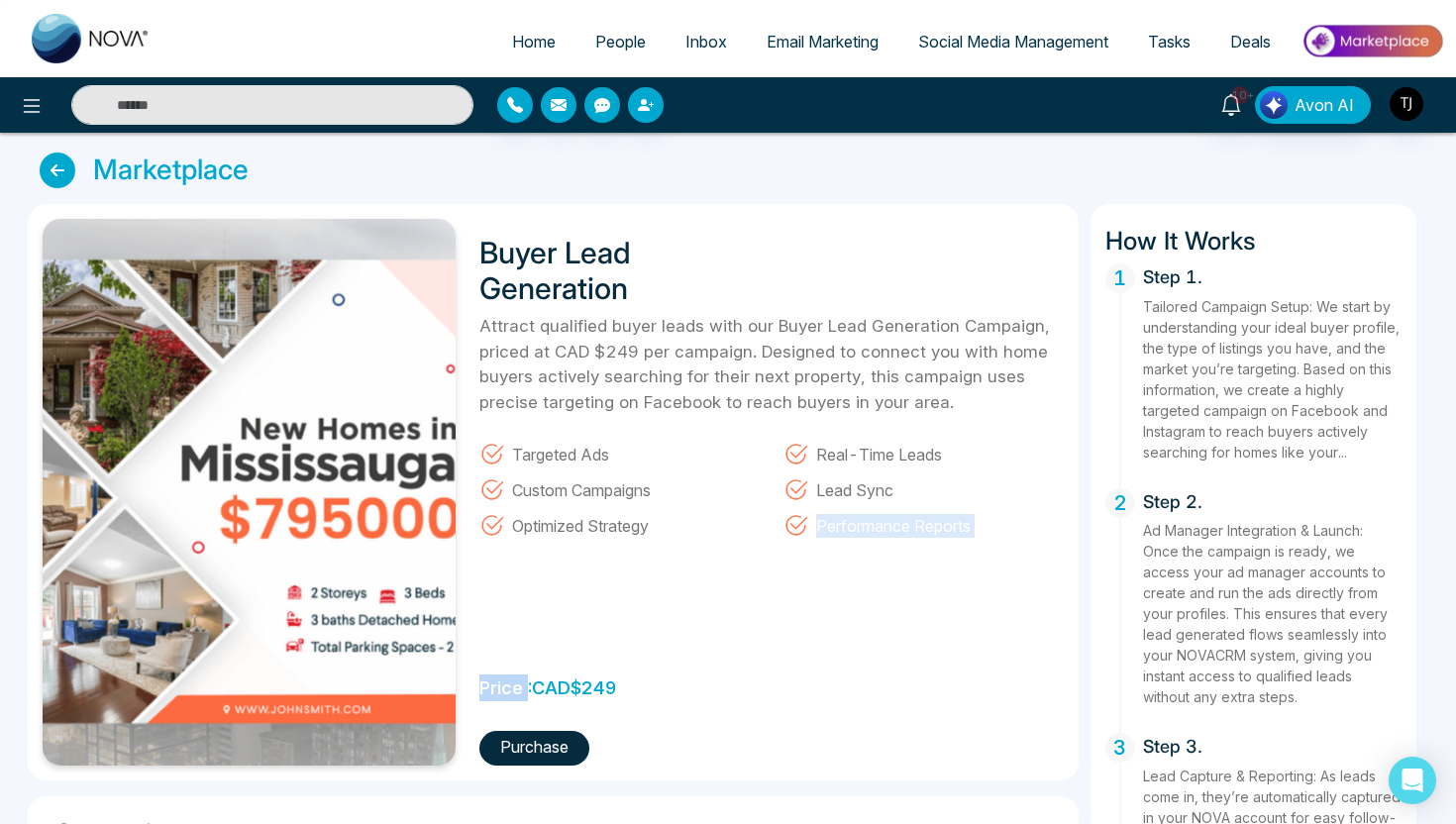 click on "Buyer Lead Generation Attract qualified buyer leads with our Buyer Lead Generation Campaign, priced at CAD $249 per campaign. Designed to connect you with home buyers actively searching for their next property, this campaign uses precise targeting on Facebook to reach buyers in your area. Targeted Ads Real-Time Leads Custom Campaigns Lead Sync Optimized Strategy Performance Reports Price :  CAD  $ 249 Purchase" at bounding box center [765, 492] 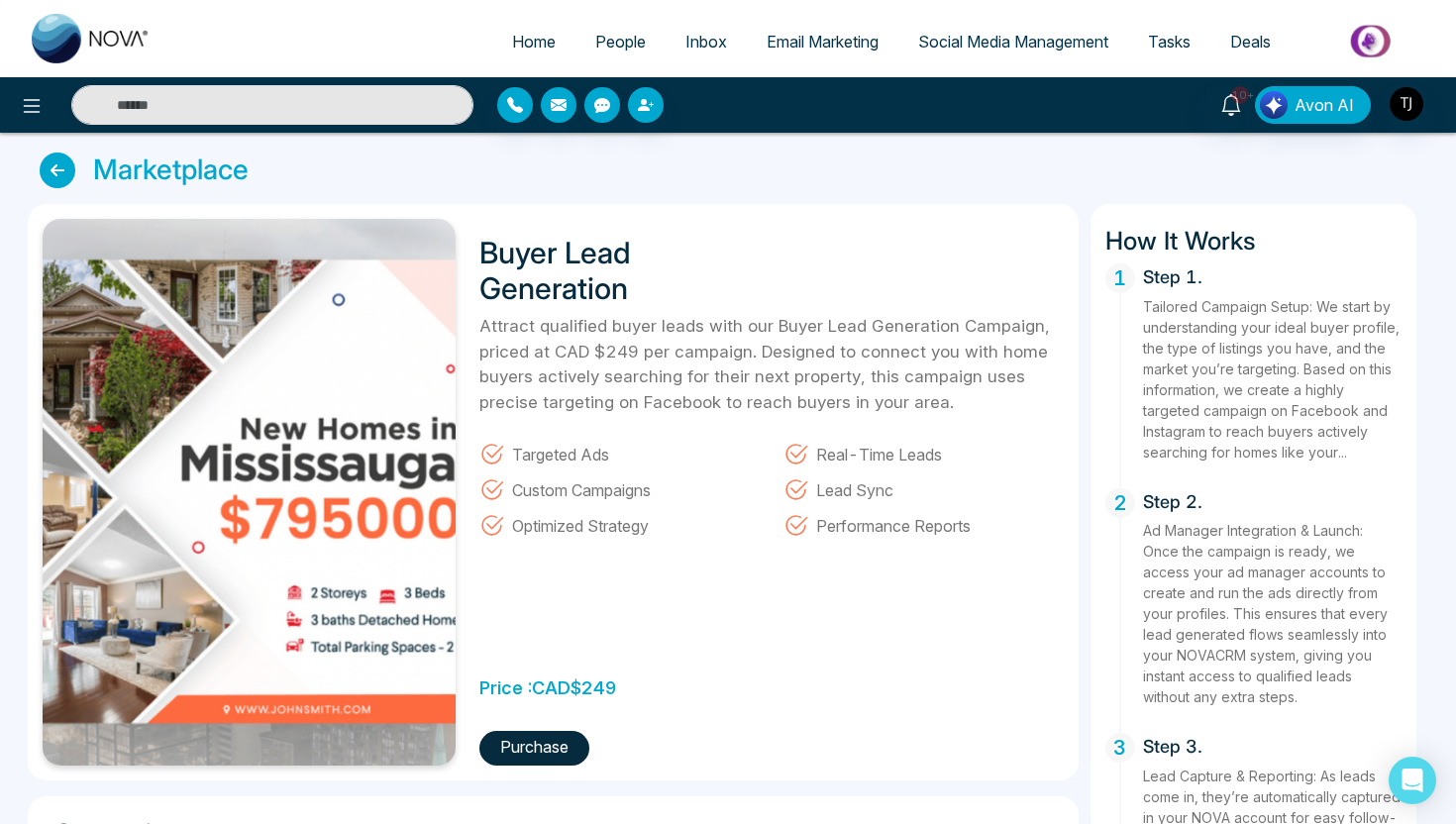 drag, startPoint x: 643, startPoint y: 691, endPoint x: 595, endPoint y: 690, distance: 48.010416 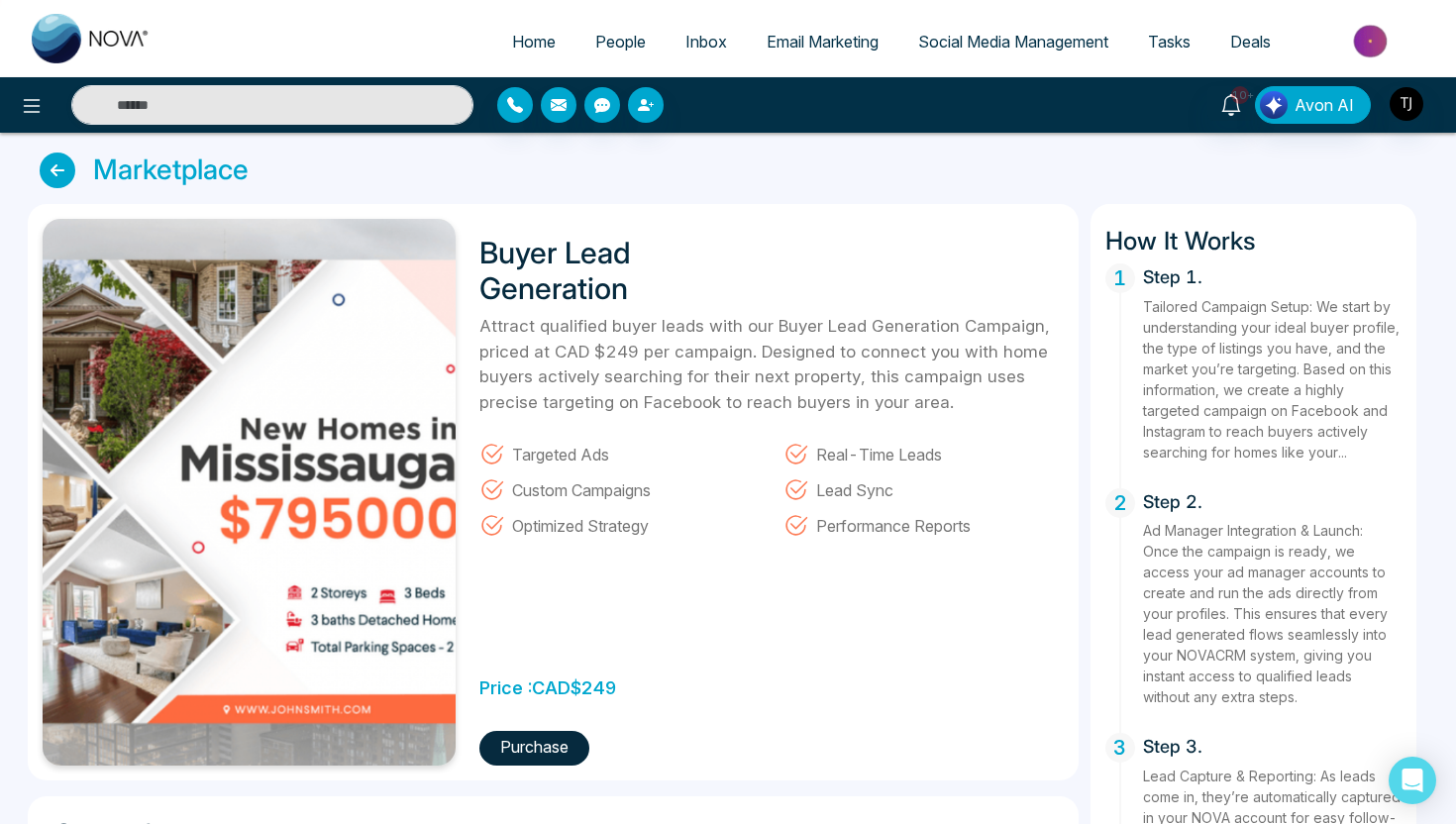 click on "Buyer Lead Generation Attract qualified buyer leads with our Buyer Lead Generation Campaign, priced at CAD $249 per campaign. Designed to connect you with home buyers actively searching for their next property, this campaign uses precise targeting on Facebook to reach buyers in your area. Targeted Ads Real-Time Leads Custom Campaigns Lead Sync Optimized Strategy Performance Reports Price :  CAD  $ 249 Purchase" at bounding box center [765, 492] 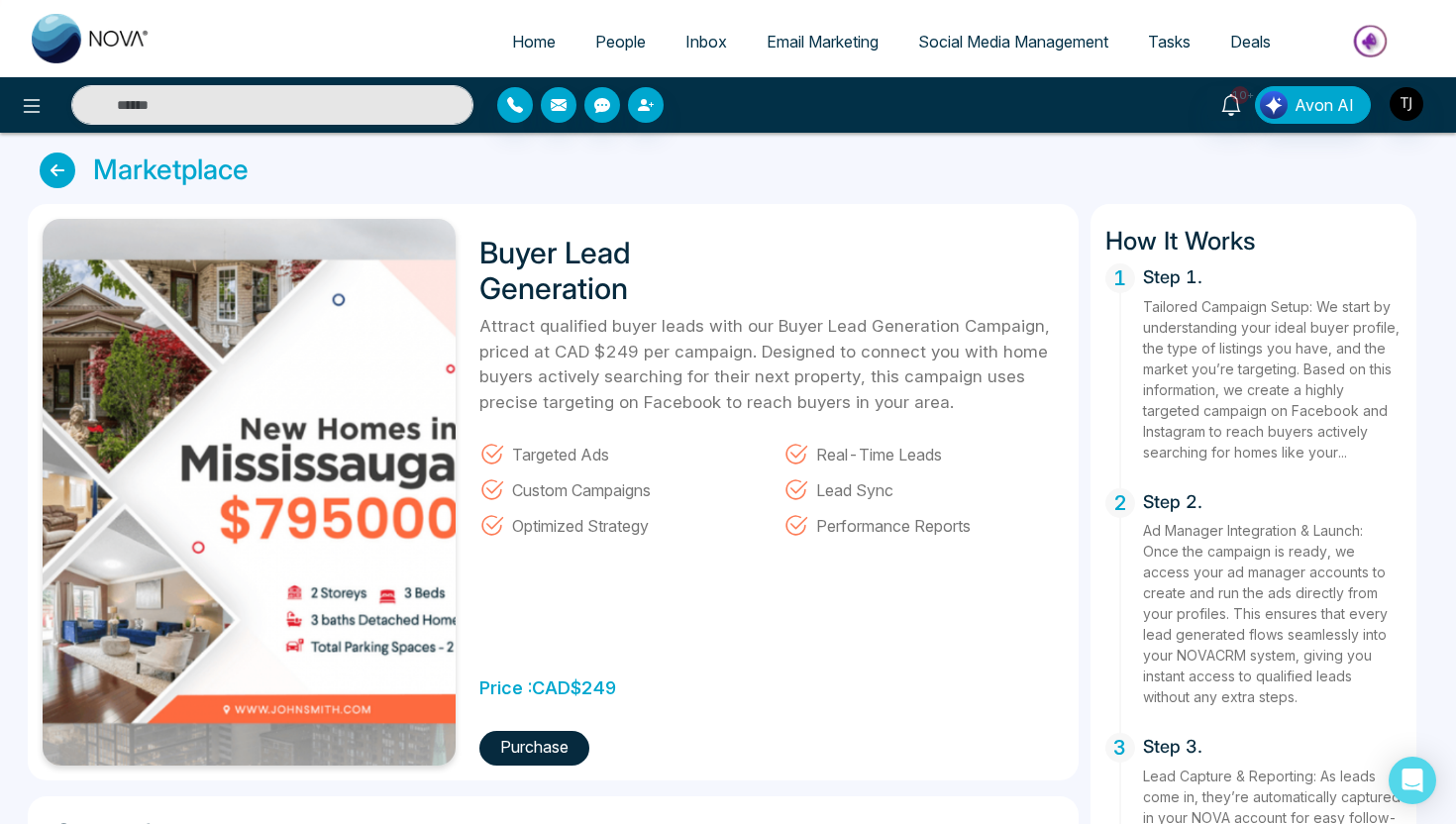 click on "Buyer Lead Generation Attract qualified buyer leads with our Buyer Lead Generation Campaign, priced at CAD $249 per campaign. Designed to connect you with home buyers actively searching for their next property, this campaign uses precise targeting on Facebook to reach buyers in your area. Targeted Ads Real-Time Leads Custom Campaigns Lead Sync Optimized Strategy Performance Reports Price :  CAD  $ 249 Purchase" at bounding box center (765, 492) 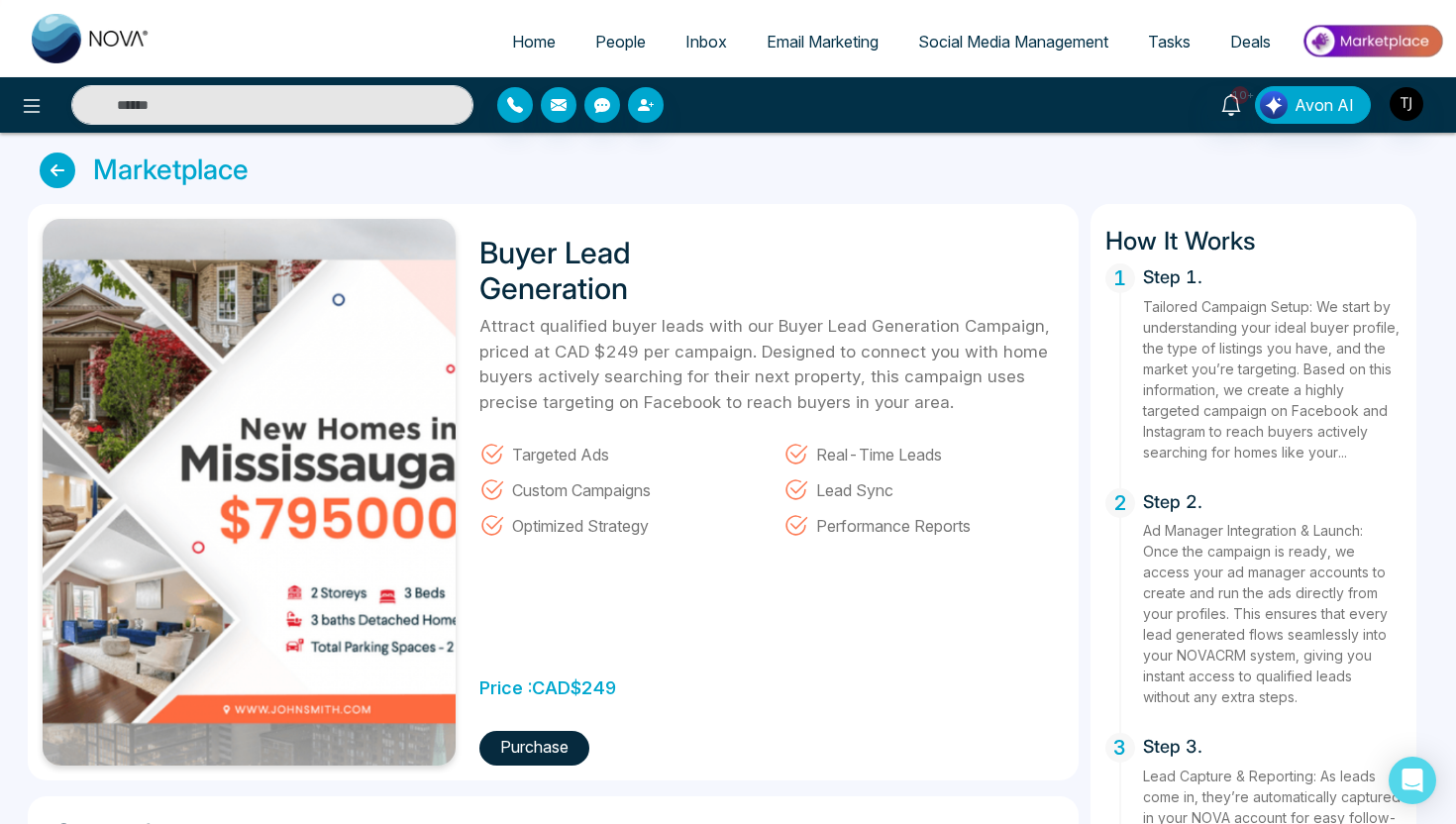 drag, startPoint x: 489, startPoint y: 263, endPoint x: 629, endPoint y: 275, distance: 140.51334 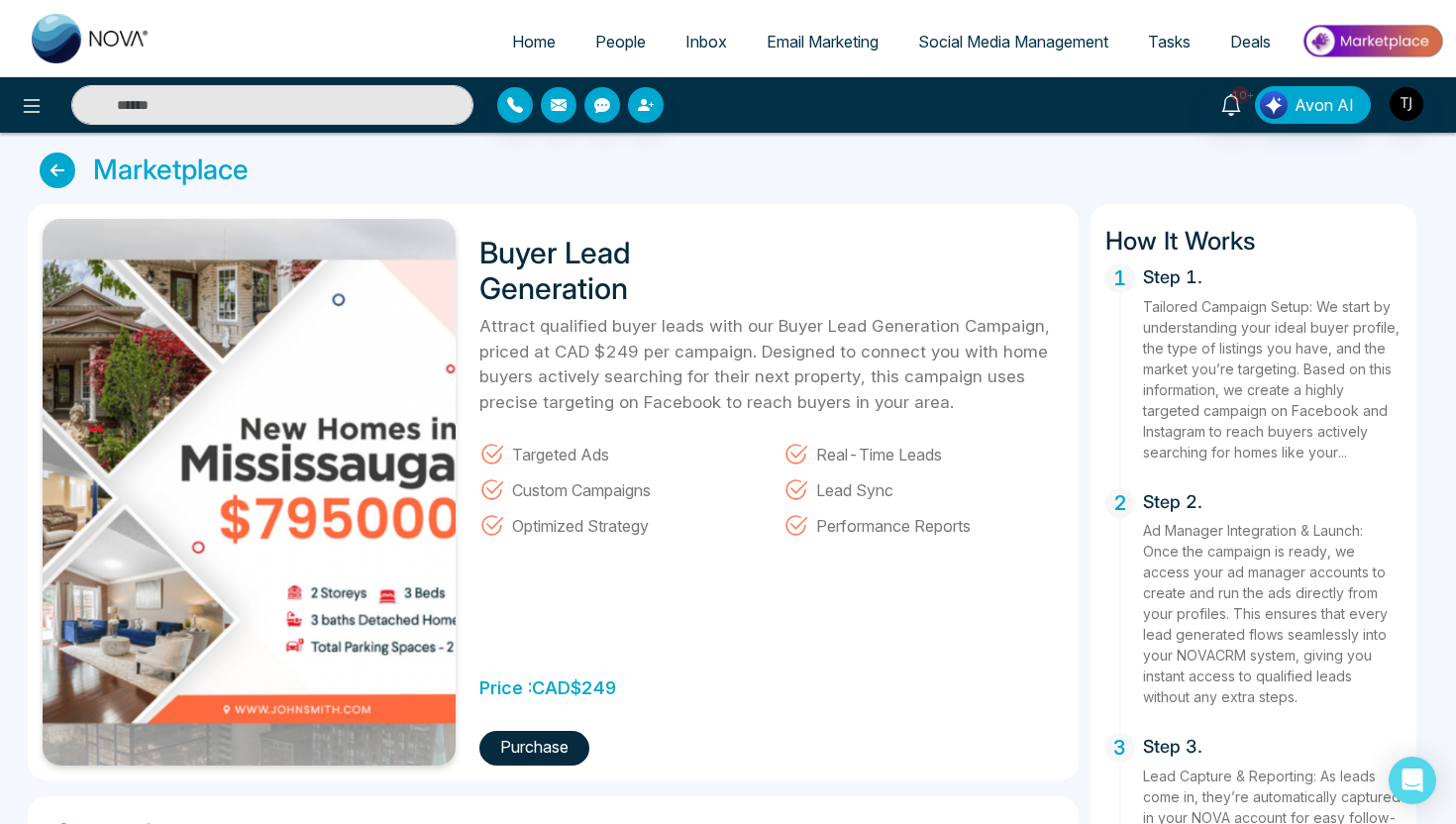 click on "Buyer Lead Generation" at bounding box center (603, 270) 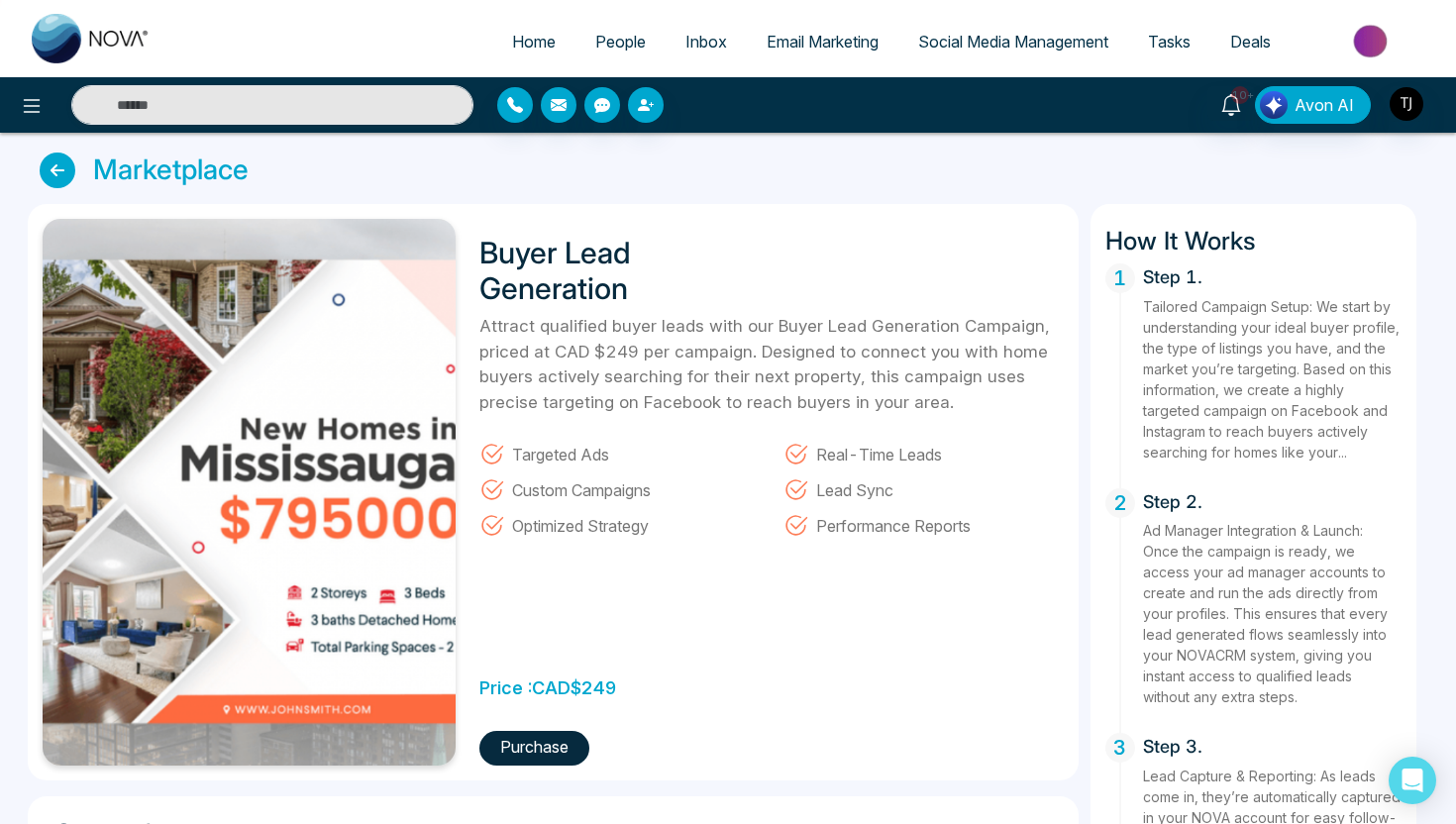 click at bounding box center [57, 170] 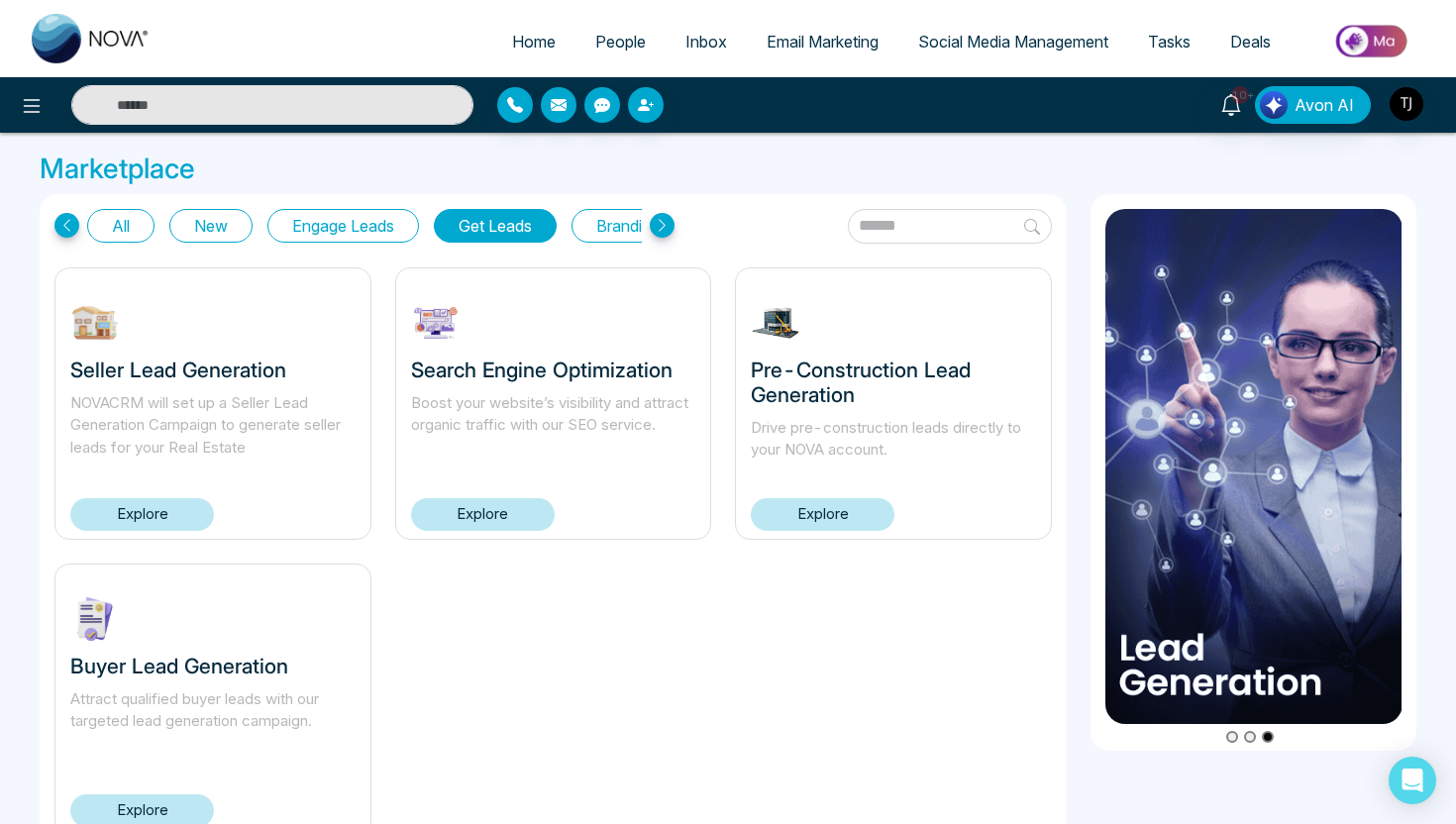click on "NOVACRM will set up a Seller Lead Generation Campaign to generate seller leads for your Real Estate" at bounding box center (213, 426) 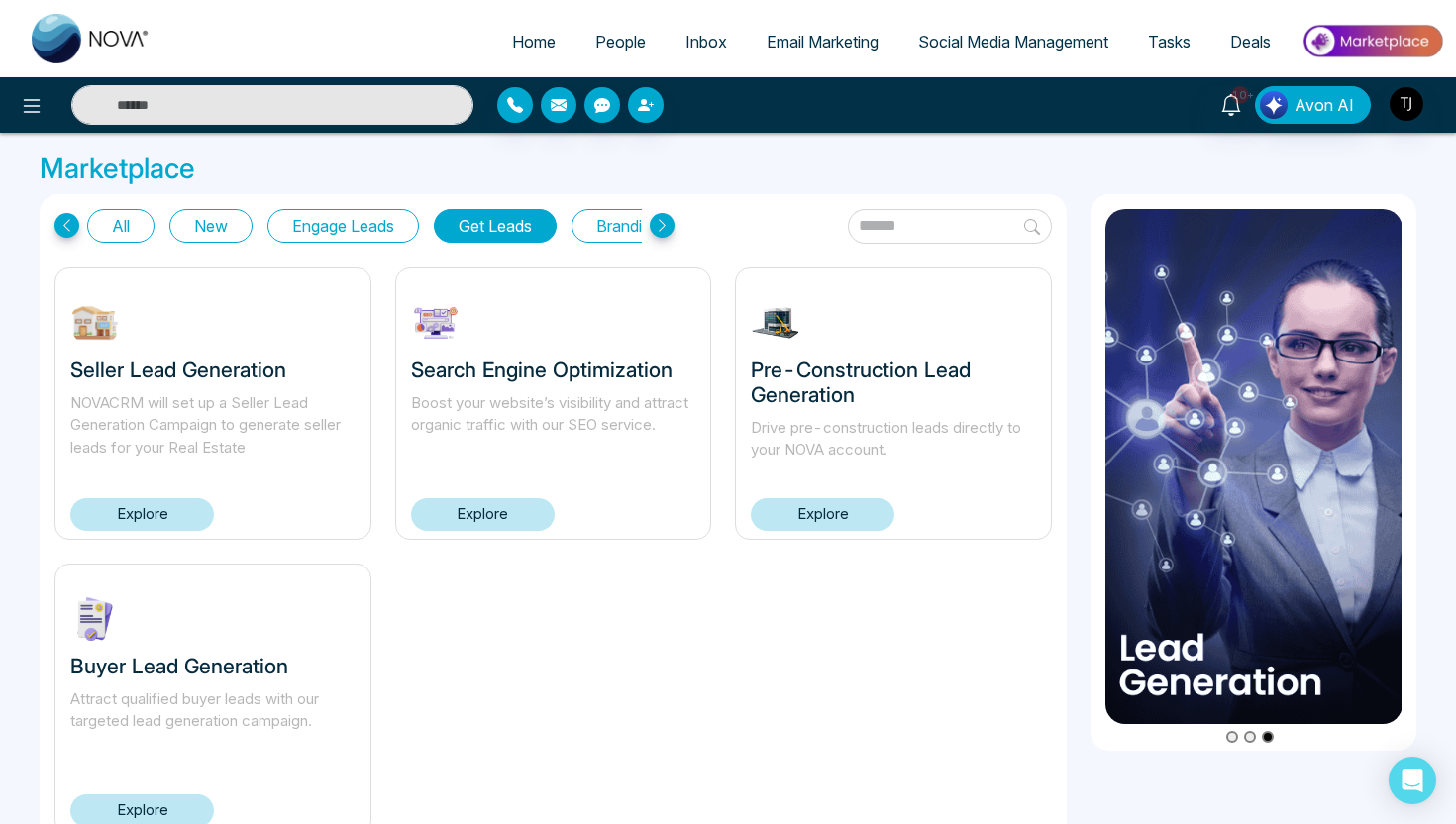 click on "Seller Lead Generation NOVACRM will set up a Seller Lead Generation Campaign to generate seller leads for your Real Estate Explore" at bounding box center (213, 403) 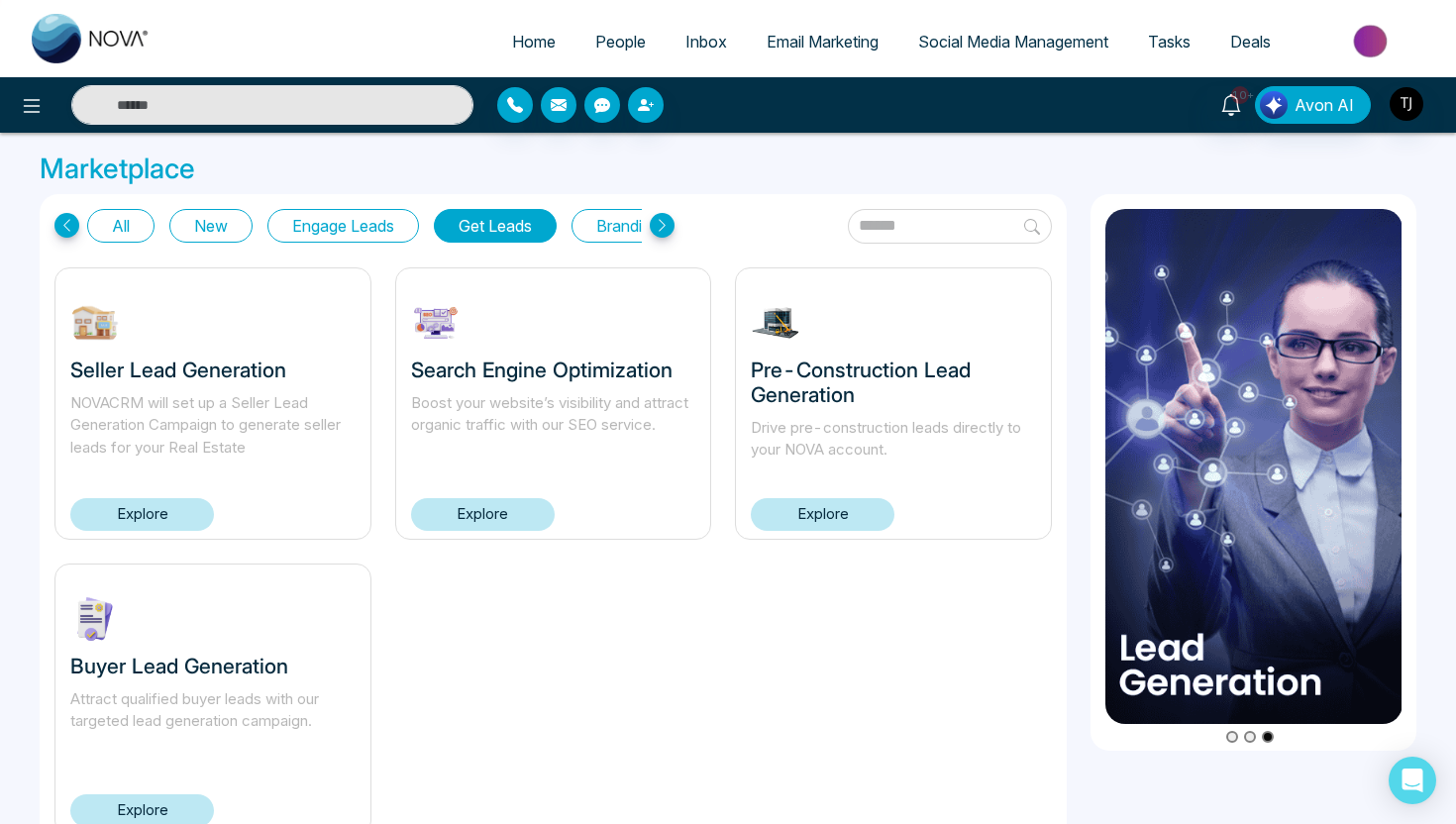 click on "Explore" at bounding box center (142, 514) 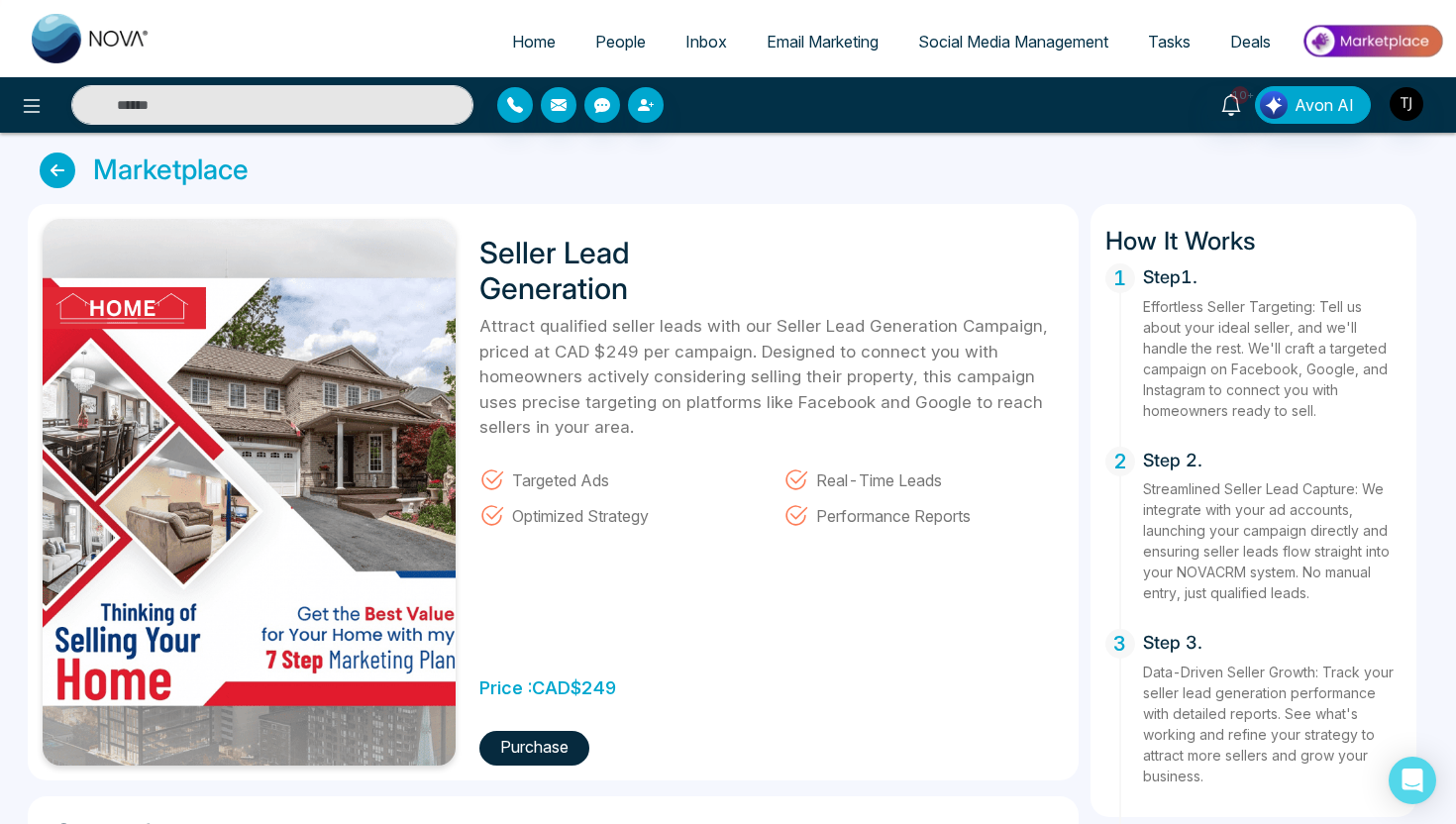 click on "People" at bounding box center (620, 42) 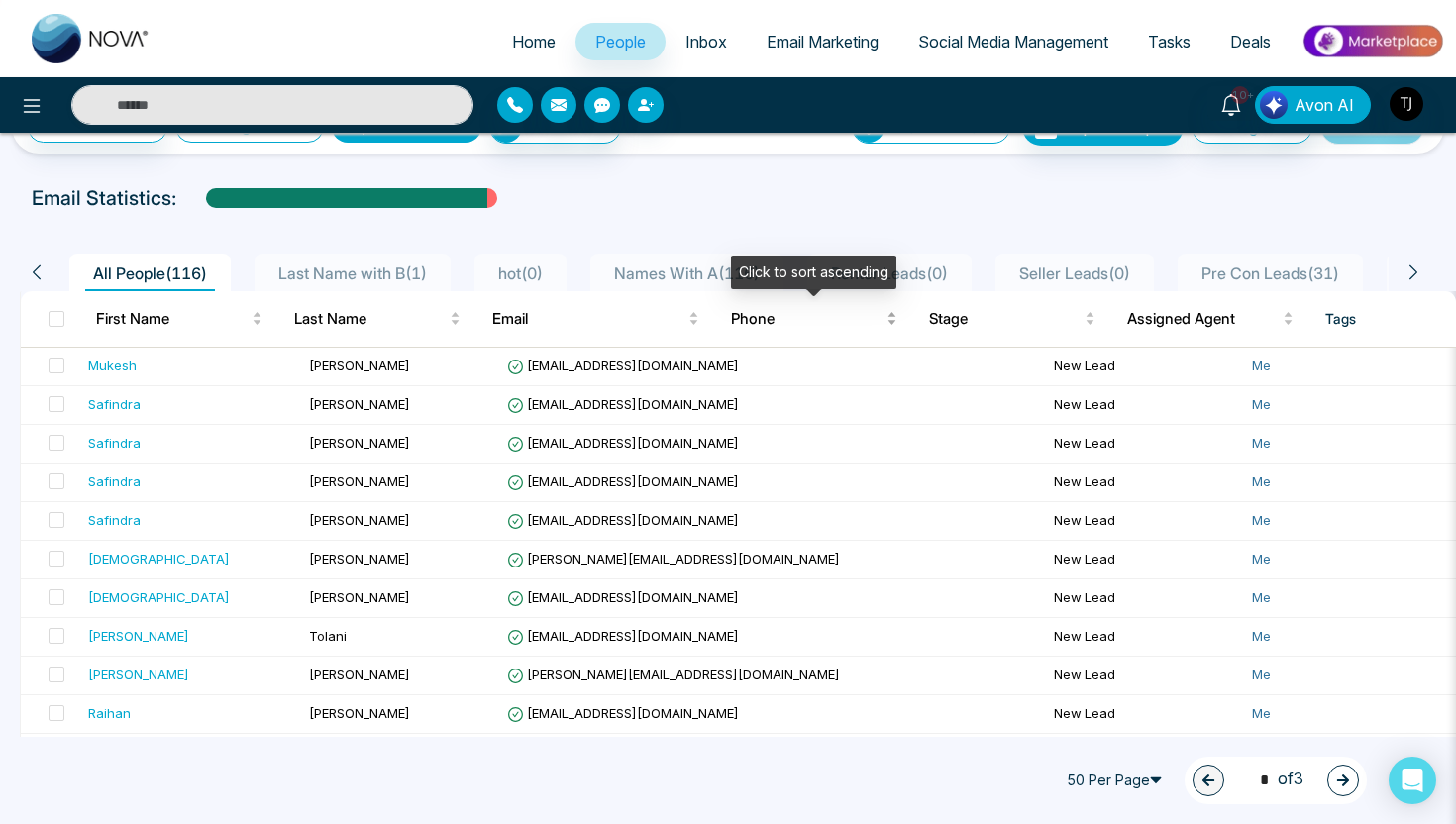 scroll, scrollTop: 0, scrollLeft: 0, axis: both 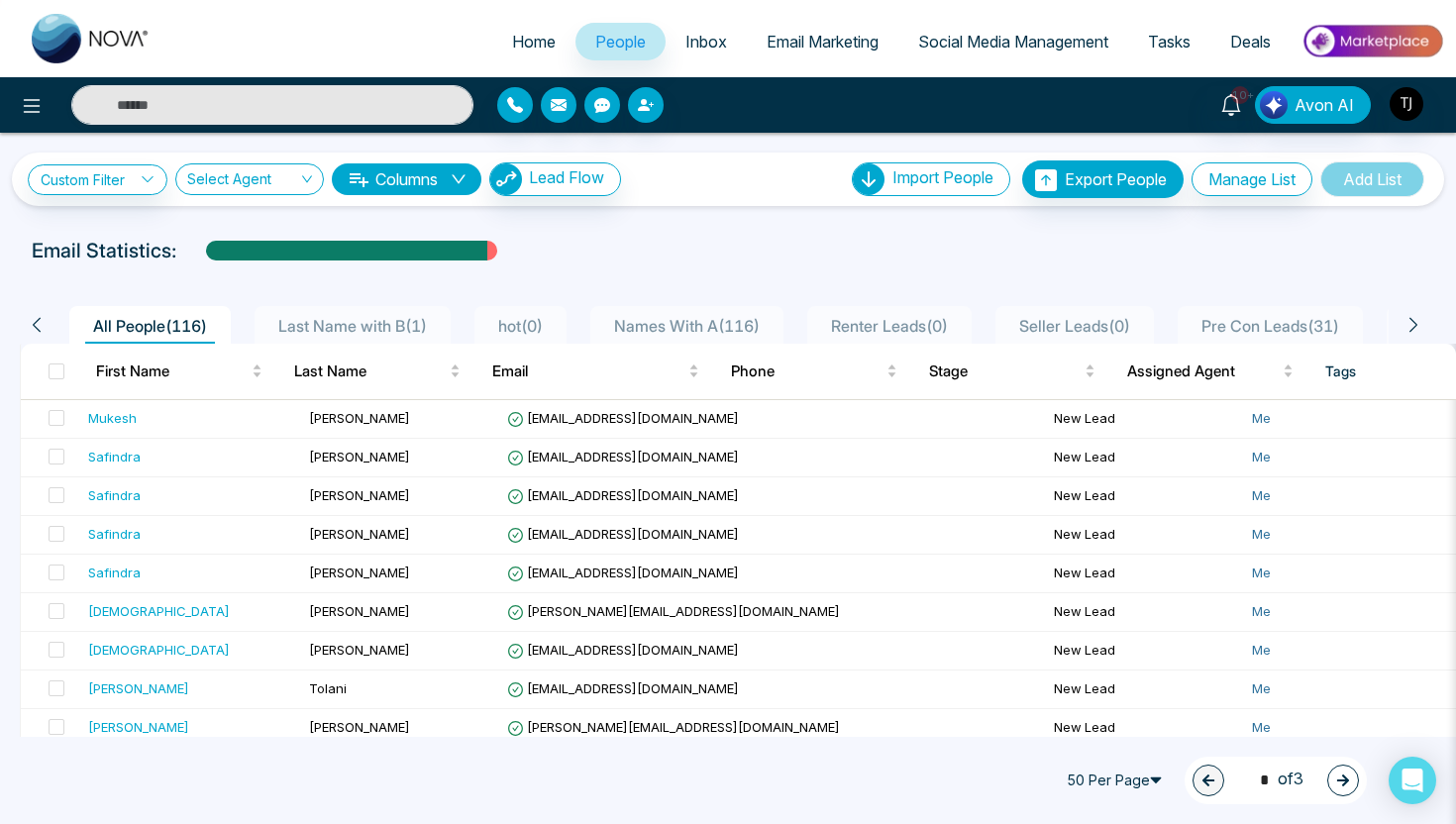 click on "Email Marketing" at bounding box center (822, 42) 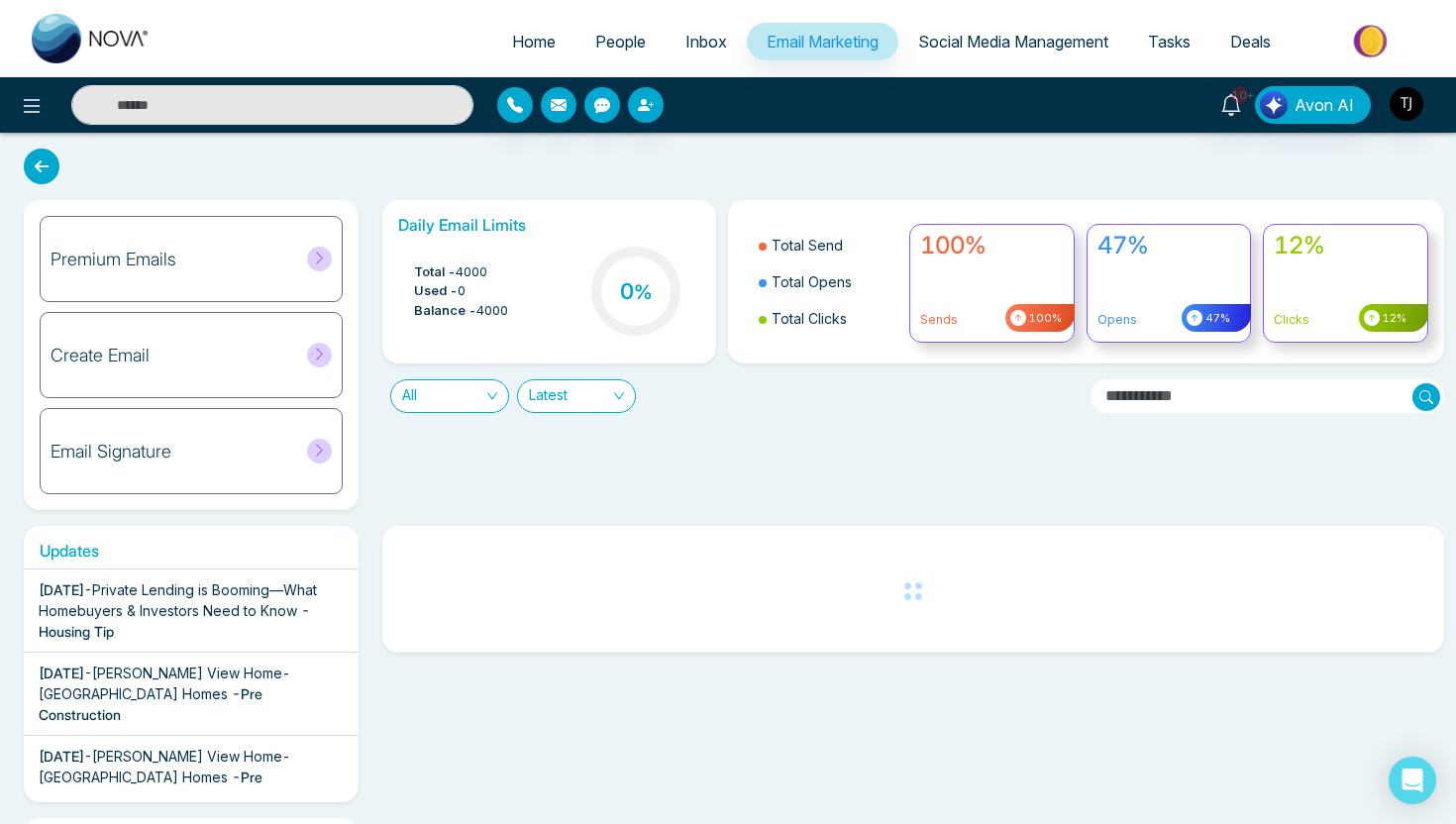 click on "Social Media Management" at bounding box center [1013, 42] 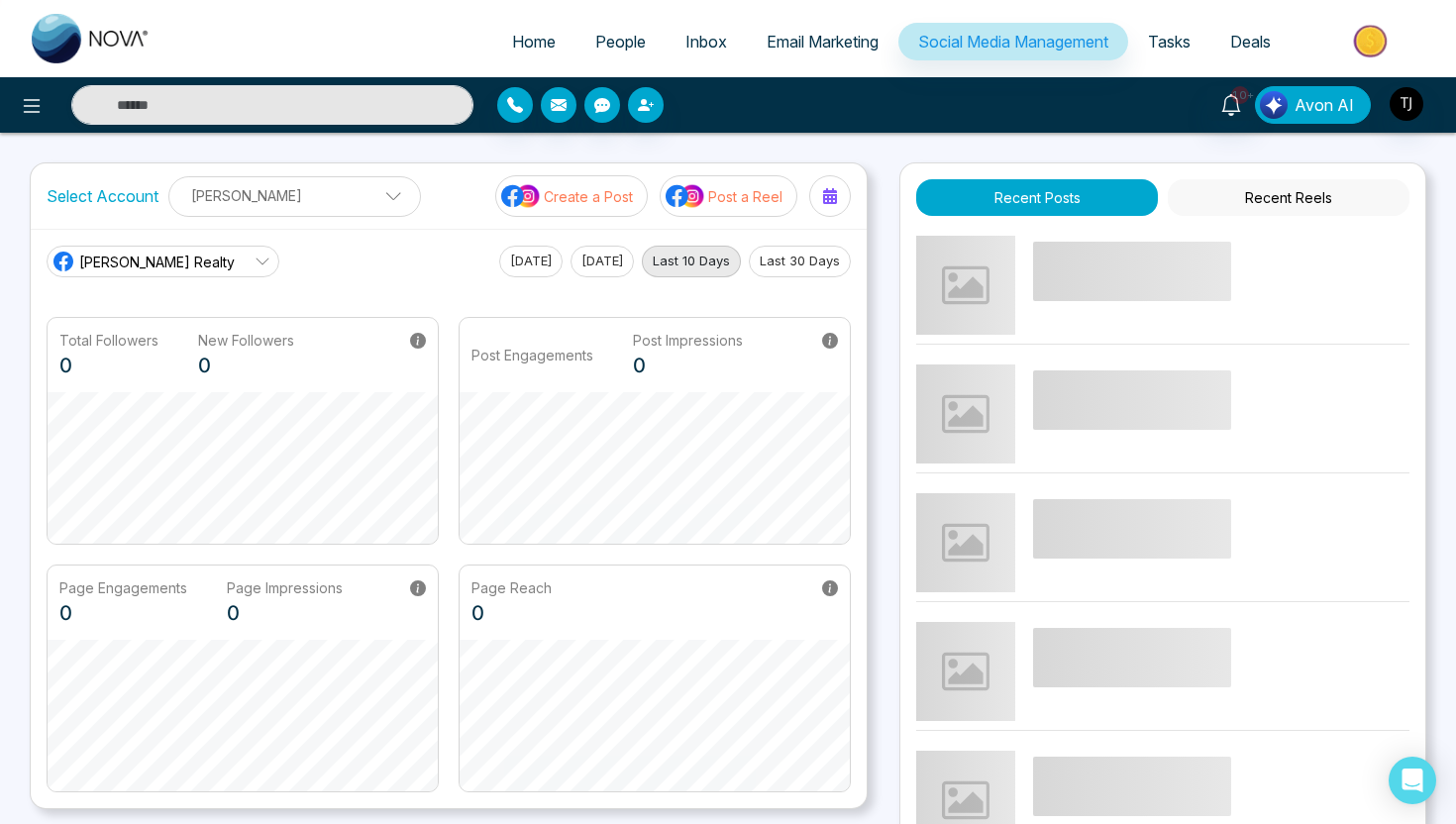 click on "Avon AI" at bounding box center [1324, 105] 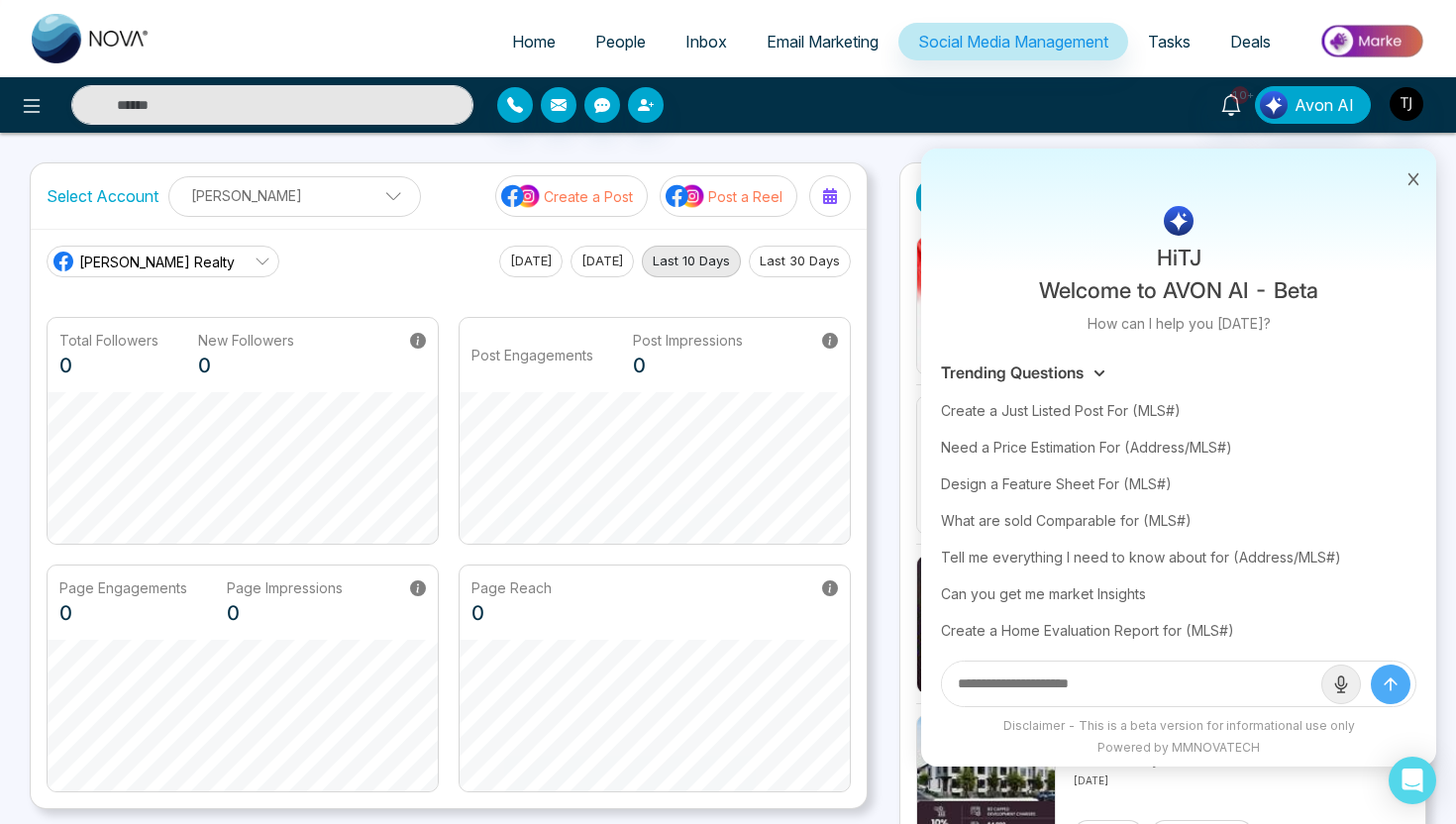 click 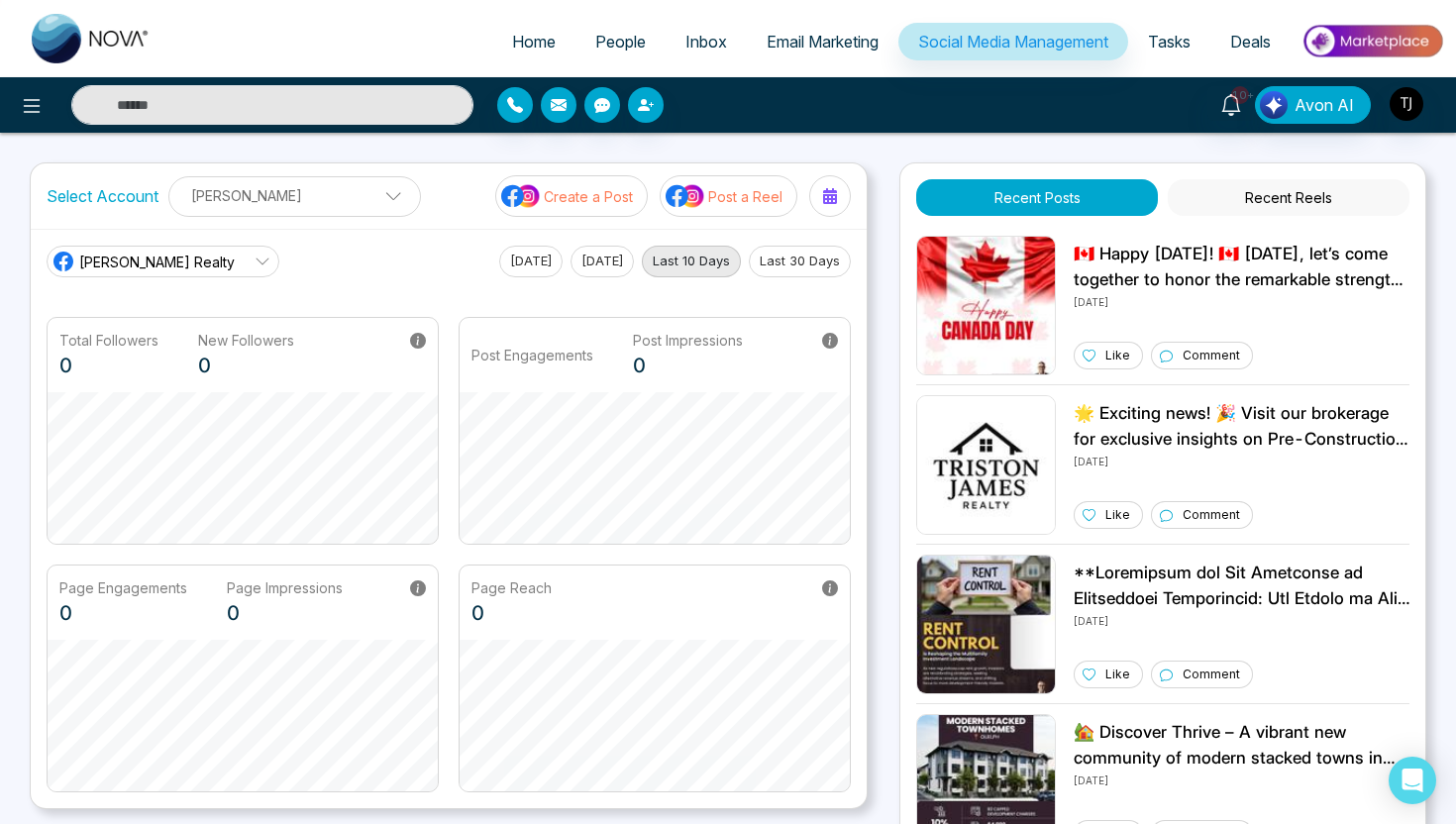 click at bounding box center (243, 105) 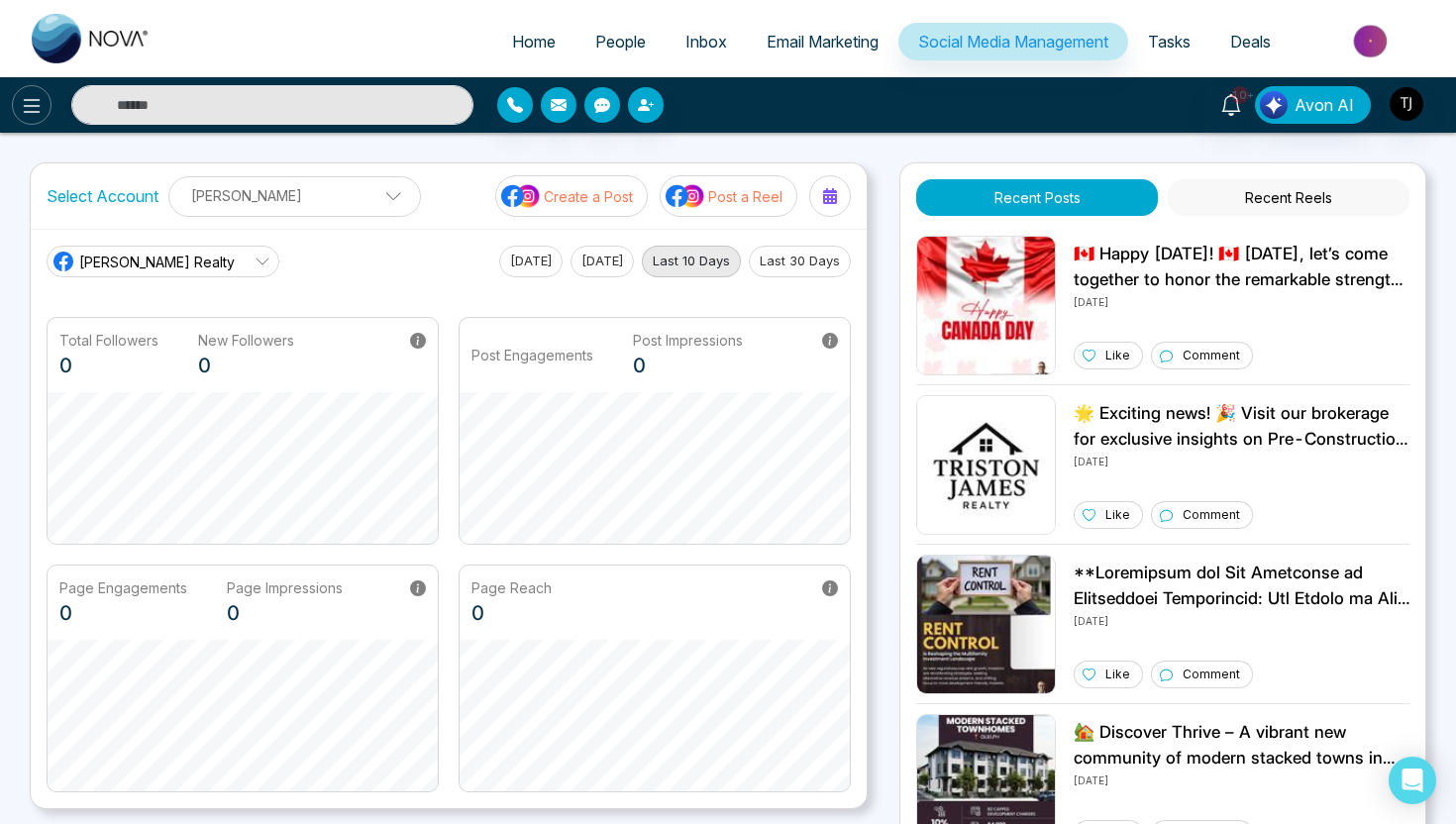 click 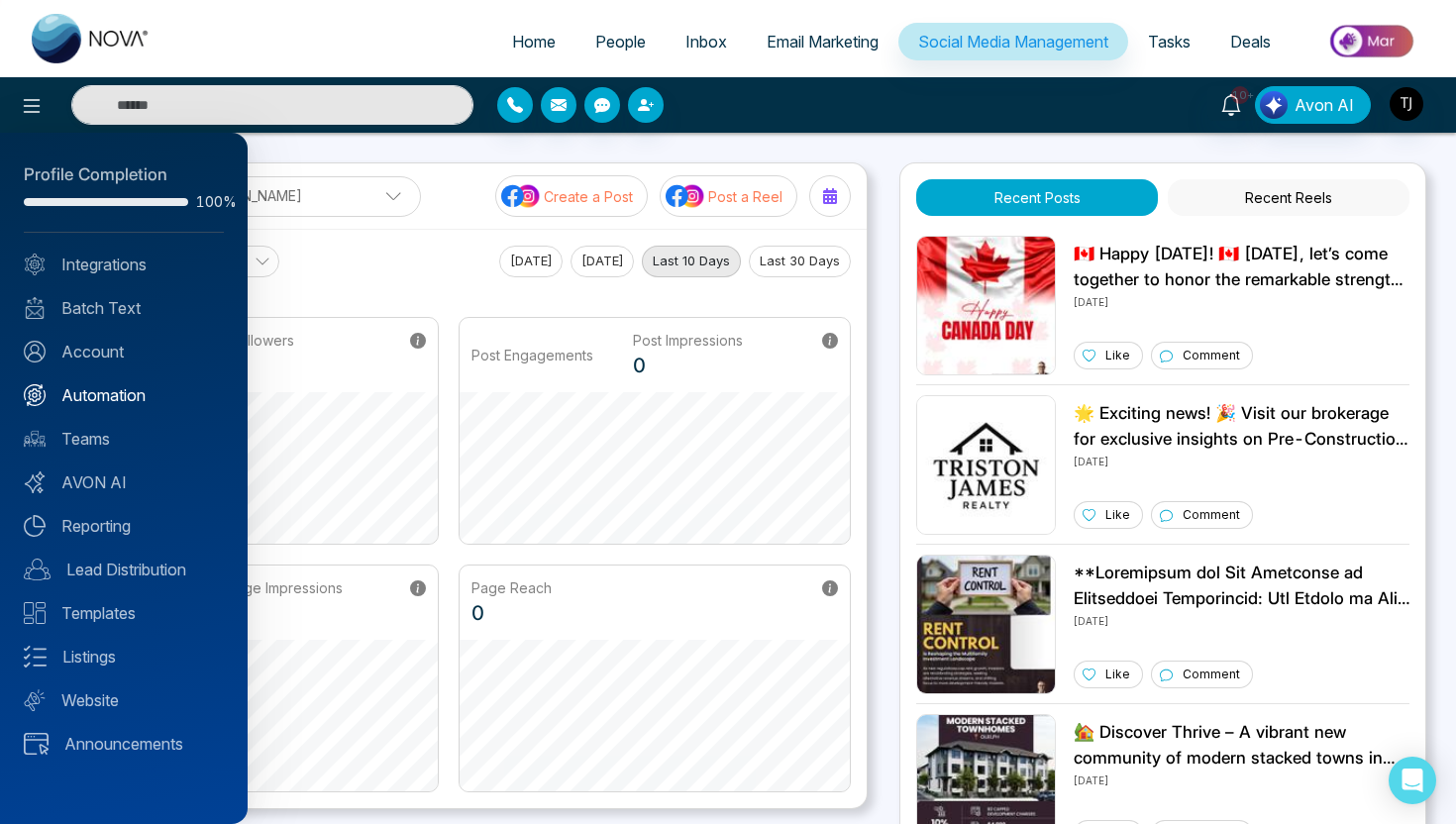 click on "Automation" at bounding box center (124, 395) 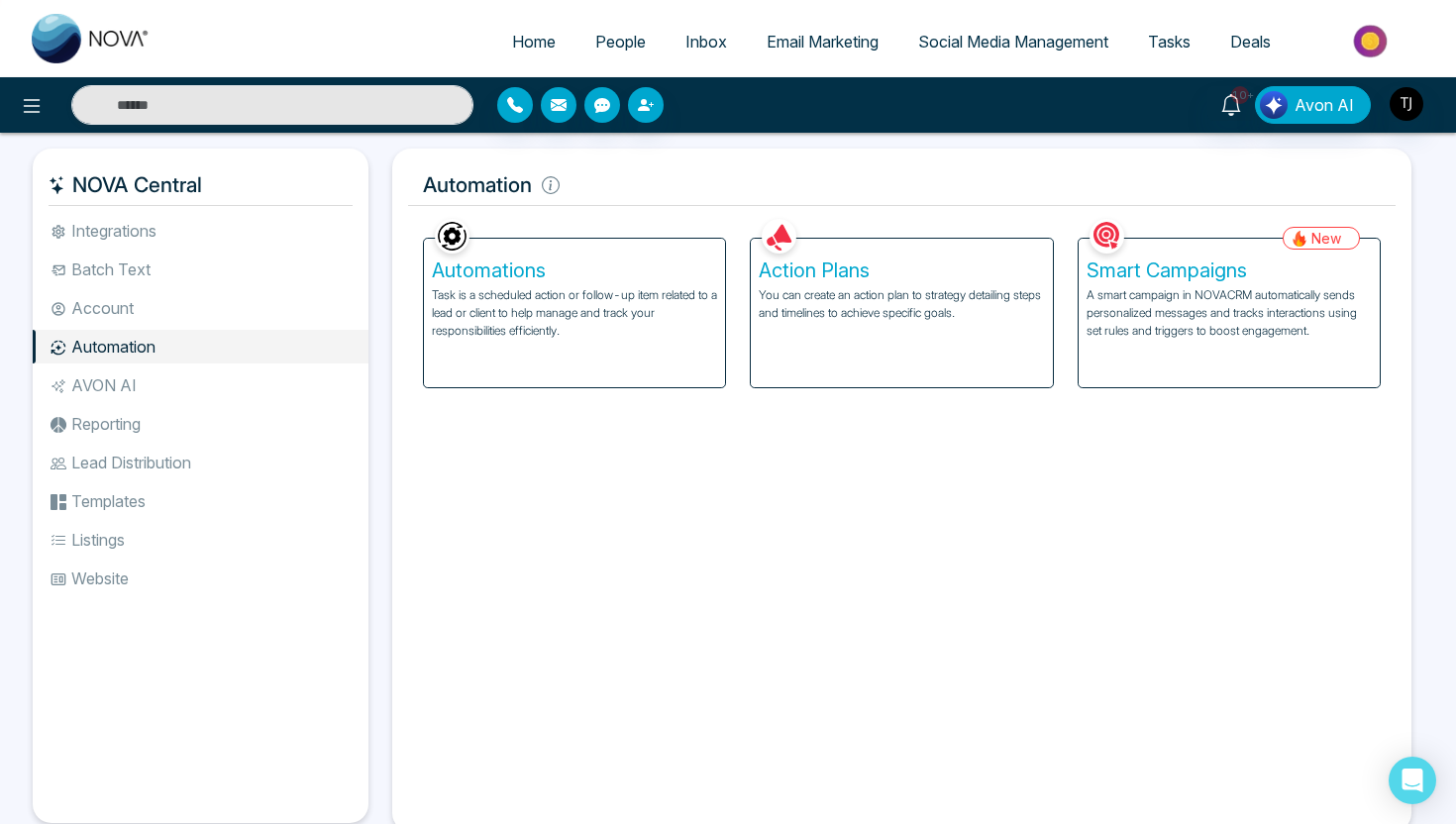 click on "Email Marketing" at bounding box center (822, 42) 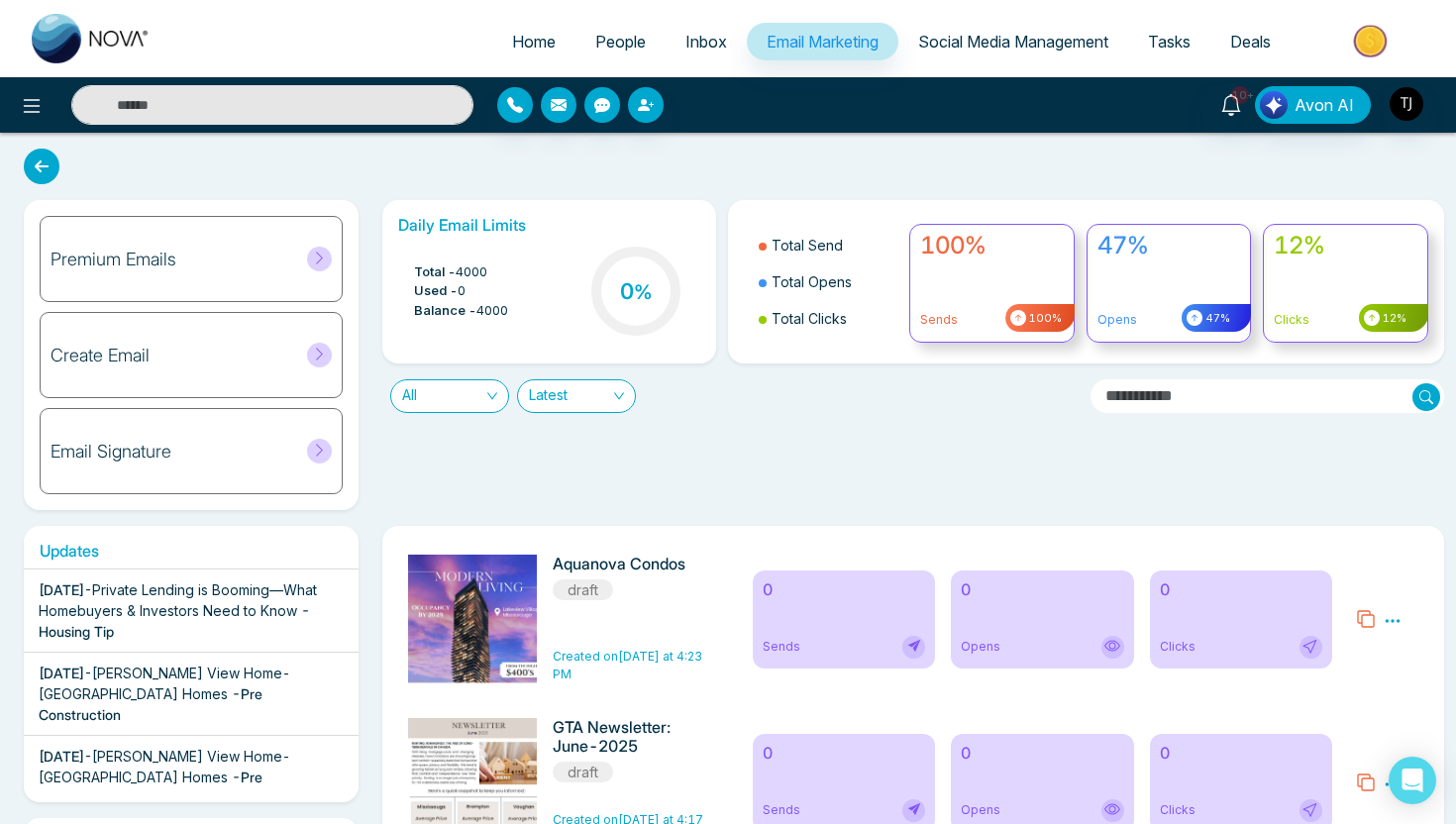 click at bounding box center [1372, 41] 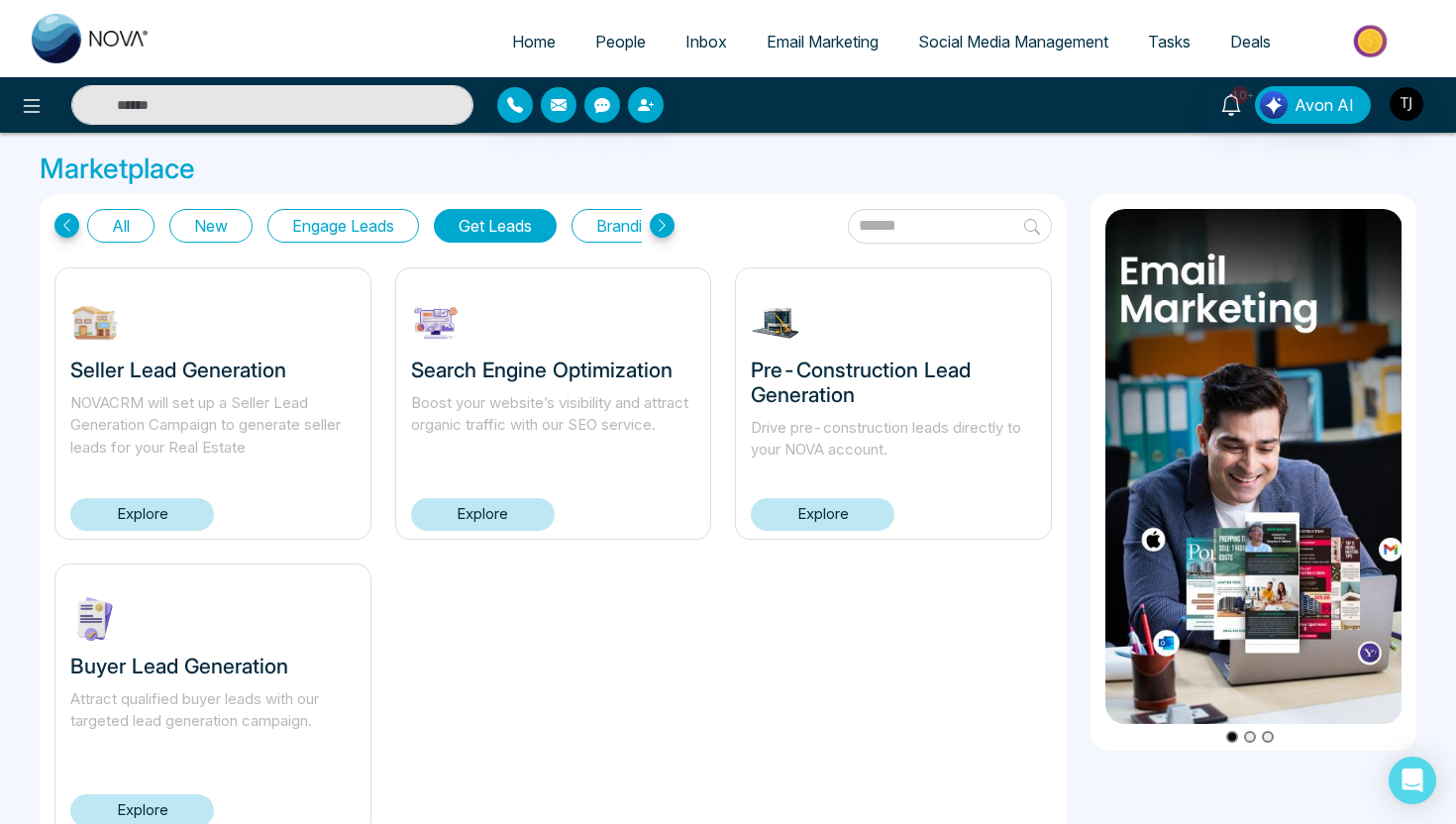 click on "All" at bounding box center (121, 226) 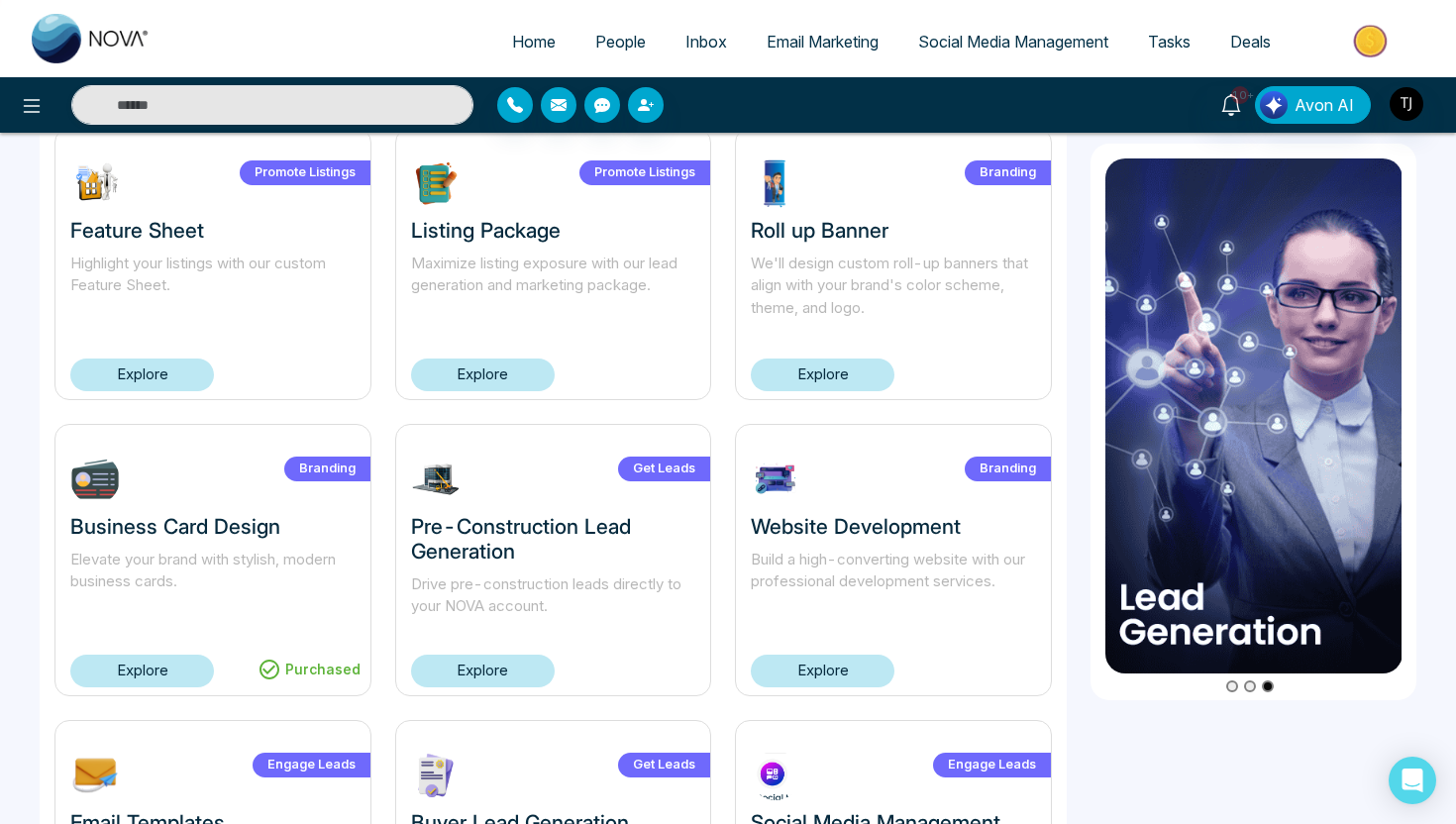 scroll, scrollTop: 1254, scrollLeft: 0, axis: vertical 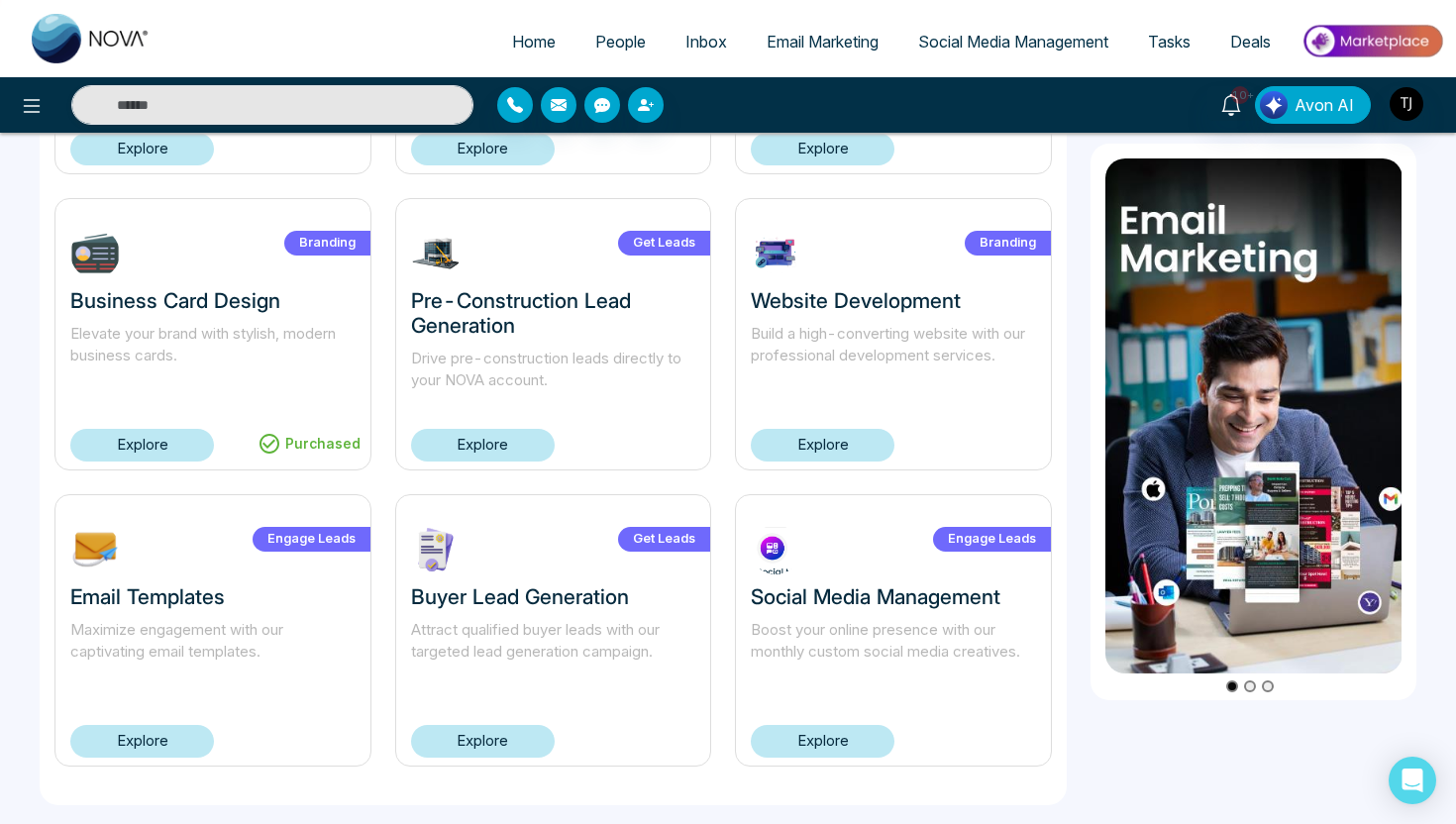 click on "Explore" at bounding box center [822, 741] 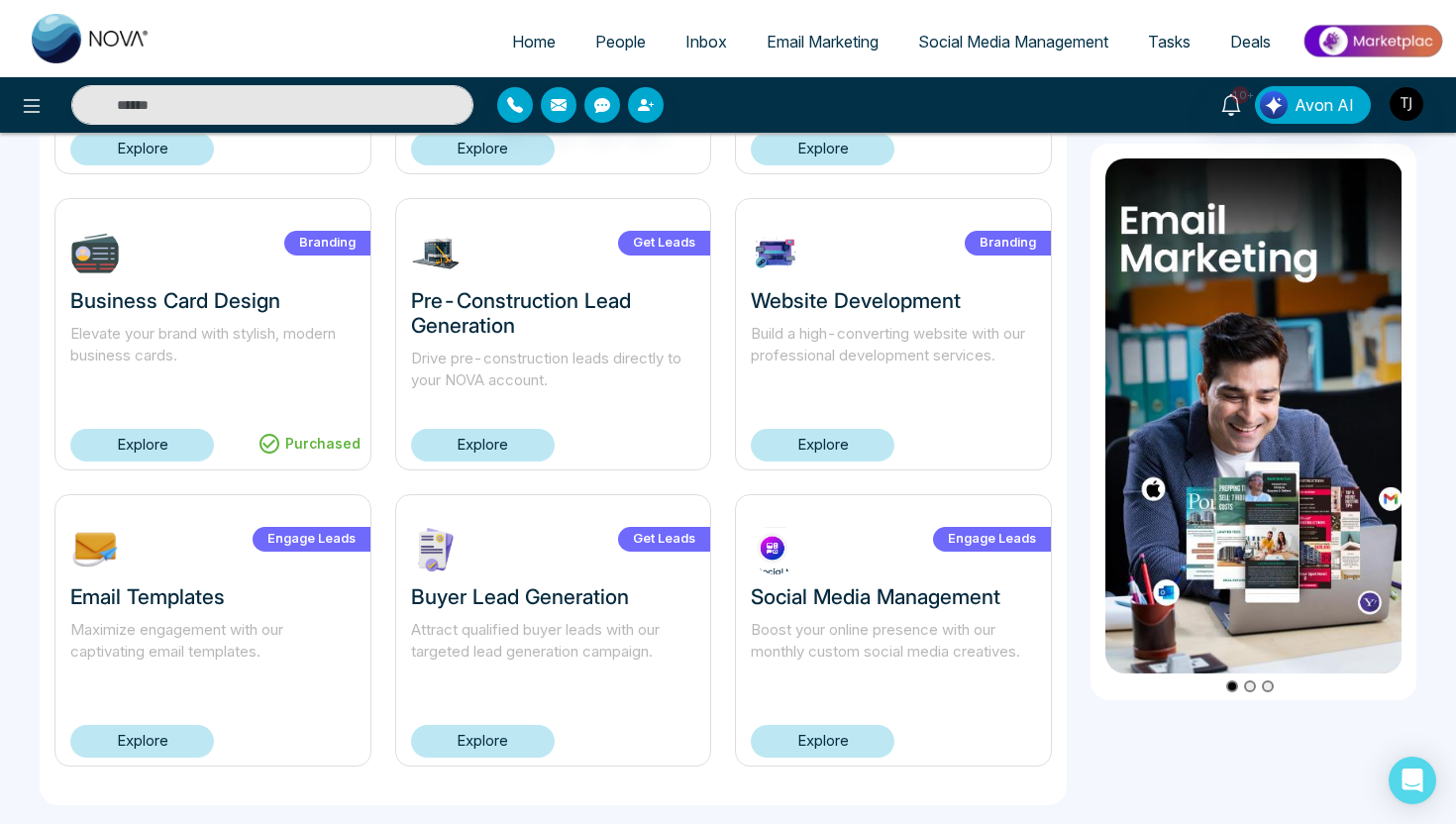 scroll, scrollTop: 0, scrollLeft: 0, axis: both 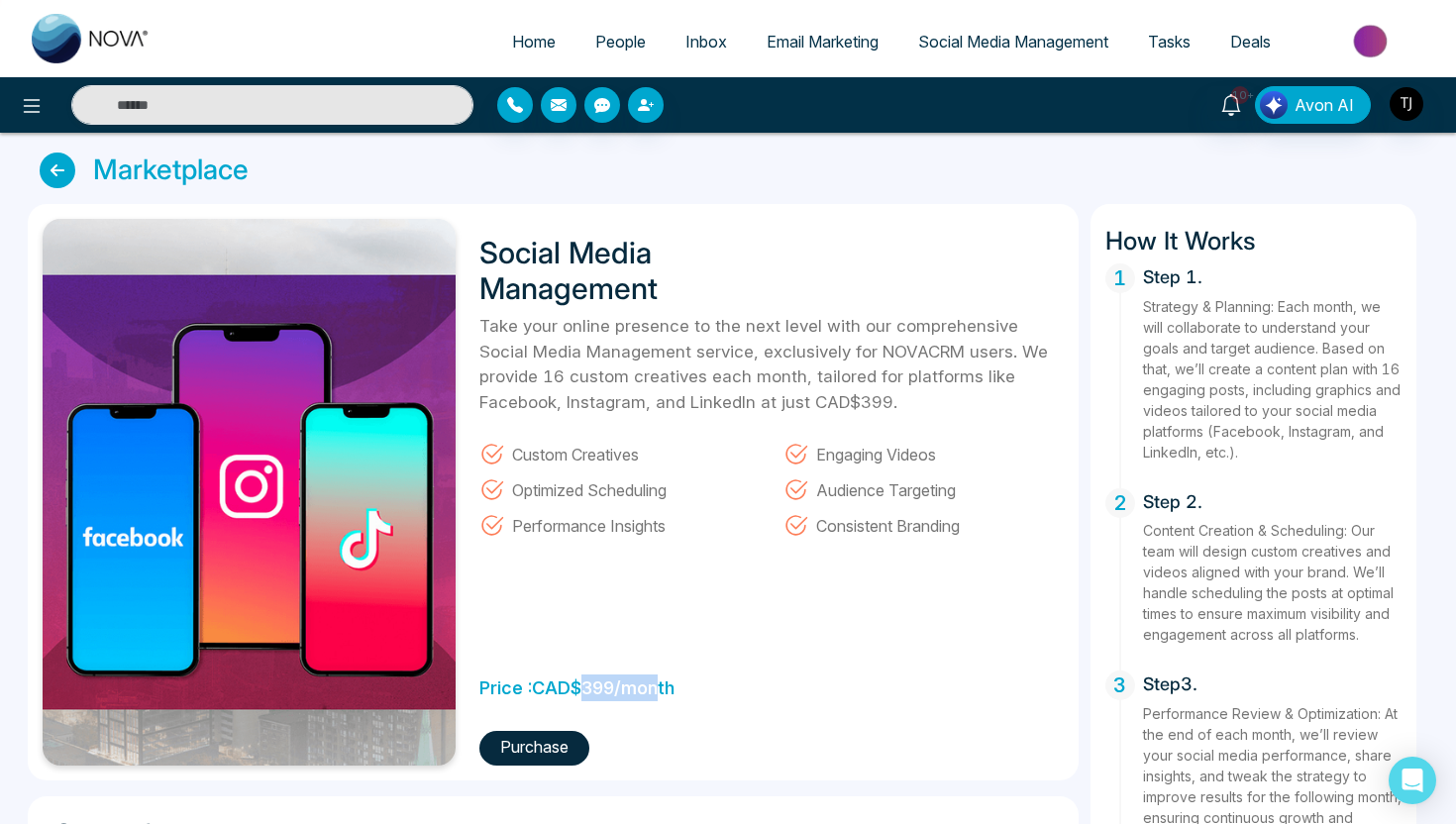 drag, startPoint x: 588, startPoint y: 686, endPoint x: 672, endPoint y: 686, distance: 84 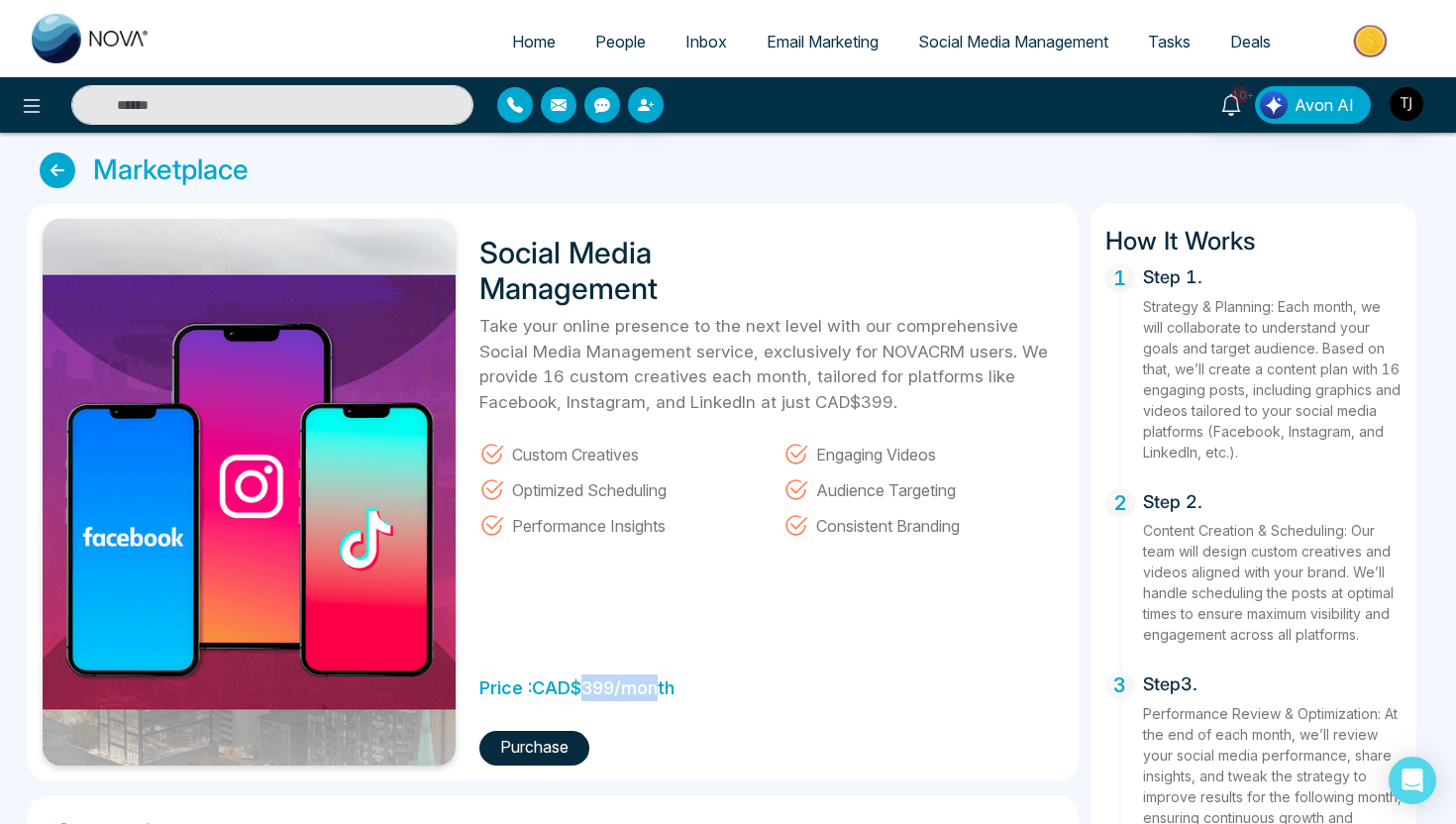click on "Price :  CAD  $ 399 /month" at bounding box center (576, 682) 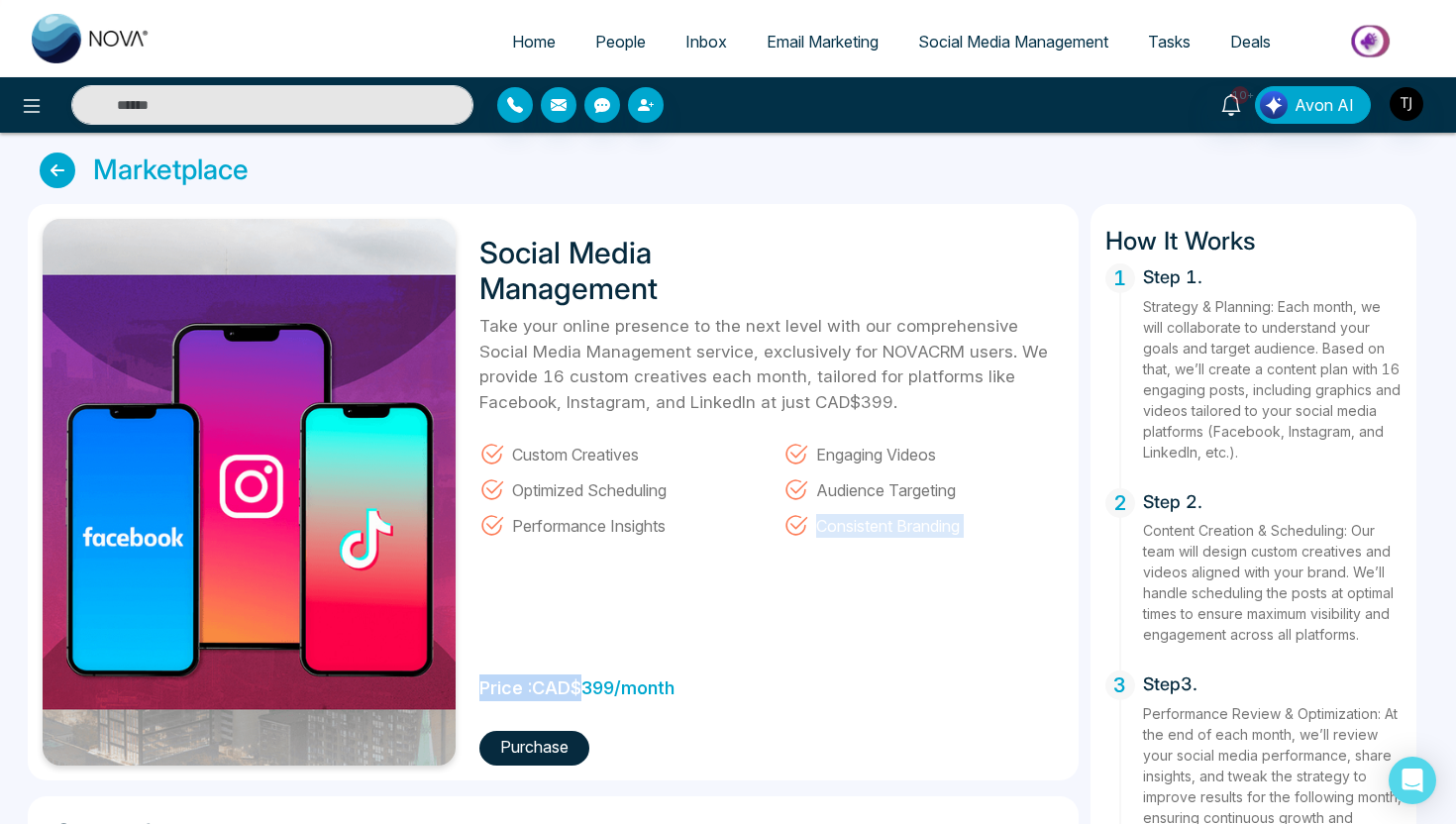 drag, startPoint x: 582, startPoint y: 689, endPoint x: 696, endPoint y: 685, distance: 114.07015 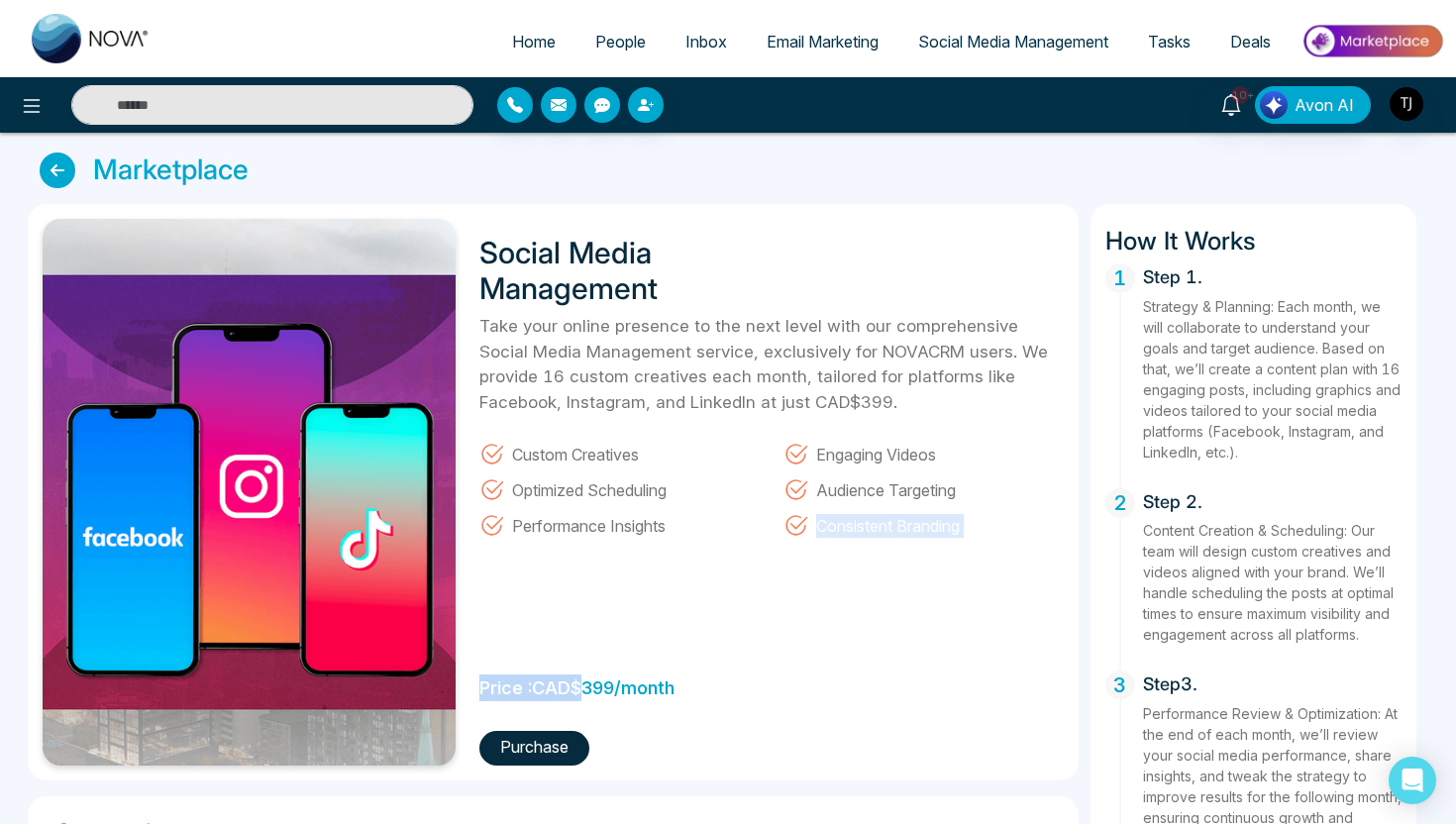 click on "Social Media Management Take your online presence to the next level with our comprehensive Social Media Management service, exclusively for NOVACRM users. We provide 16 custom creatives each month, tailored for platforms like Facebook, Instagram, and LinkedIn at just CAD$399. Custom Creatives Engaging Videos Optimized Scheduling Audience Targeting Performance Insights Consistent Branding Price :  CAD  $ 399 /month Purchase" at bounding box center (765, 492) 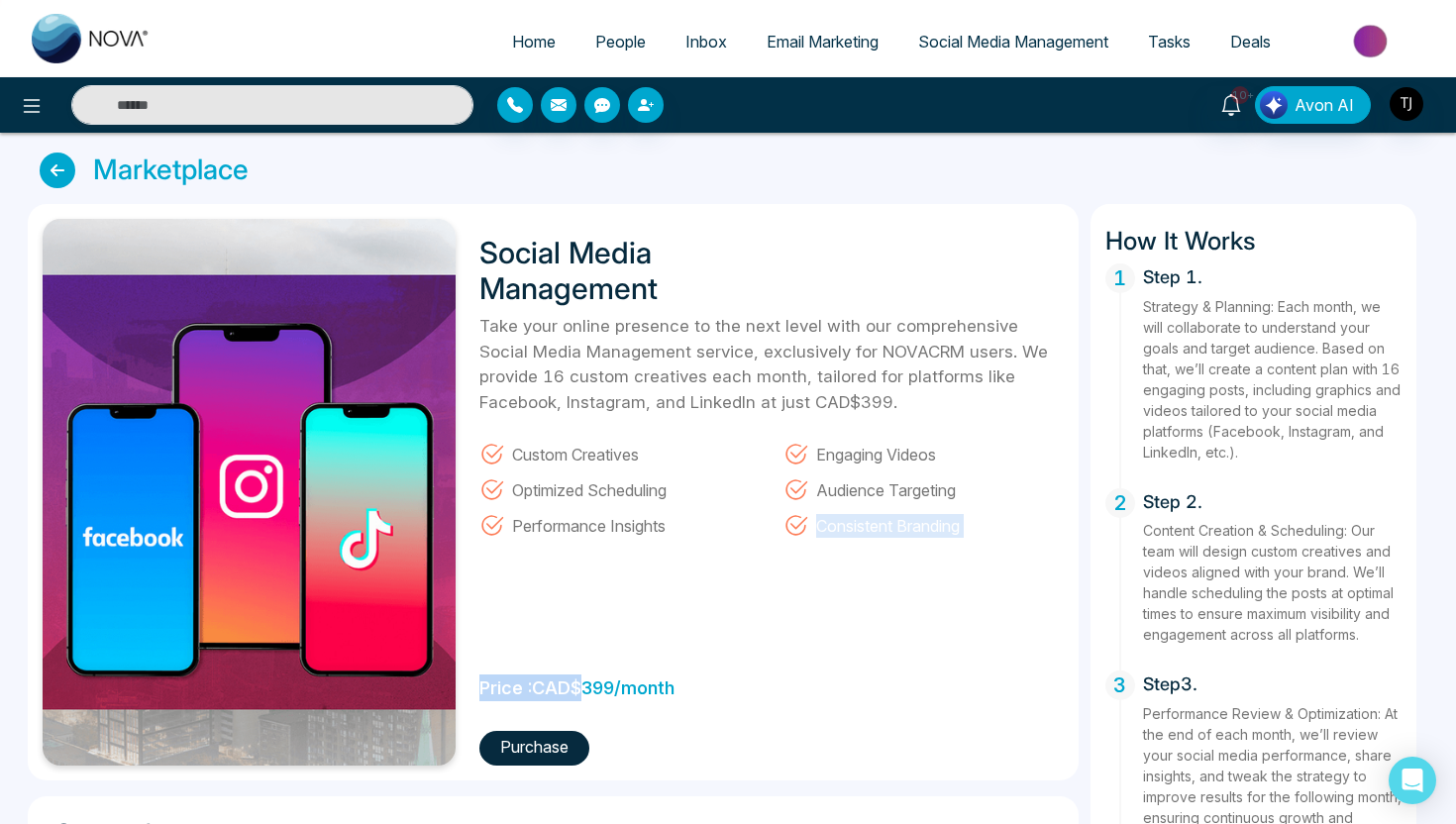 click at bounding box center [57, 170] 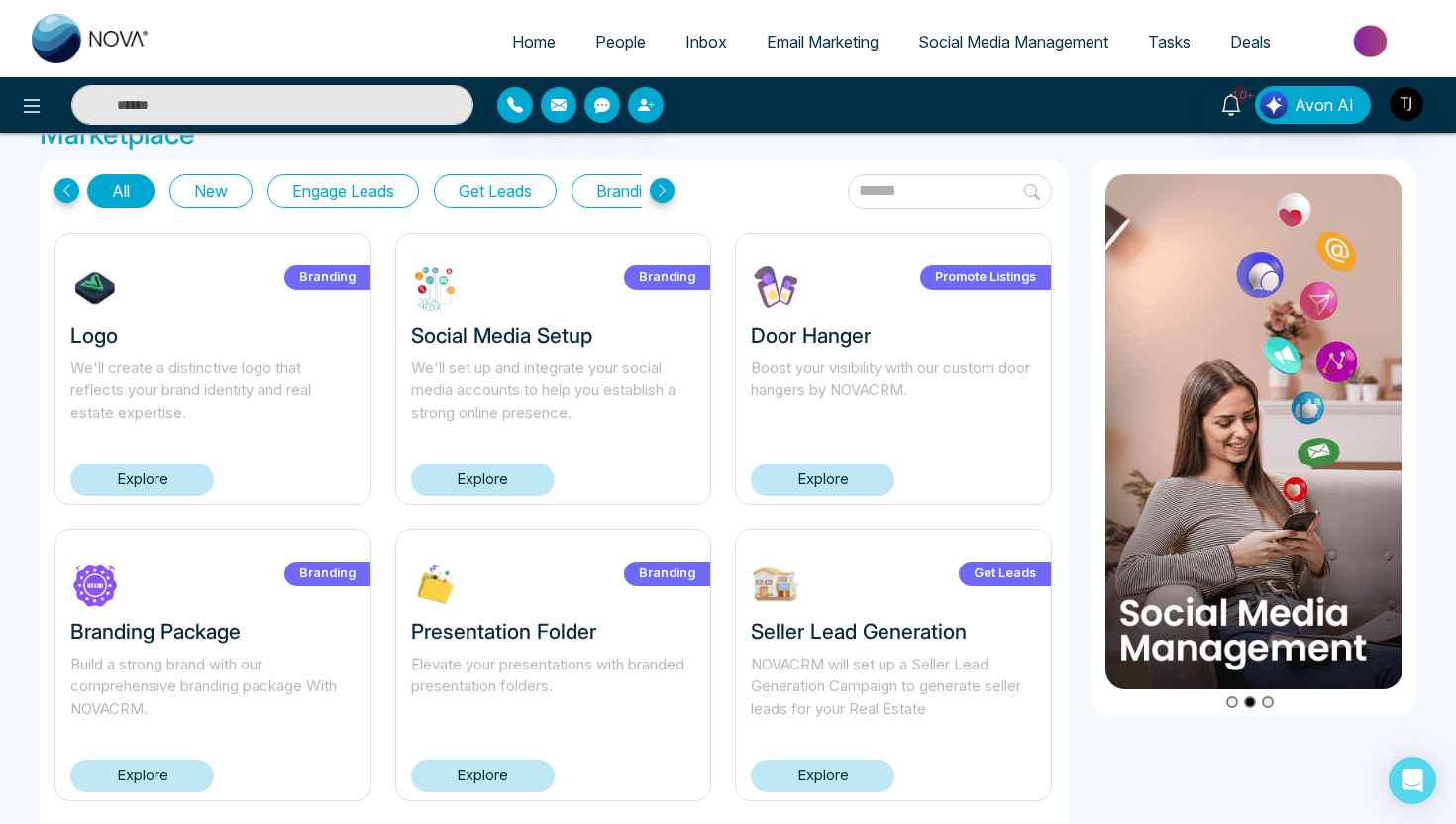 scroll, scrollTop: 37, scrollLeft: 0, axis: vertical 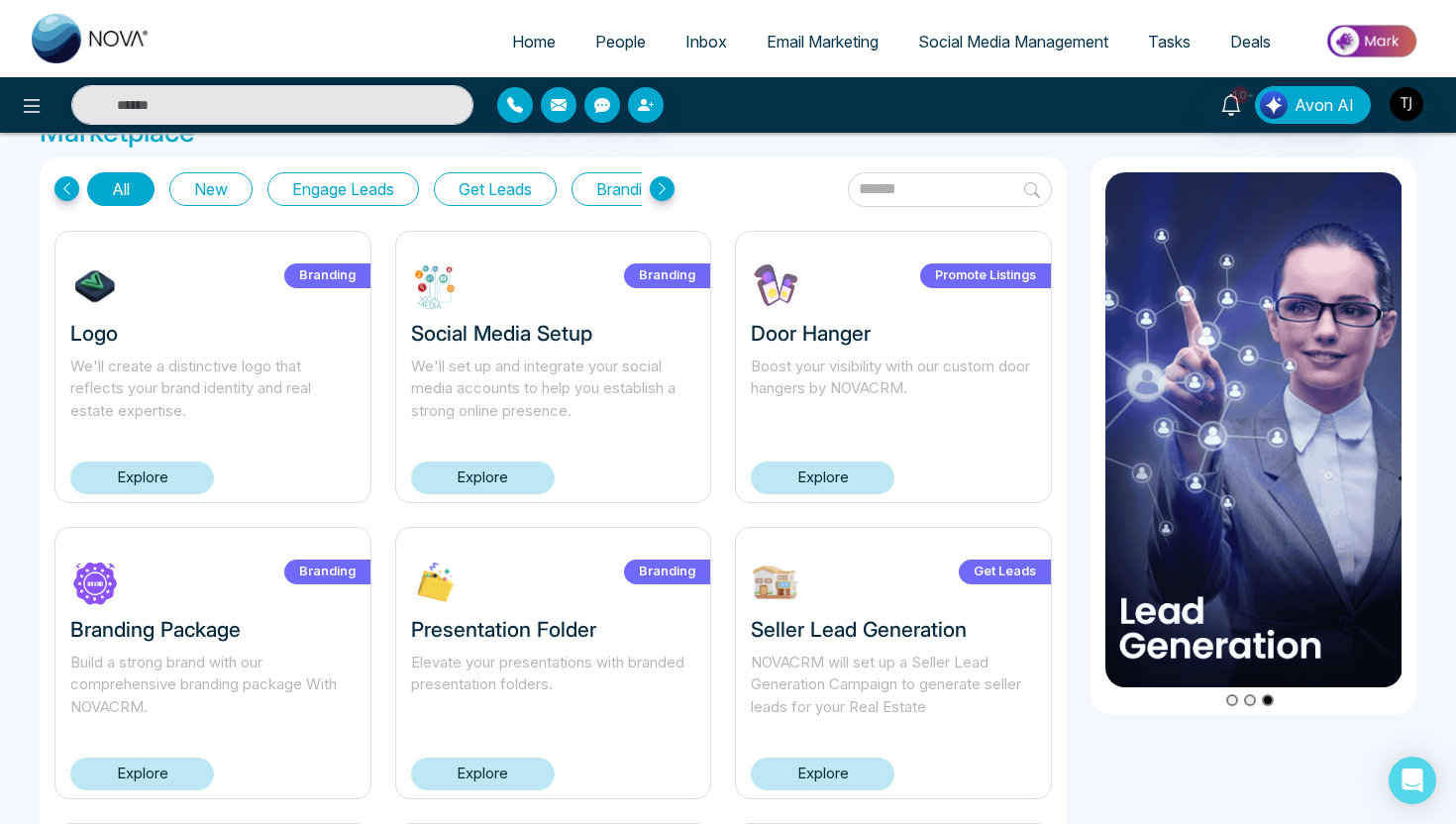 click on "Explore" at bounding box center [142, 477] 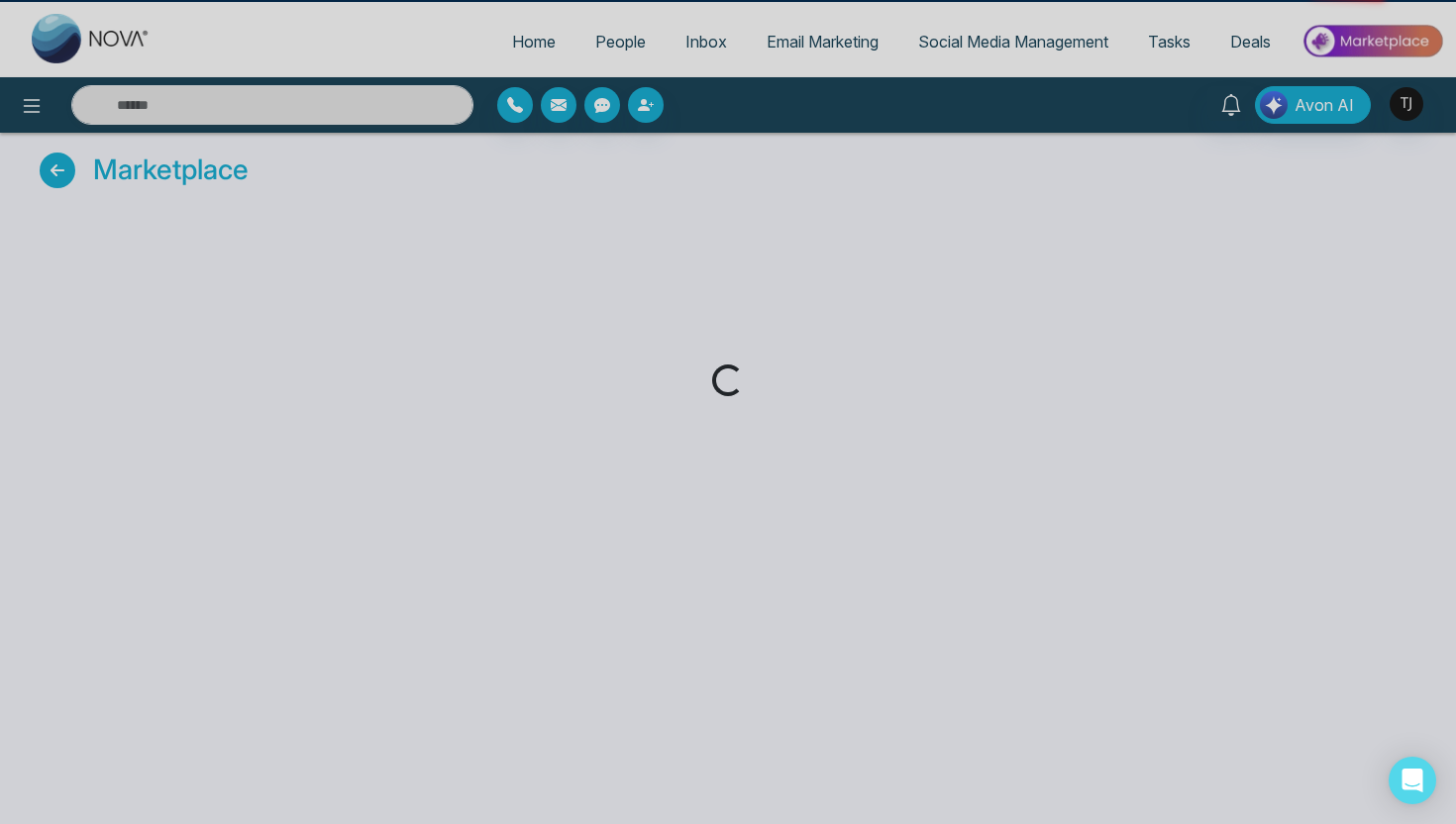 scroll, scrollTop: 0, scrollLeft: 0, axis: both 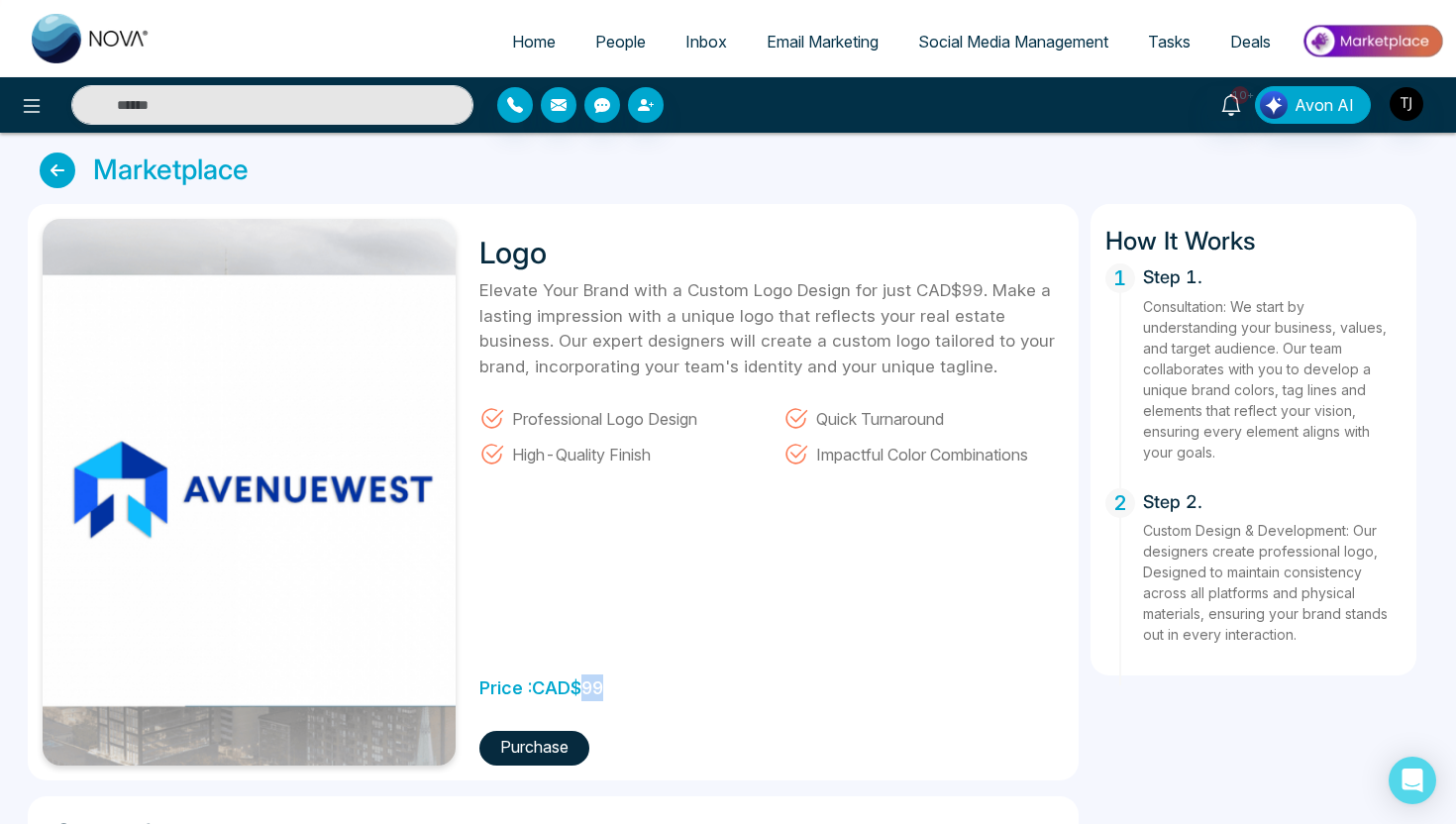 drag, startPoint x: 582, startPoint y: 679, endPoint x: 609, endPoint y: 692, distance: 29.966648 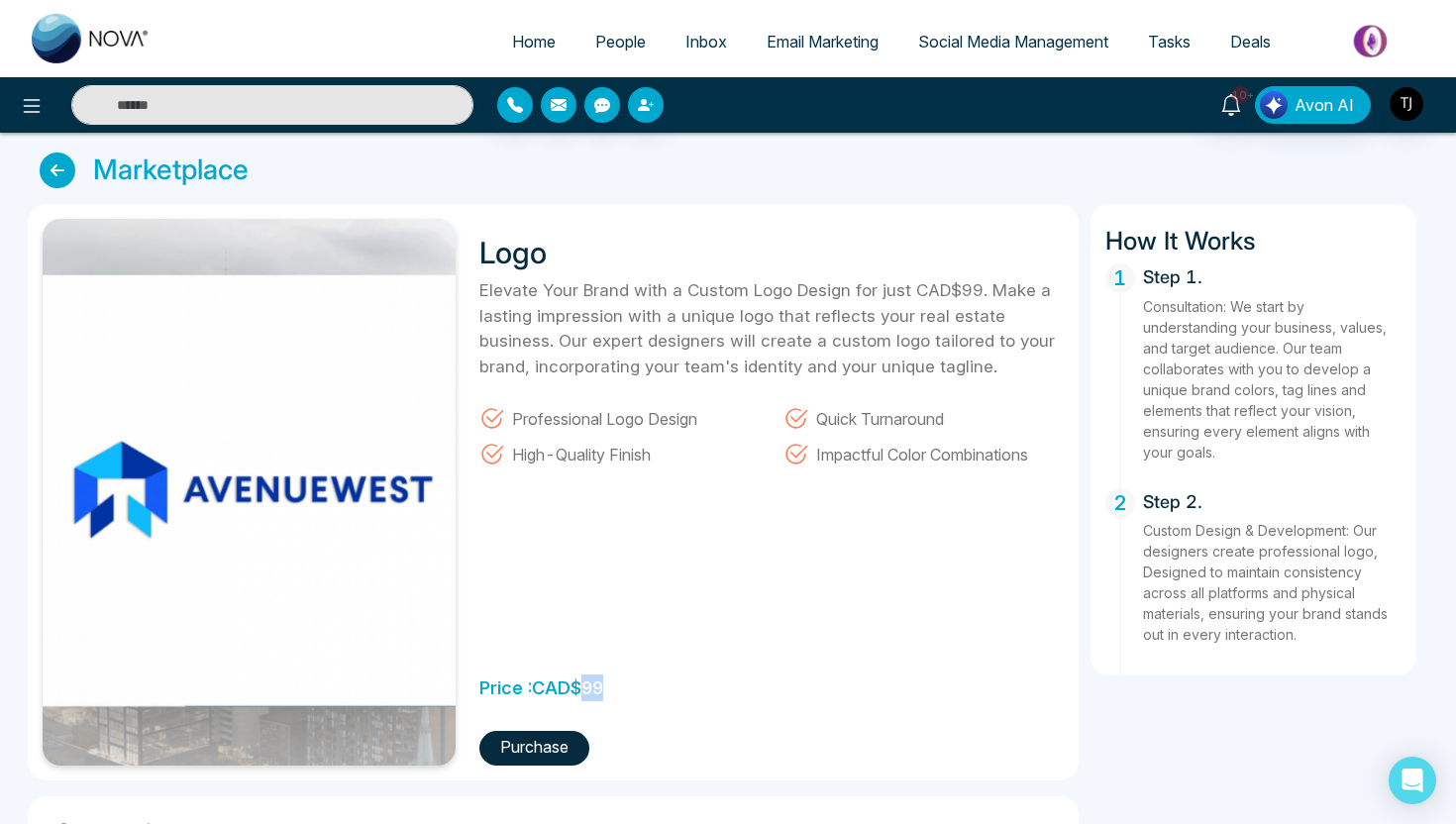 click on "Price :  CAD  $ 99" at bounding box center (541, 682) 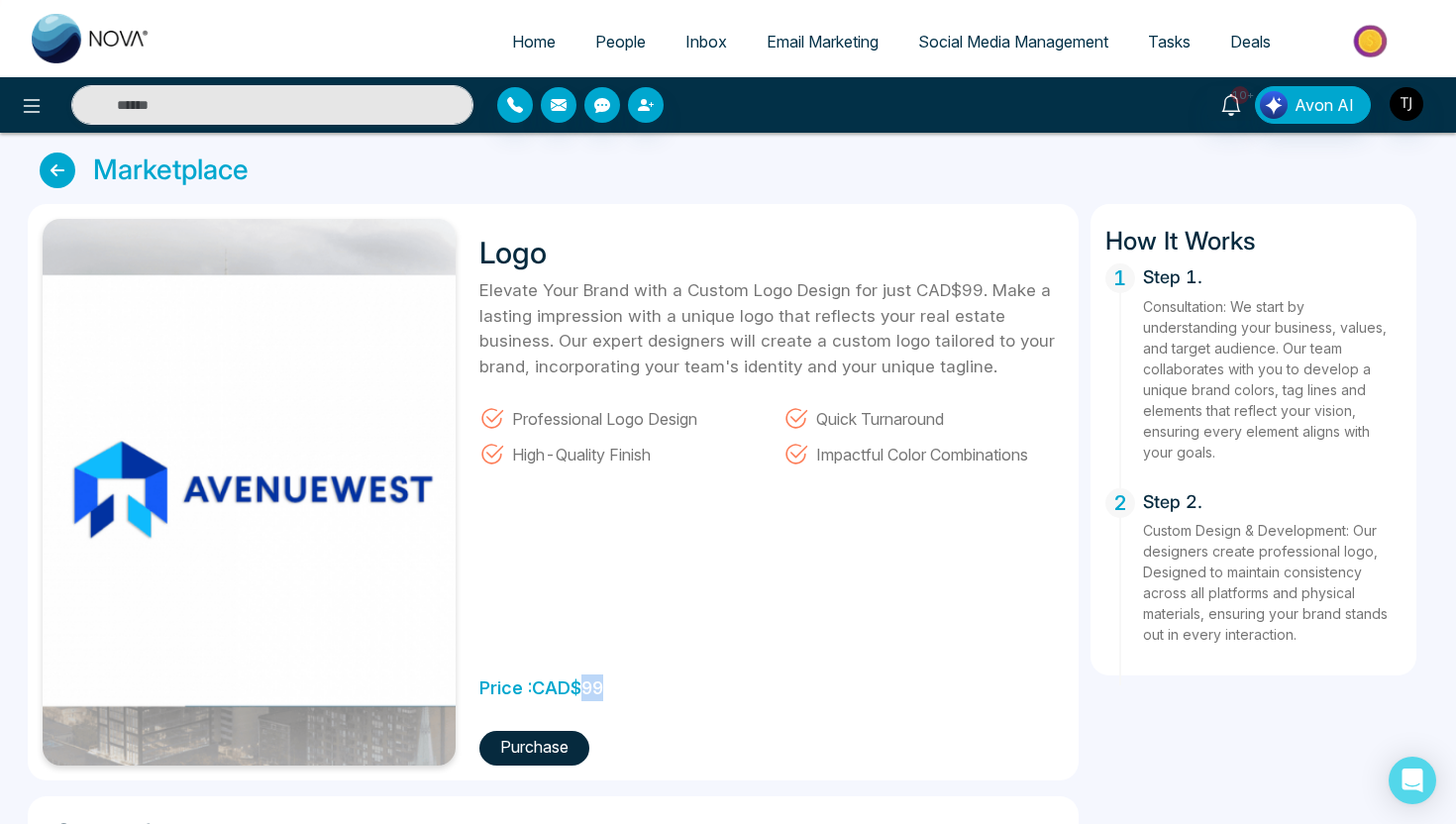 click at bounding box center (57, 170) 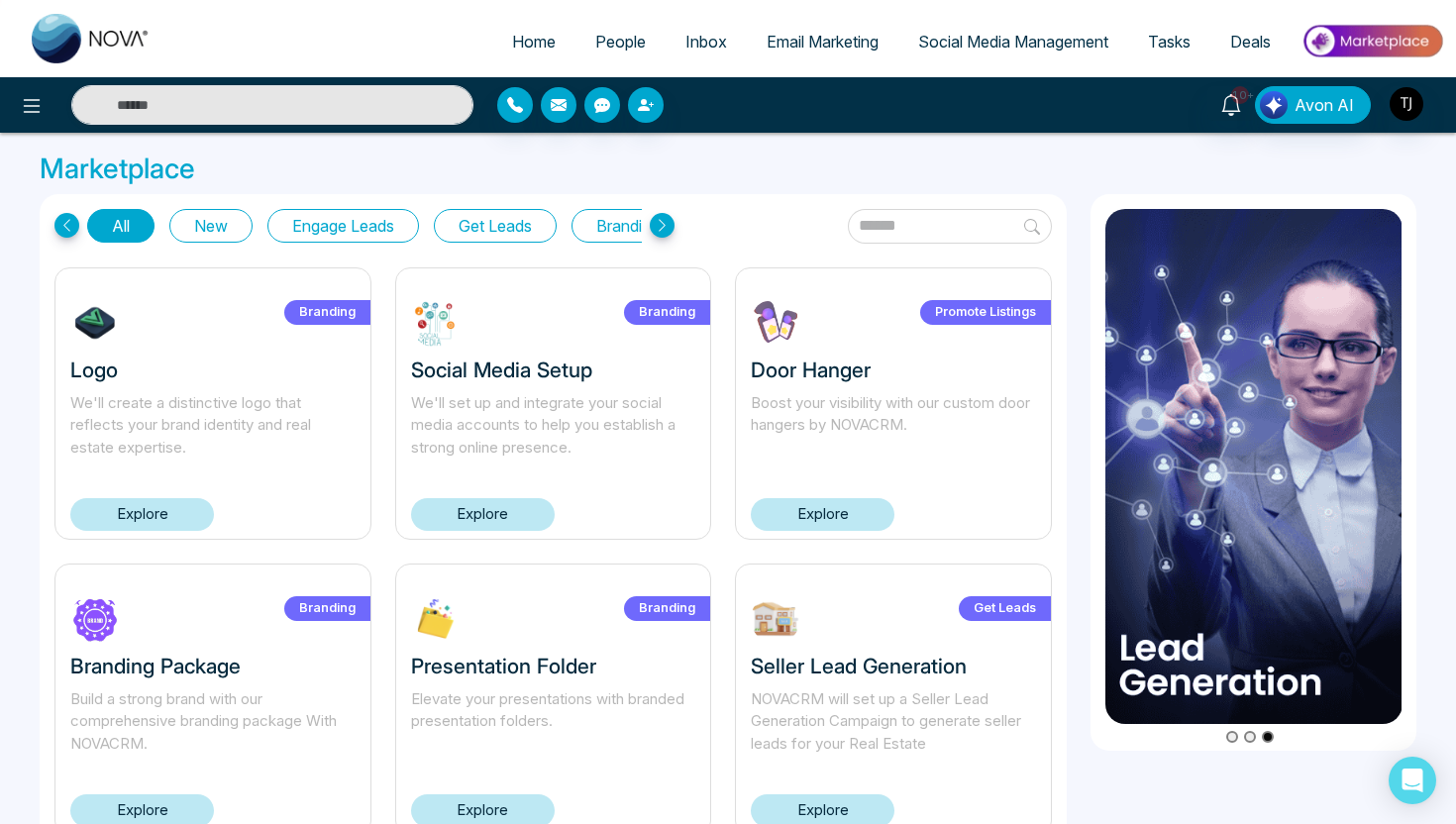 click at bounding box center (1372, 41) 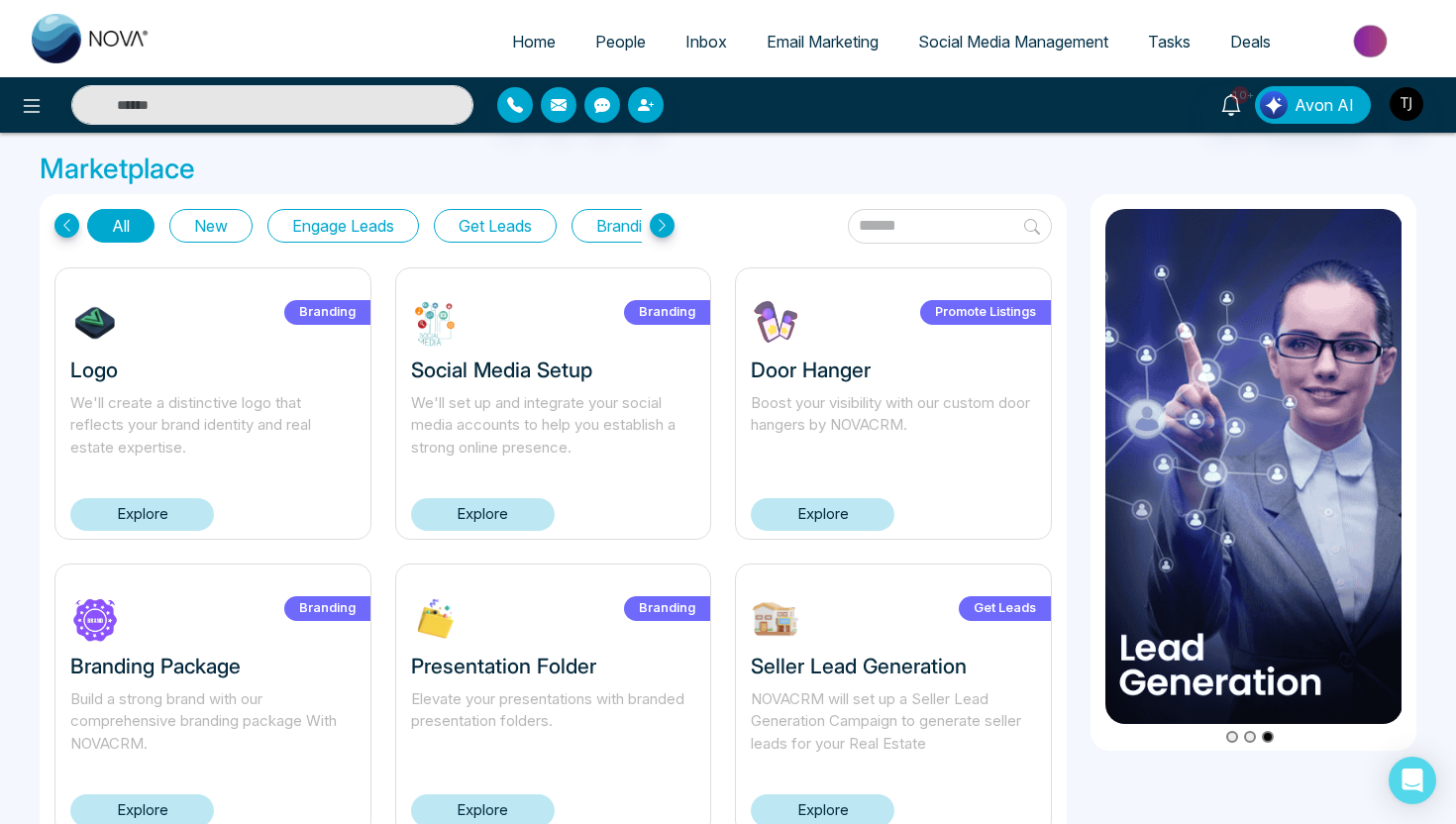 click on "Get Leads" at bounding box center [495, 226] 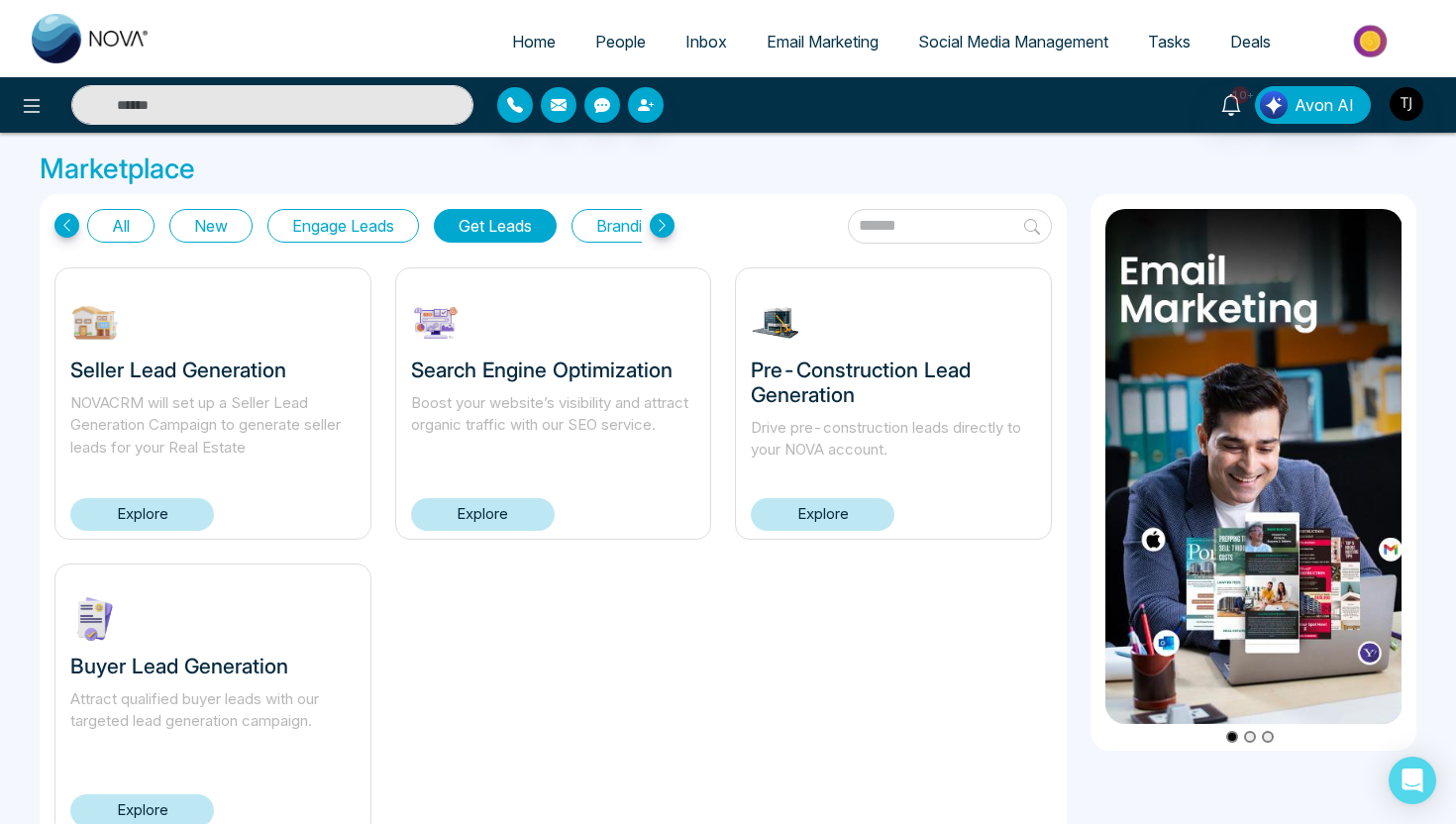 scroll, scrollTop: 52, scrollLeft: 0, axis: vertical 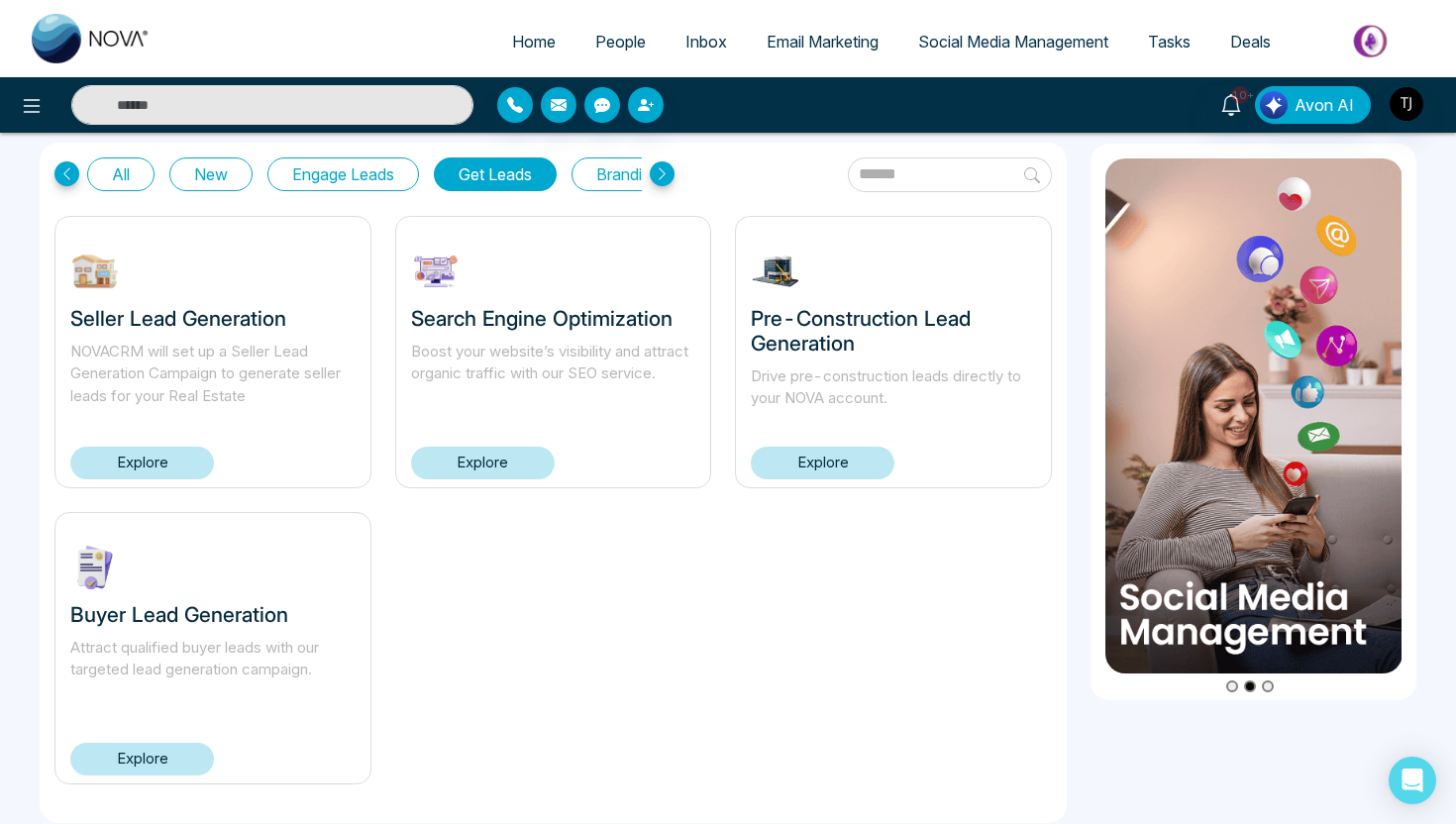 click on "Explore" at bounding box center [822, 463] 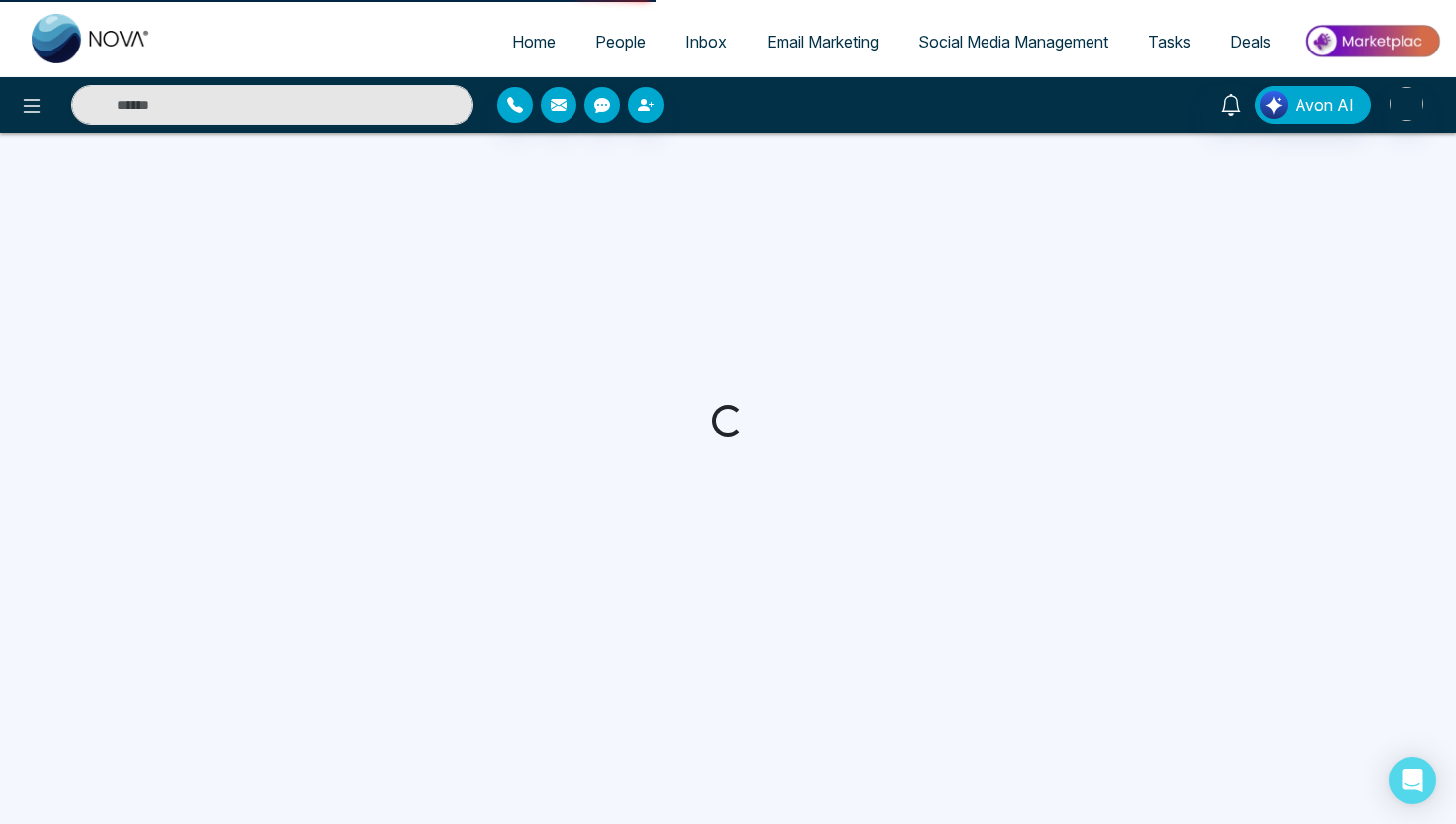 scroll, scrollTop: 0, scrollLeft: 0, axis: both 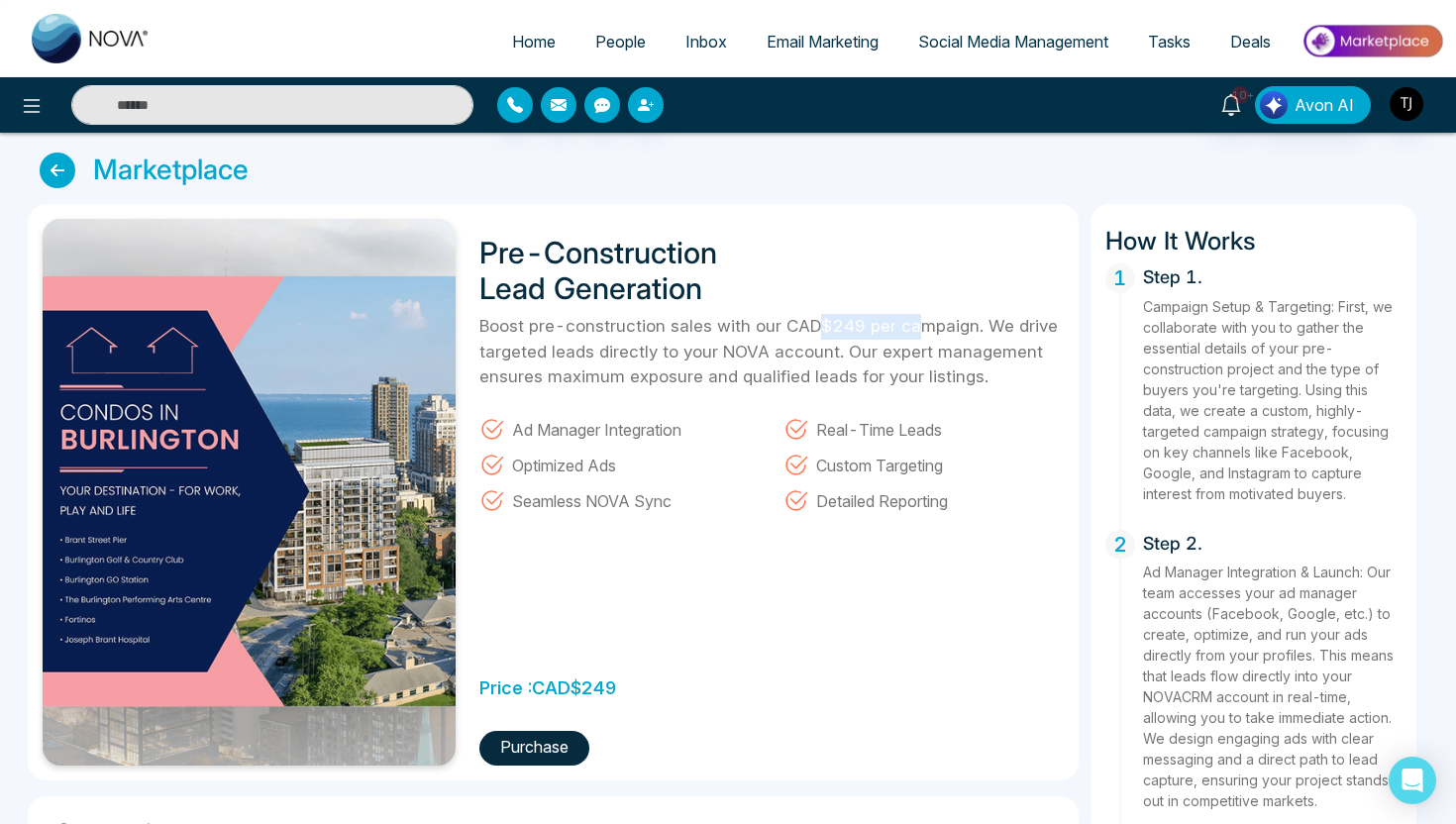 drag, startPoint x: 821, startPoint y: 337, endPoint x: 913, endPoint y: 336, distance: 92.00543 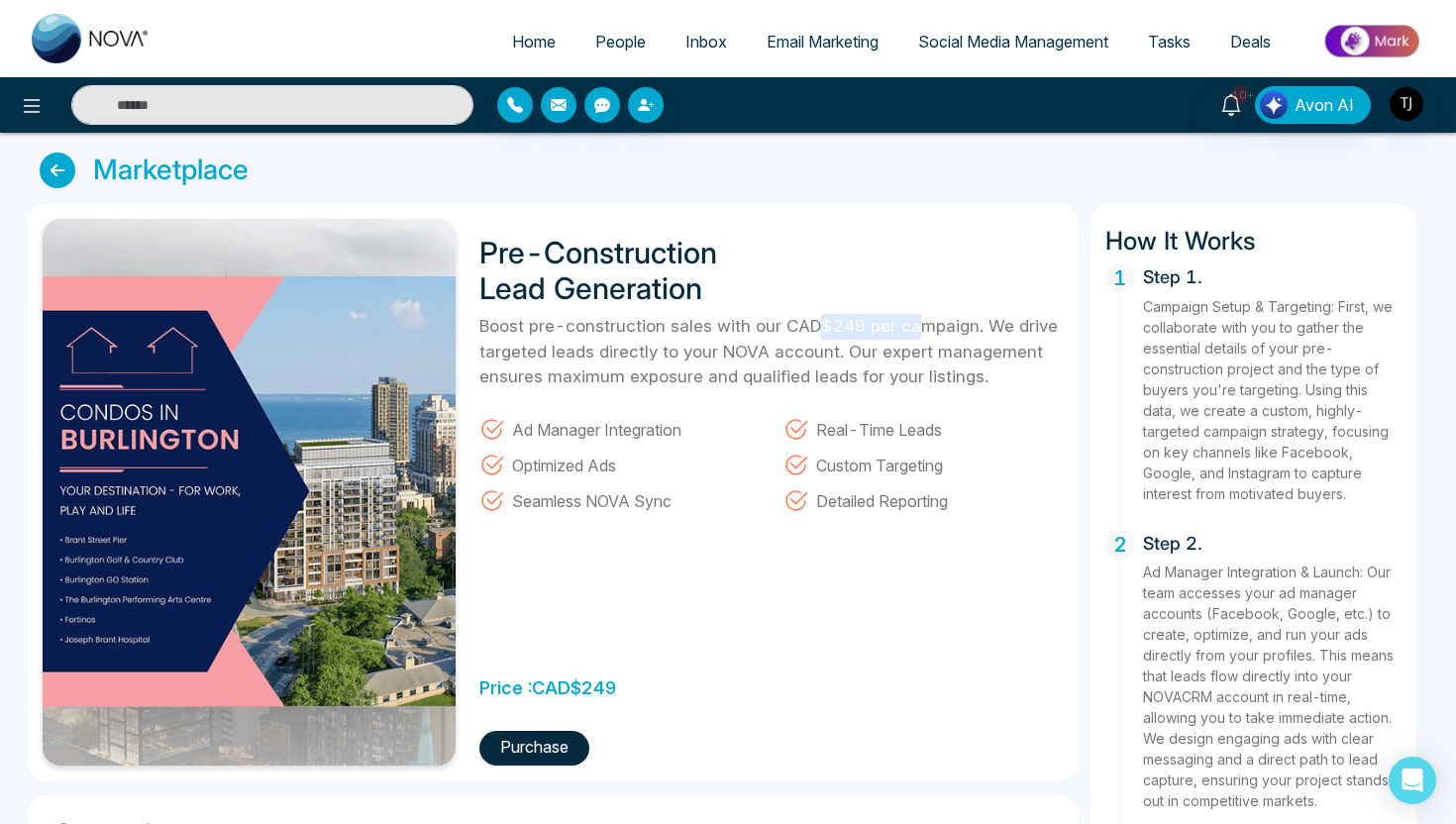 click on "Boost pre-construction sales with our CAD$249 per campaign. We drive targeted leads directly to your NOVA account. Our expert management ensures maximum exposure and qualified leads for your listings." at bounding box center [771, 352] 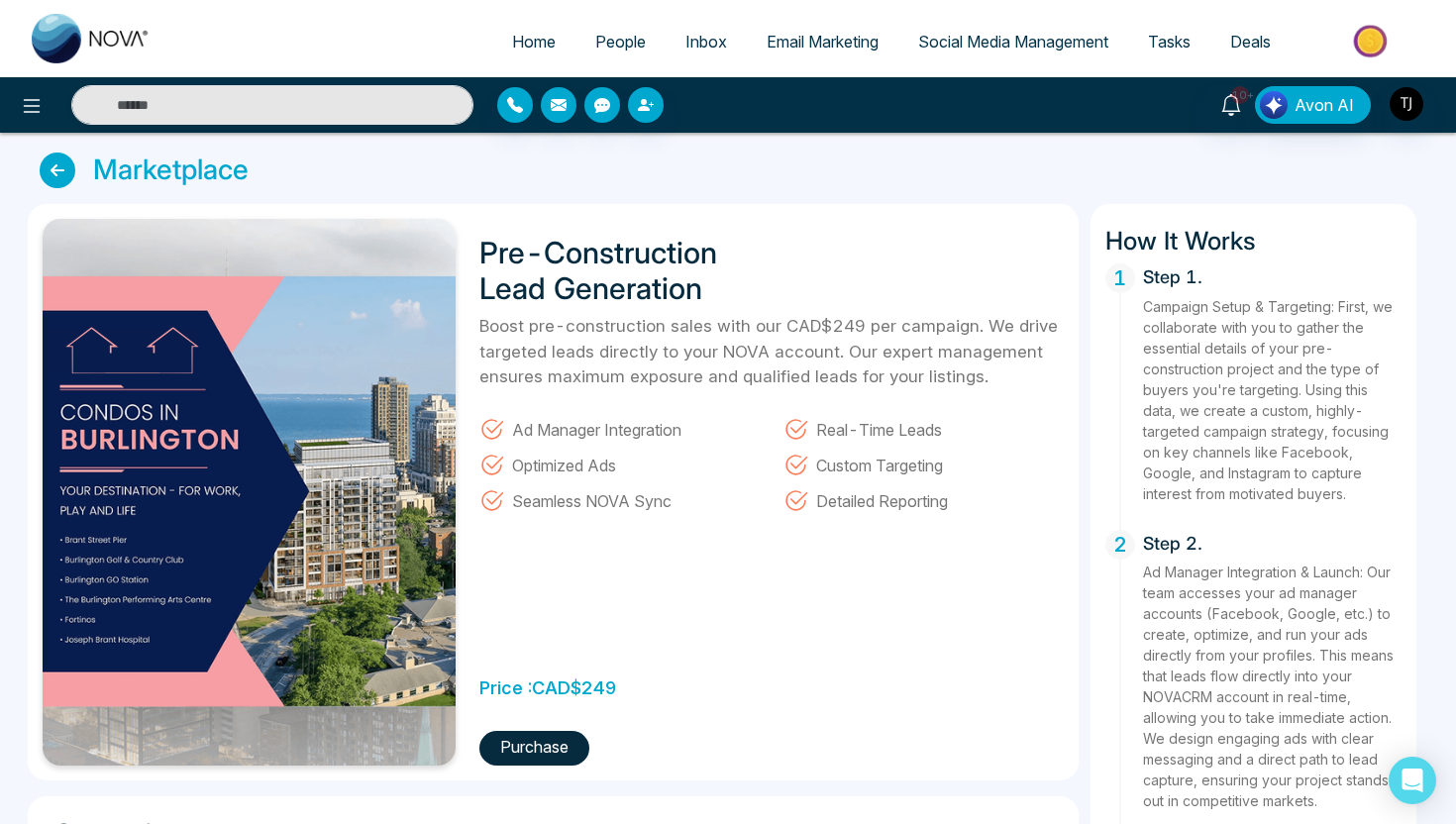 click on "Pre-Construction Lead Generation Boost pre-construction sales with our CAD$249 per campaign. We drive targeted leads directly to your NOVA account. Our expert management ensures maximum exposure and qualified leads for your listings. Ad Manager Integration Real-Time Leads Optimized Ads Custom Targeting Seamless NOVA Sync Detailed Reporting Price :  CAD  $ 249 Purchase" at bounding box center [765, 492] 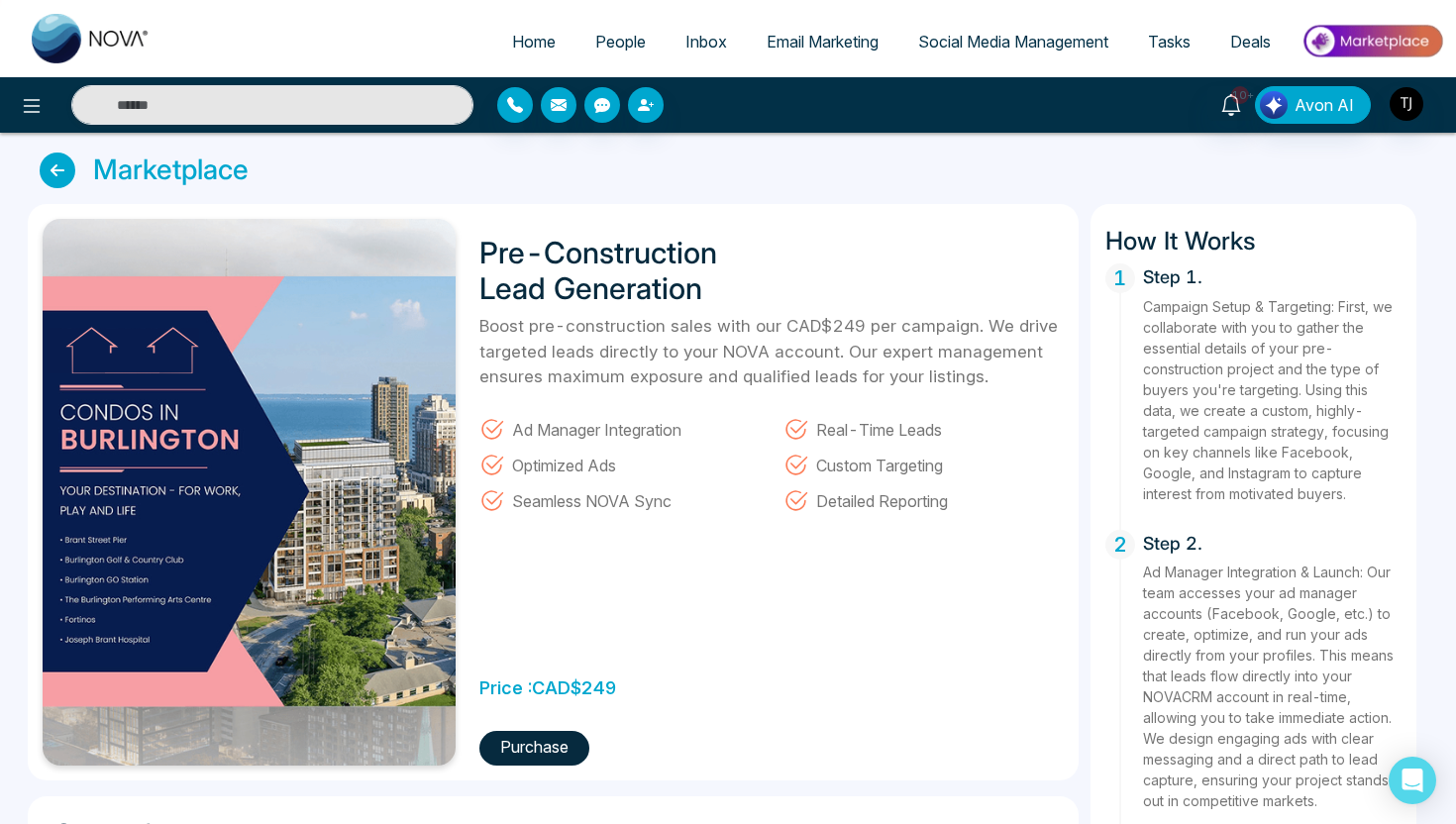 click on "Email Marketing" at bounding box center [822, 42] 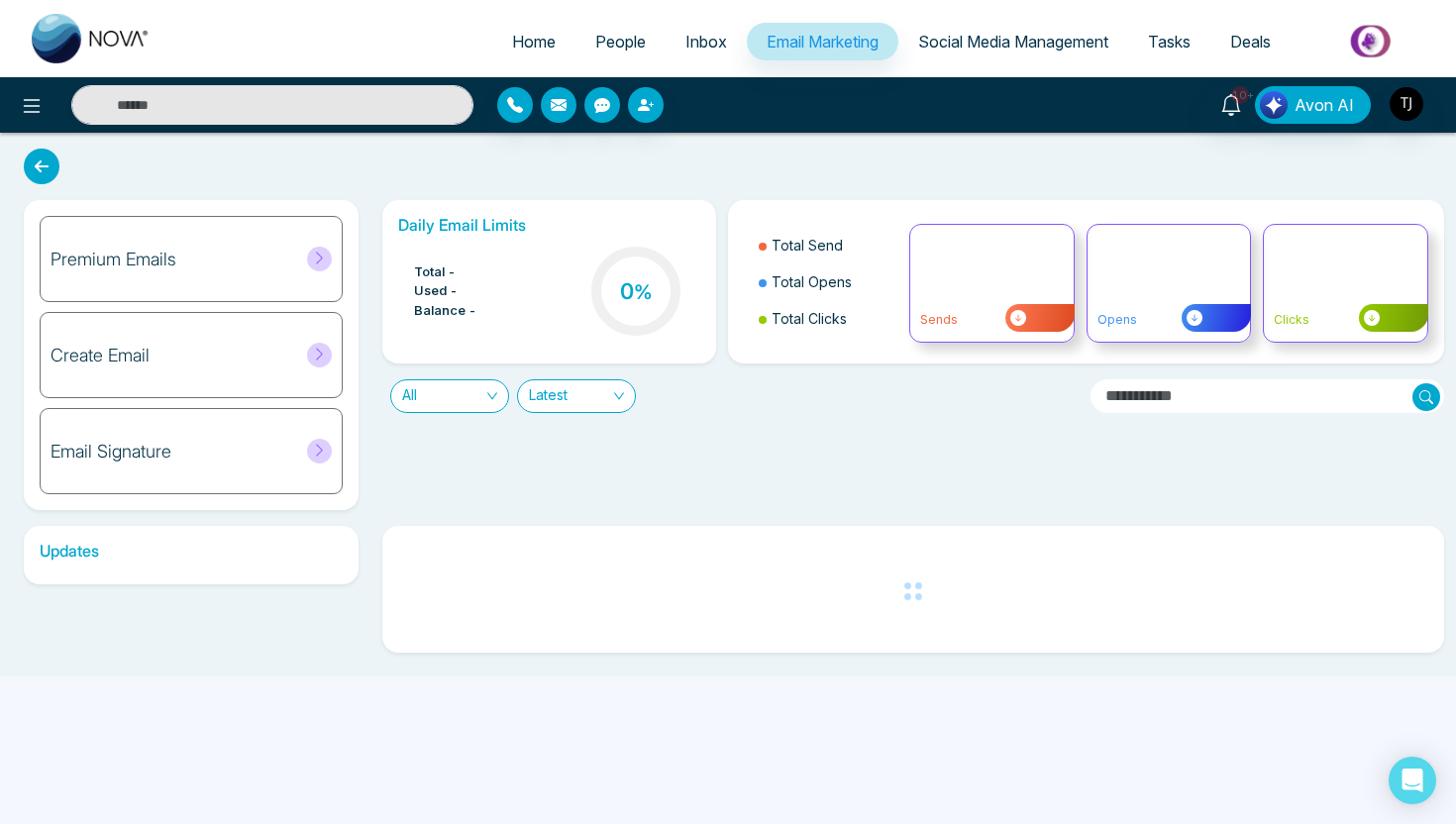 click on "Social Media Management" at bounding box center [1013, 42] 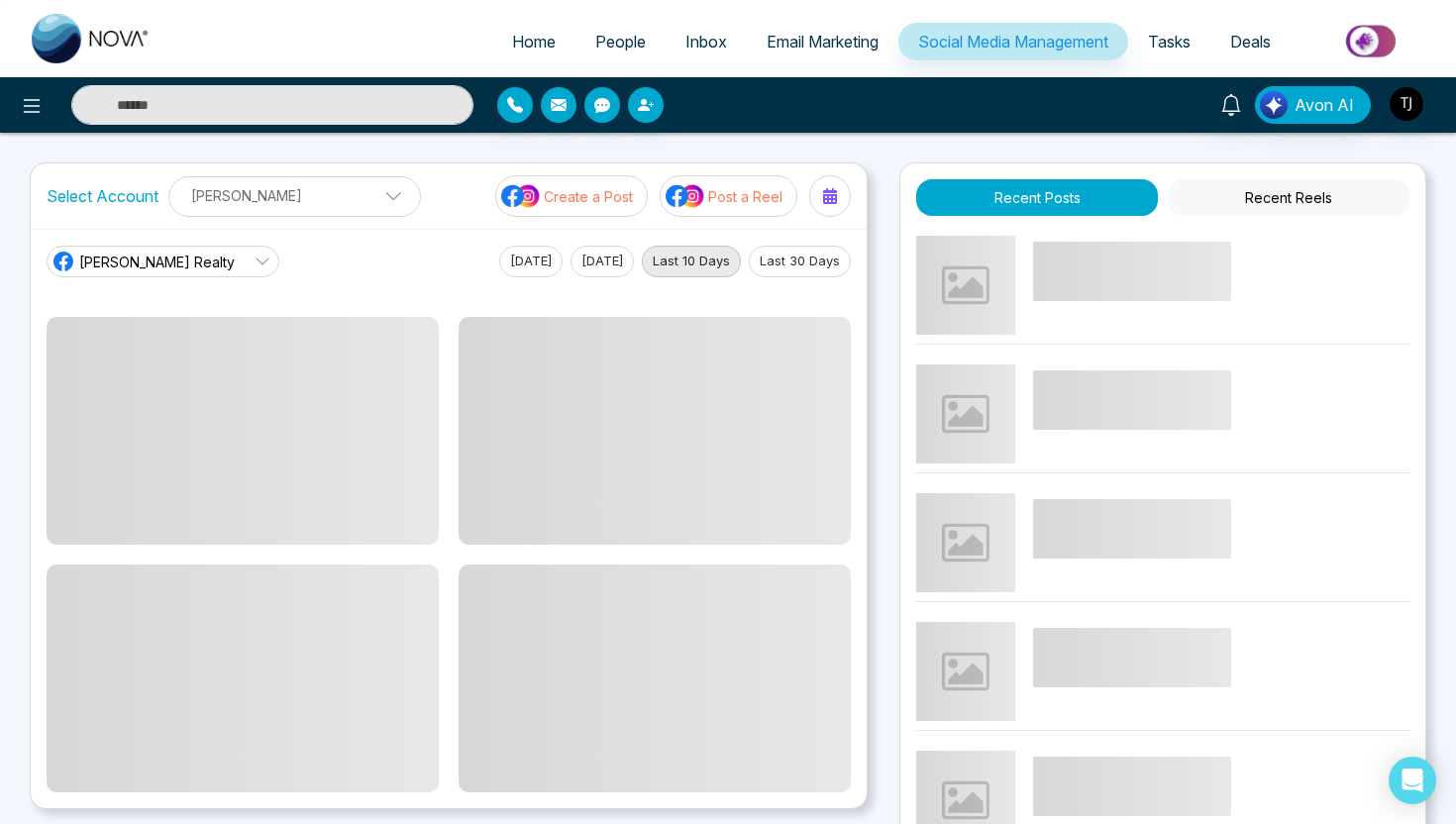 click on "People" at bounding box center [620, 42] 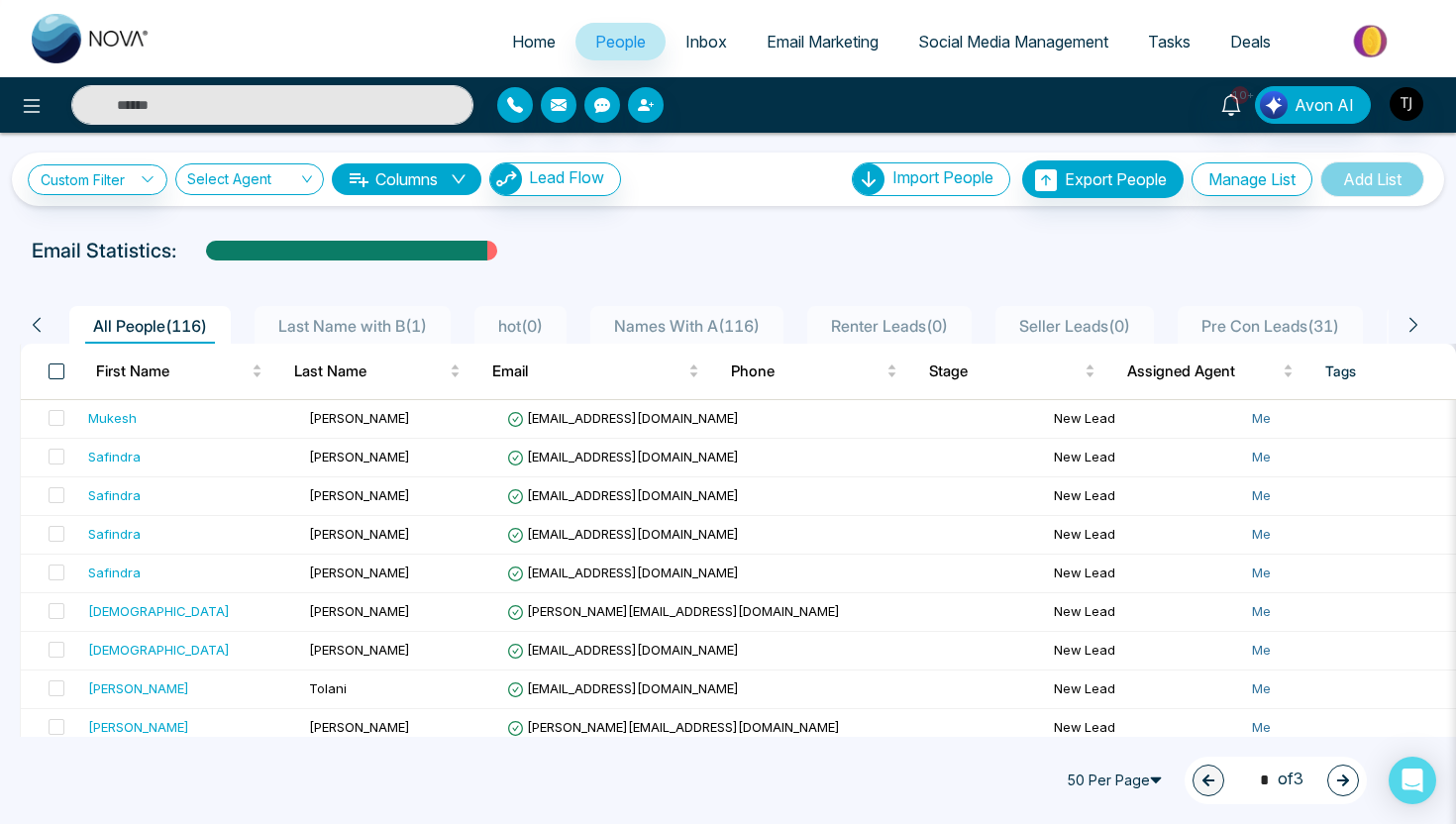 click at bounding box center (56, 371) 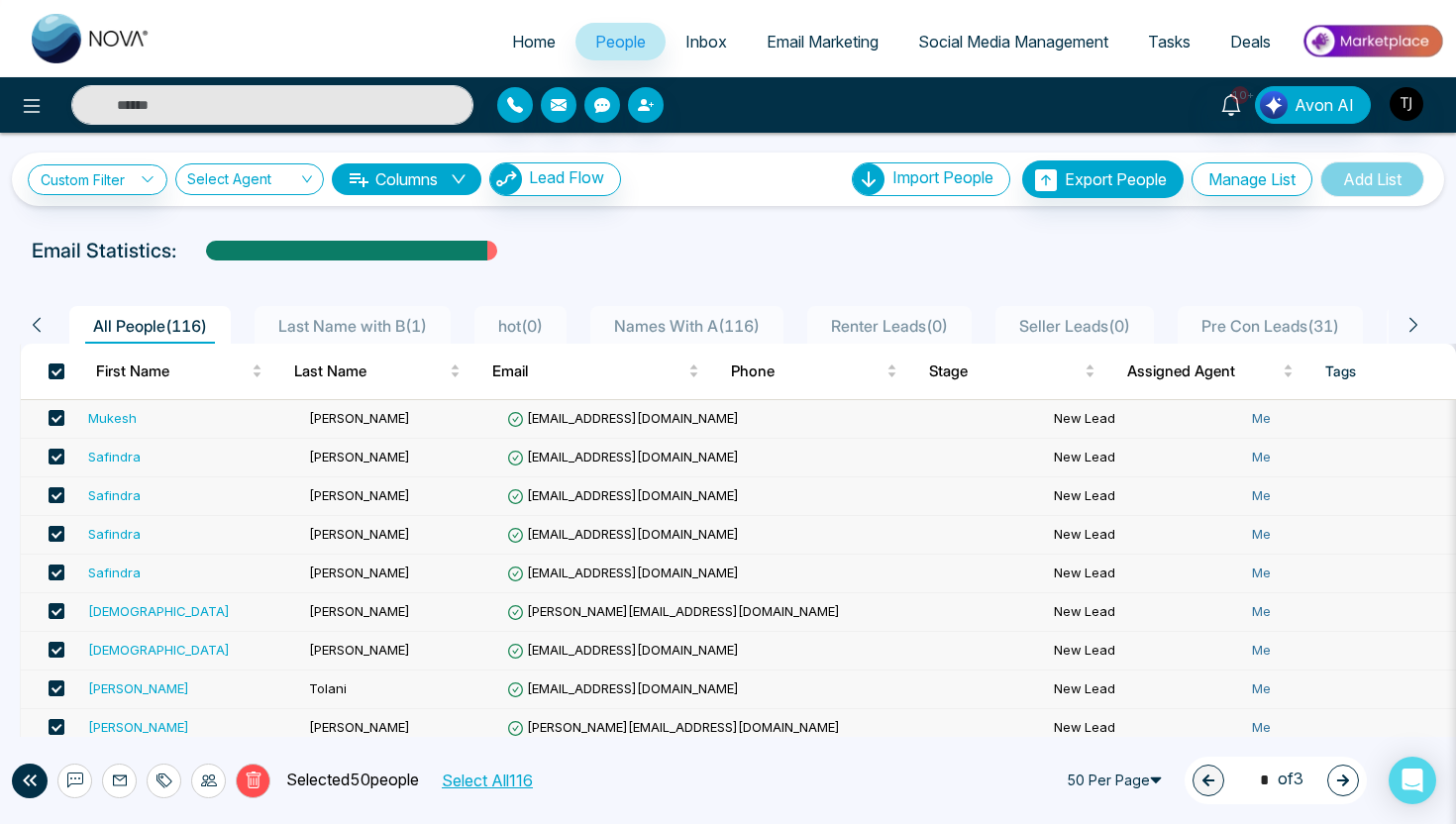 click on "Email Marketing" at bounding box center (822, 42) 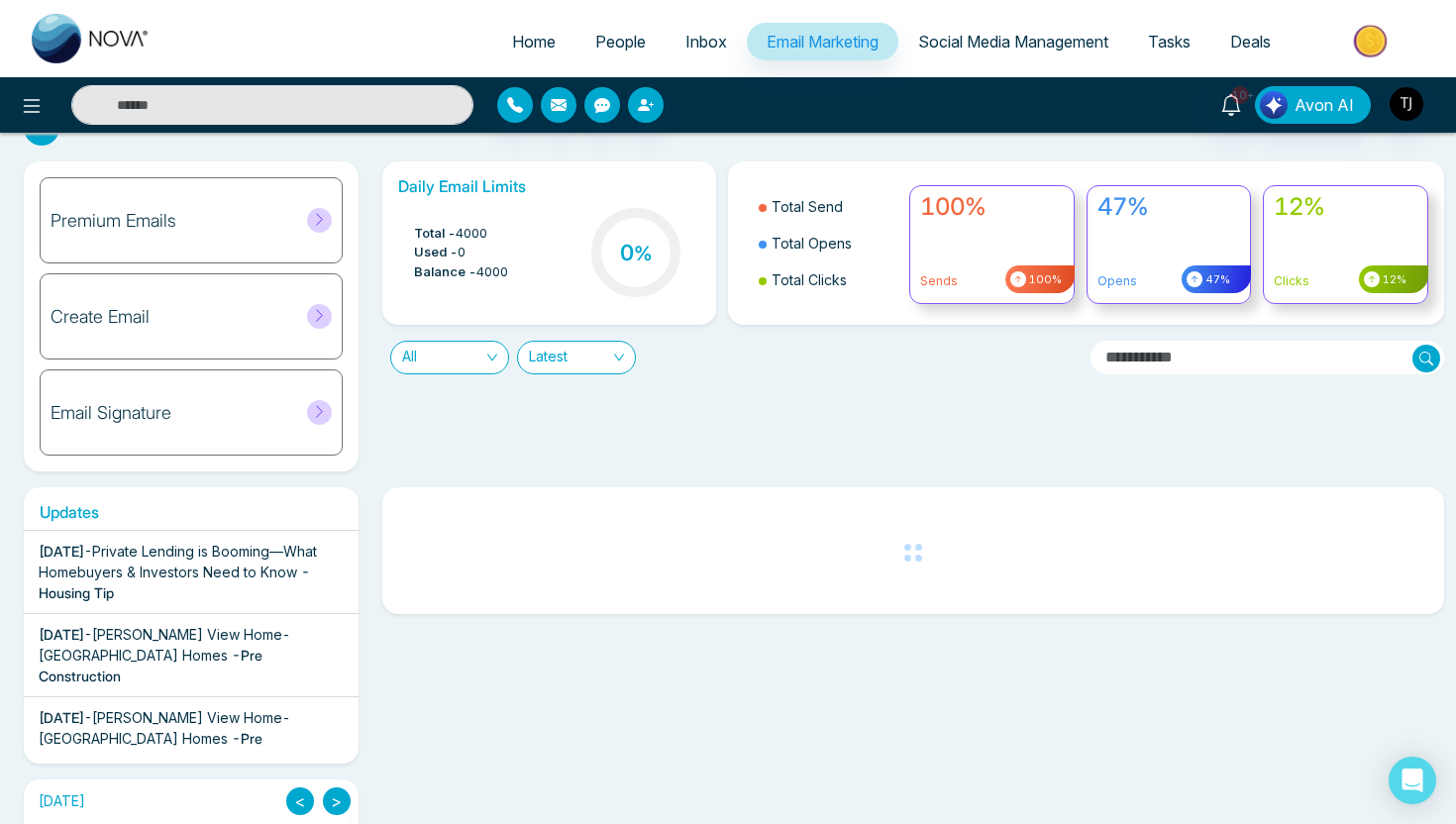 scroll, scrollTop: 26, scrollLeft: 0, axis: vertical 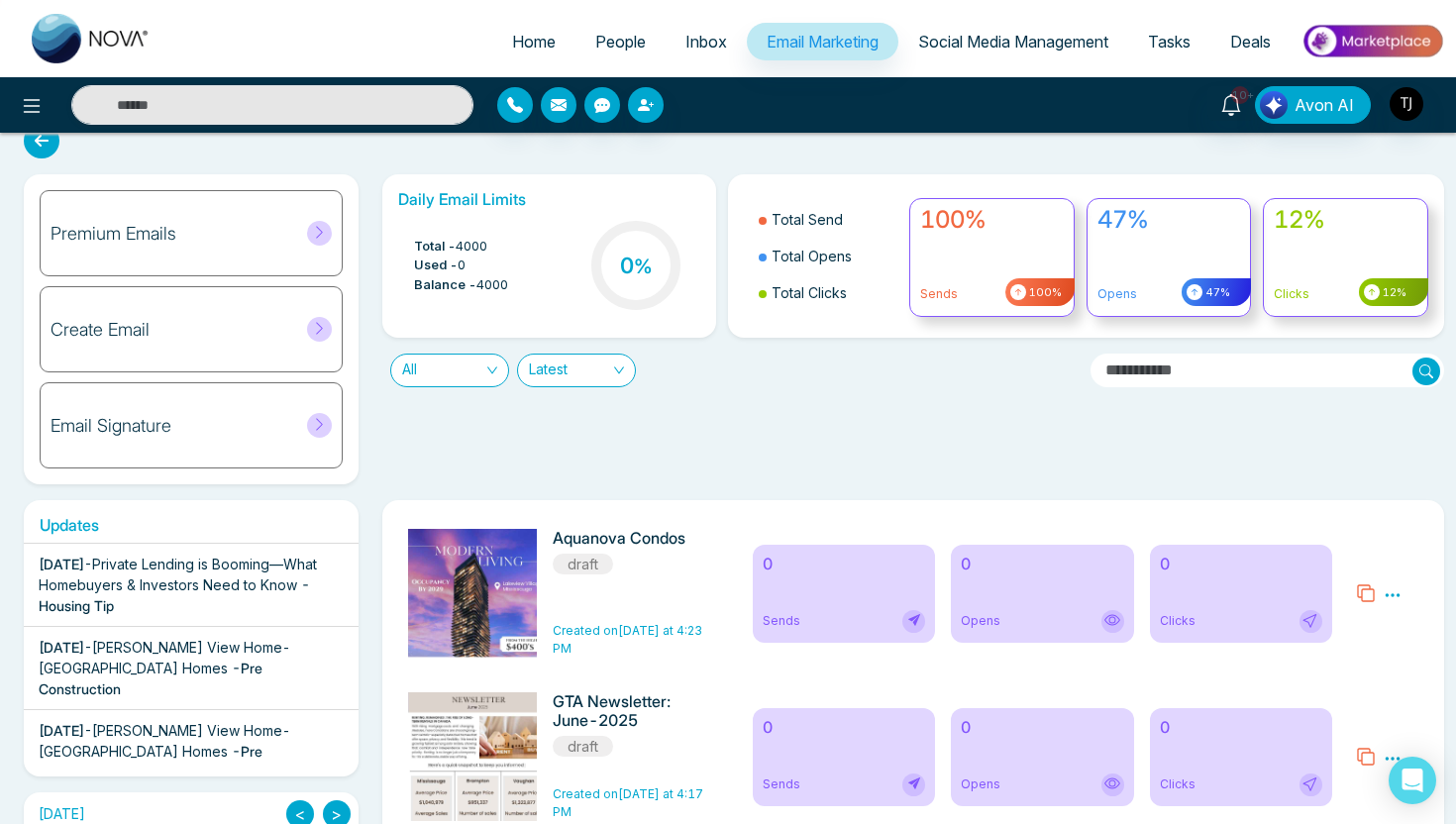 click on "Premium Emails" at bounding box center (191, 233) 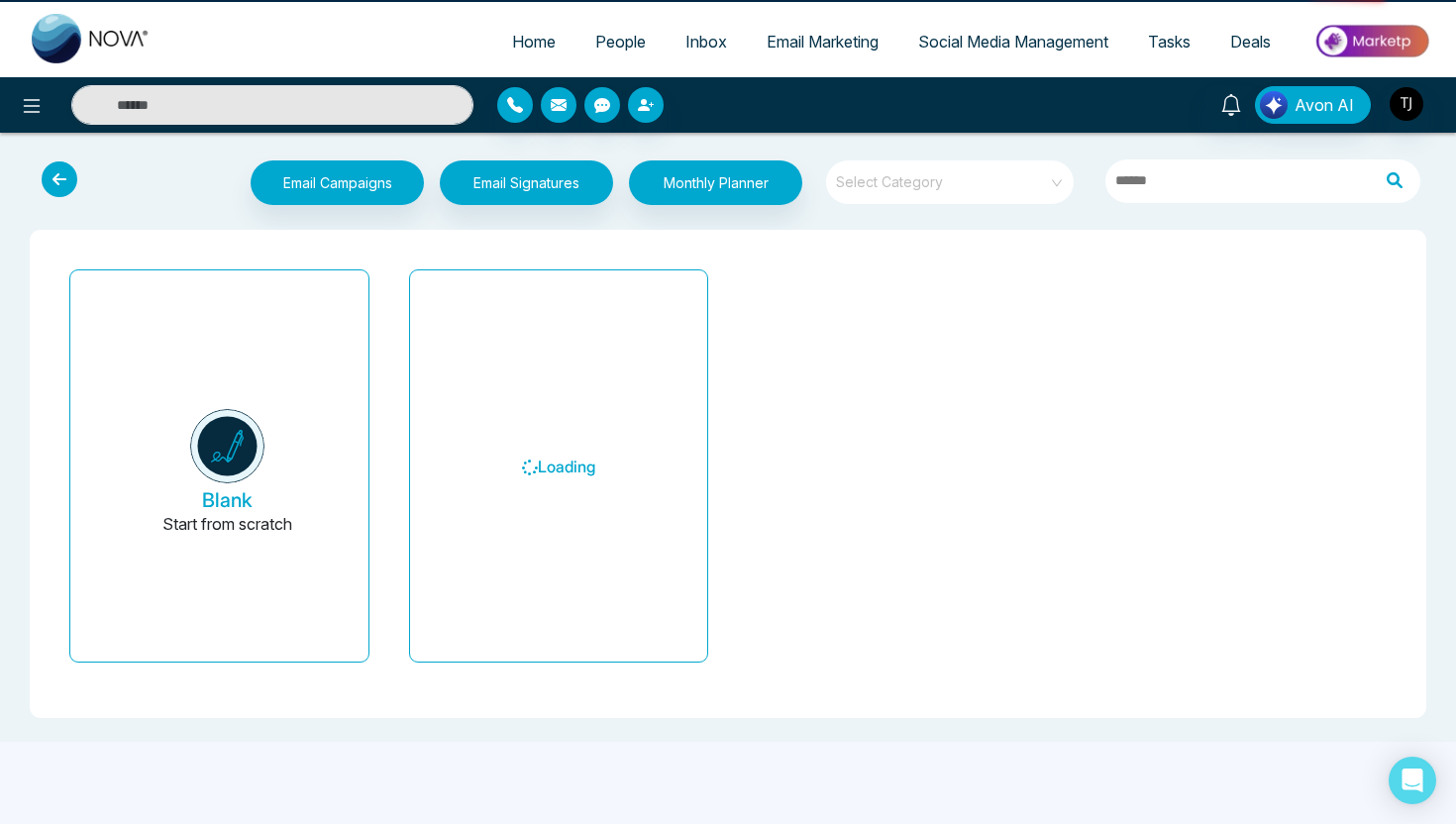 scroll, scrollTop: 0, scrollLeft: 0, axis: both 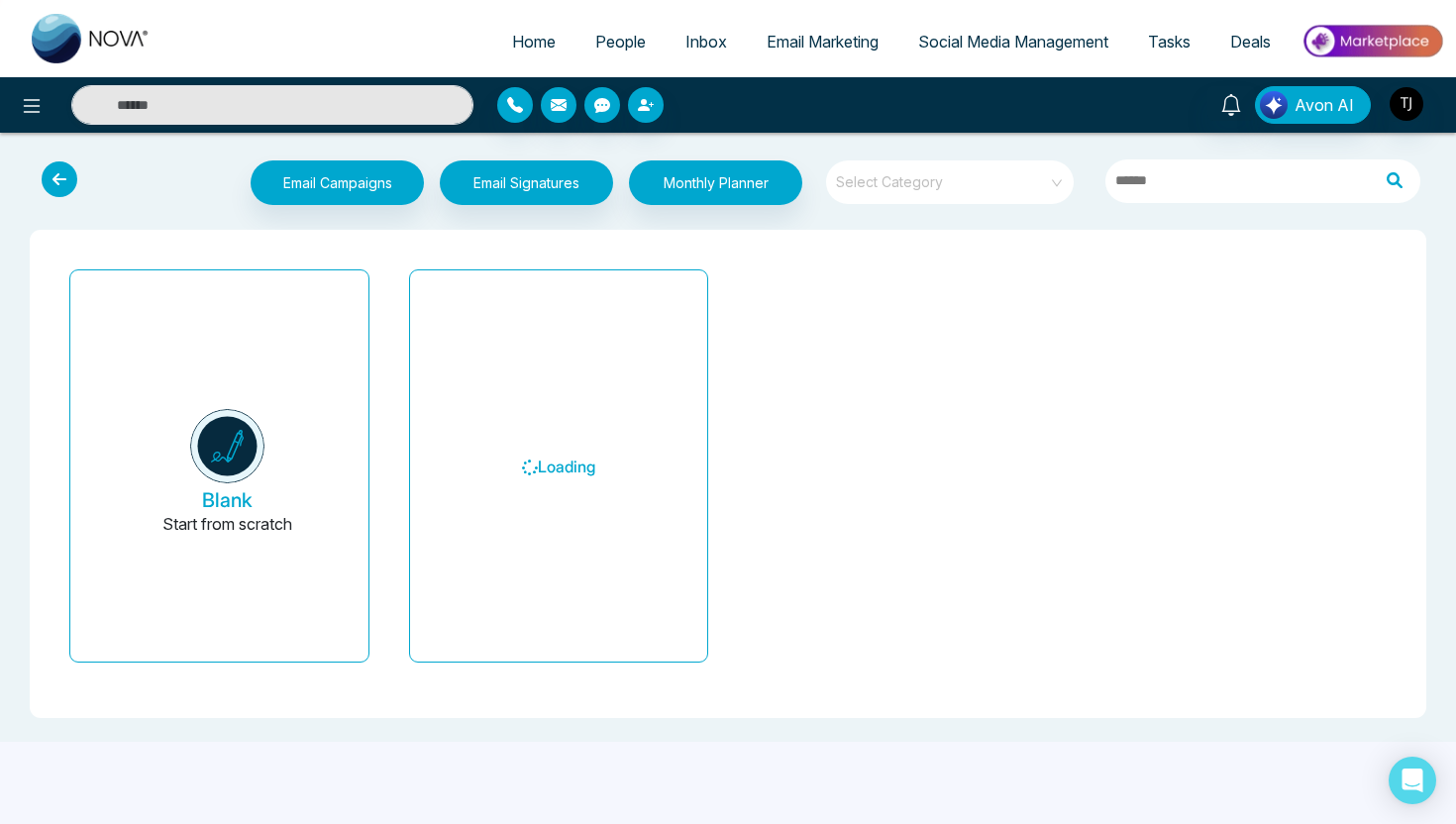 click at bounding box center [943, 175] 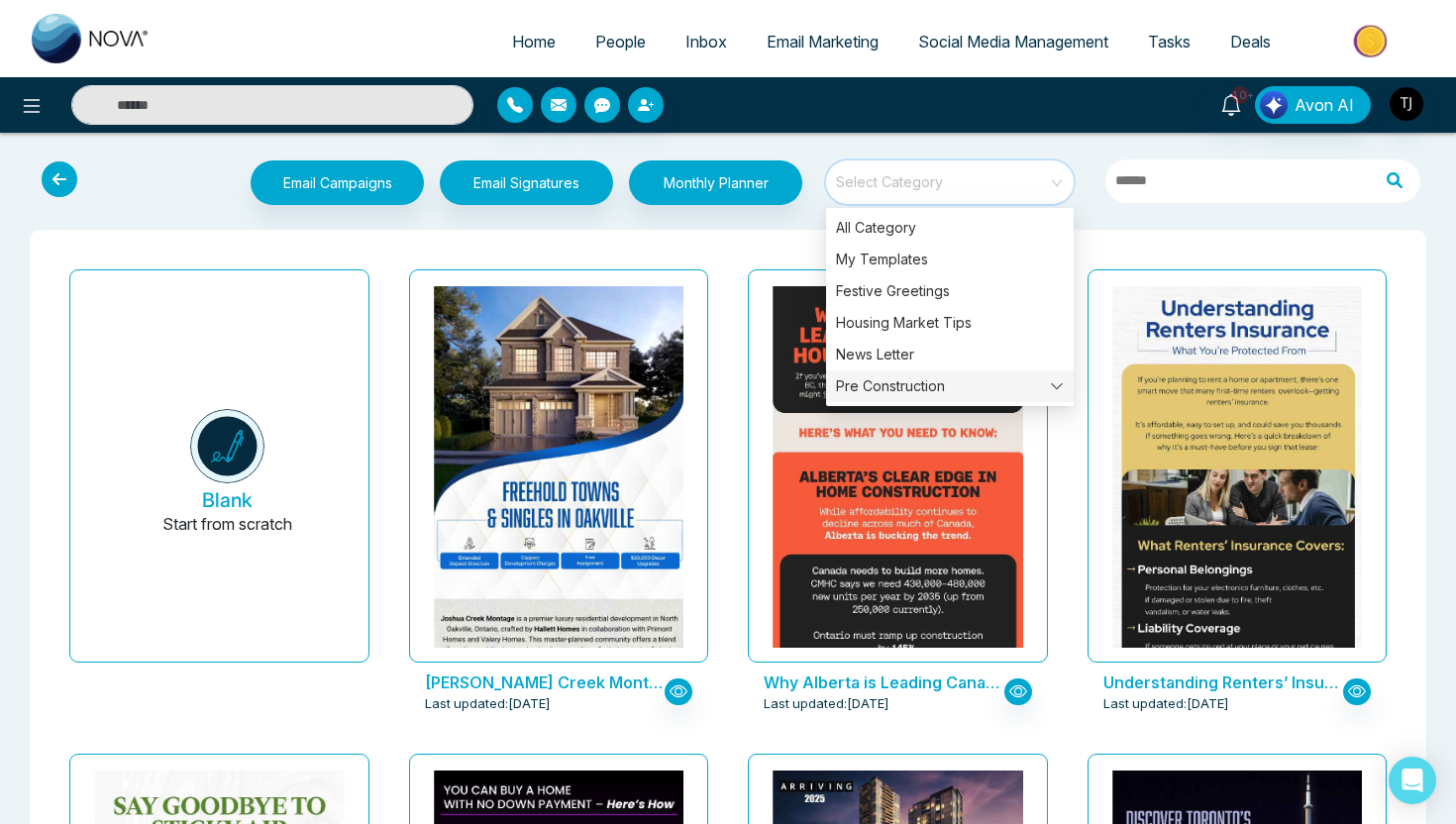 click on "Pre Construction" at bounding box center [950, 386] 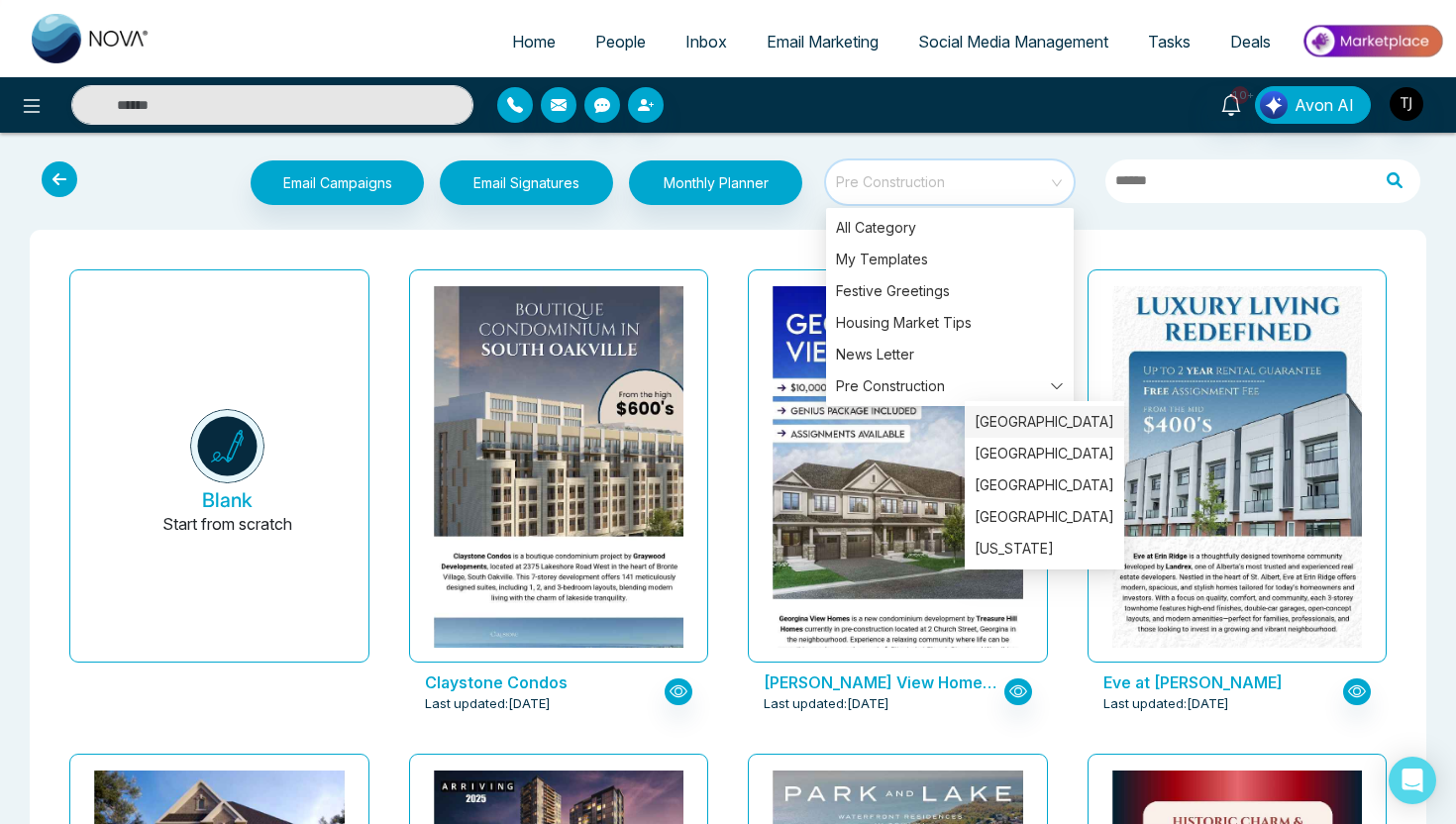 click on "[GEOGRAPHIC_DATA]" at bounding box center (1044, 422) 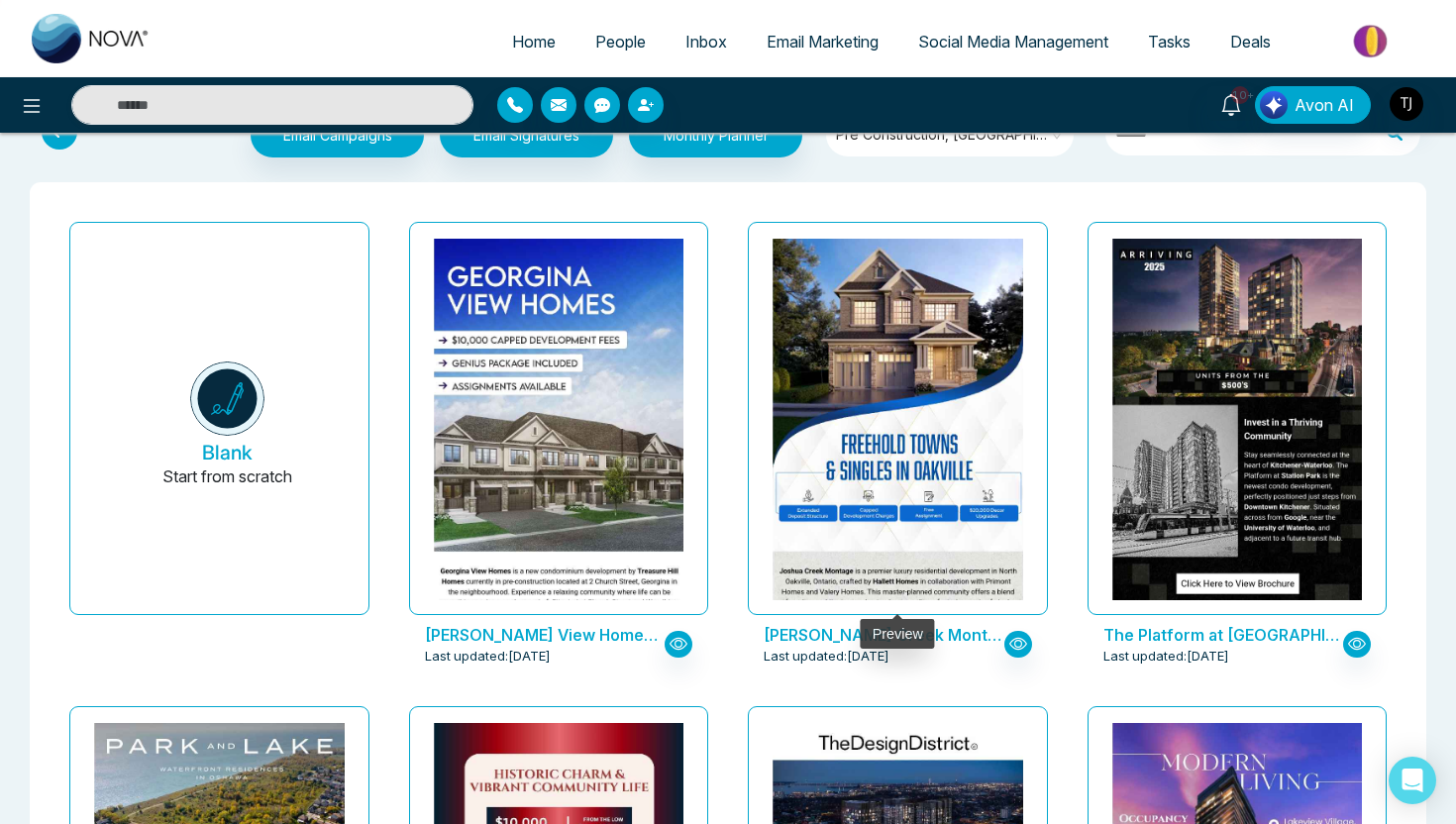 scroll, scrollTop: 0, scrollLeft: 0, axis: both 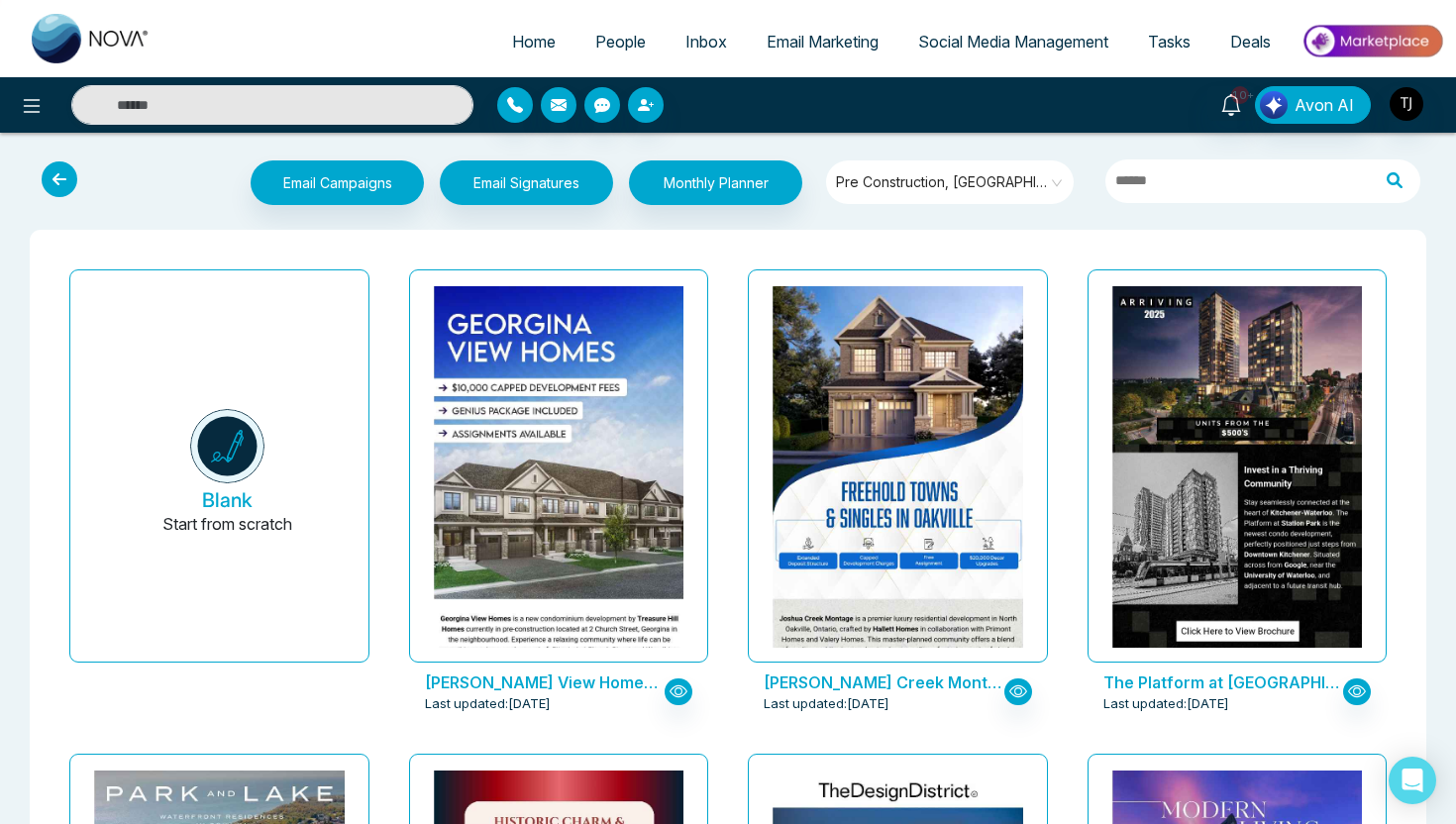 click at bounding box center (59, 179) 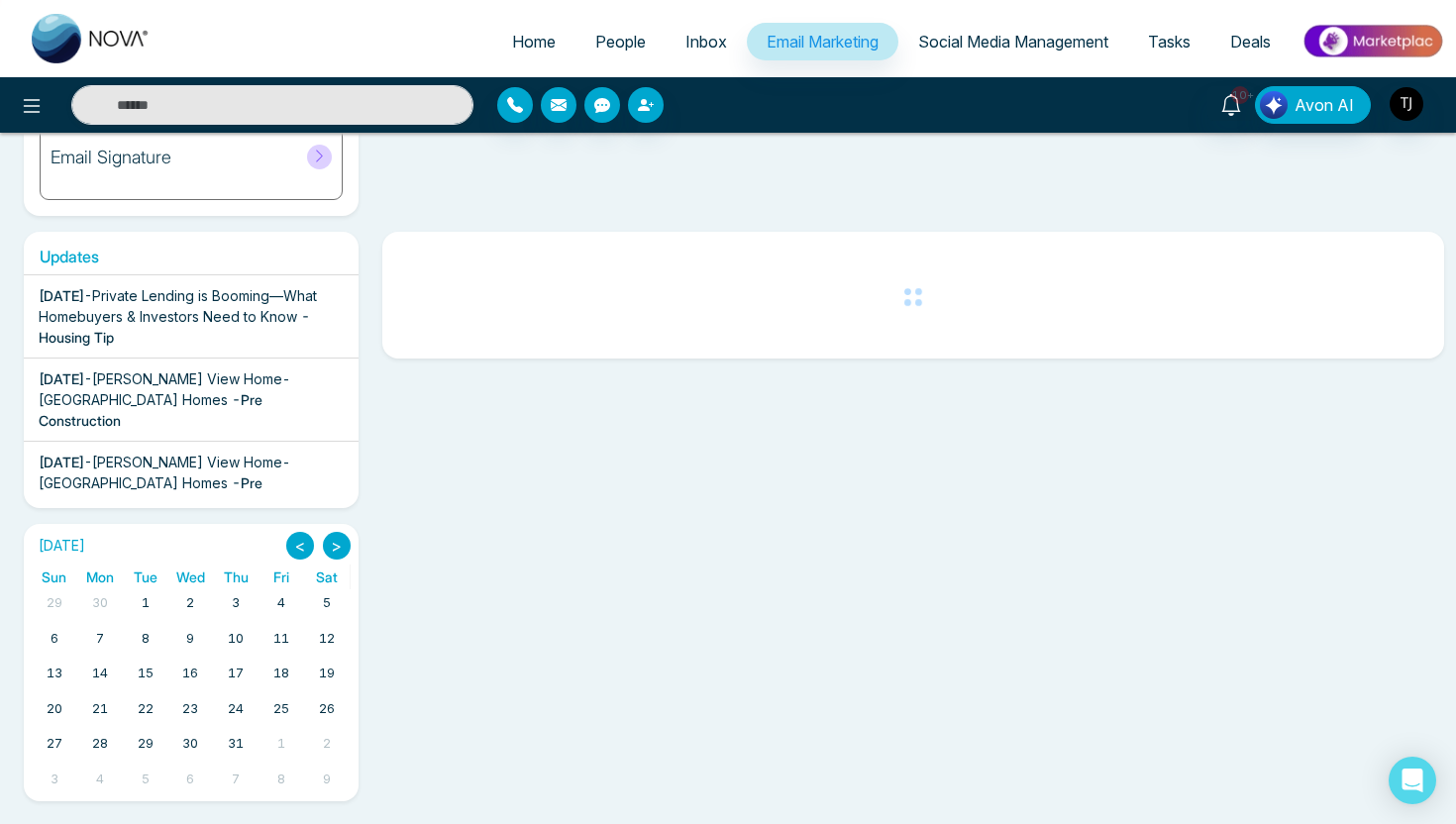 scroll, scrollTop: 271, scrollLeft: 0, axis: vertical 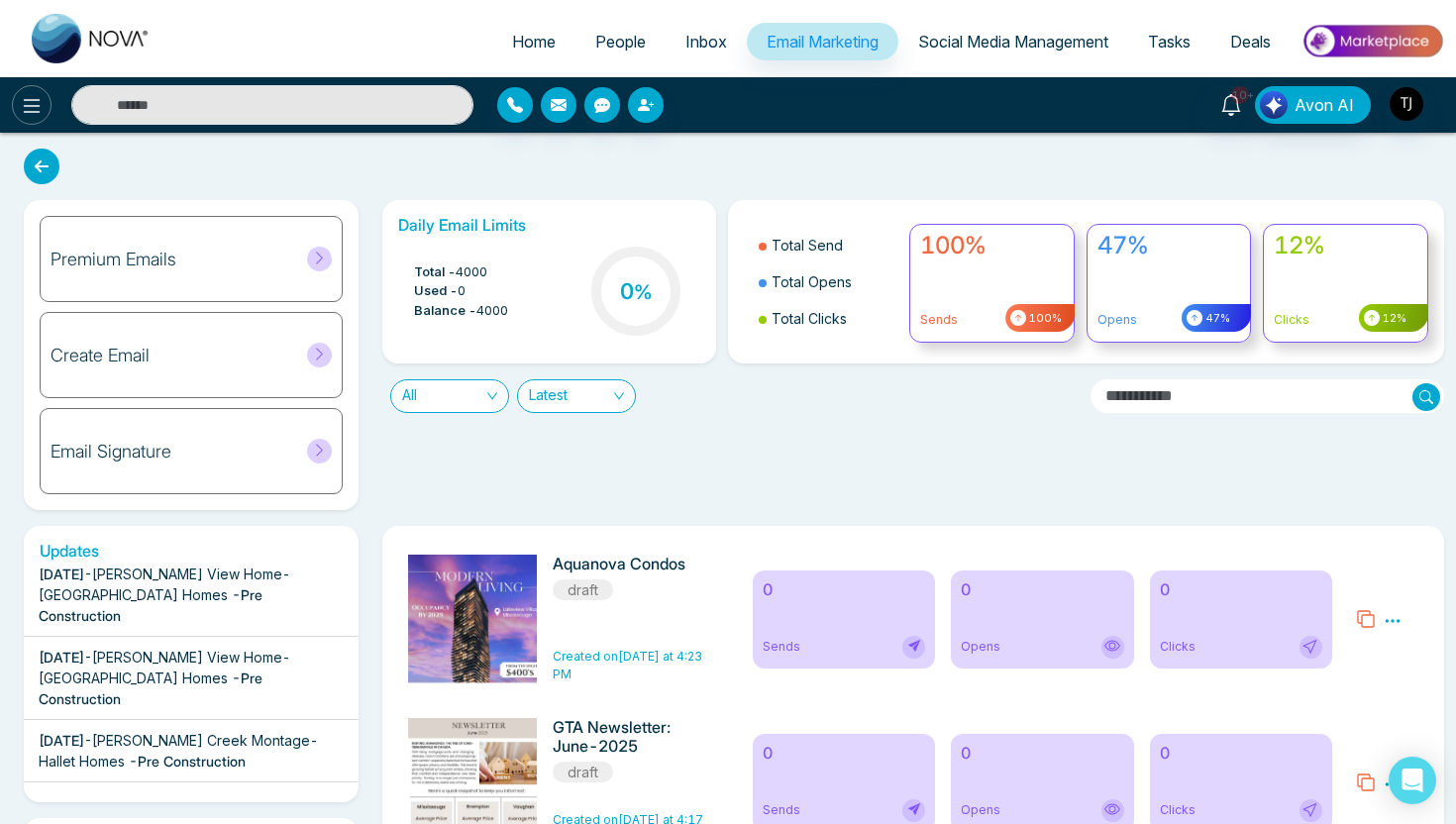 click 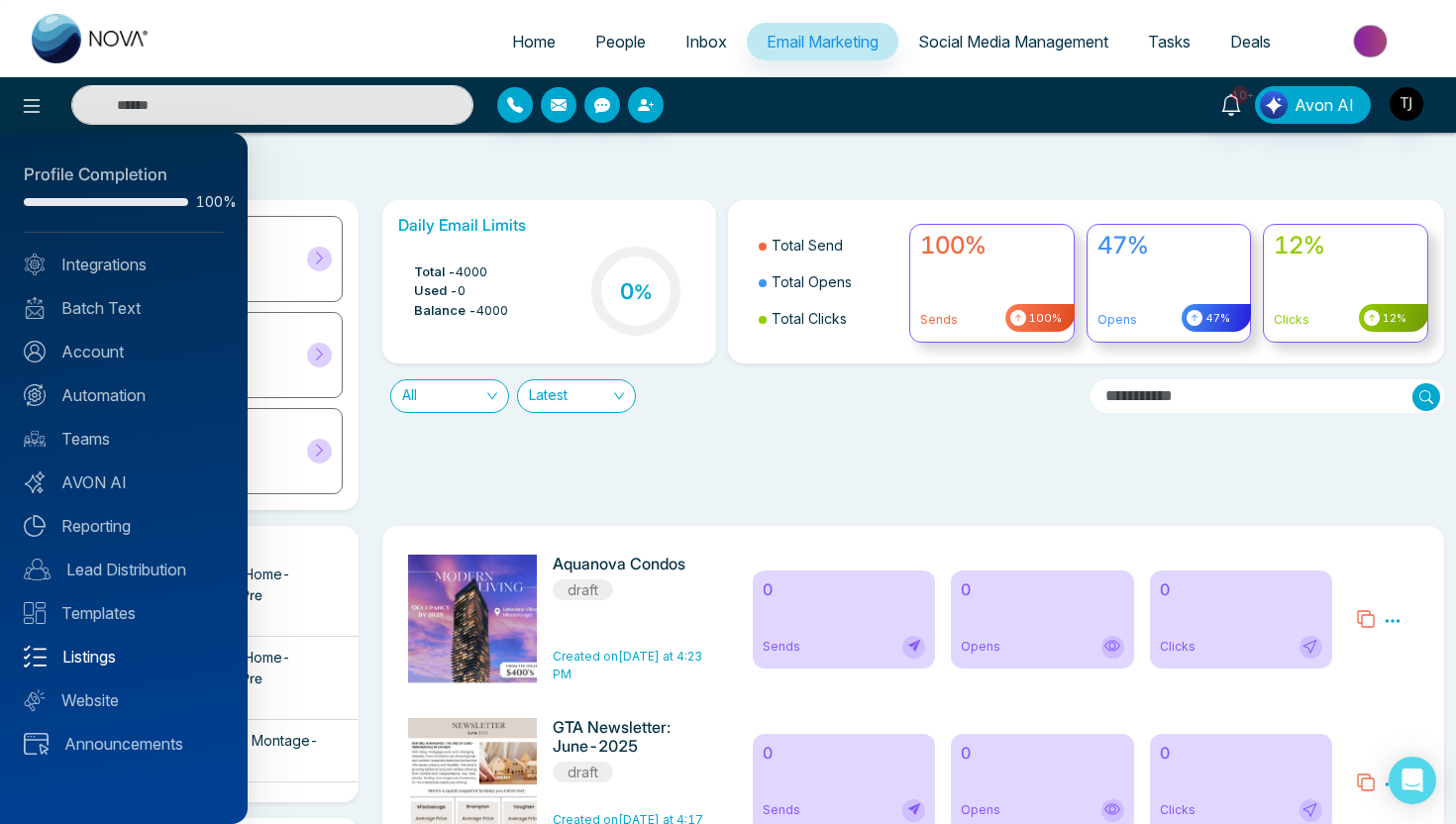 click on "Listings" at bounding box center [124, 657] 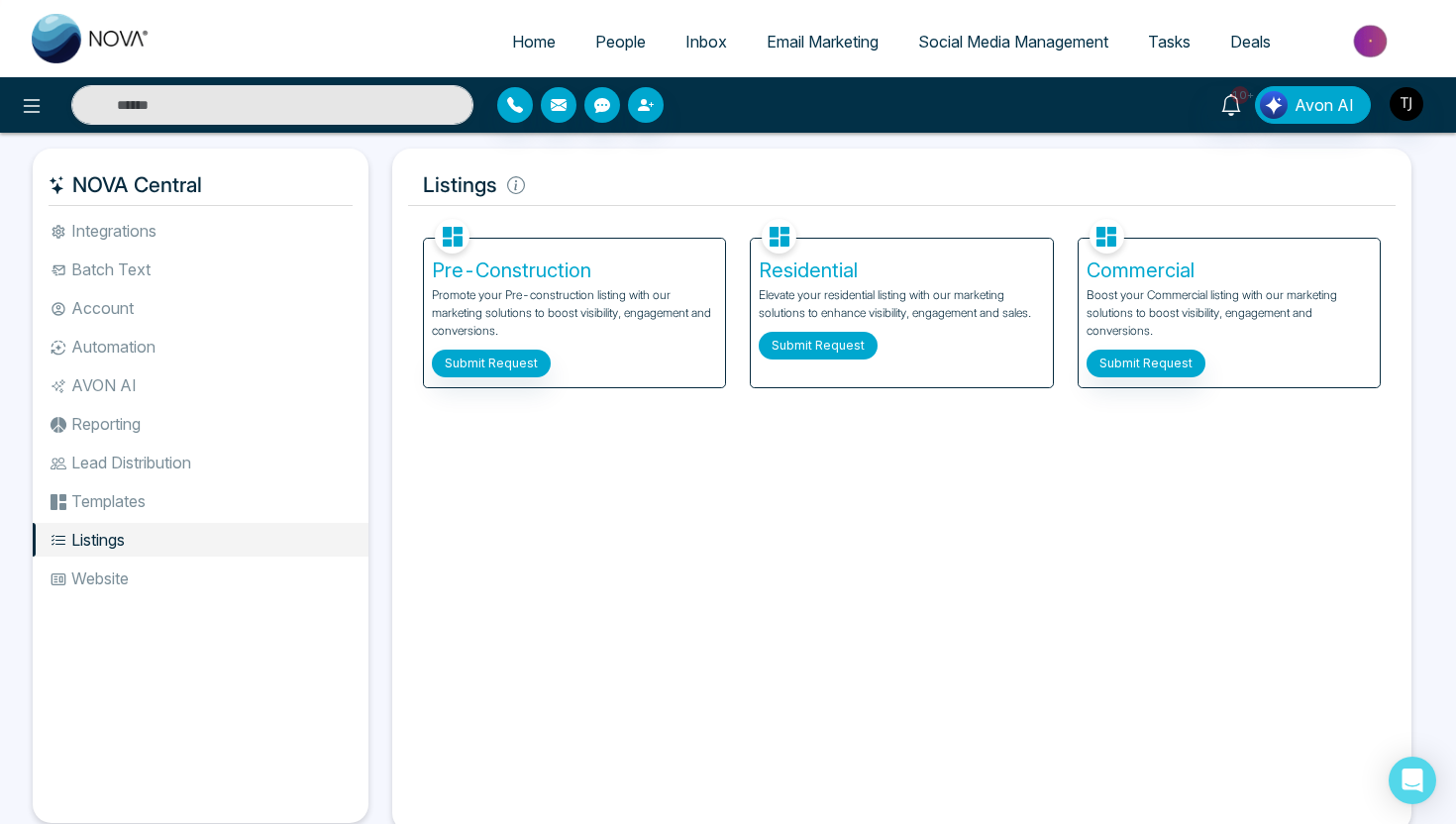 click on "Submit Request" at bounding box center (818, 346) 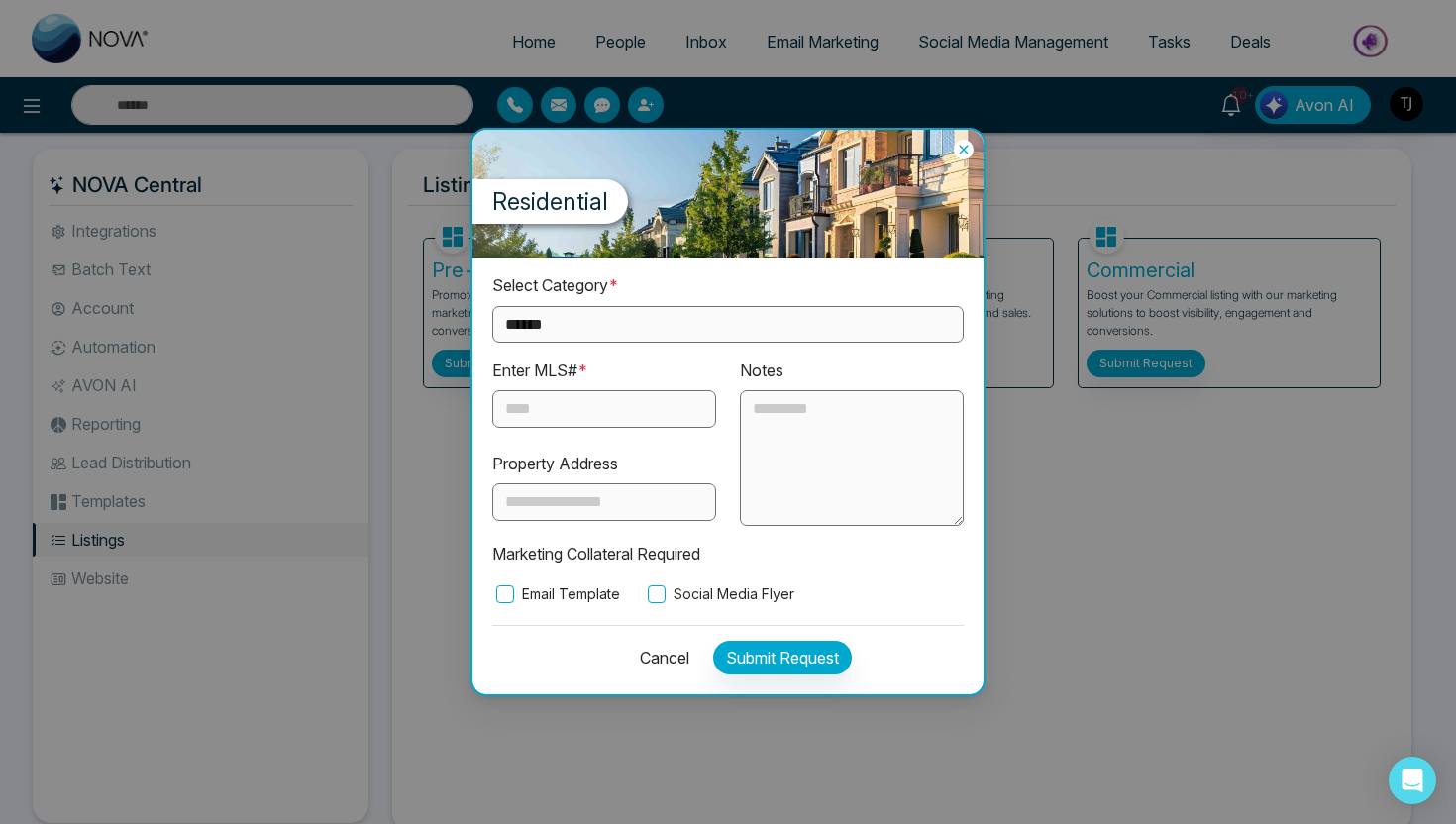 click on "**********" at bounding box center (728, 324) 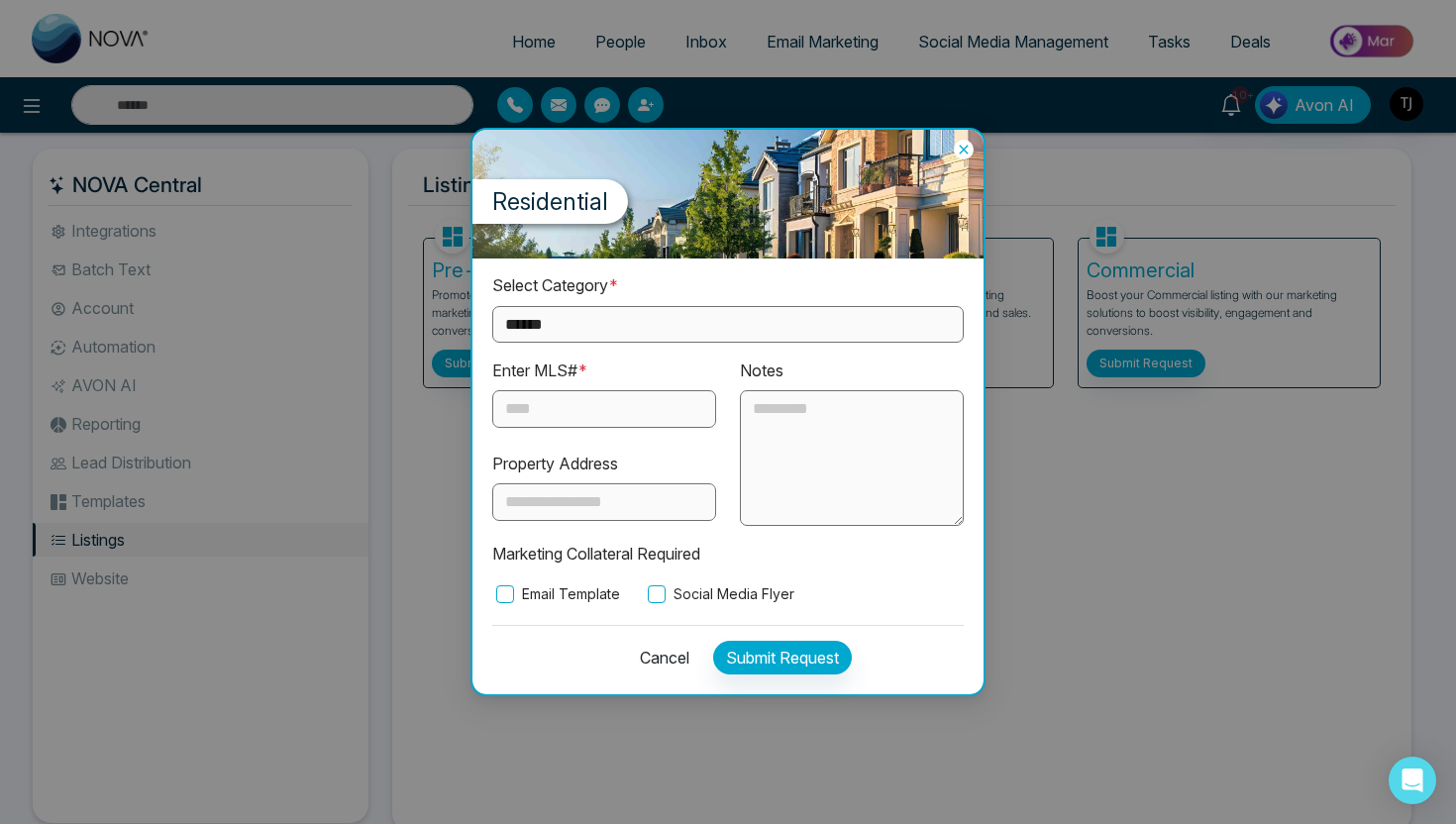 select on "*********" 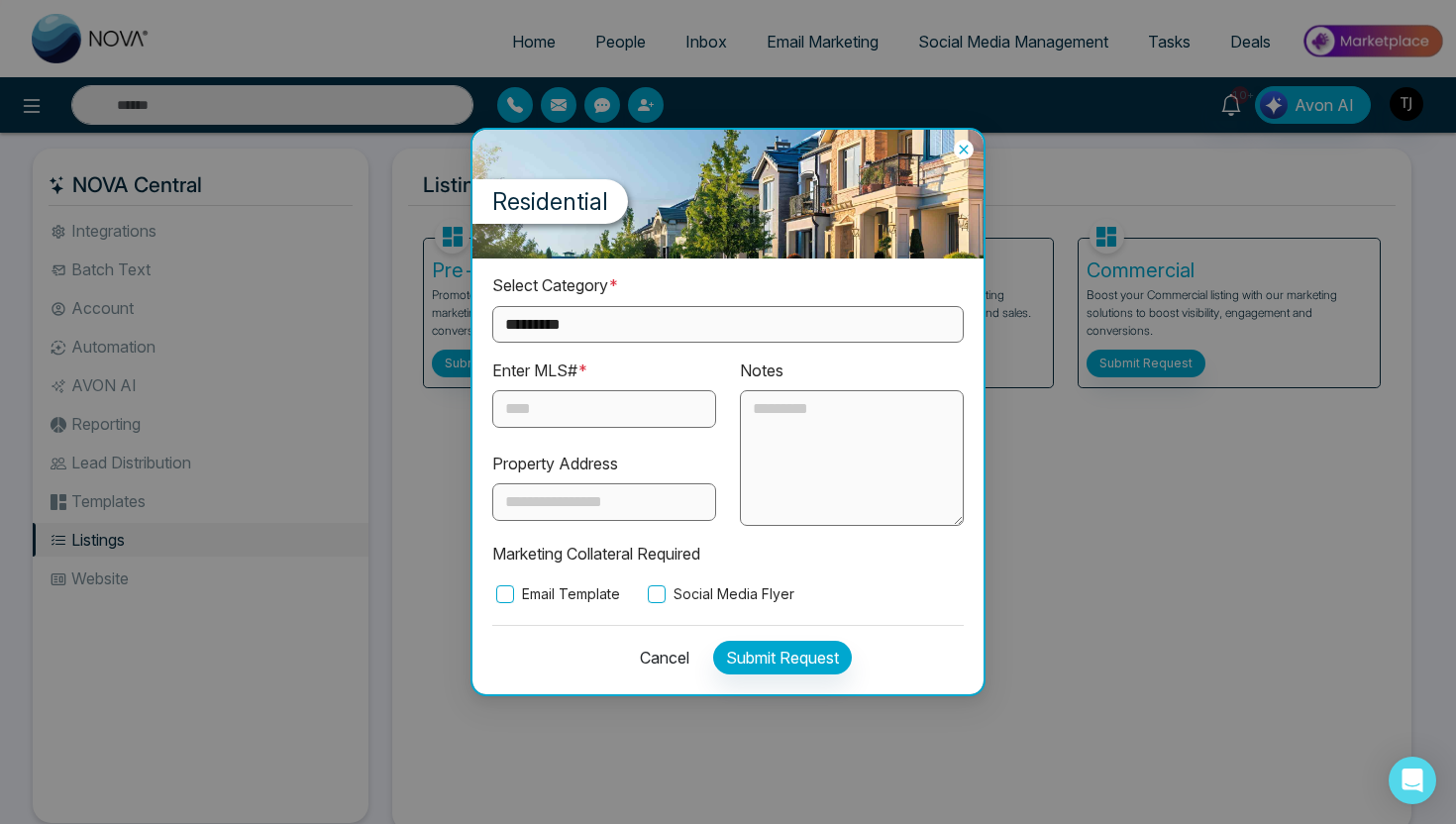 click at bounding box center (604, 409) 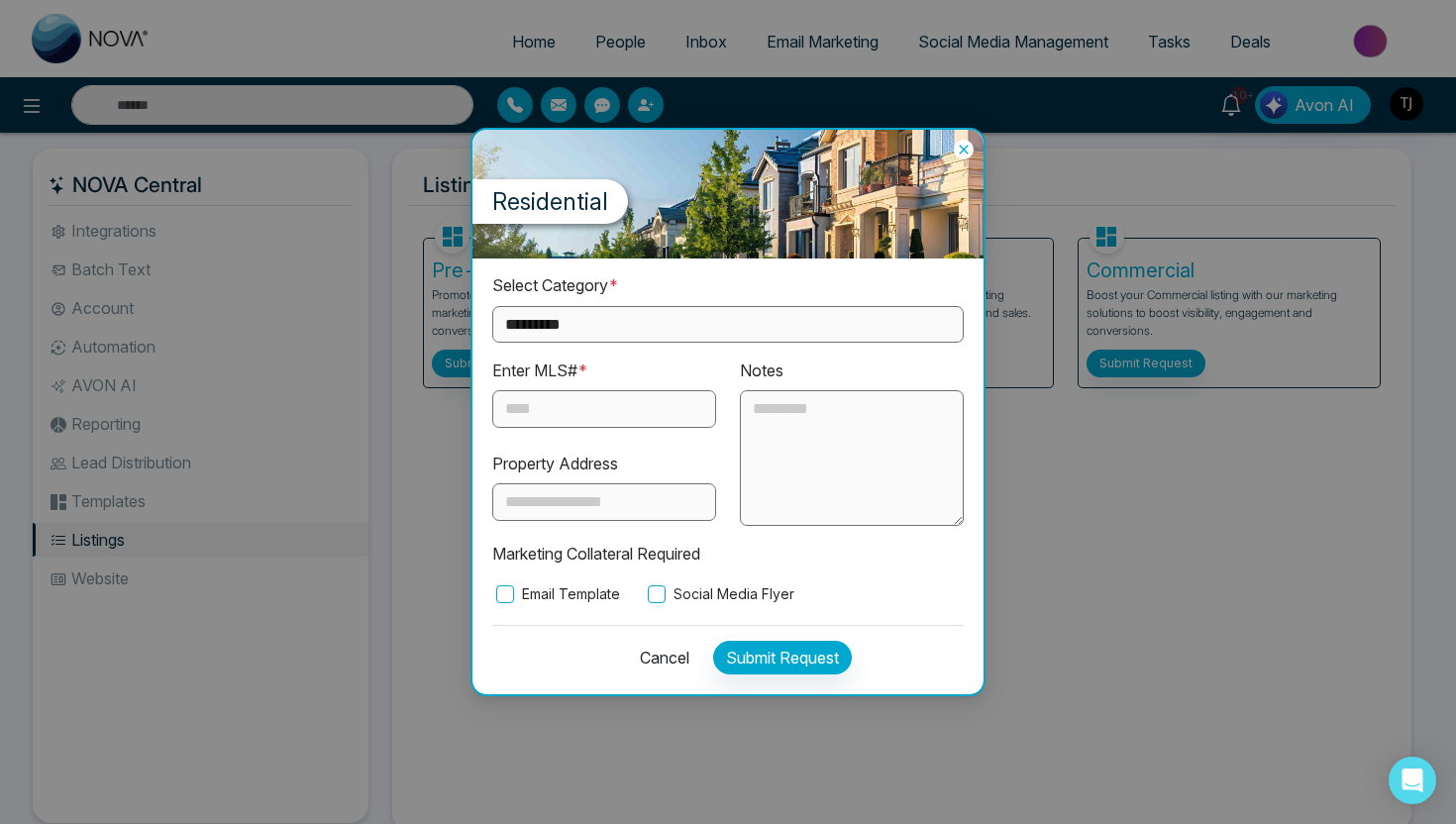 click at bounding box center [852, 459] 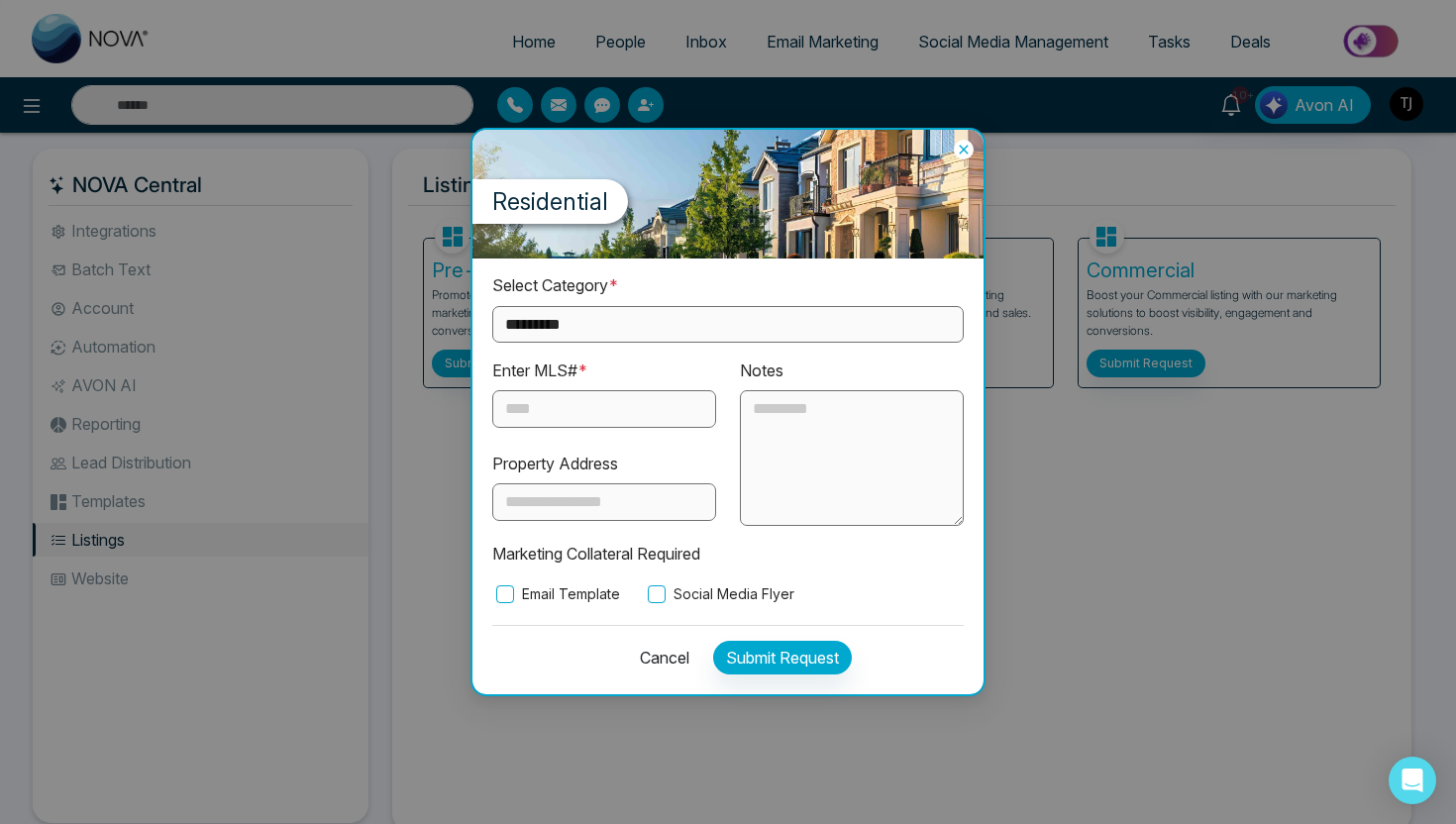 click on "Email Template" at bounding box center (556, 594) 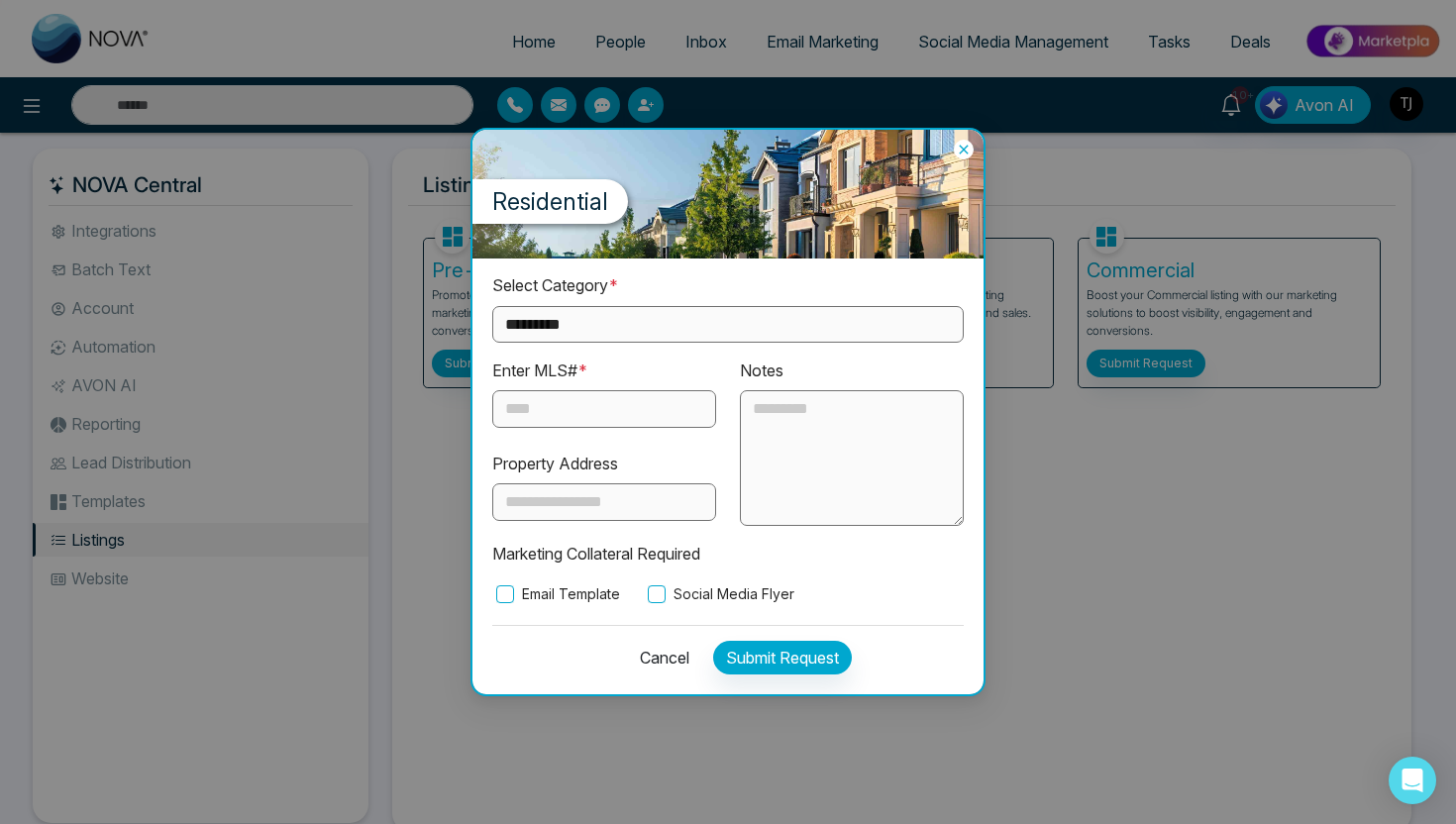 click on "Social Media Flyer" at bounding box center (719, 594) 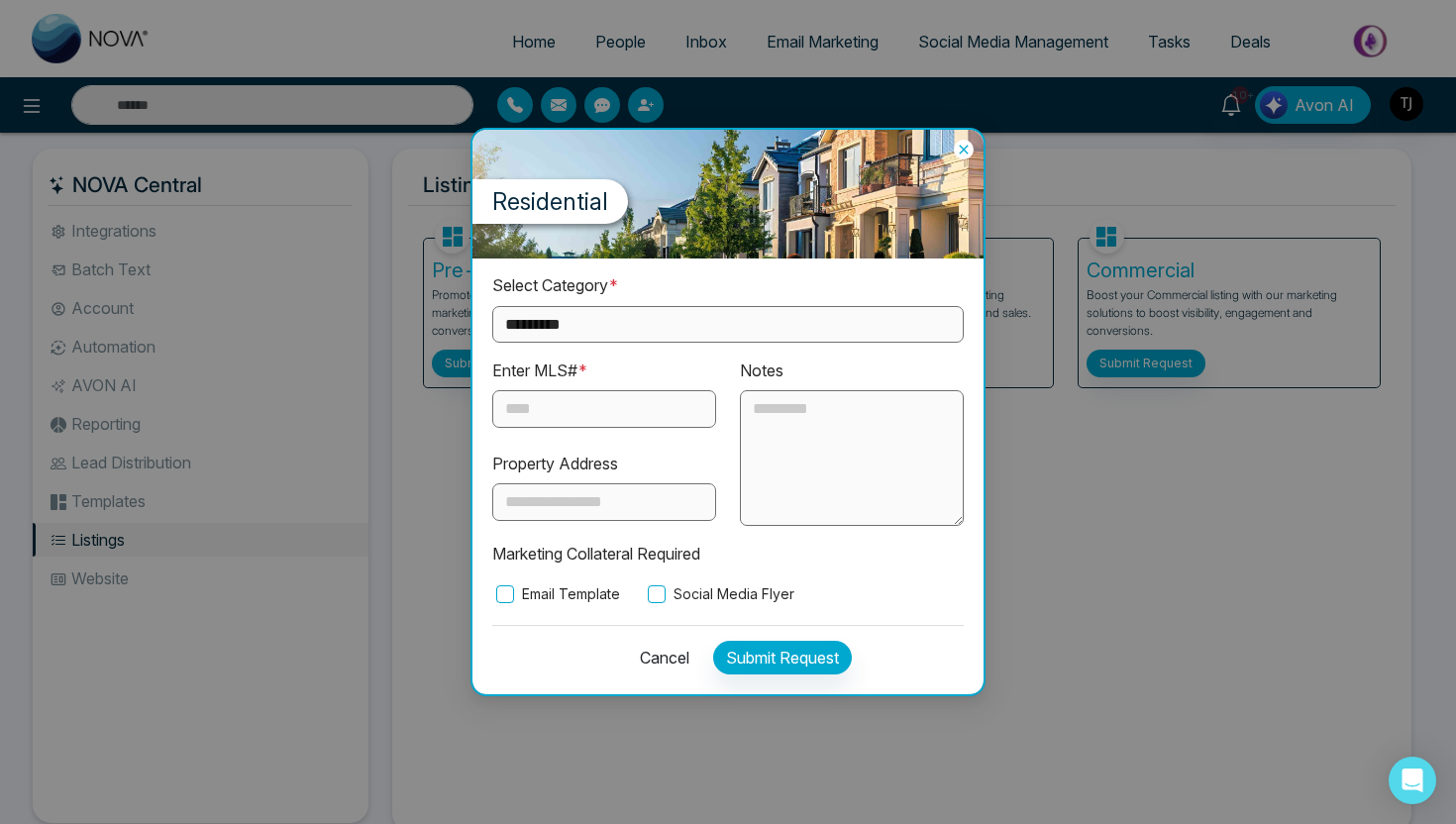 click 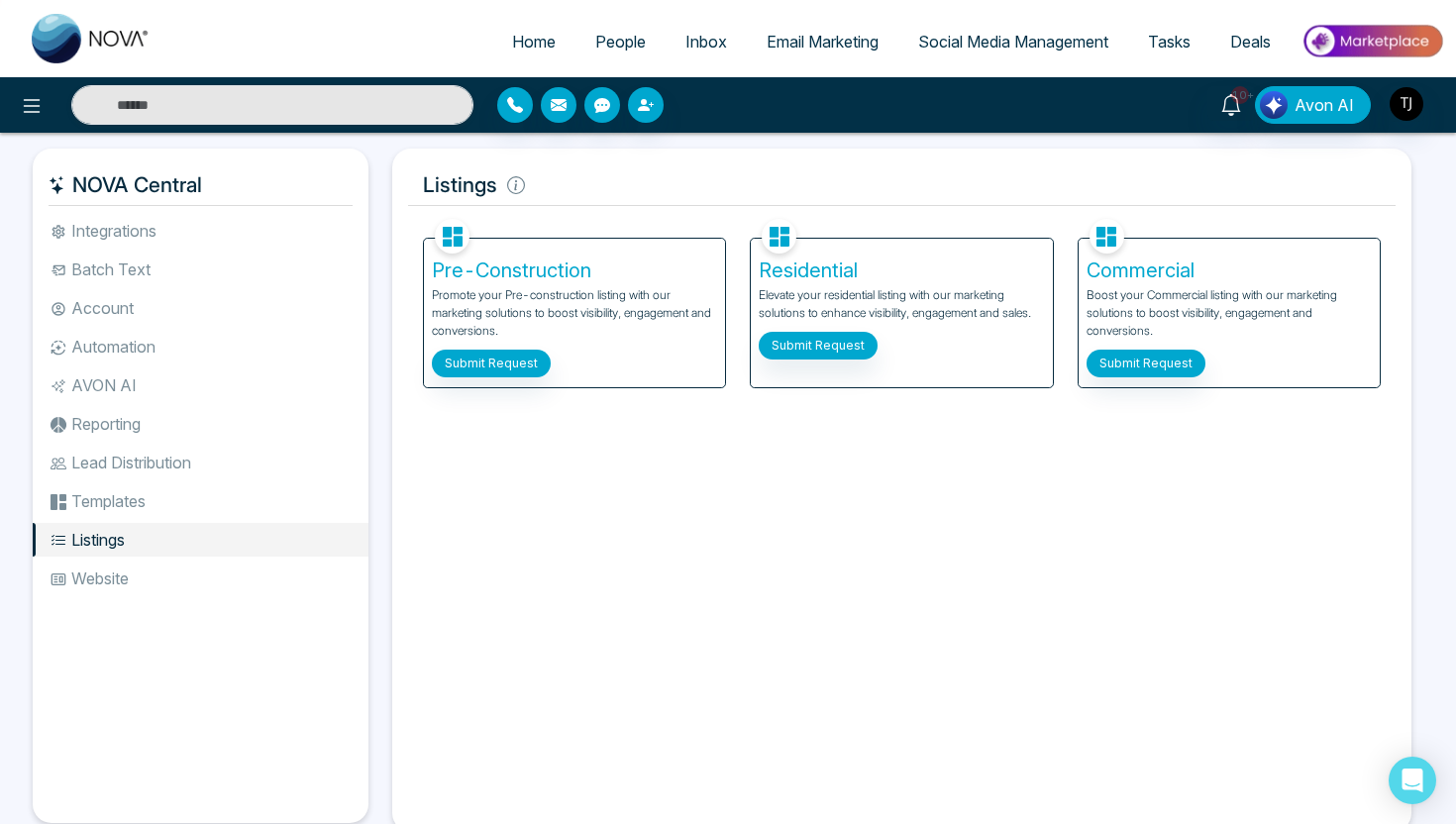 click on "Home" at bounding box center [534, 42] 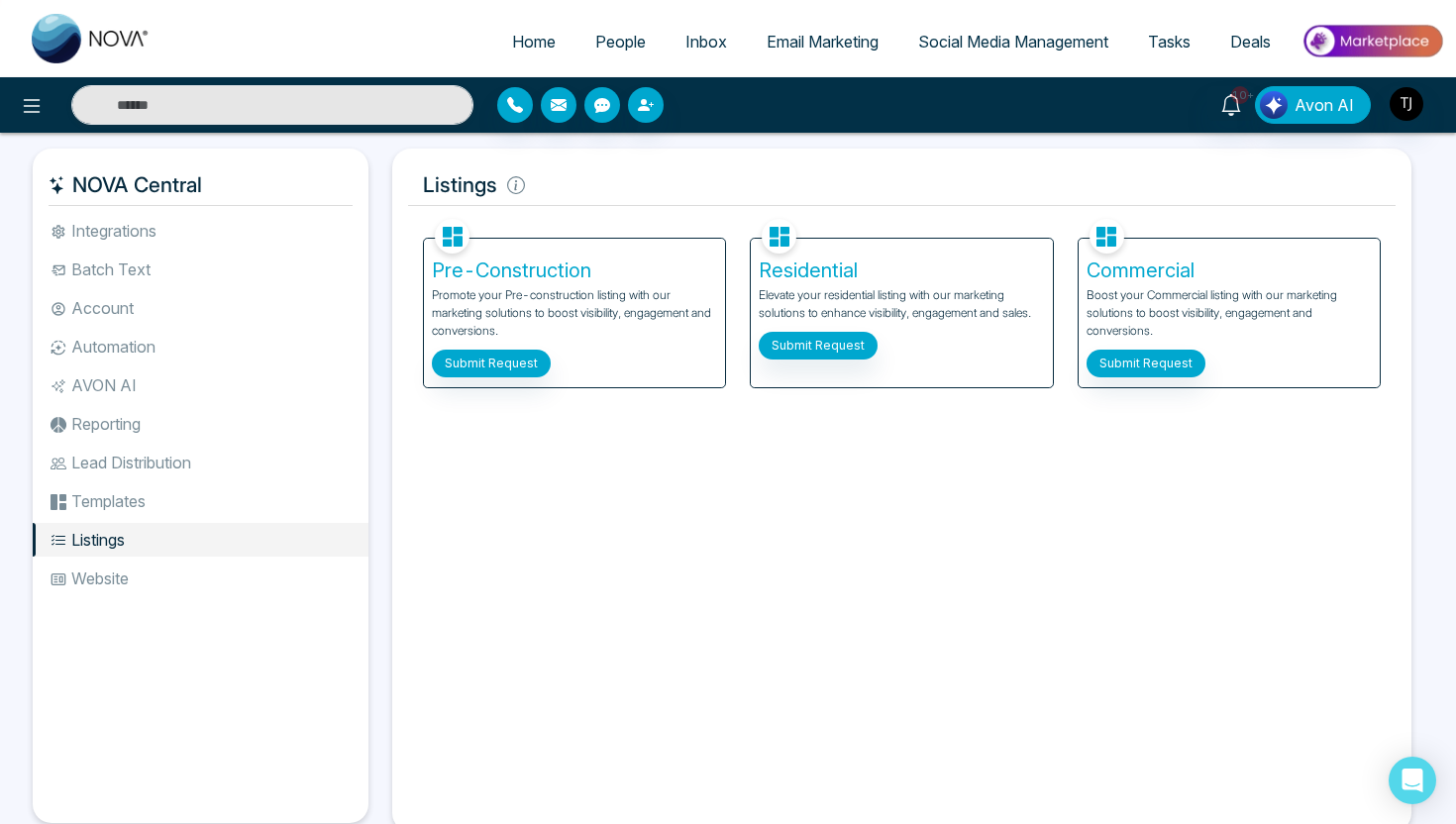 select on "*" 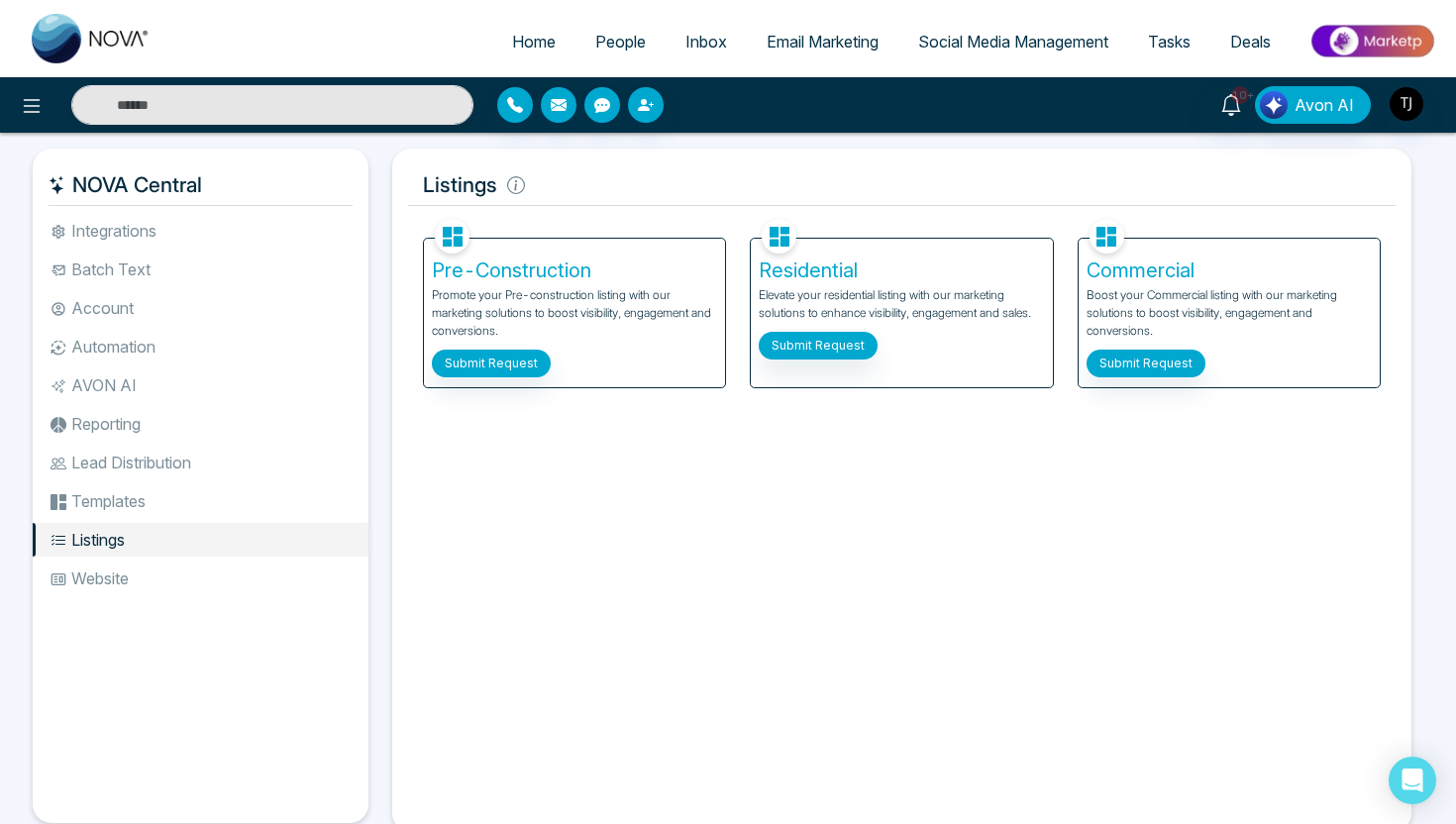select on "*" 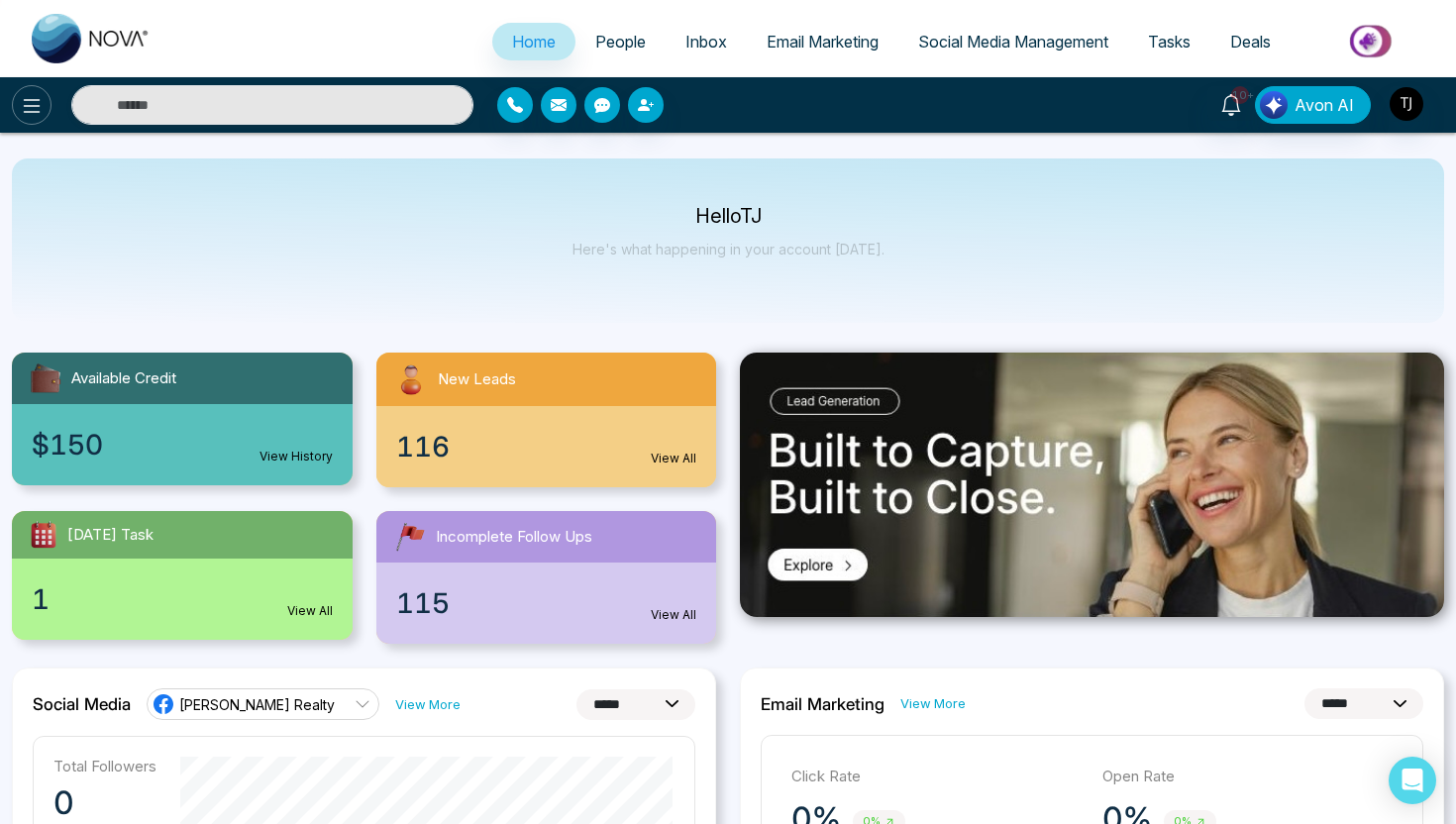 click at bounding box center [32, 105] 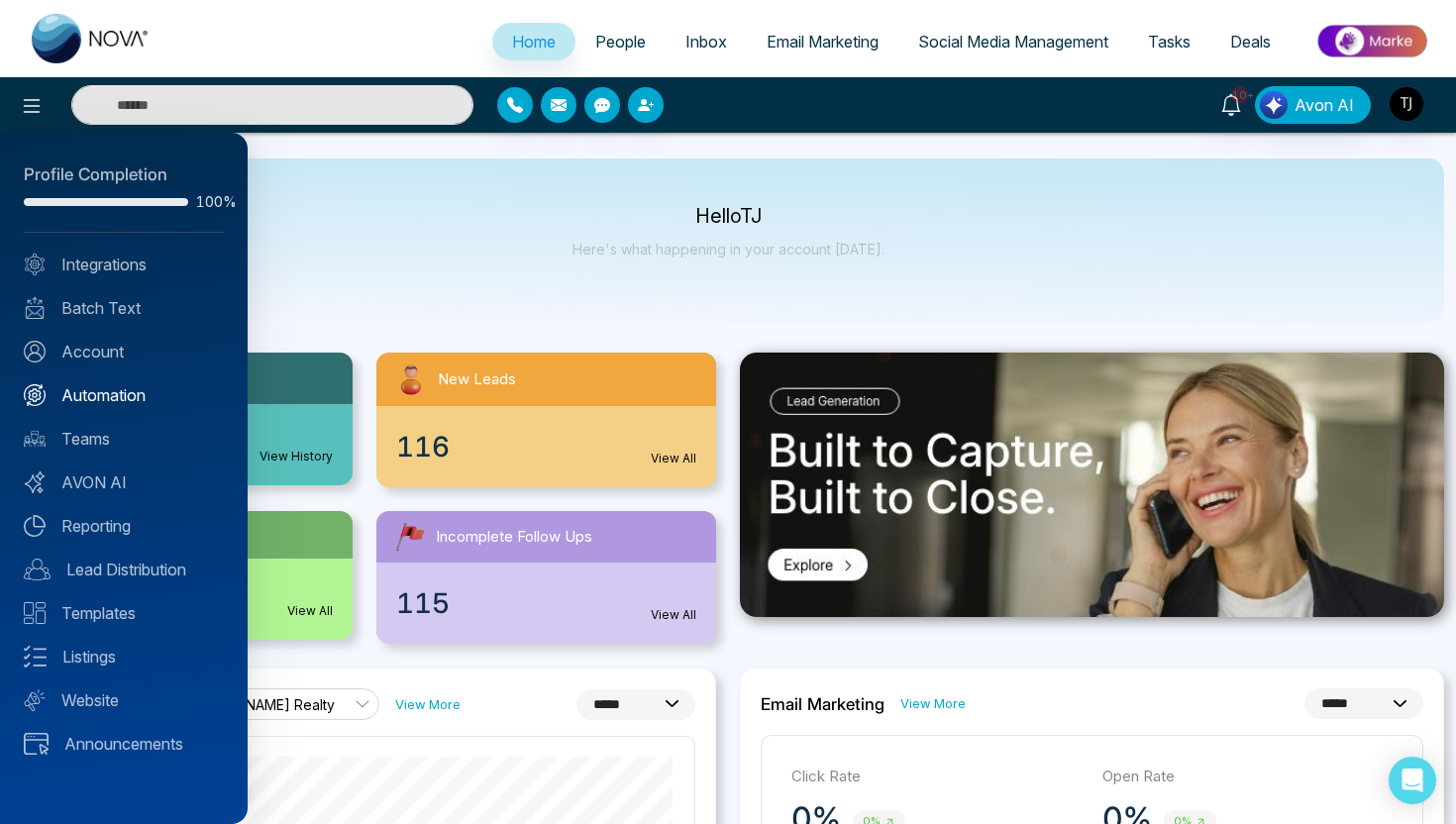 click on "Automation" at bounding box center [124, 395] 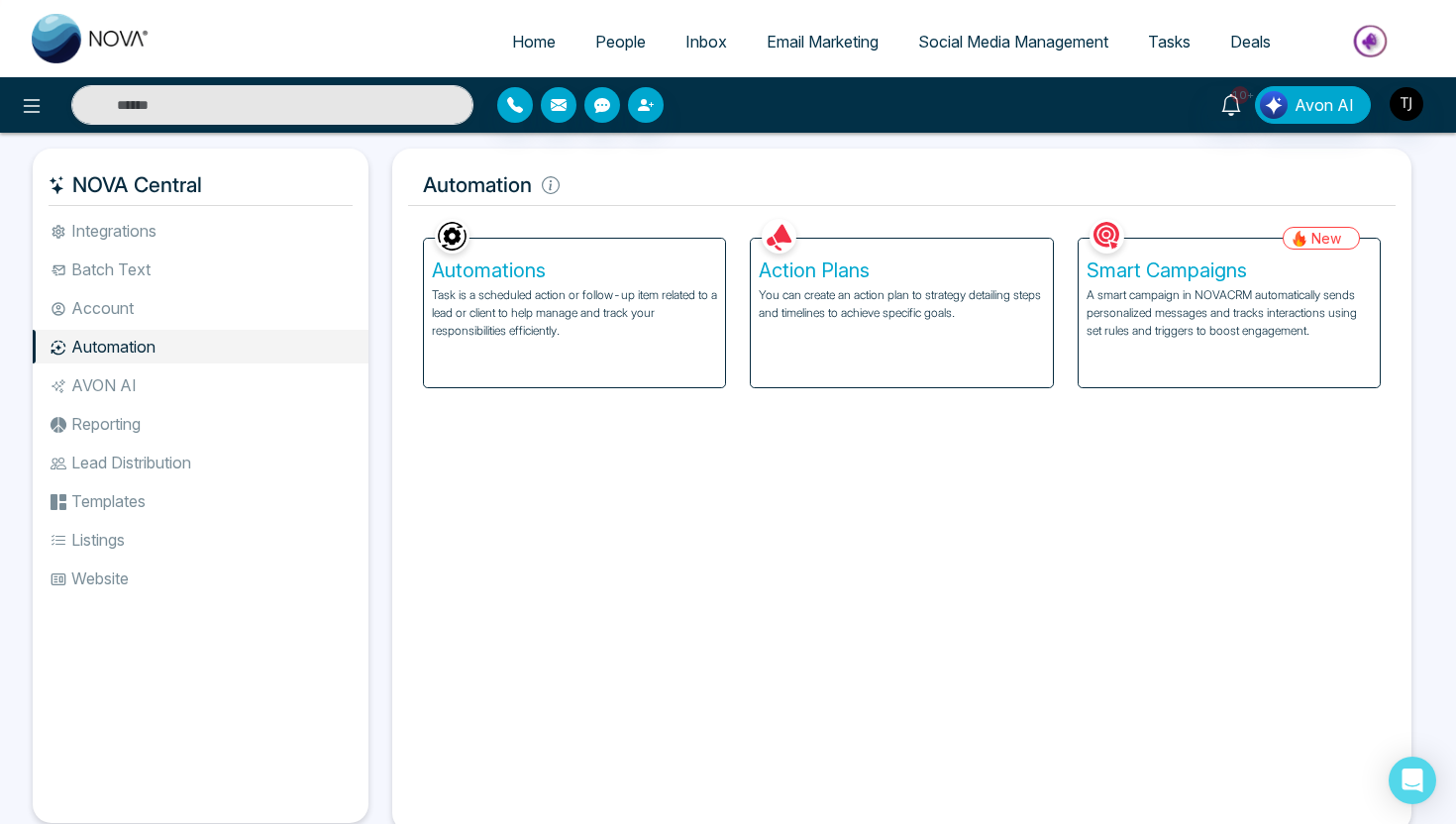 click on "Action Plans You can create an action plan to strategy detailing steps and timelines to achieve specific goals." at bounding box center (901, 313) 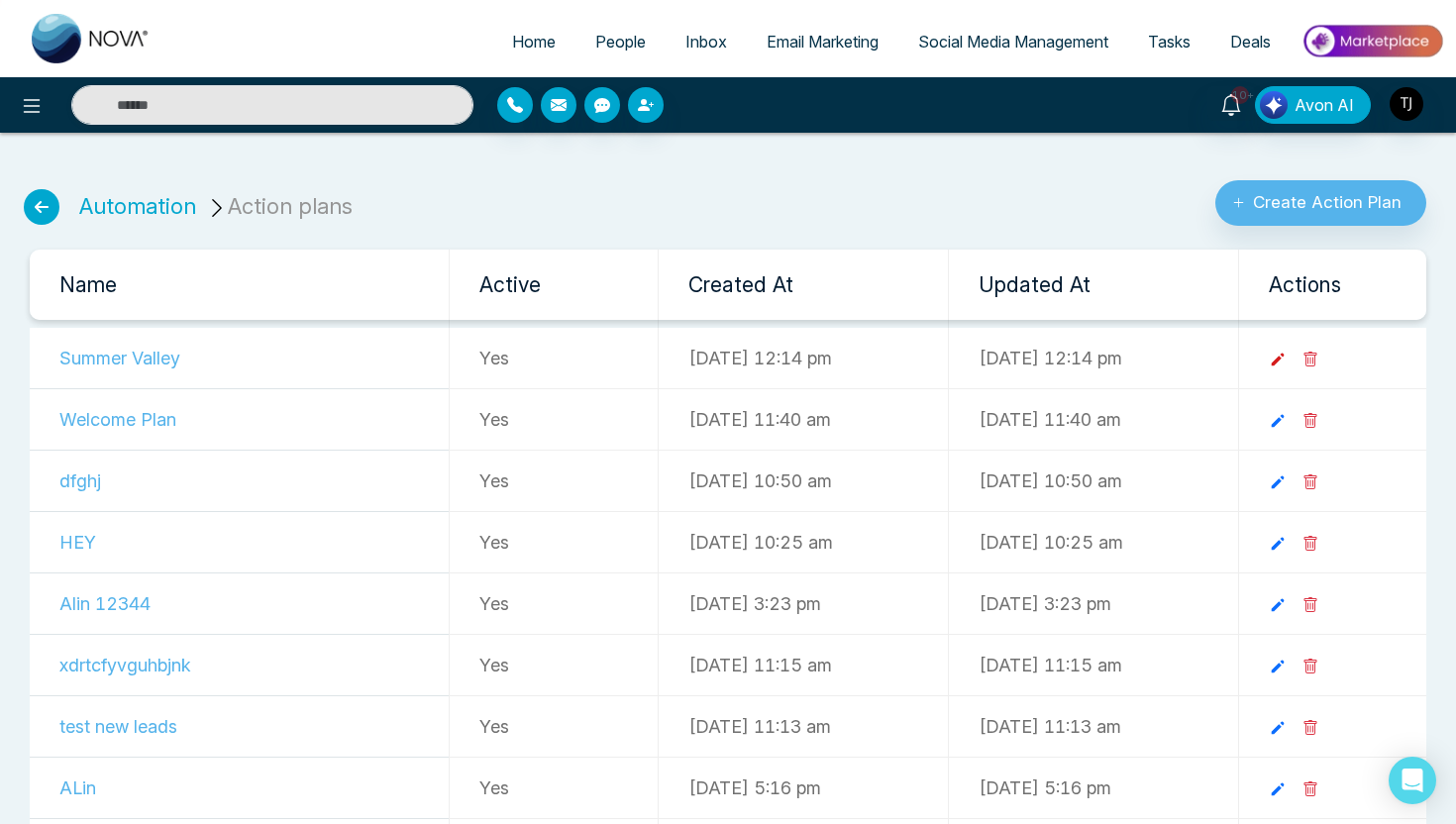 click 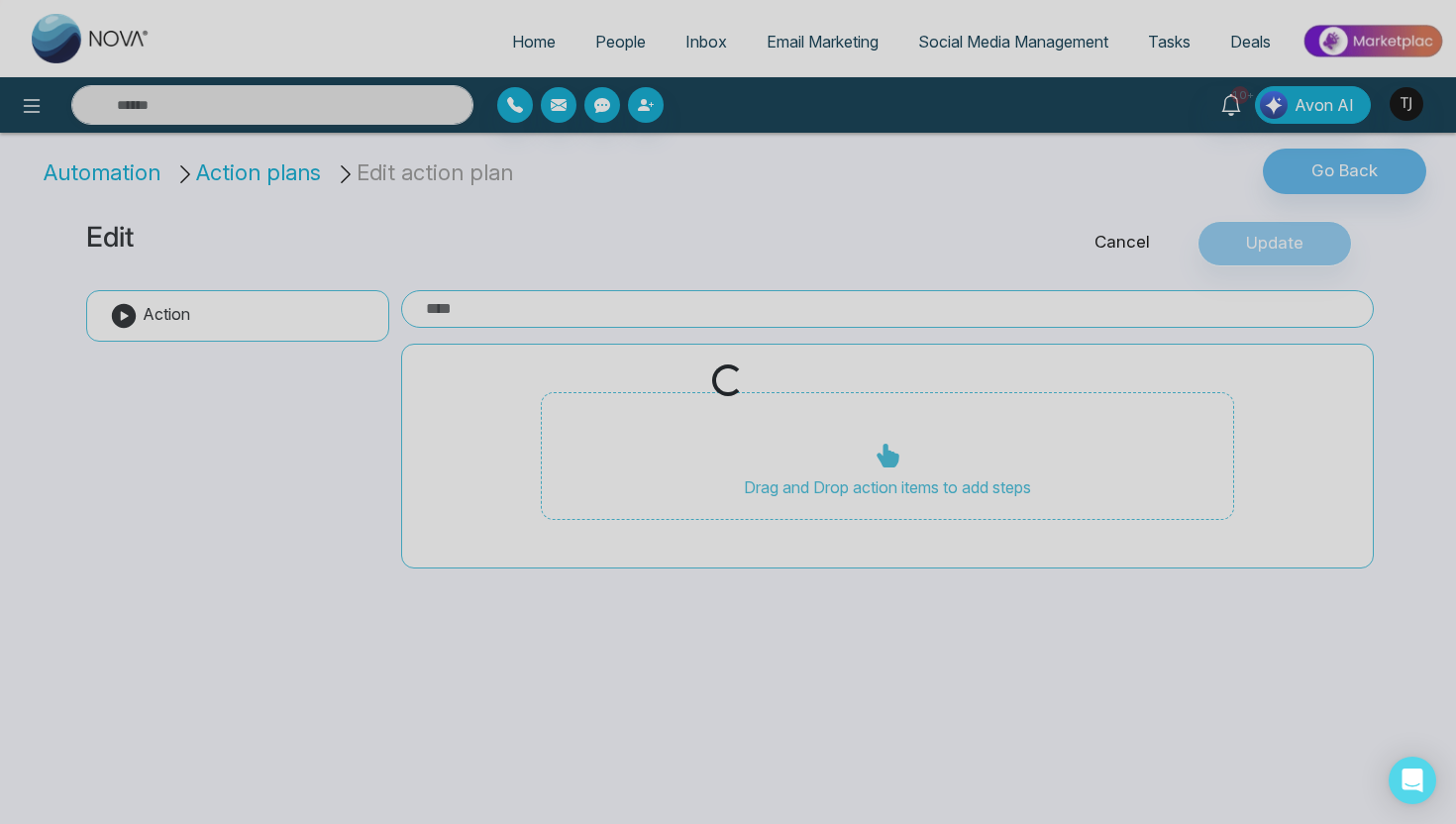 type on "**********" 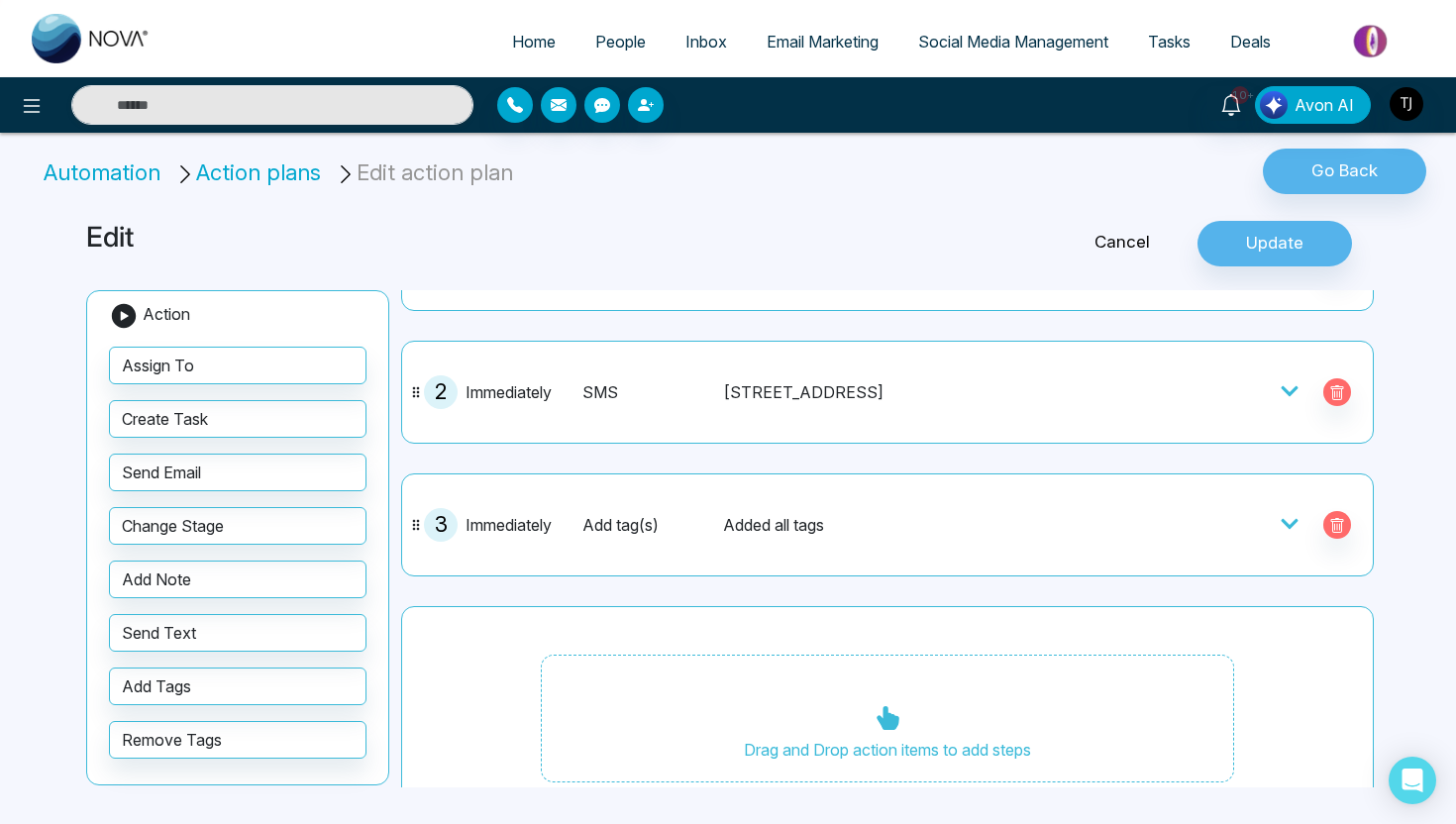 scroll, scrollTop: 179, scrollLeft: 0, axis: vertical 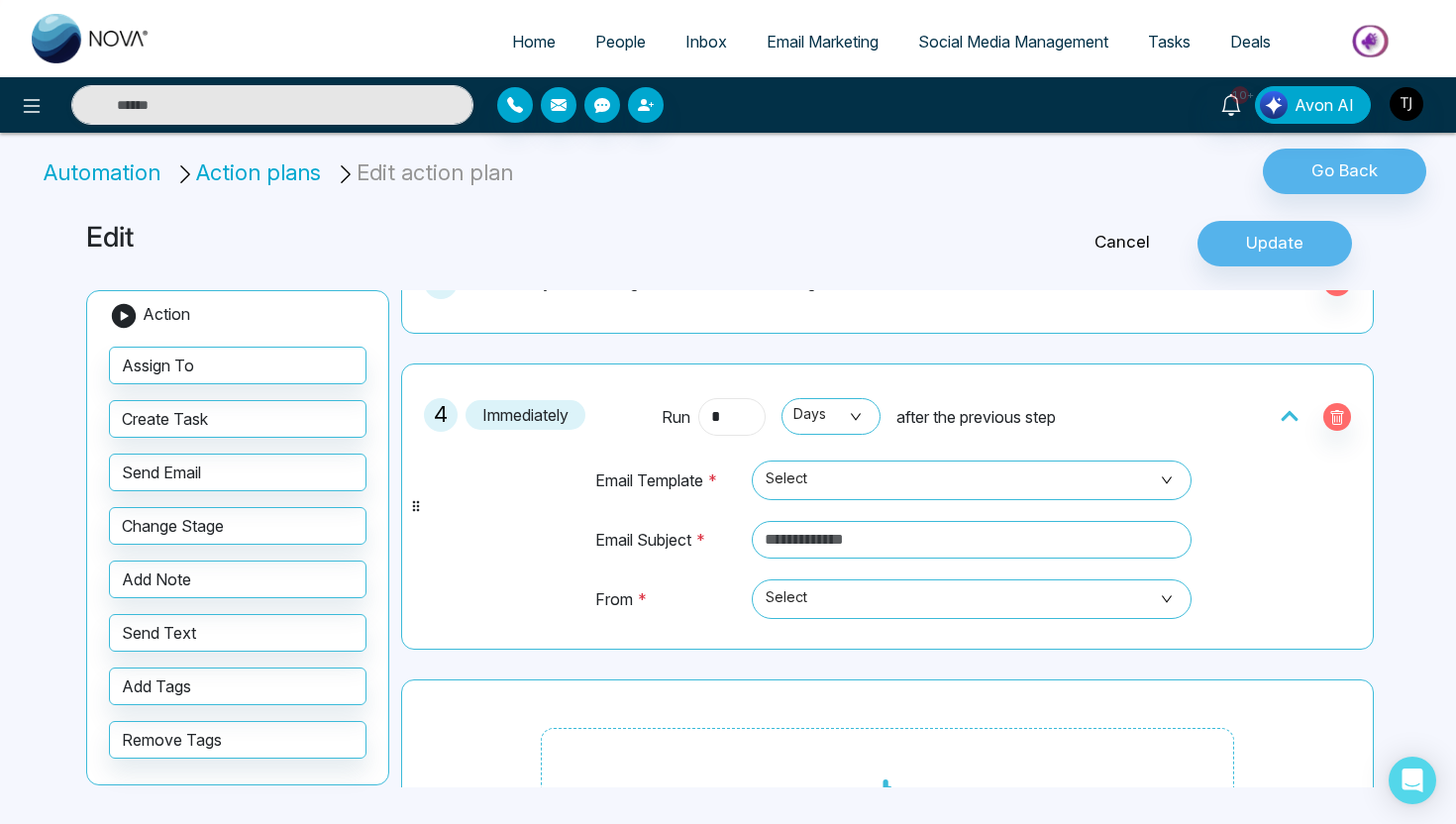 click on "*" at bounding box center (732, 417) 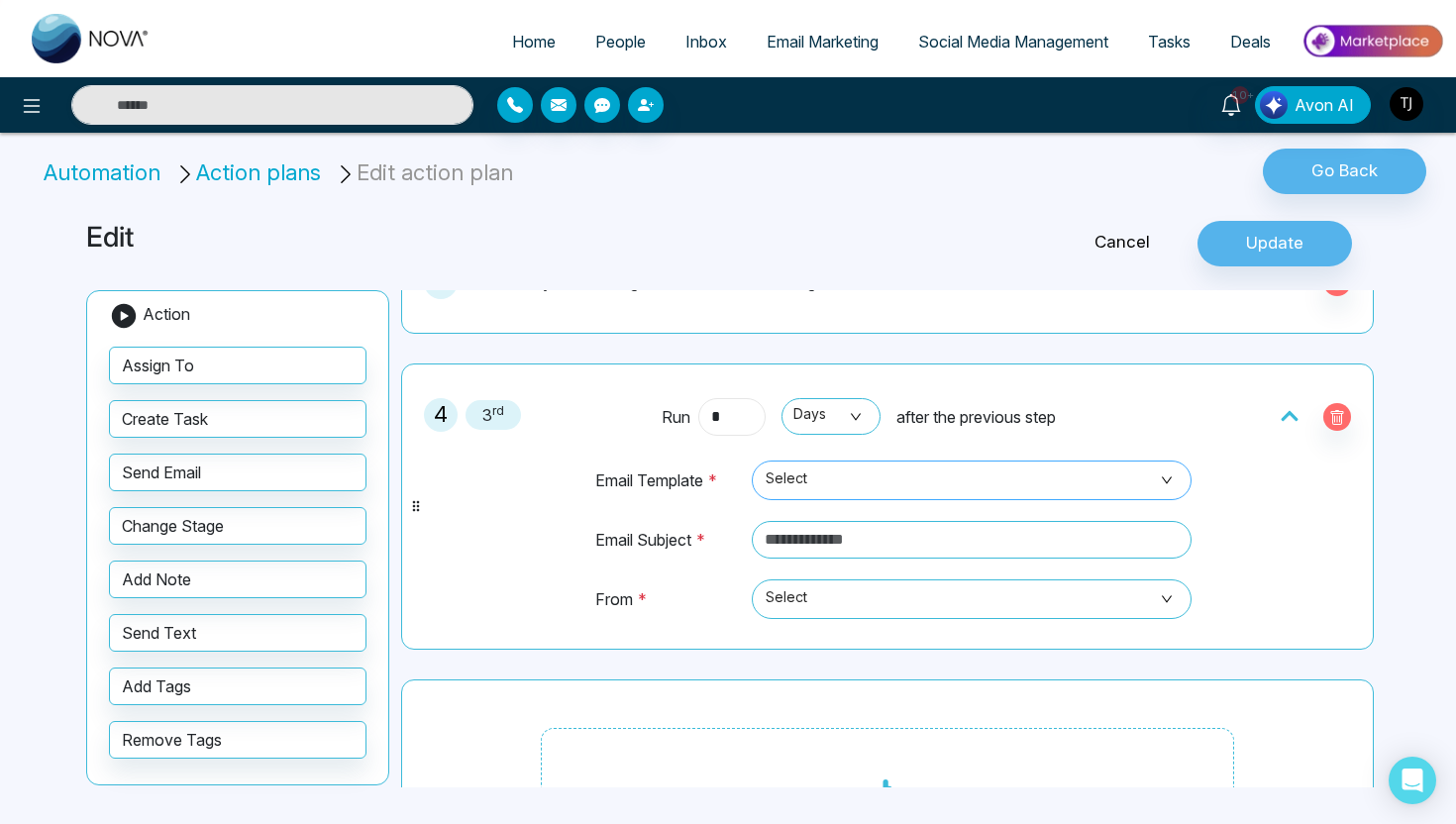 click on "Select" at bounding box center (972, 480) 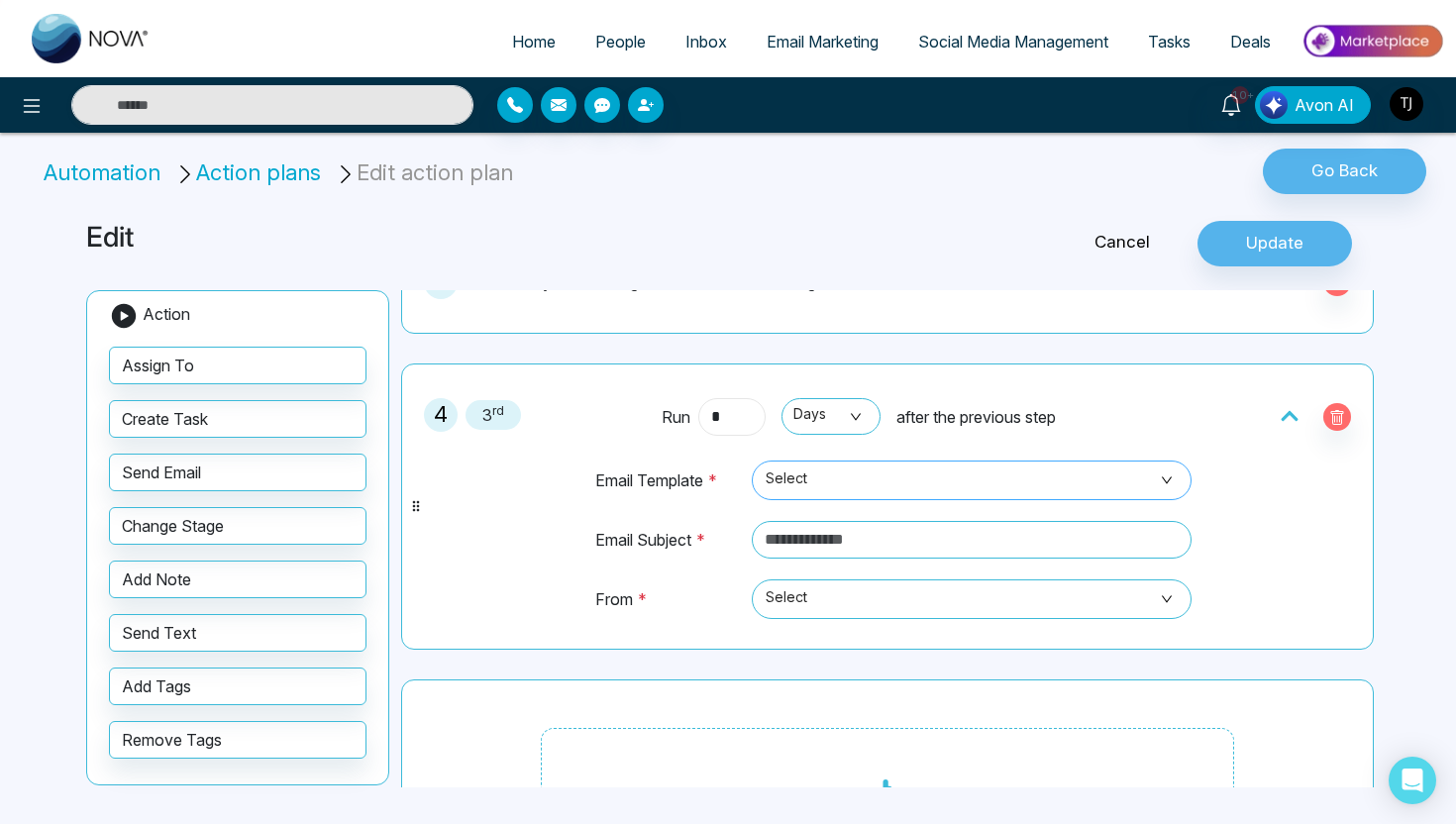 type on "*" 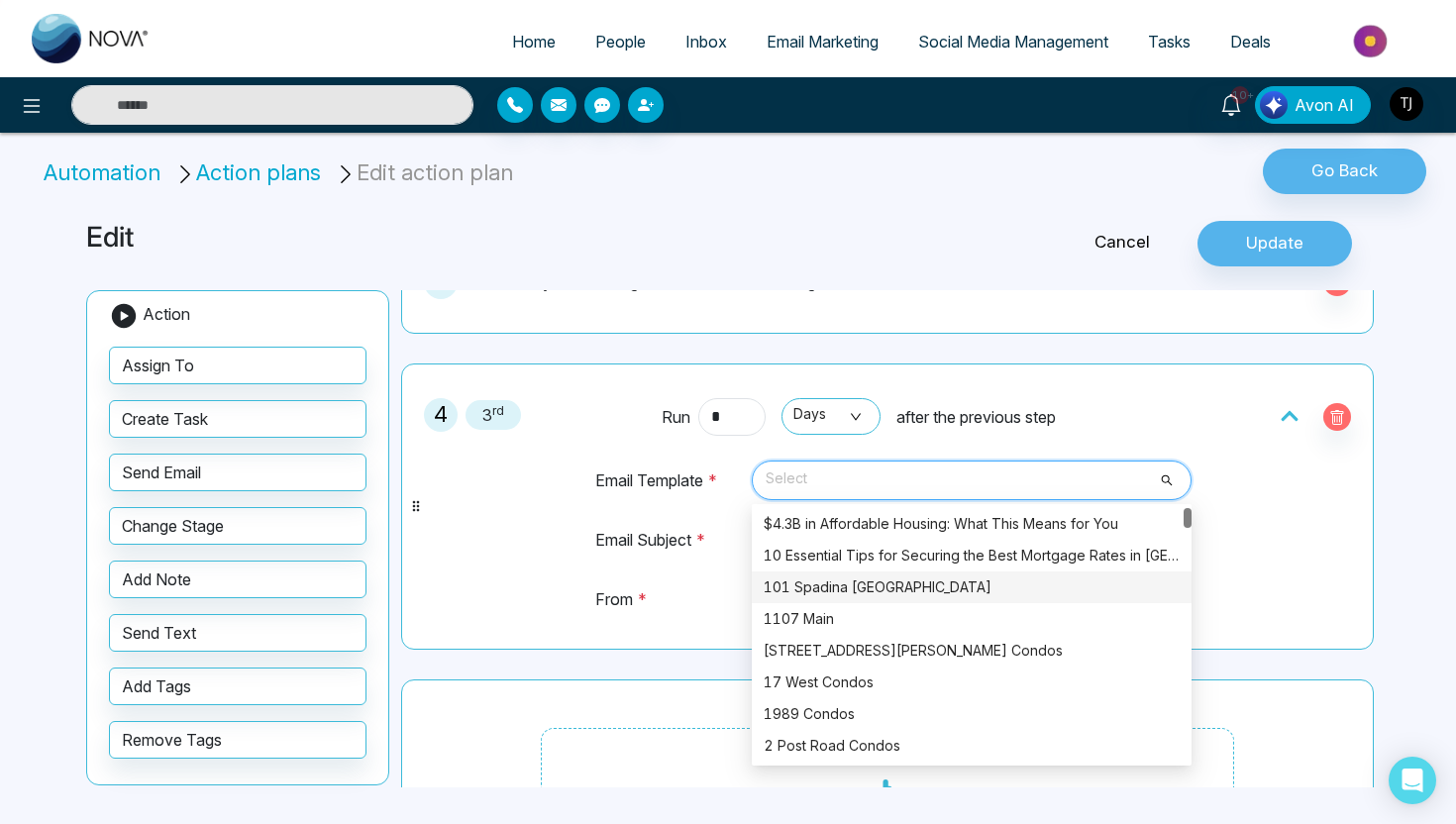 click on "101 Spadina [GEOGRAPHIC_DATA]" at bounding box center (972, 587) 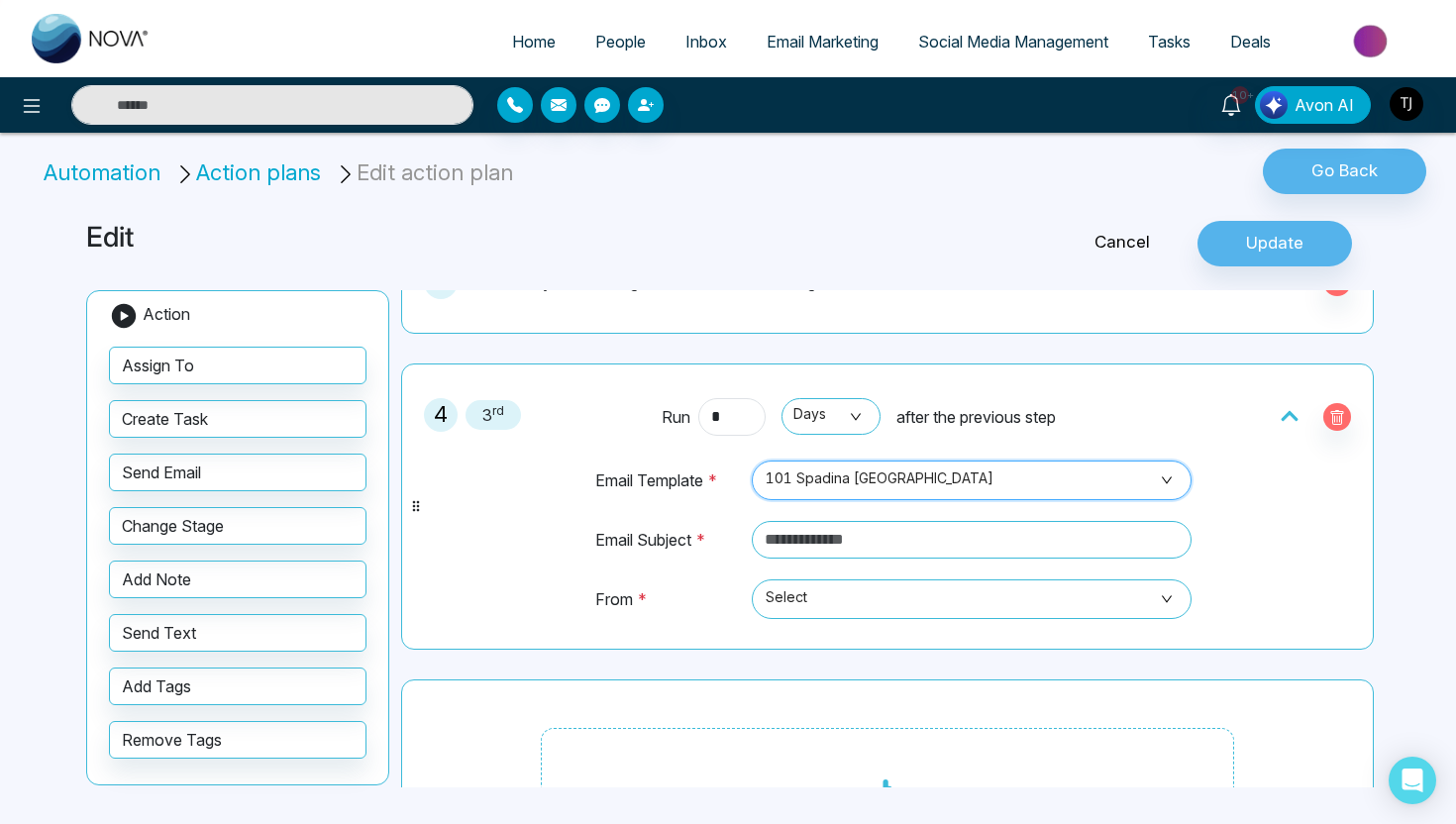 scroll, scrollTop: 383, scrollLeft: 0, axis: vertical 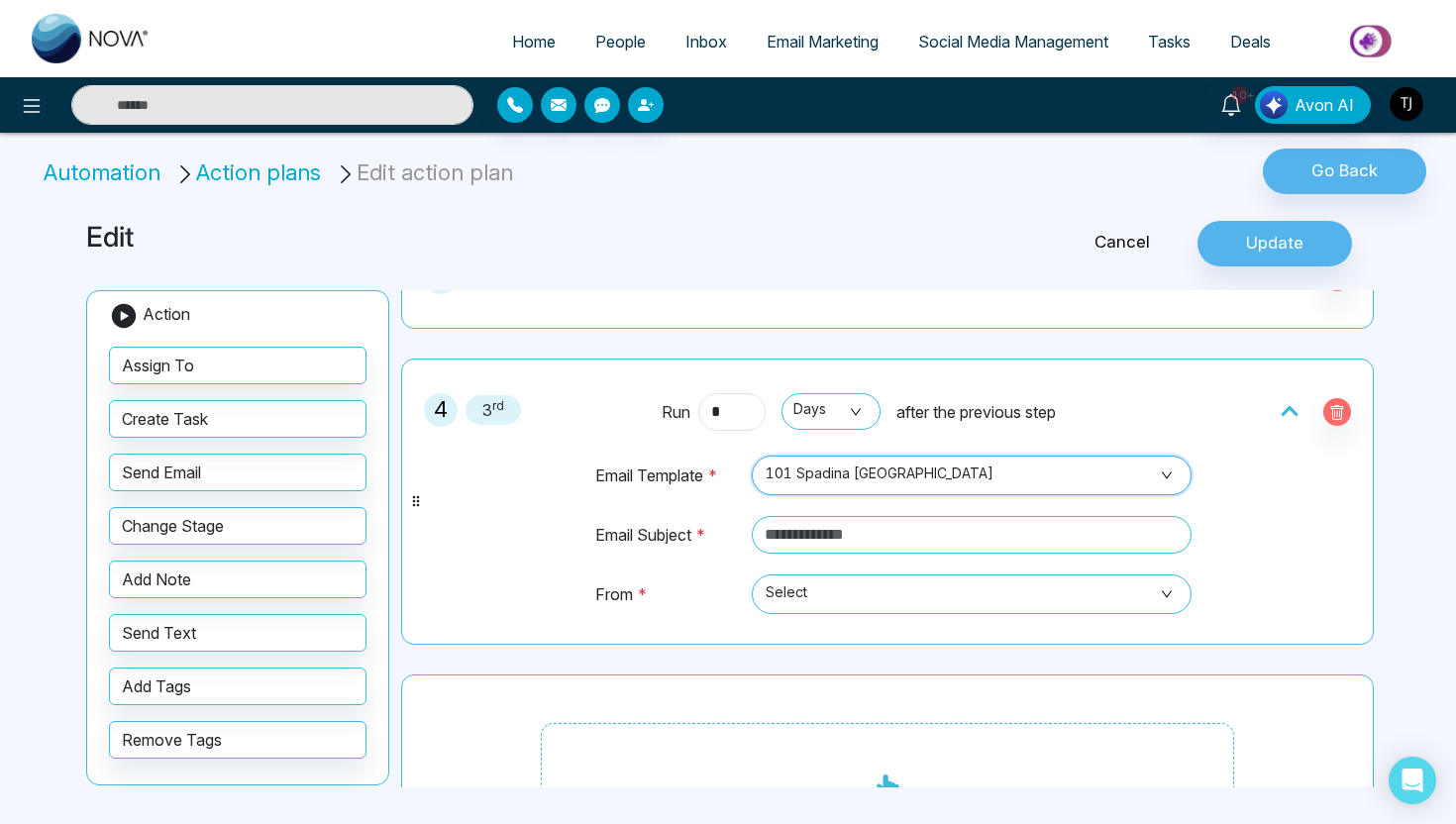 click on "People" at bounding box center [620, 42] 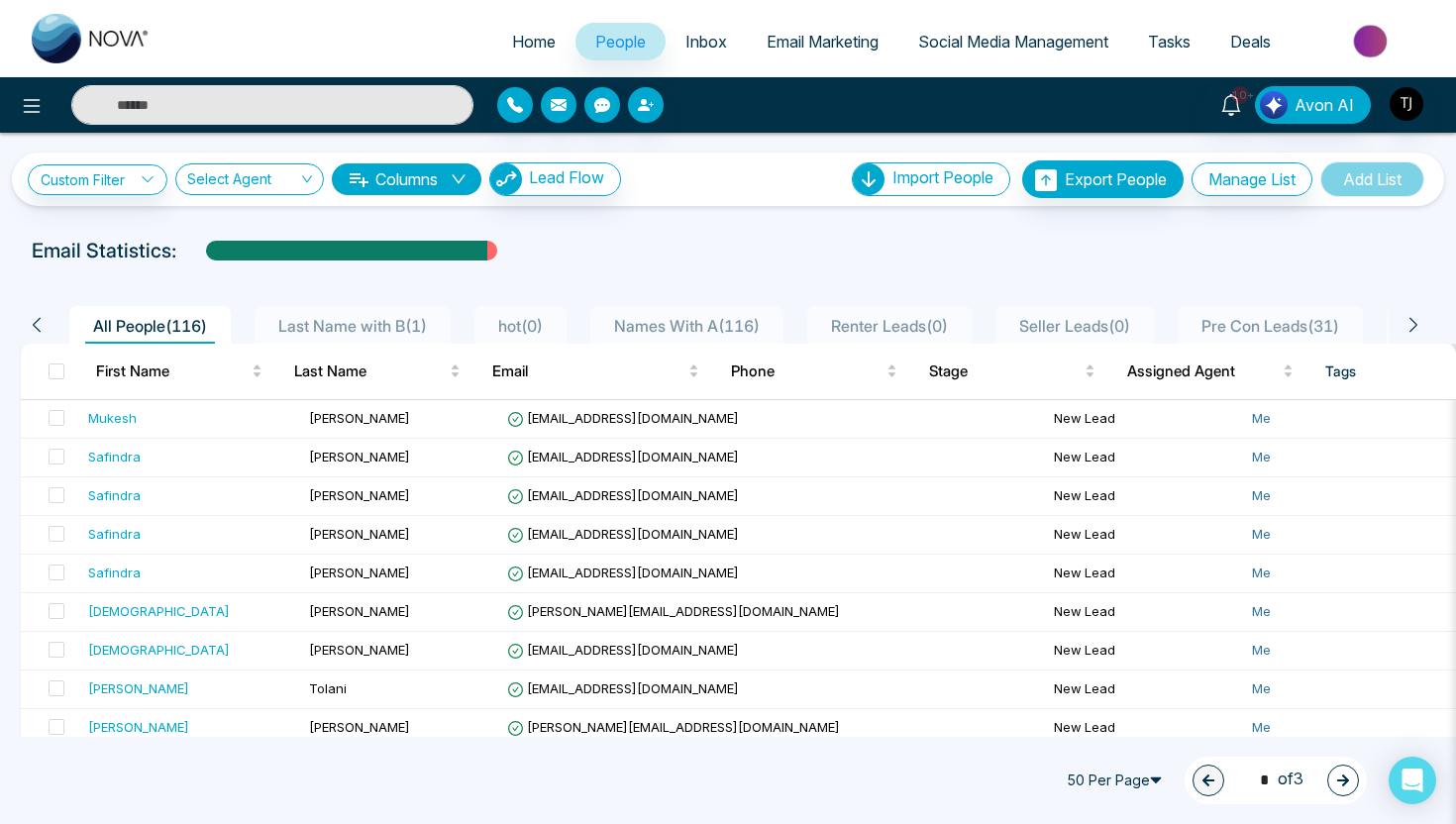 click on "Email Marketing" at bounding box center (822, 42) 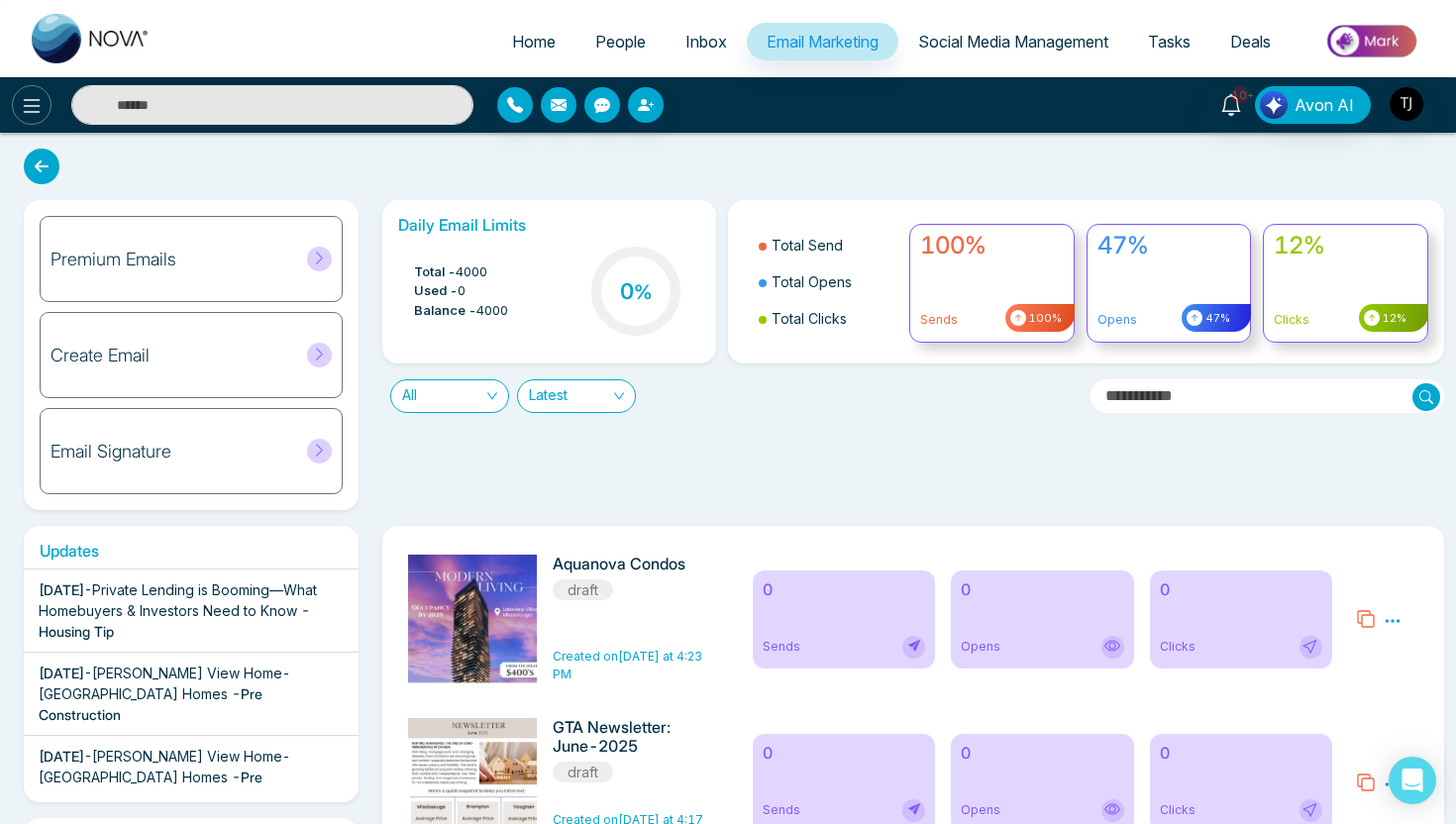click 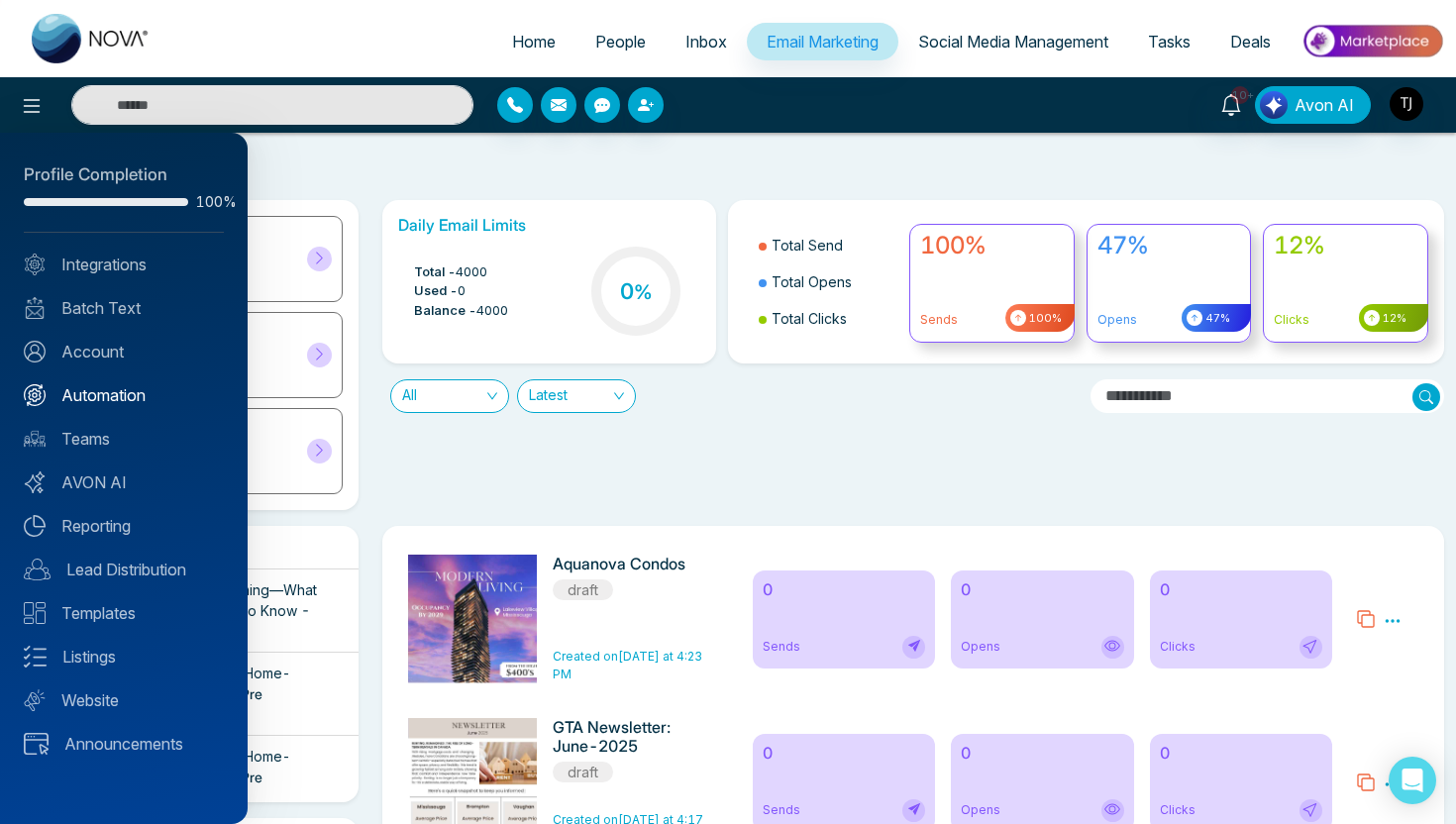 click on "Automation" at bounding box center [124, 395] 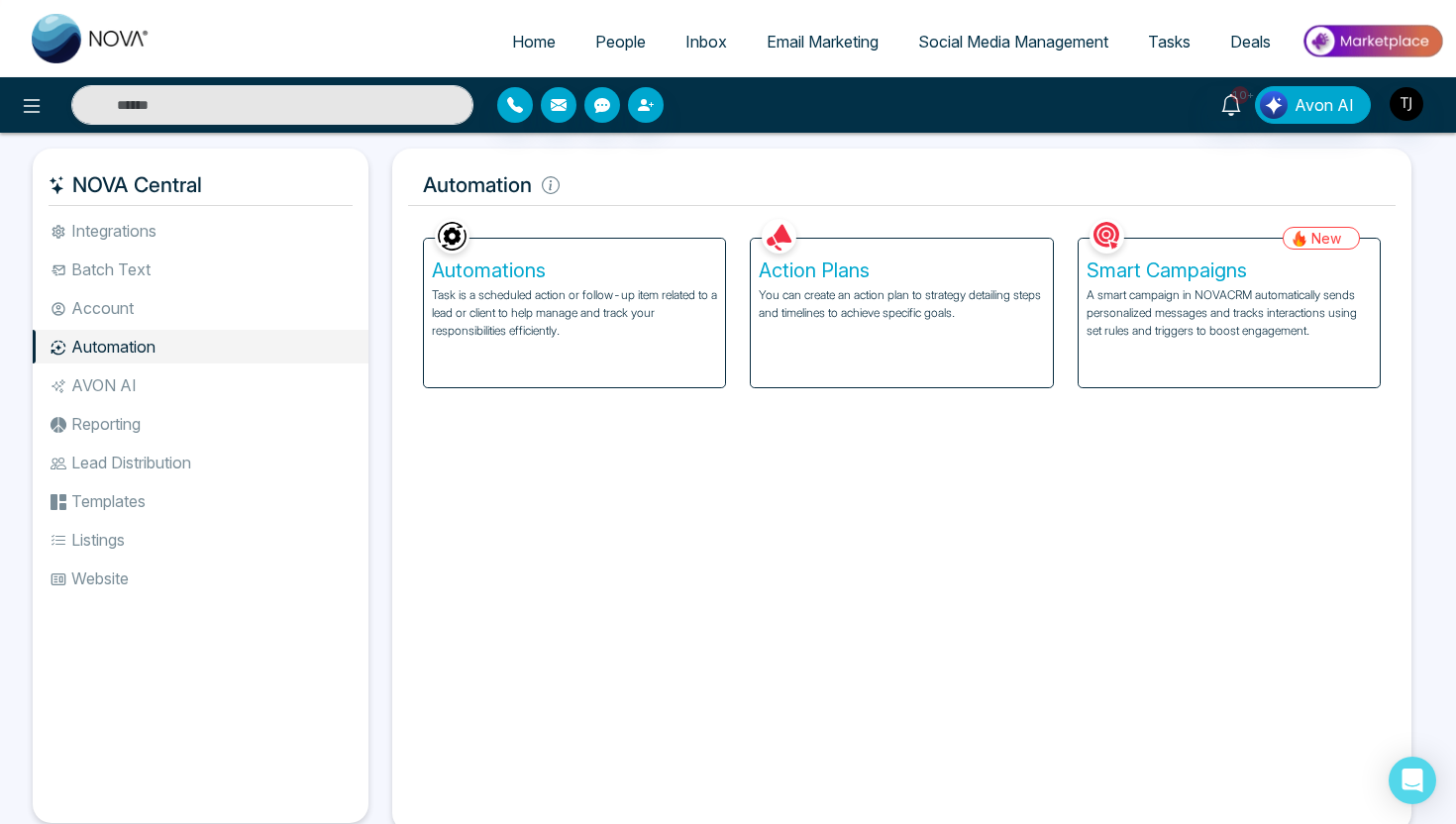 click on "Task is a scheduled action or follow-up item related to a lead or client to help manage and track your responsibilities efficiently." at bounding box center [574, 313] 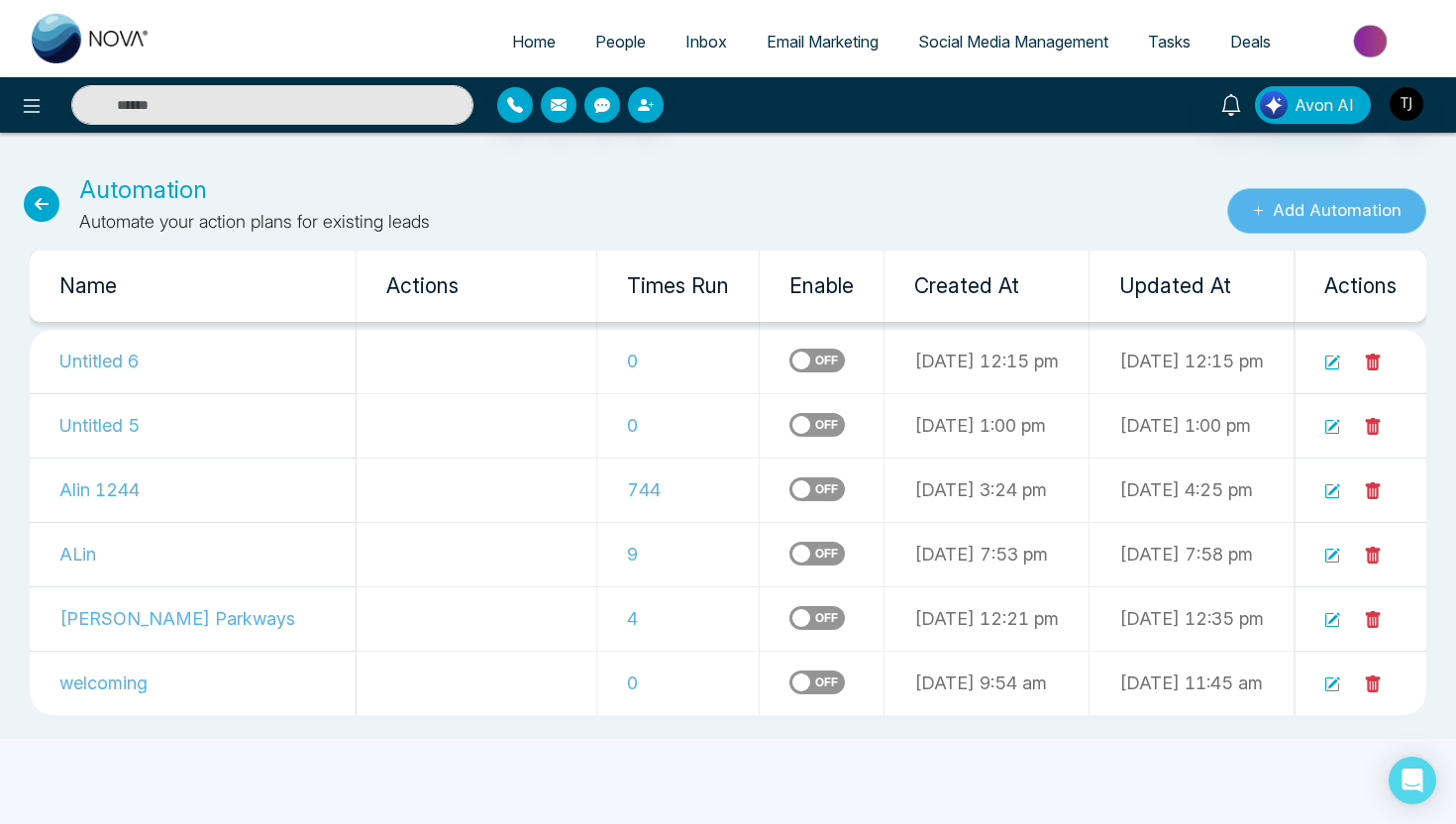 click on "Add Automation" at bounding box center (1326, 211) 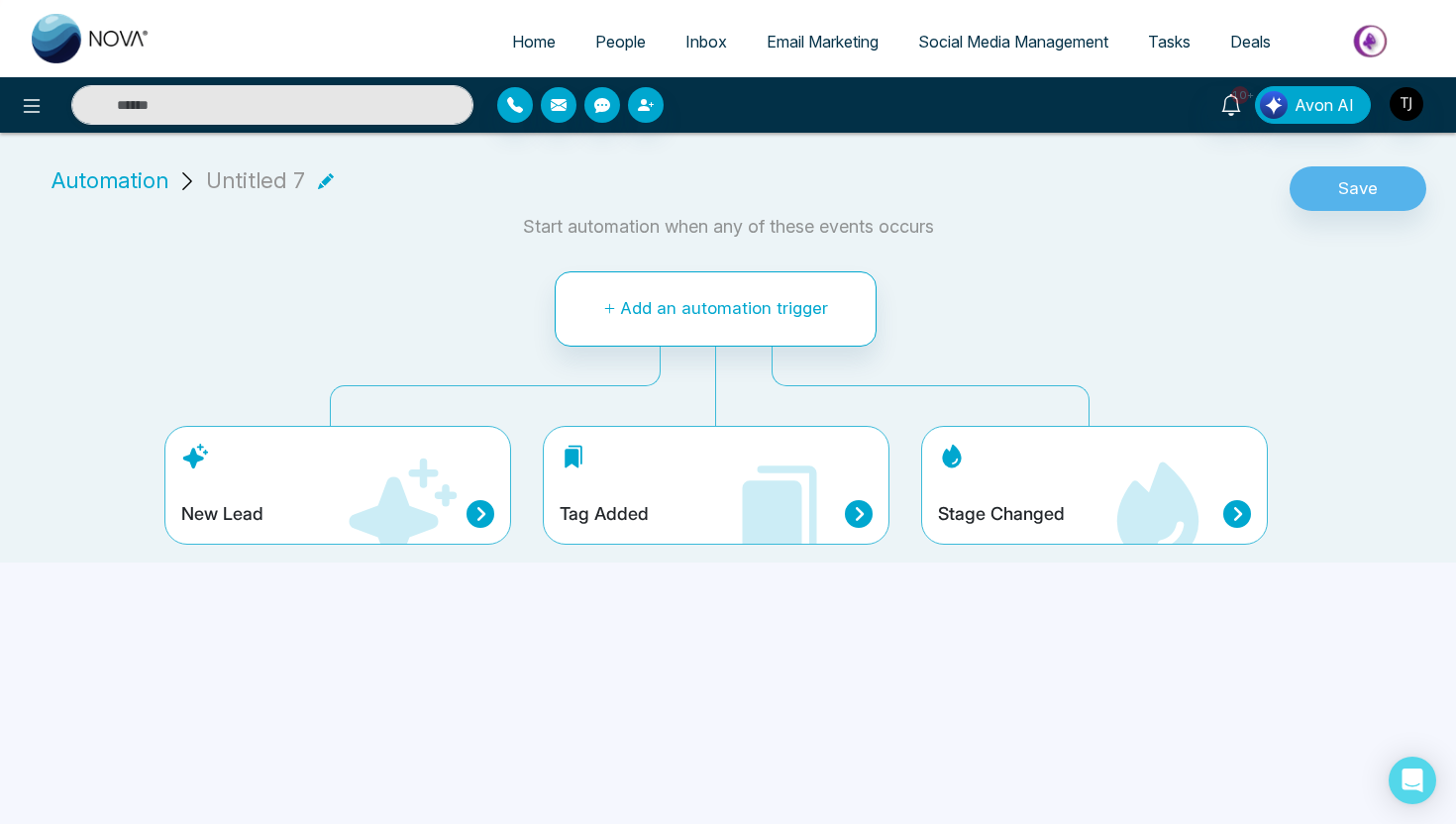 click 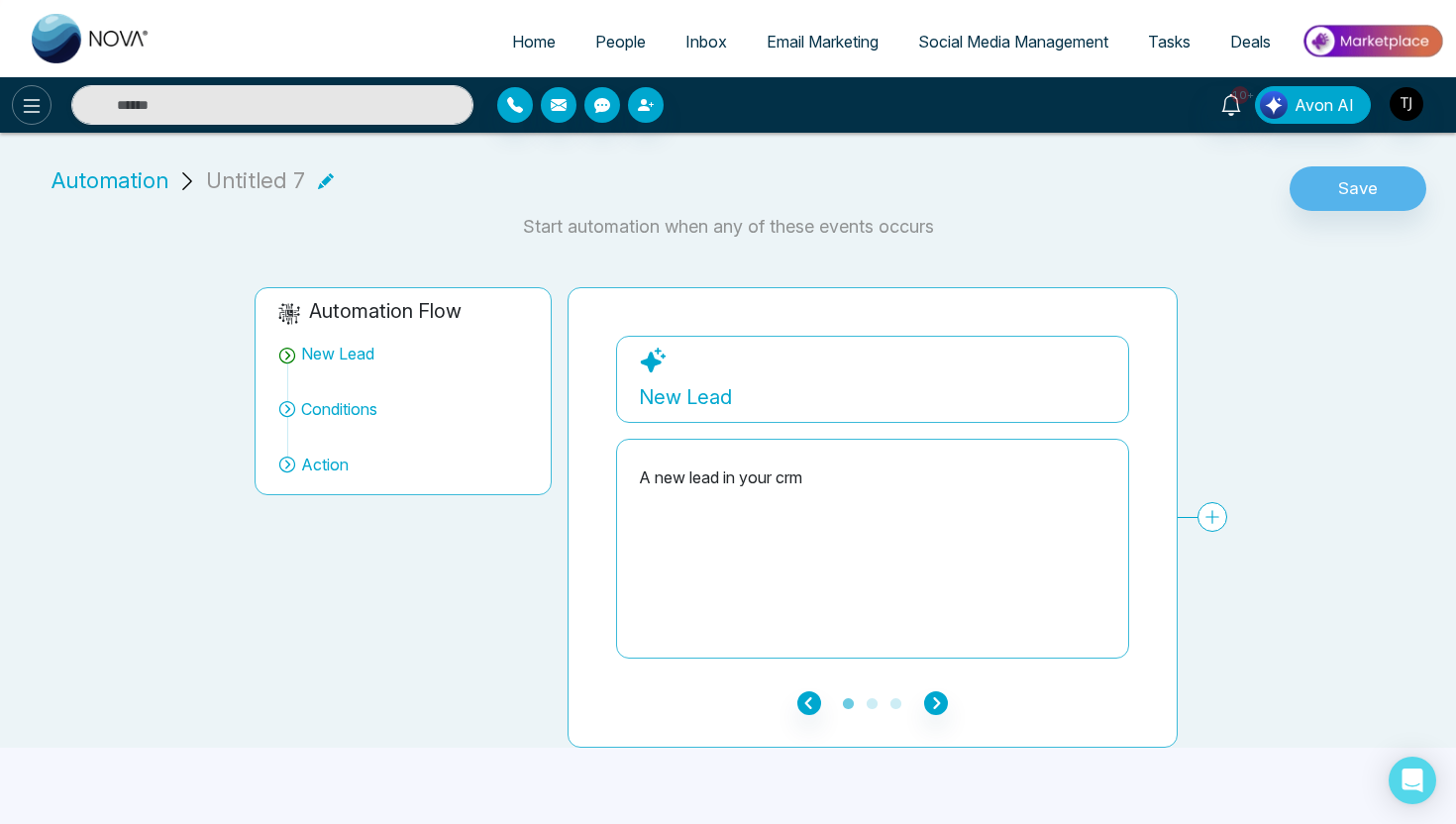 click 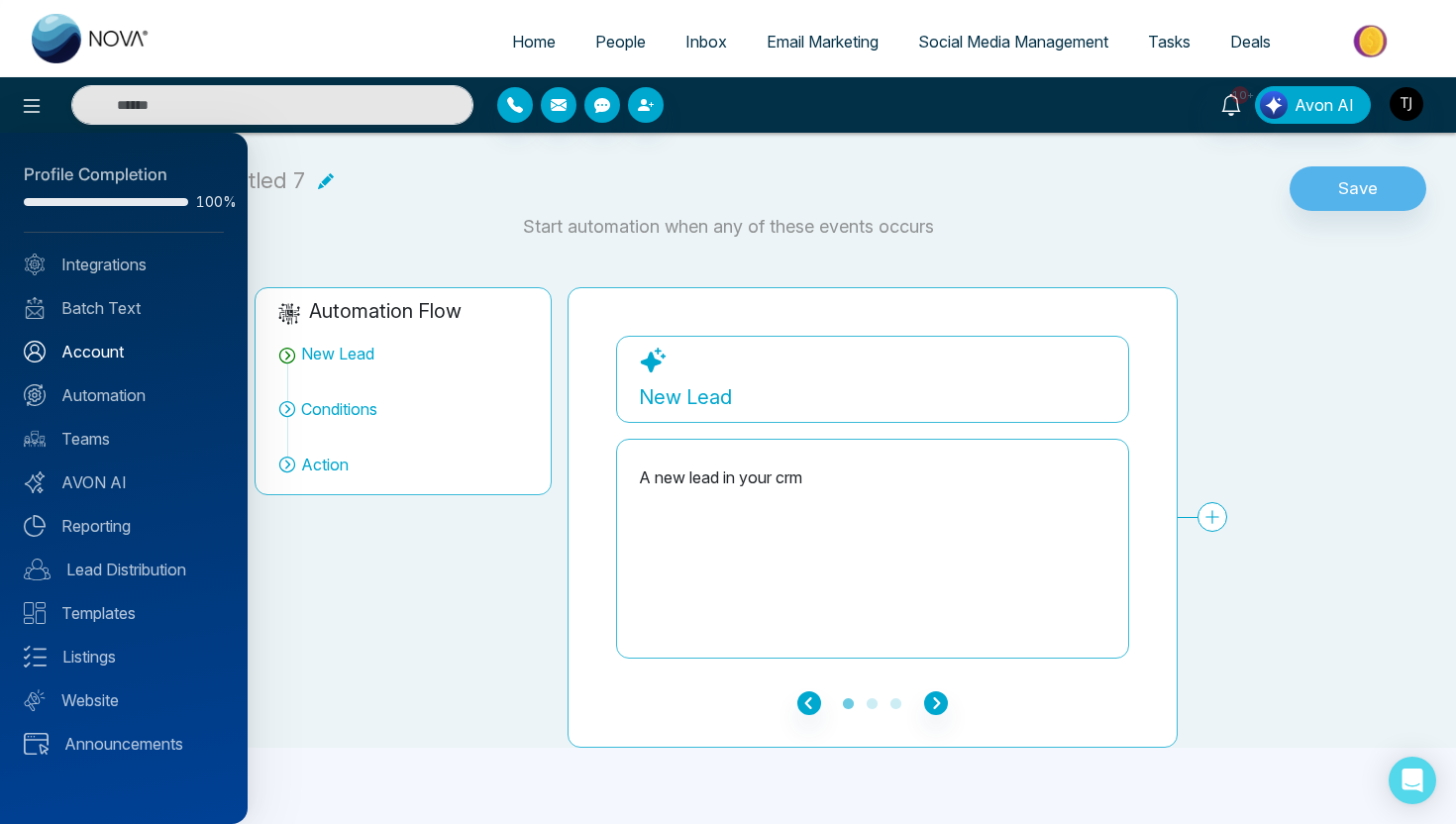 click on "Account" at bounding box center [124, 352] 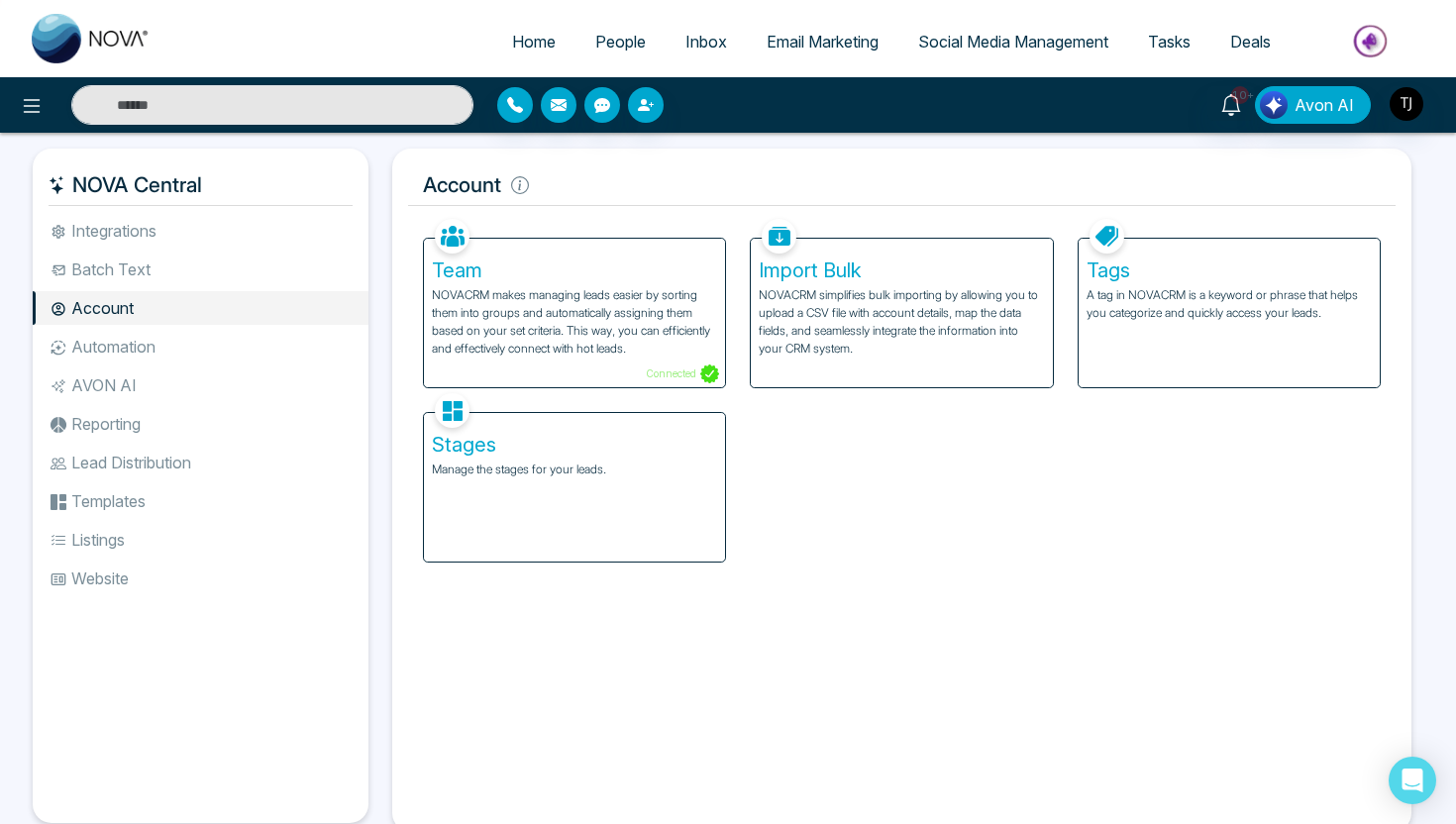 click on "Automation" at bounding box center (200, 347) 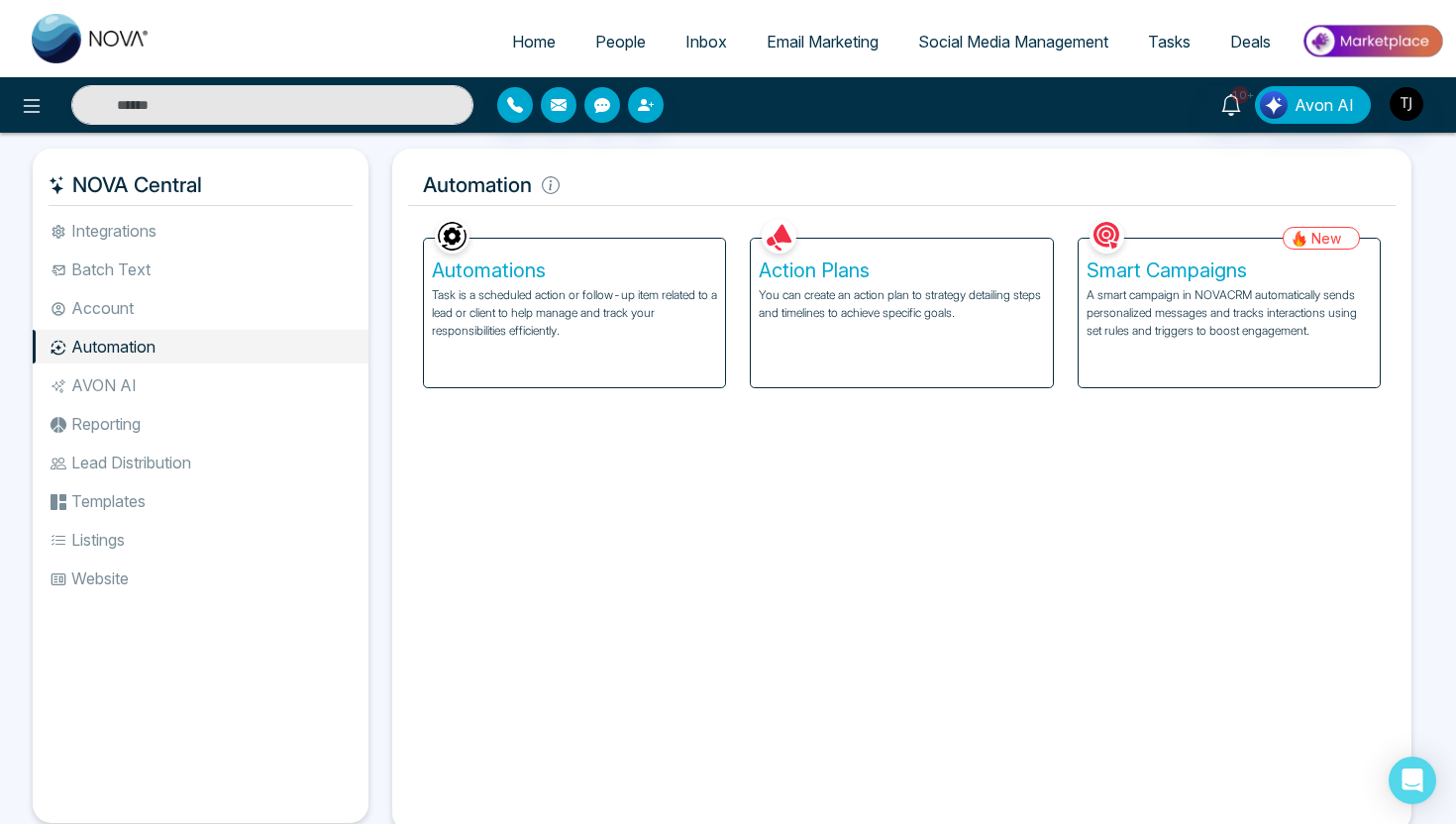 click on "Smart Campaigns A smart campaign in NOVACRM automatically sends personalized messages and tracks interactions using set rules and triggers to boost engagement." at bounding box center (1229, 313) 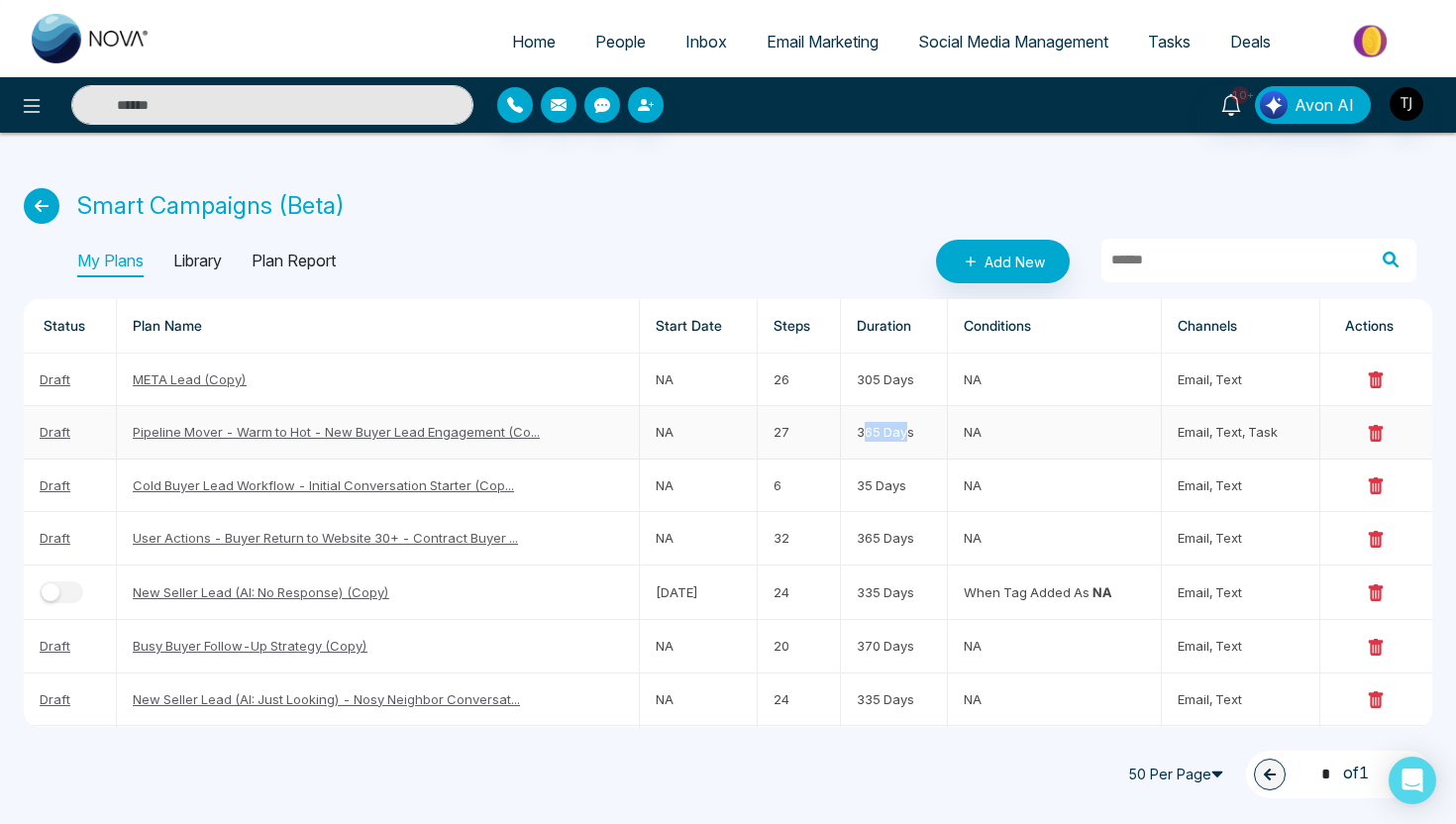 drag, startPoint x: 872, startPoint y: 434, endPoint x: 916, endPoint y: 434, distance: 44 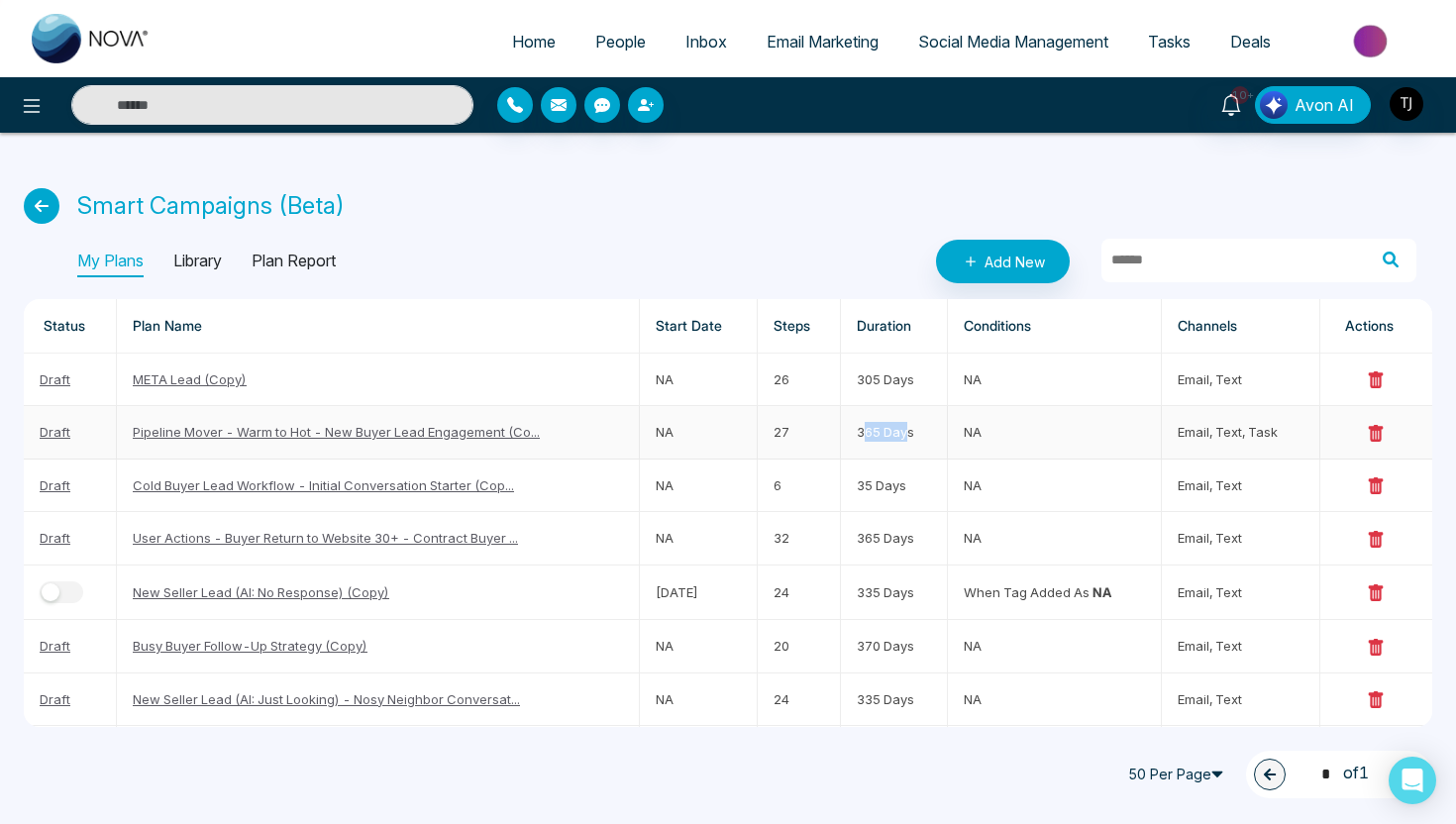 click on "365 Days" at bounding box center (894, 432) 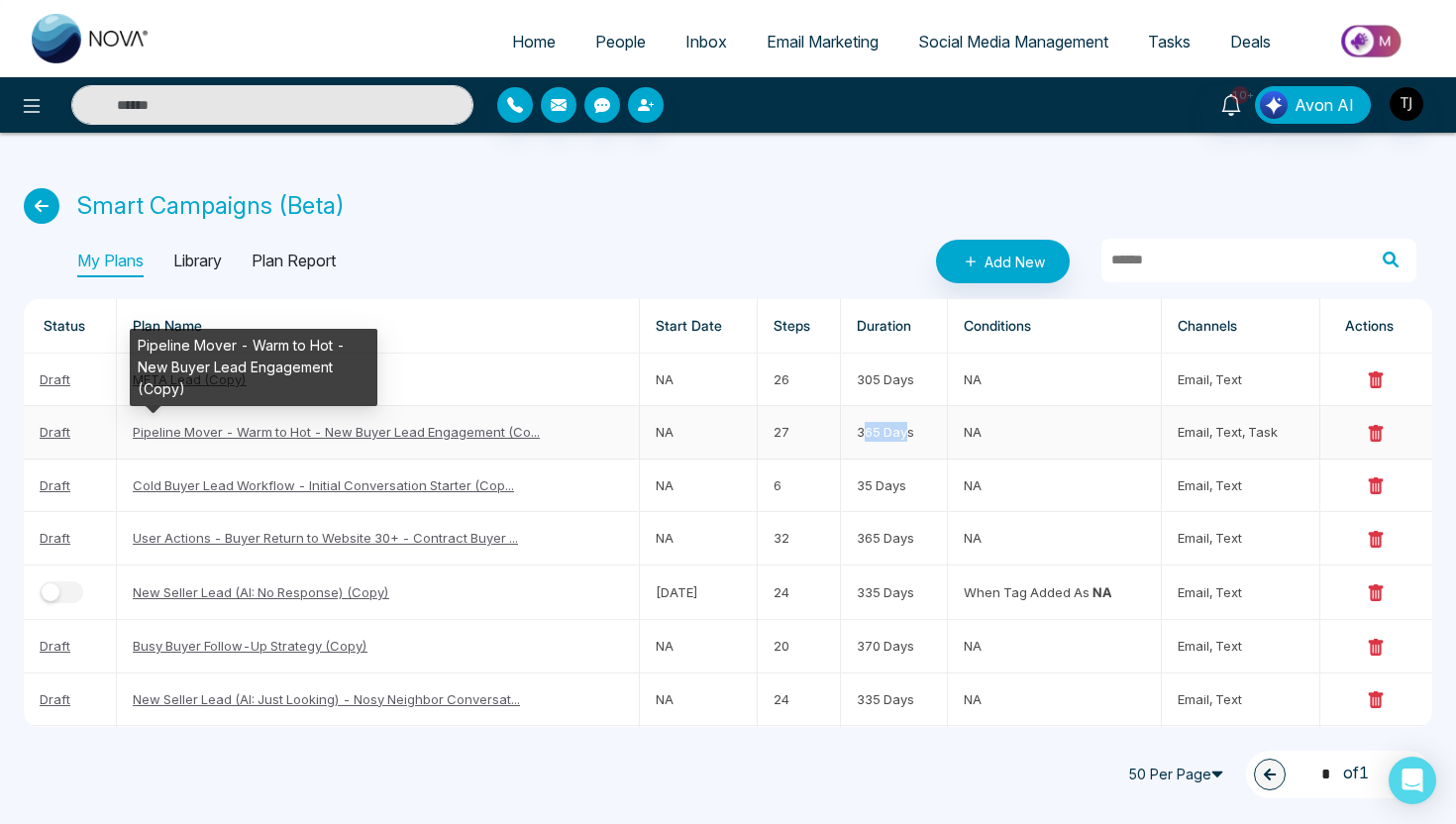 click on "Pipeline Mover - Warm to Hot - New Buyer Lead Engagement (Co..." at bounding box center [336, 432] 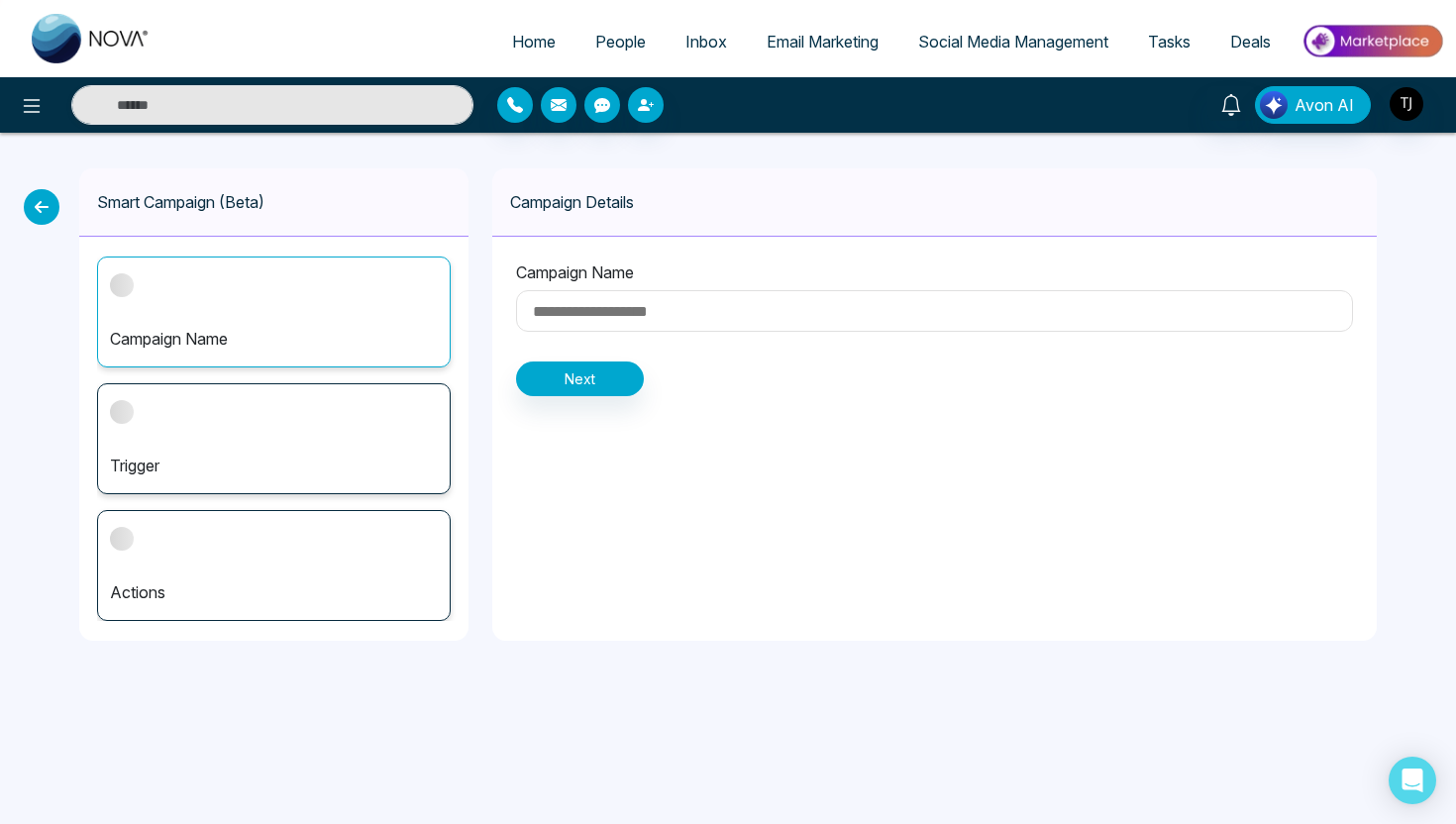 type on "**********" 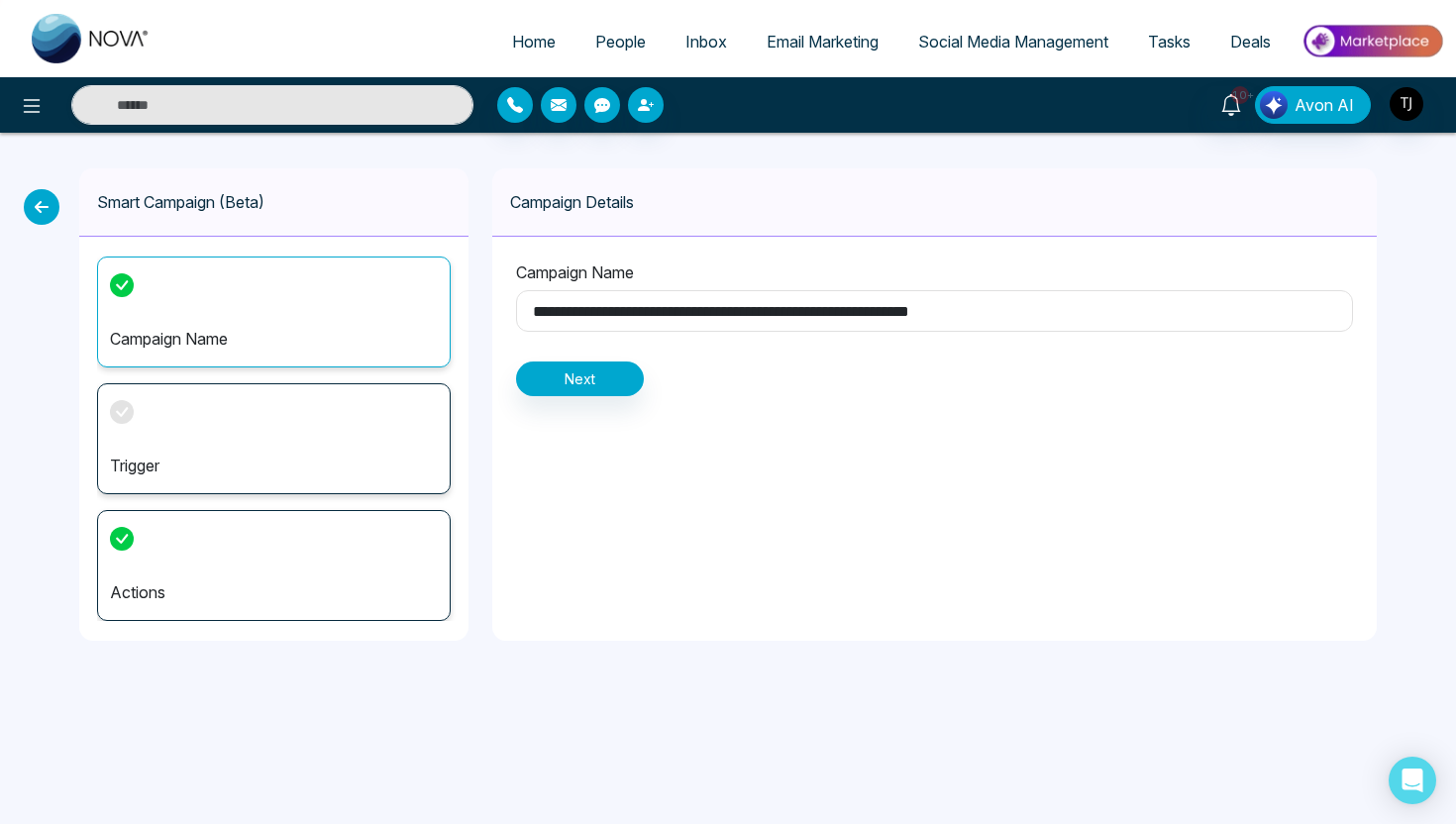 click on "Actions" at bounding box center [273, 566] 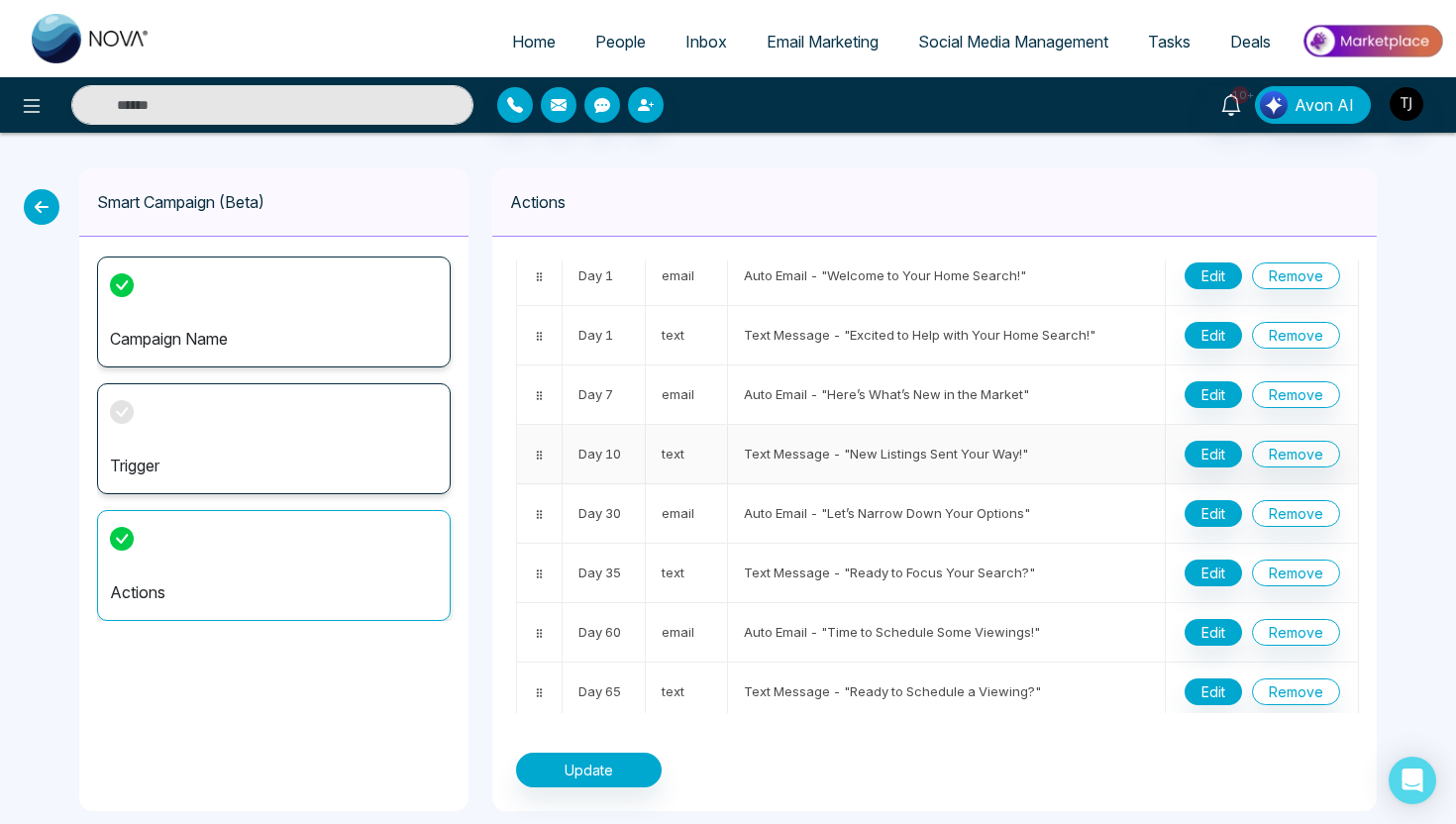 scroll, scrollTop: 145, scrollLeft: 0, axis: vertical 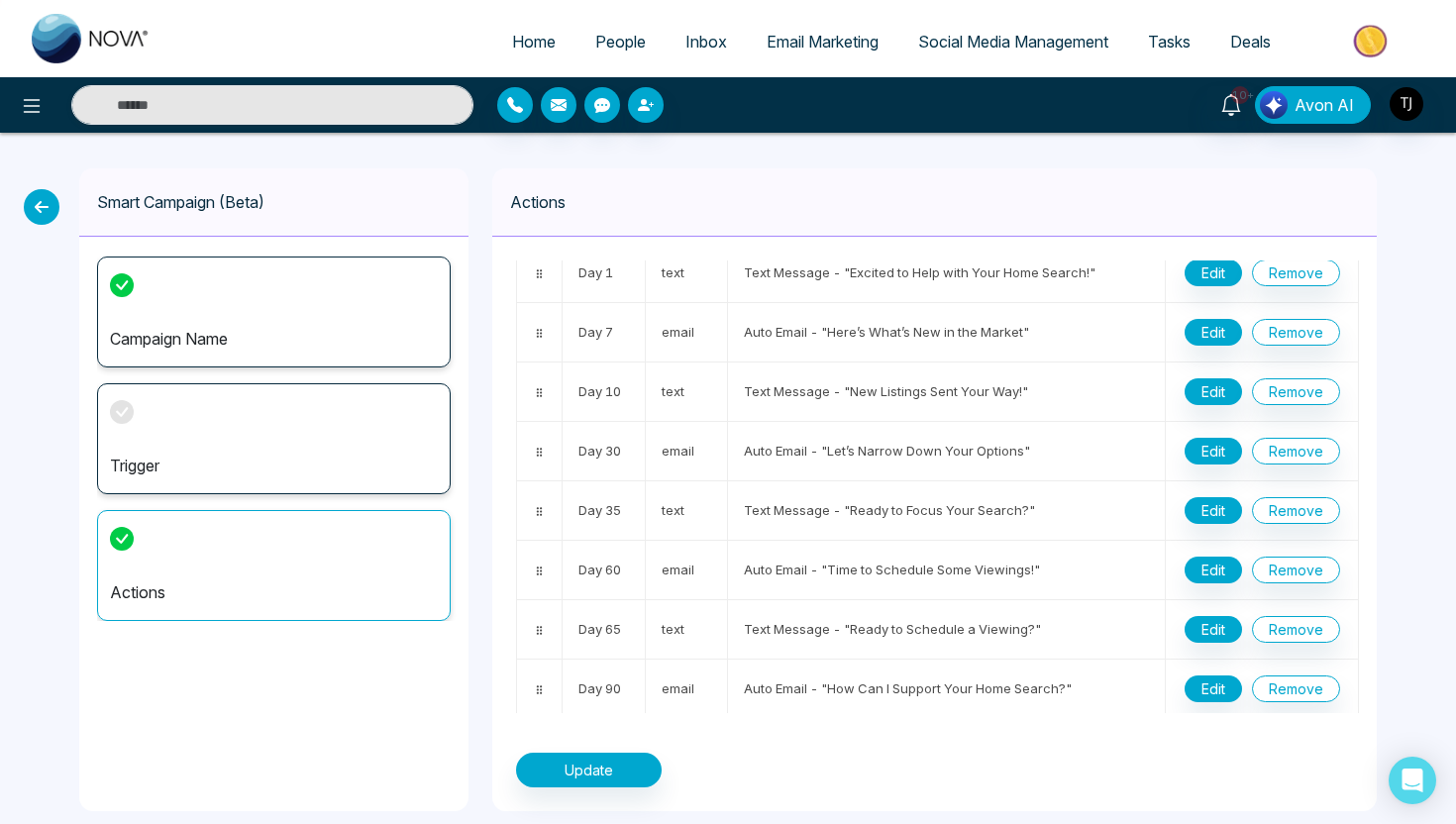 click on "Email Marketing" at bounding box center (822, 42) 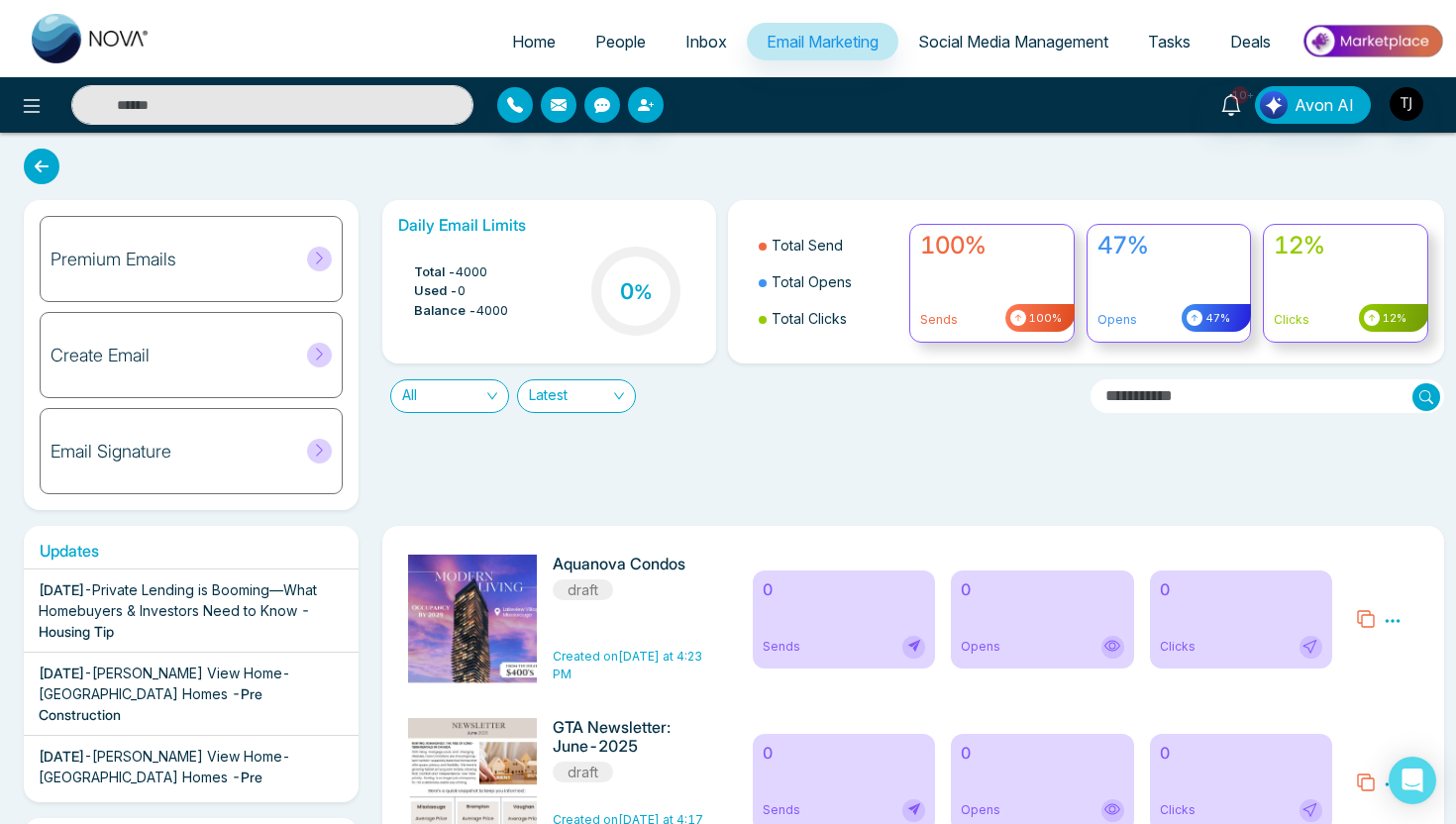 click on "Social Media Management" at bounding box center (1013, 42) 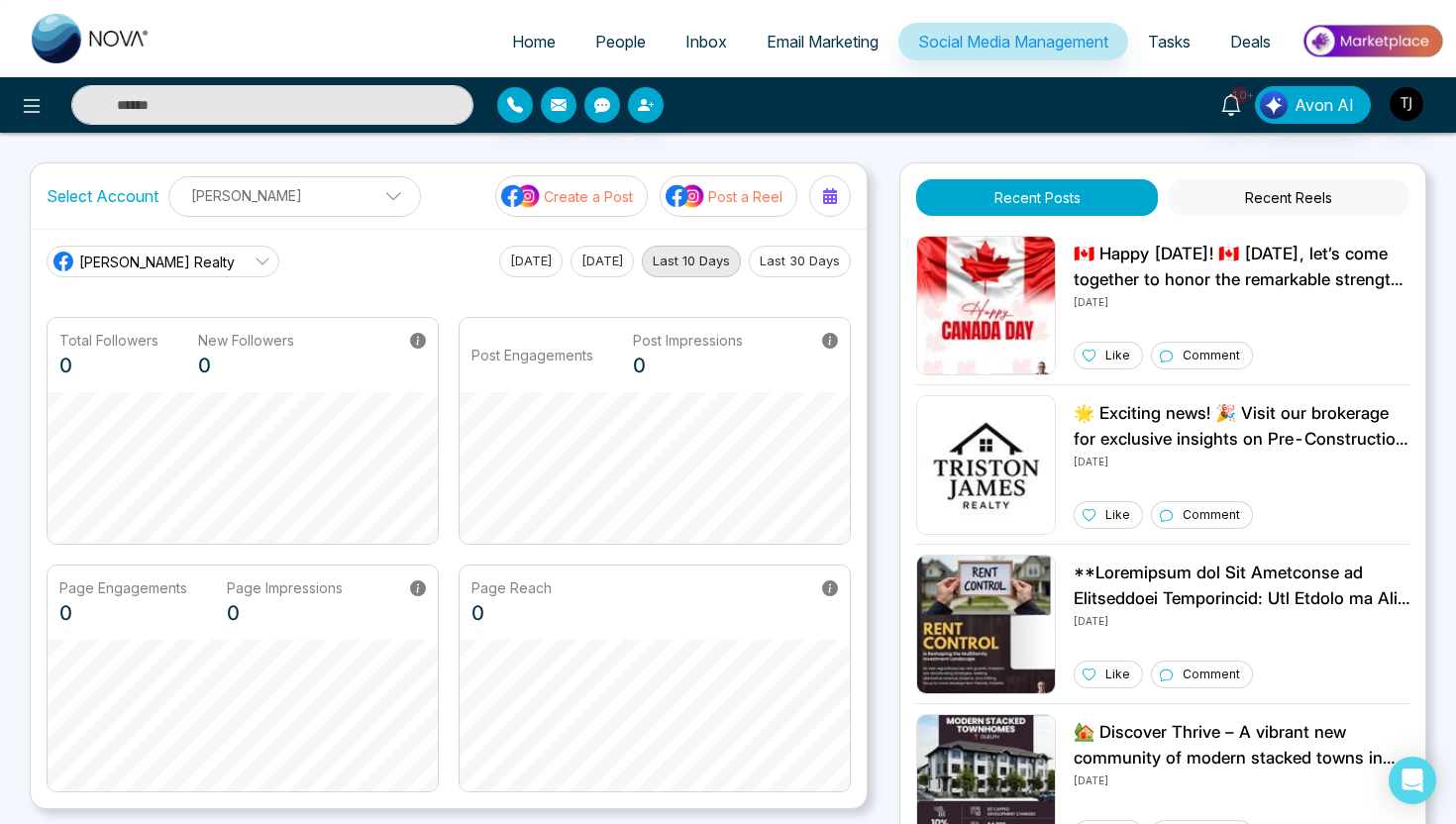 click on "People" at bounding box center [620, 42] 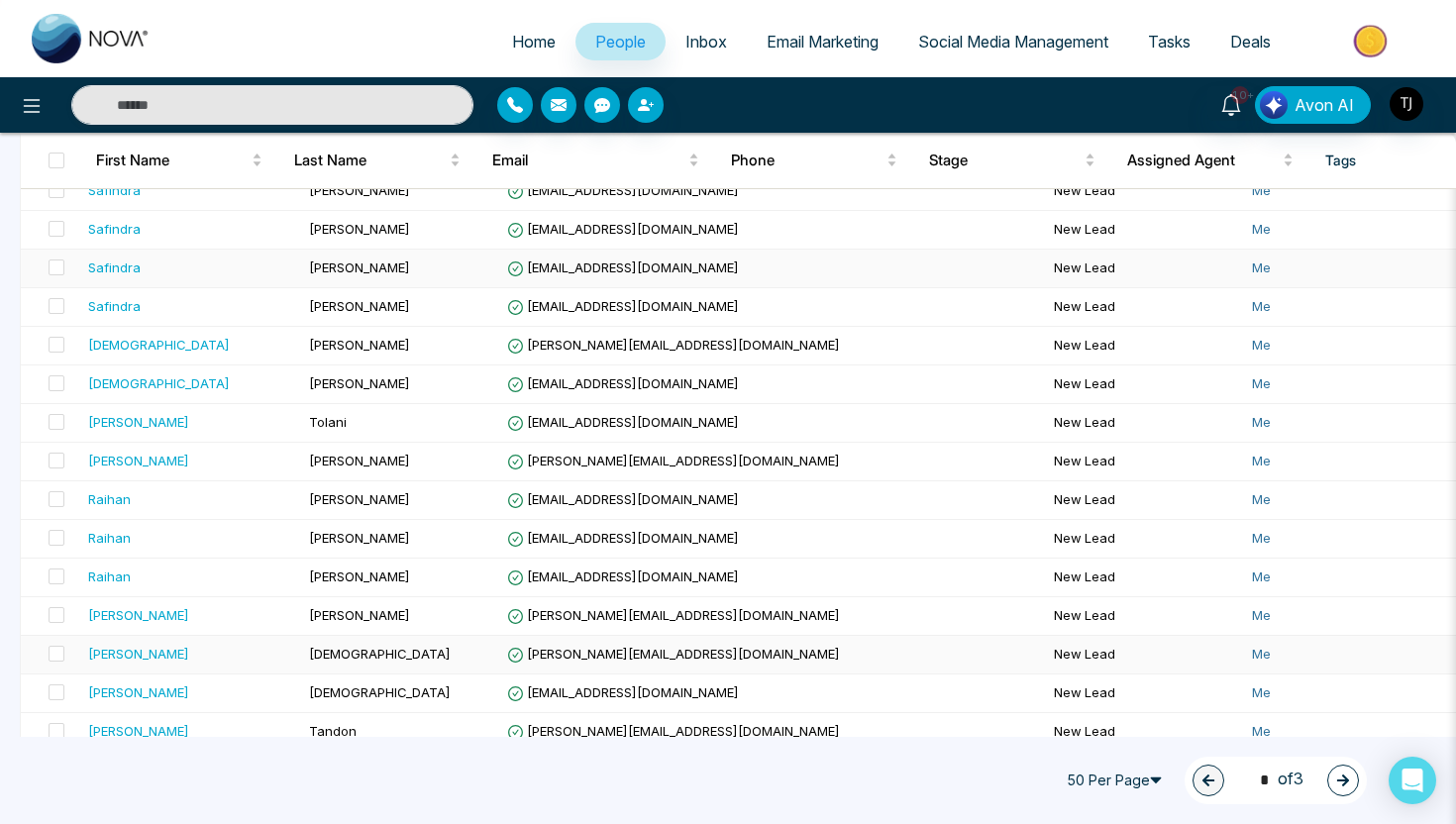 scroll, scrollTop: 0, scrollLeft: 0, axis: both 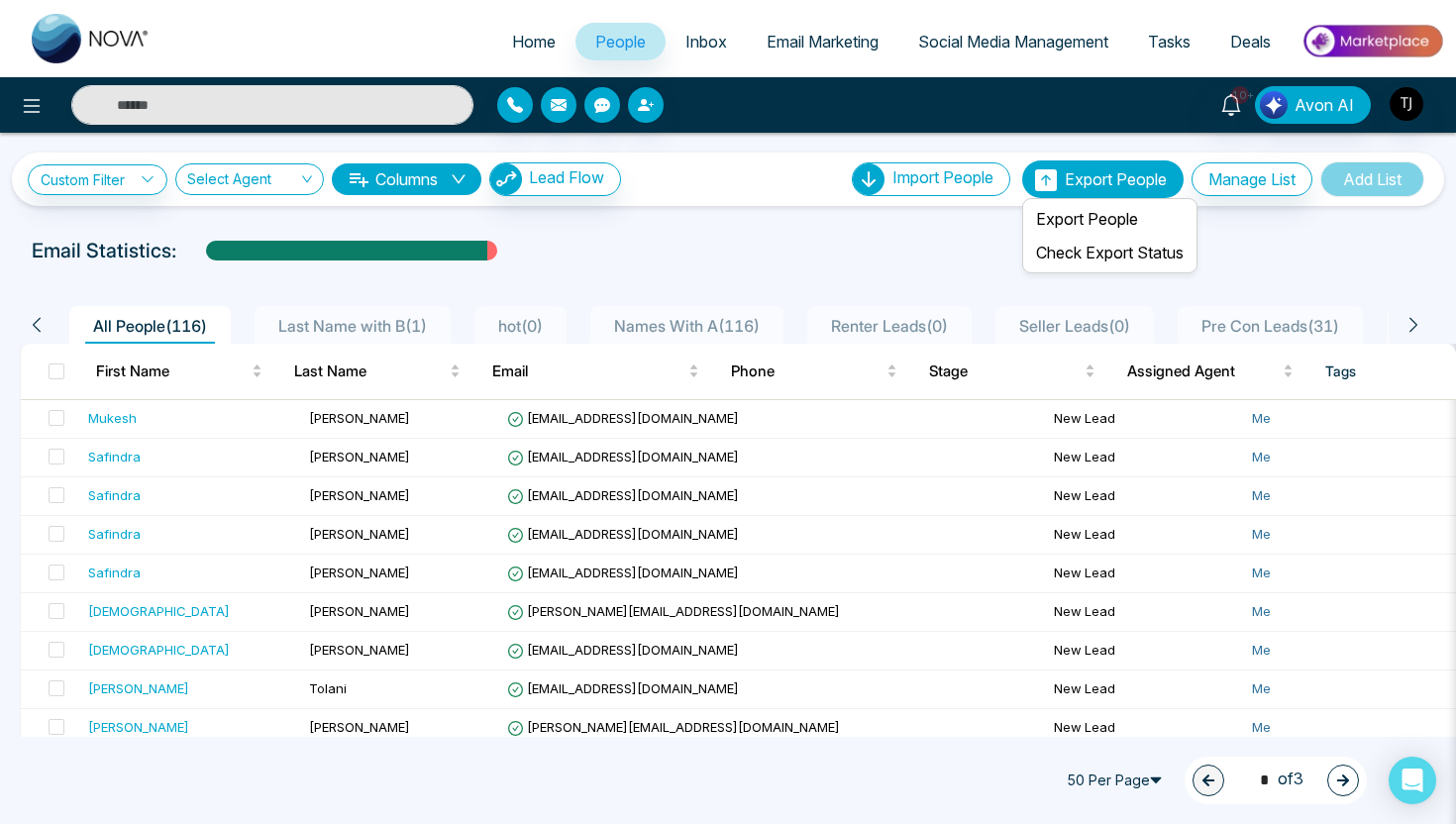 click on "Export People" at bounding box center [1115, 179] 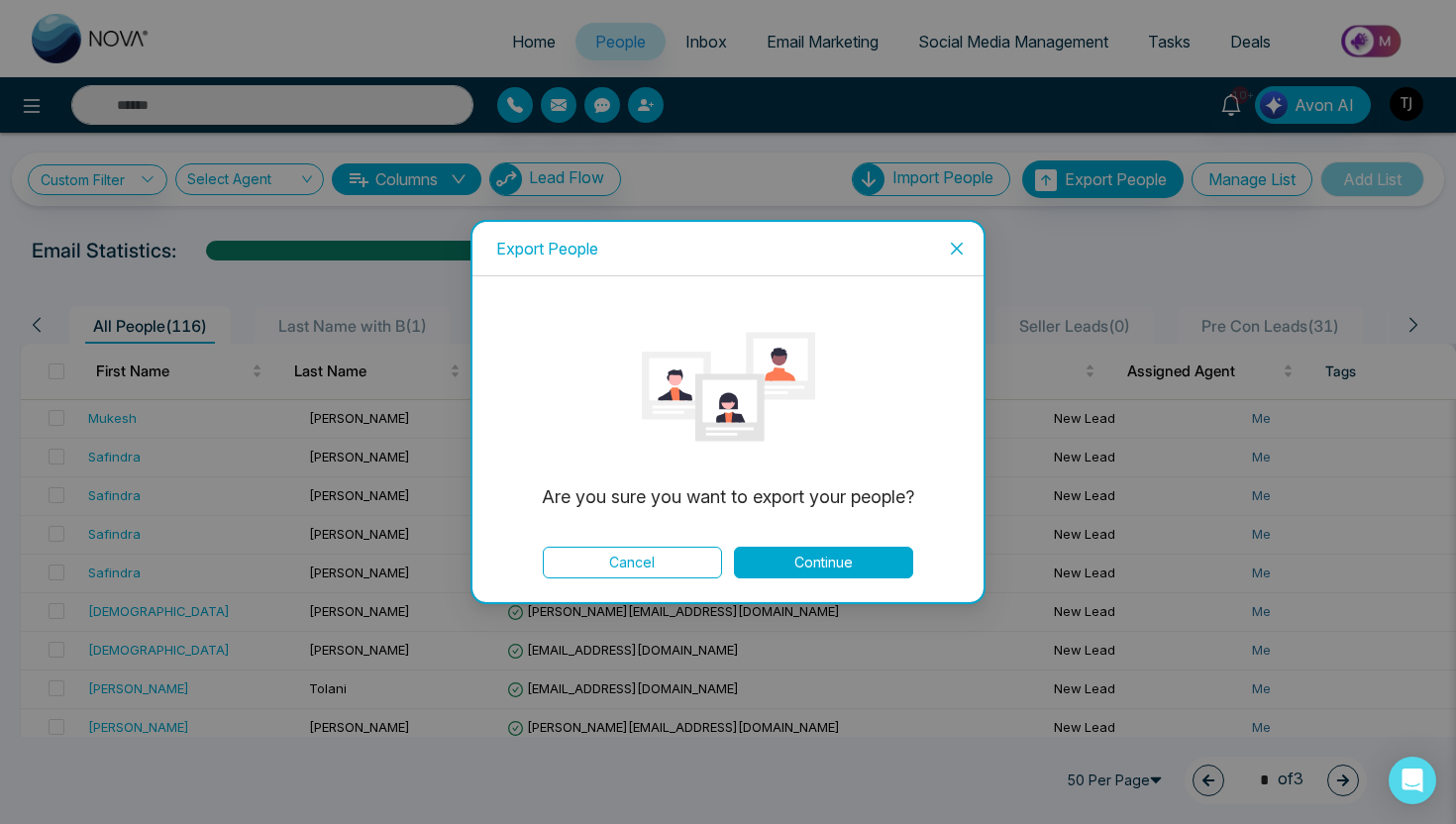 click on "Continue" at bounding box center (823, 563) 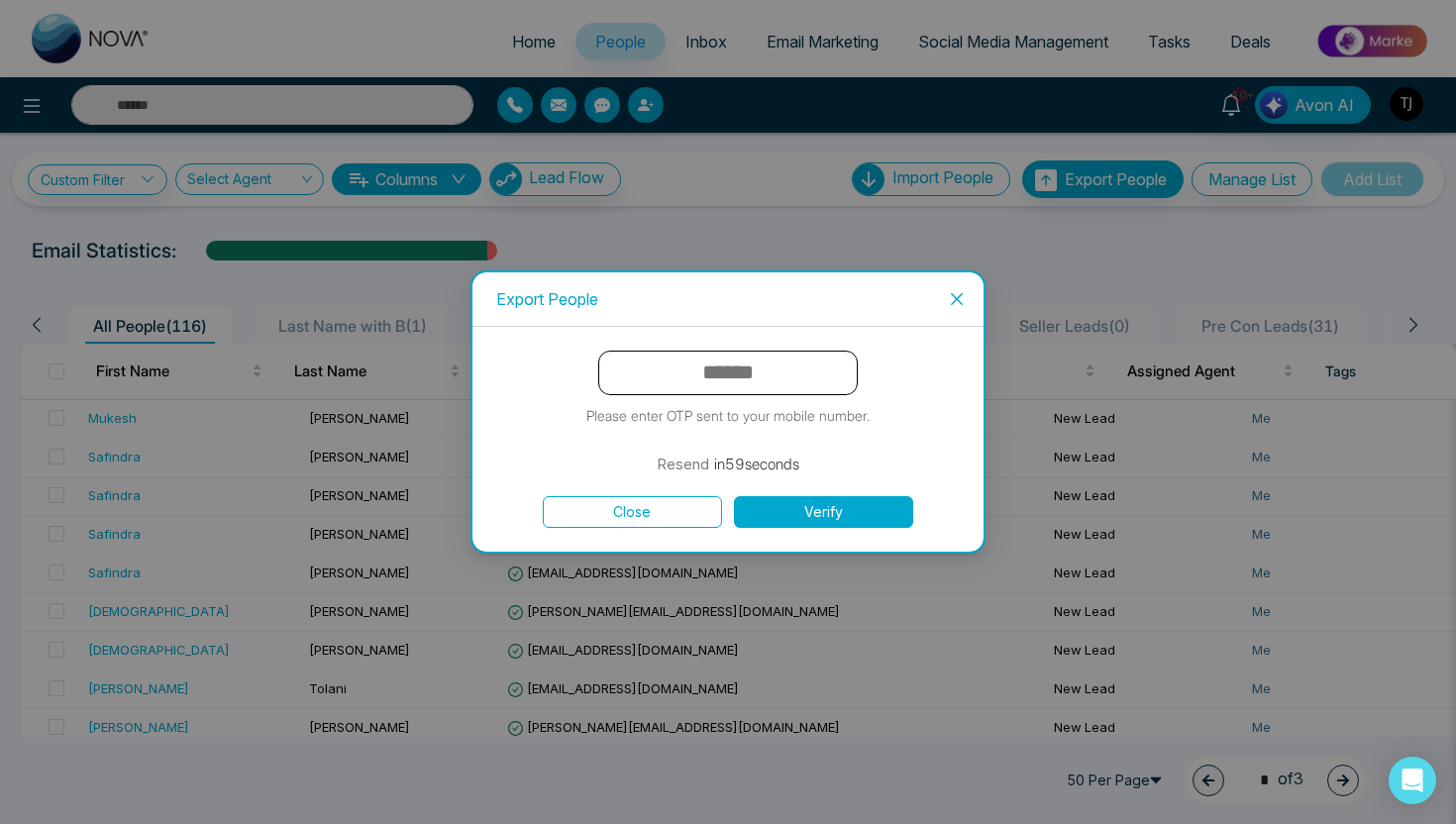 drag, startPoint x: 661, startPoint y: 367, endPoint x: 797, endPoint y: 366, distance: 136.00368 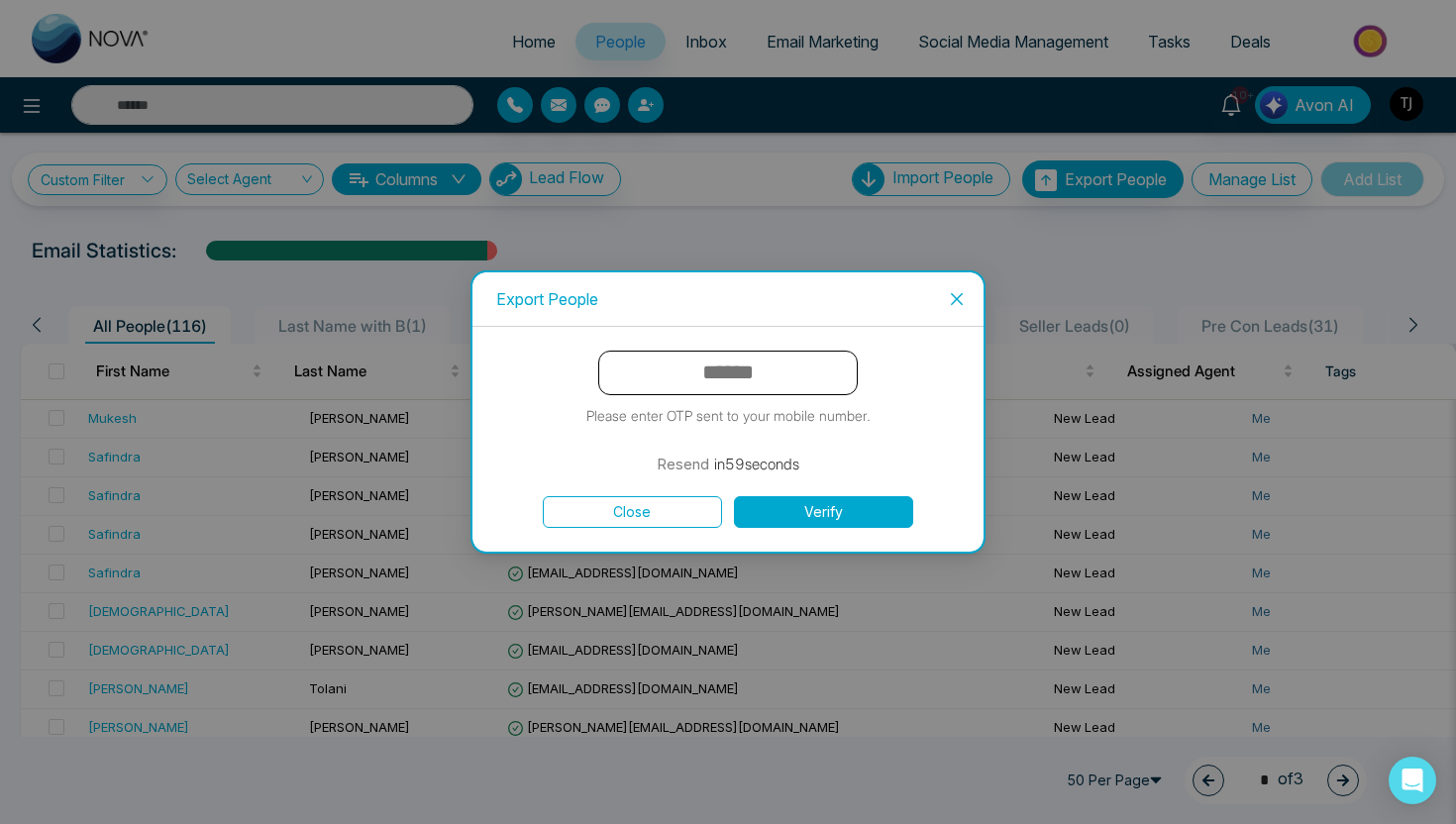 click at bounding box center (728, 372) 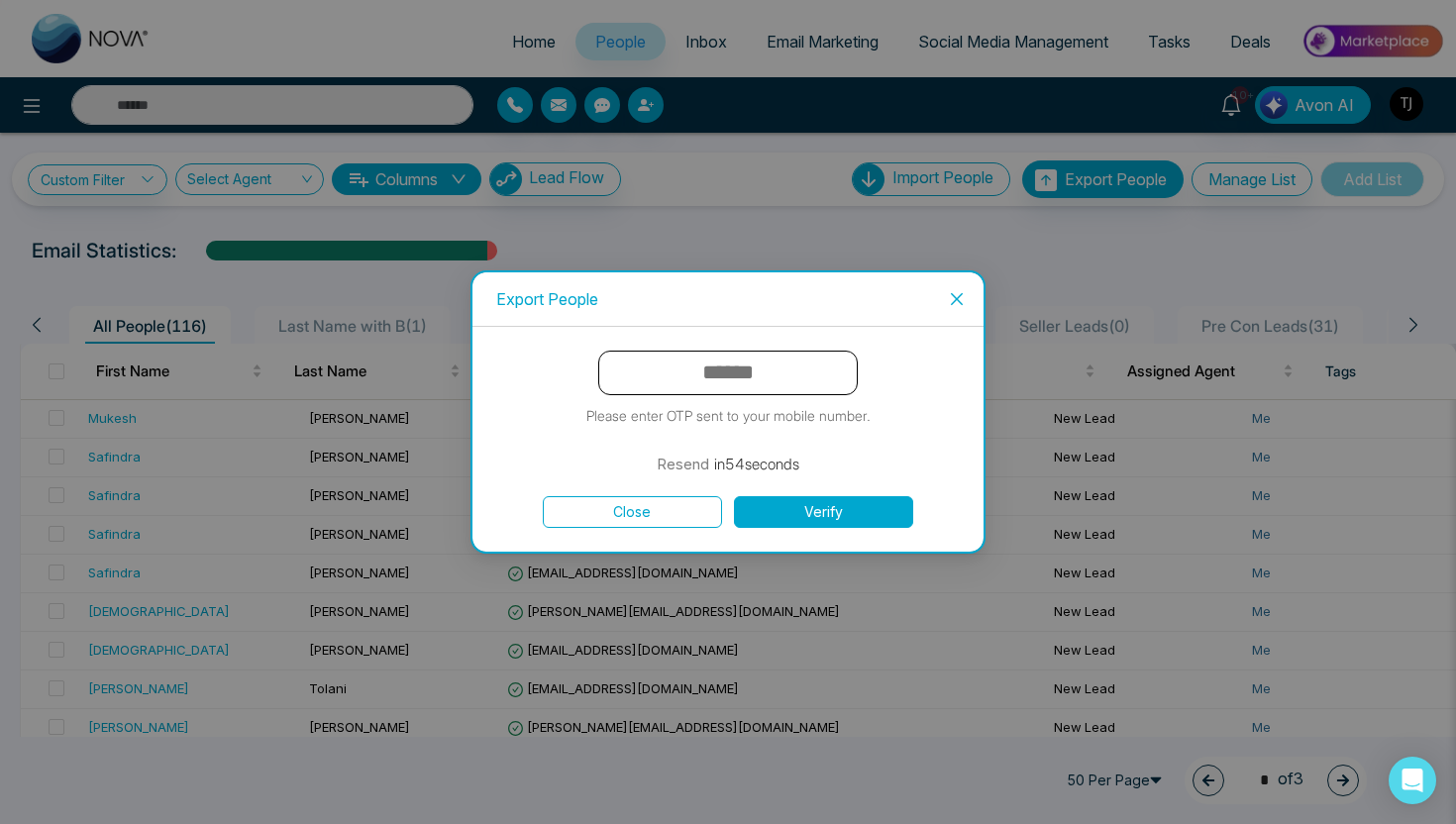 click 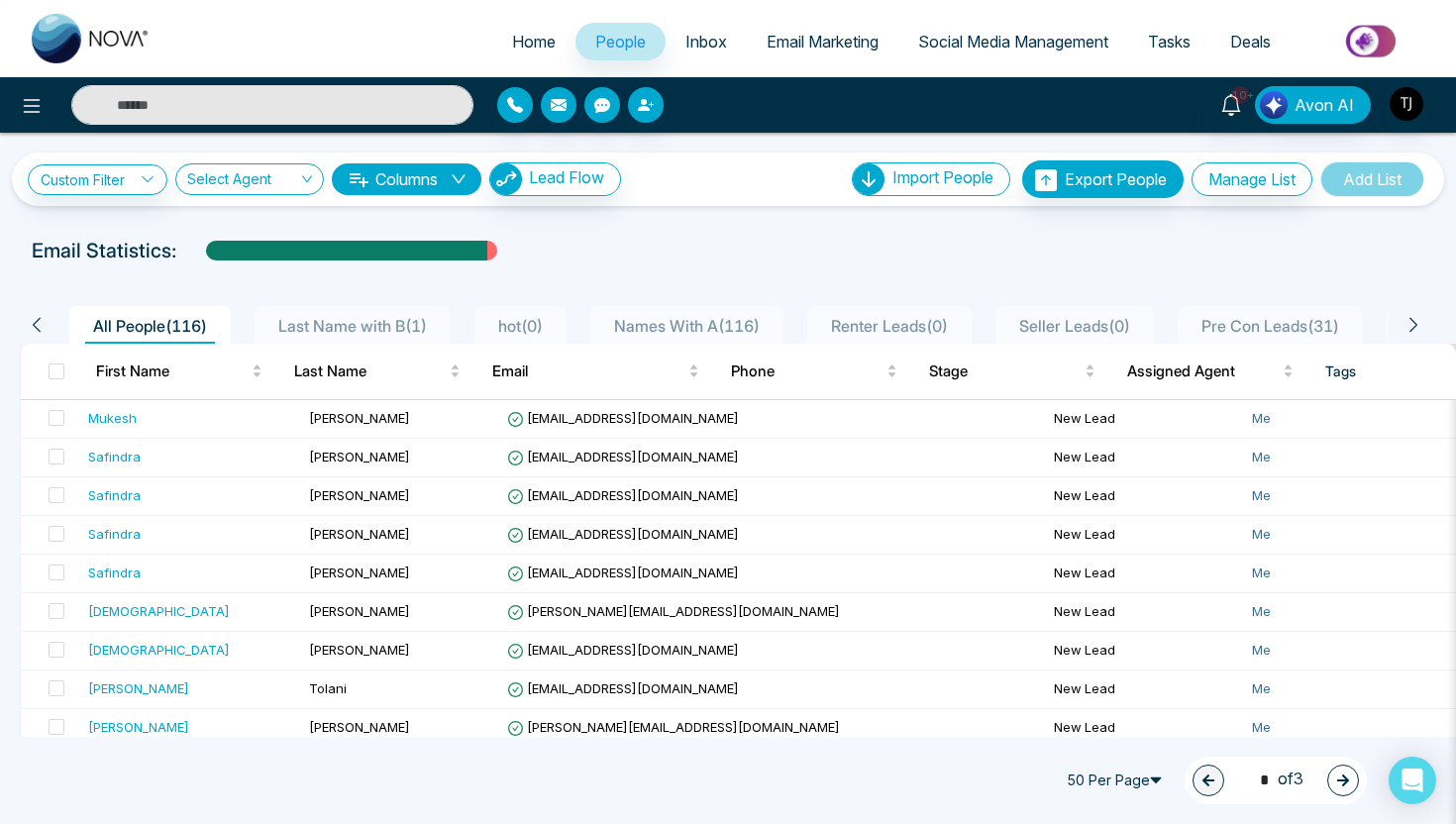 click on "Social Media Management" at bounding box center [1013, 42] 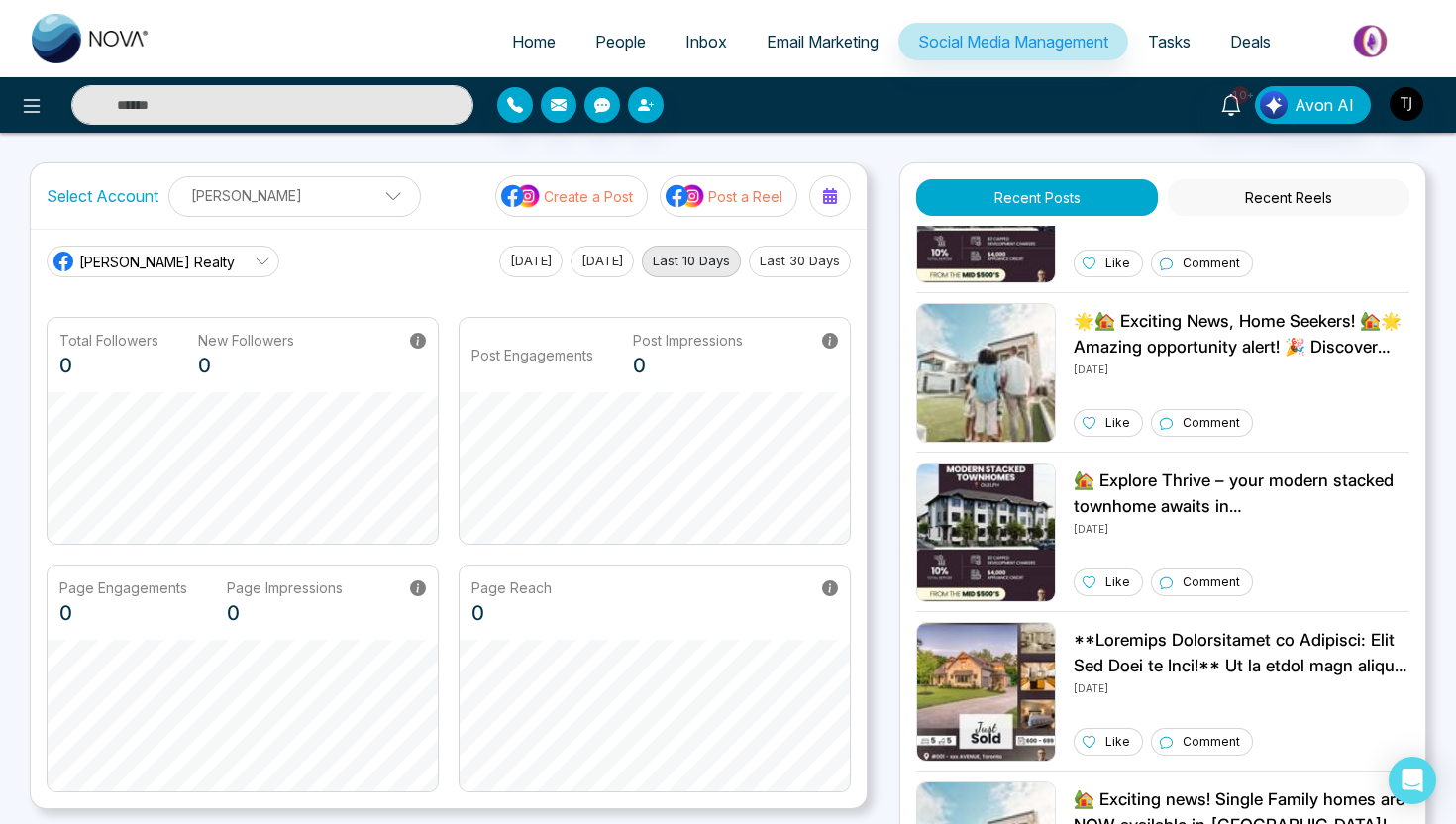 scroll, scrollTop: 600, scrollLeft: 0, axis: vertical 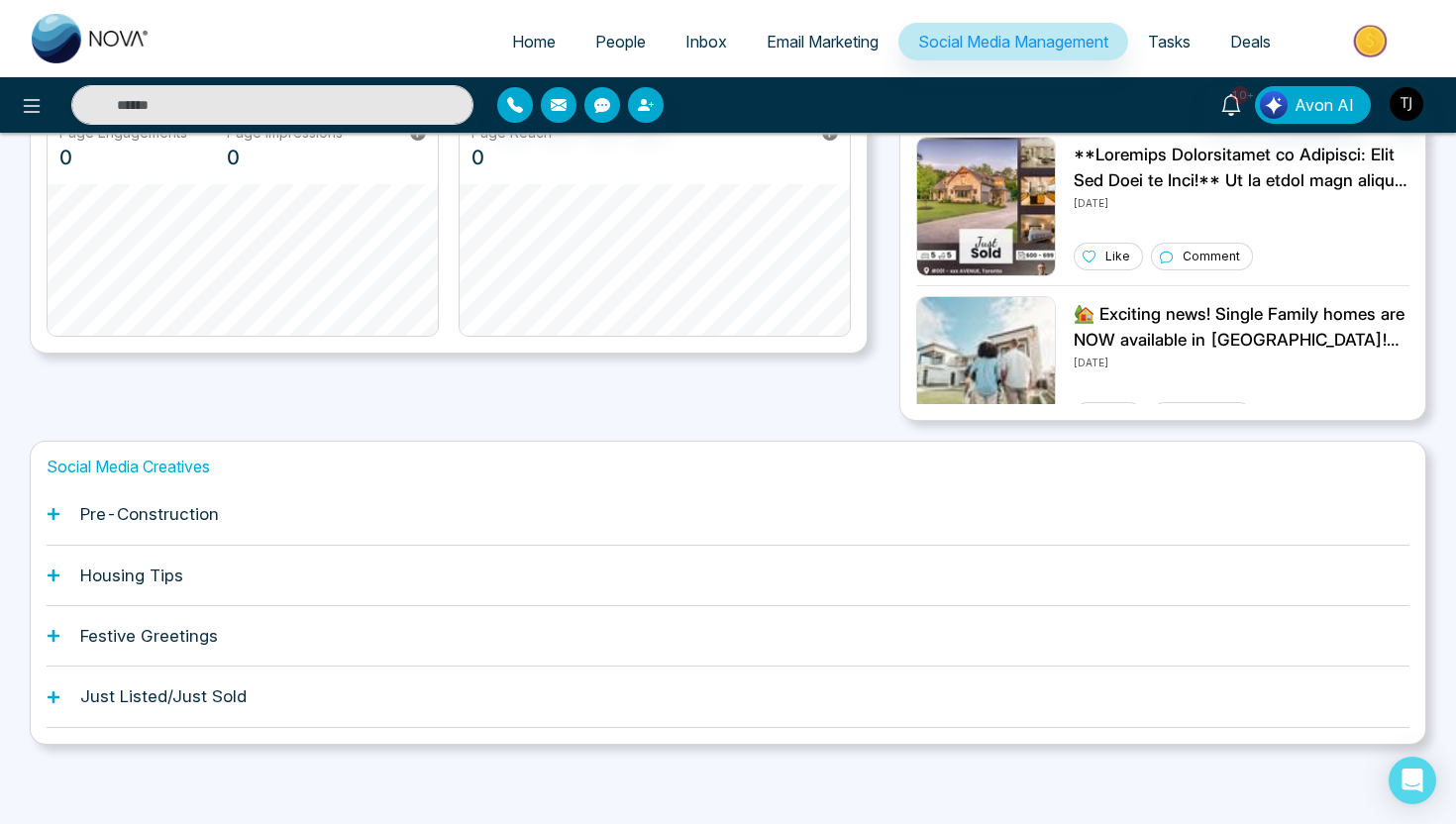 click on "Pre-Construction" at bounding box center (728, 514) 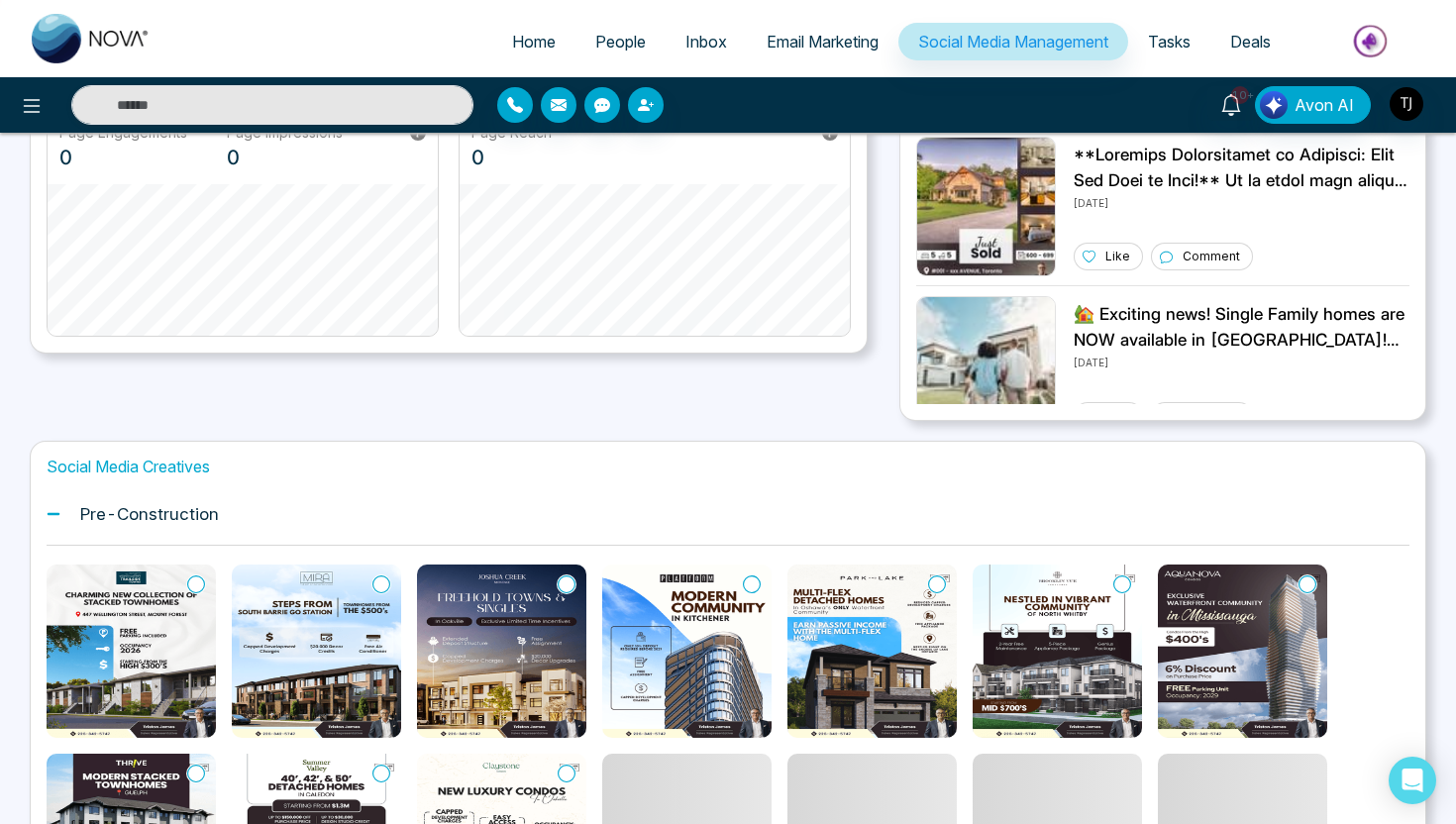 scroll, scrollTop: 0, scrollLeft: 0, axis: both 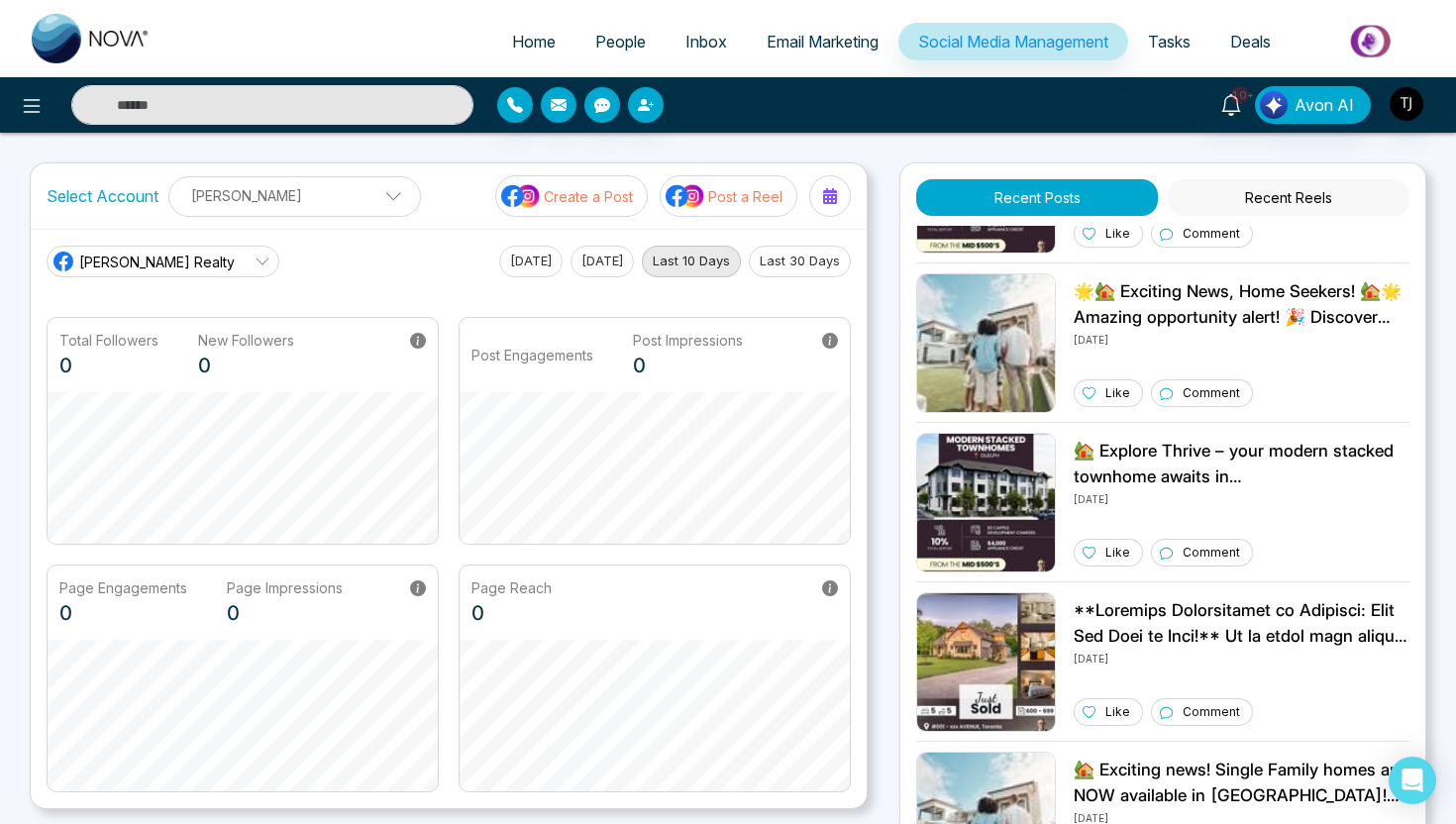 click on "Create a Post" at bounding box center (588, 196) 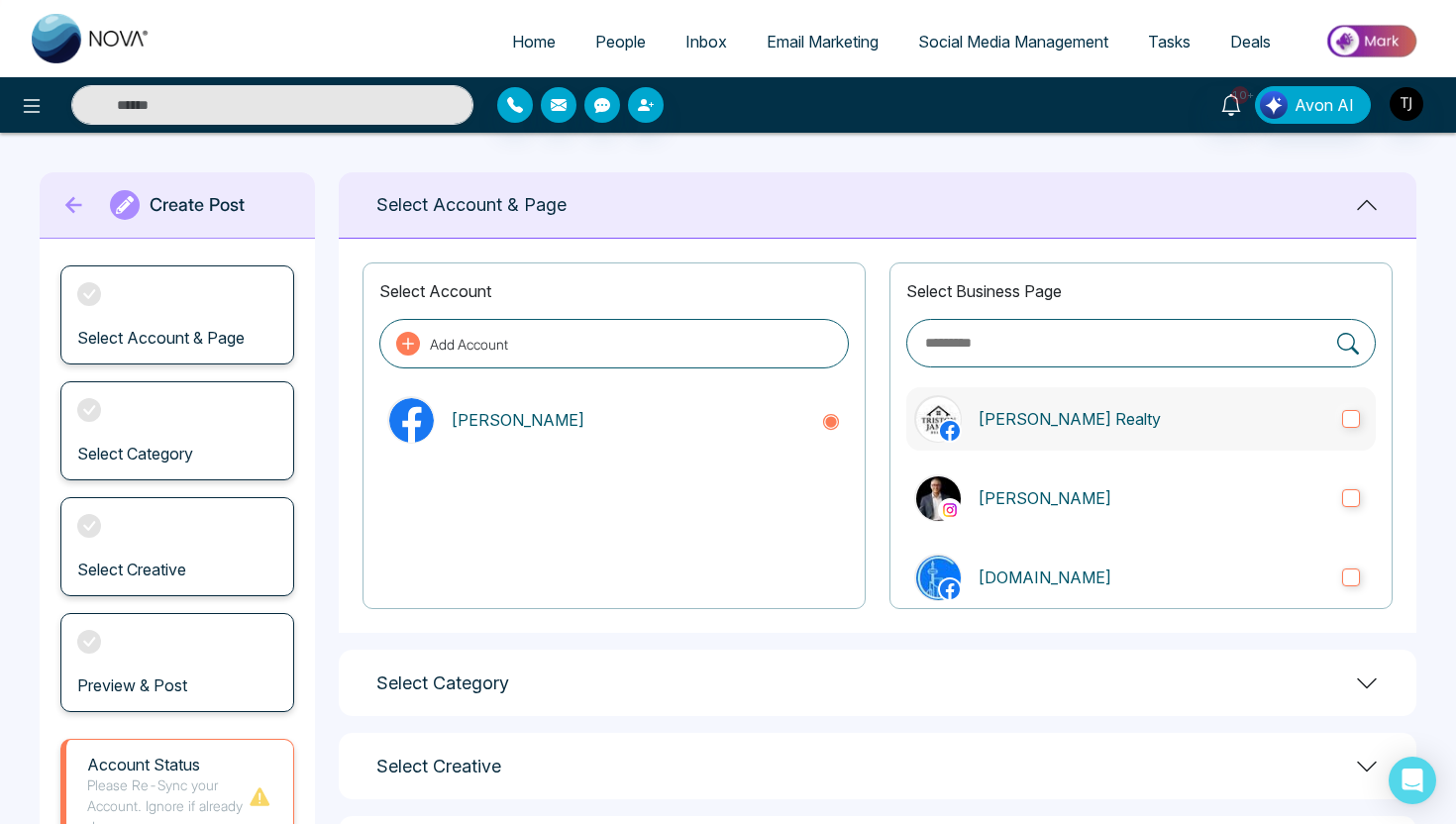 click on "[PERSON_NAME] Realty" at bounding box center (1152, 419) 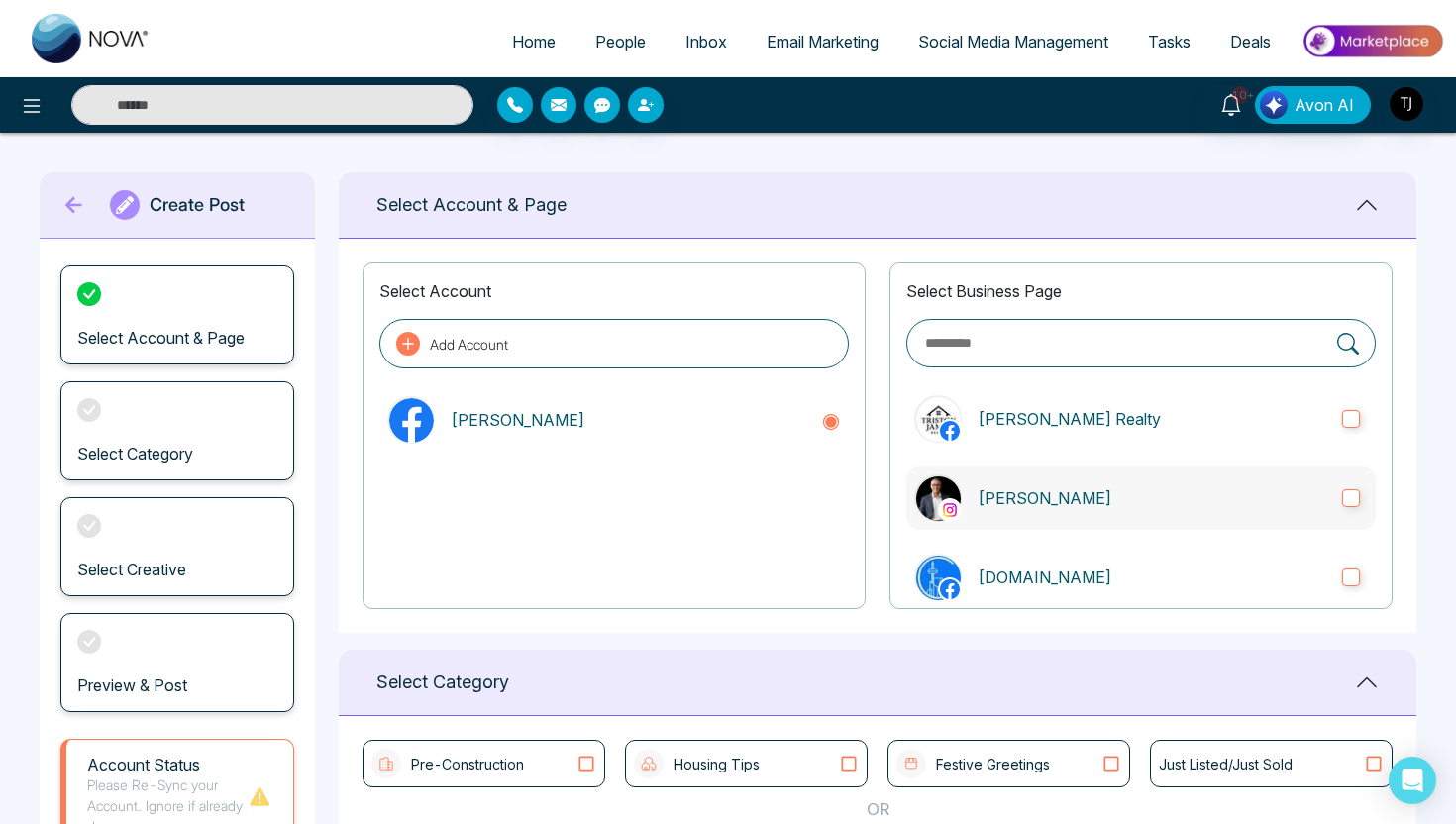 click on "[PERSON_NAME]" at bounding box center (1141, 498) 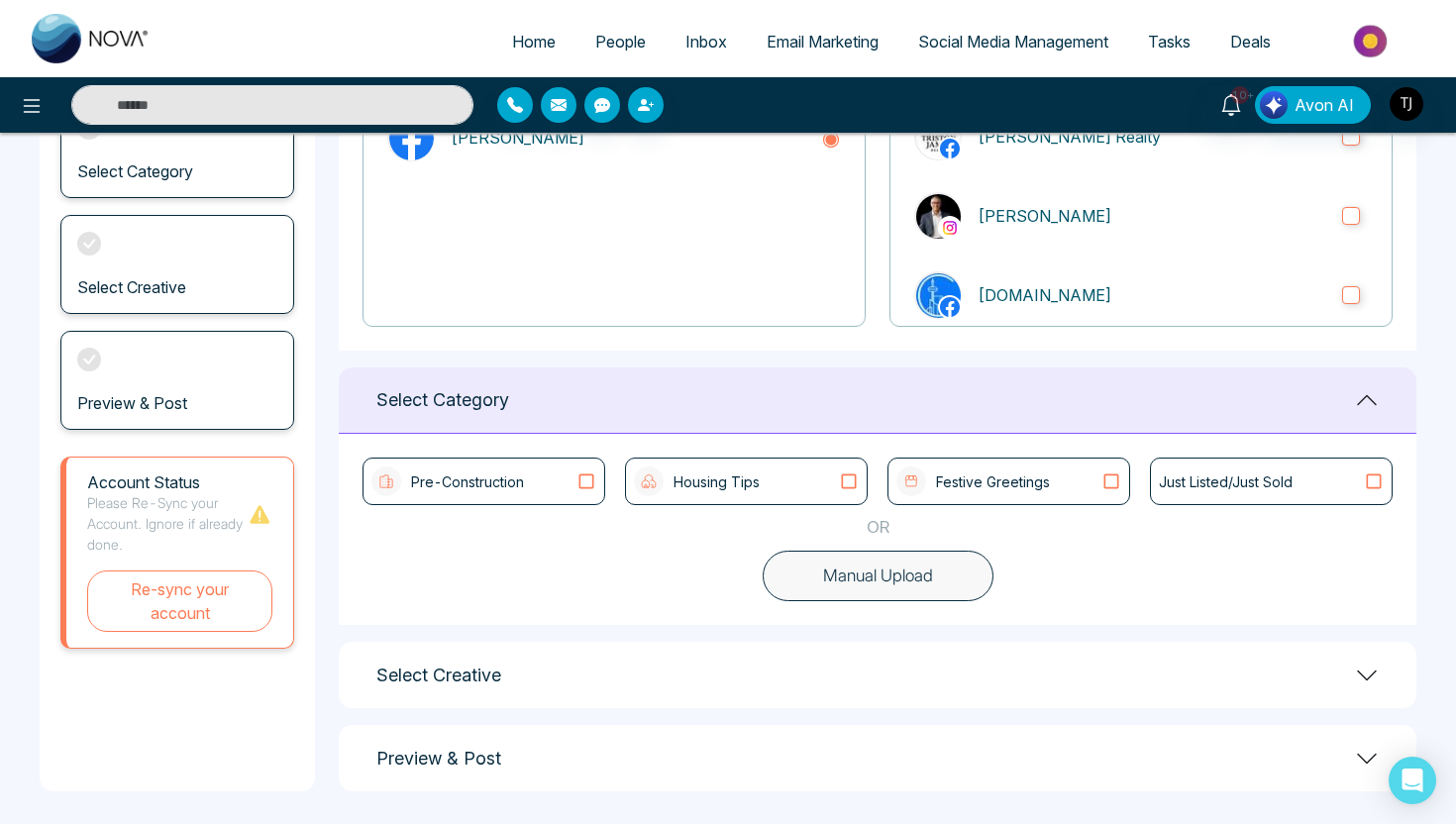 scroll, scrollTop: 287, scrollLeft: 0, axis: vertical 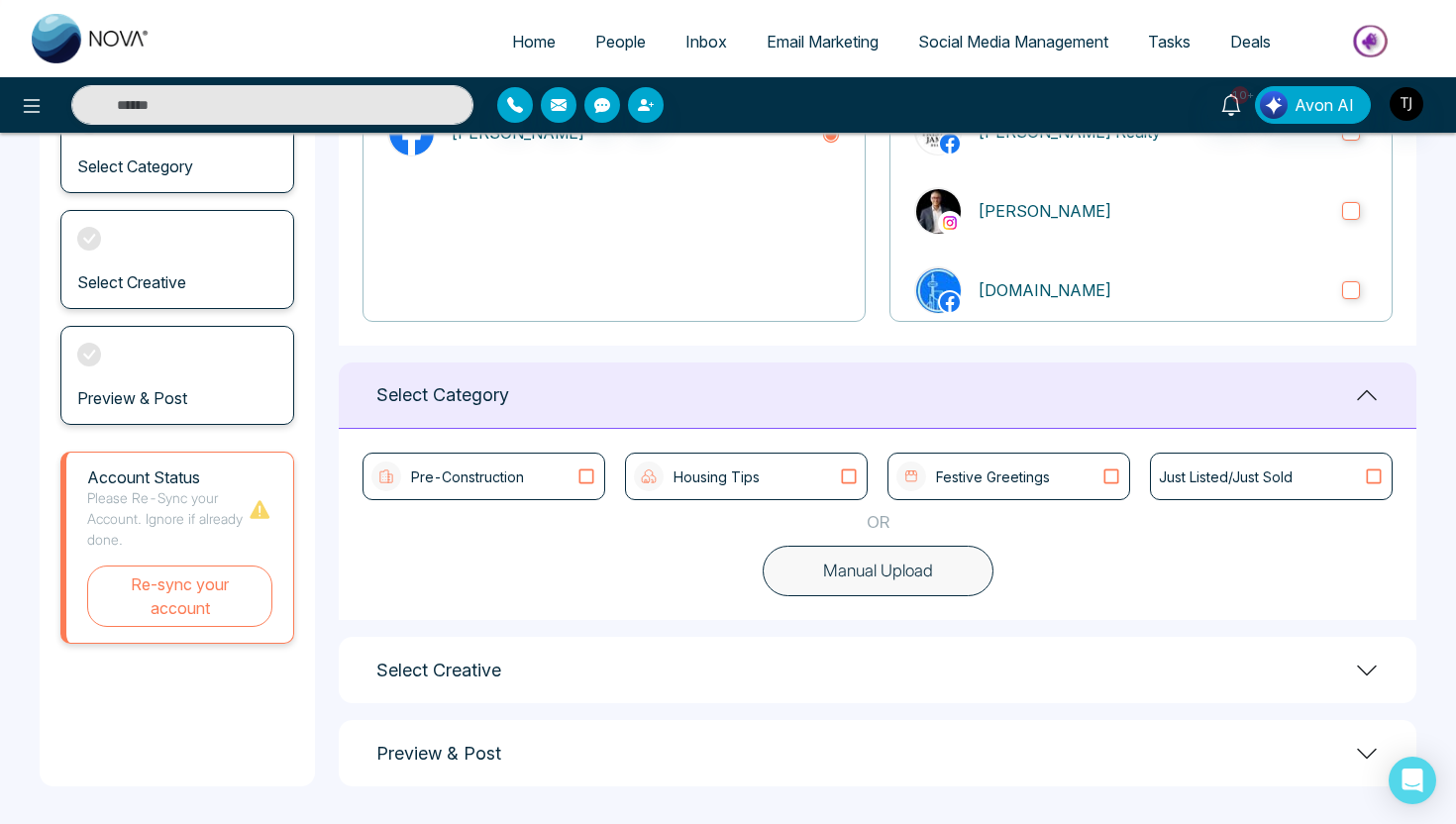 click on "Pre-Construction" at bounding box center (483, 476) 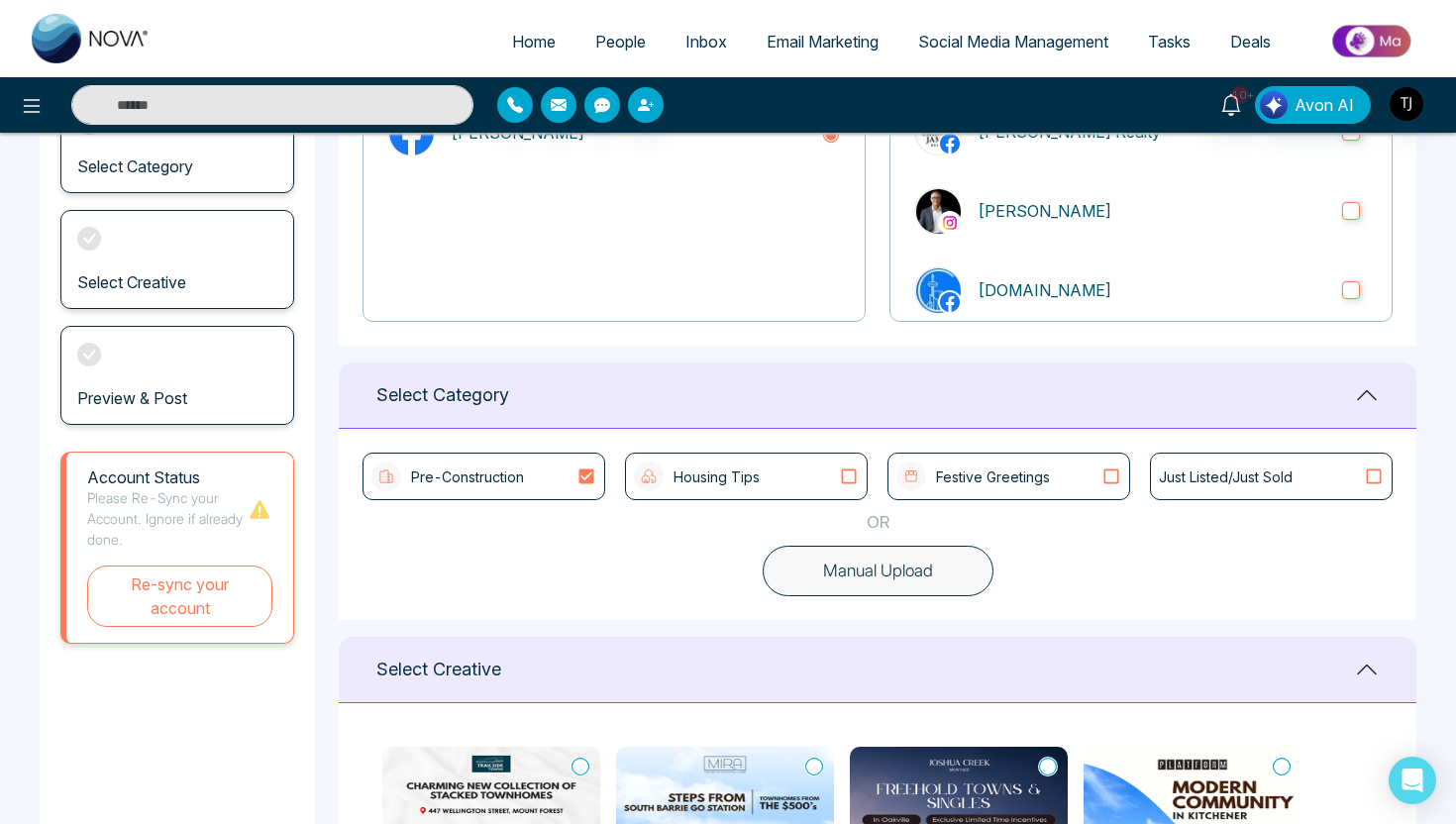 click on "Housing Tips" at bounding box center [716, 476] 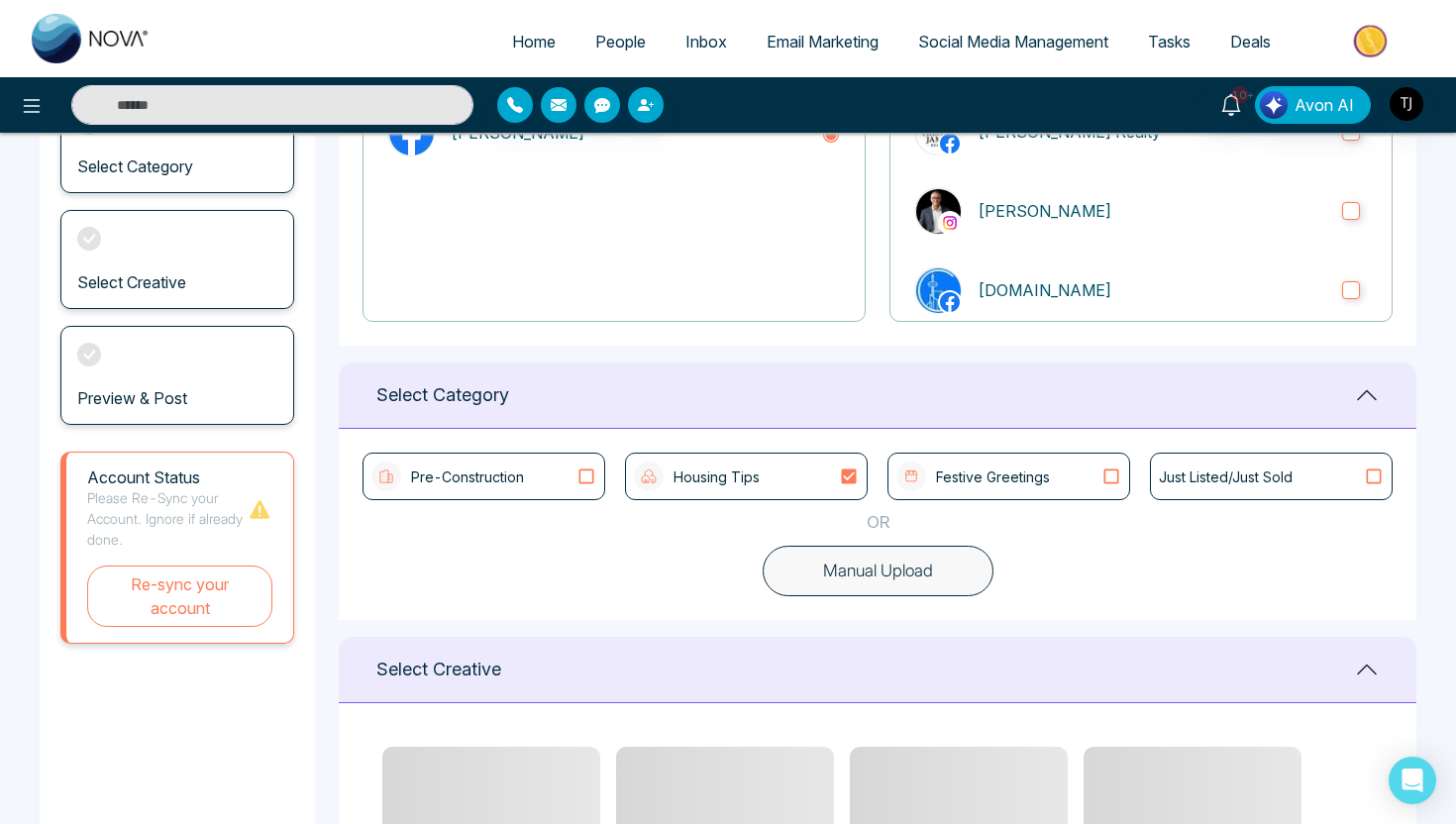 click on "Festive Greetings" at bounding box center [973, 476] 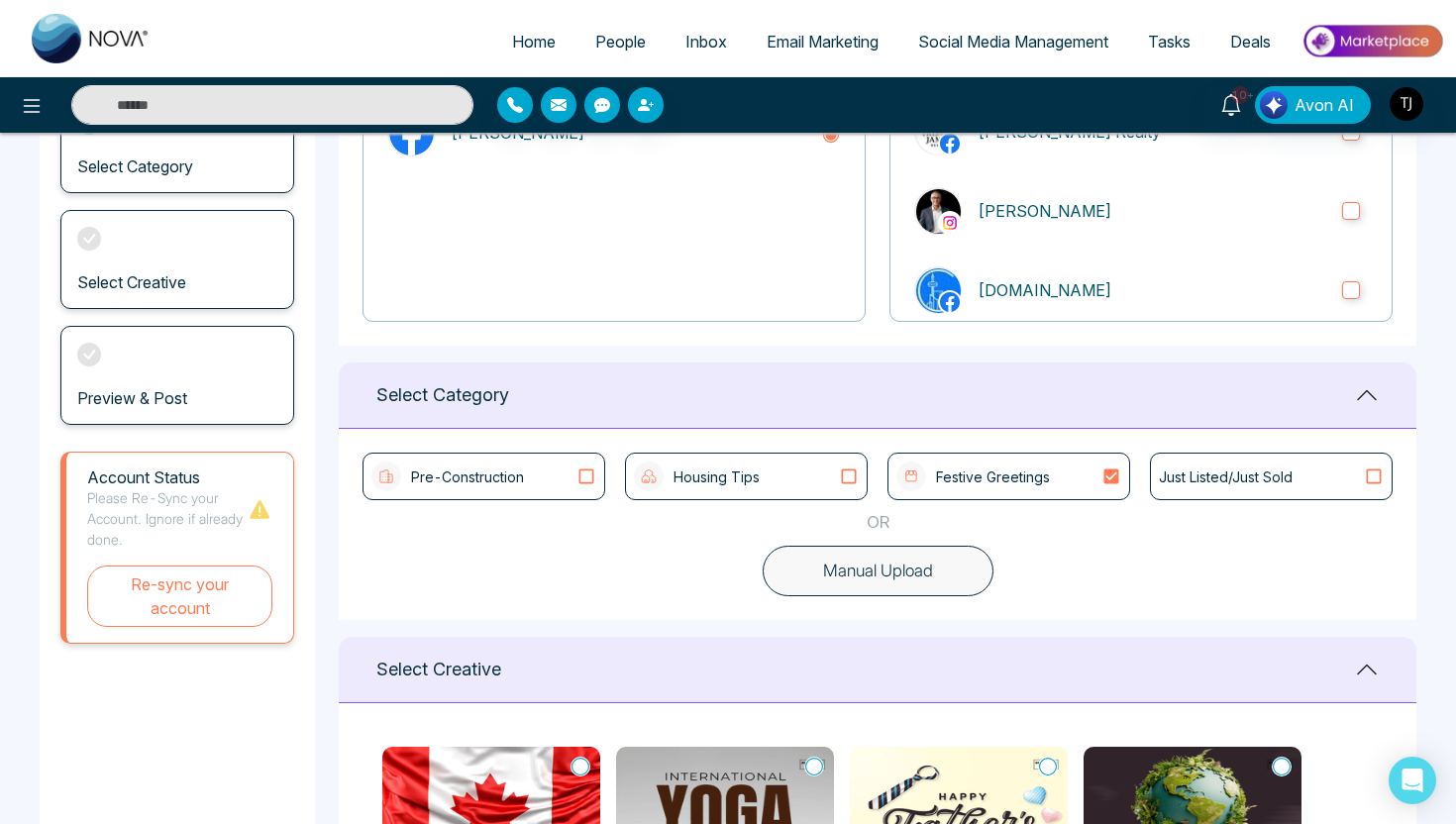click on "Pre-Construction" at bounding box center [483, 476] 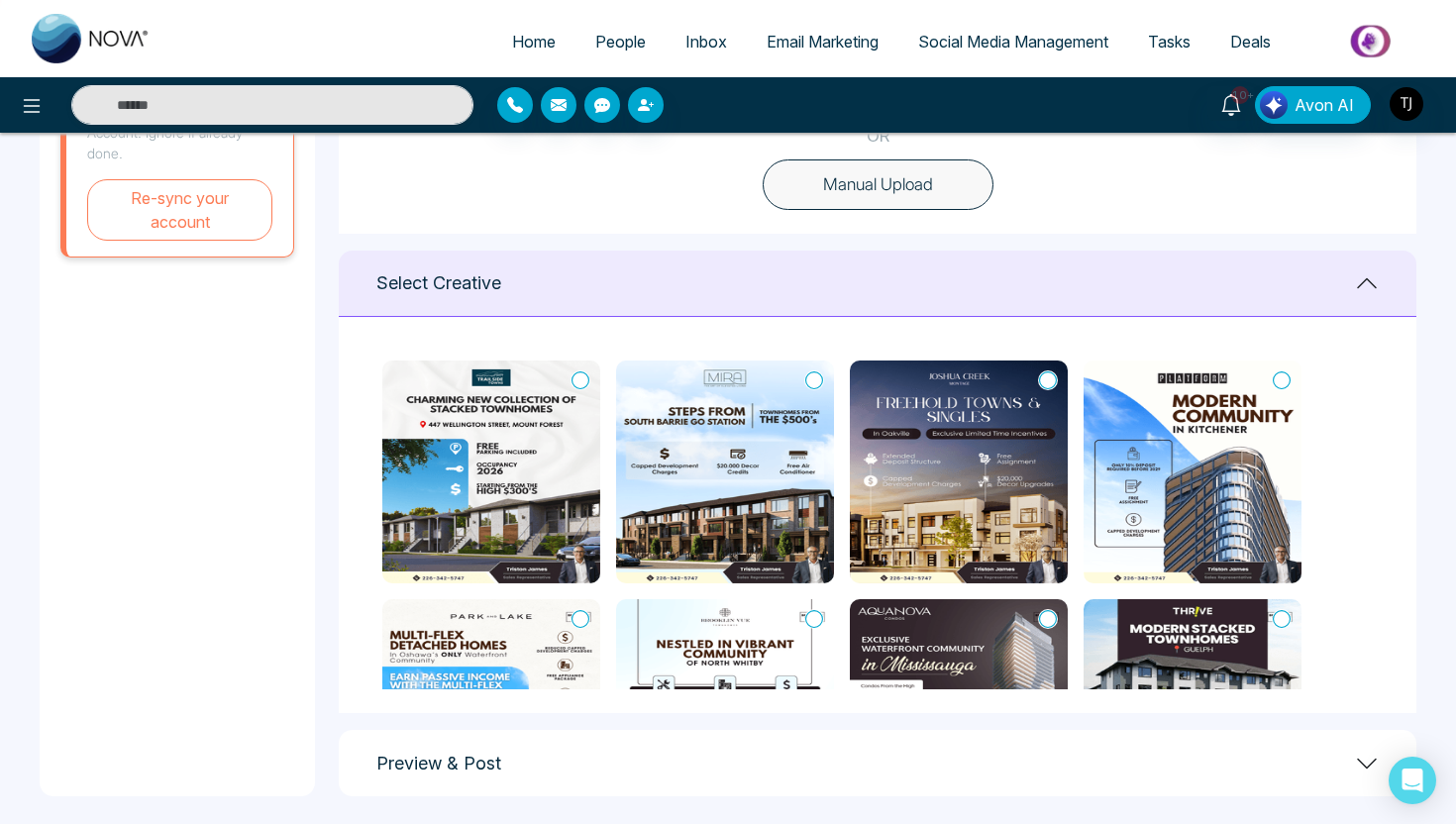 scroll, scrollTop: 683, scrollLeft: 0, axis: vertical 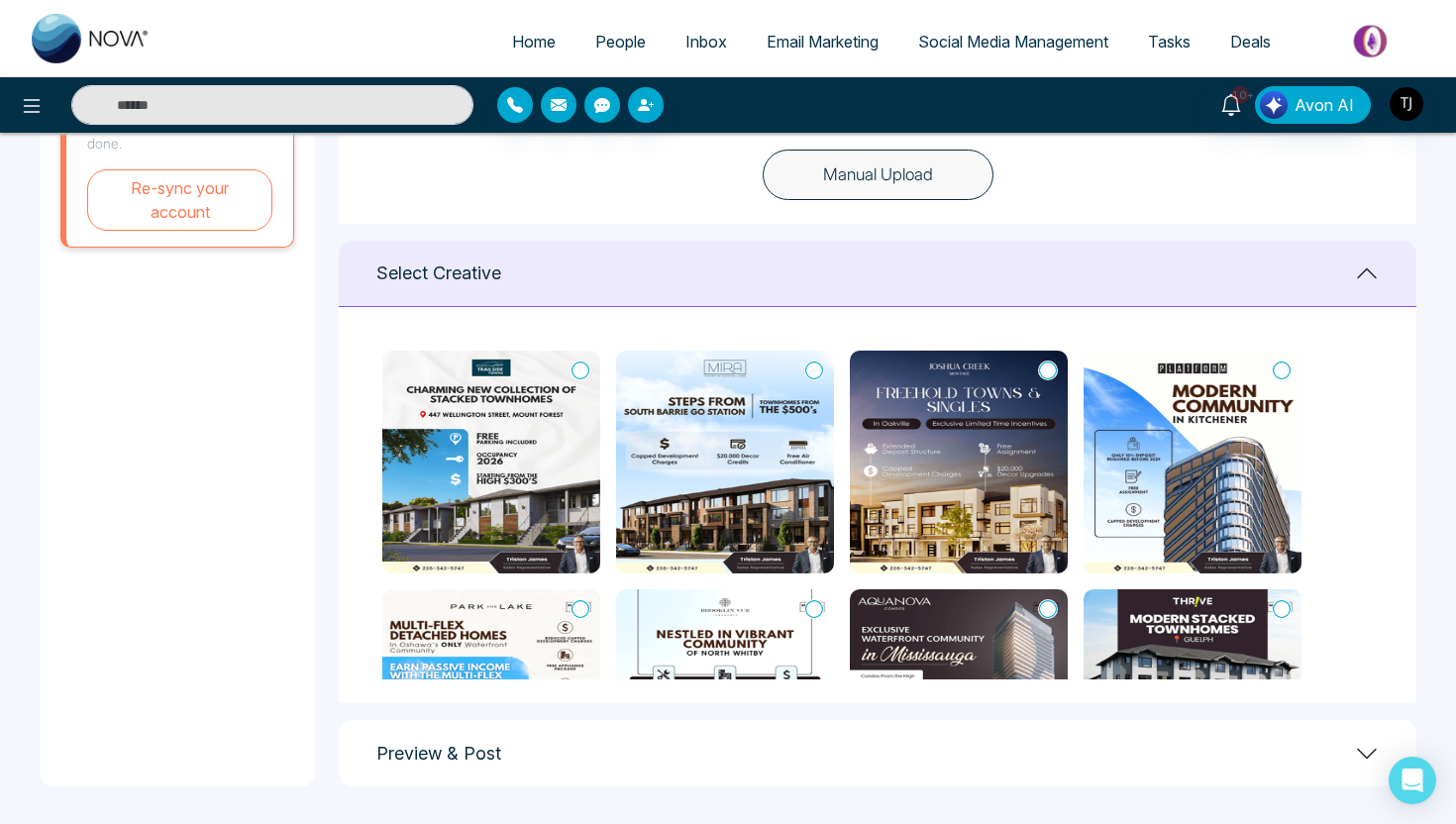 click 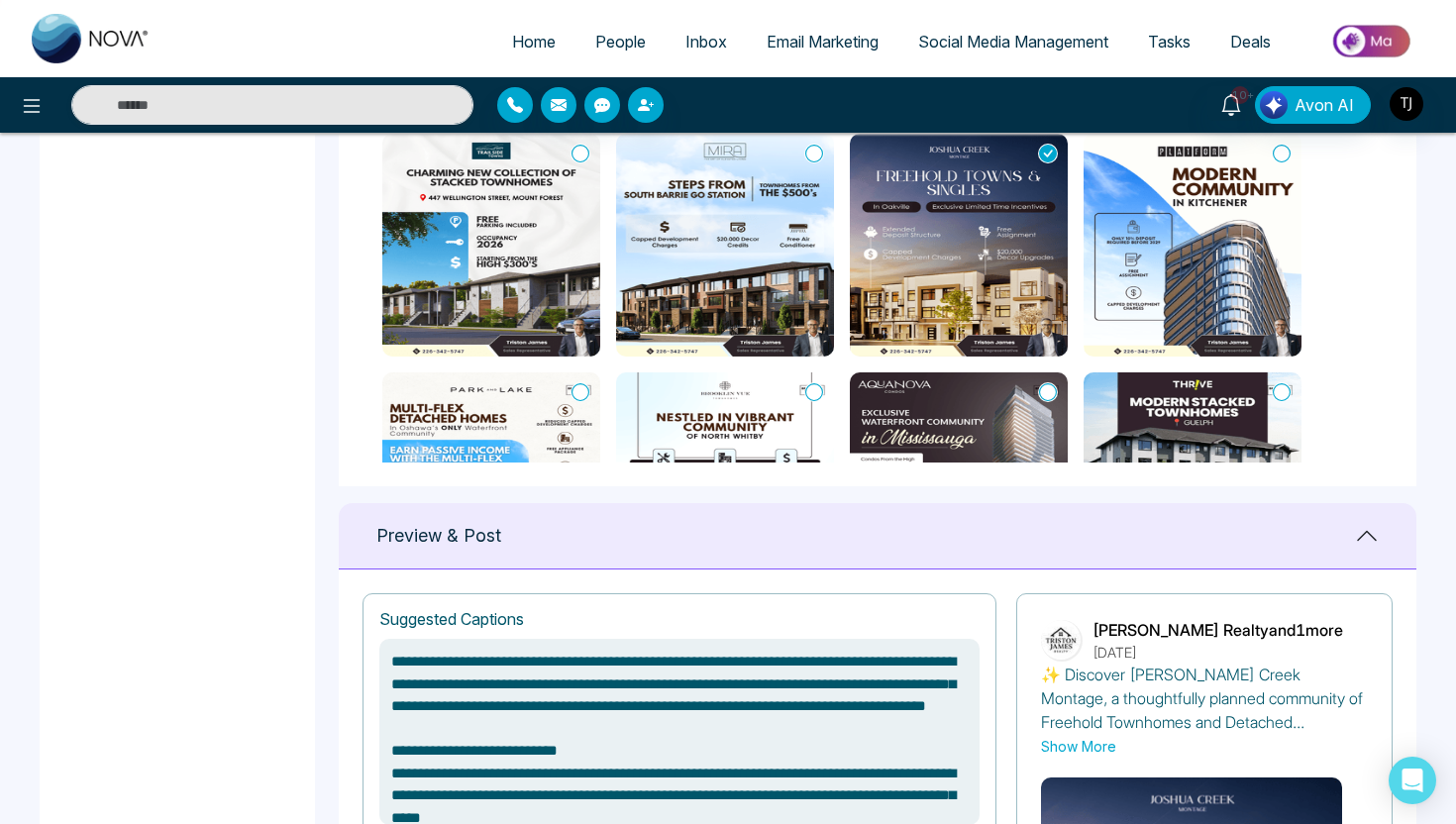scroll, scrollTop: 1032, scrollLeft: 0, axis: vertical 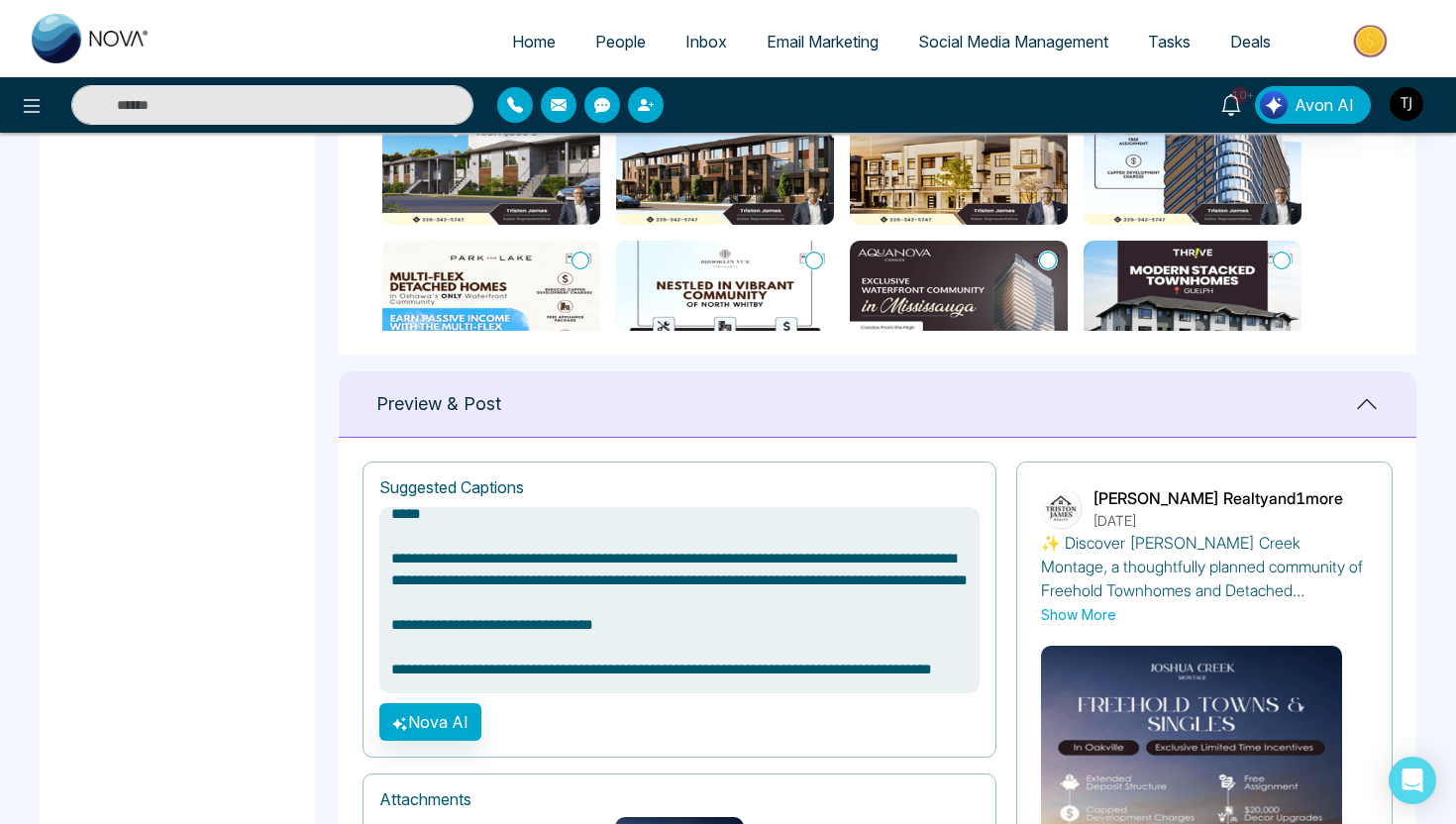 click on "Show More" at bounding box center (1079, 614) 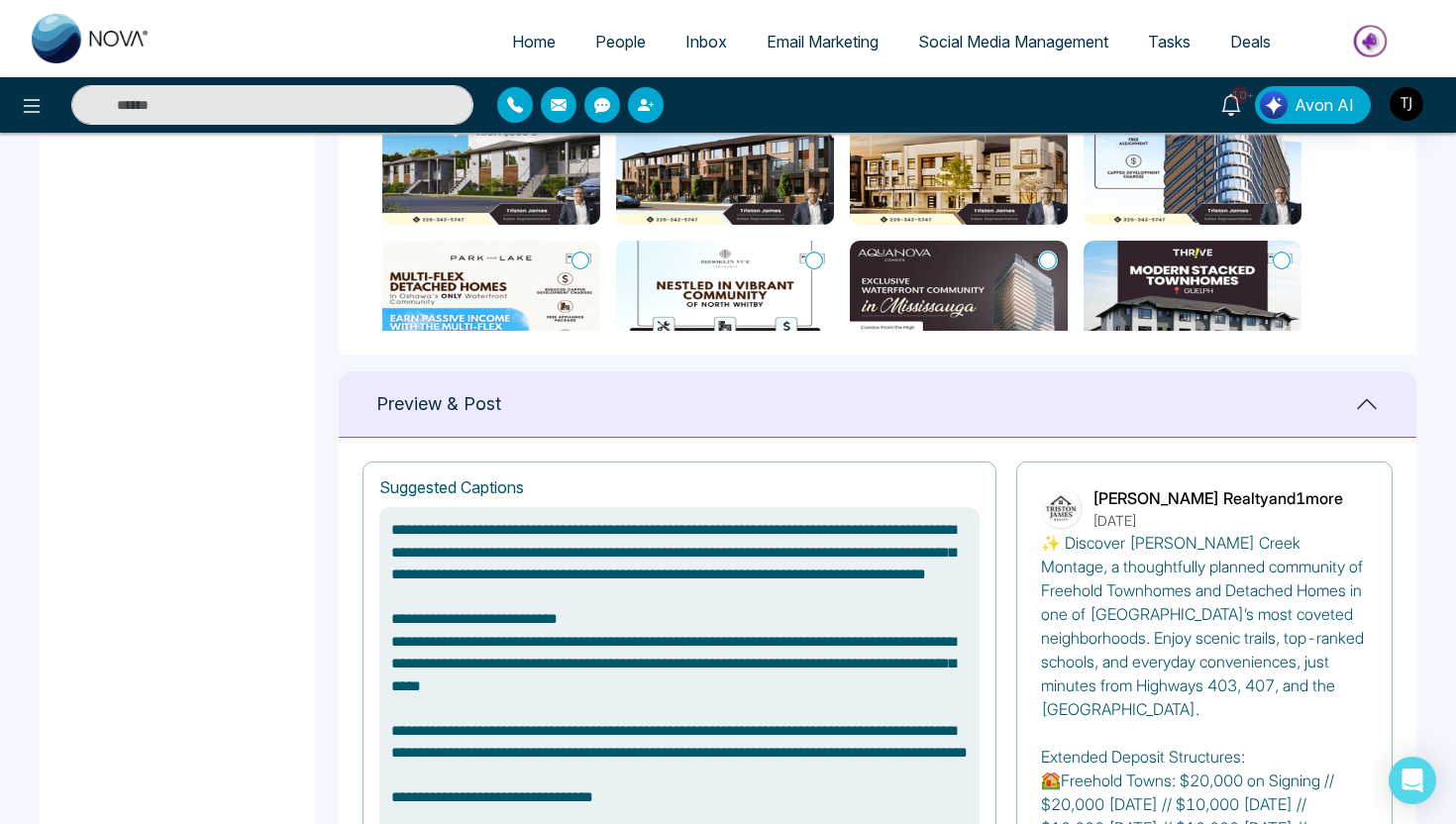 scroll, scrollTop: 0, scrollLeft: 0, axis: both 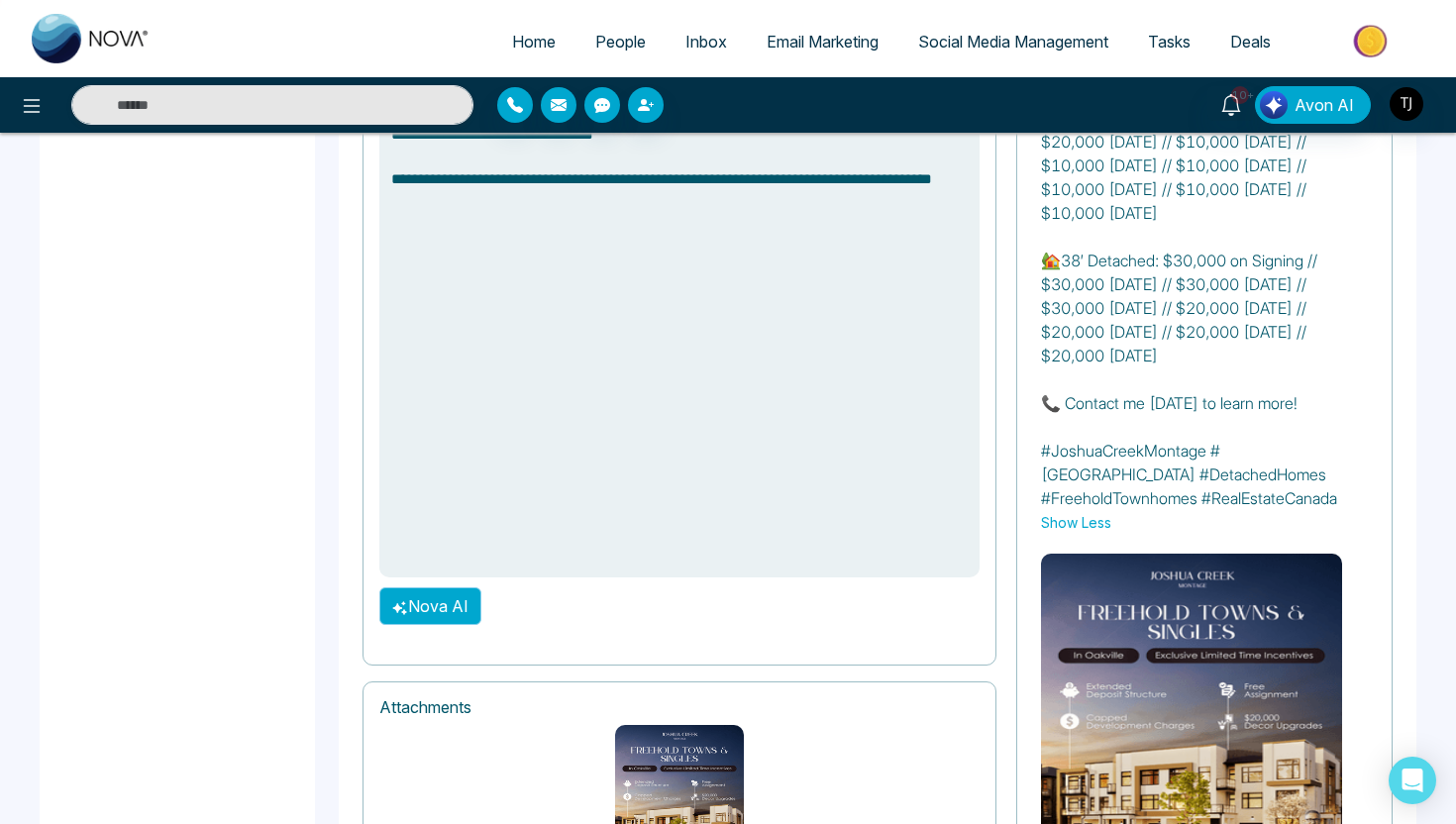 click on "Nova AI" at bounding box center (430, 606) 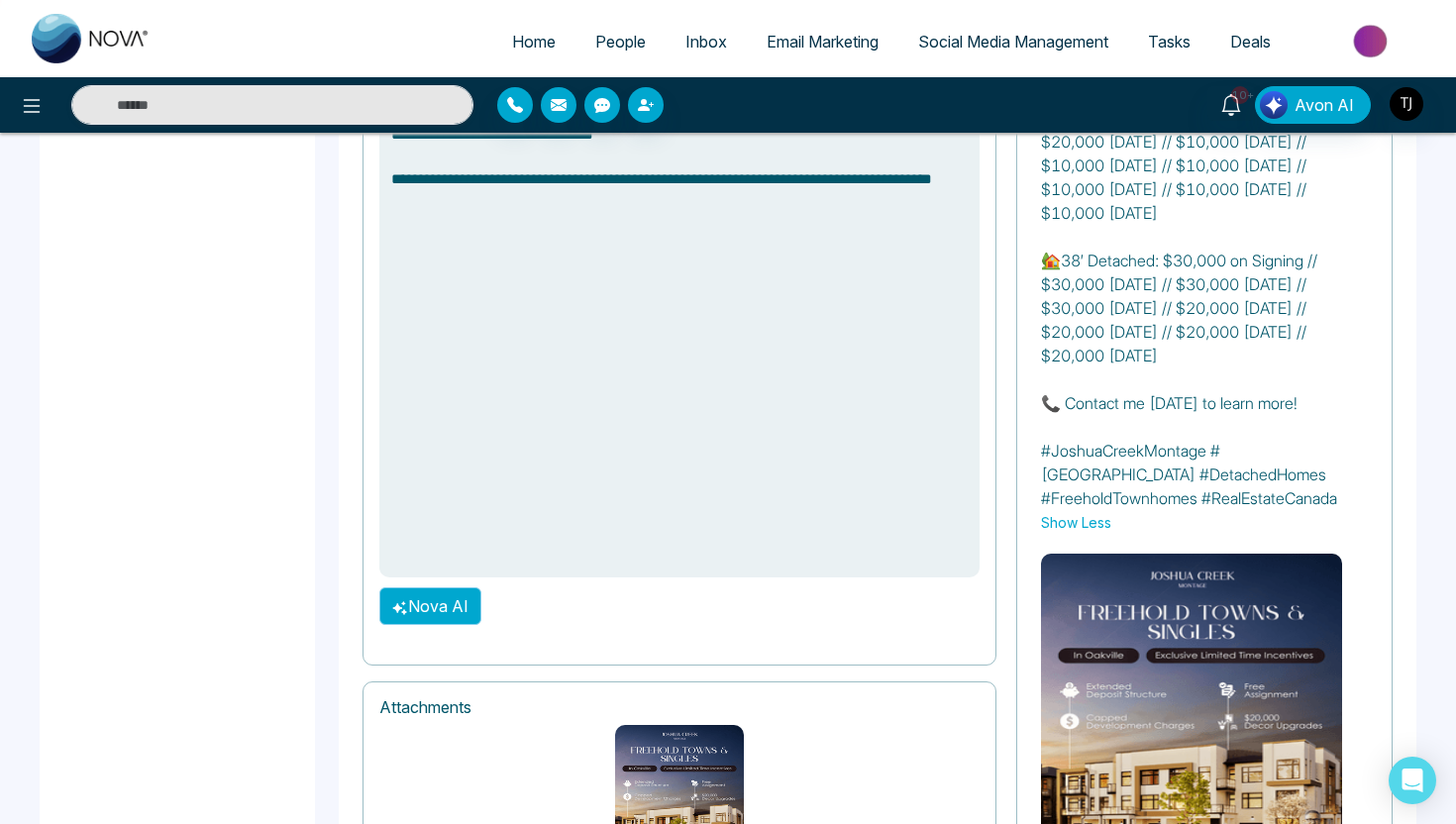 type on "**********" 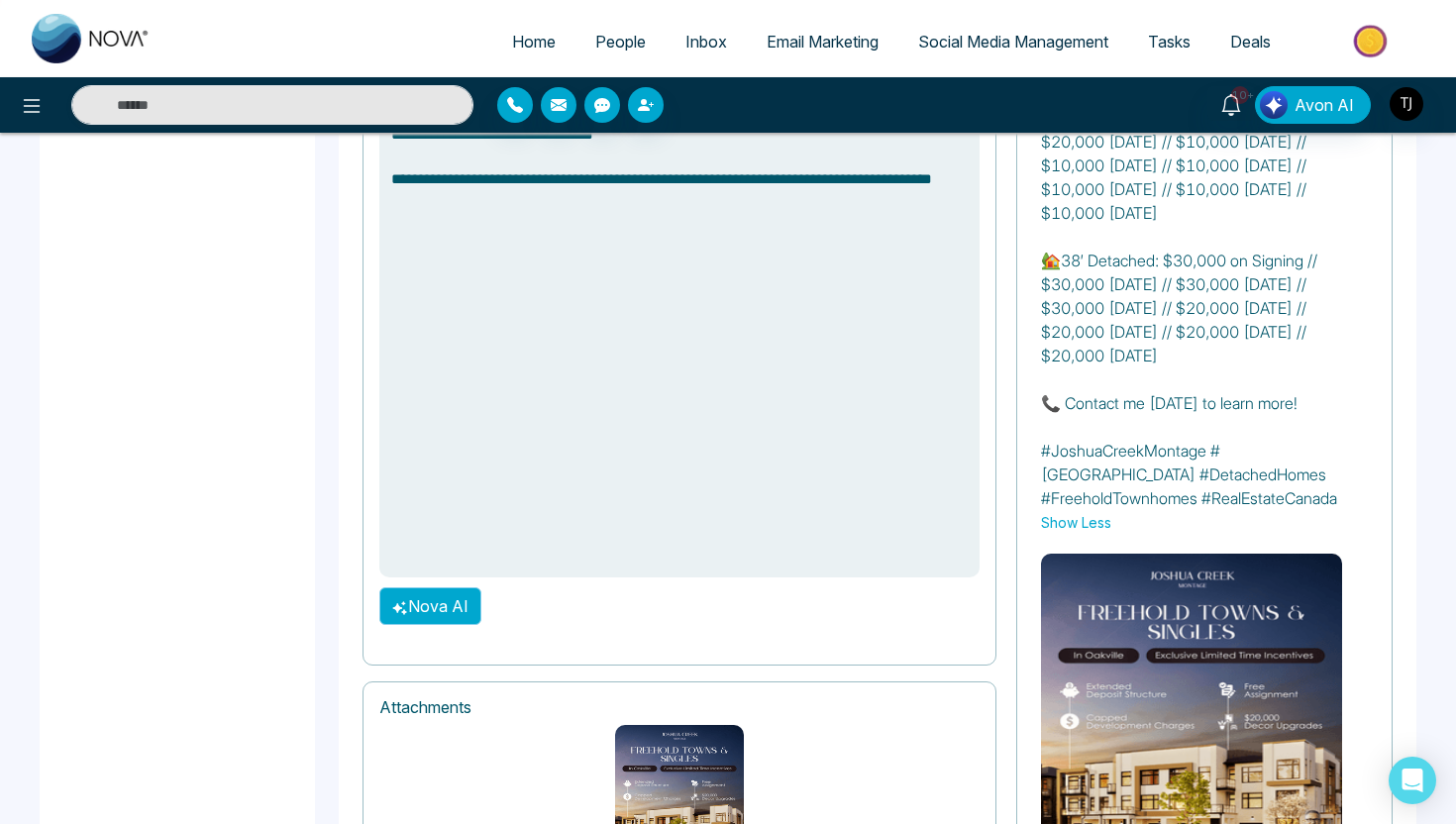 type on "**********" 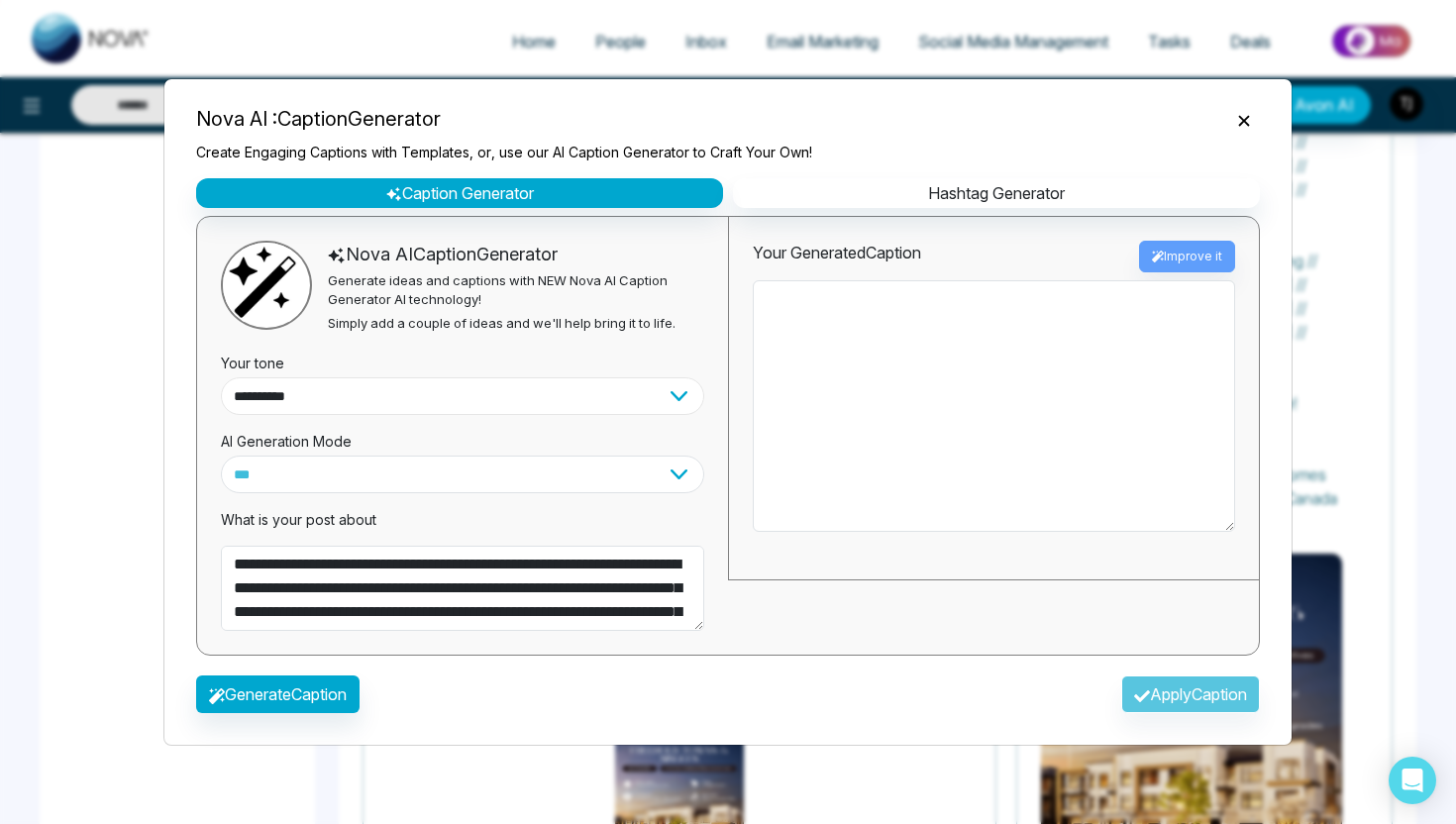 click on "**********" at bounding box center (463, 396) 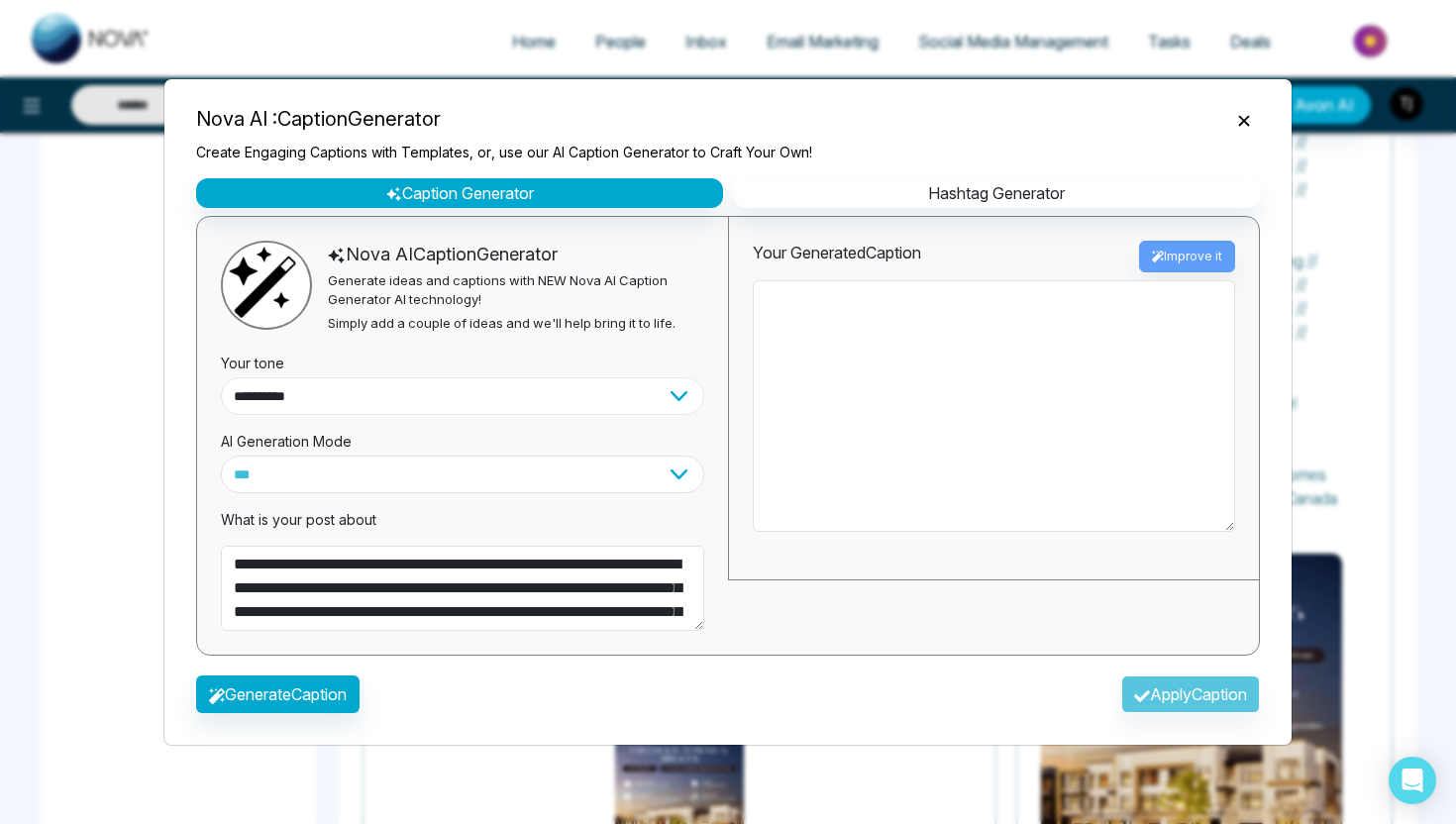 select on "*******" 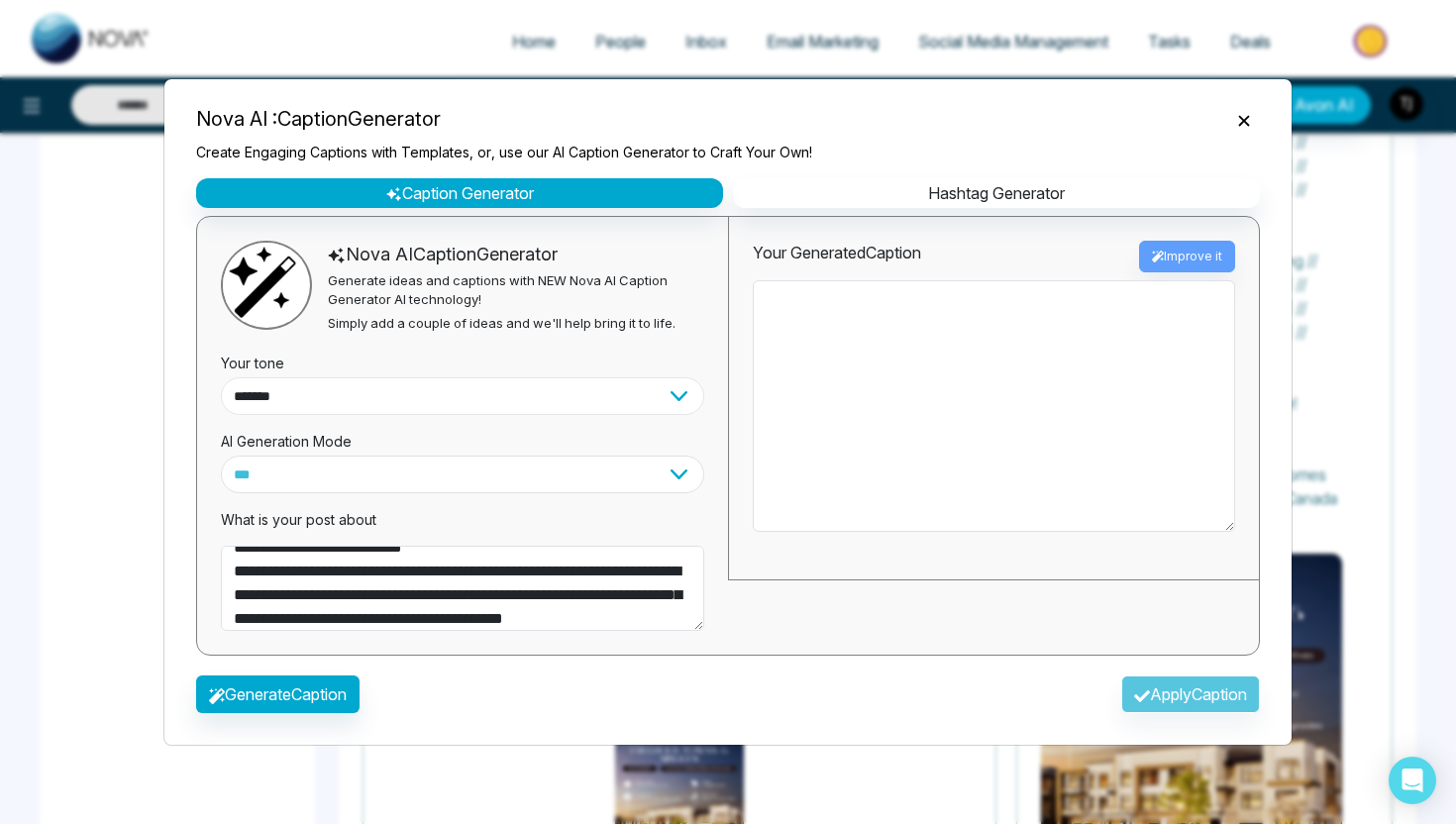 scroll, scrollTop: 120, scrollLeft: 0, axis: vertical 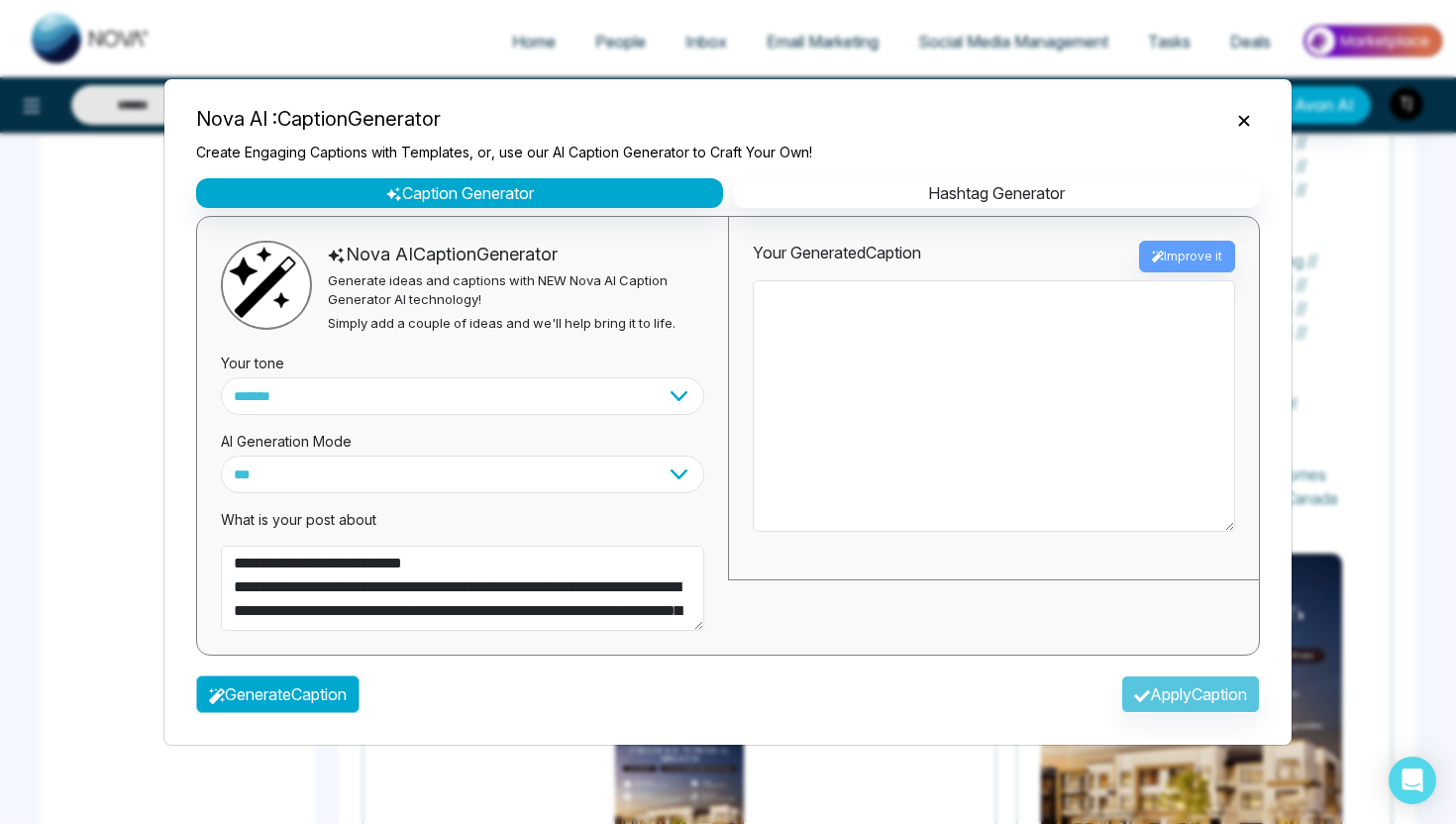 click on "Generate  Caption" at bounding box center [277, 694] 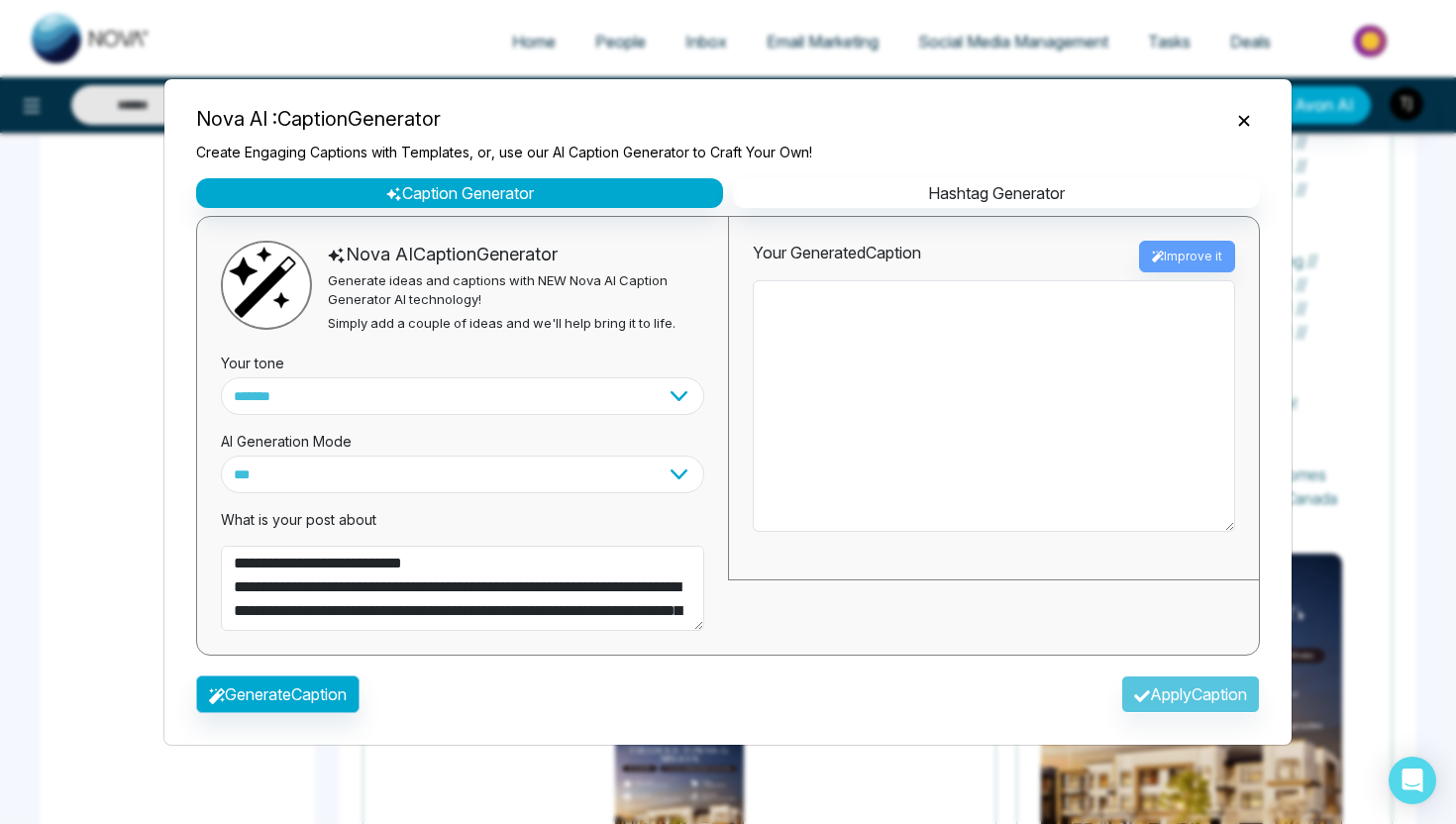 type on "**********" 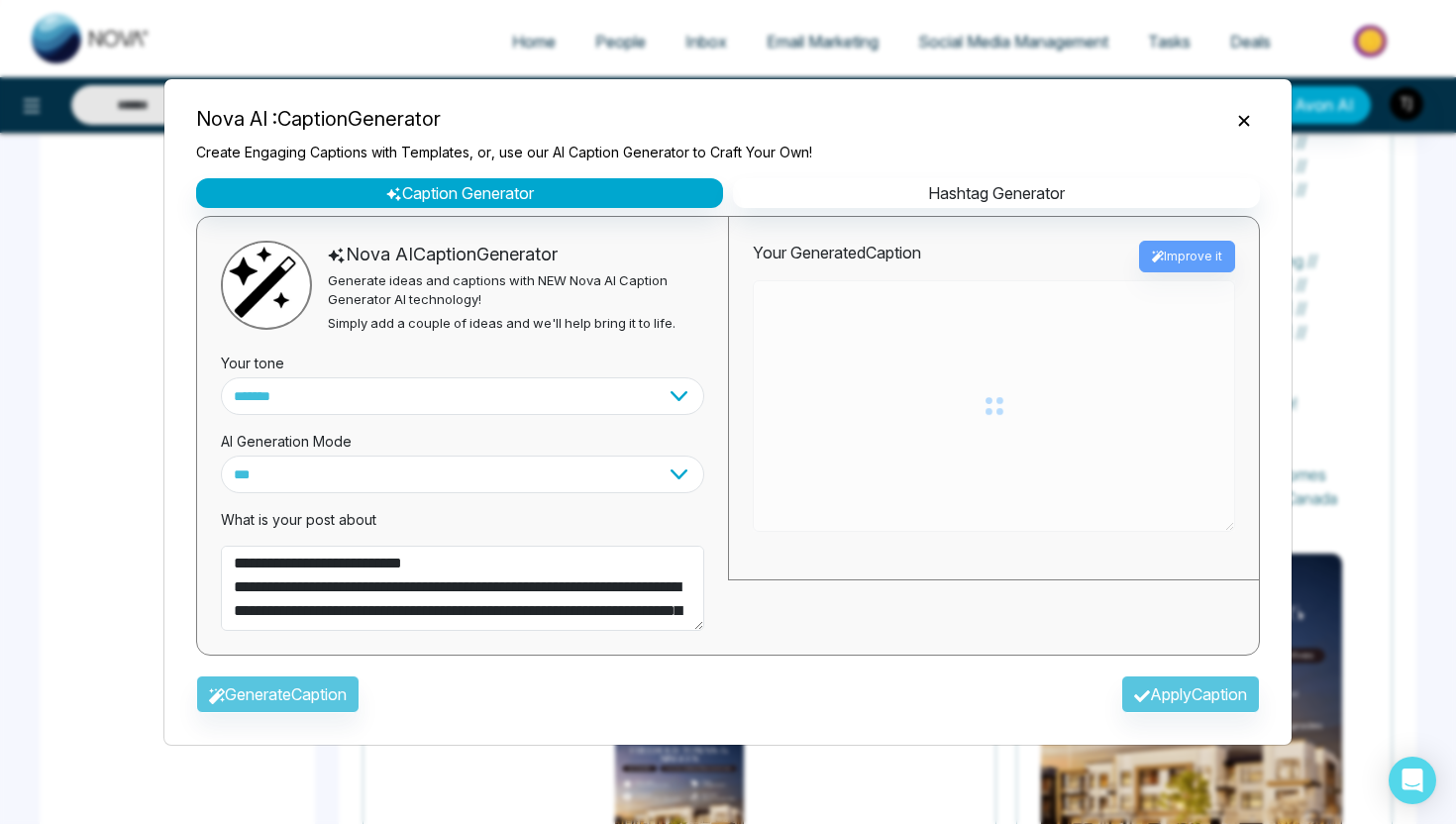 type on "**********" 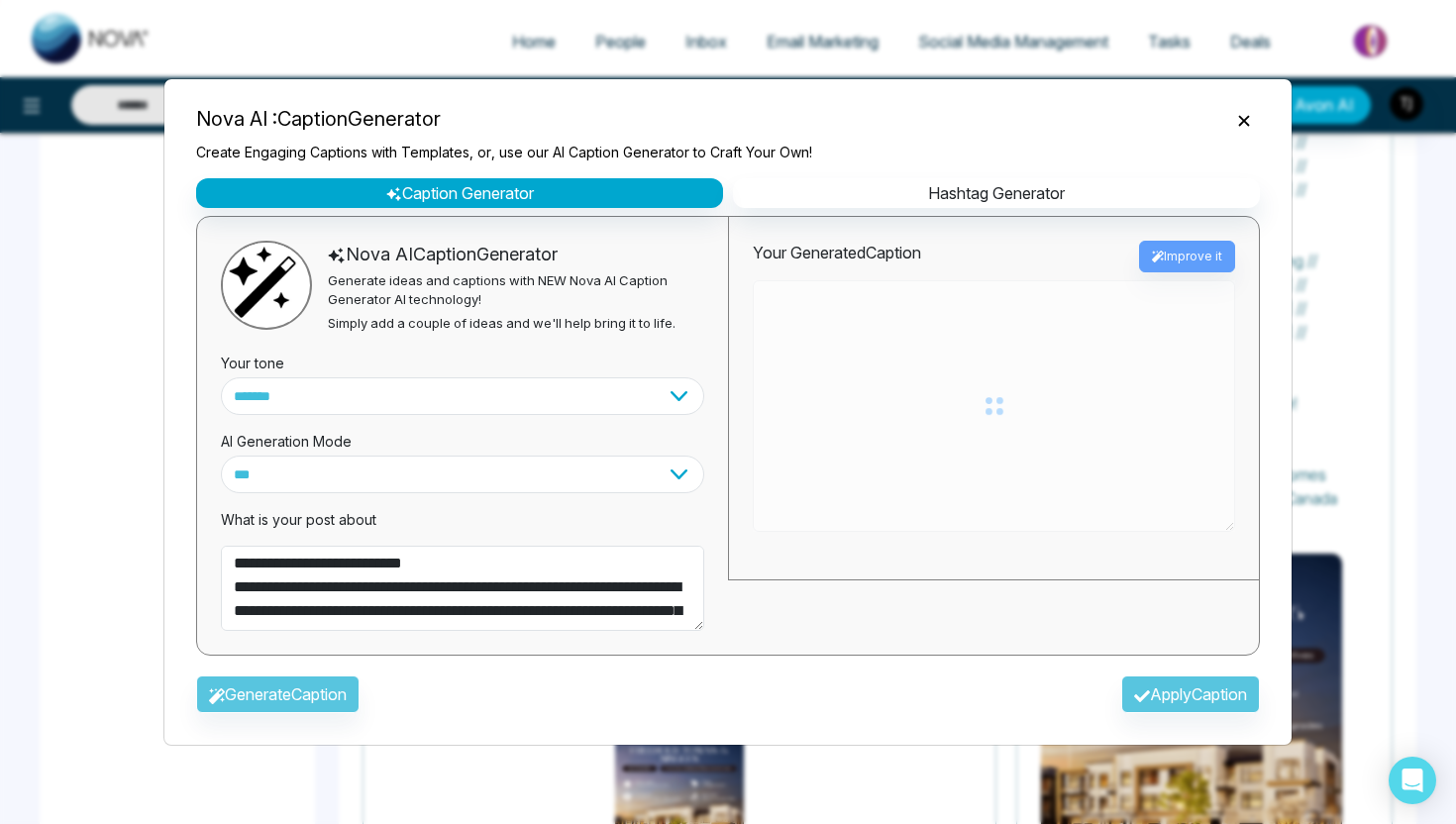 type on "**********" 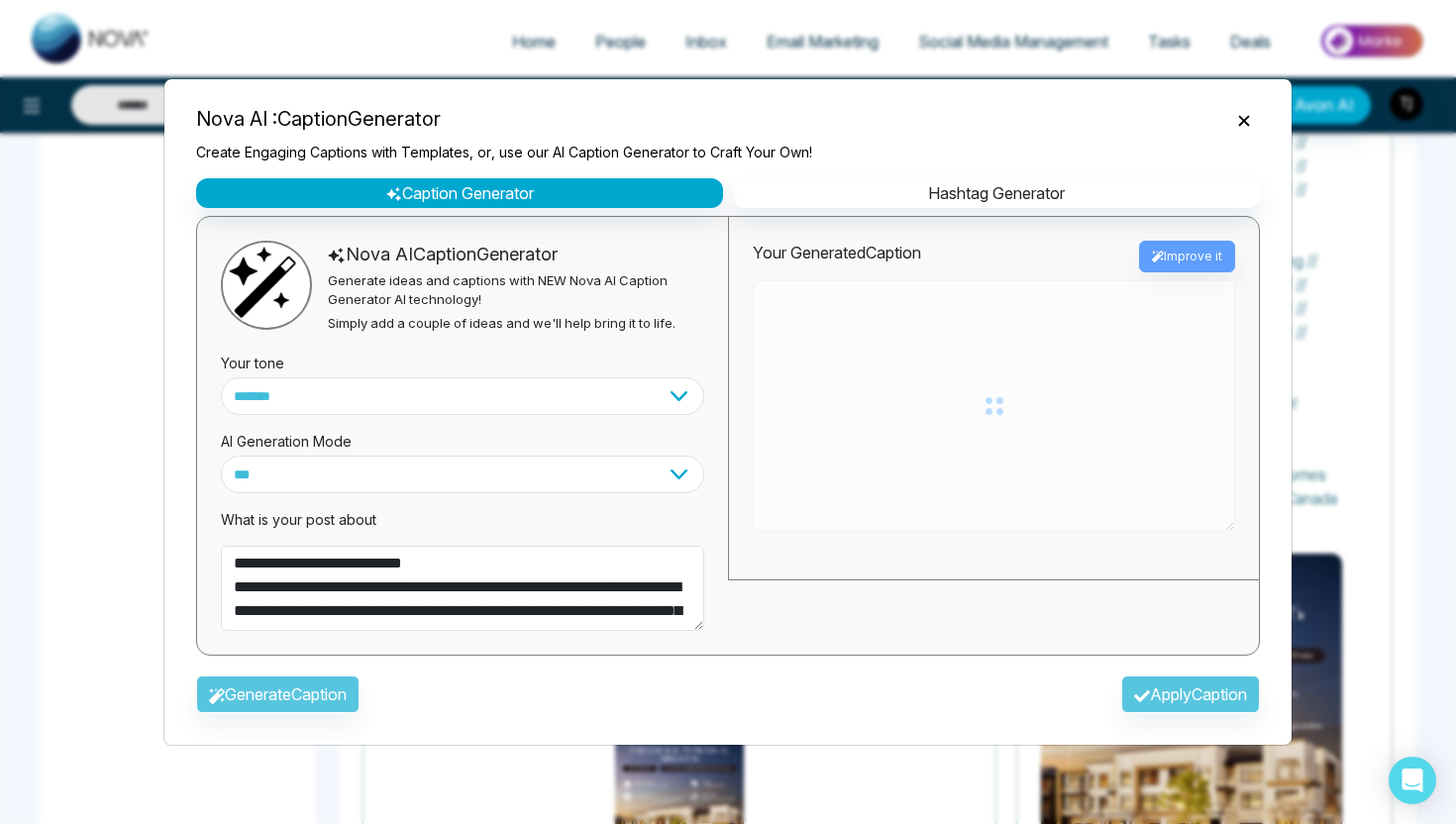 type on "**********" 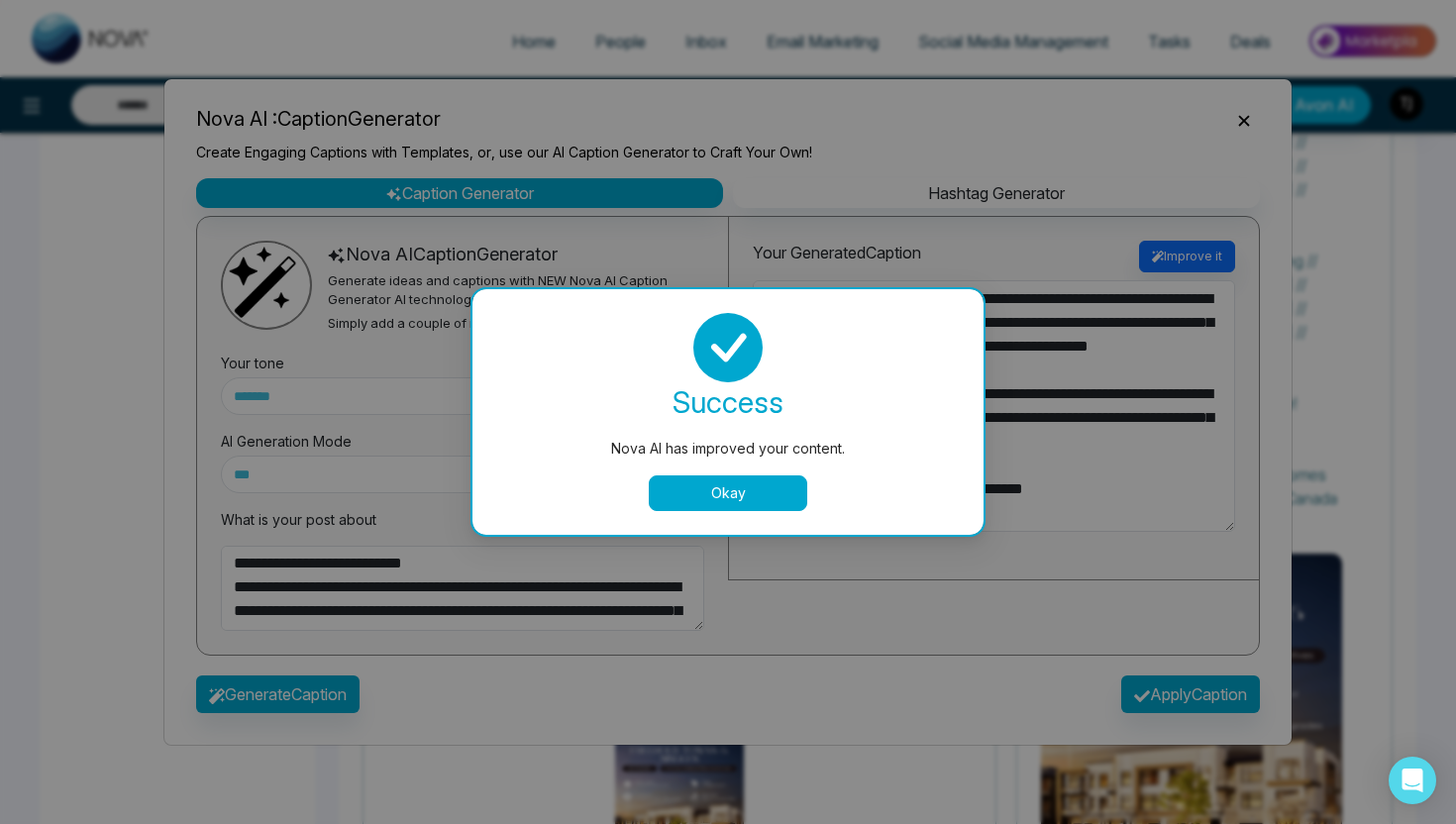 click on "Okay" at bounding box center [728, 493] 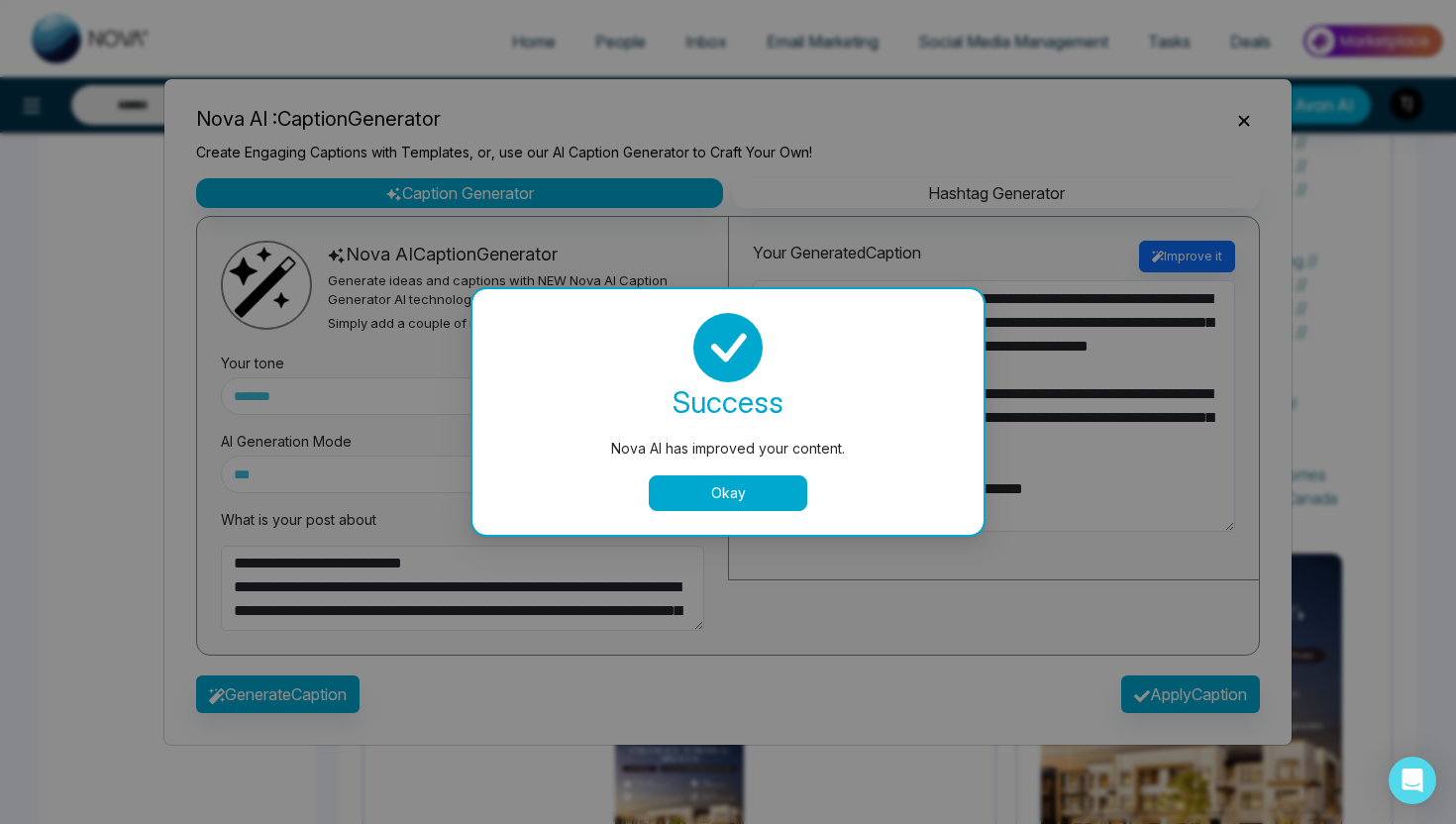 type on "**********" 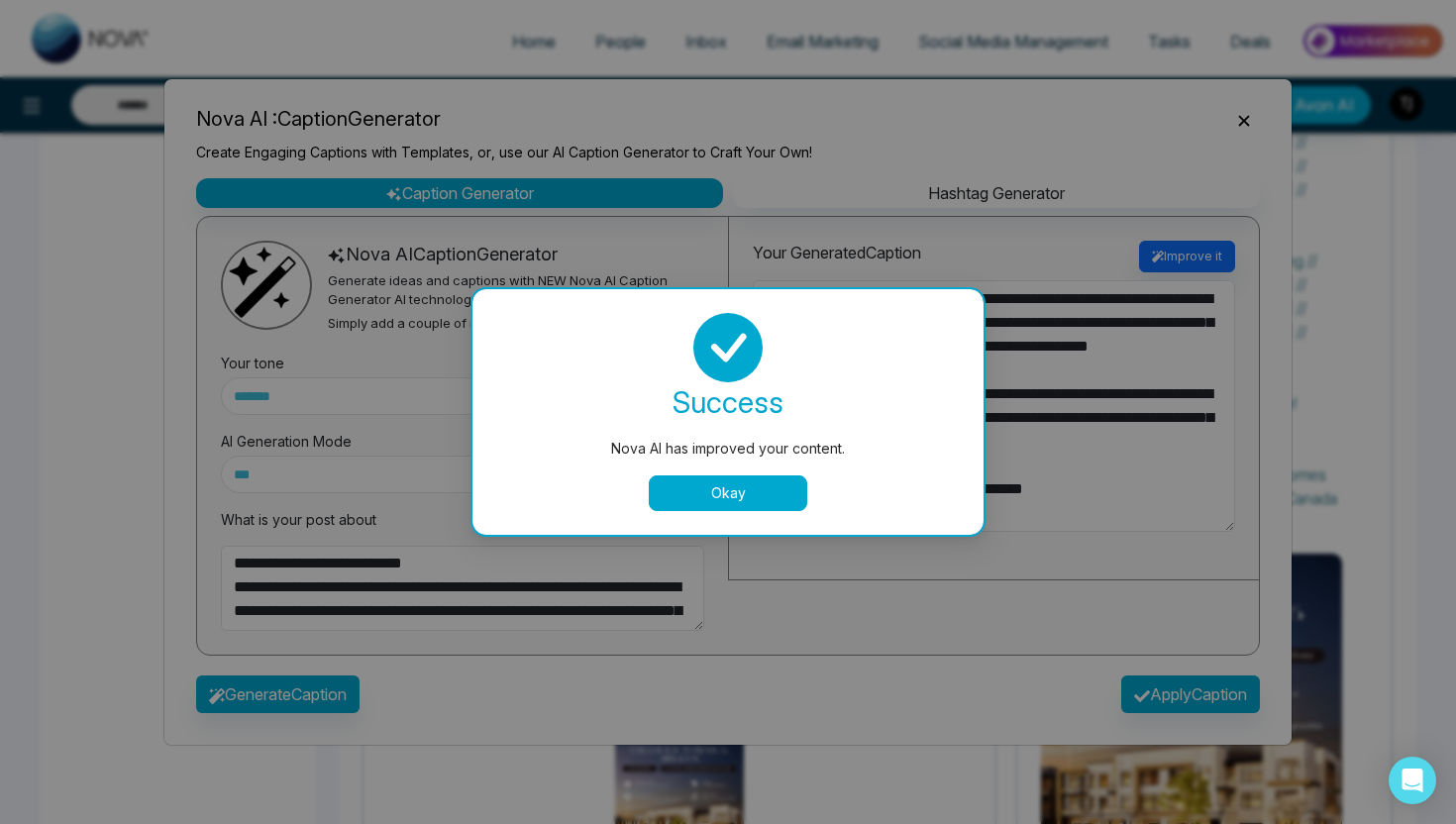 type on "**********" 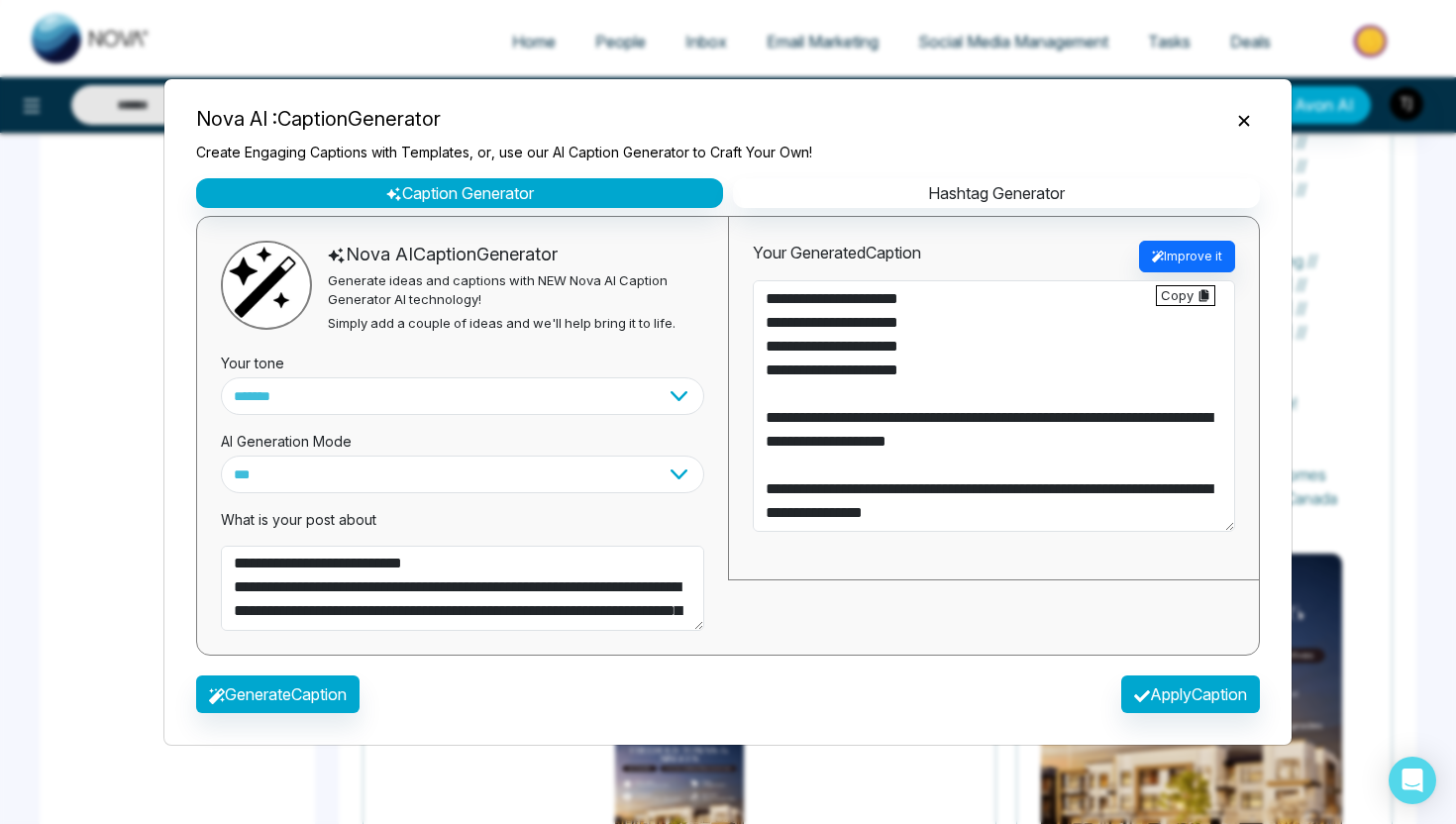 scroll, scrollTop: 642, scrollLeft: 0, axis: vertical 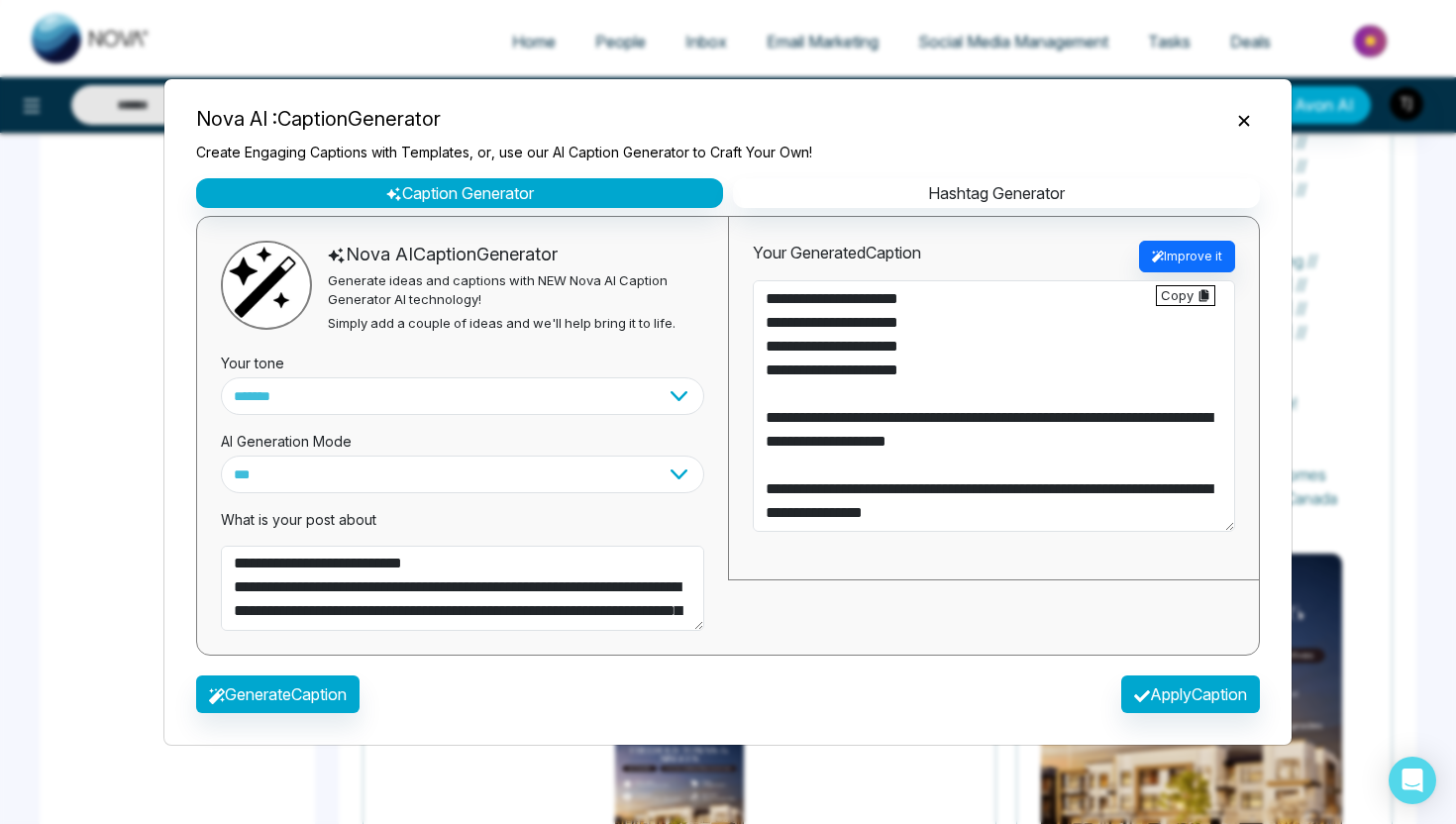 type on "**********" 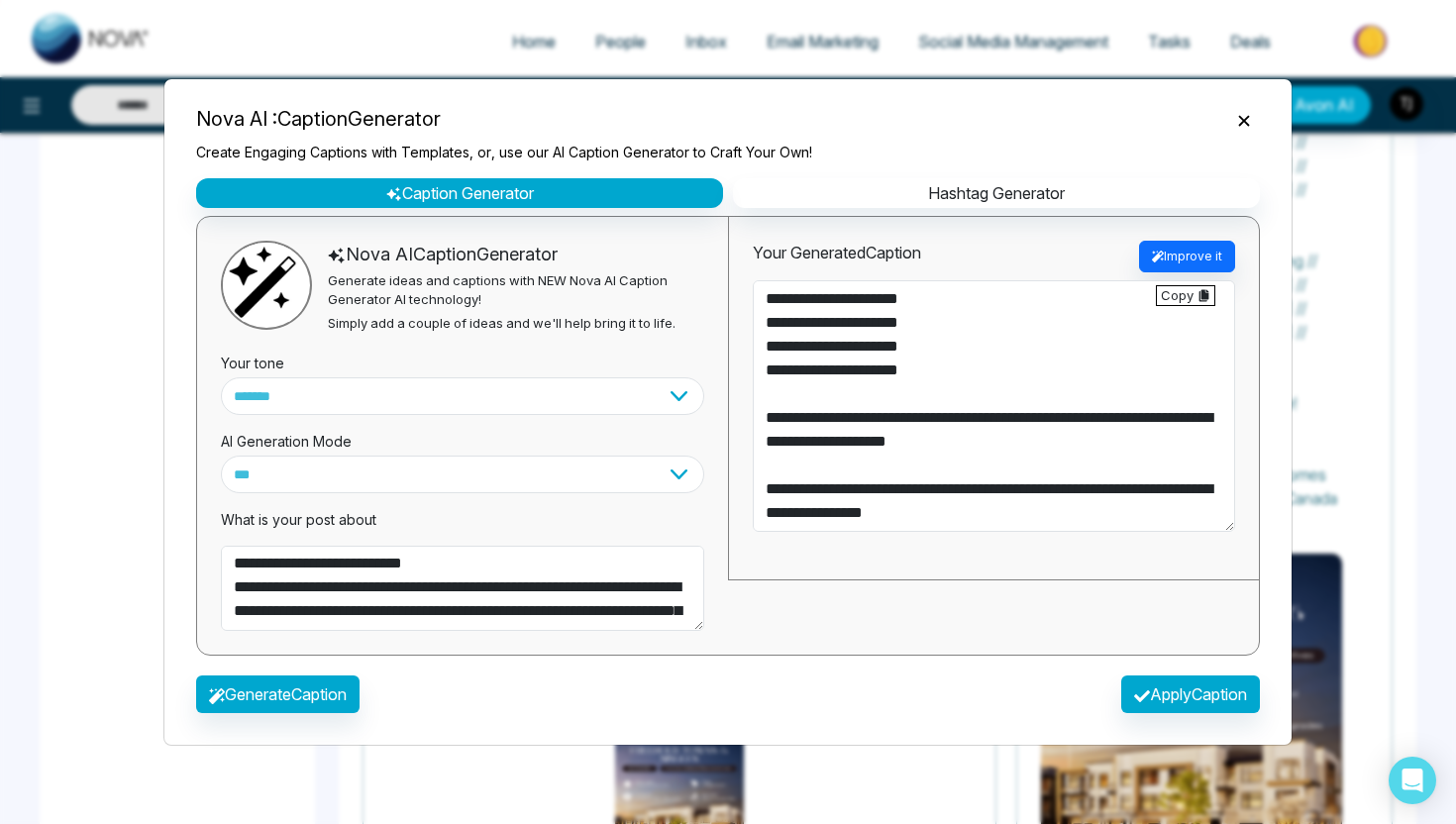 type on "**********" 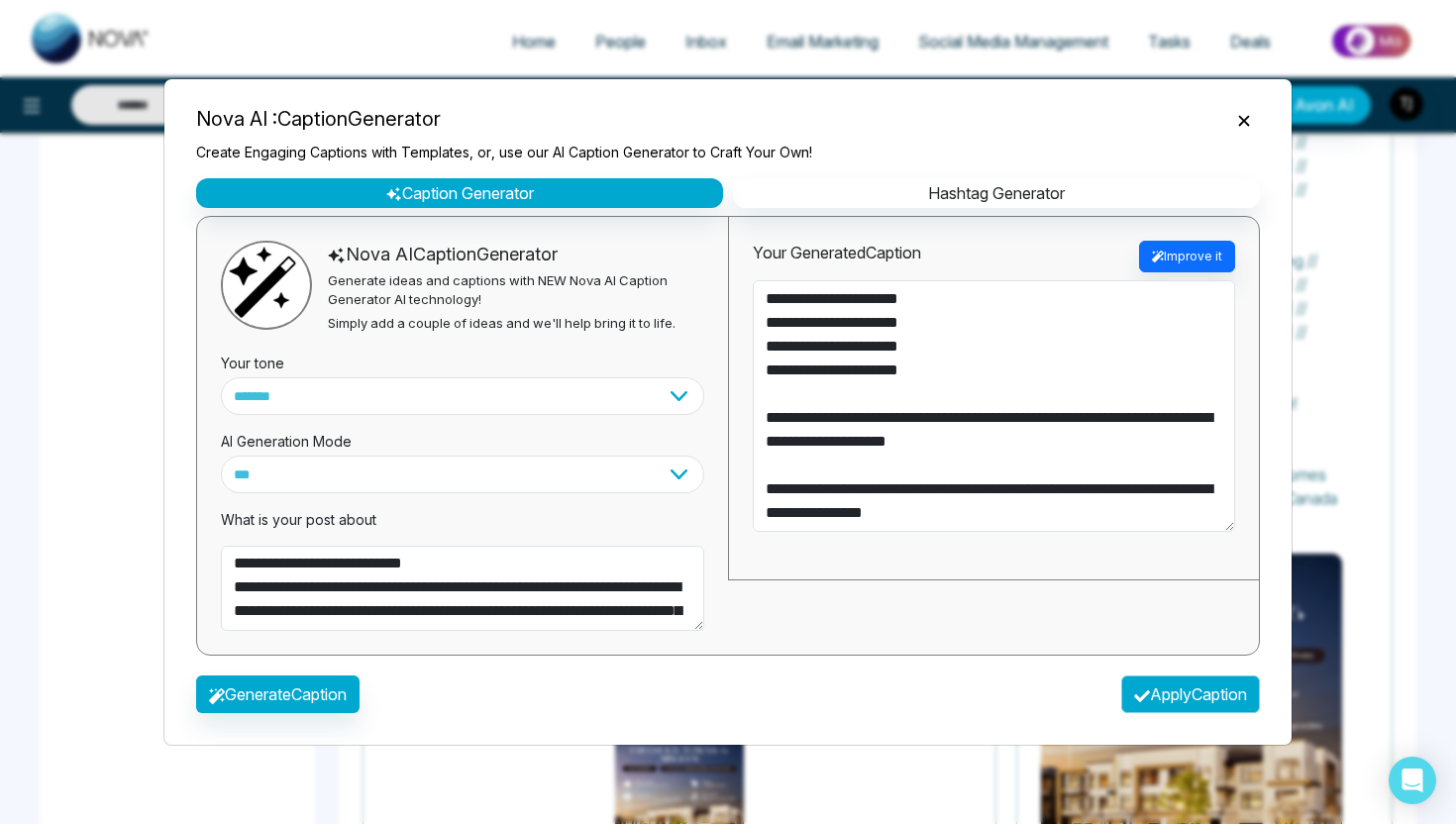 click on "Apply  Caption" at bounding box center (1191, 694) 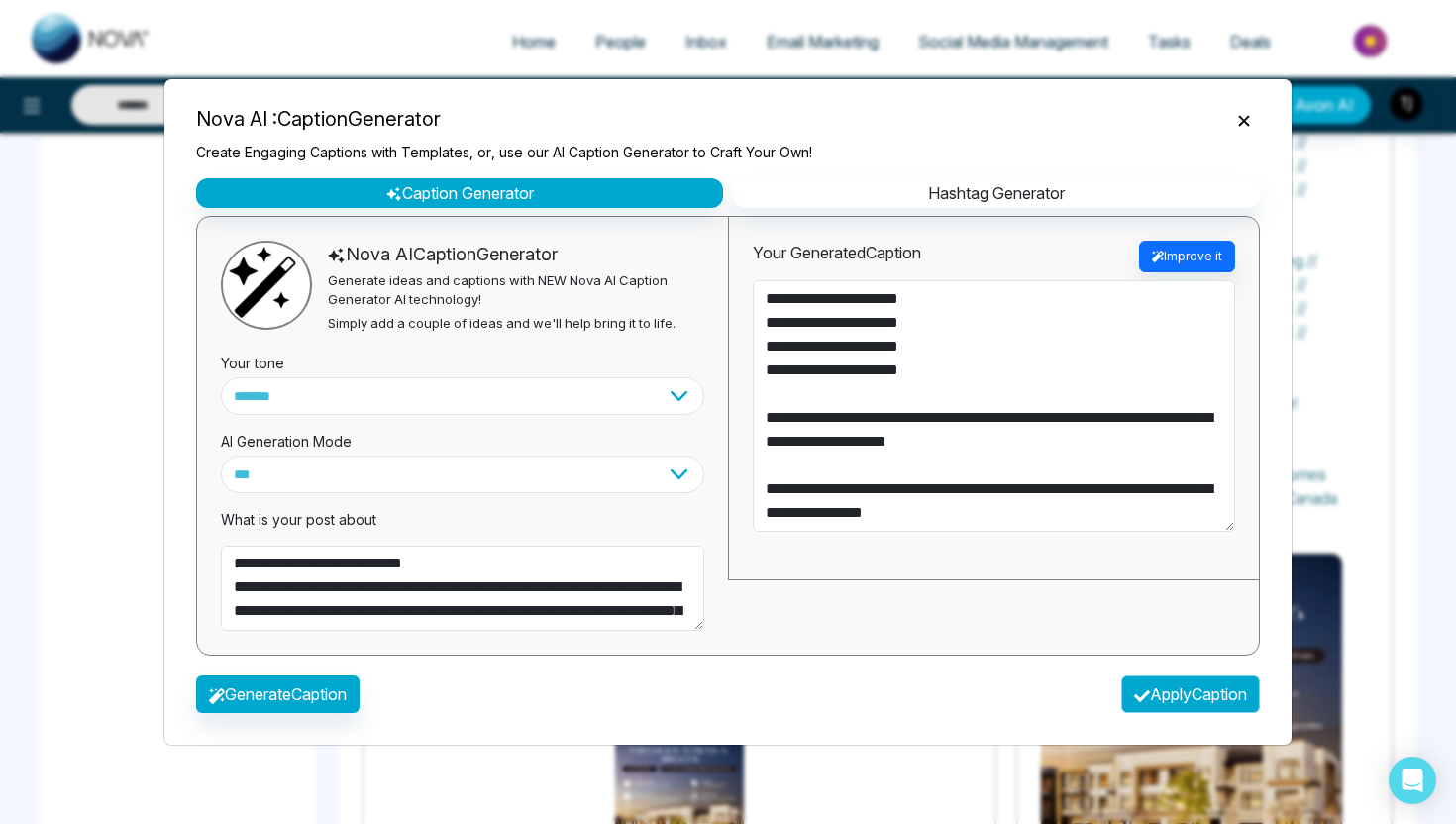 type on "**********" 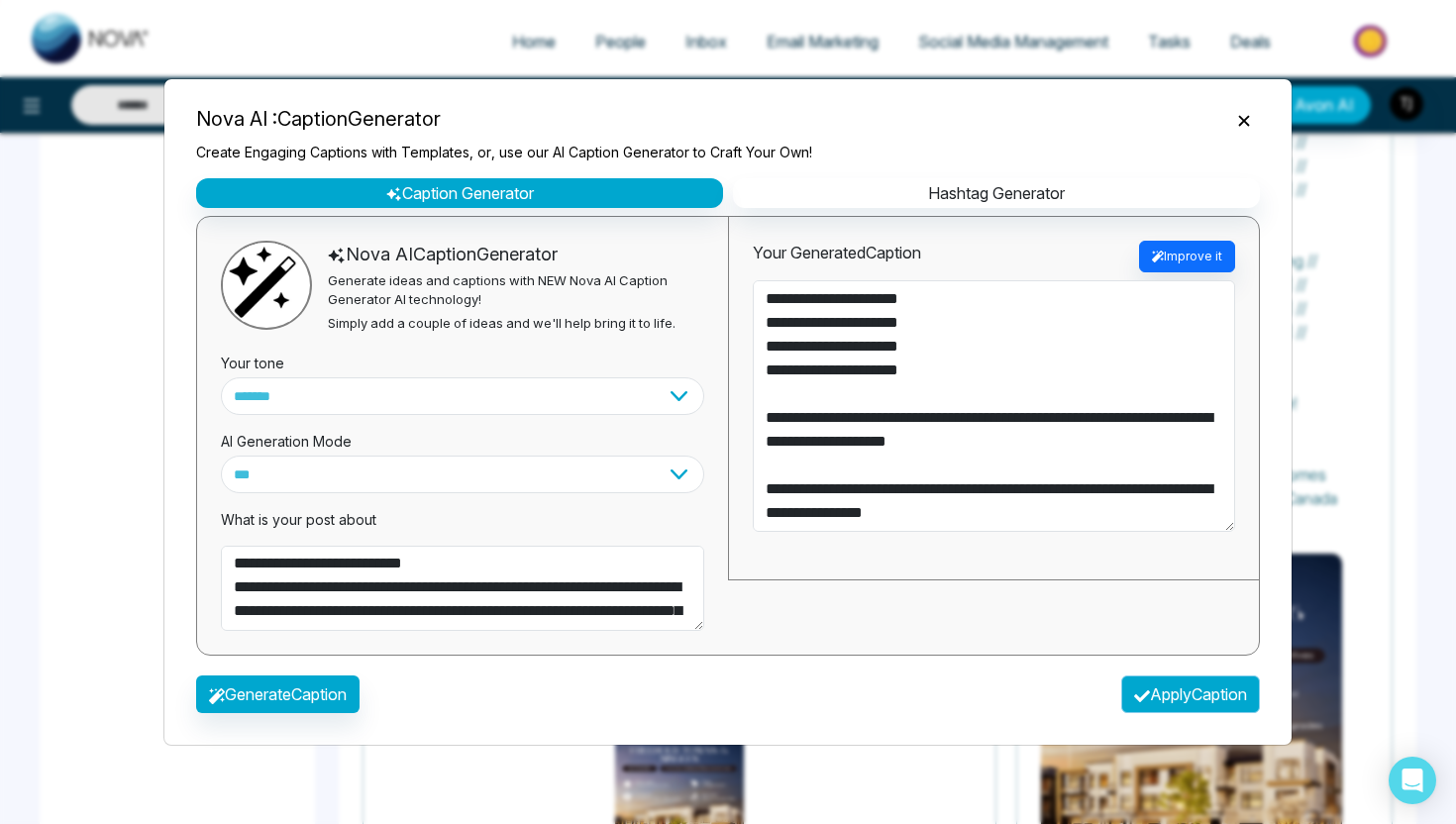 type on "**********" 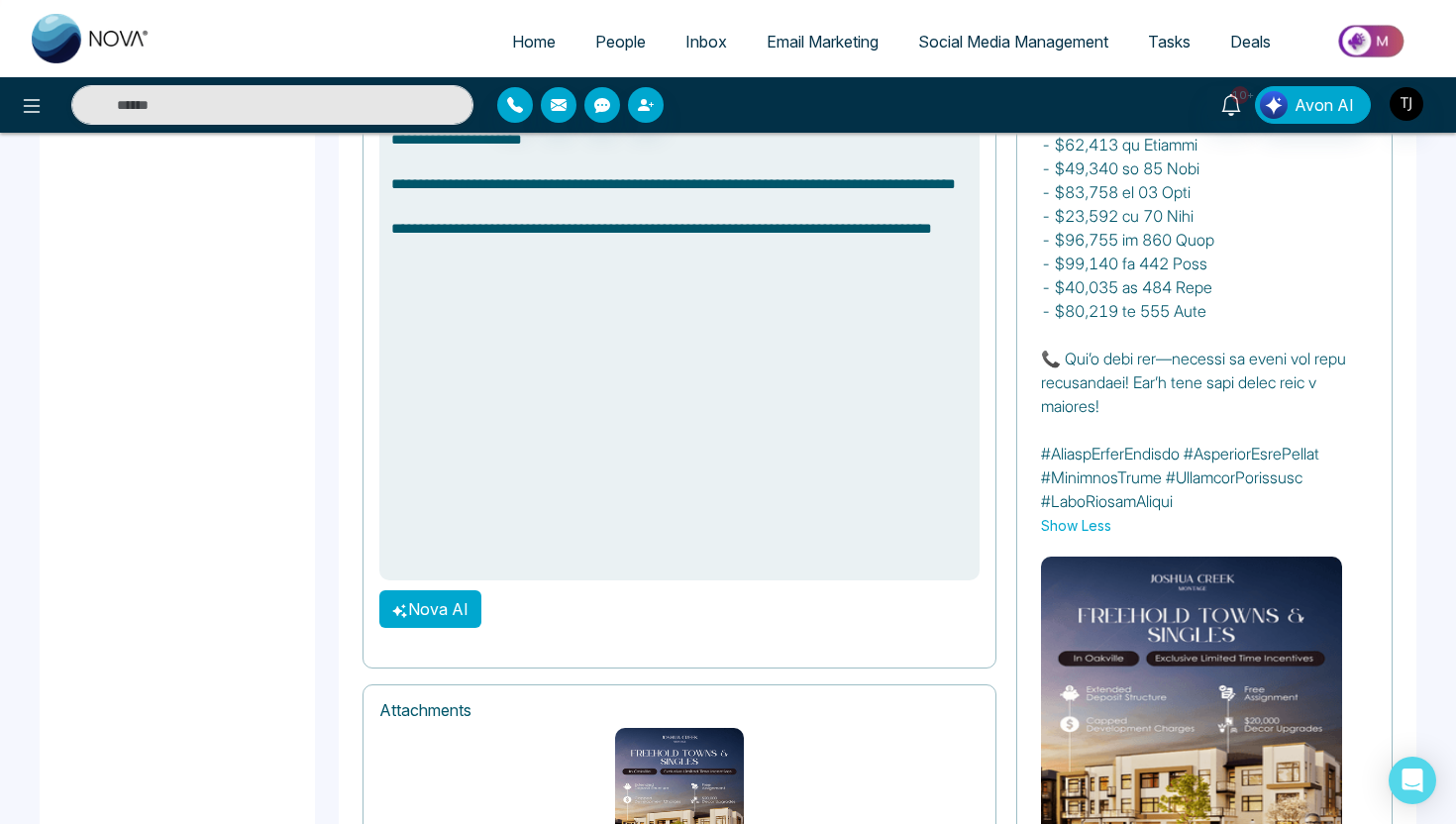 scroll, scrollTop: 2165, scrollLeft: 0, axis: vertical 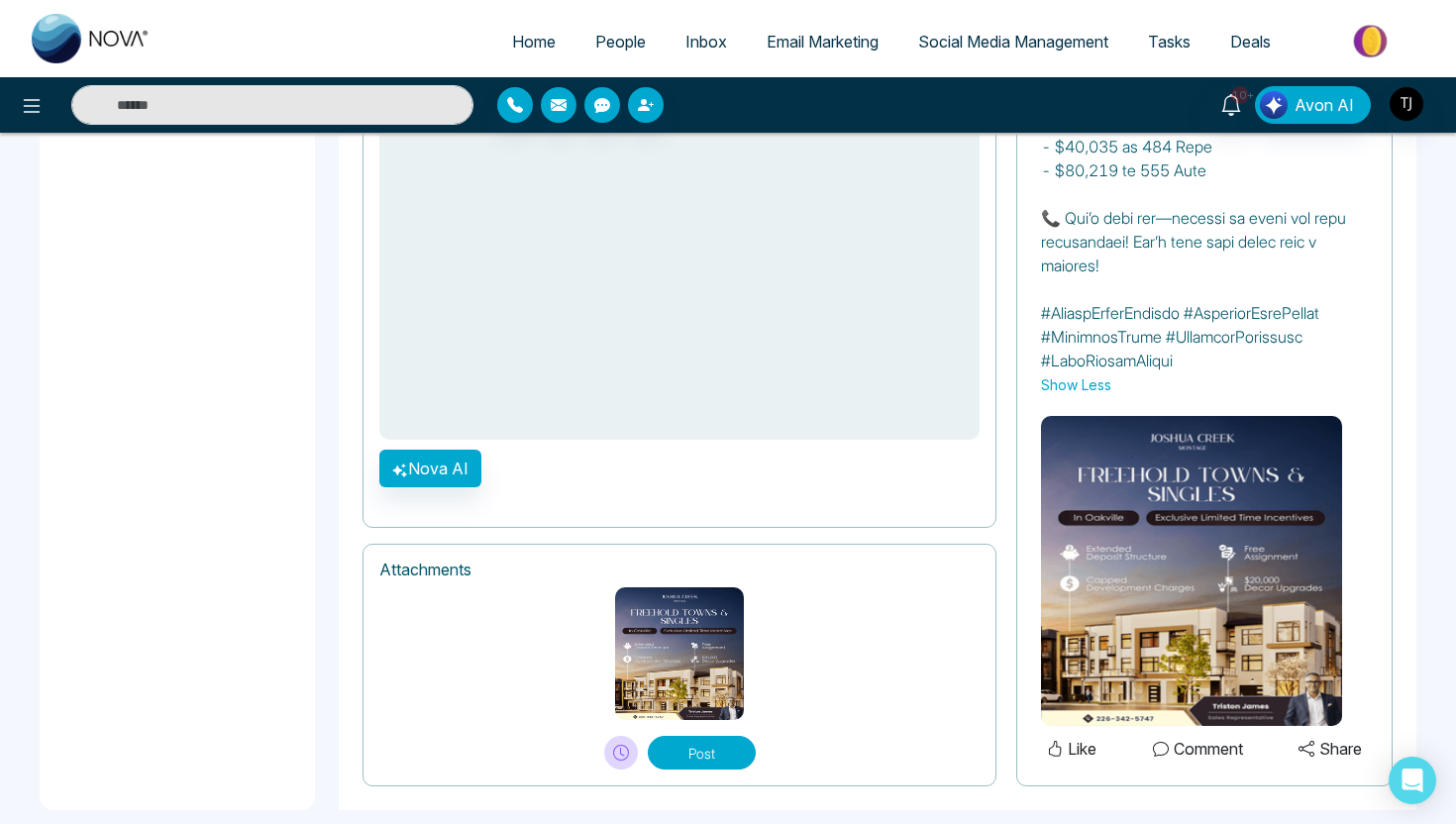 click 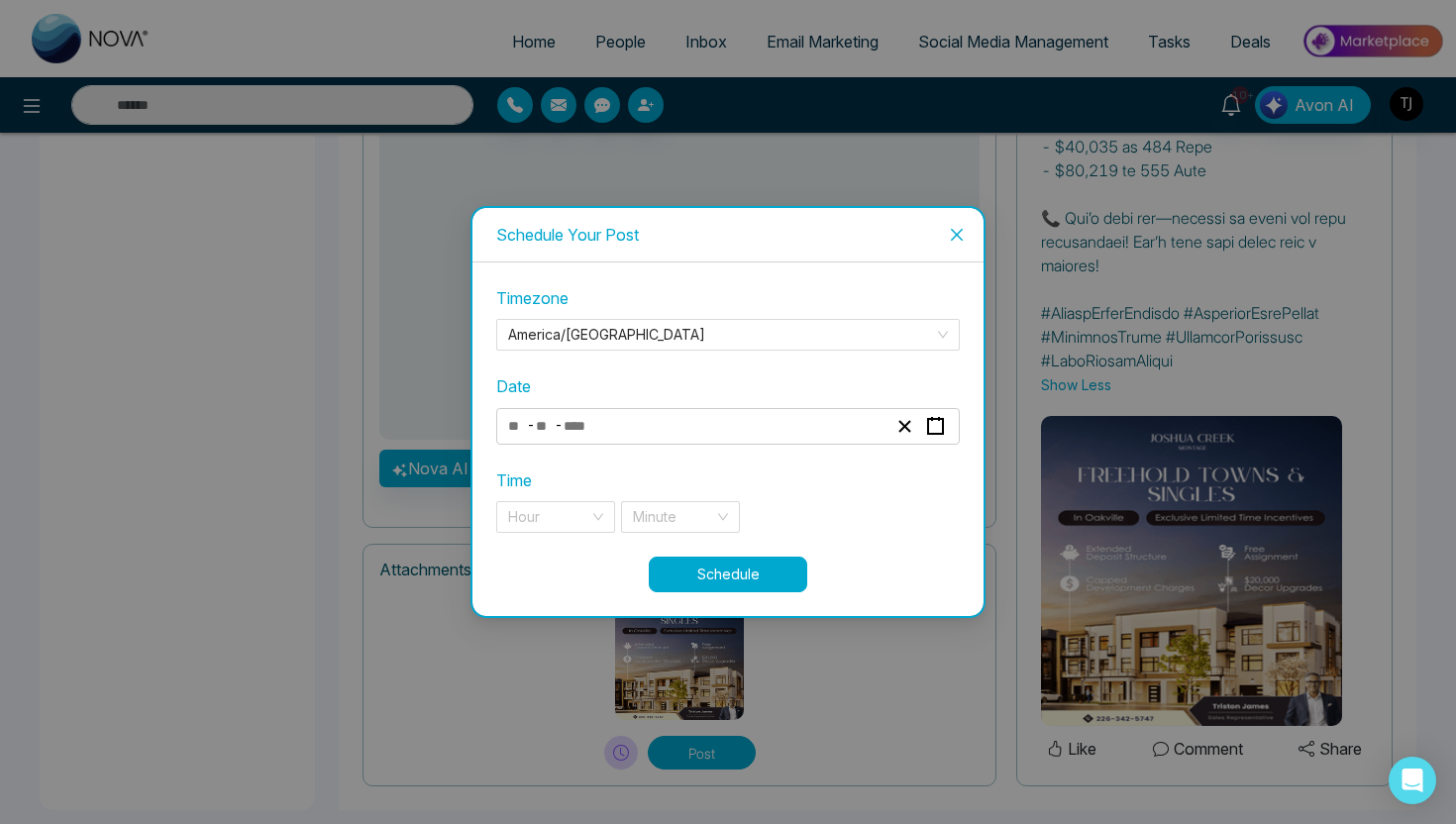 click on "- -" at bounding box center [697, 426] 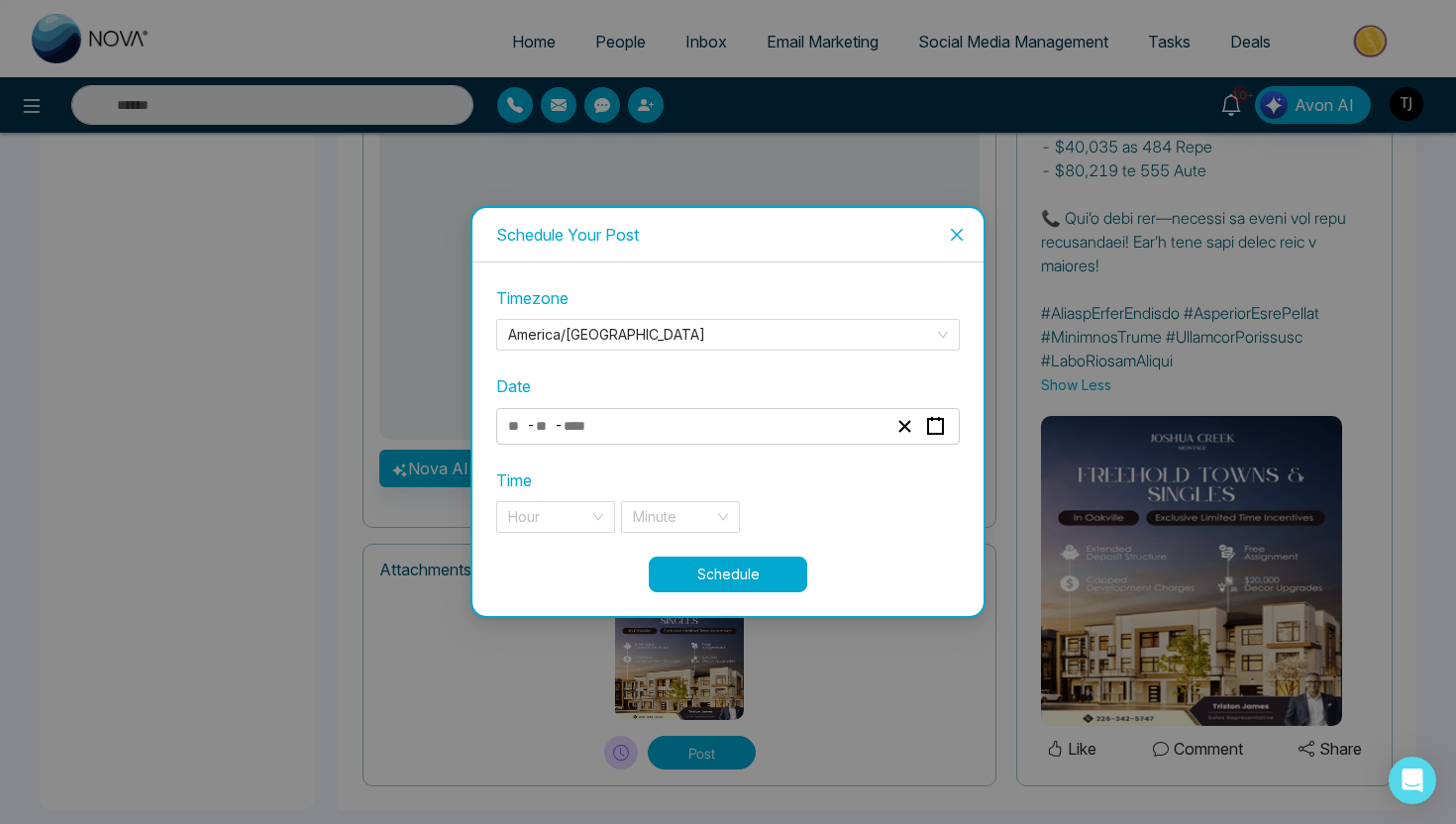 click on "Timezone [GEOGRAPHIC_DATA]/[GEOGRAPHIC_DATA] Date - - « ‹ [DATE] › » Mon Tue Wed Thu Fri Sat Sun 30 1 2 3 4 5 6 7 8 9 10 11 12 13 14 15 16 17 18 19 20 21 22 23 24 25 26 27 28 29 30 31 1 2 3 Time Hour Minute" at bounding box center (728, 421) 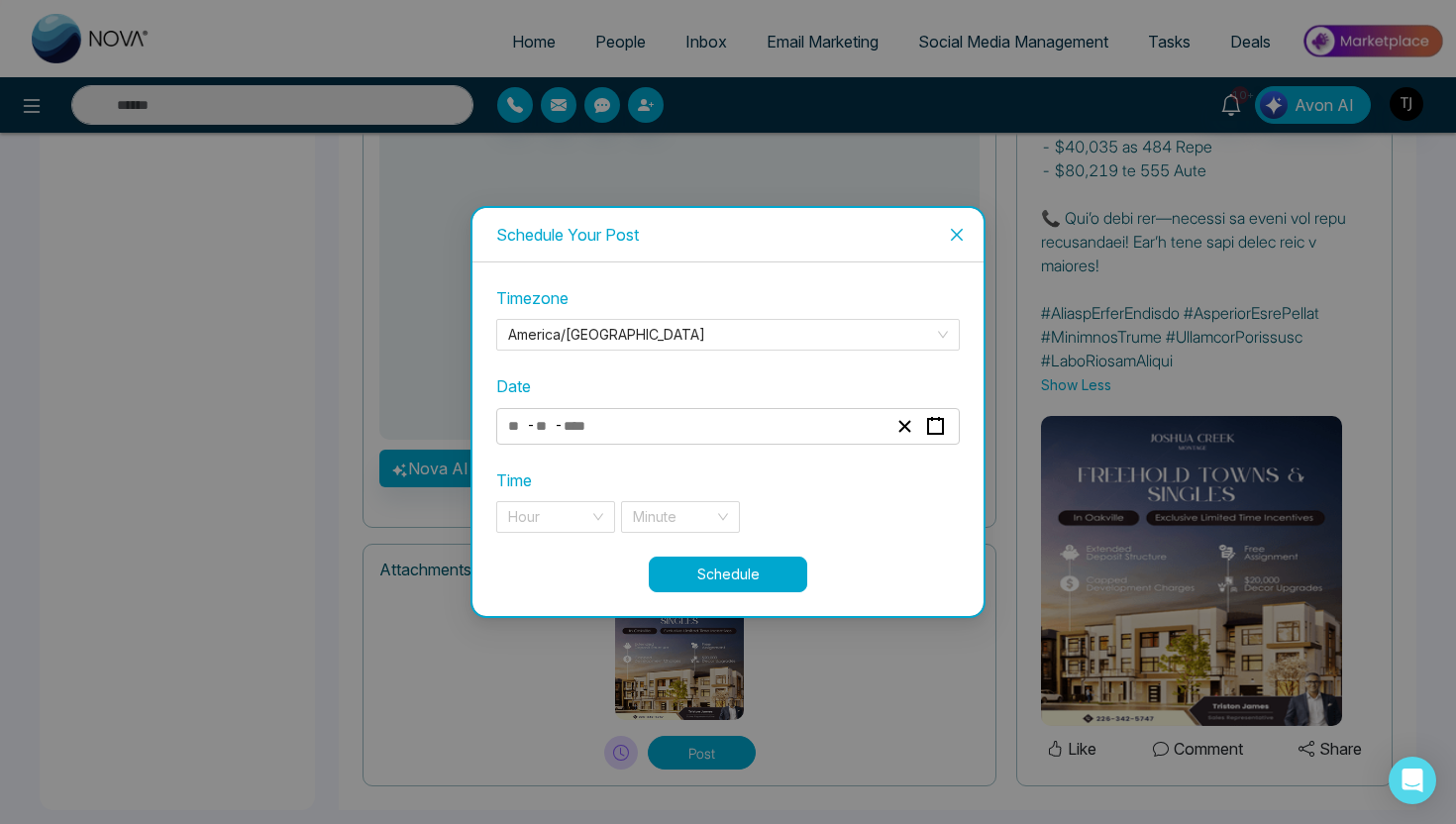 click at bounding box center [957, 235] 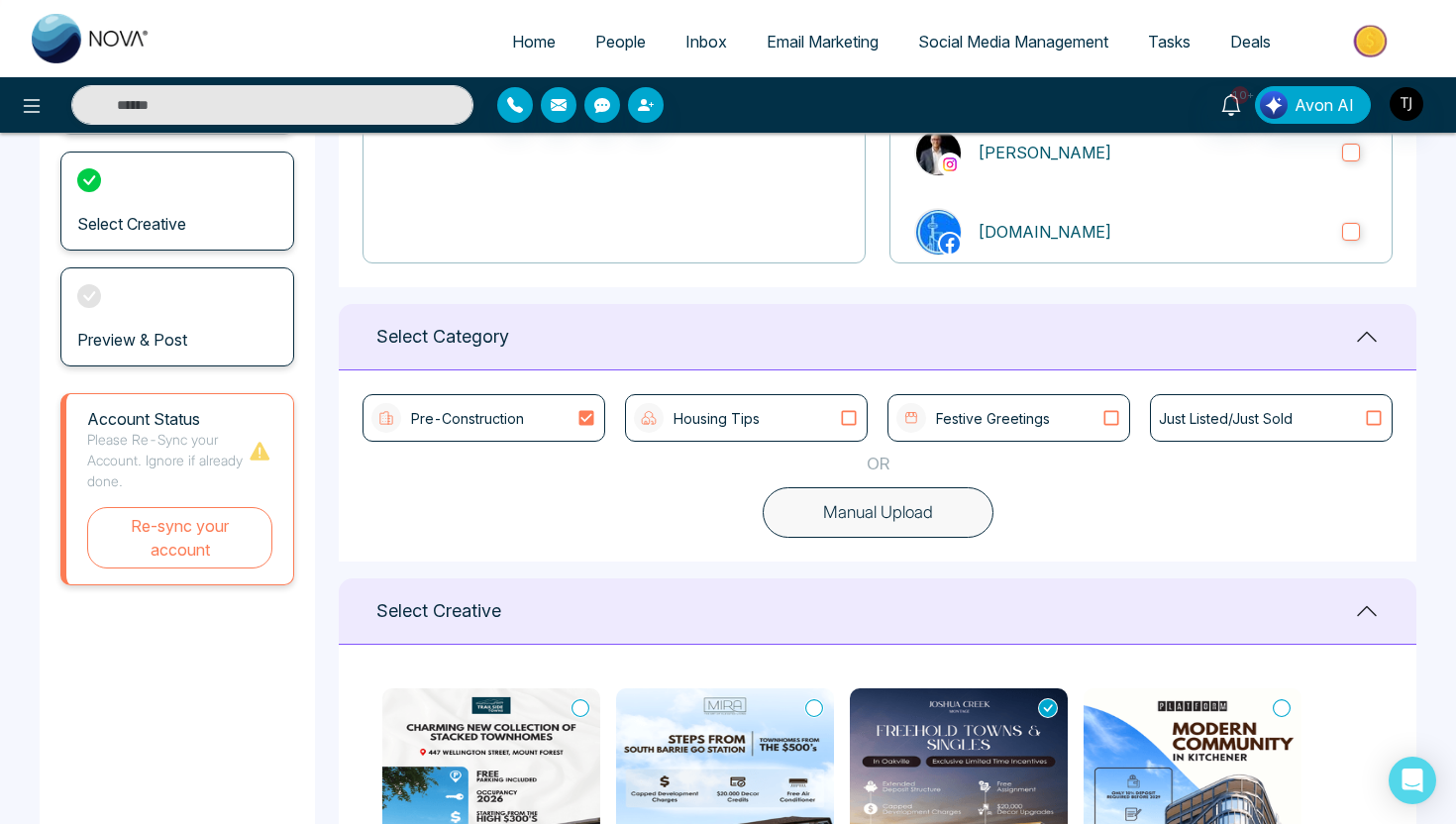 scroll, scrollTop: 293, scrollLeft: 0, axis: vertical 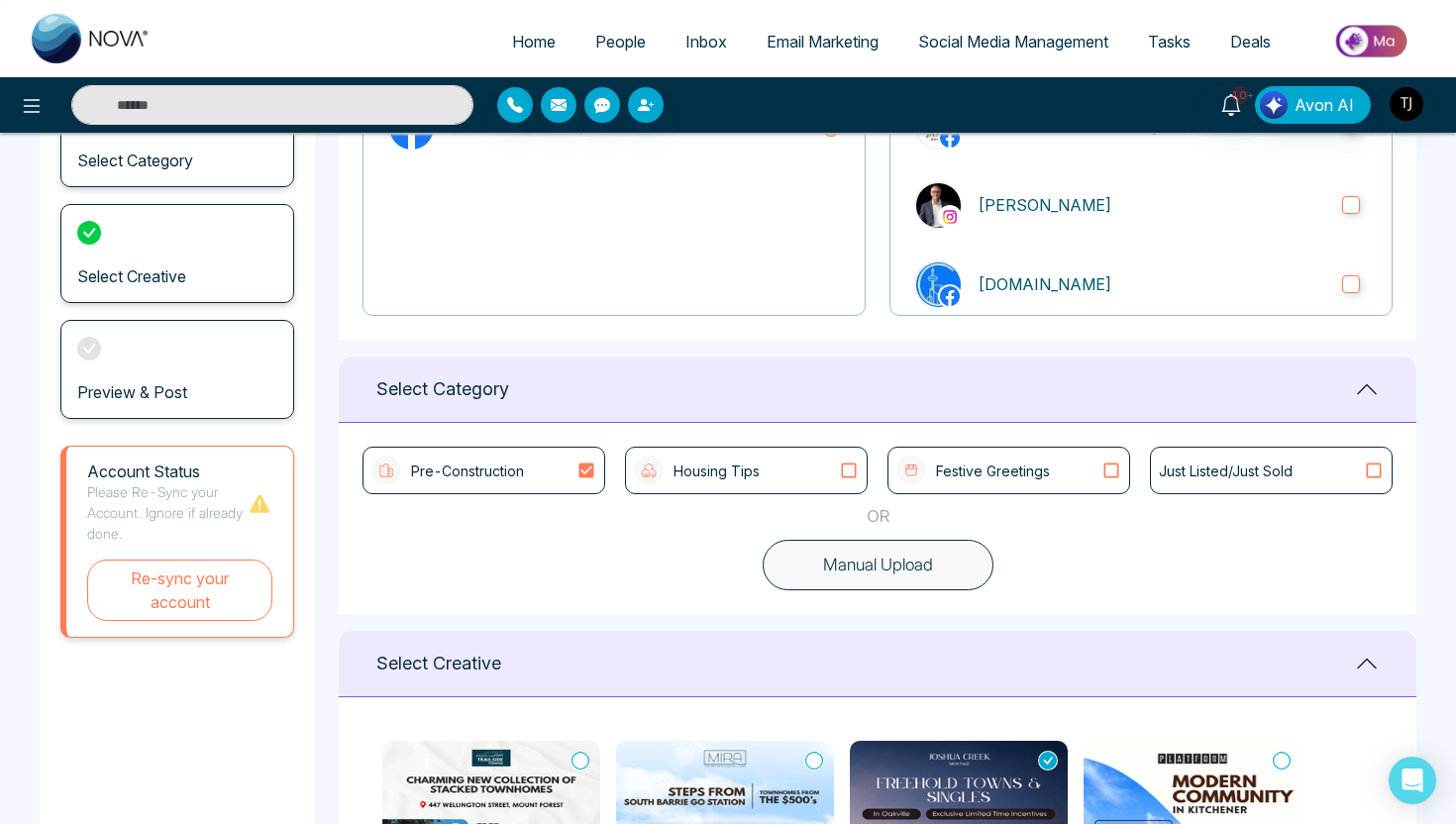 click on "Housing Tips" at bounding box center (746, 470) 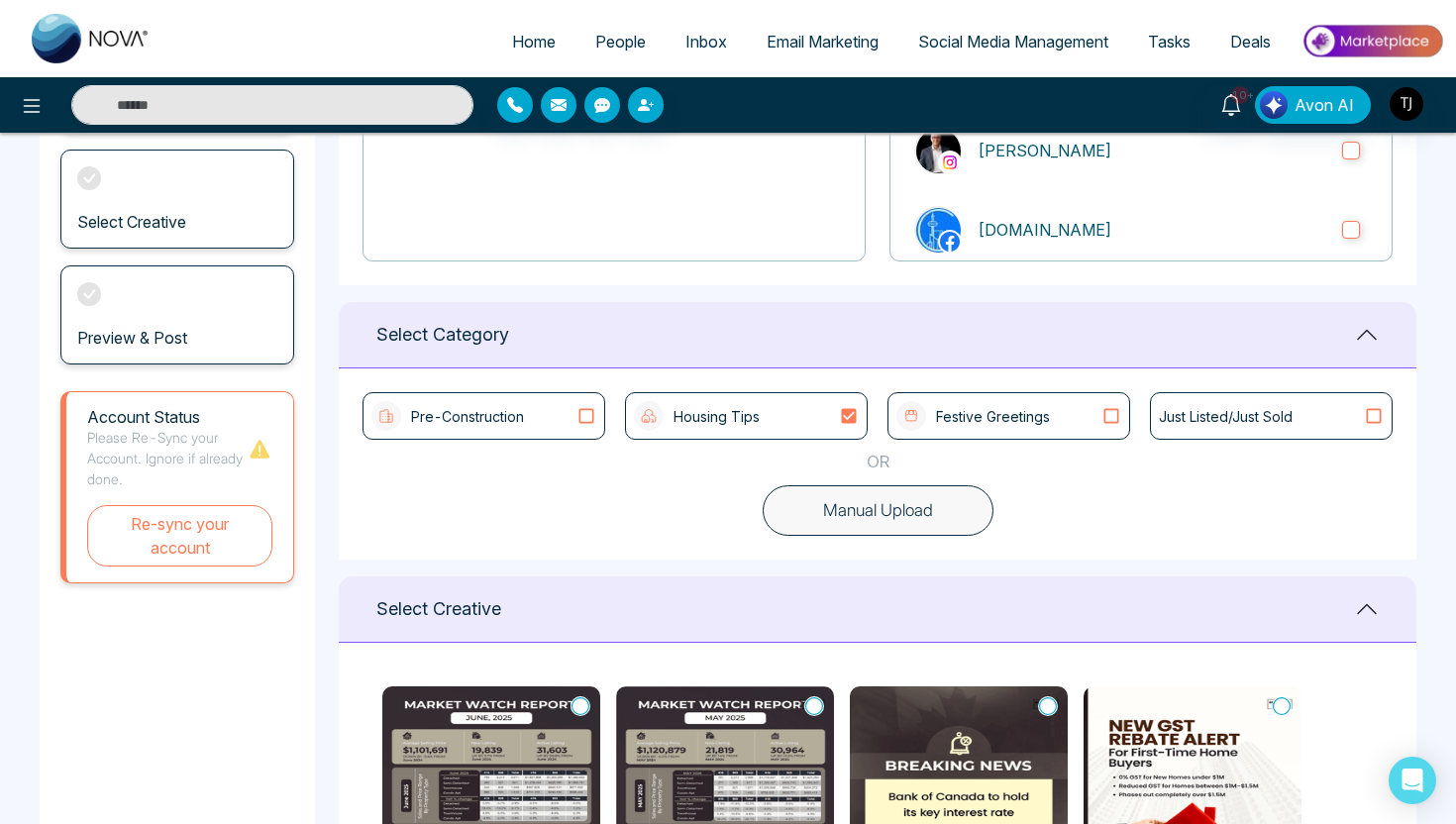 scroll, scrollTop: 515, scrollLeft: 0, axis: vertical 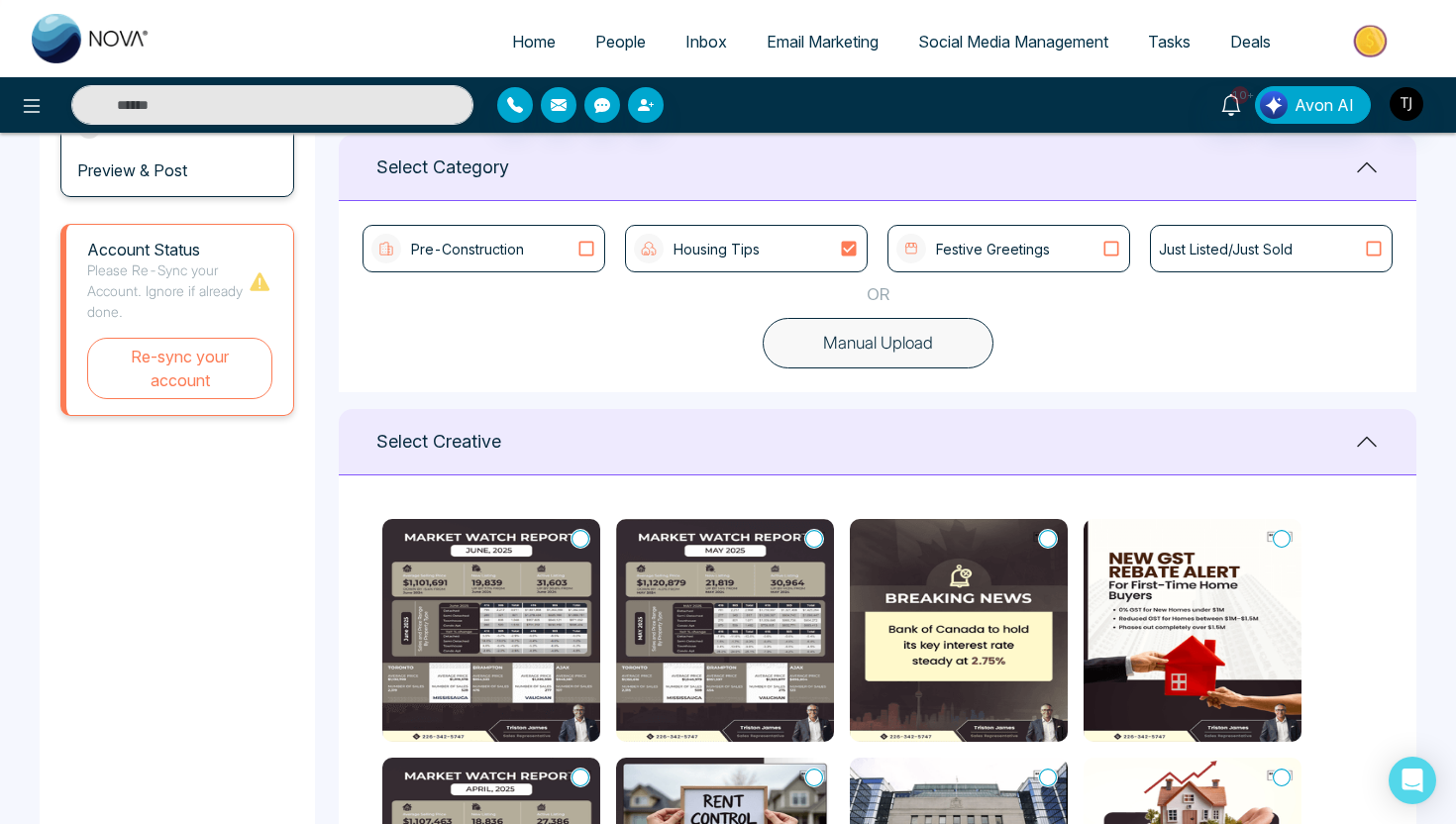 click at bounding box center [491, 630] 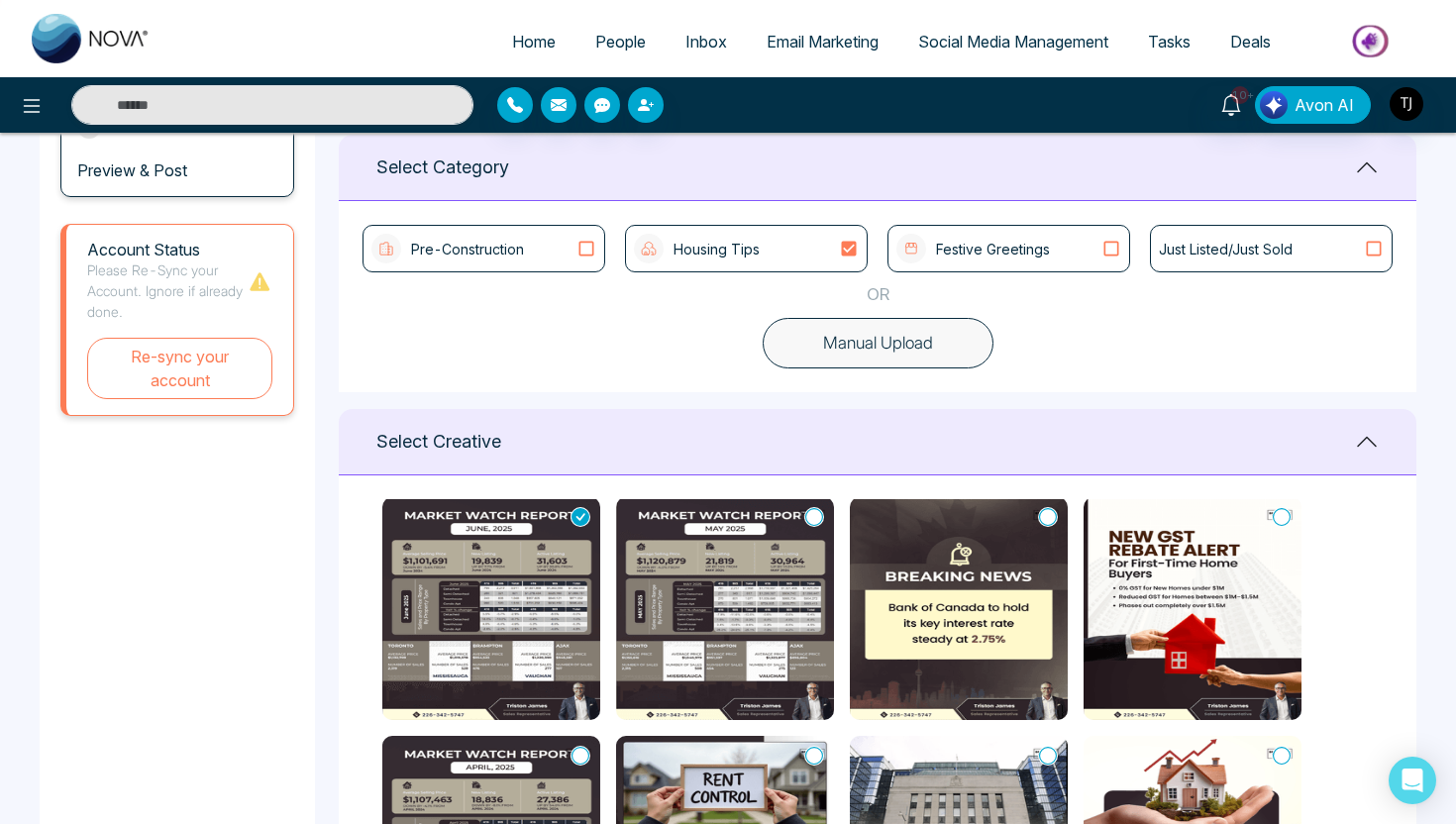 scroll, scrollTop: 17, scrollLeft: 0, axis: vertical 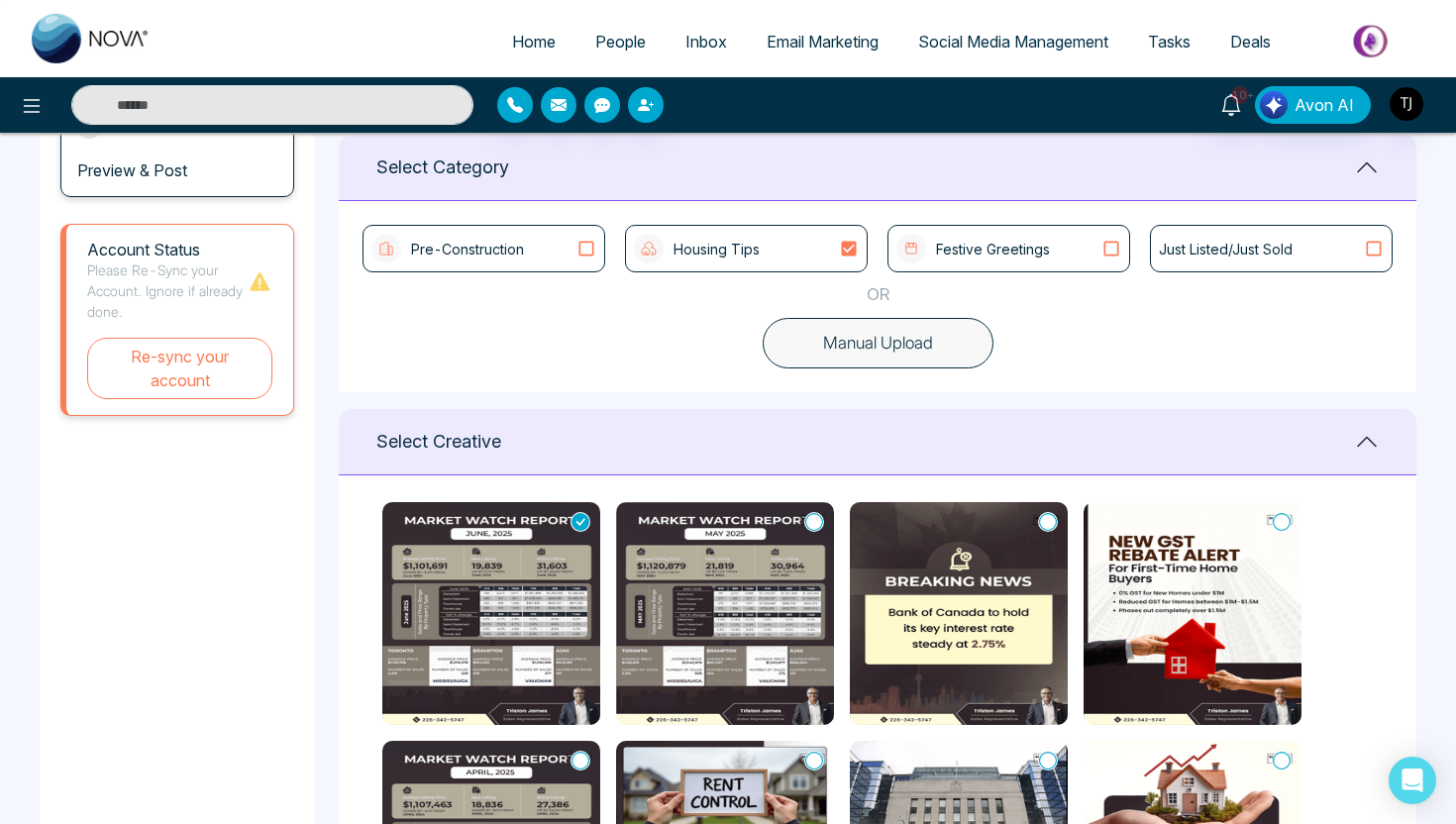 click 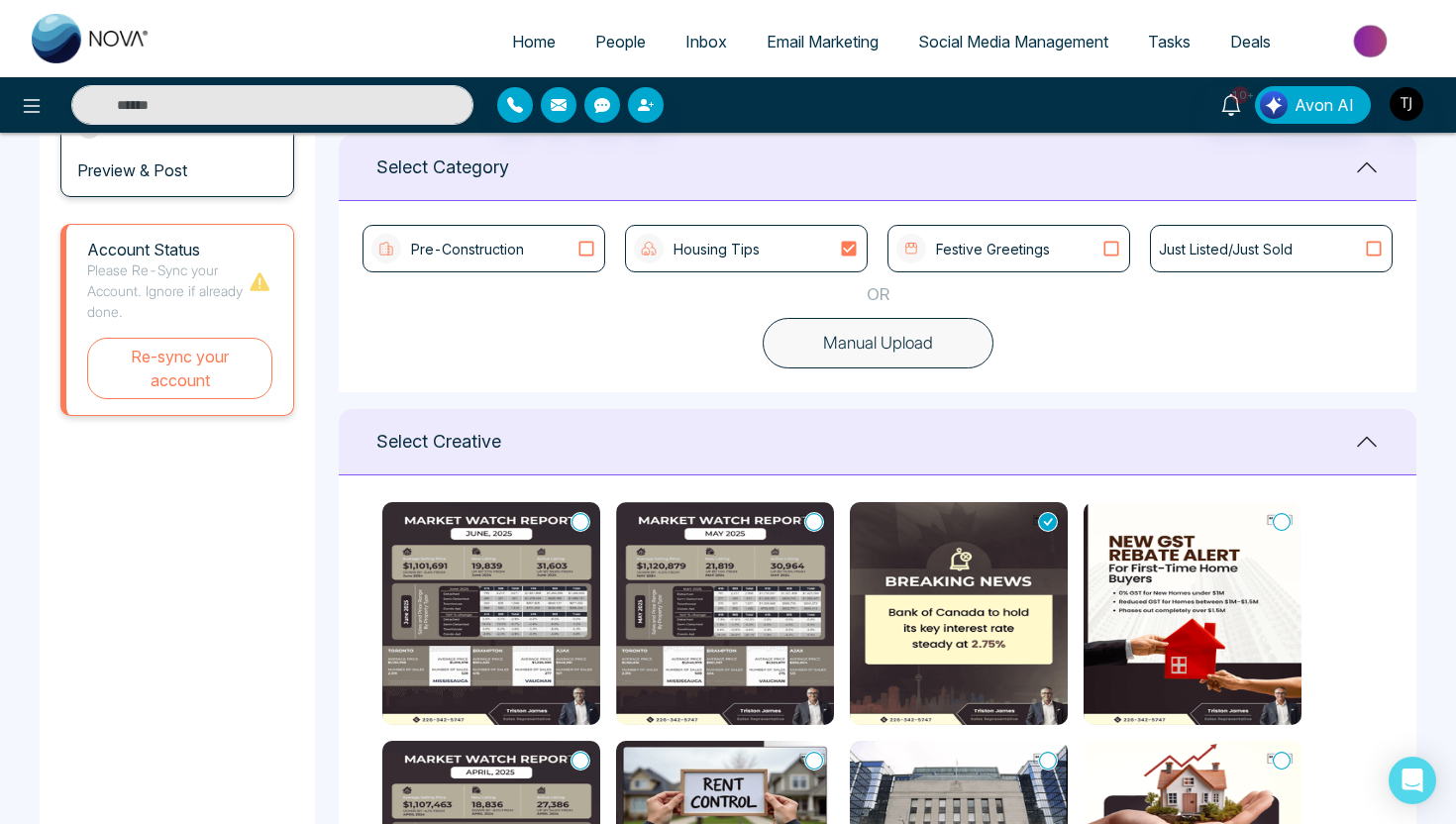 type on "**********" 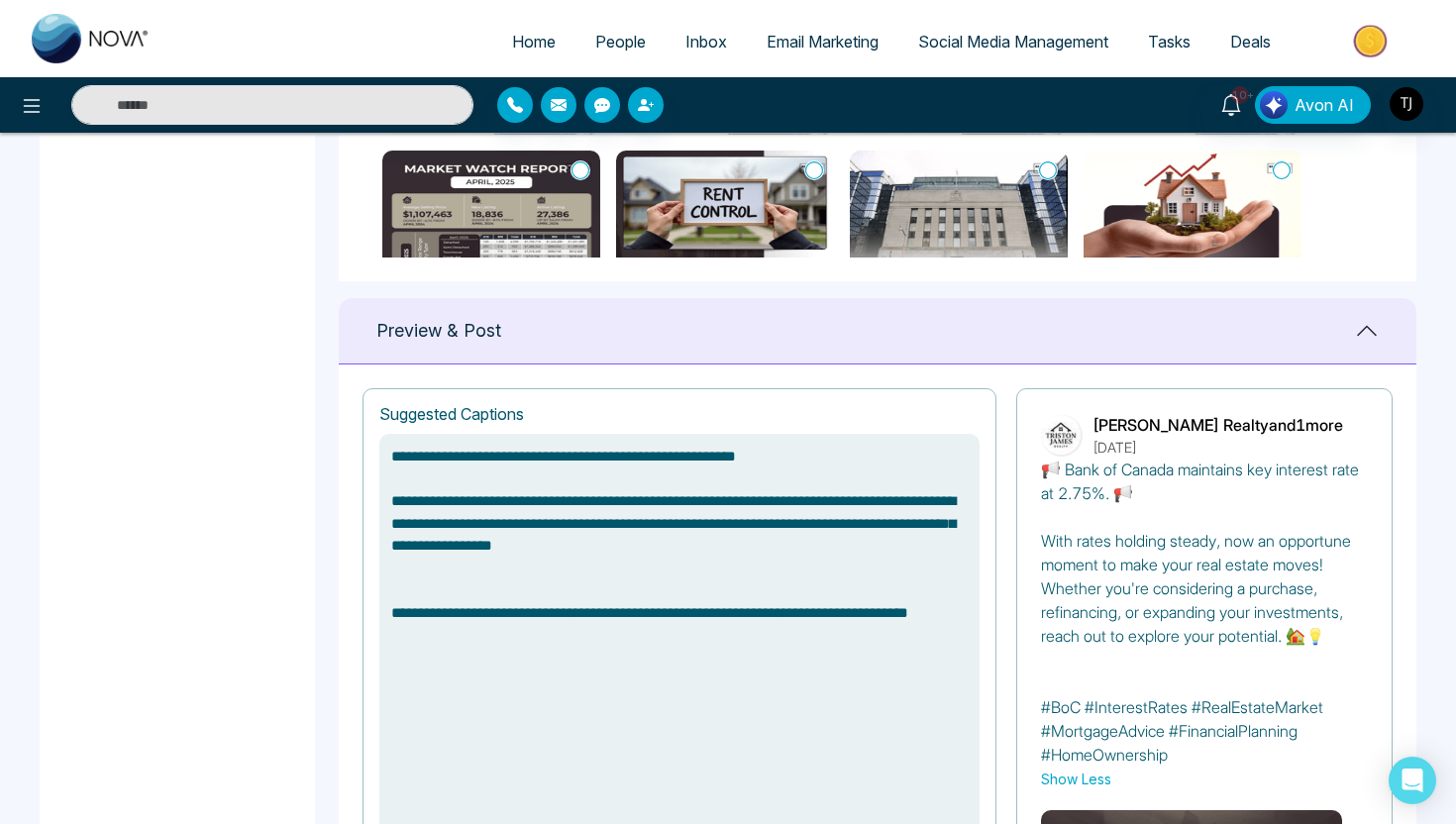 scroll, scrollTop: 1115, scrollLeft: 0, axis: vertical 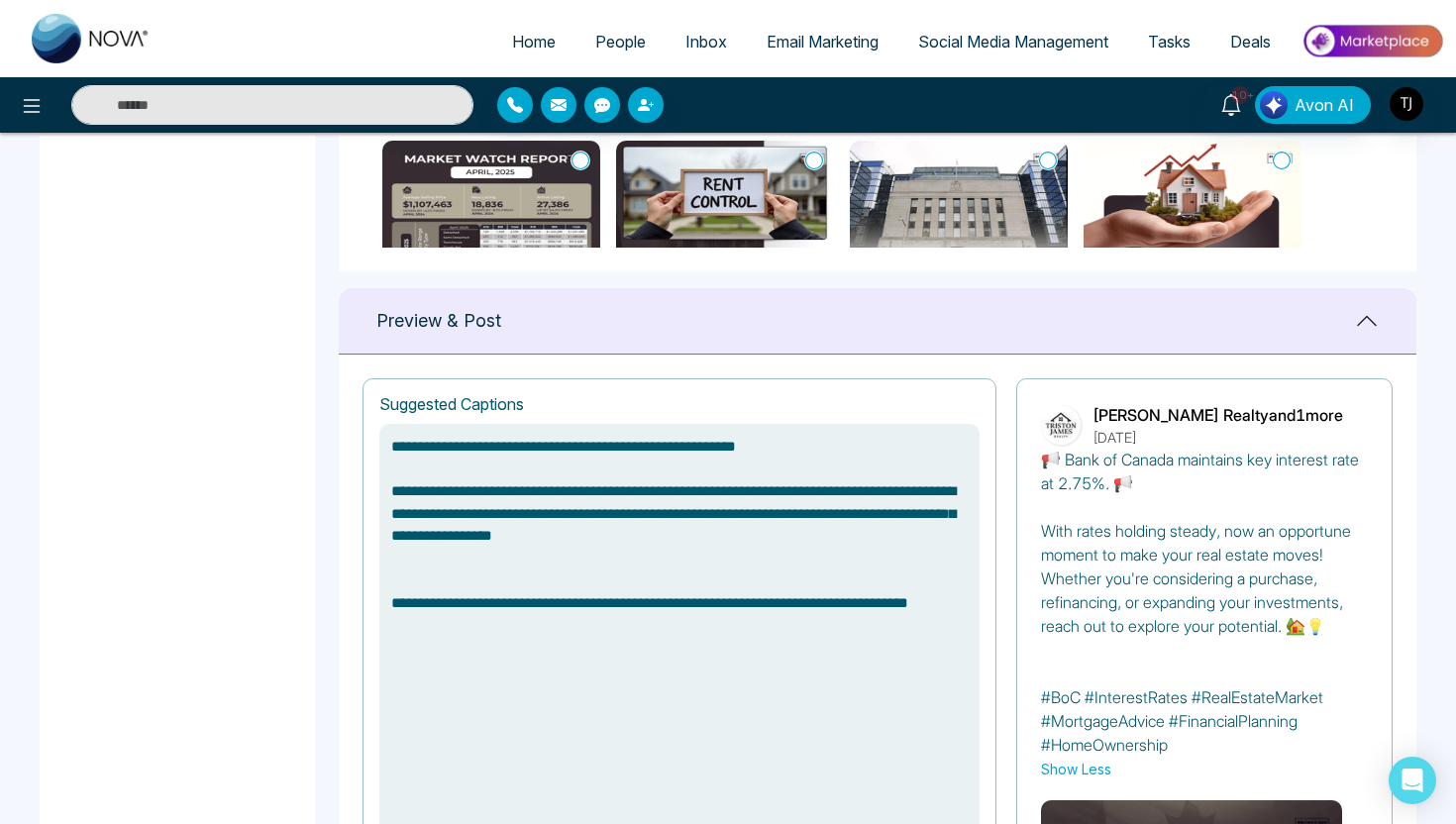 click on "Suggested Captions" at bounding box center [452, 404] 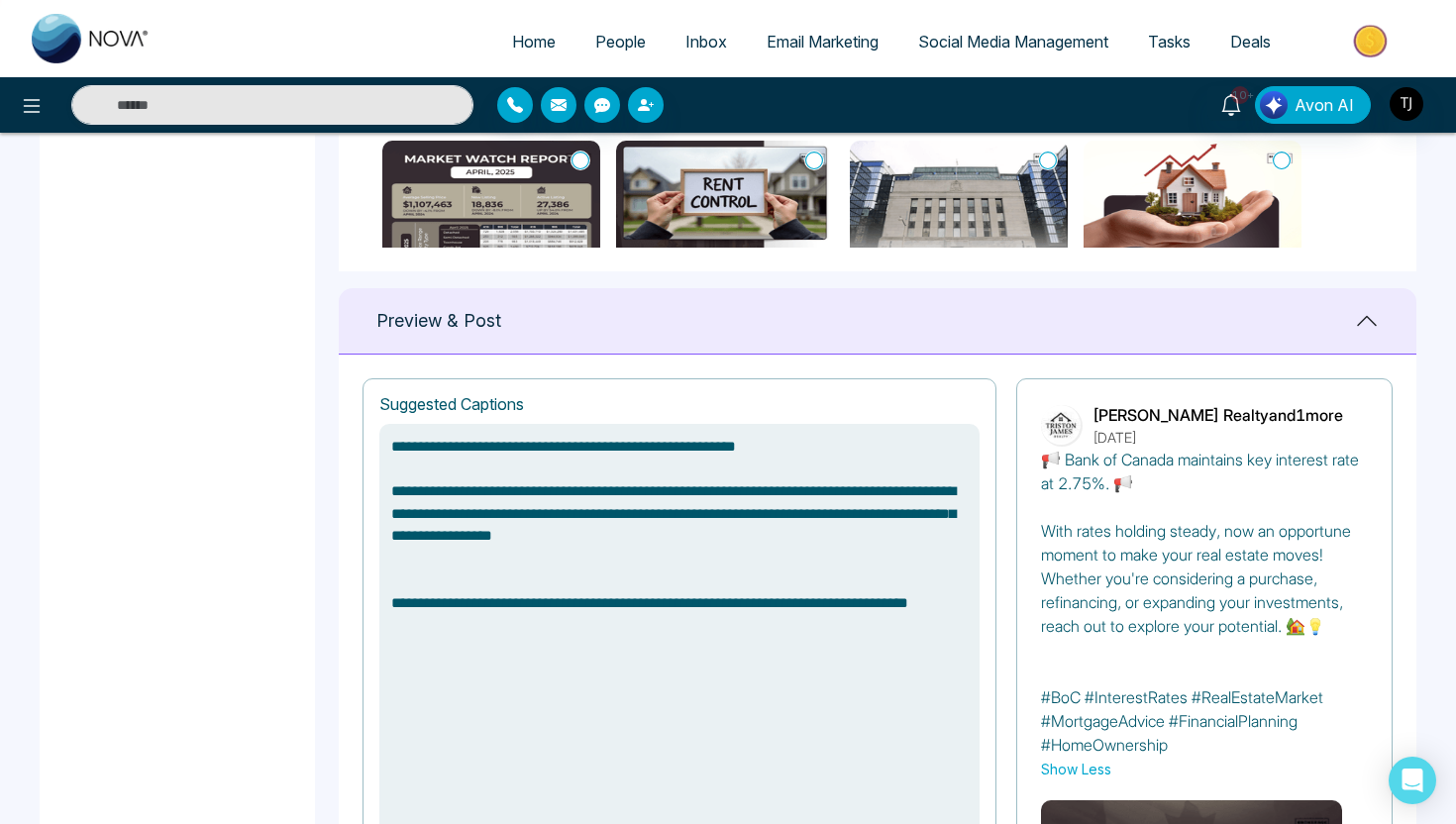 drag, startPoint x: 412, startPoint y: 443, endPoint x: 666, endPoint y: 470, distance: 255.431 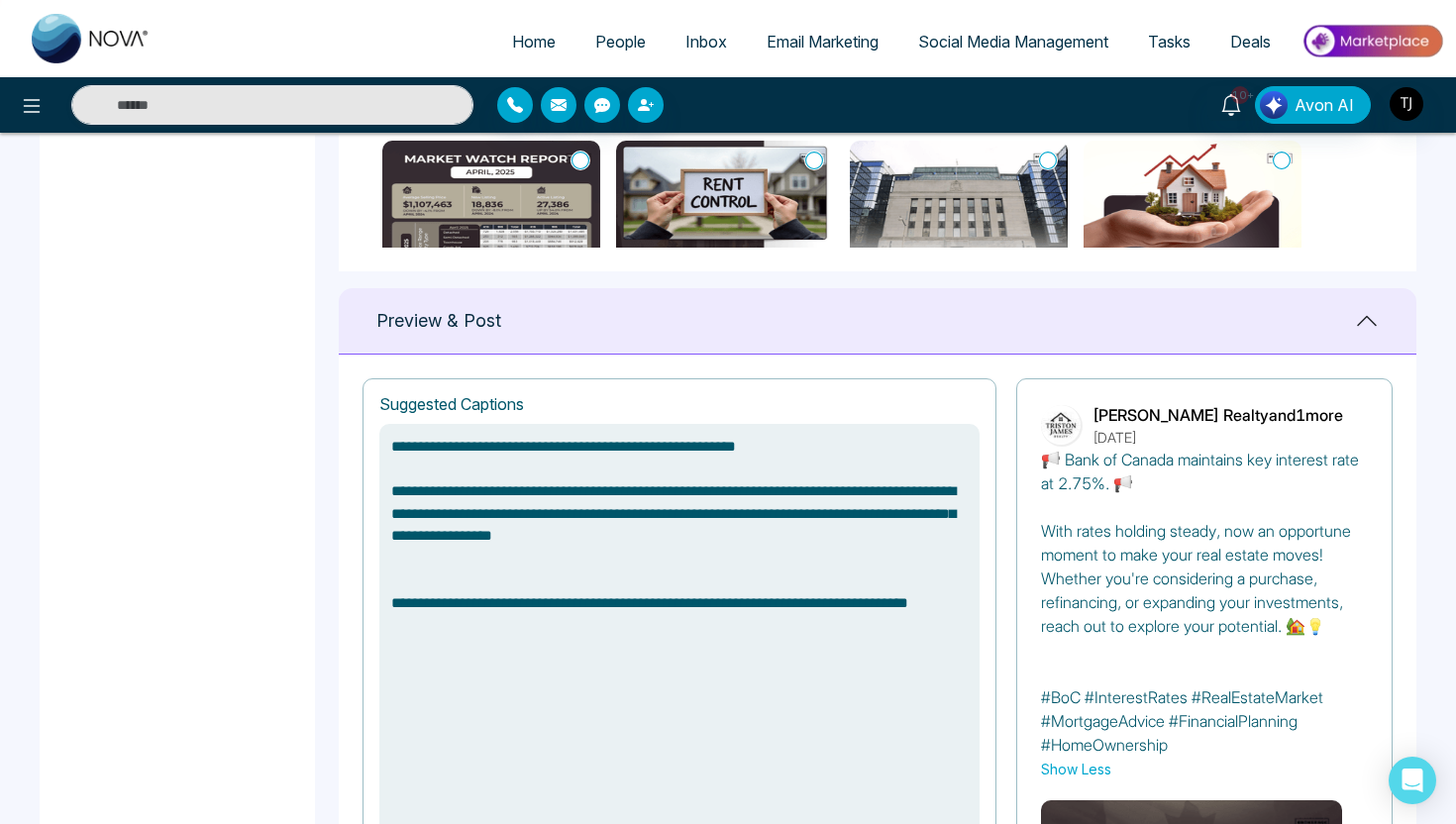 click on "**********" at bounding box center (679, 636) 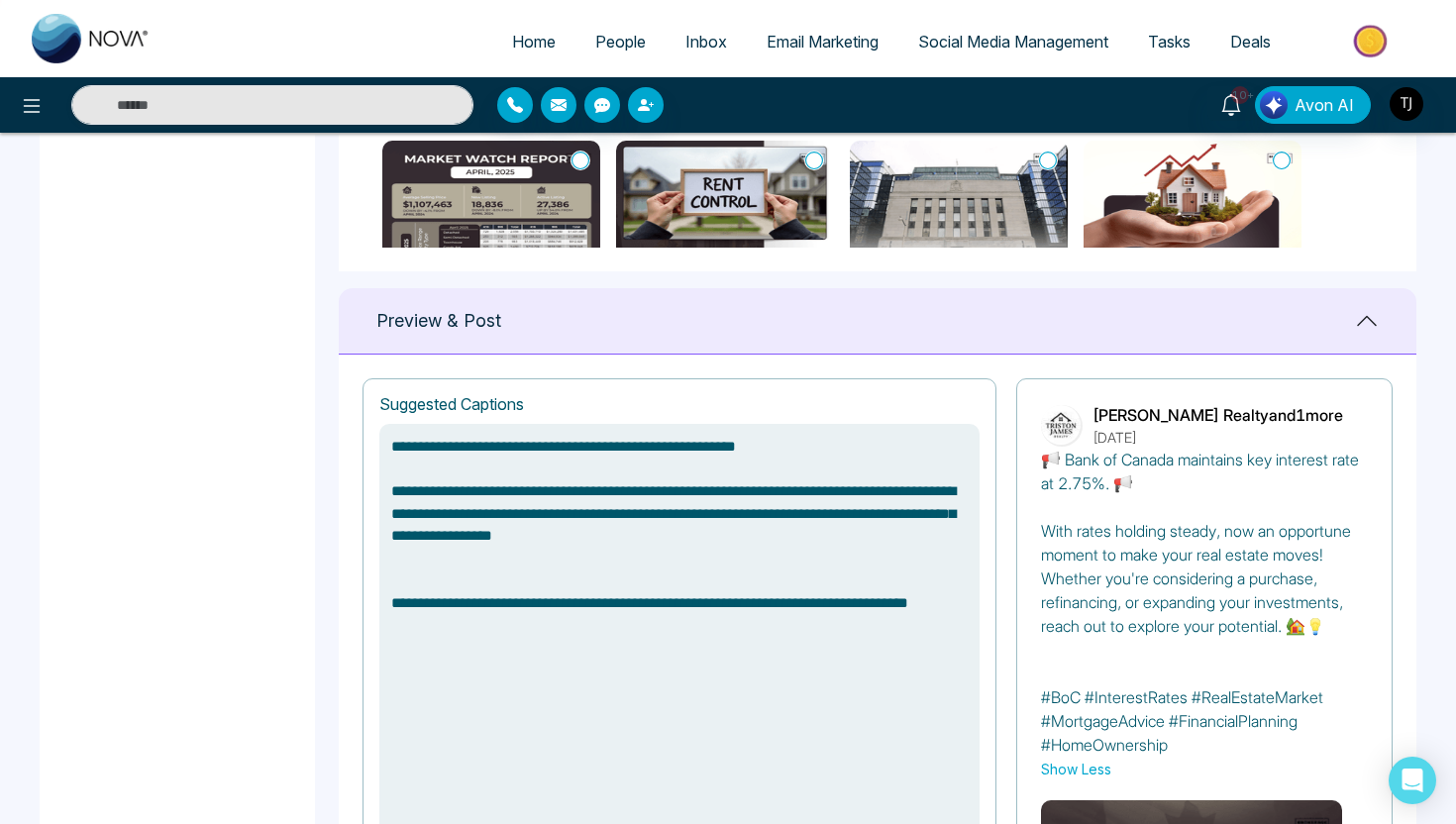 click on "**********" at bounding box center [679, 636] 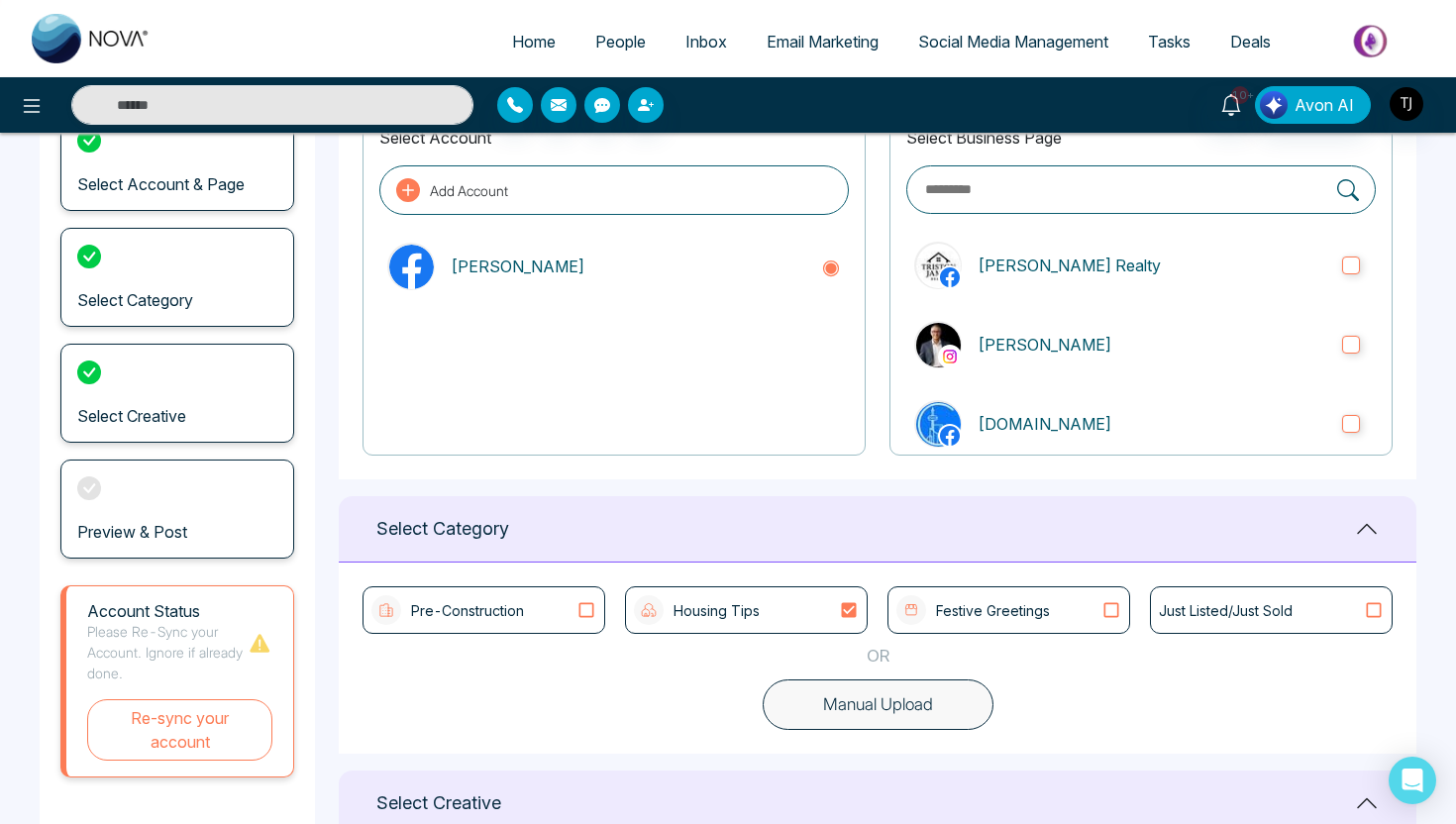 scroll, scrollTop: 0, scrollLeft: 0, axis: both 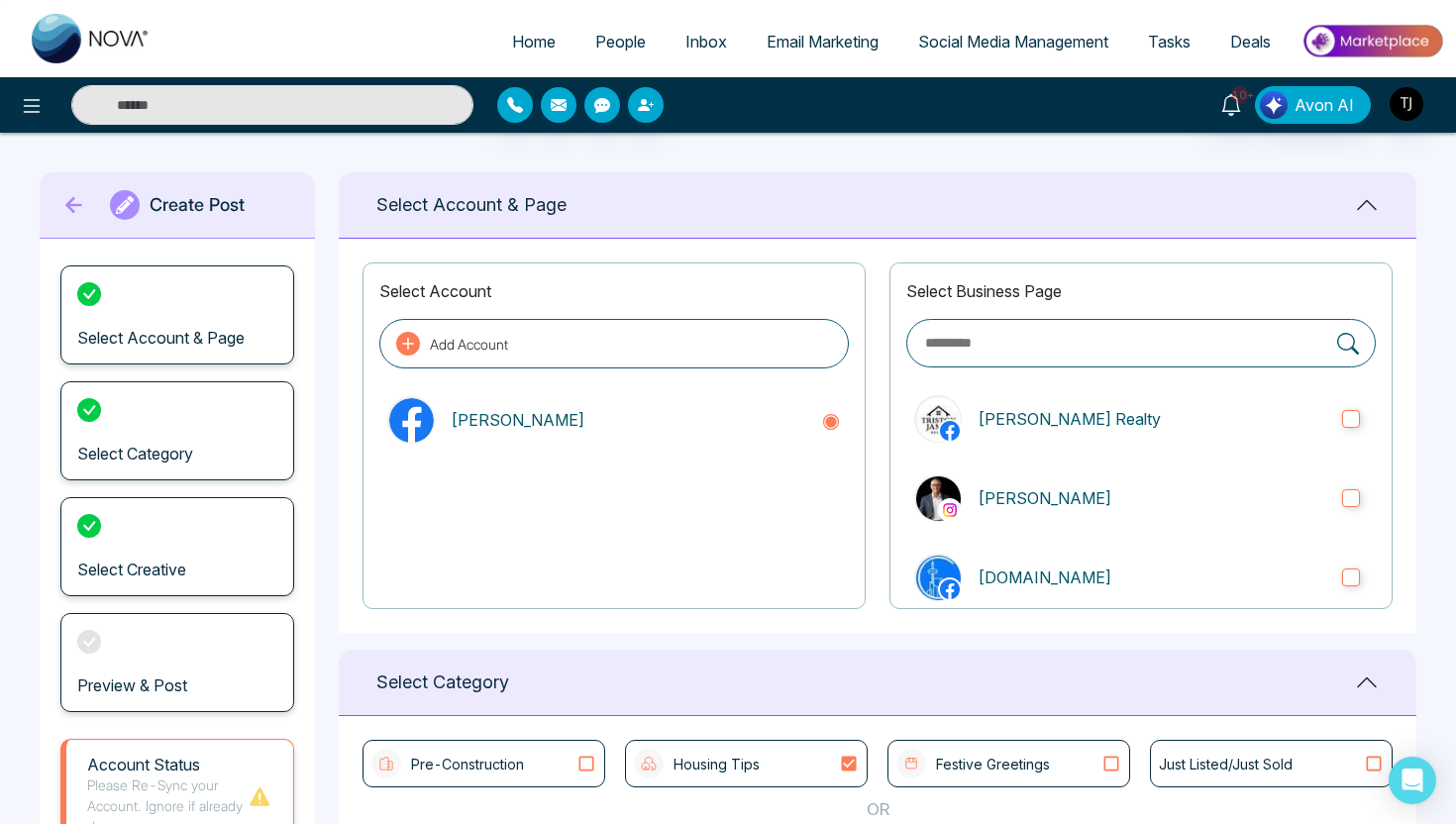 click 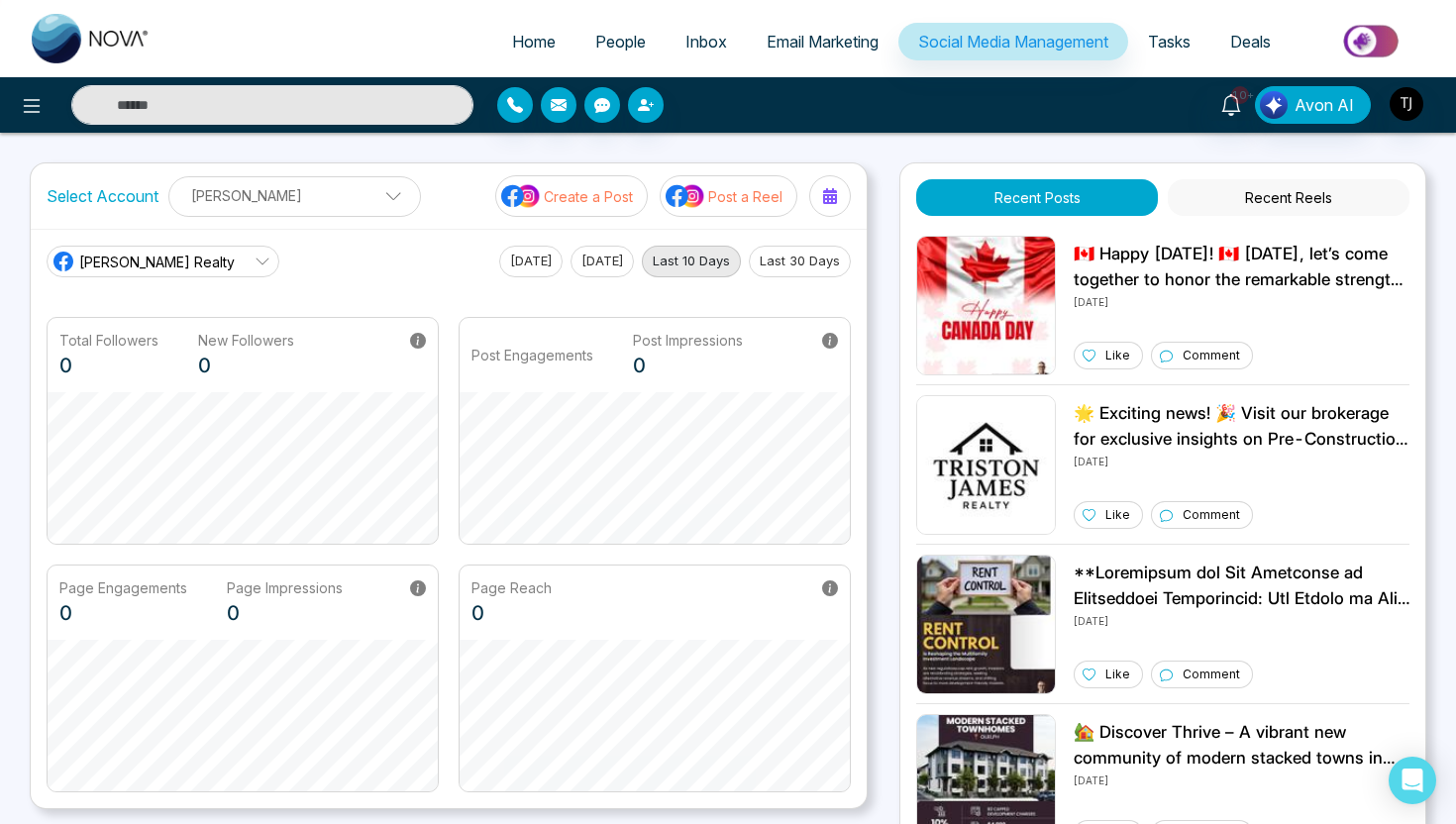 click on "Post a Reel" at bounding box center (728, 196) 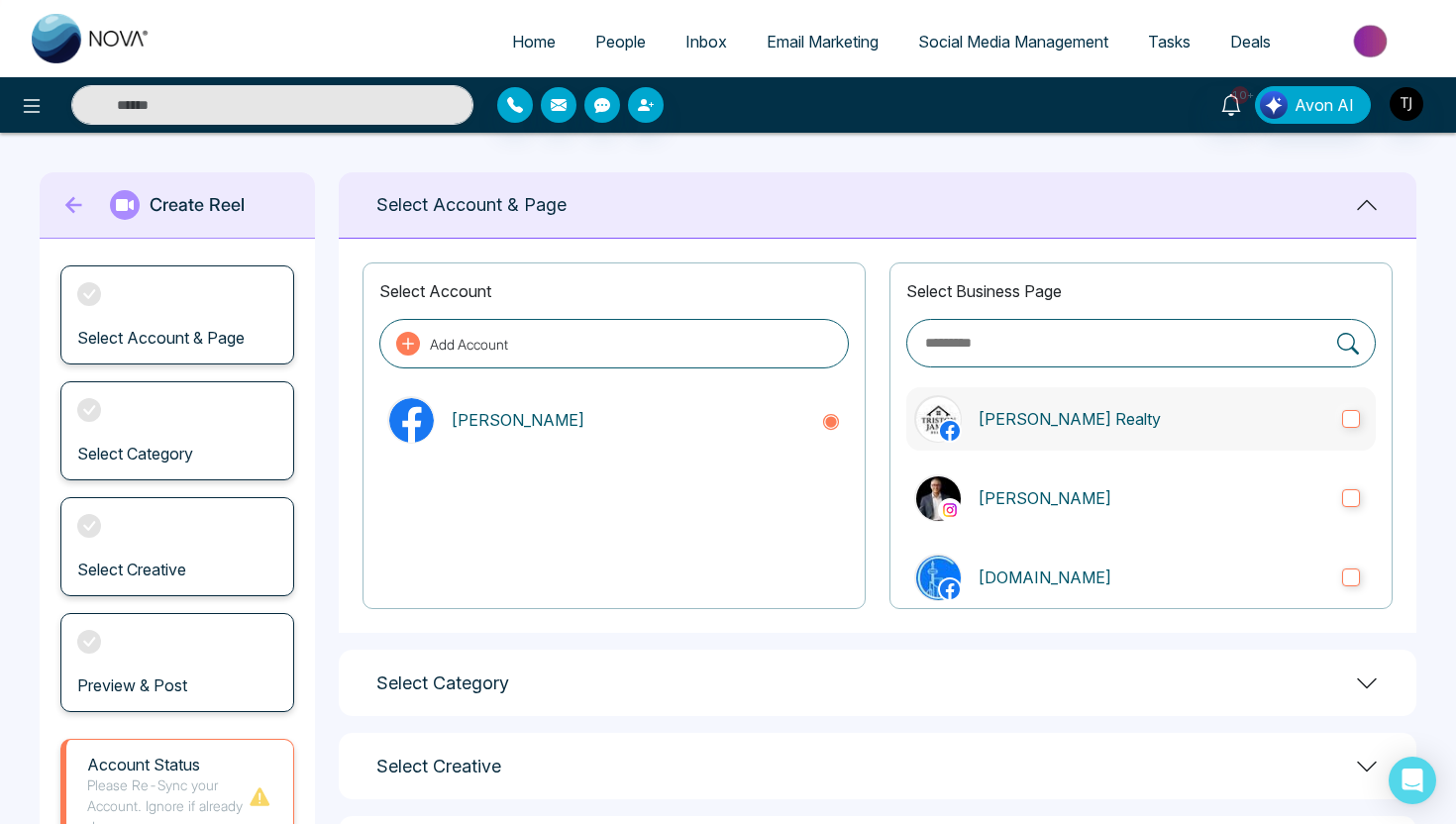 click on "[PERSON_NAME] Realty" at bounding box center [1152, 419] 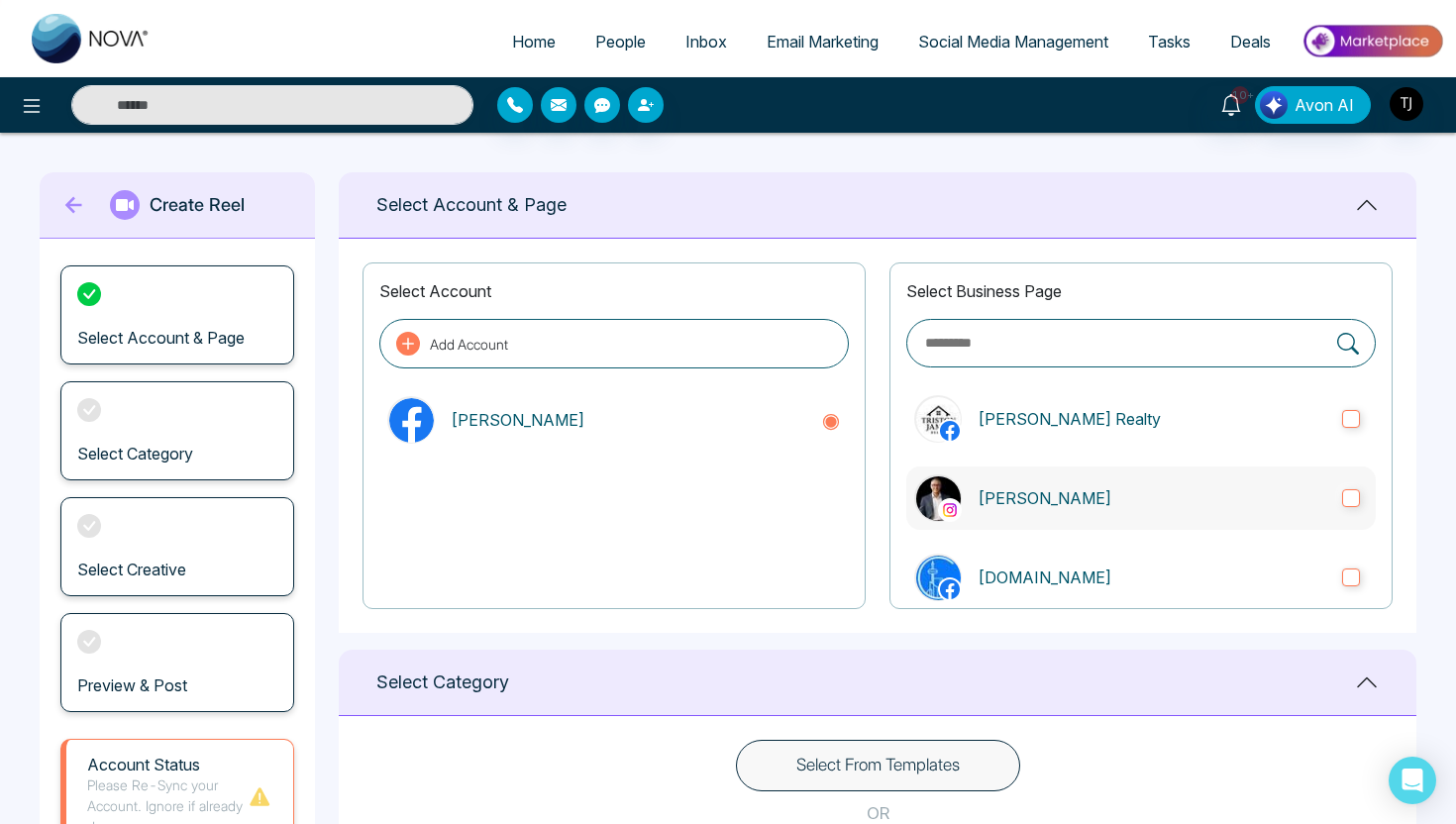 click on "[PERSON_NAME]" at bounding box center [1152, 498] 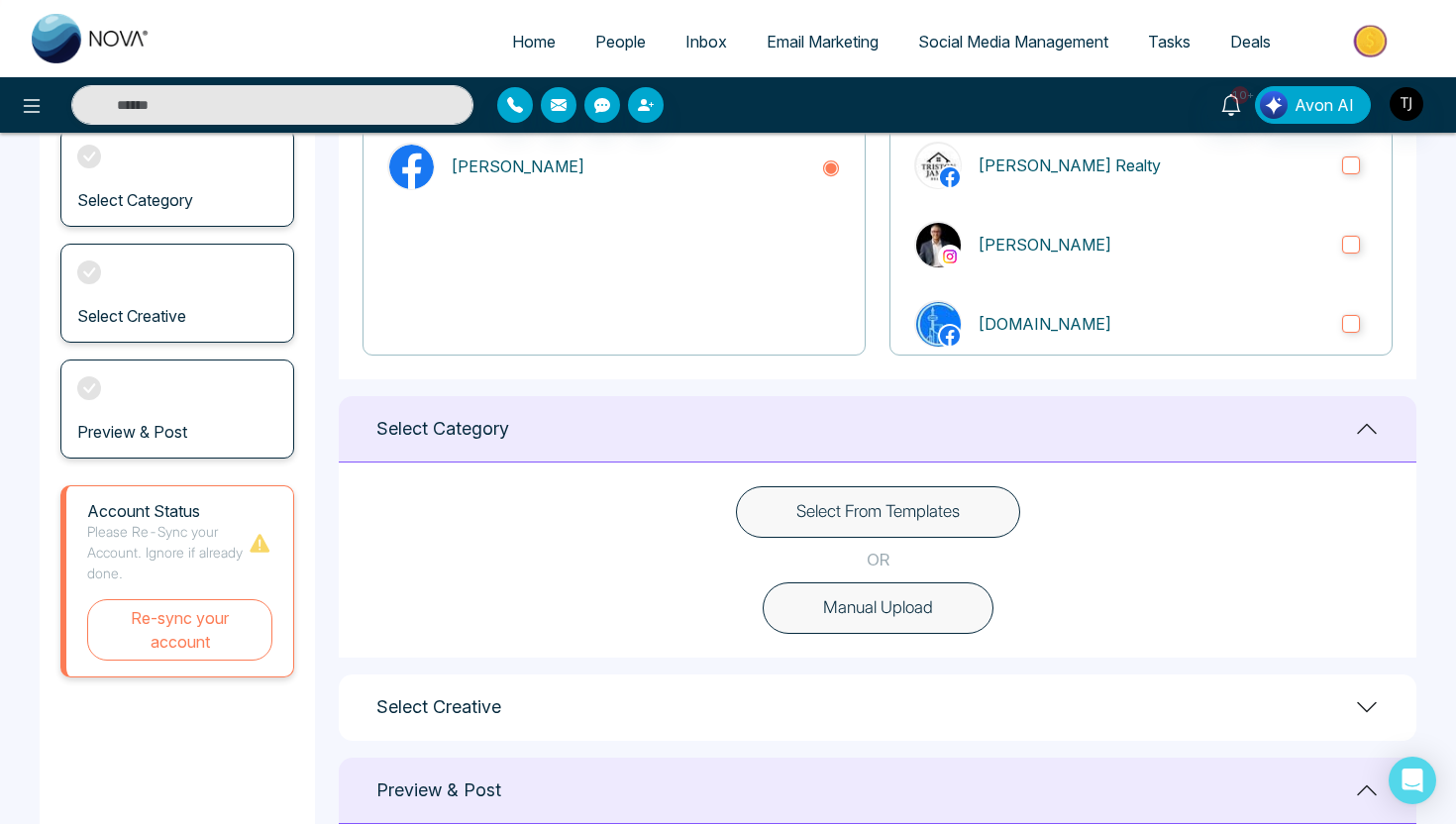 scroll, scrollTop: 384, scrollLeft: 0, axis: vertical 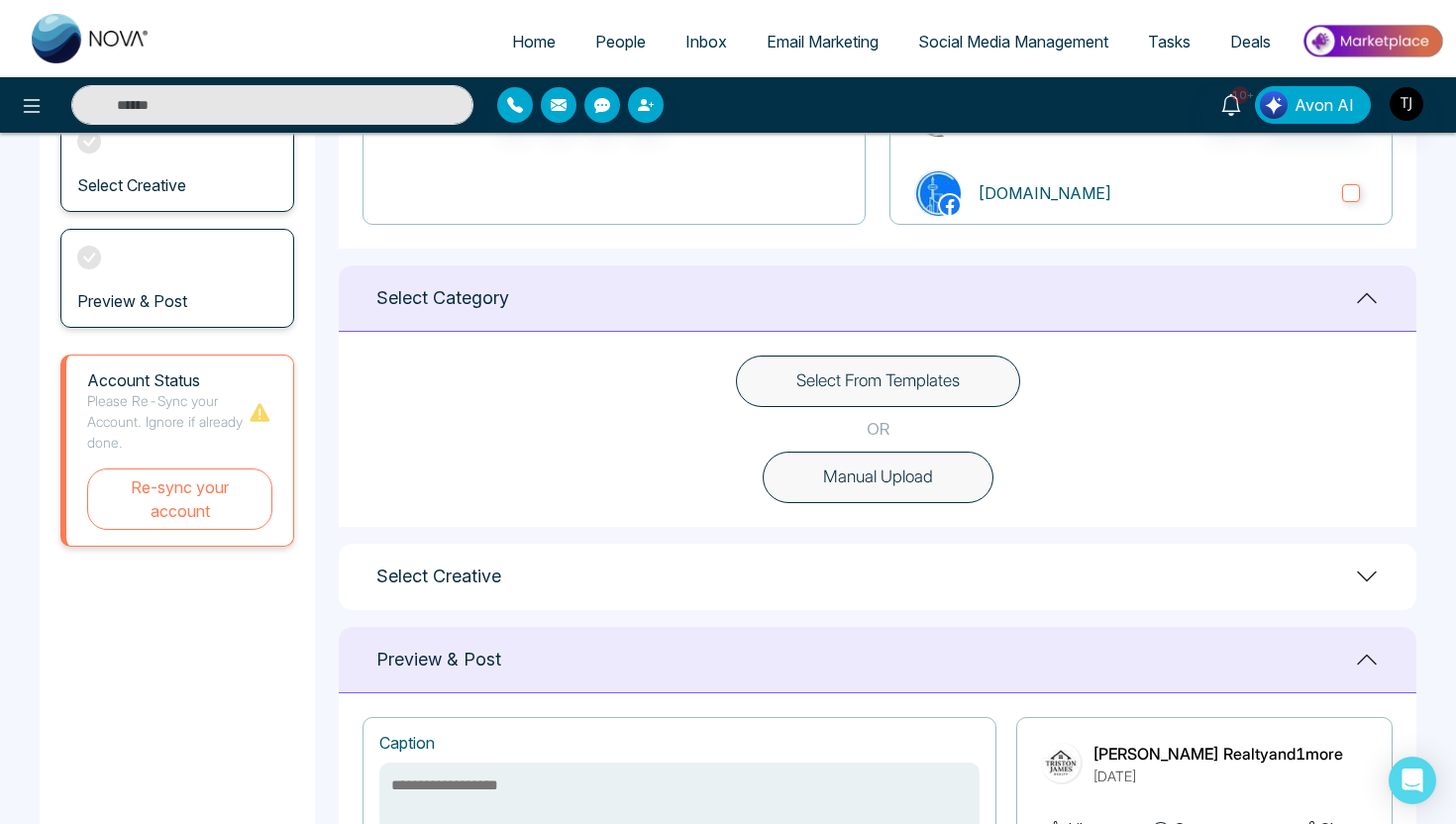 click on "Select From Templates" at bounding box center [878, 381] 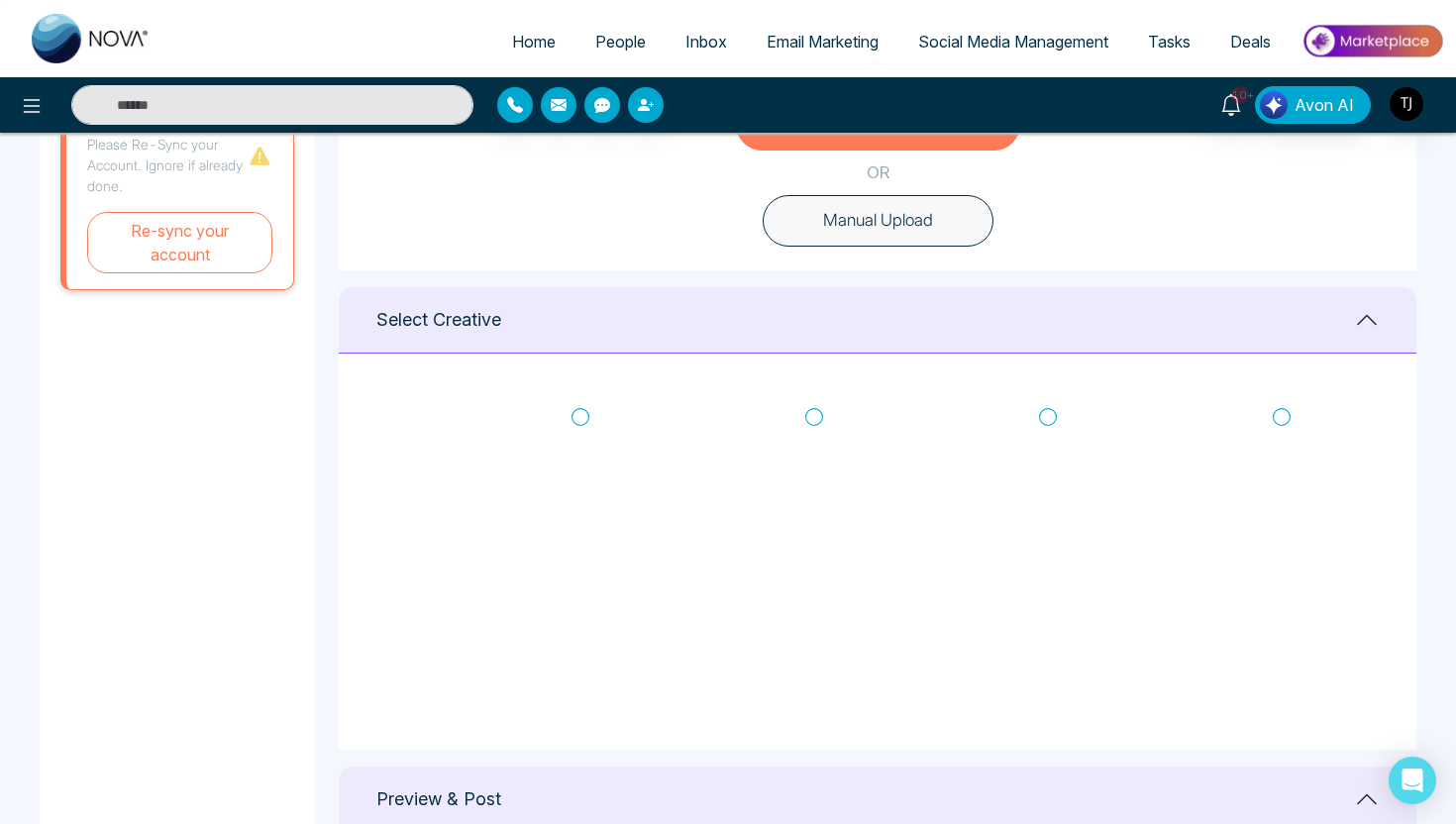 scroll, scrollTop: 668, scrollLeft: 0, axis: vertical 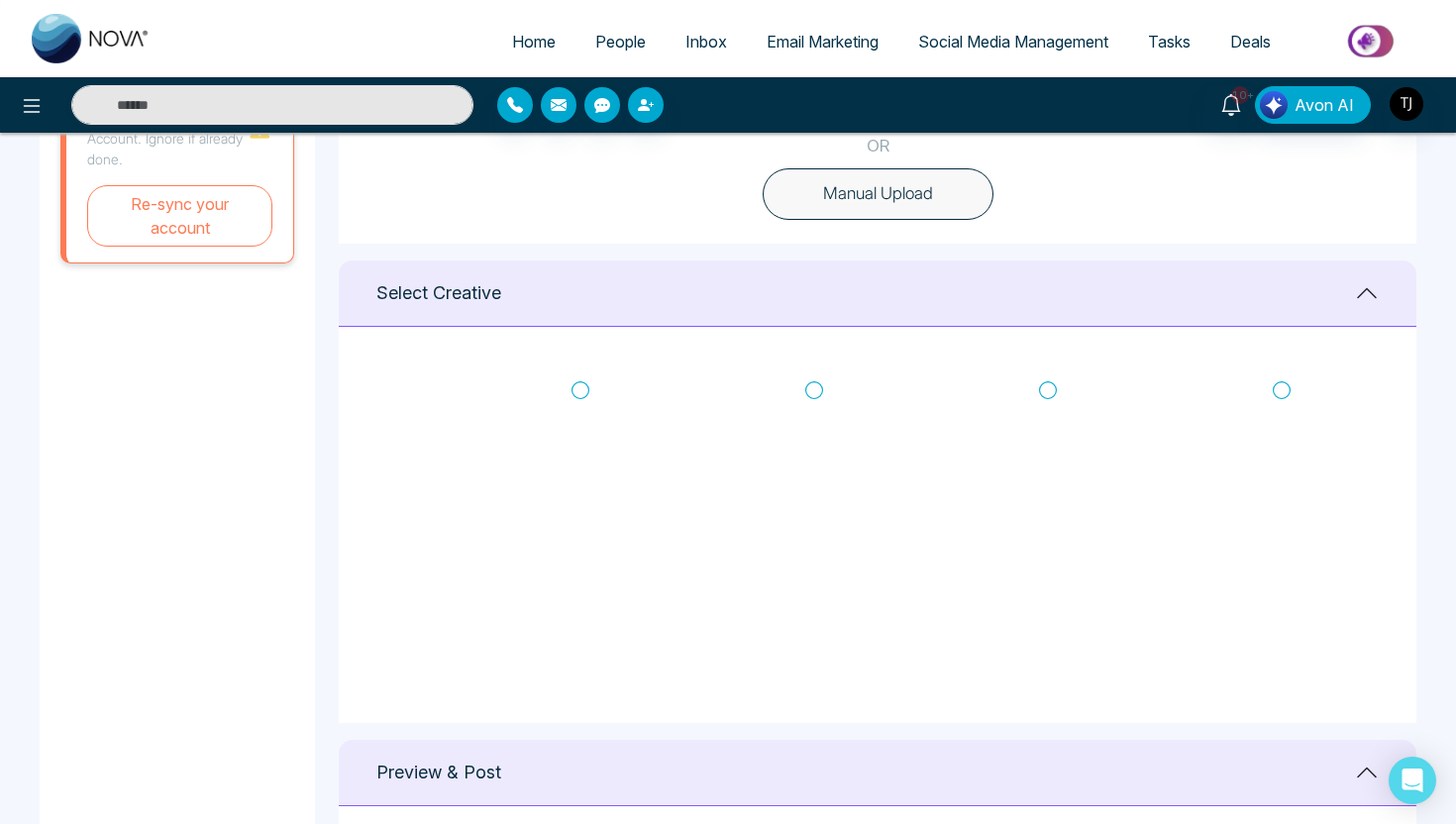 click 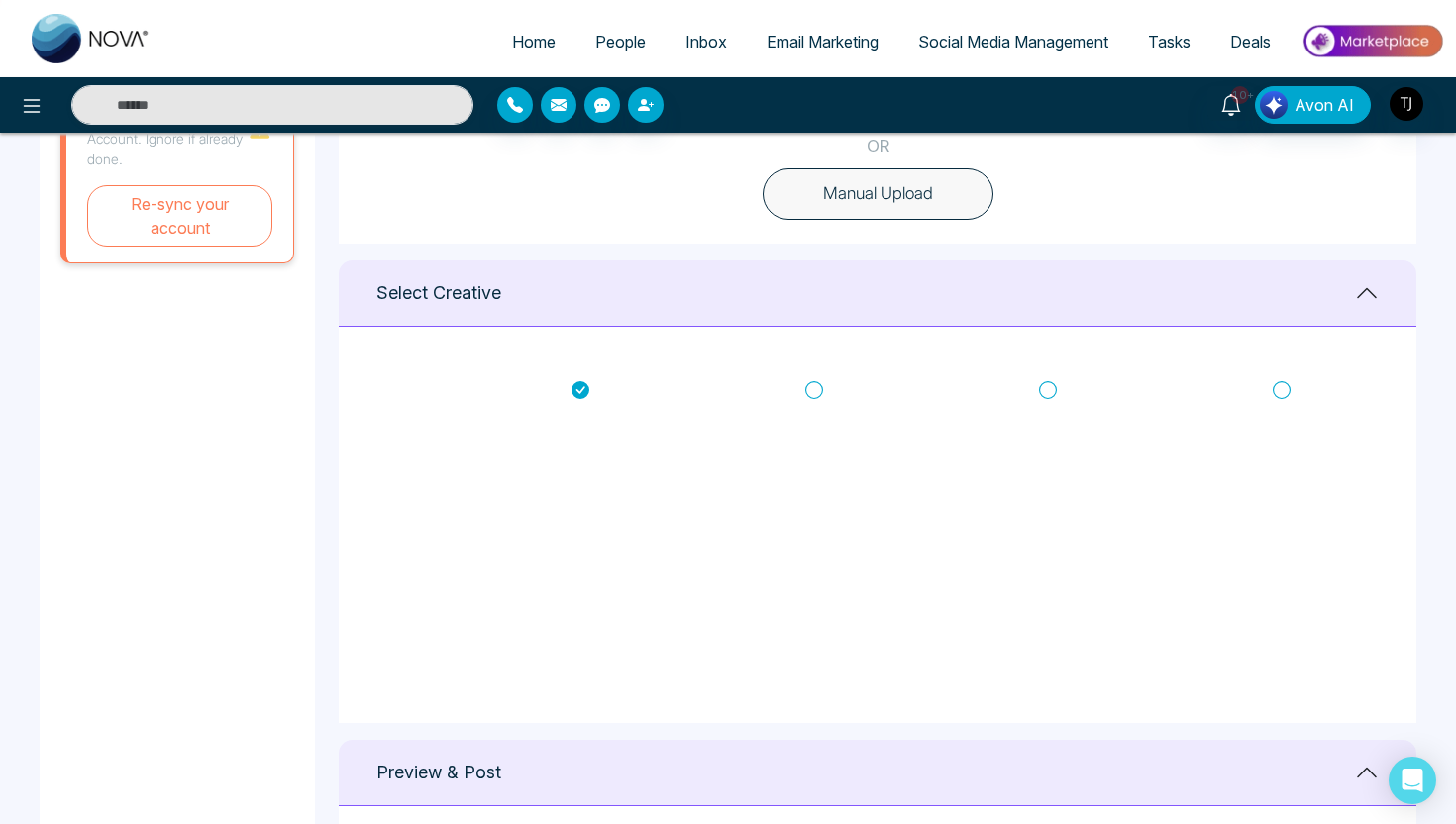 type on "**********" 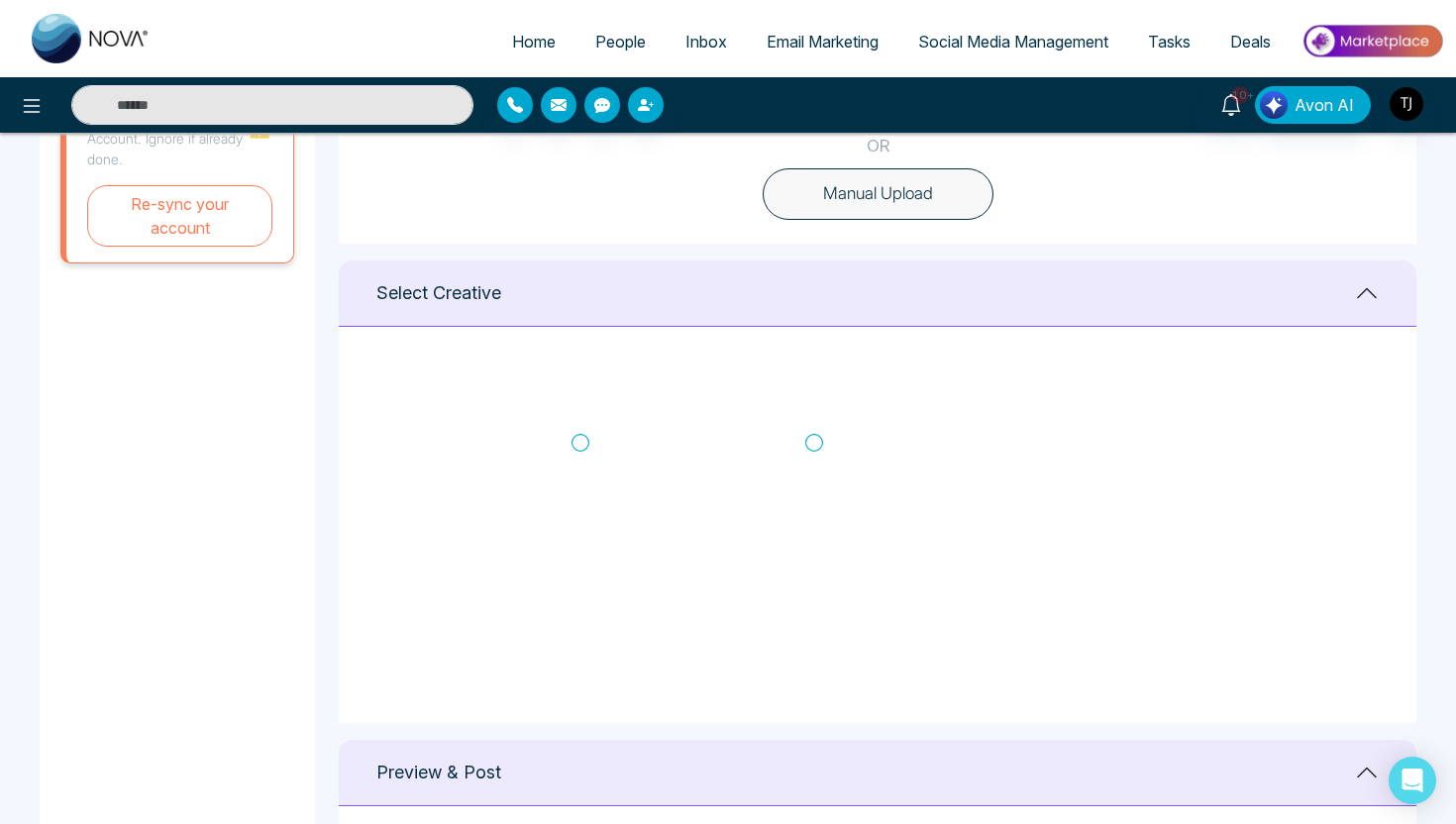 scroll, scrollTop: 481, scrollLeft: 0, axis: vertical 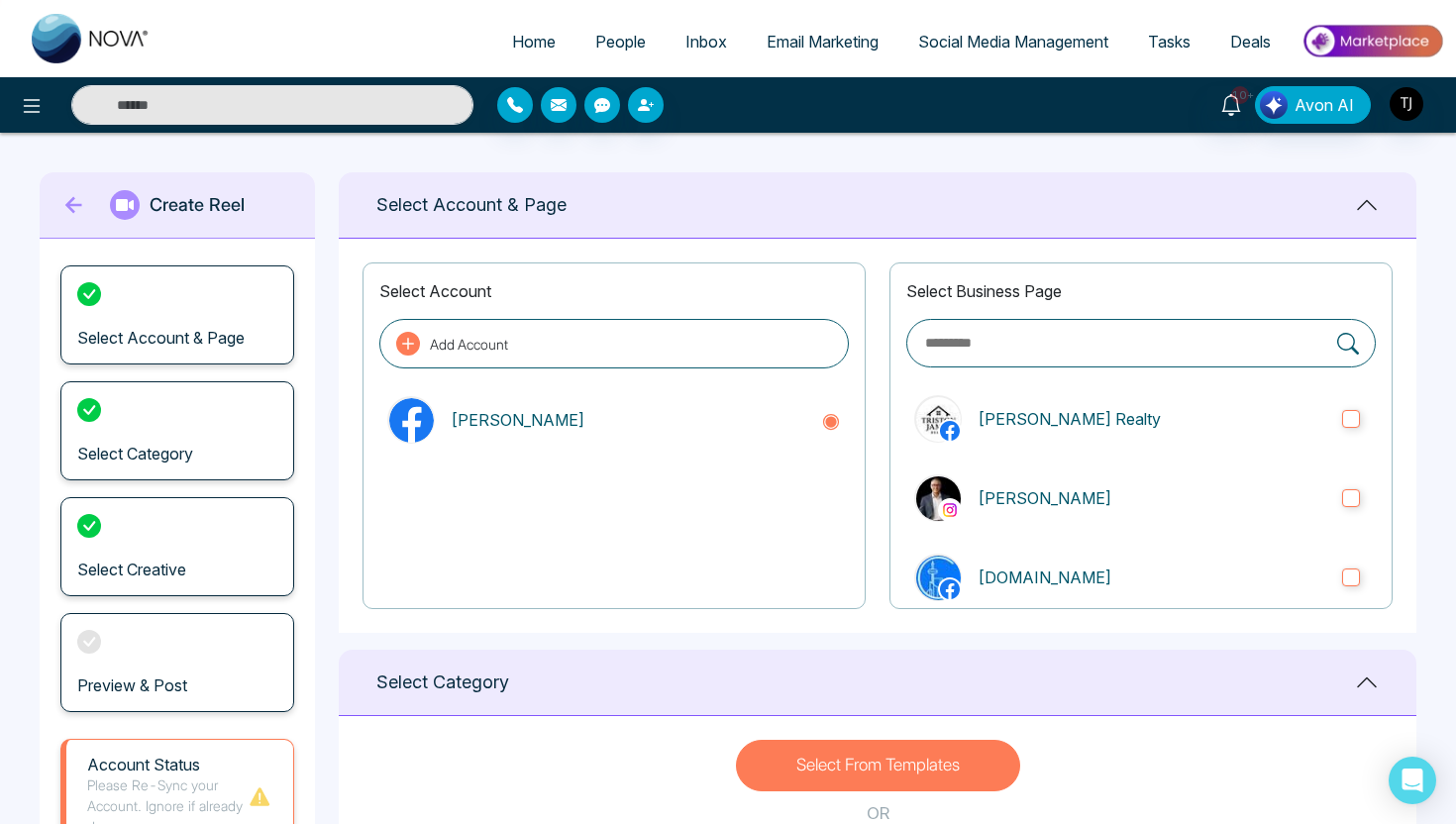 click 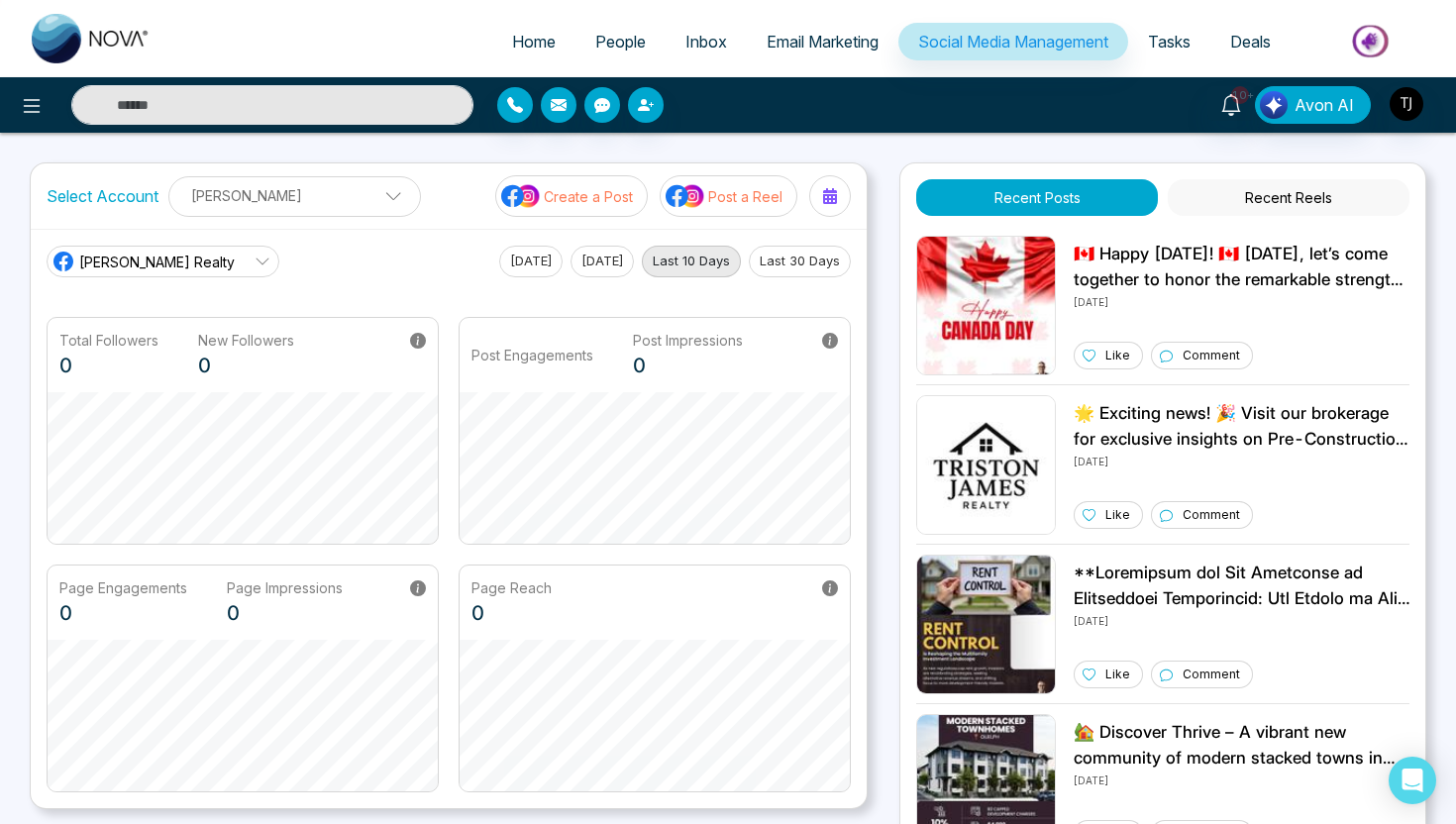 click on "People" at bounding box center [620, 42] 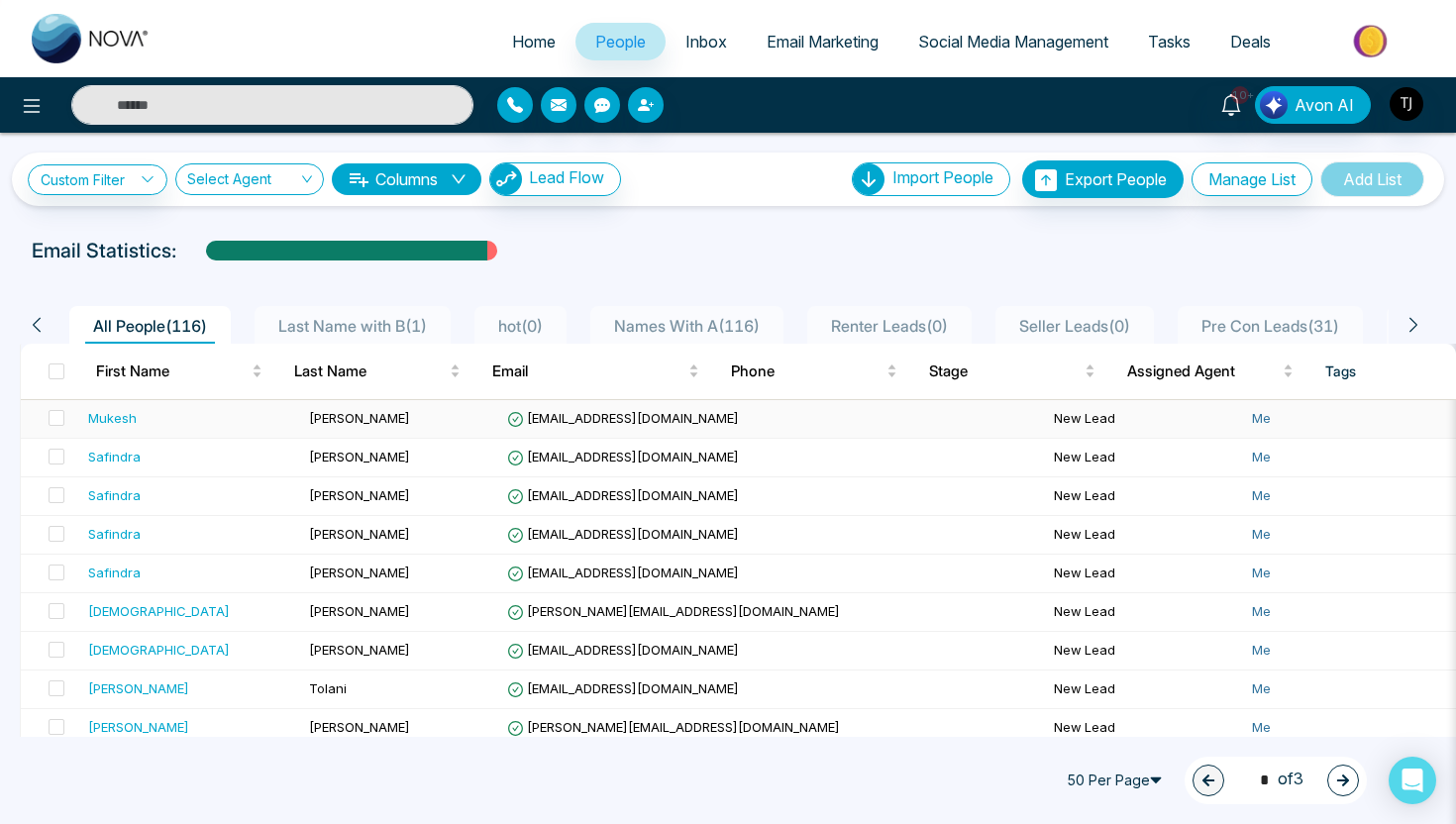 click on "Mukesh" at bounding box center (190, 418) 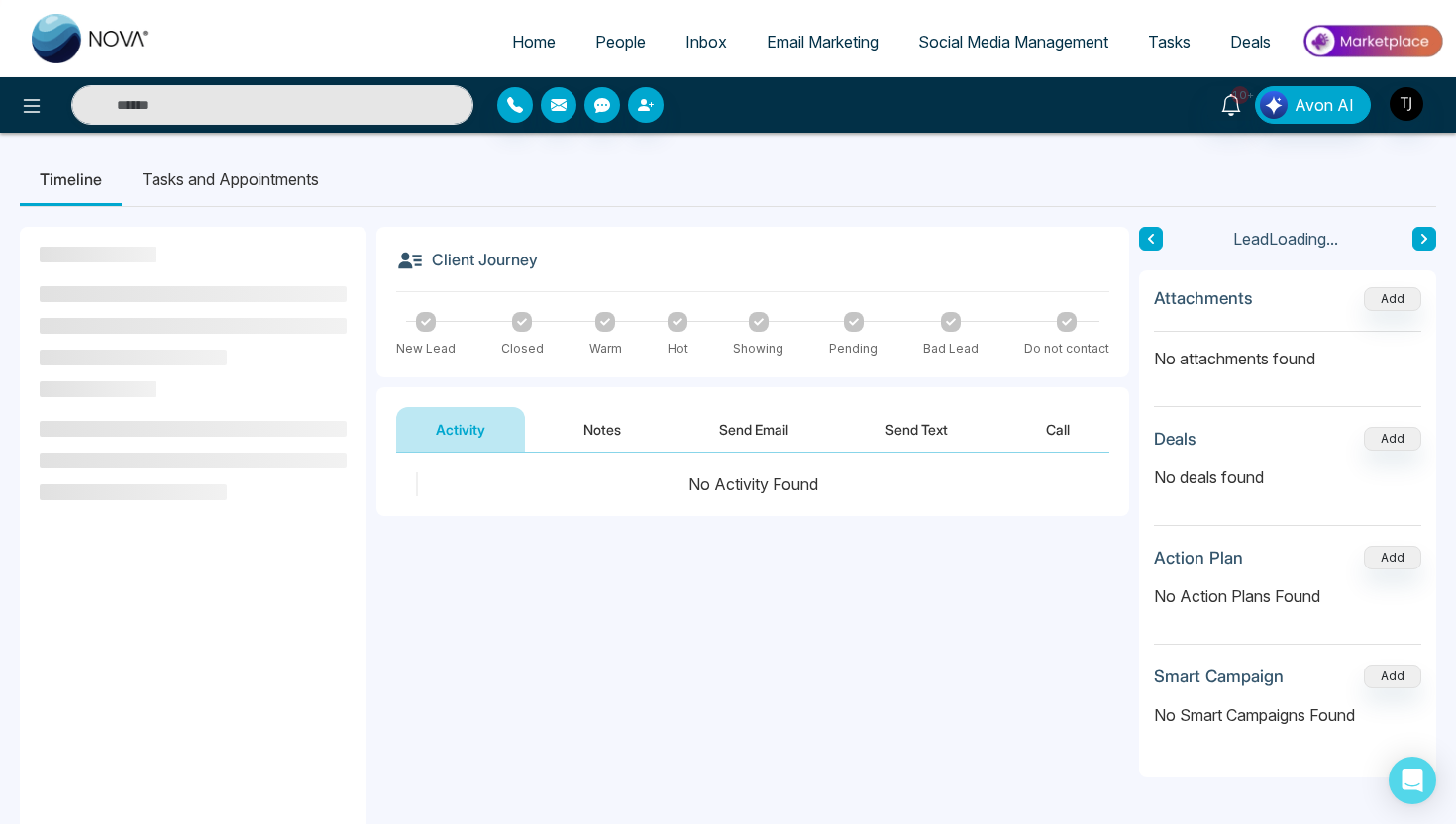 click on "Send Email" at bounding box center [754, 429] 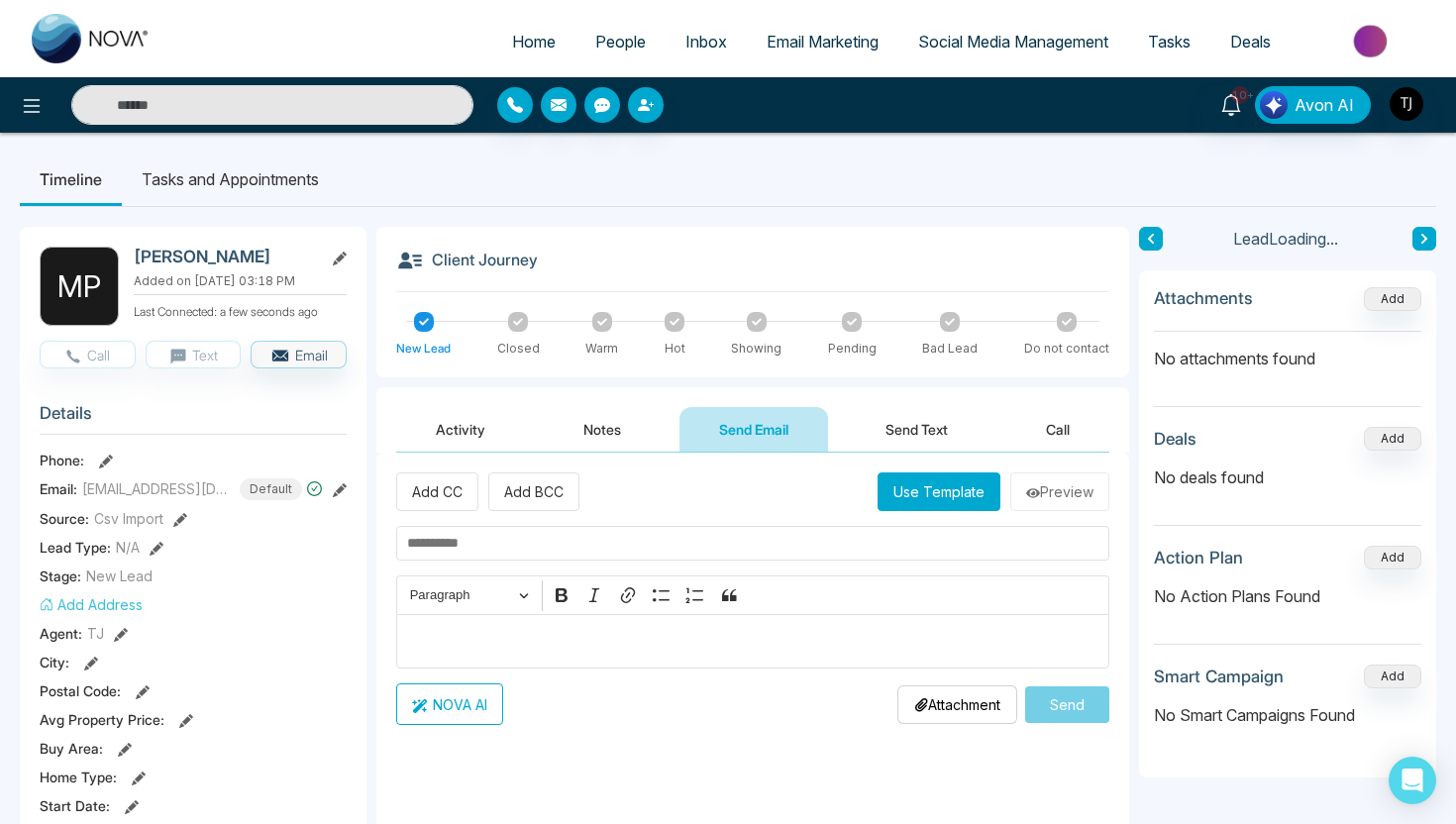 click on "NOVA AI" at bounding box center (450, 704) 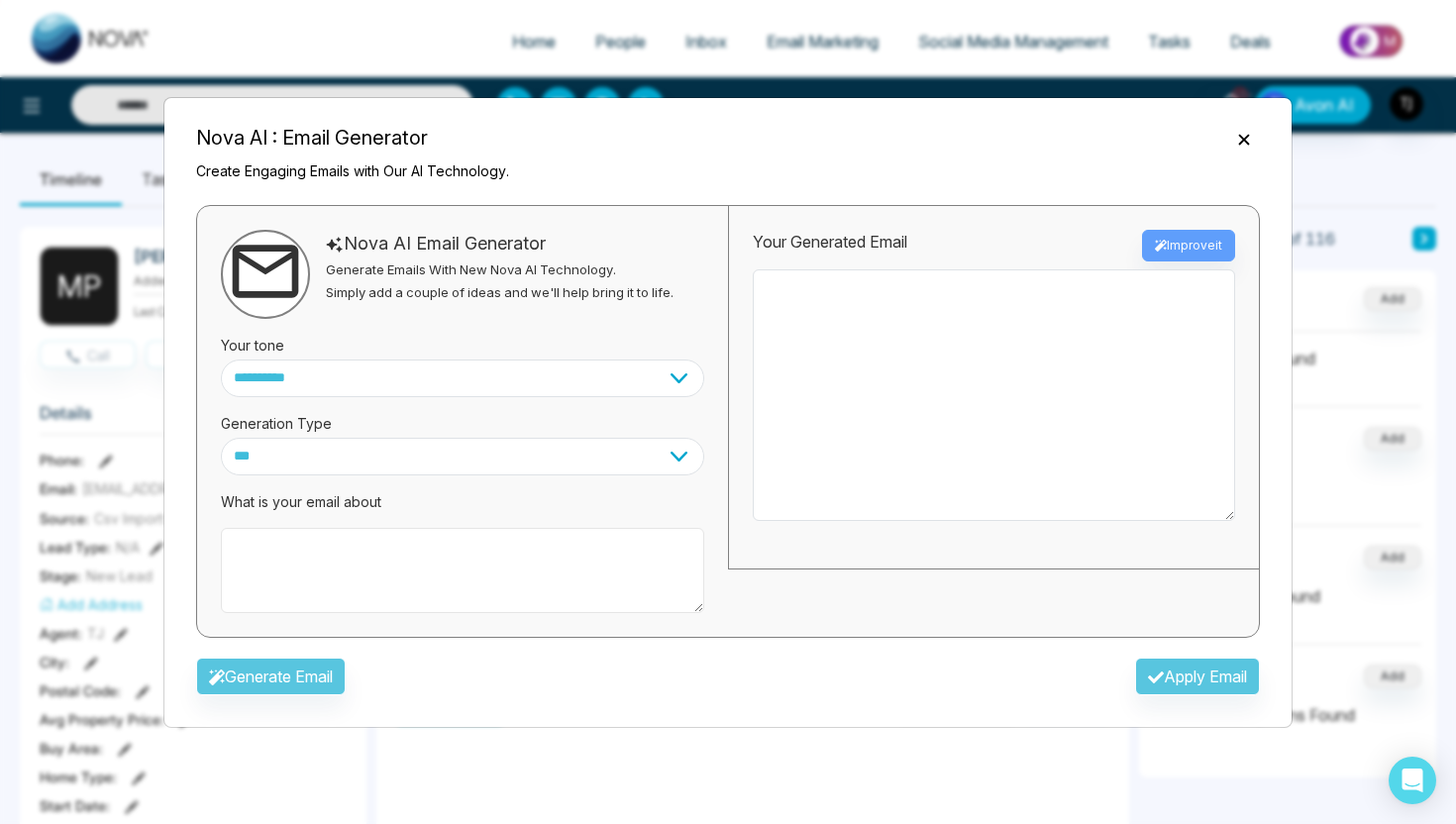 click at bounding box center (463, 570) 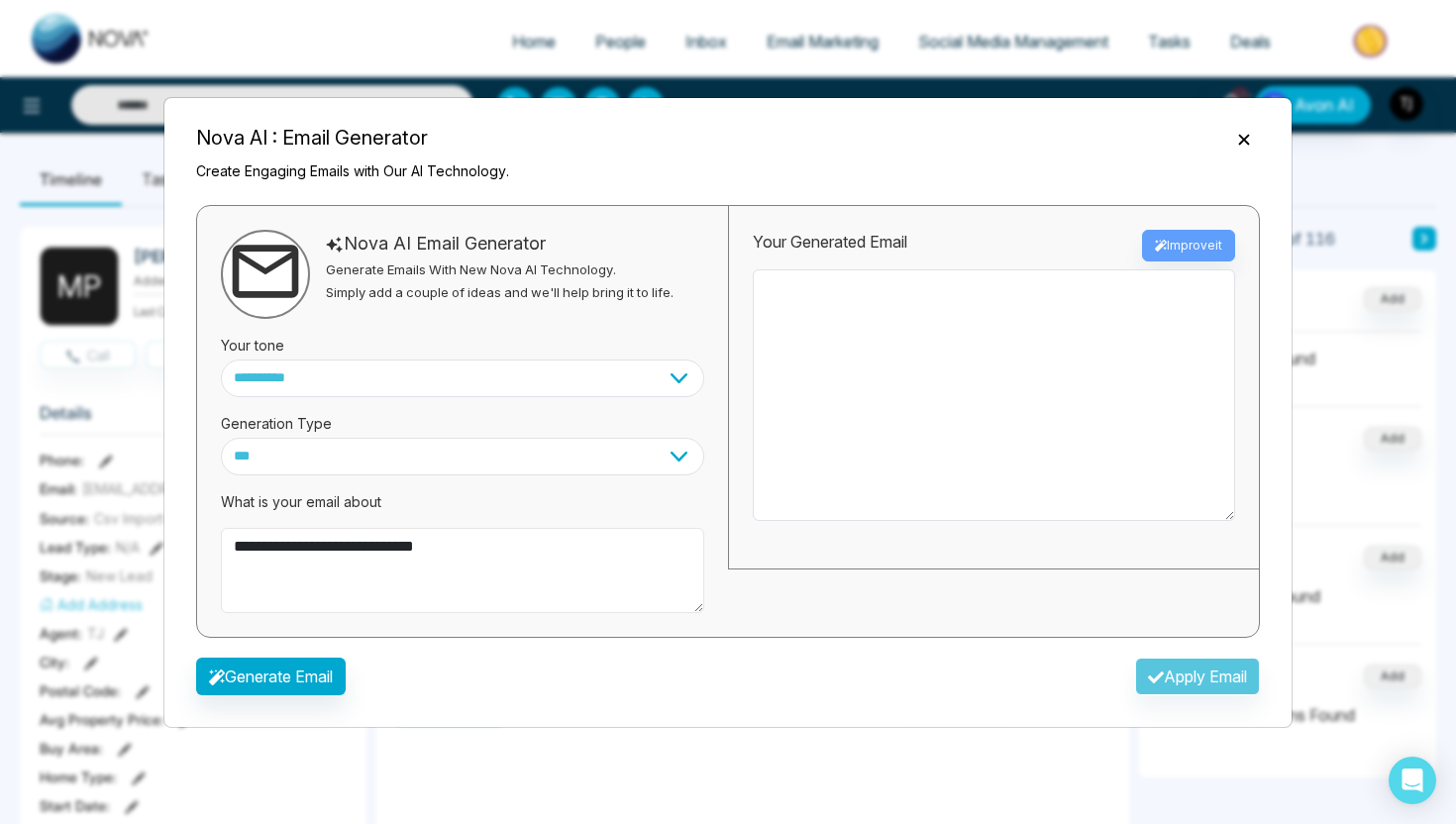 type on "**********" 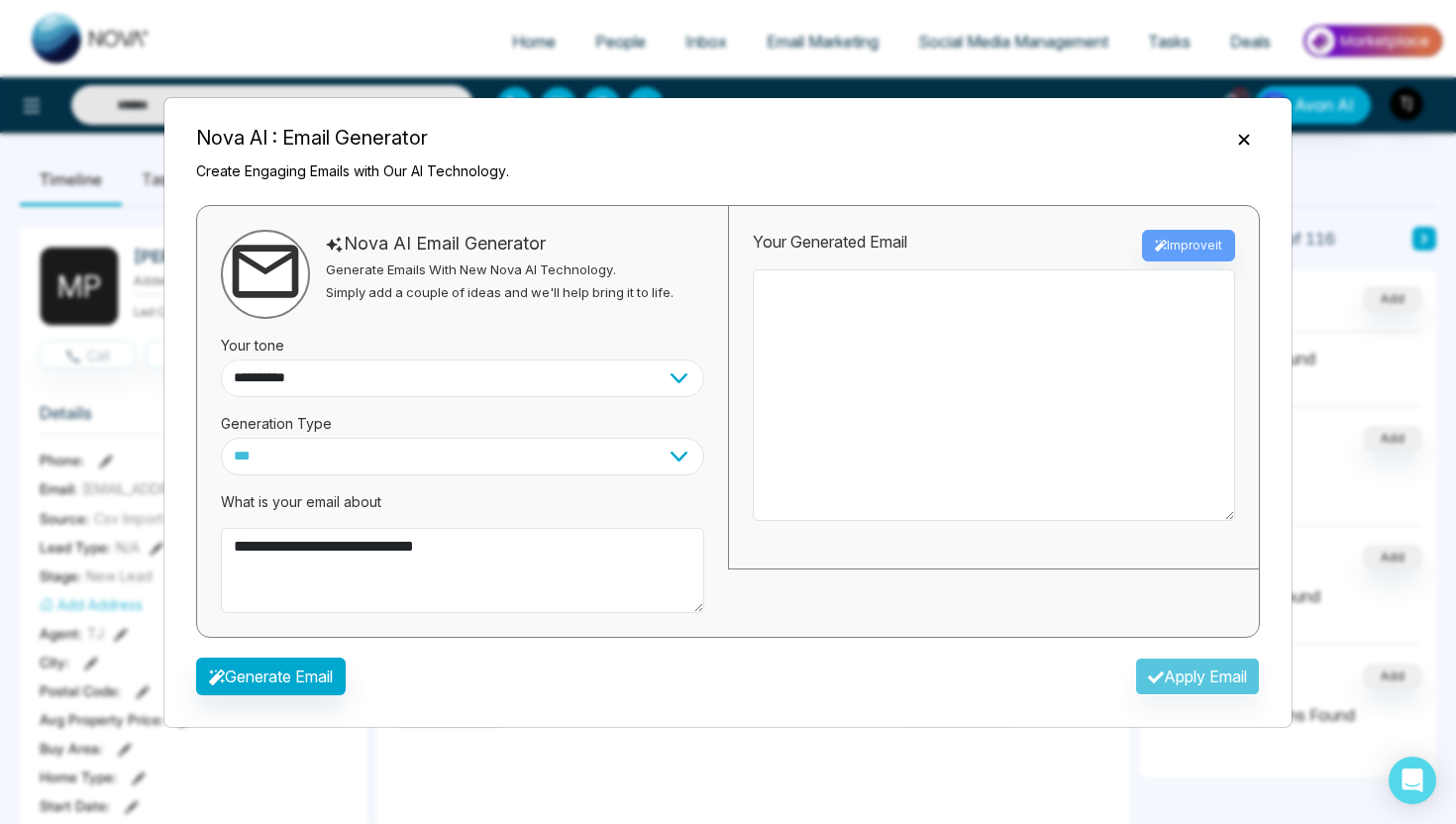 click on "**********" at bounding box center (463, 378) 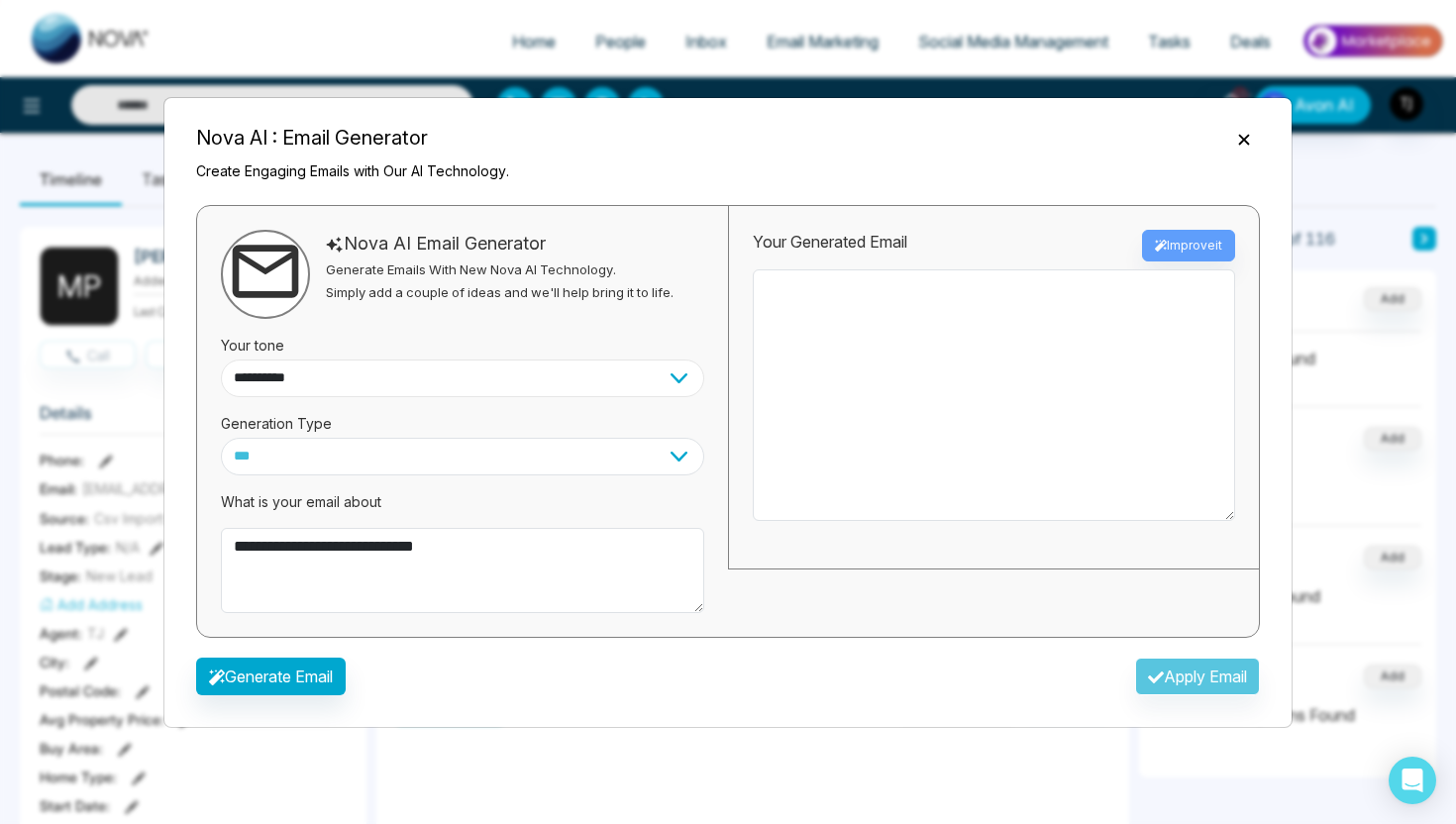 select on "******" 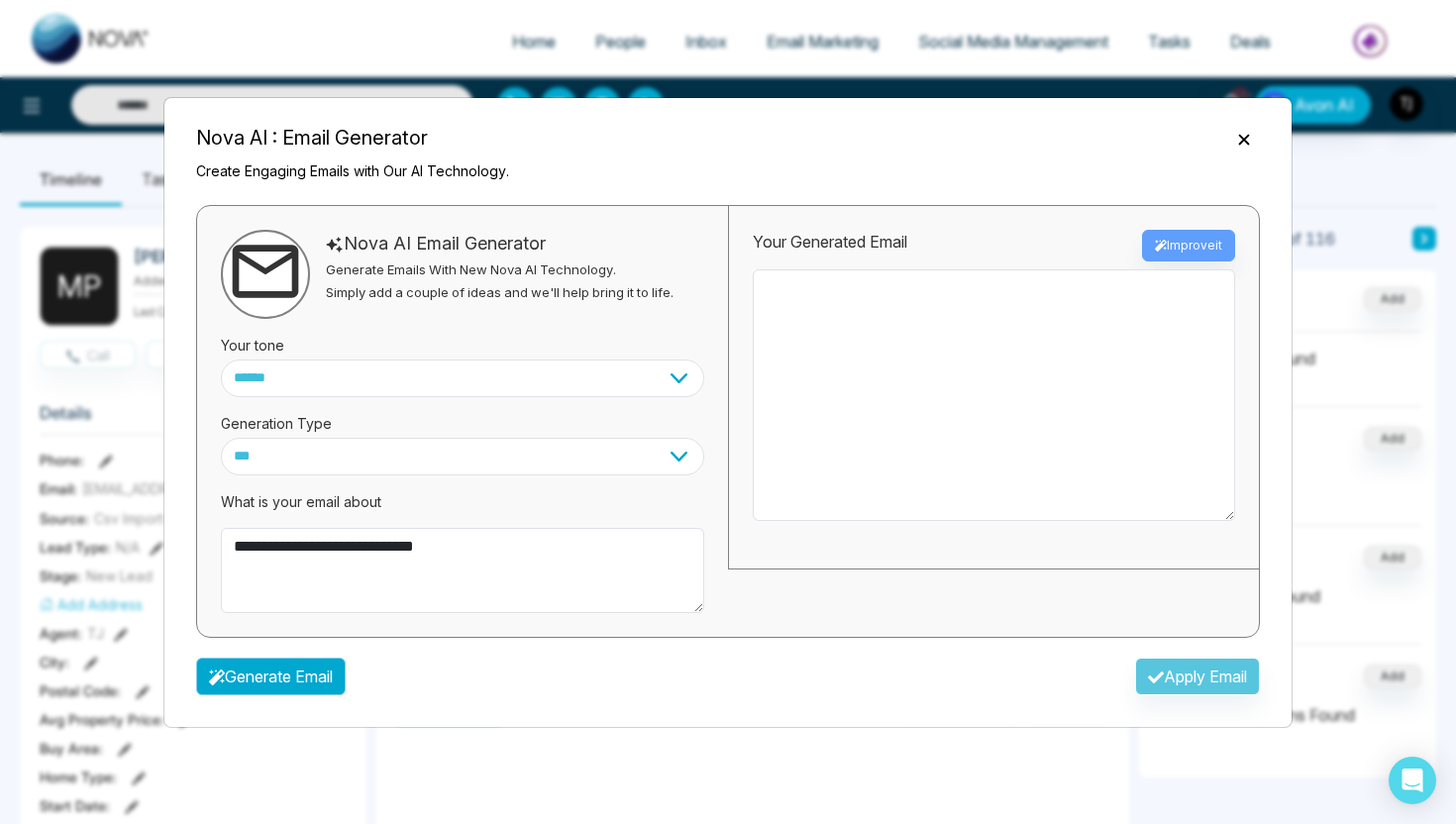 click on "Generate Email" at bounding box center [270, 676] 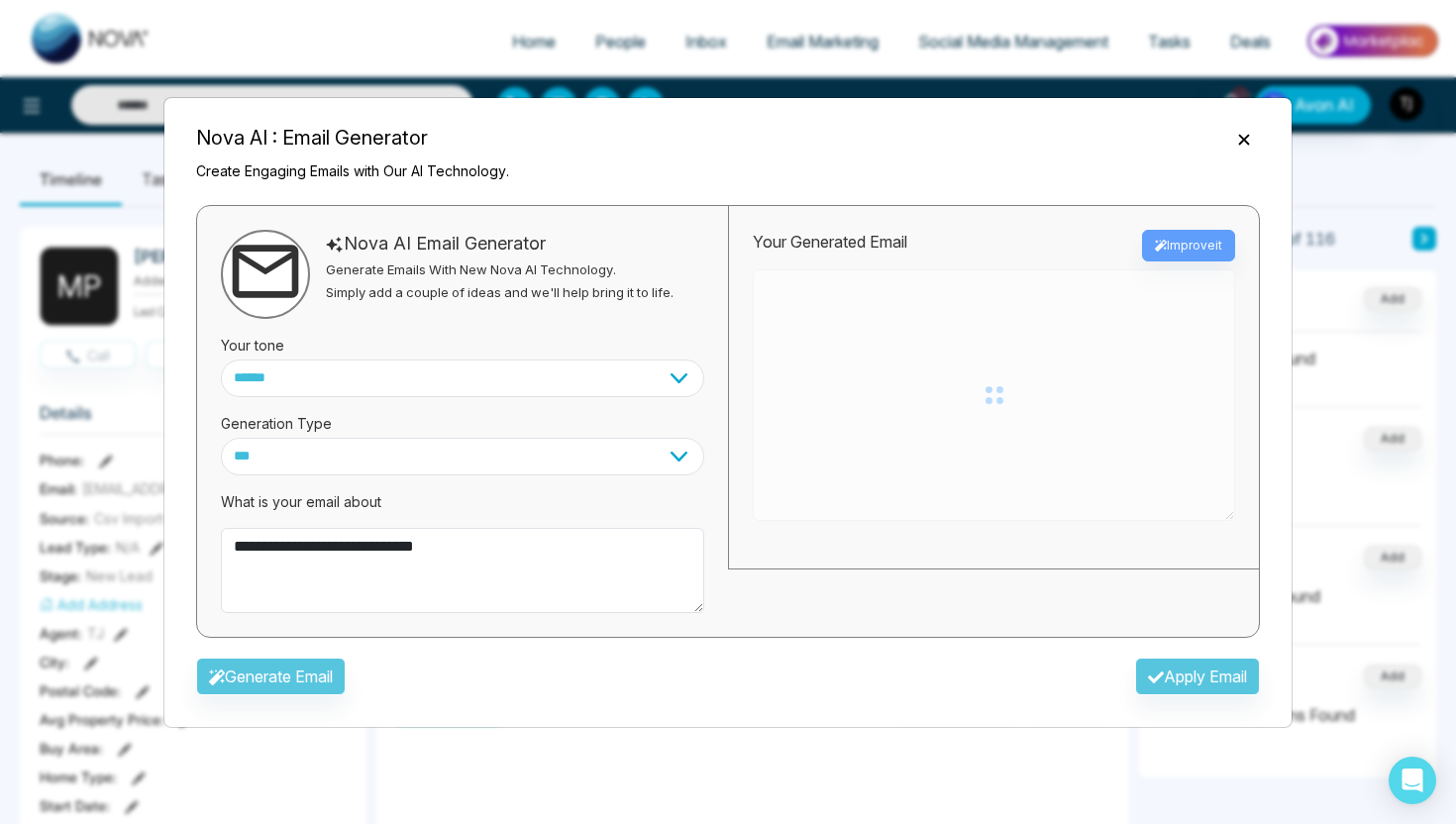 type on "**********" 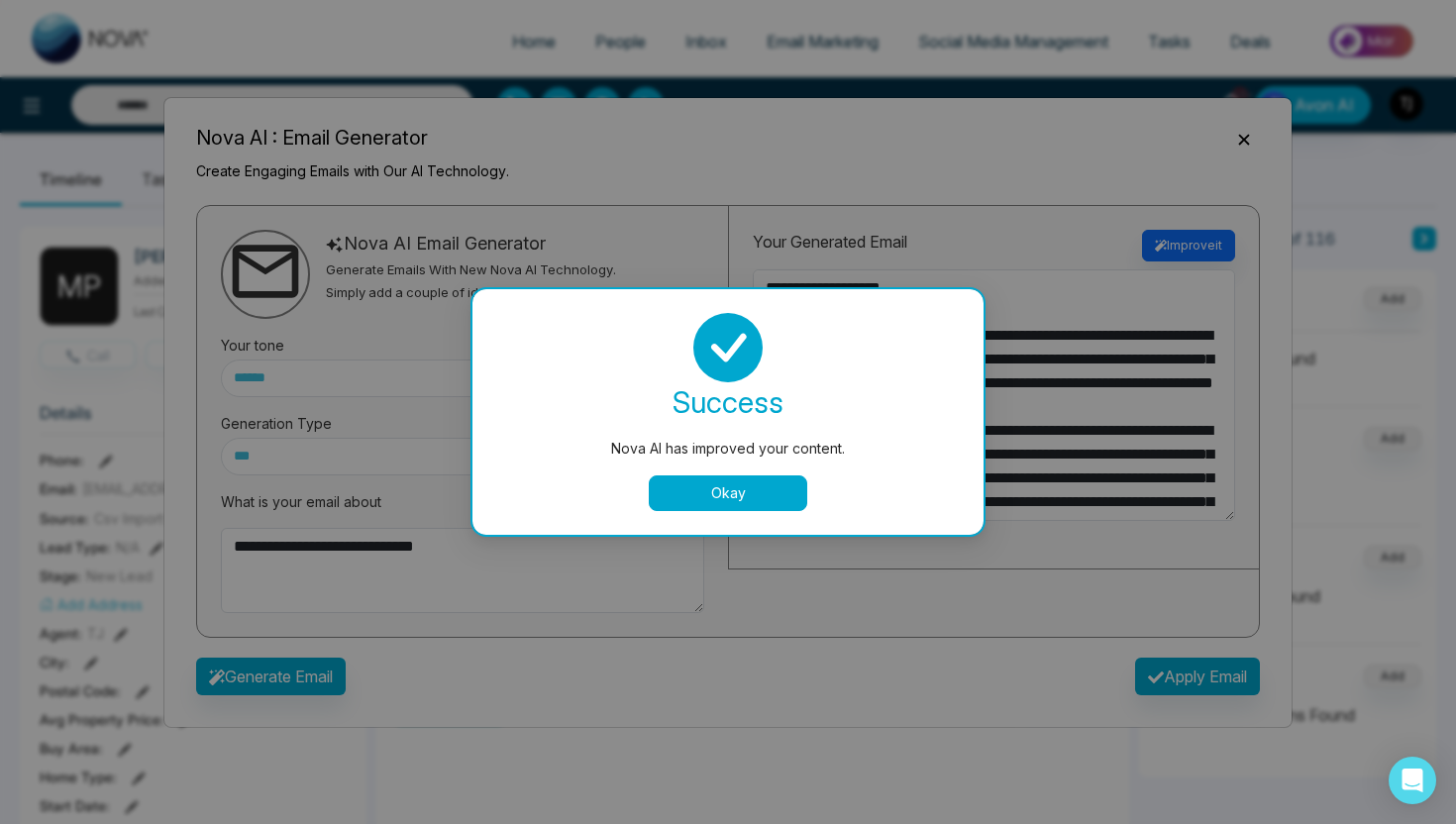 click on "Okay" at bounding box center [728, 493] 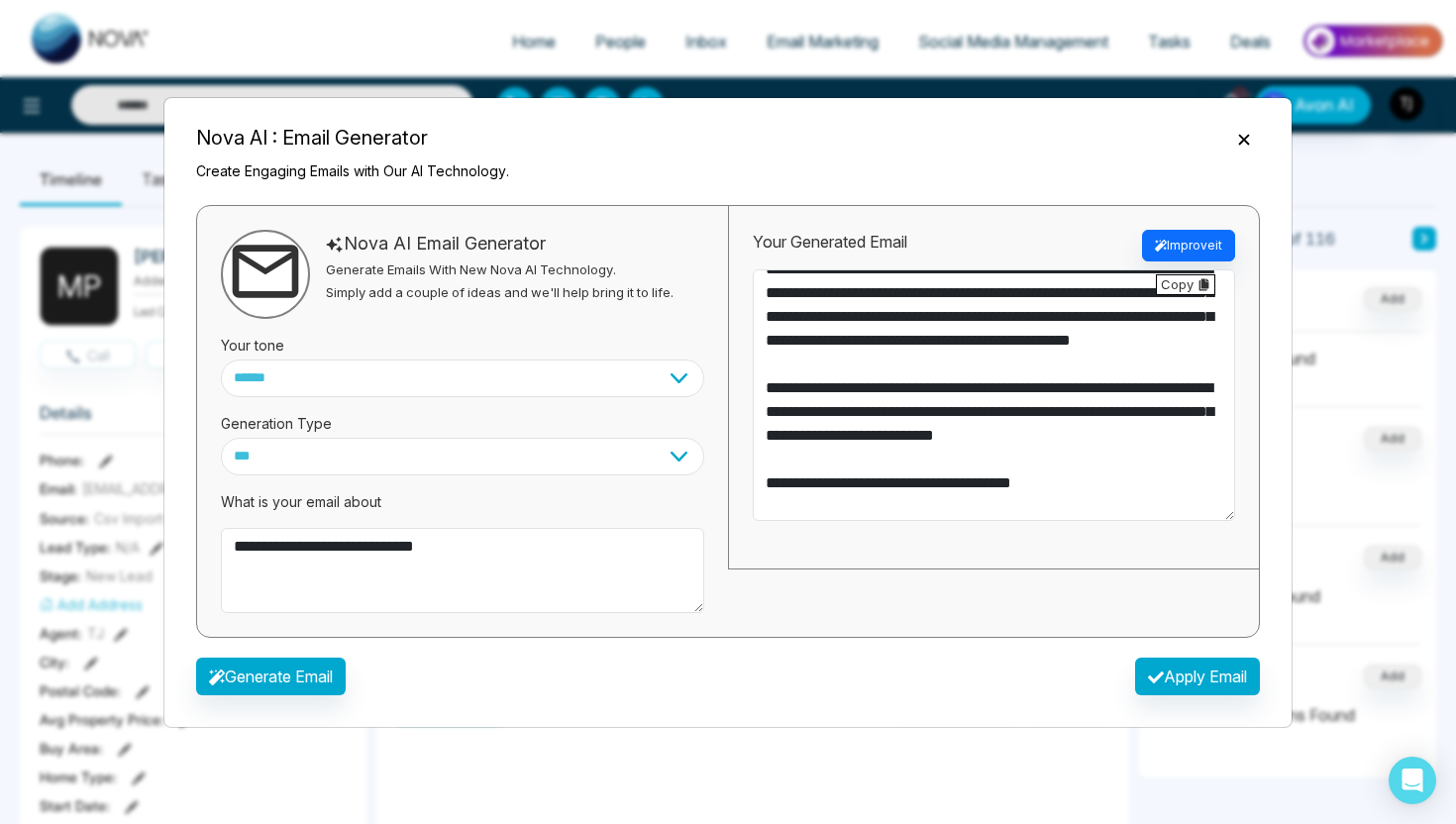 scroll, scrollTop: 475, scrollLeft: 0, axis: vertical 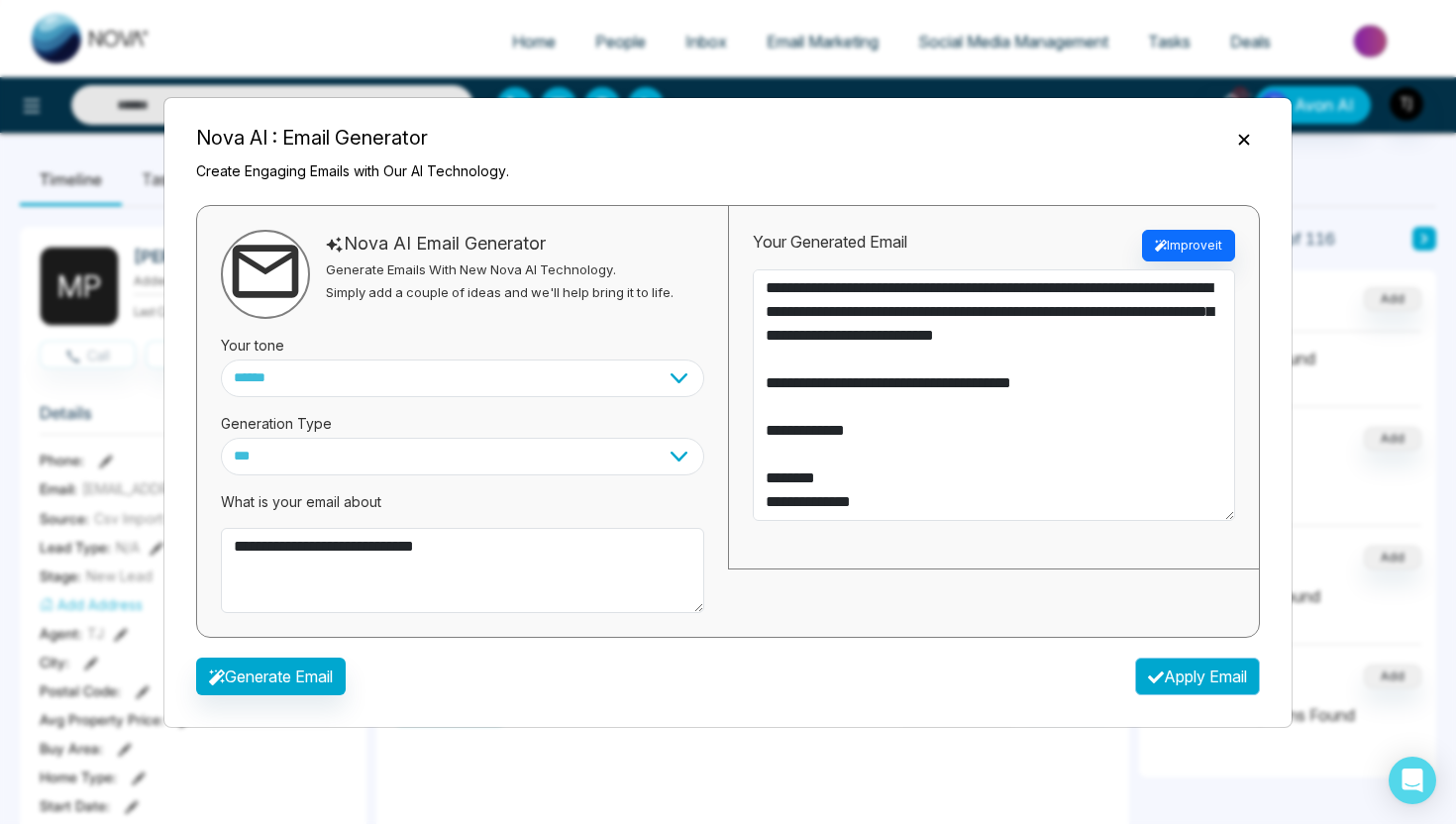 click on "Apply Email" at bounding box center [1197, 676] 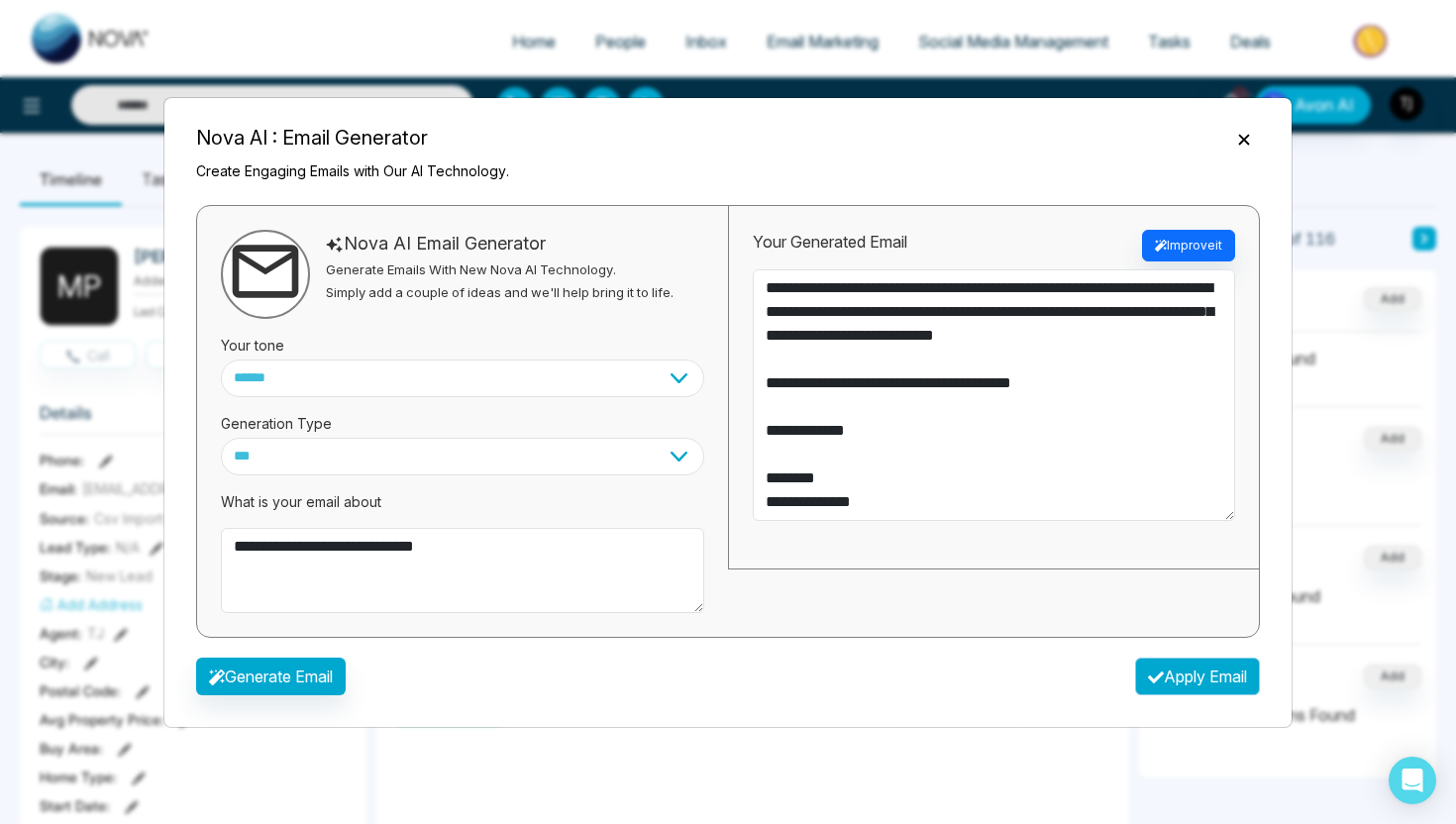 type on "**********" 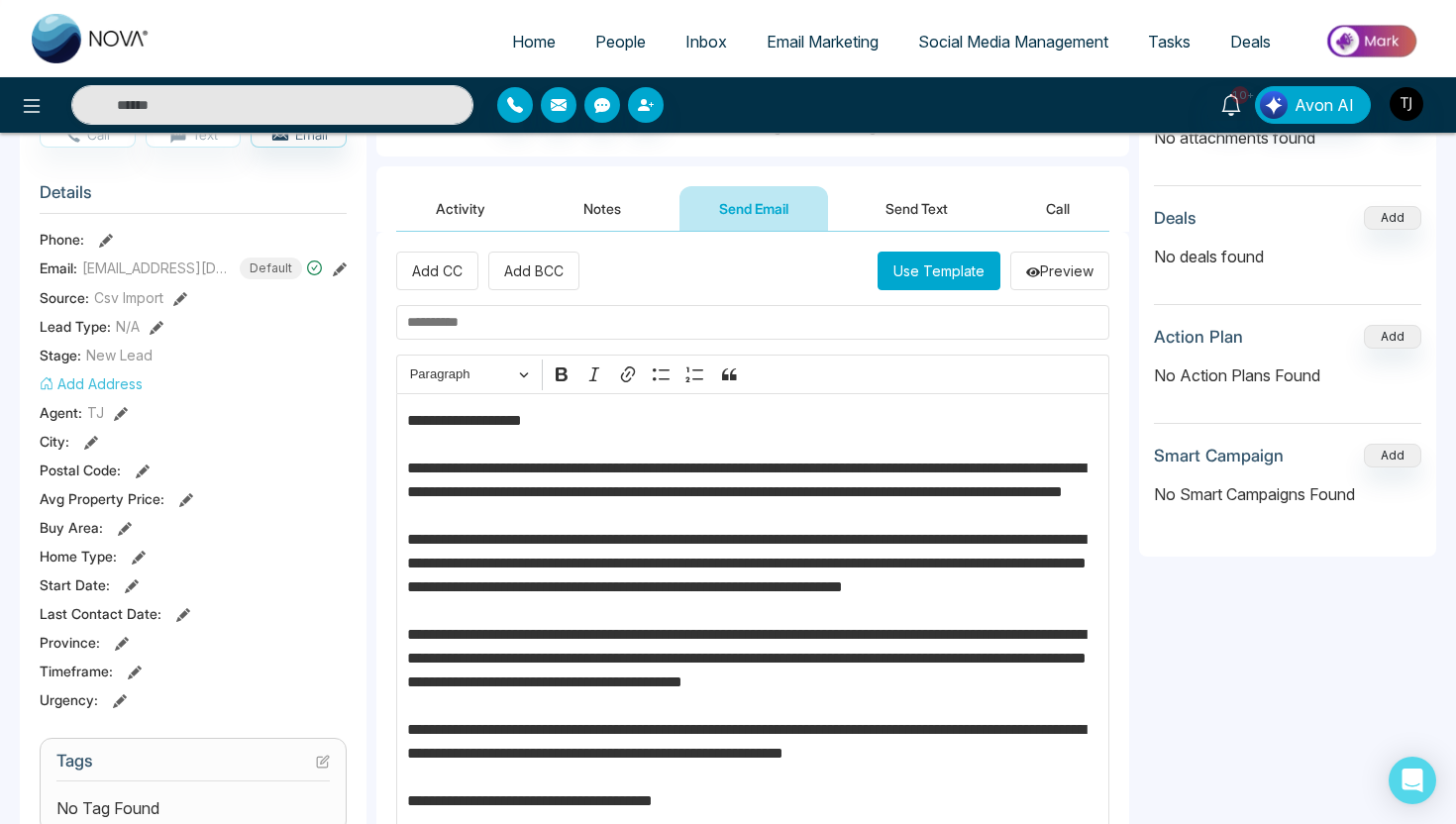 scroll, scrollTop: 220, scrollLeft: 0, axis: vertical 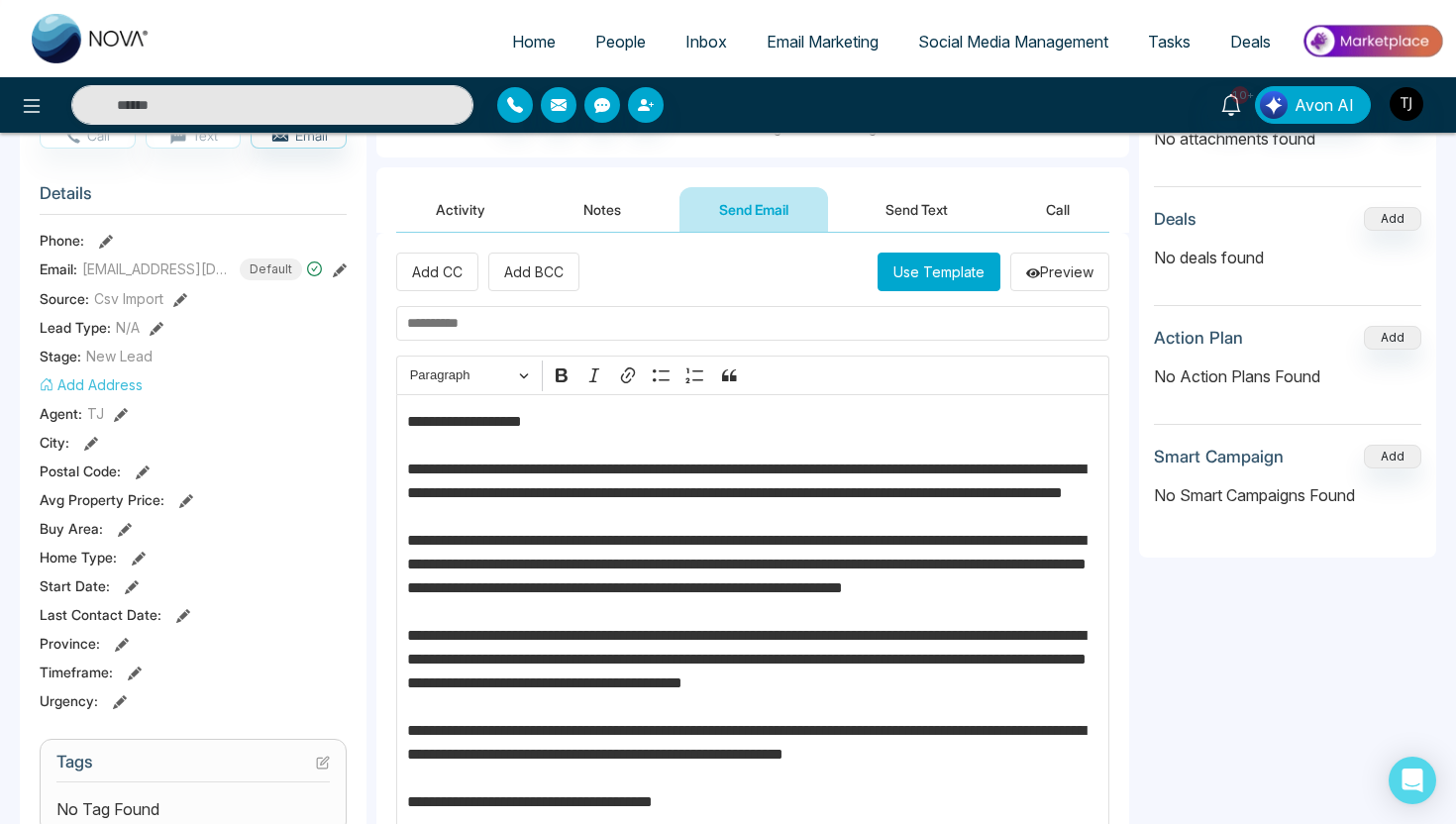 click on "Send Text" at bounding box center [916, 209] 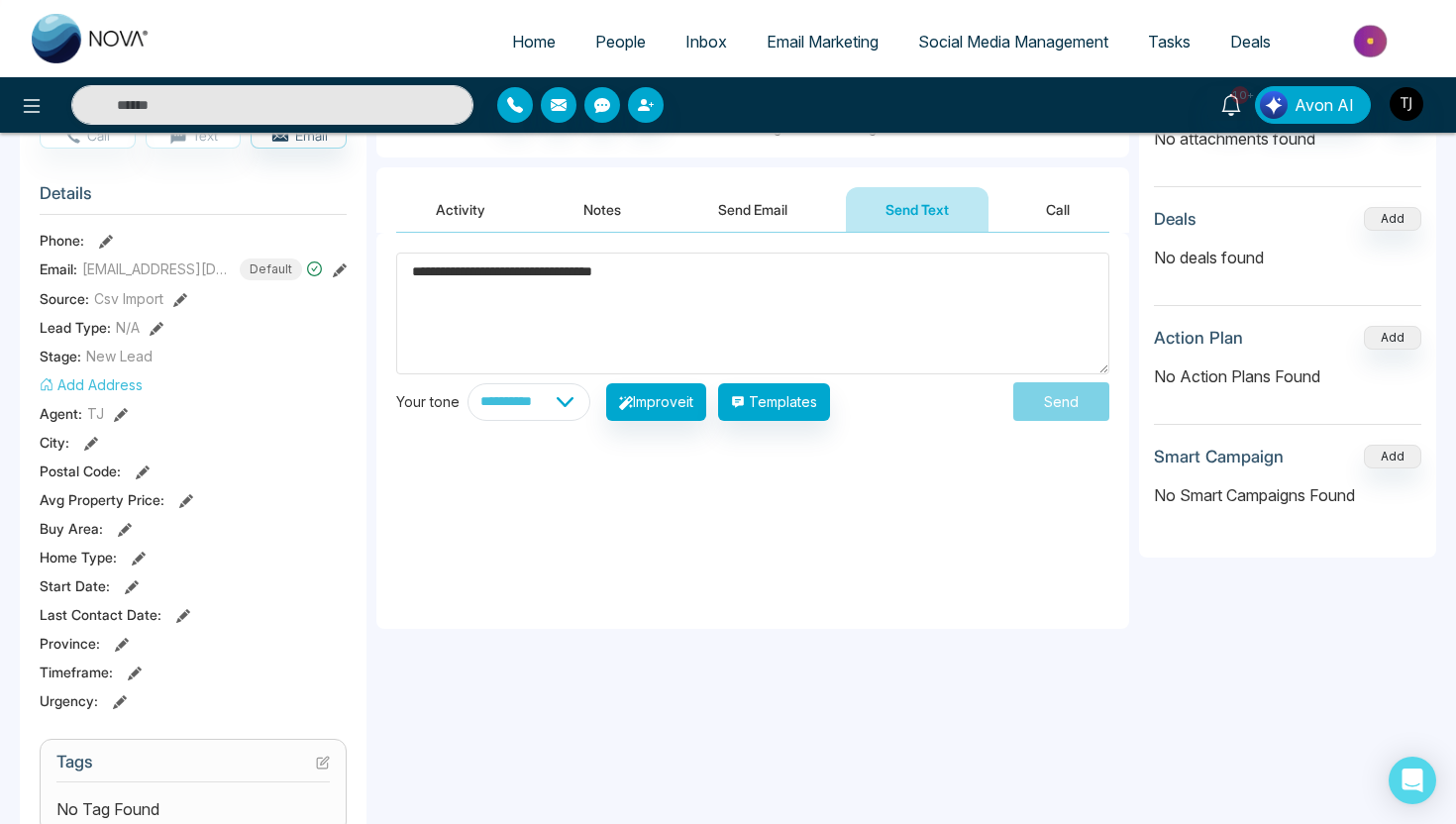 type on "**********" 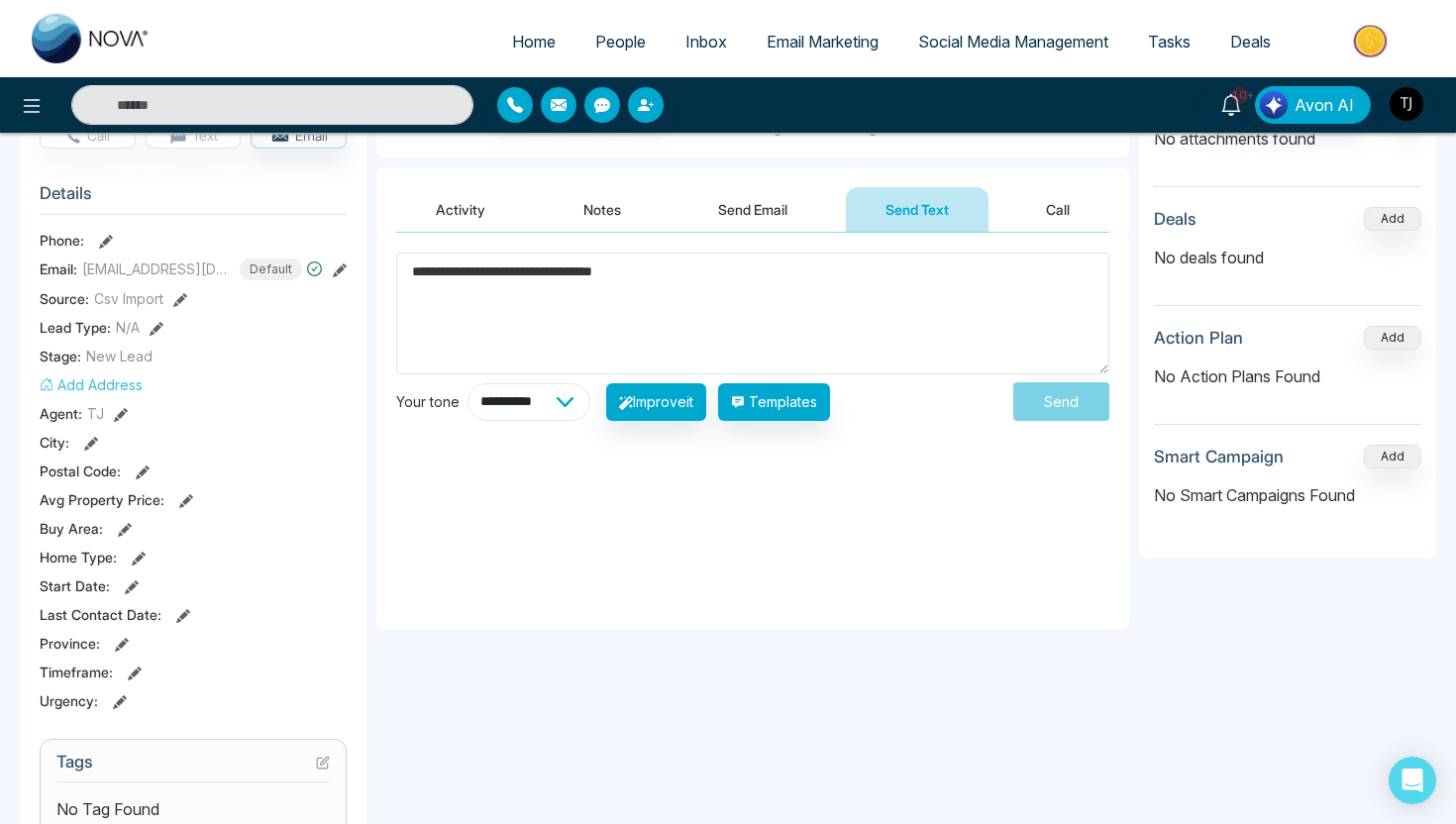 click on "**********" at bounding box center [529, 402] 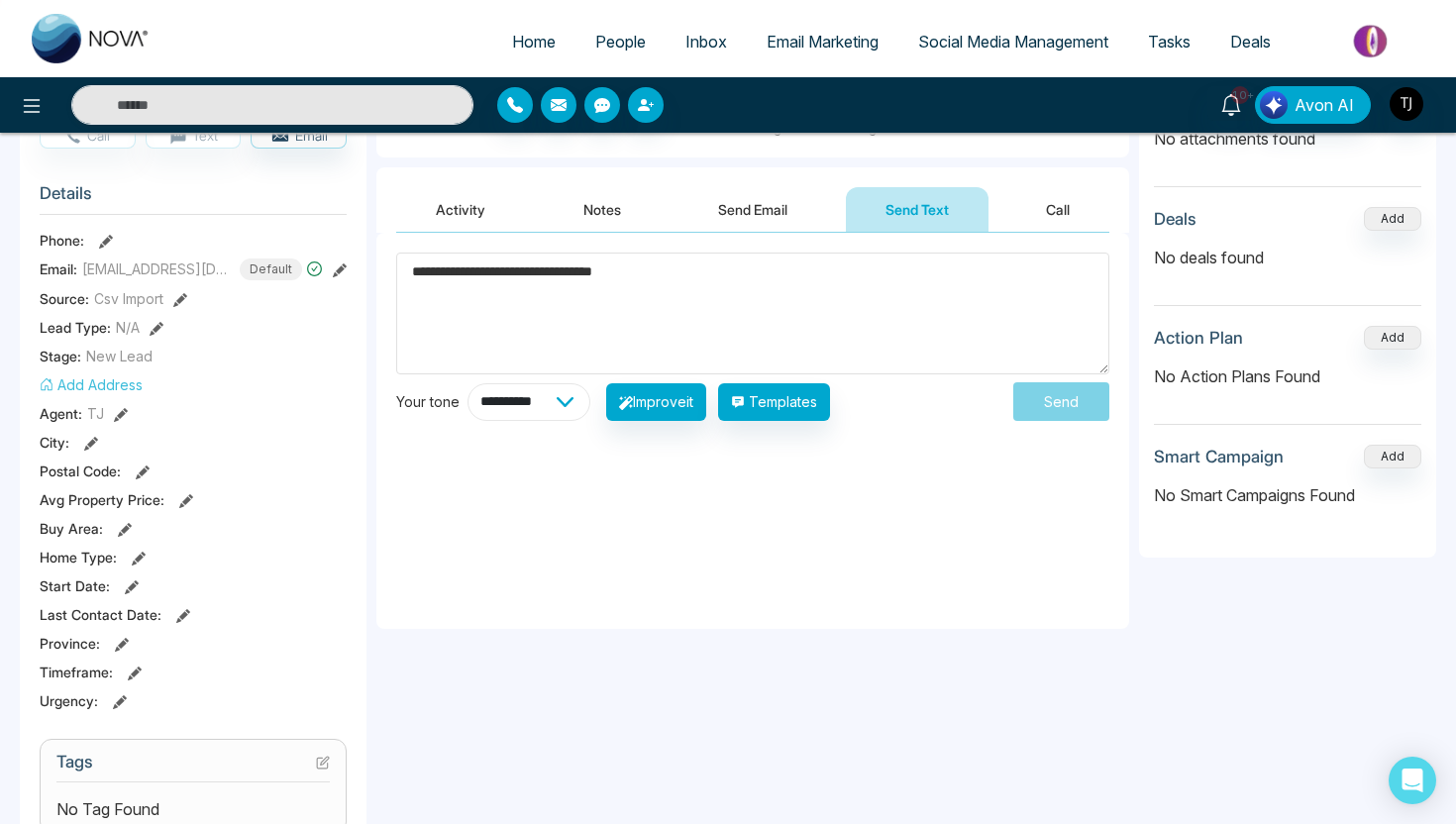 select on "**********" 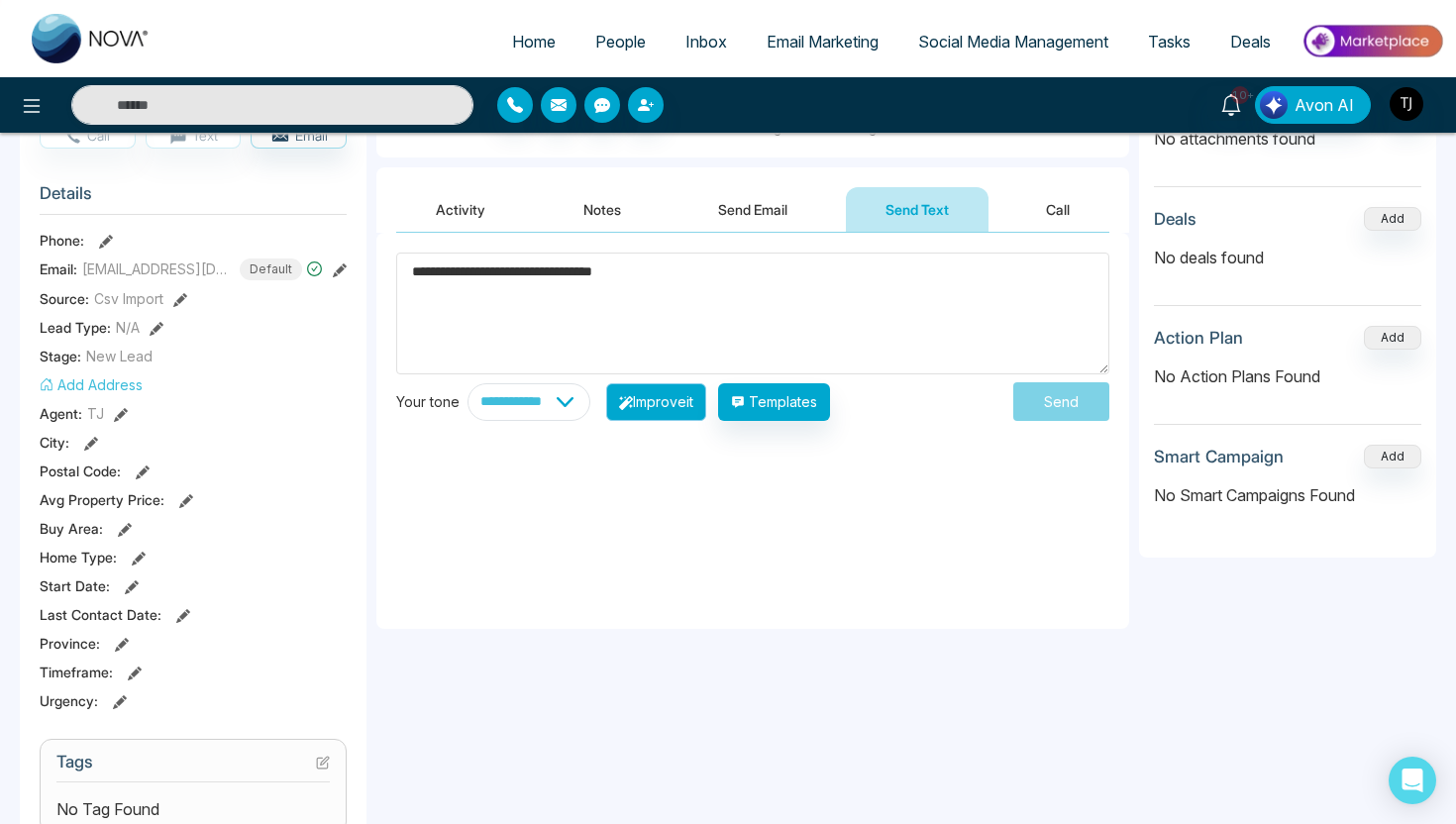 click on "Improve  it" at bounding box center [656, 402] 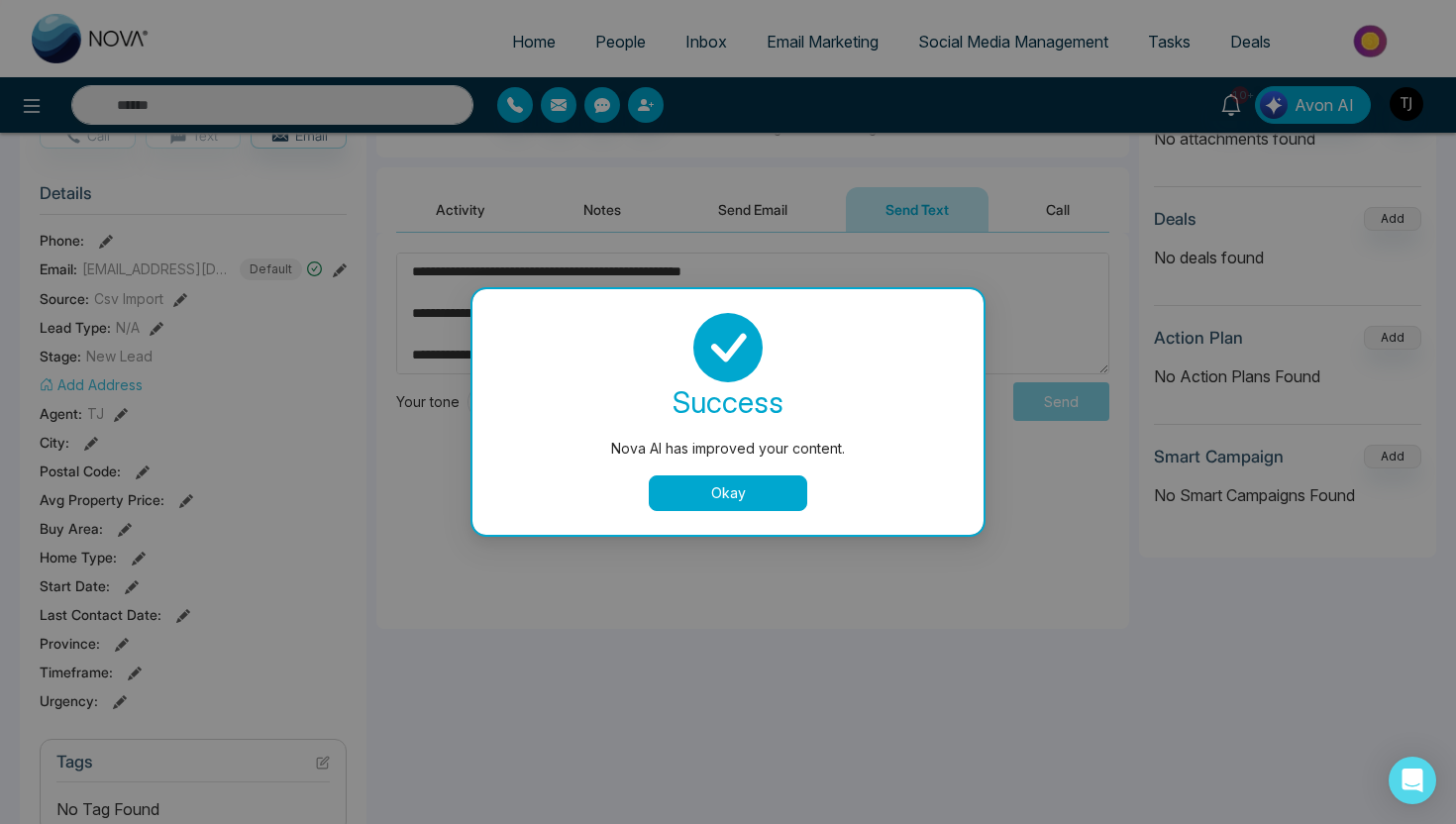click on "Okay" at bounding box center (728, 493) 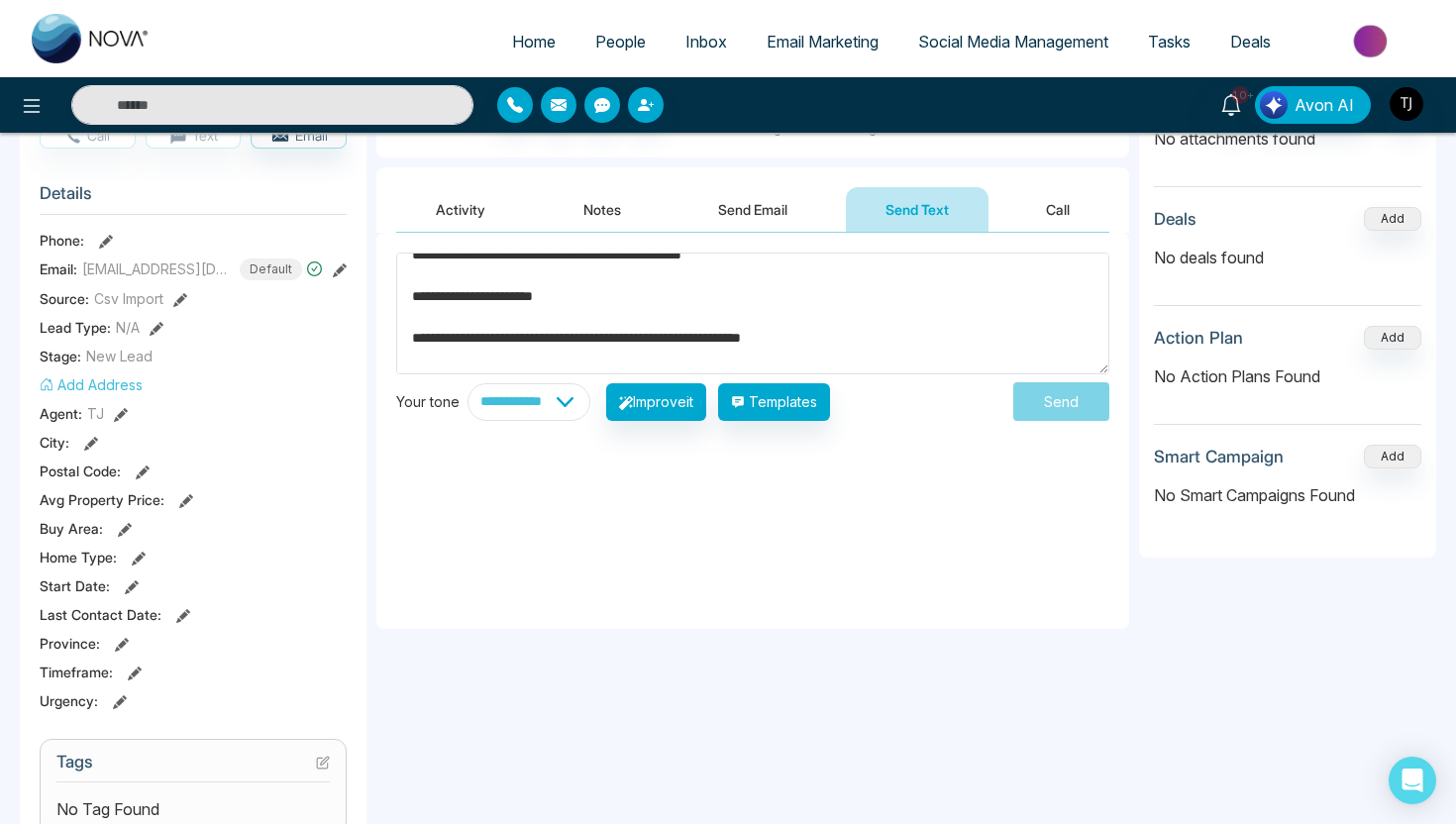 scroll, scrollTop: 0, scrollLeft: 0, axis: both 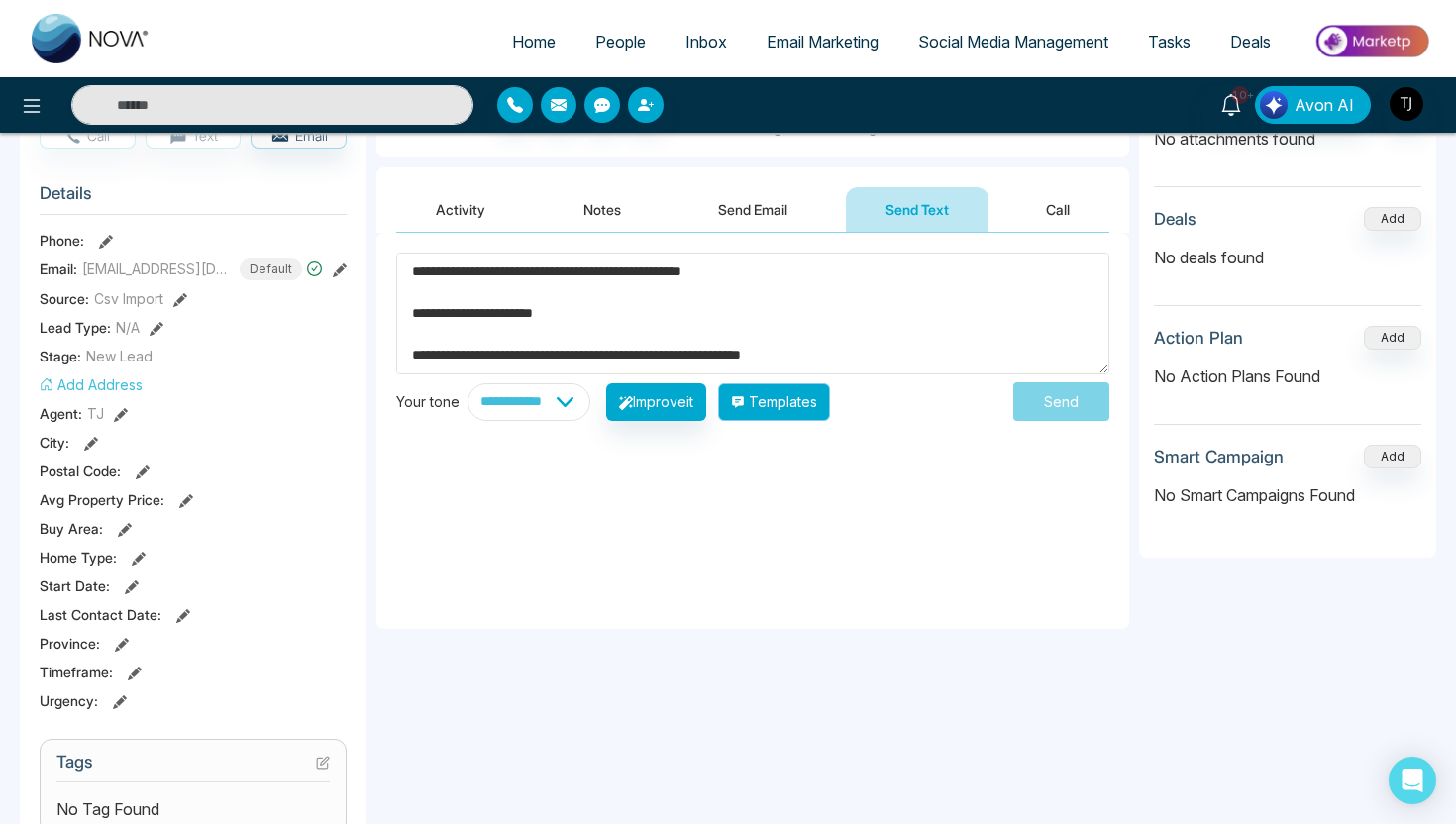 click on "Templates" at bounding box center (774, 402) 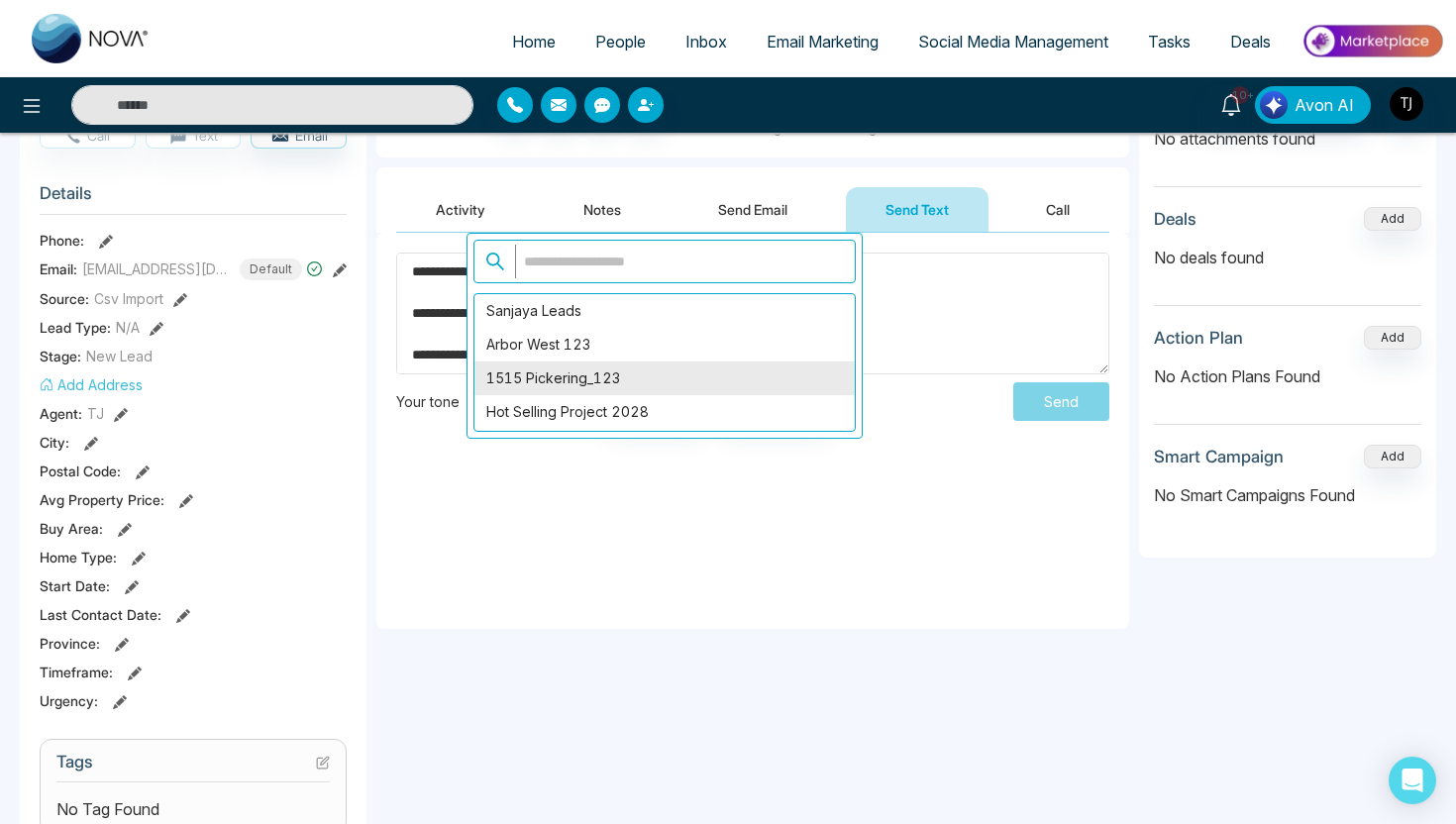 scroll, scrollTop: 204, scrollLeft: 0, axis: vertical 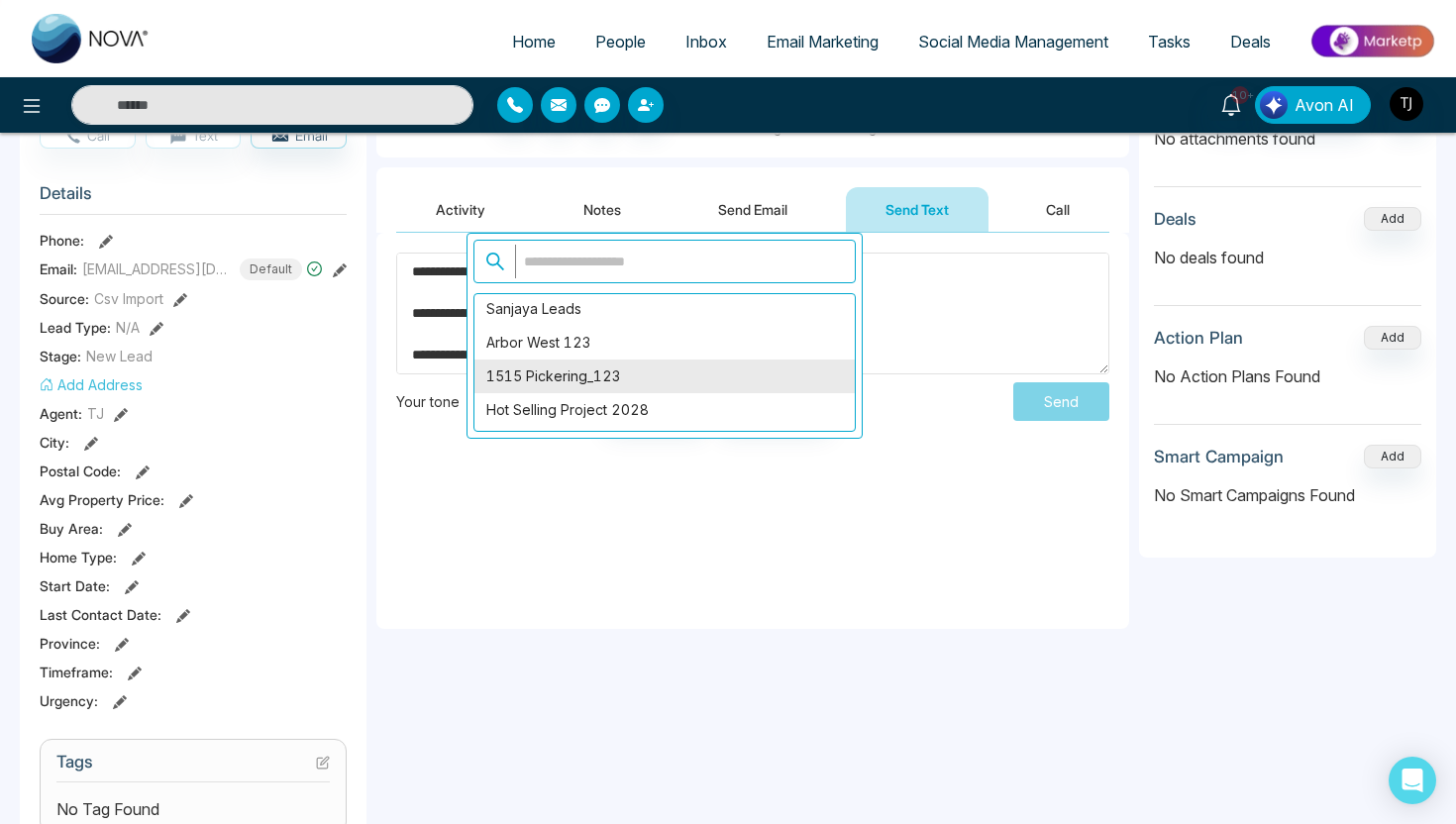 click on "1515 Pickering_123" at bounding box center (665, 376) 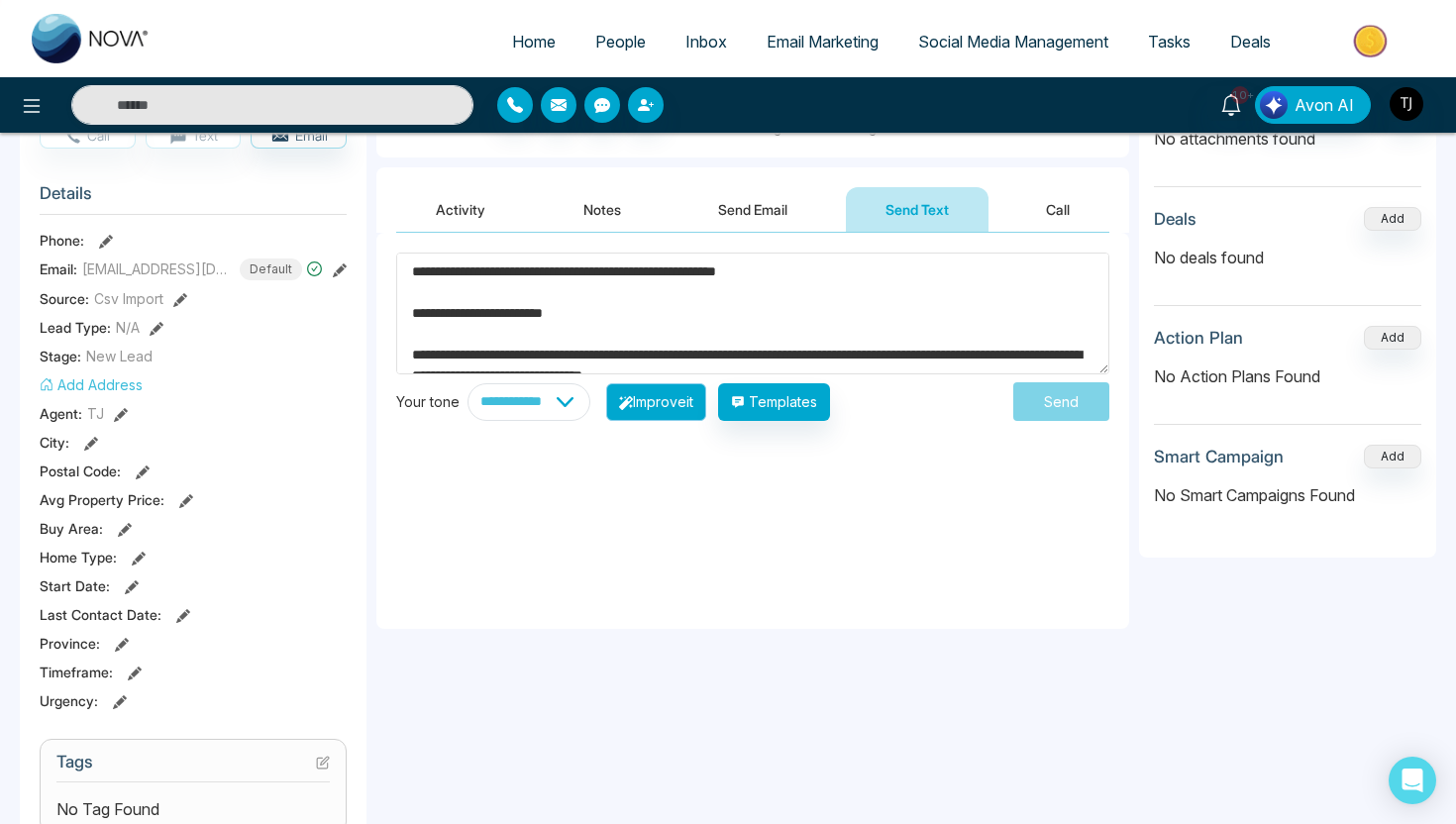 click on "Improve  it" at bounding box center (656, 402) 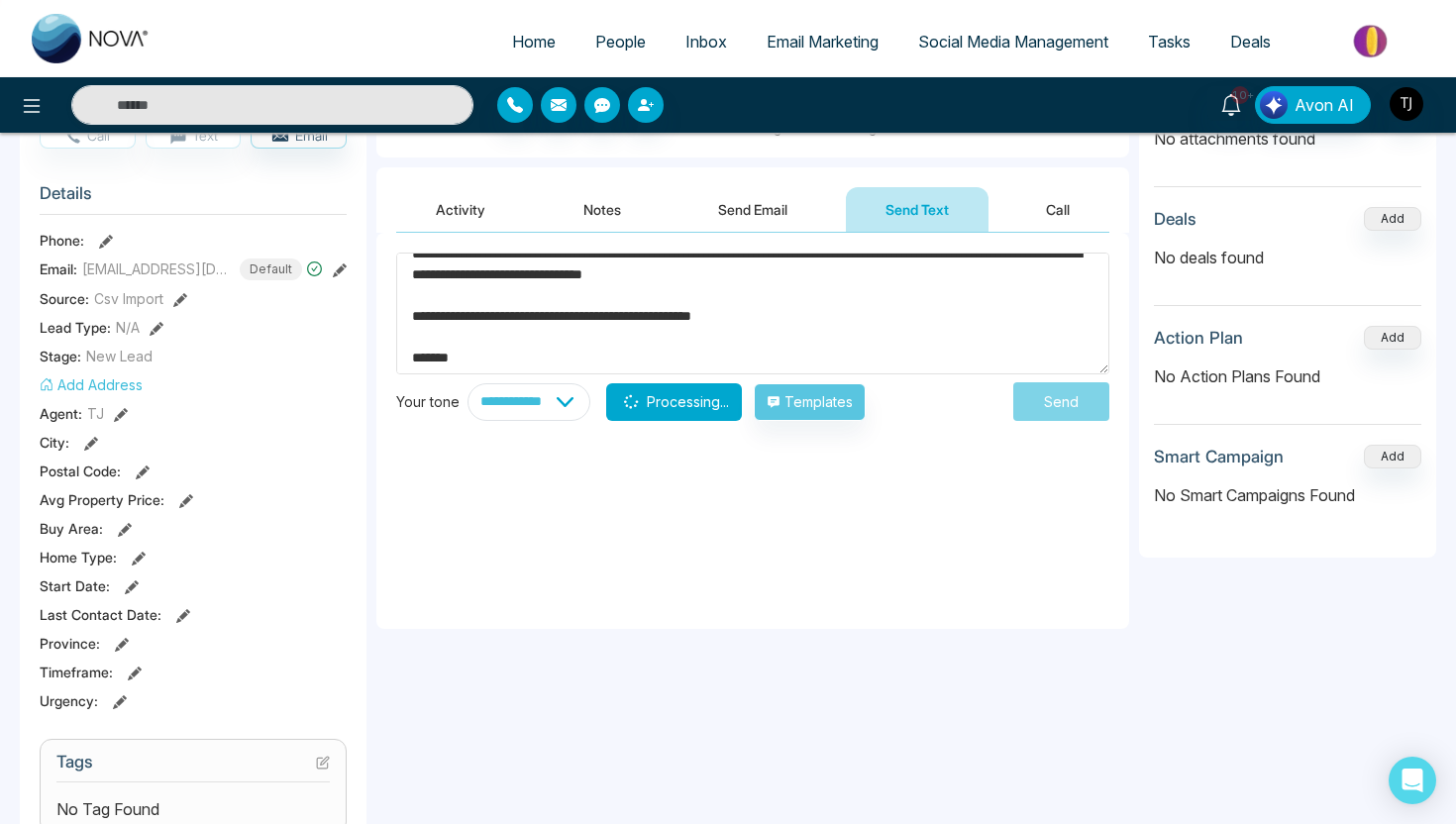 scroll, scrollTop: 125, scrollLeft: 0, axis: vertical 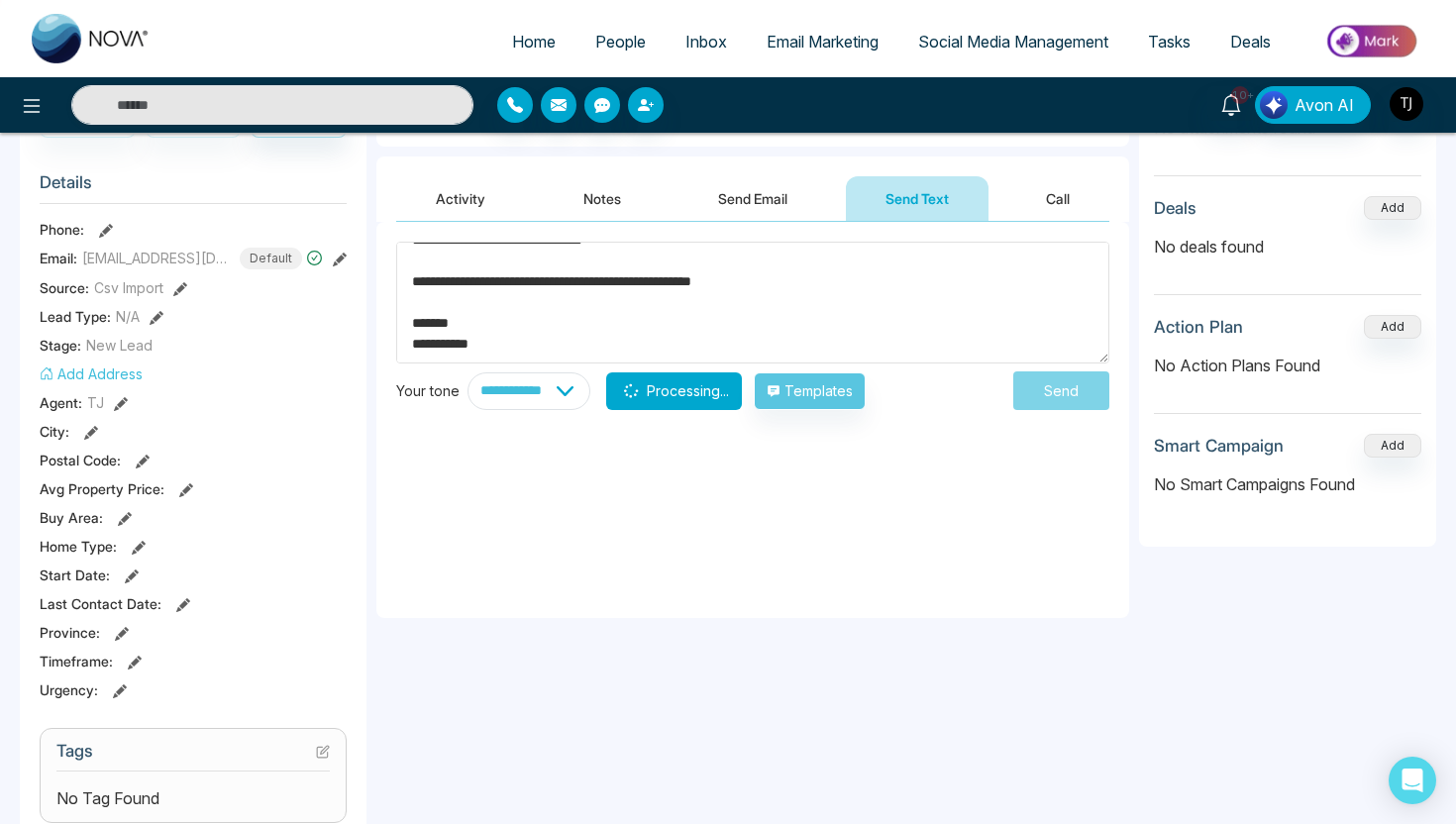 type on "**********" 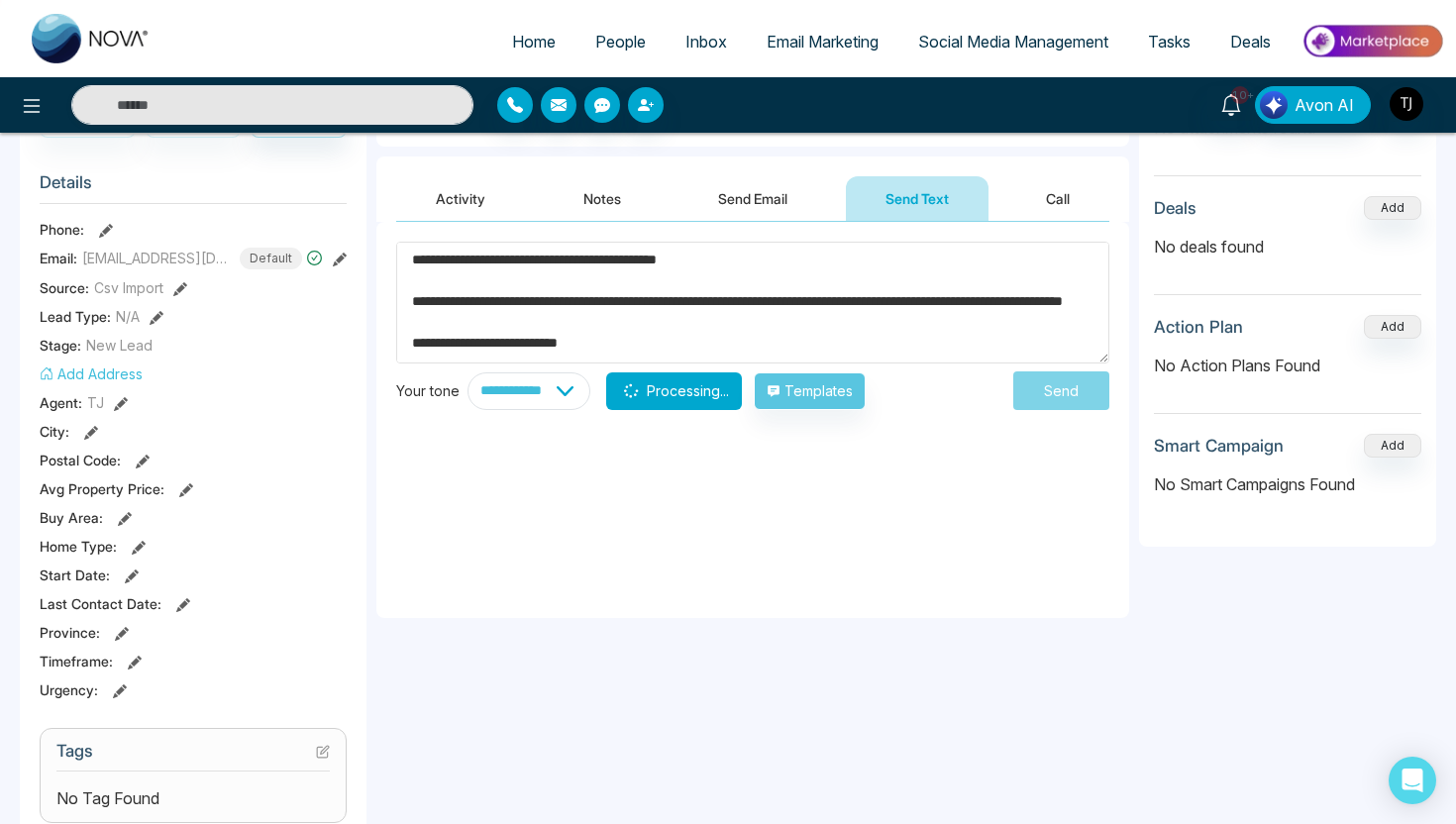 scroll, scrollTop: 0, scrollLeft: 0, axis: both 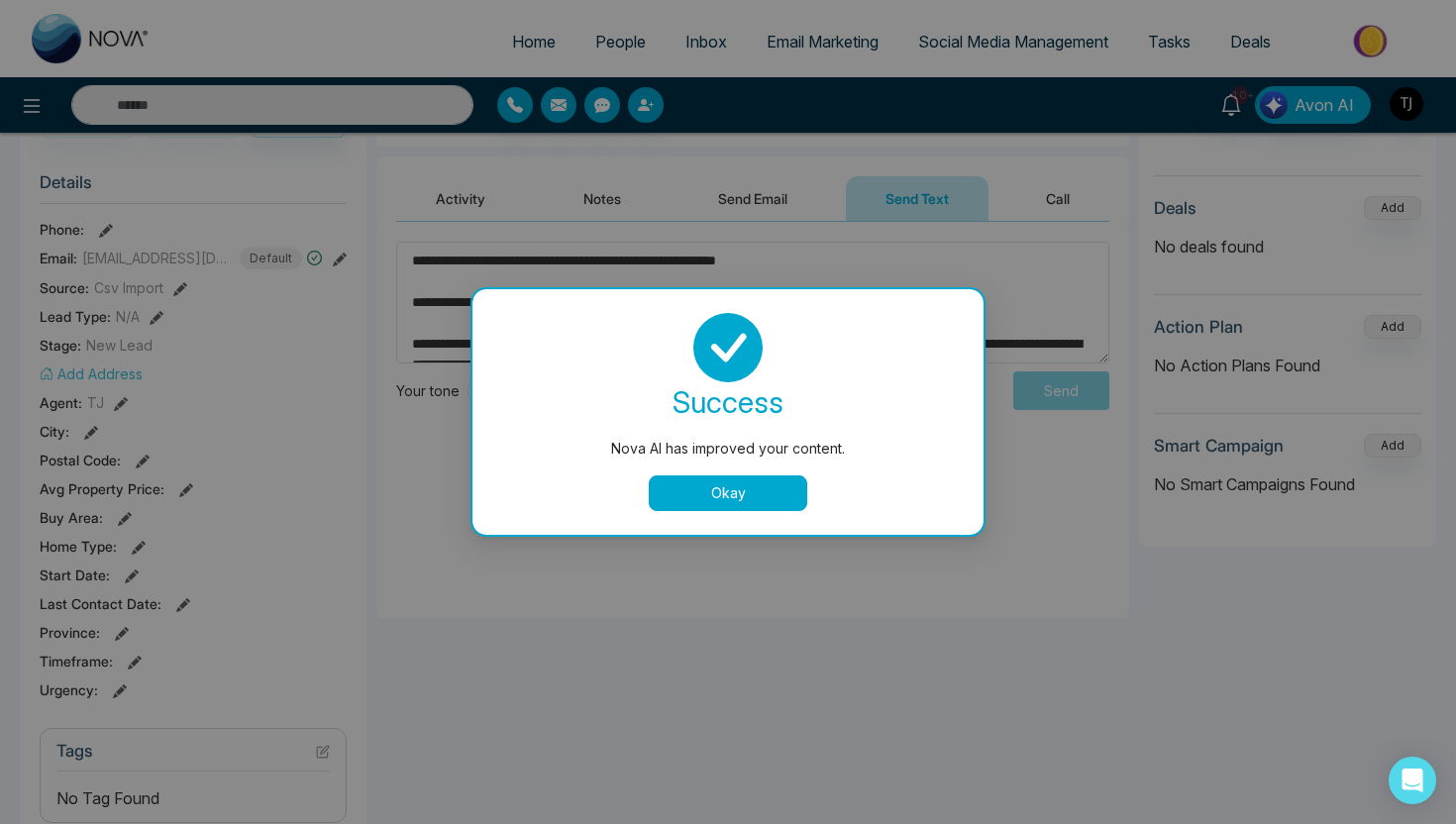 click on "Okay" at bounding box center (728, 493) 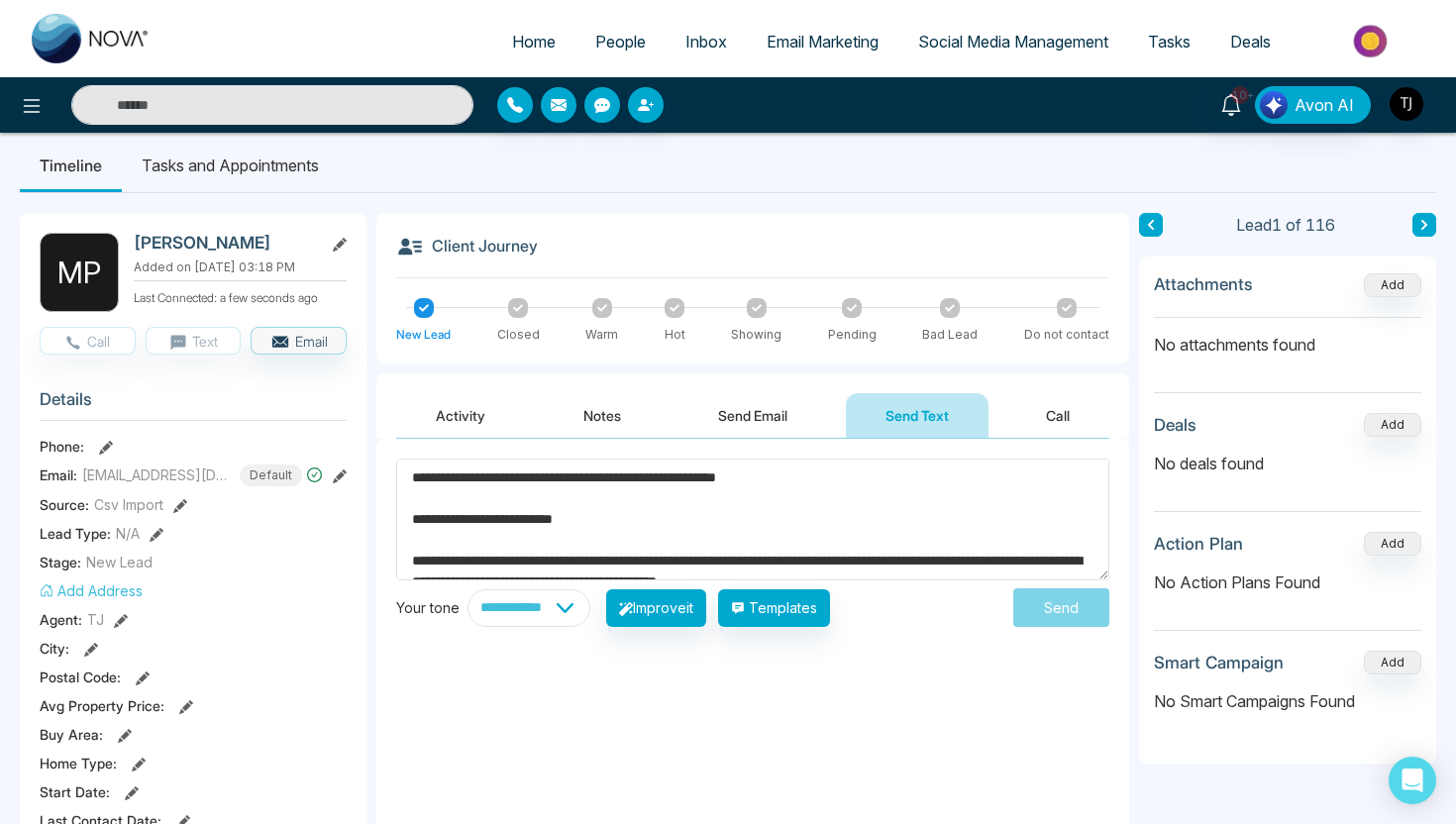 scroll, scrollTop: 0, scrollLeft: 0, axis: both 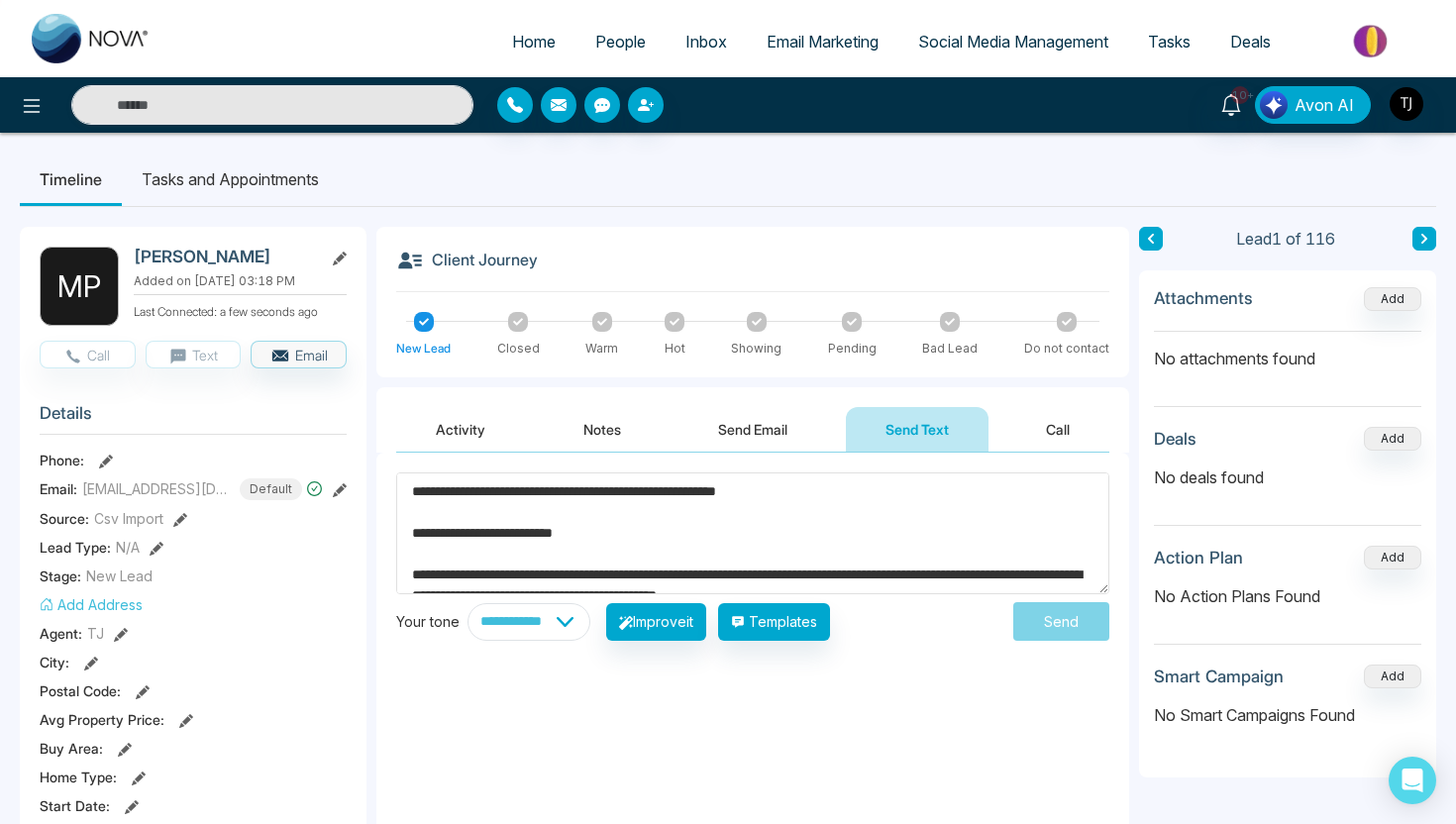 click on "Call" at bounding box center [1058, 429] 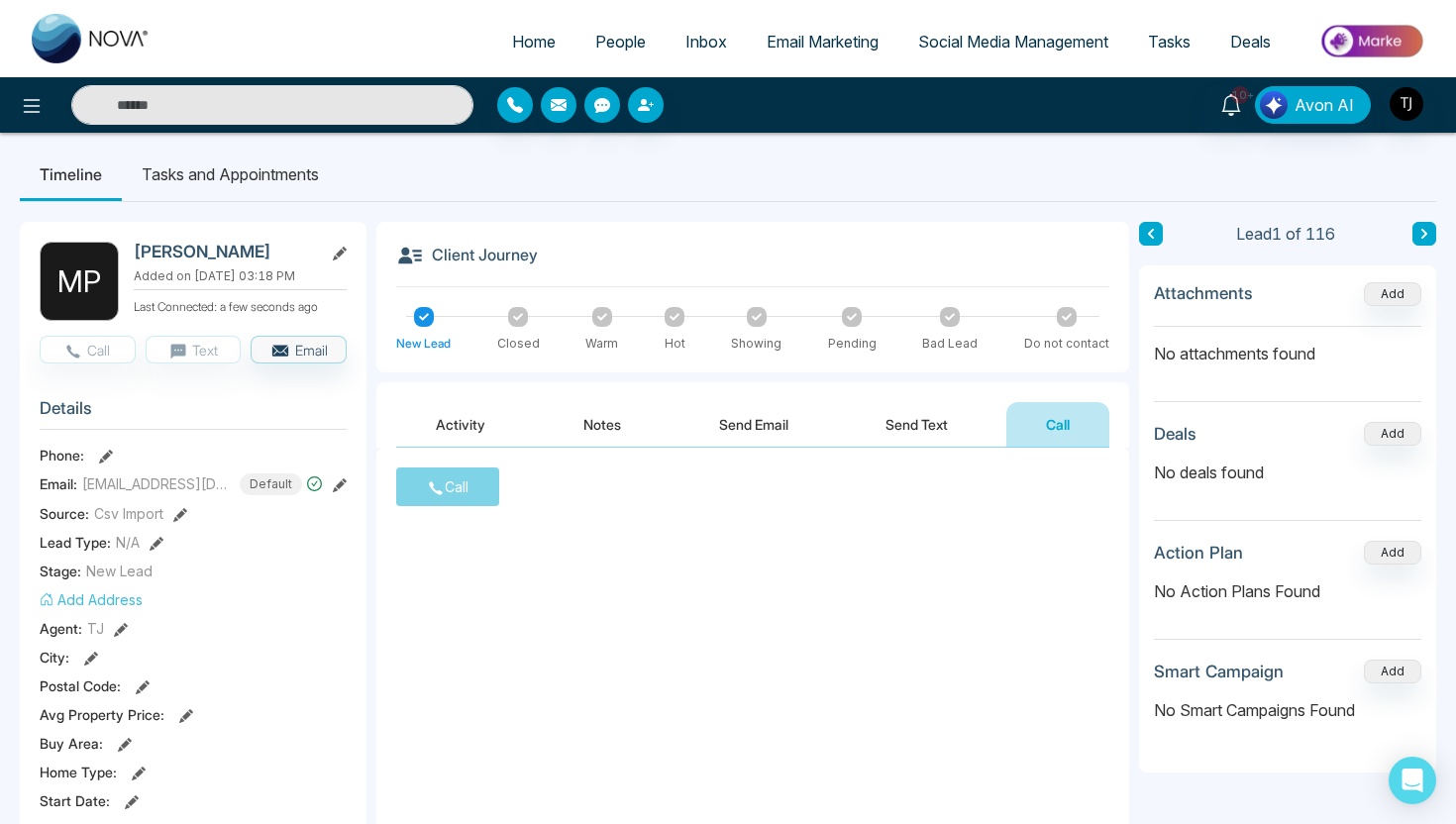 scroll, scrollTop: 0, scrollLeft: 0, axis: both 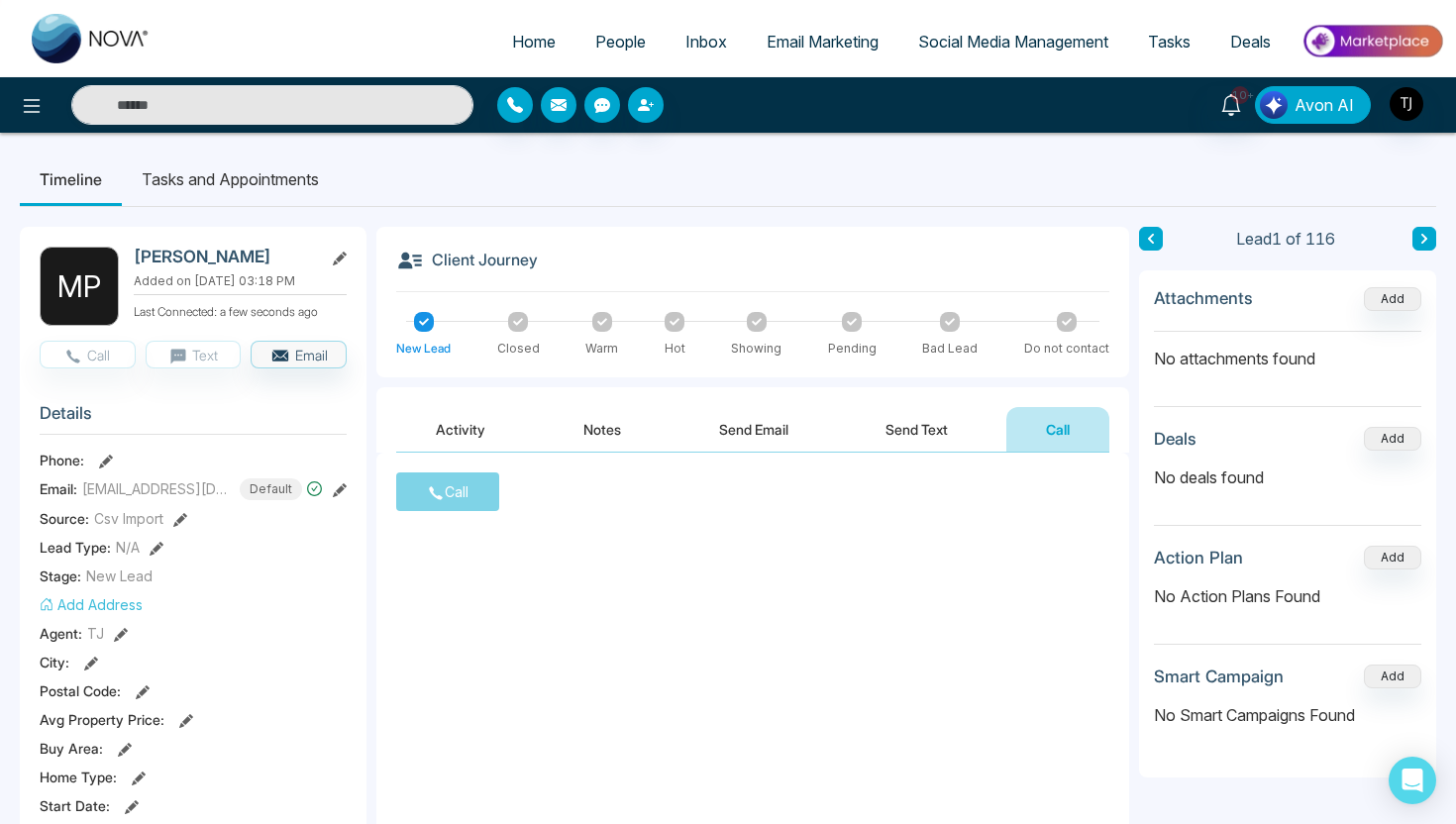 click on "Avon AI" at bounding box center (1324, 105) 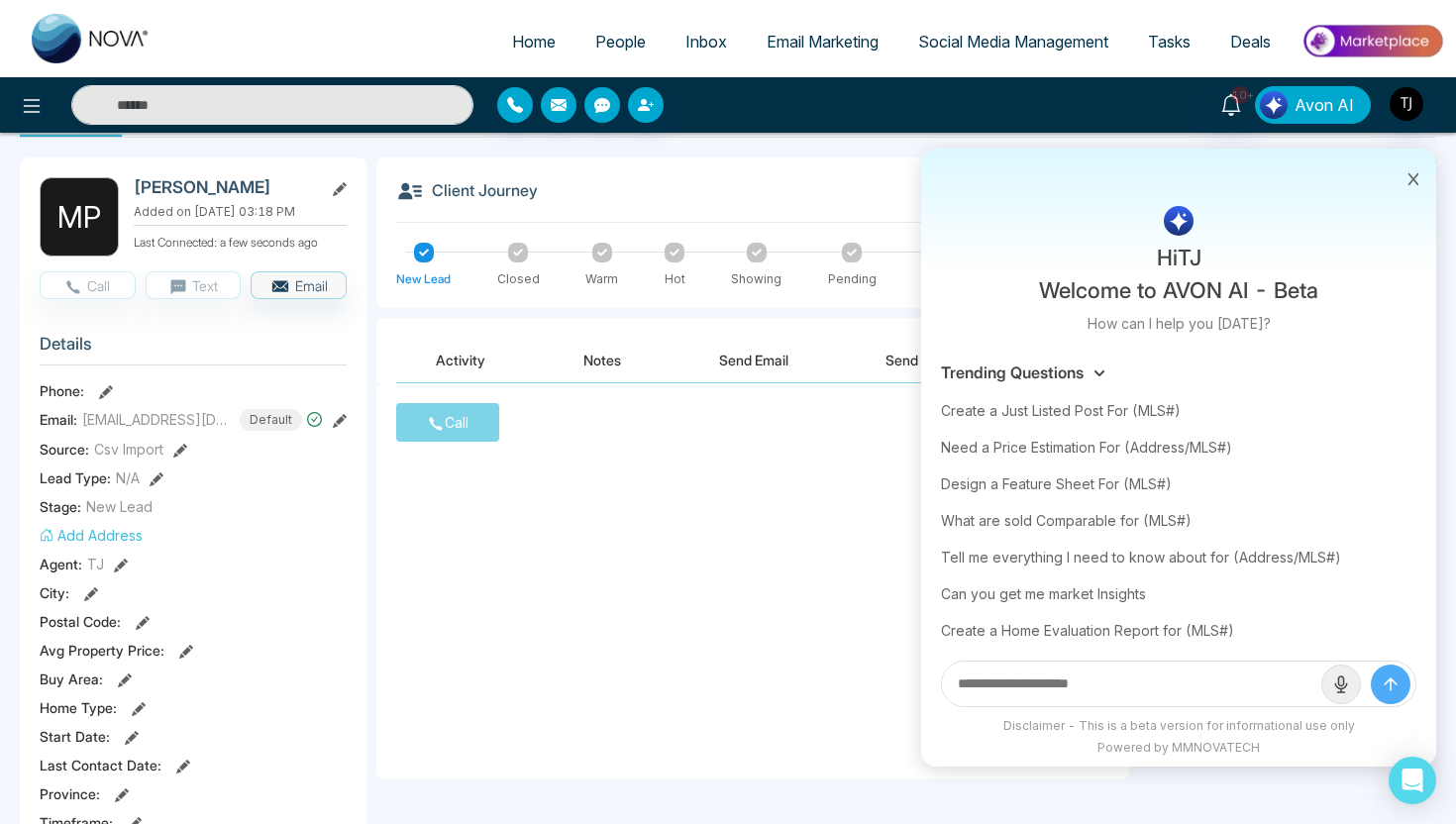 scroll, scrollTop: 74, scrollLeft: 0, axis: vertical 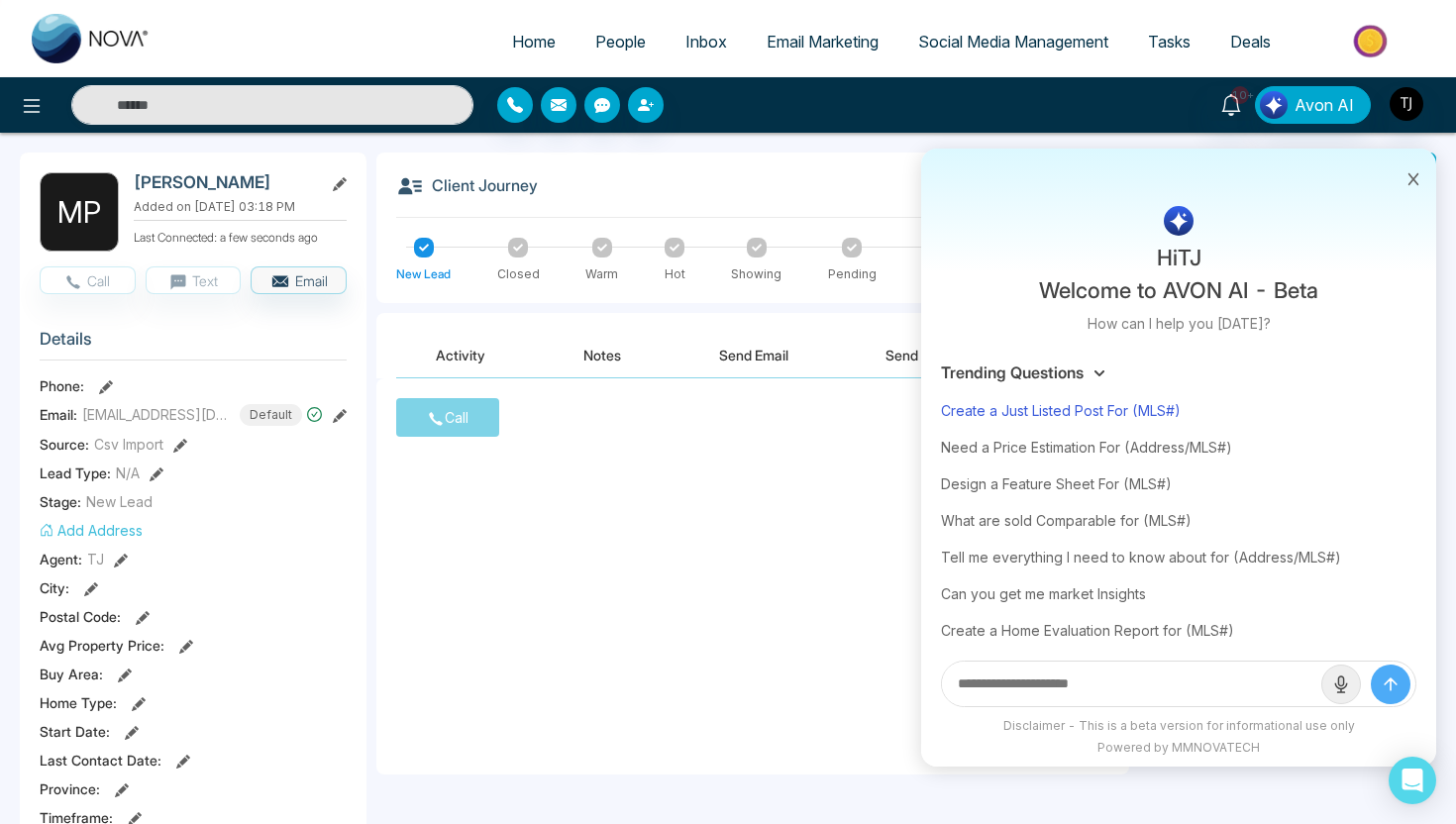 click on "Create a Just Listed Post For (MLS#)" at bounding box center [1179, 410] 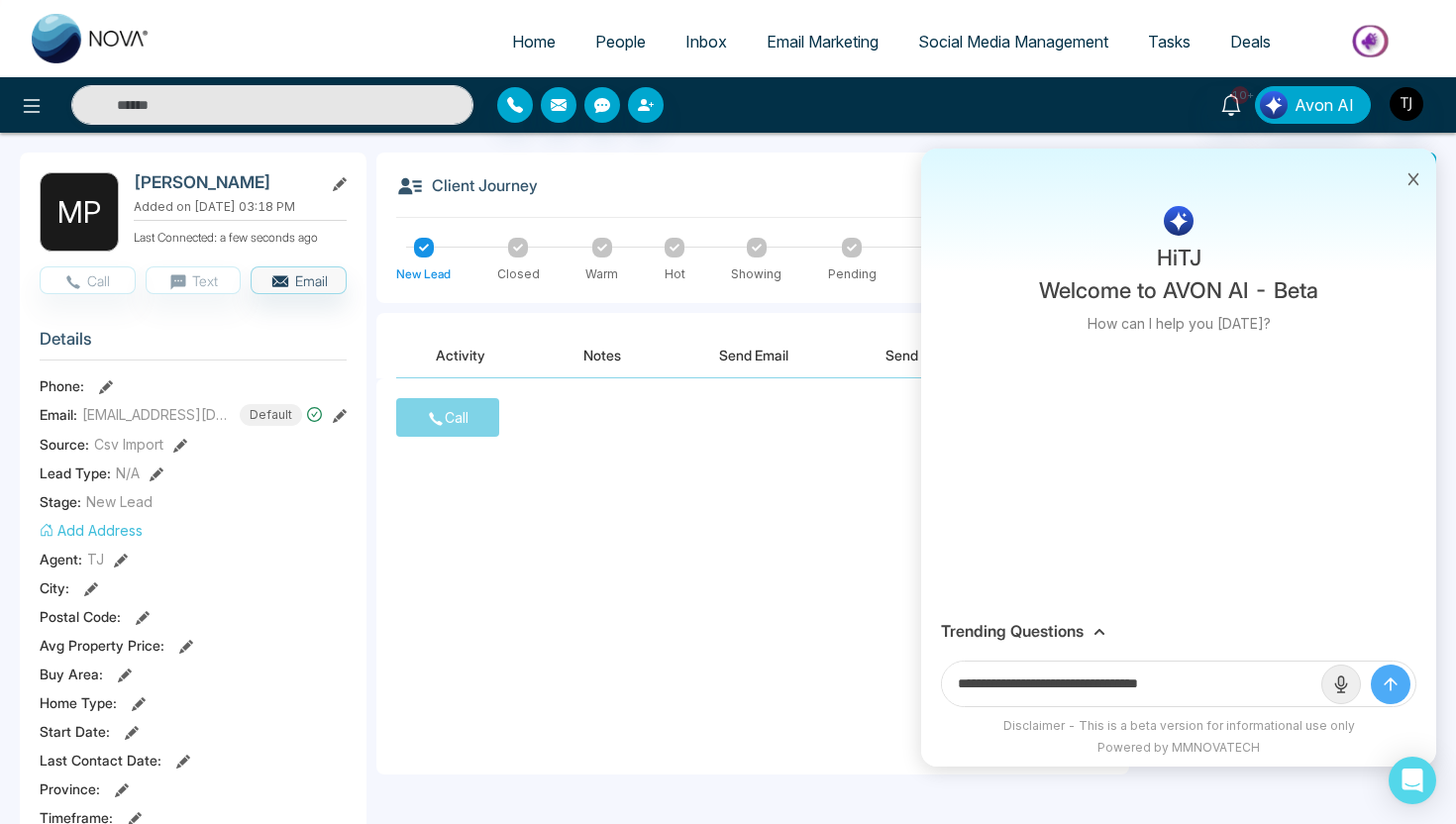 drag, startPoint x: 1151, startPoint y: 690, endPoint x: 1231, endPoint y: 690, distance: 80 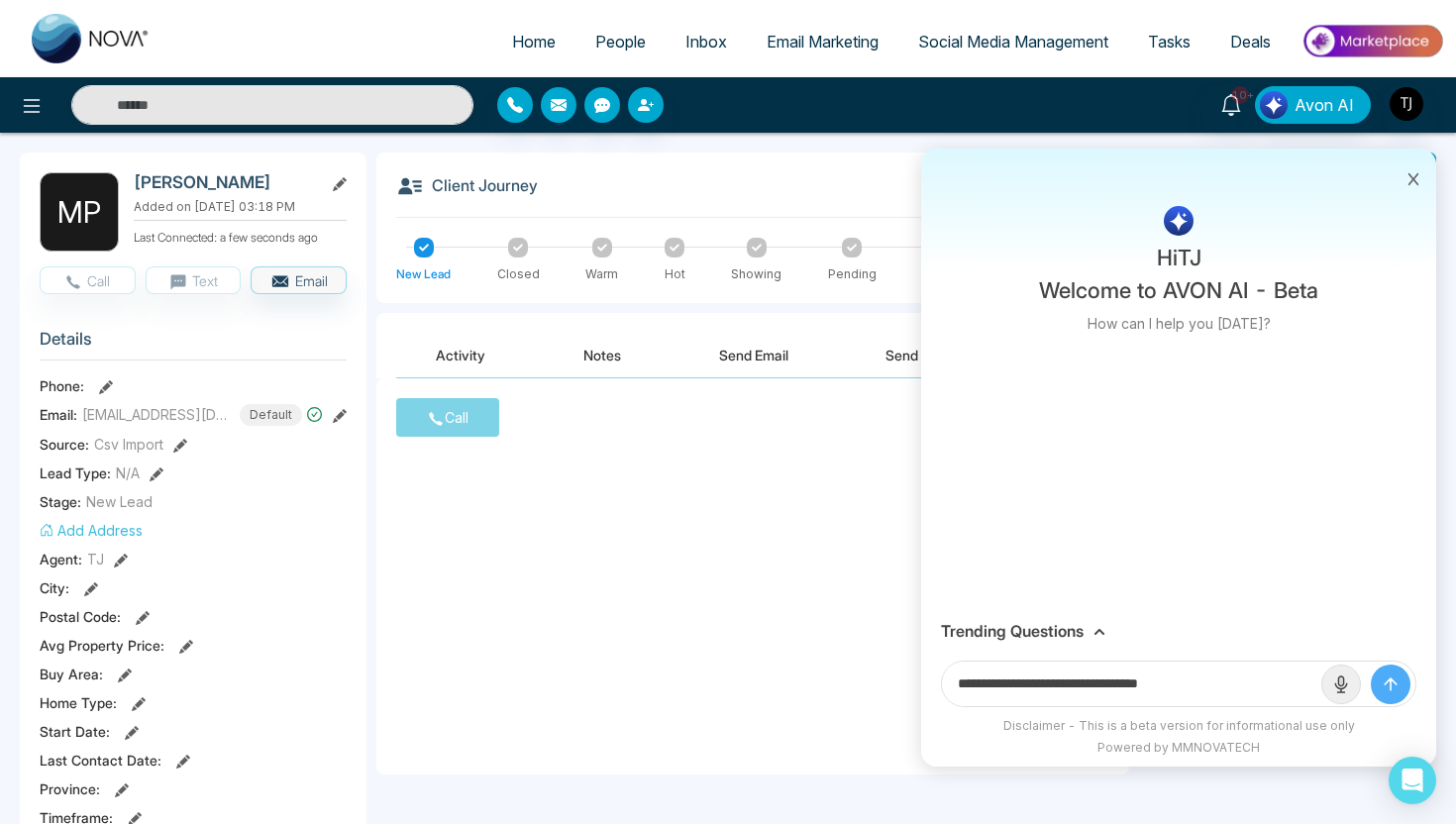 click on "**********" at bounding box center [1131, 683] 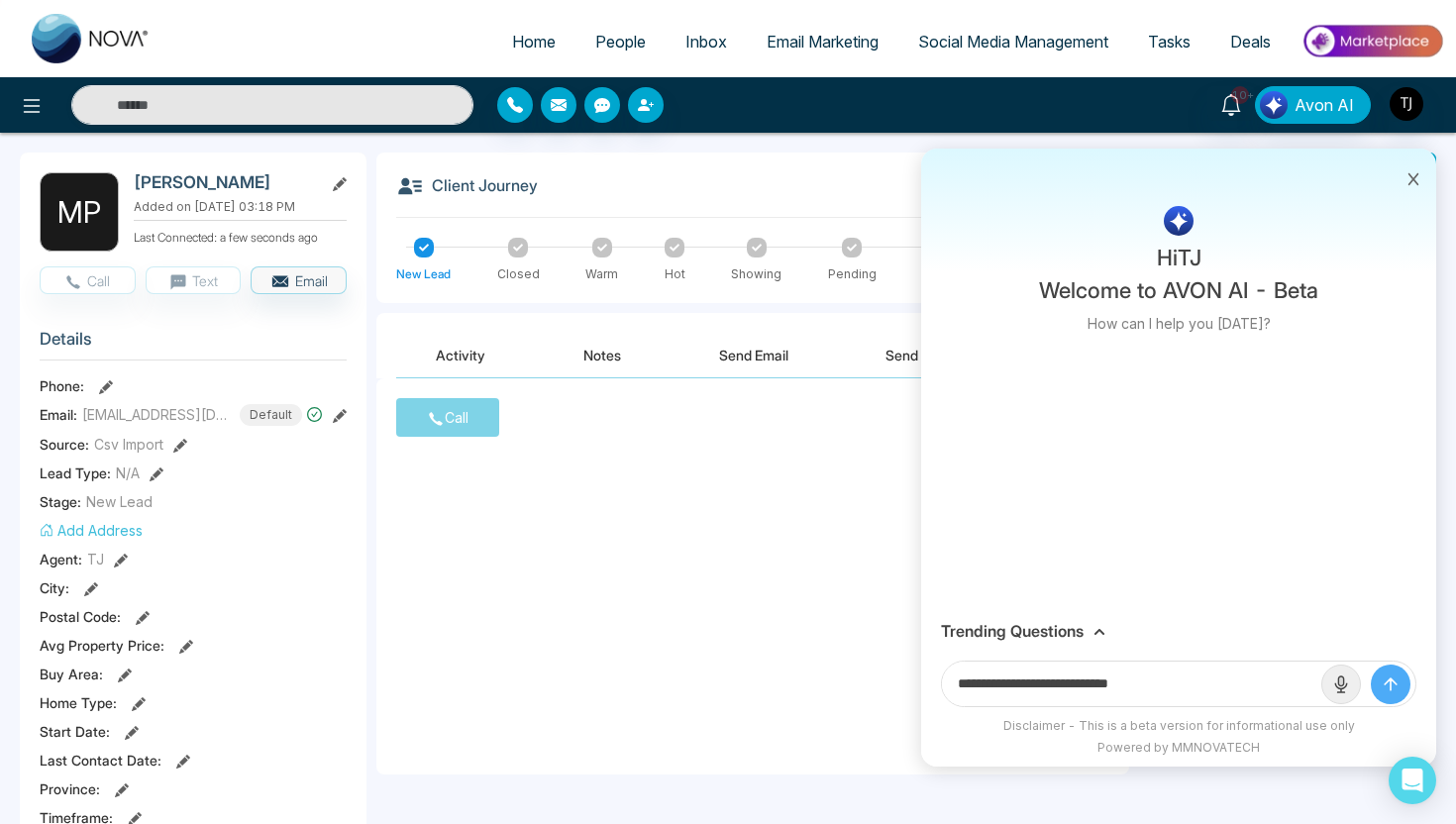paste on "**********" 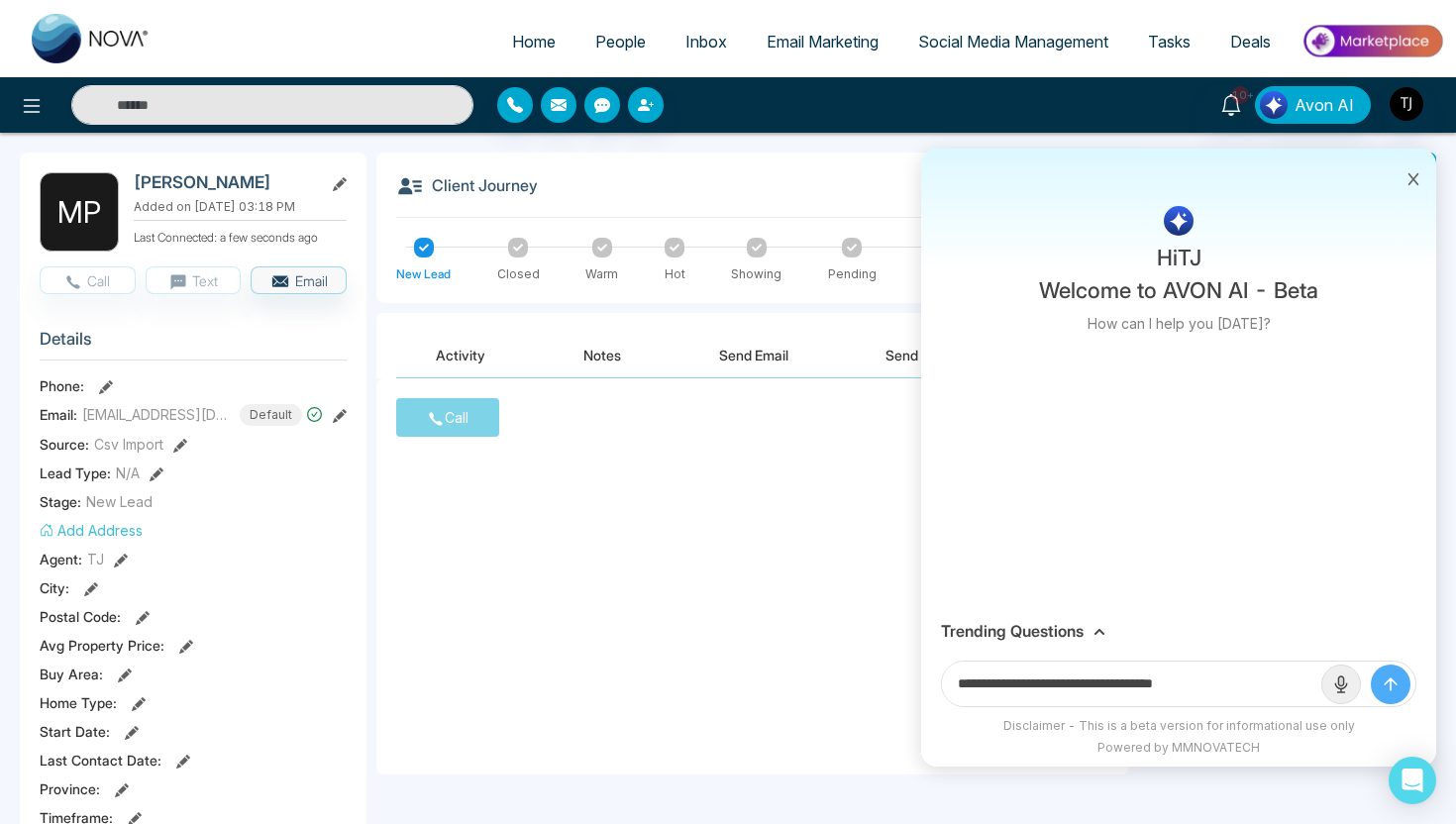 type on "**********" 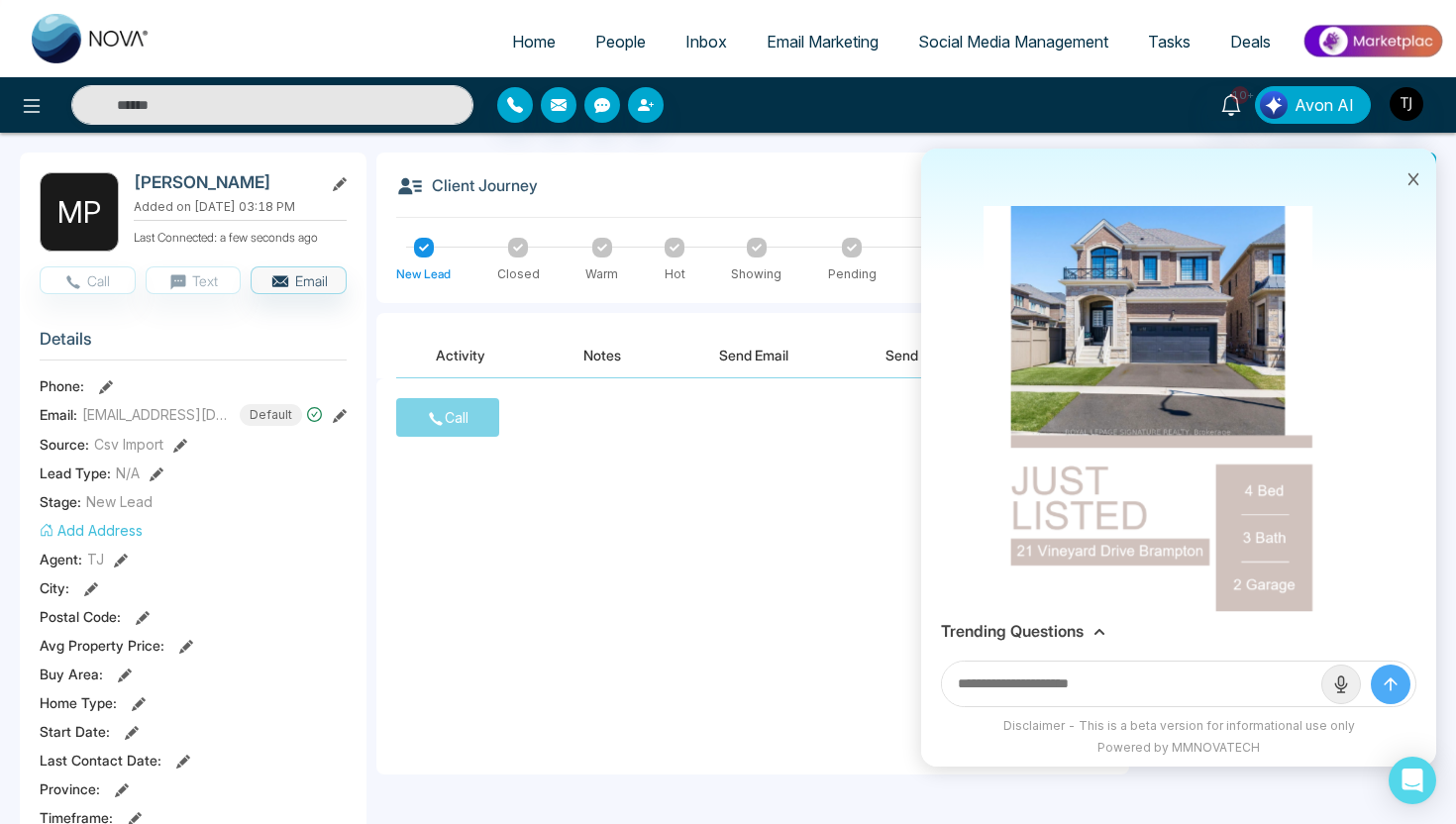 scroll, scrollTop: 289, scrollLeft: 0, axis: vertical 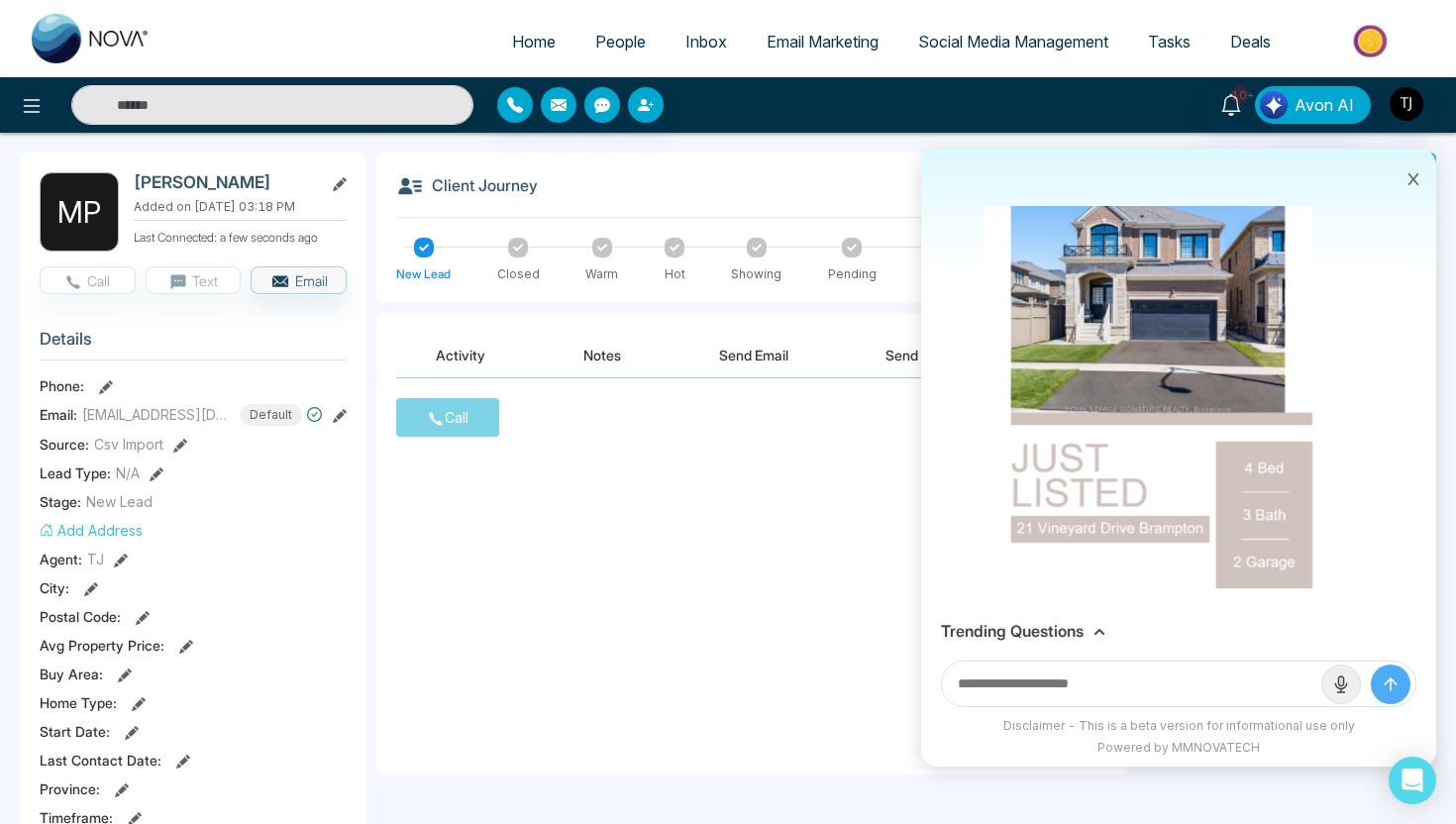 click at bounding box center [1148, 411] 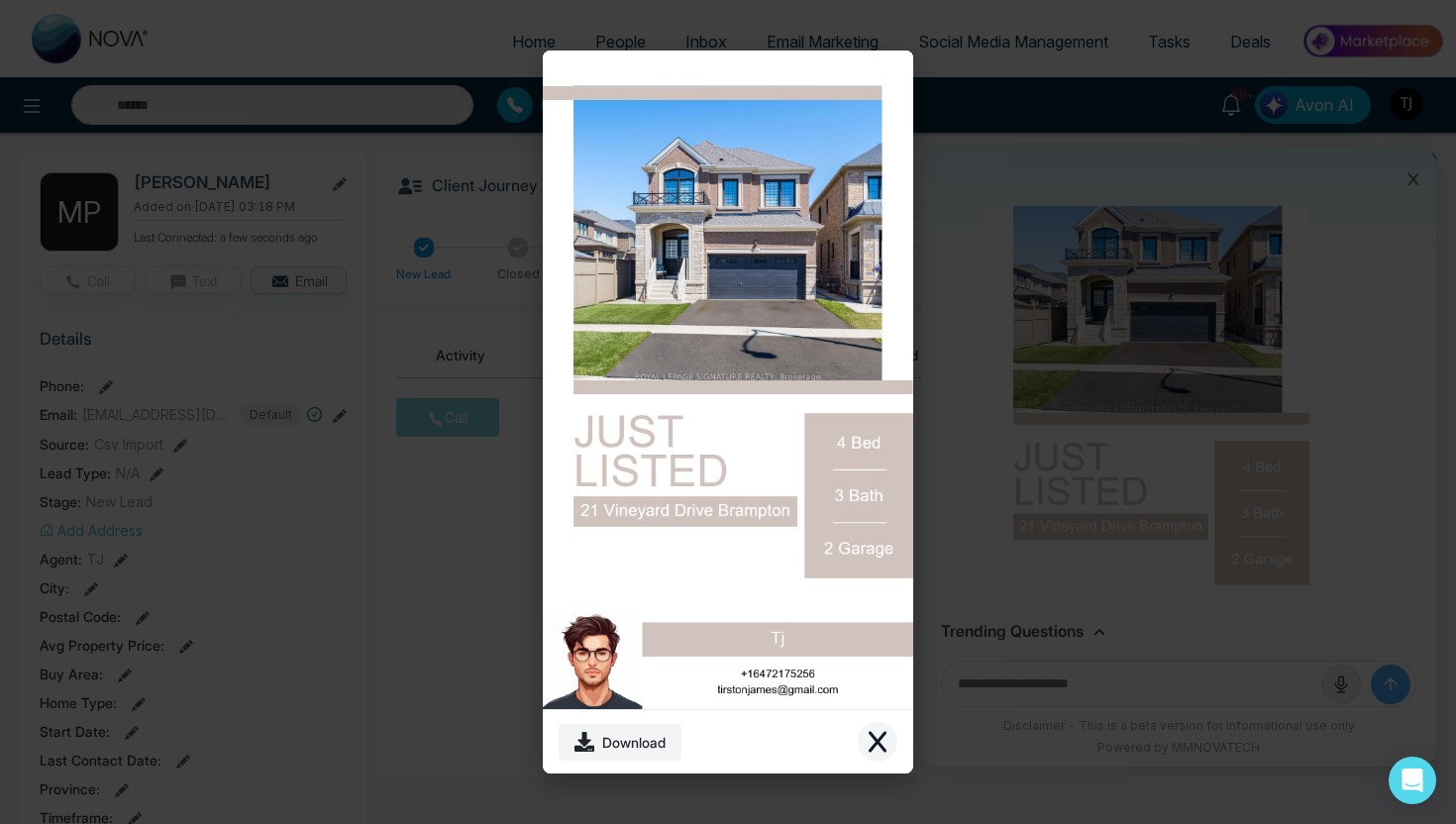click 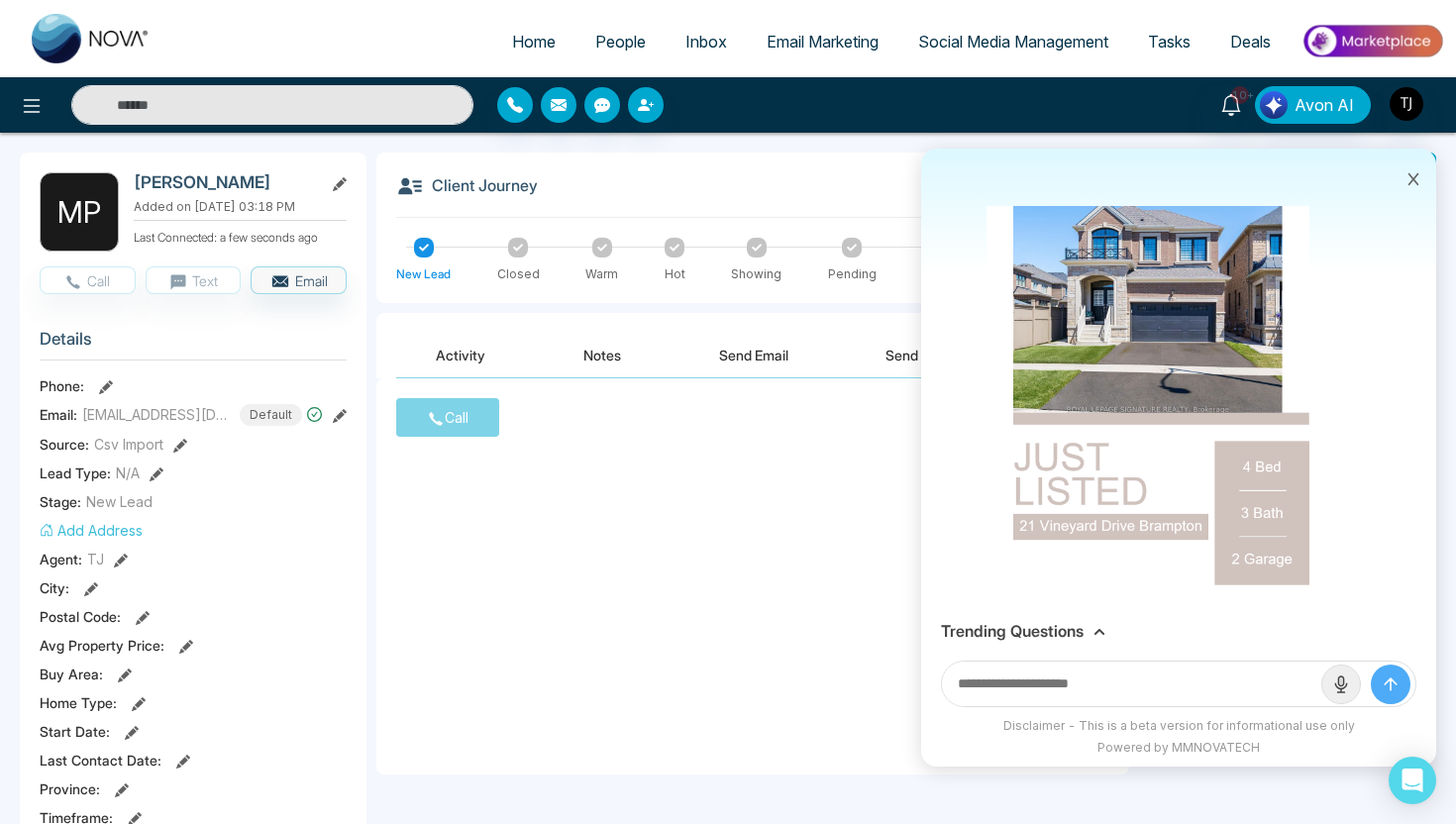 click on "Trending Questions" at bounding box center (1012, 631) 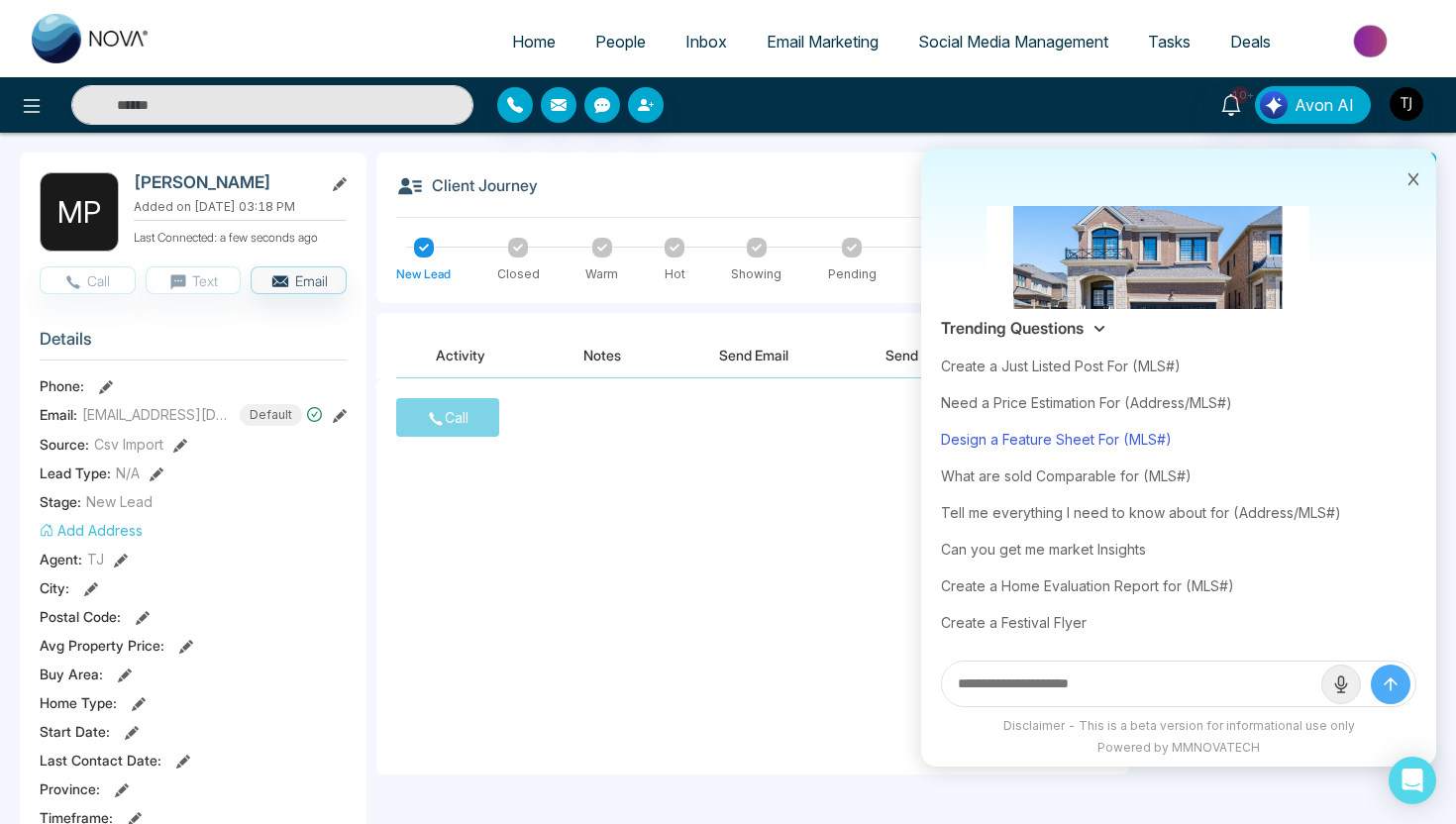 click on "Design a Feature Sheet For (MLS#)" at bounding box center [1179, 439] 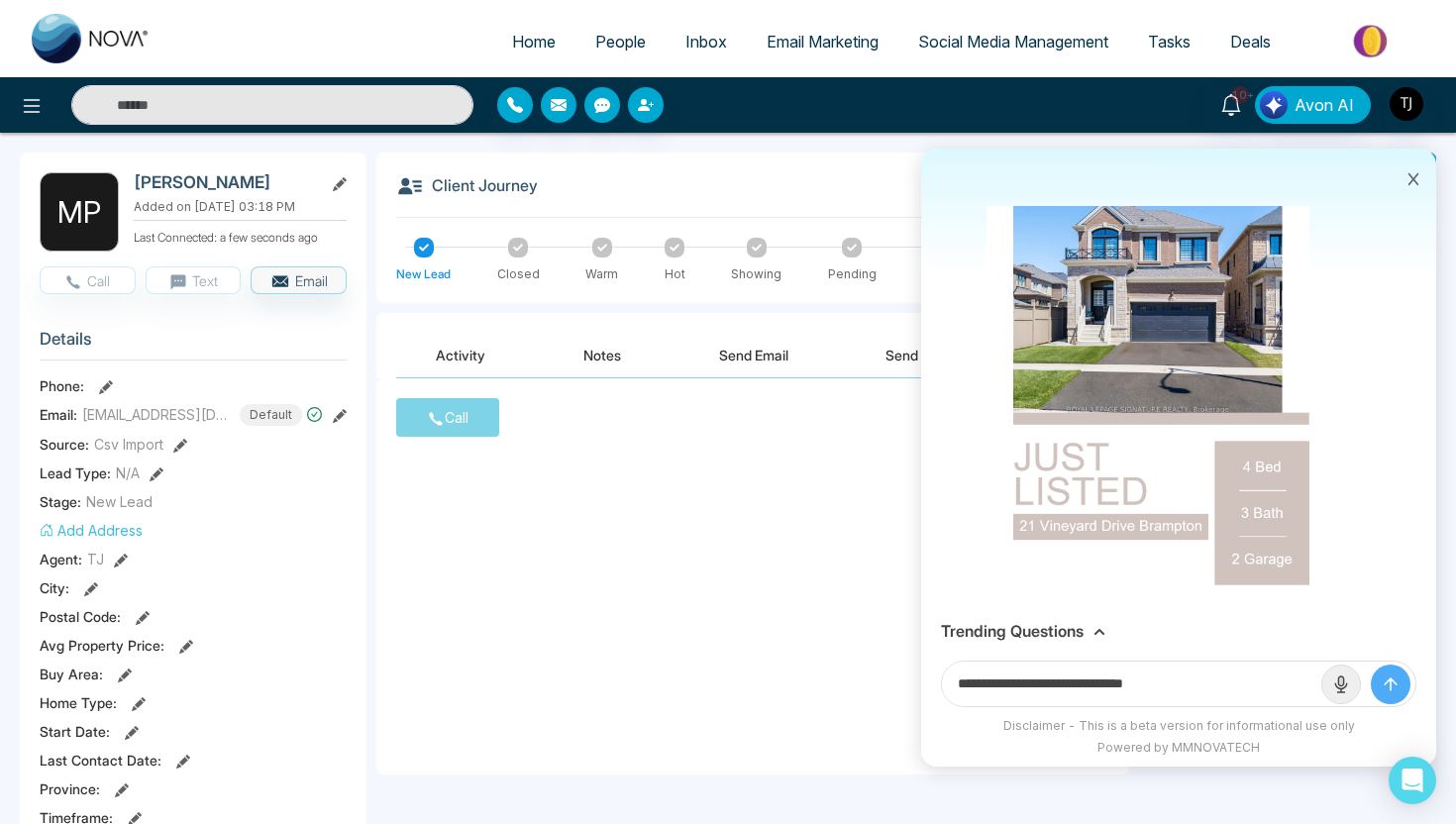 drag, startPoint x: 1144, startPoint y: 679, endPoint x: 1226, endPoint y: 679, distance: 82 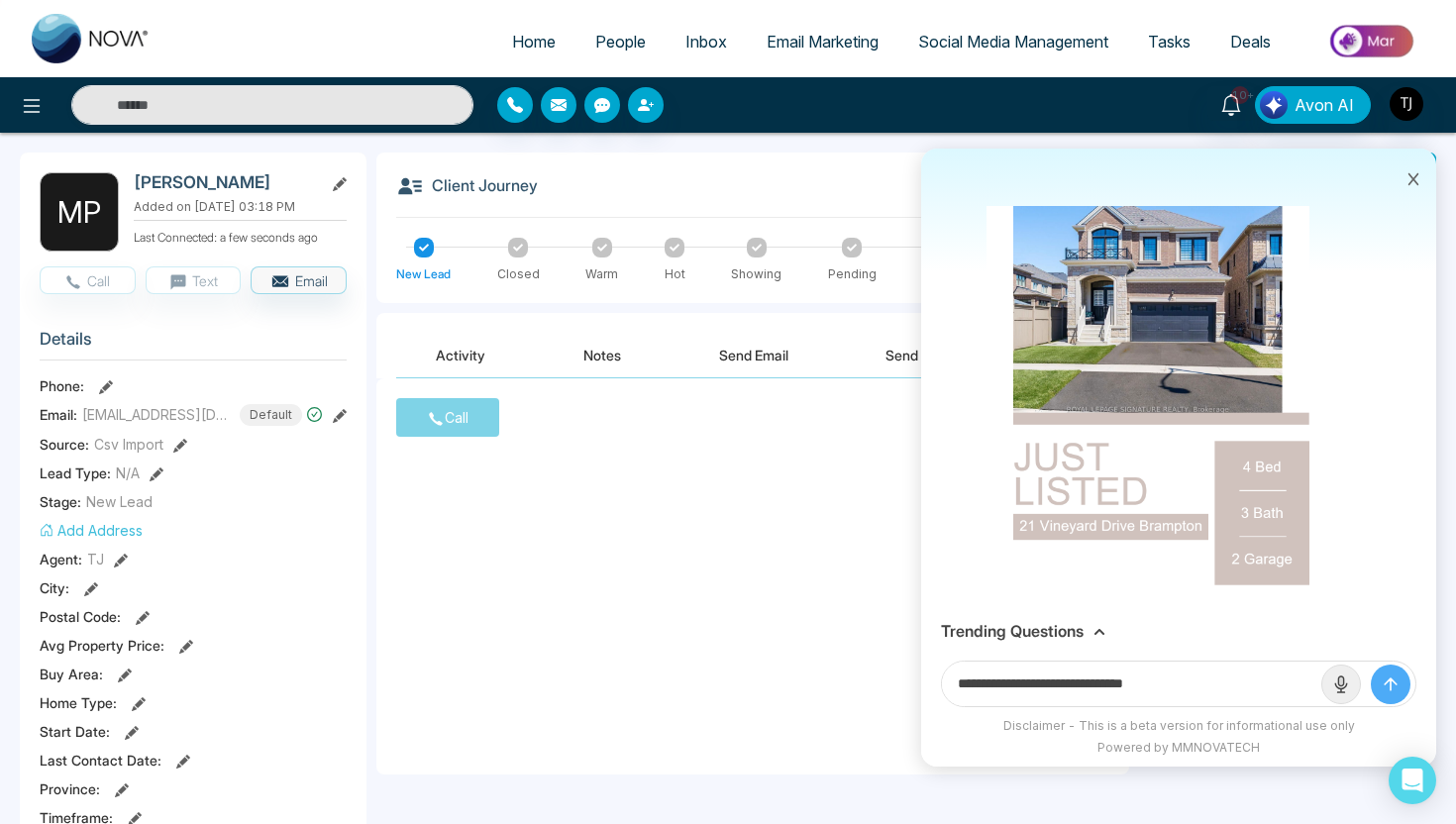 click on "**********" at bounding box center (1131, 683) 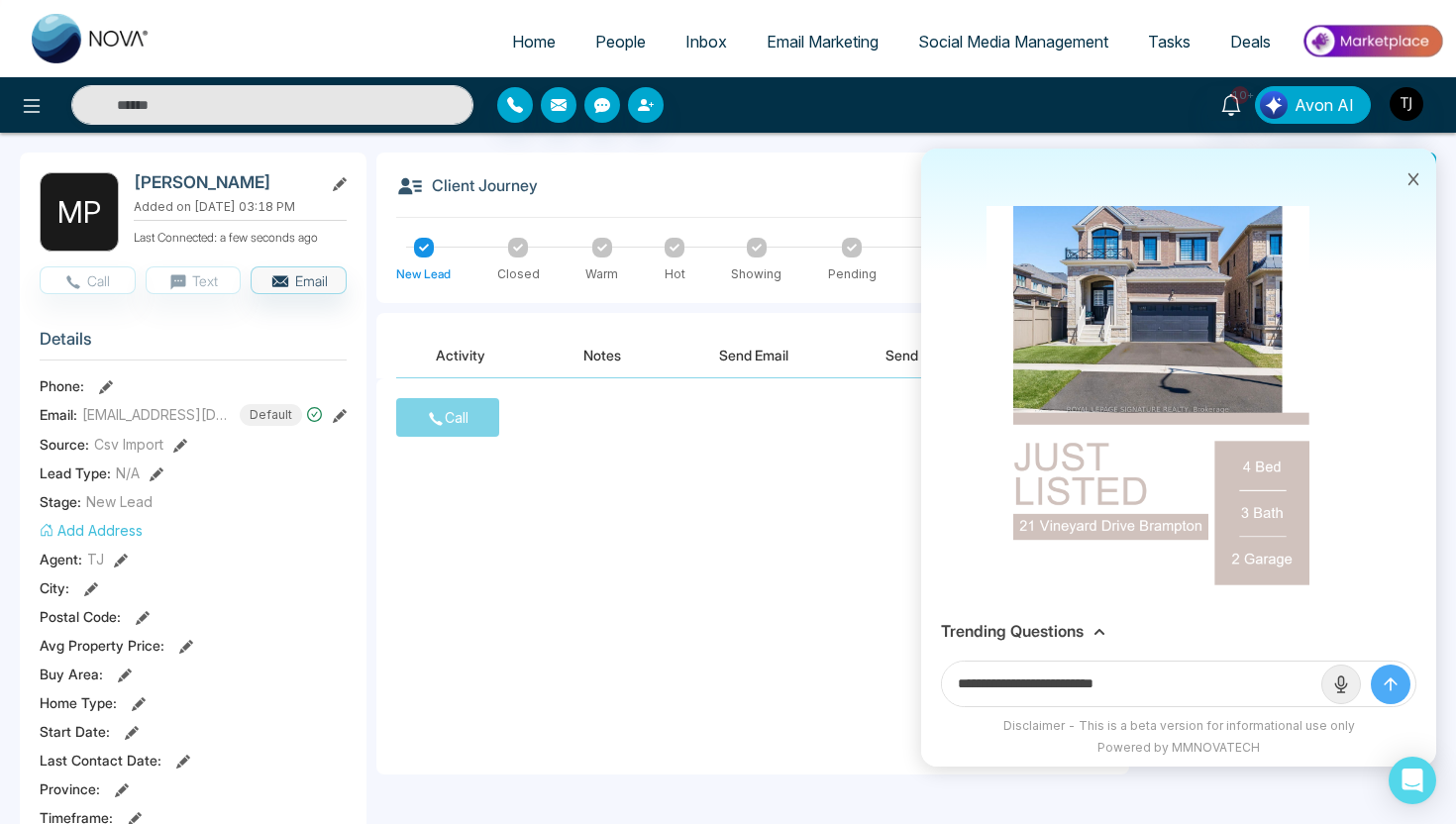 paste on "**********" 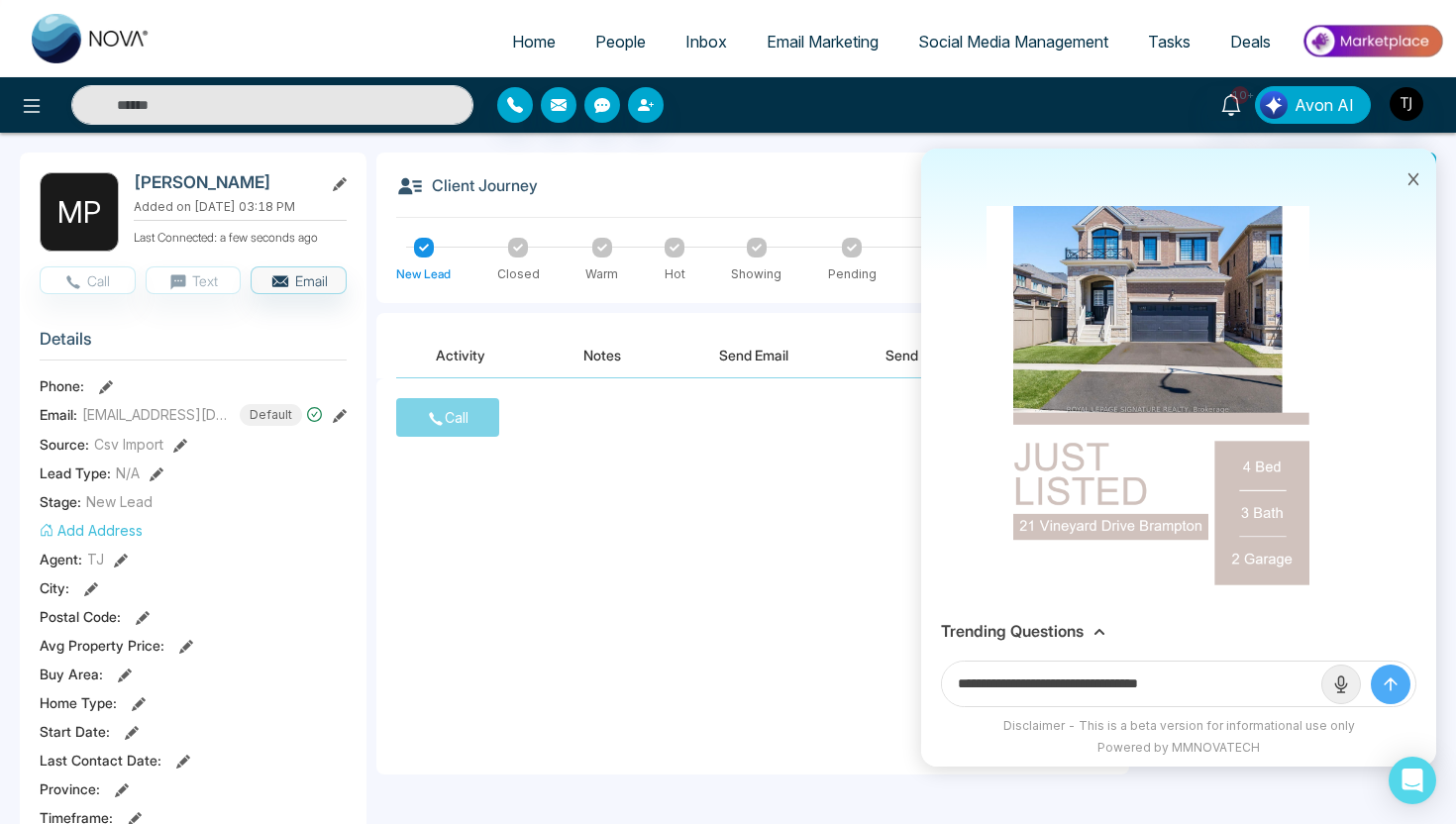 type on "**********" 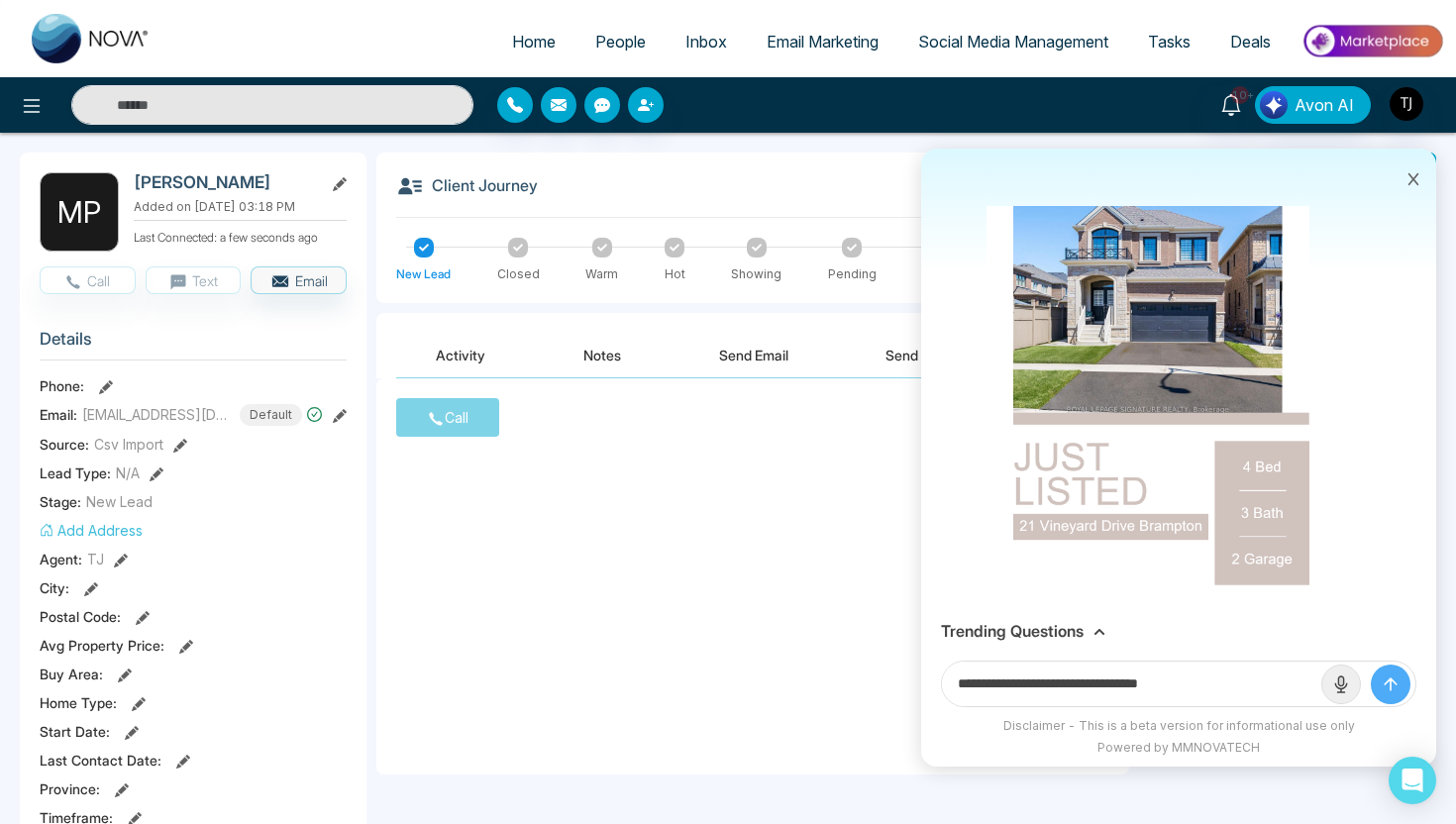 click at bounding box center [1391, 684] 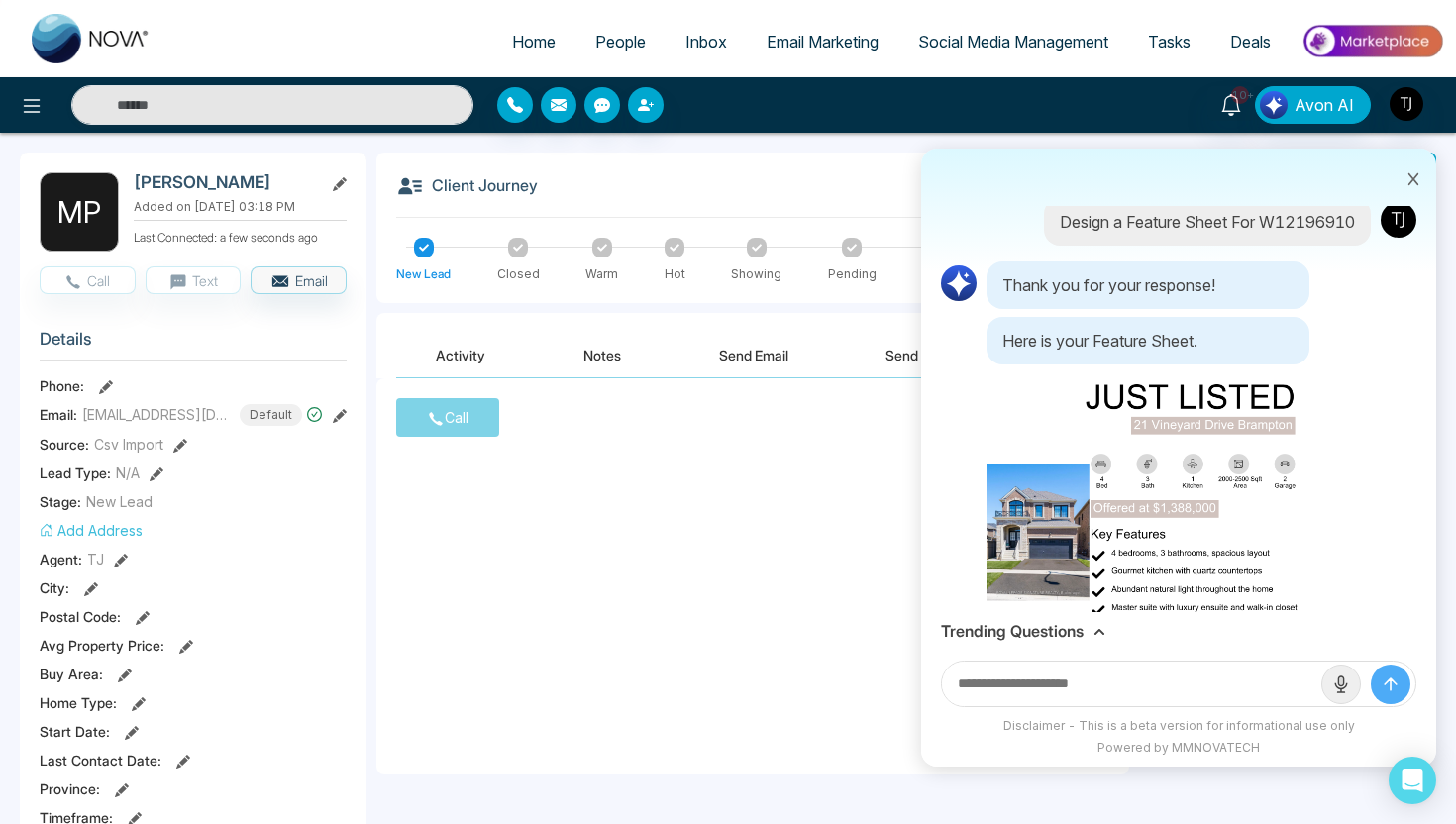 scroll, scrollTop: 915, scrollLeft: 0, axis: vertical 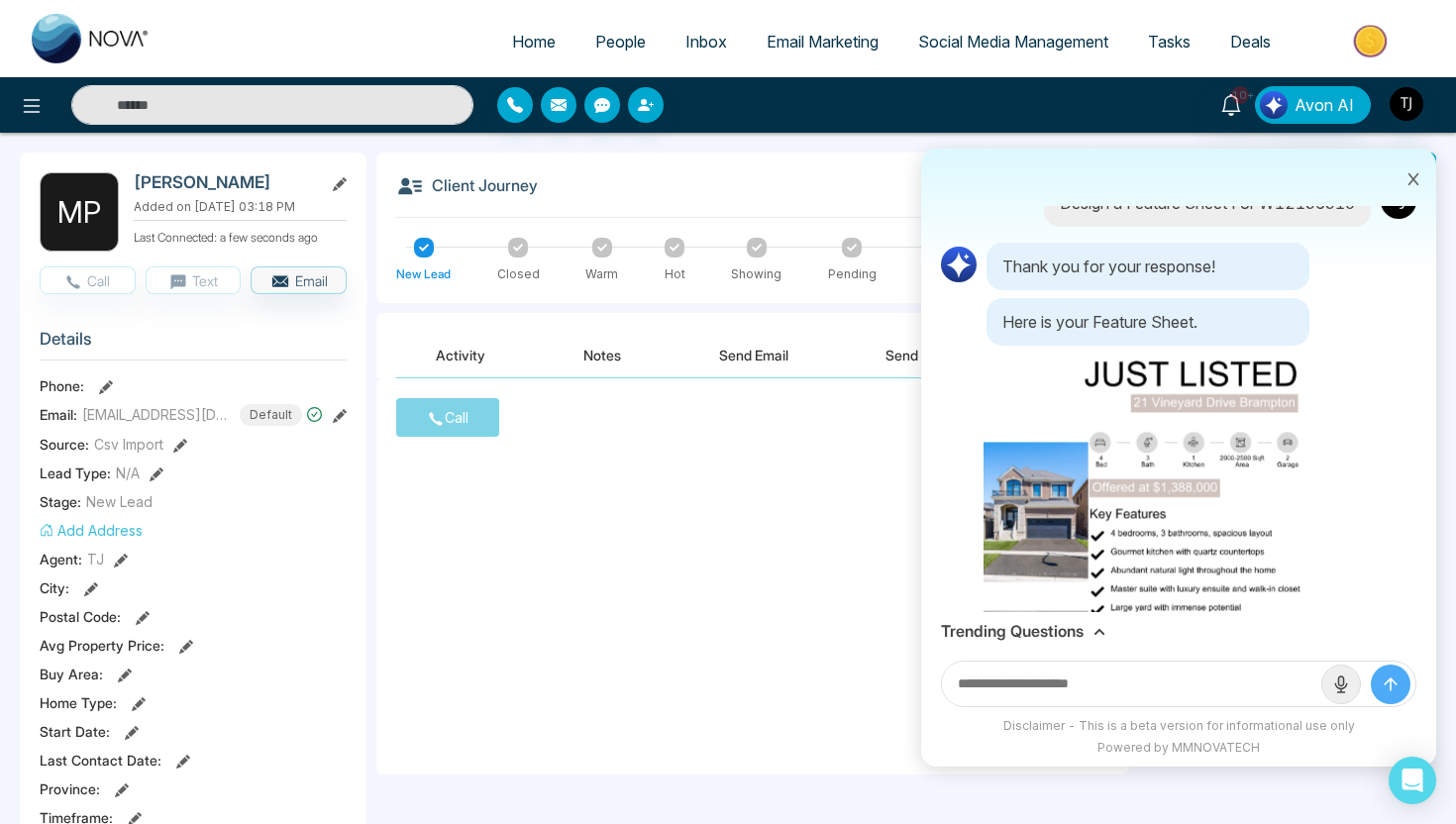 click at bounding box center [1148, 581] 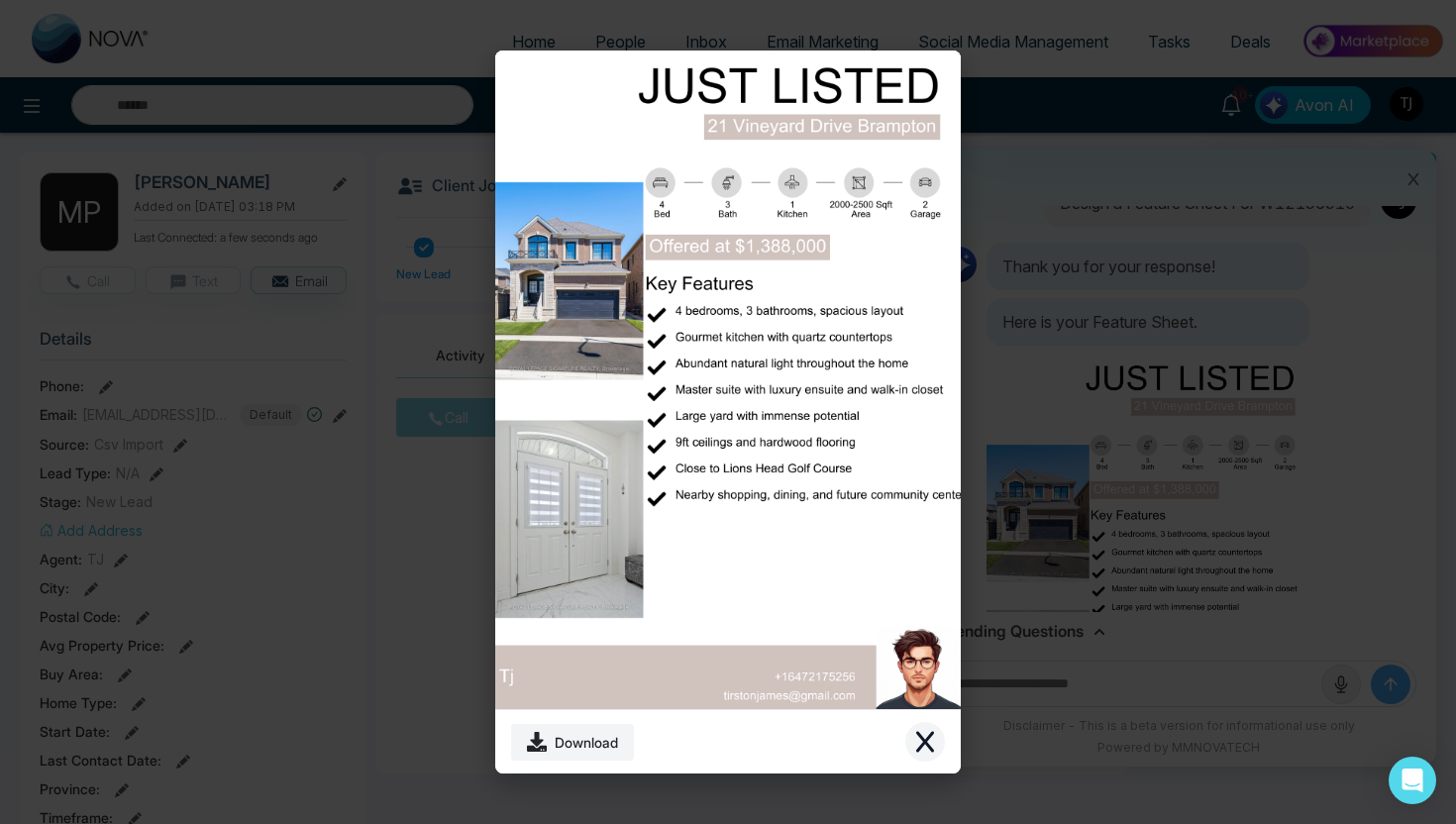 click 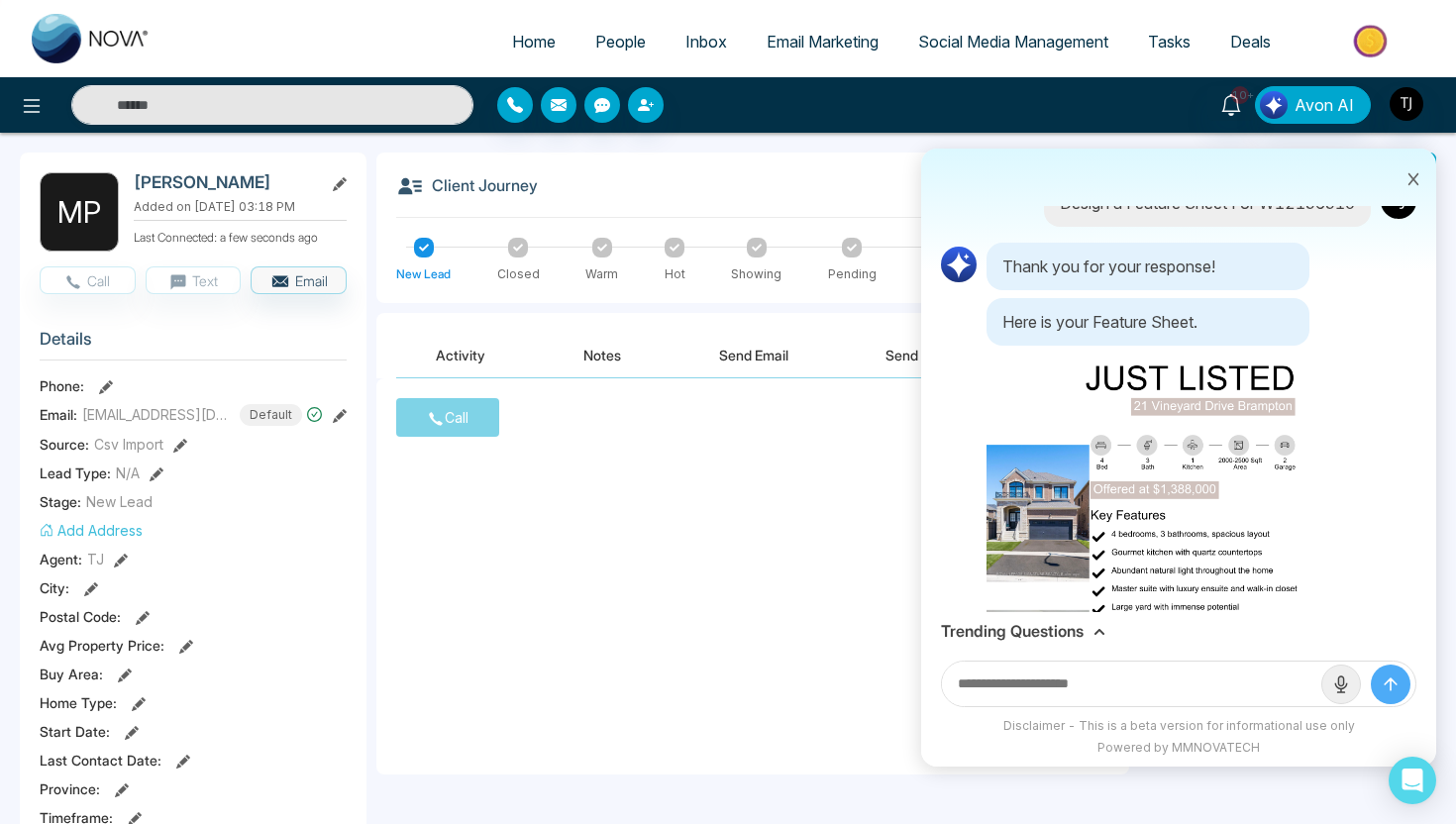 click on "Trending Questions" at bounding box center (1012, 631) 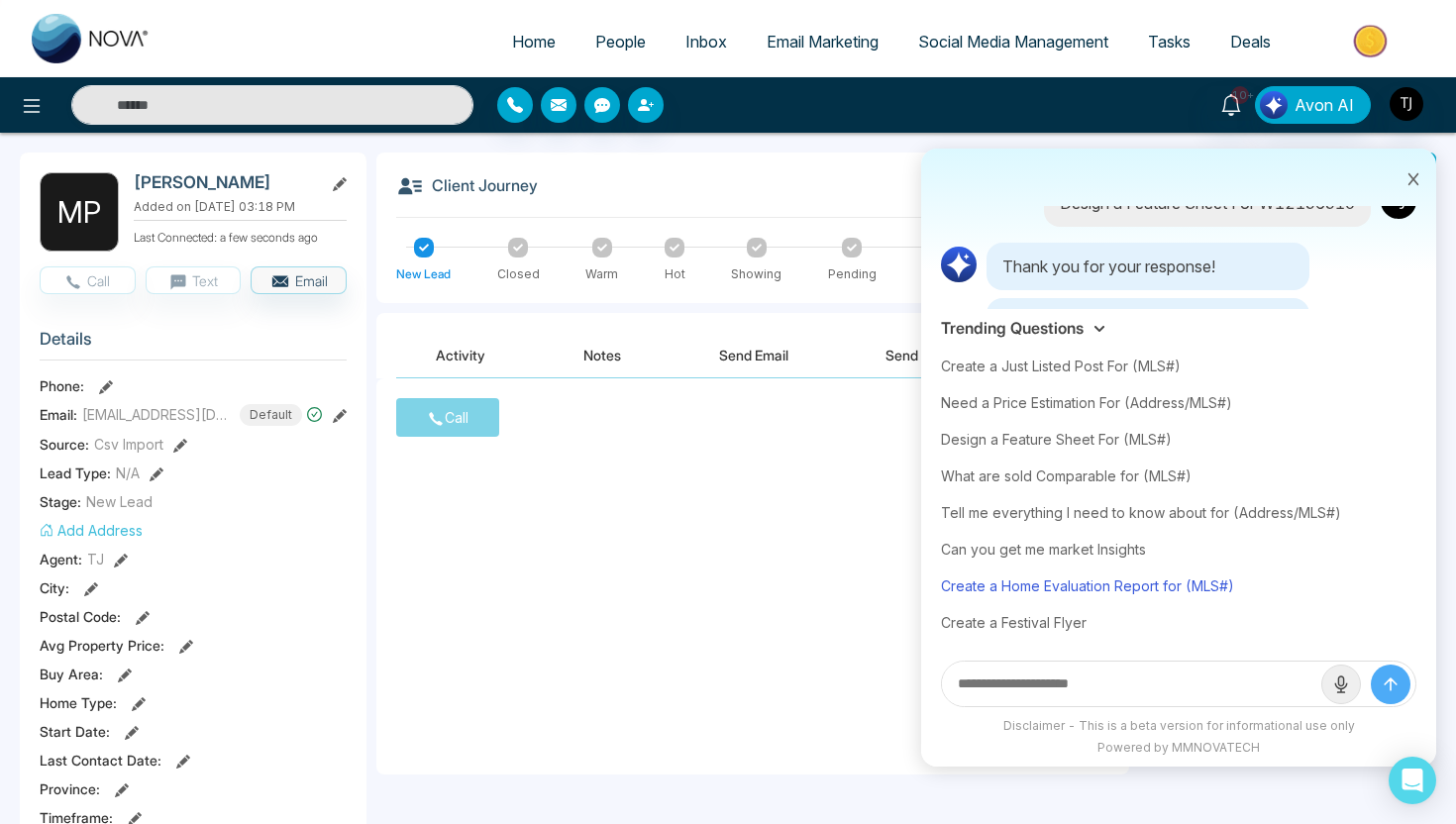 click on "Create a Home Evaluation Report for (MLS#)" at bounding box center (1179, 585) 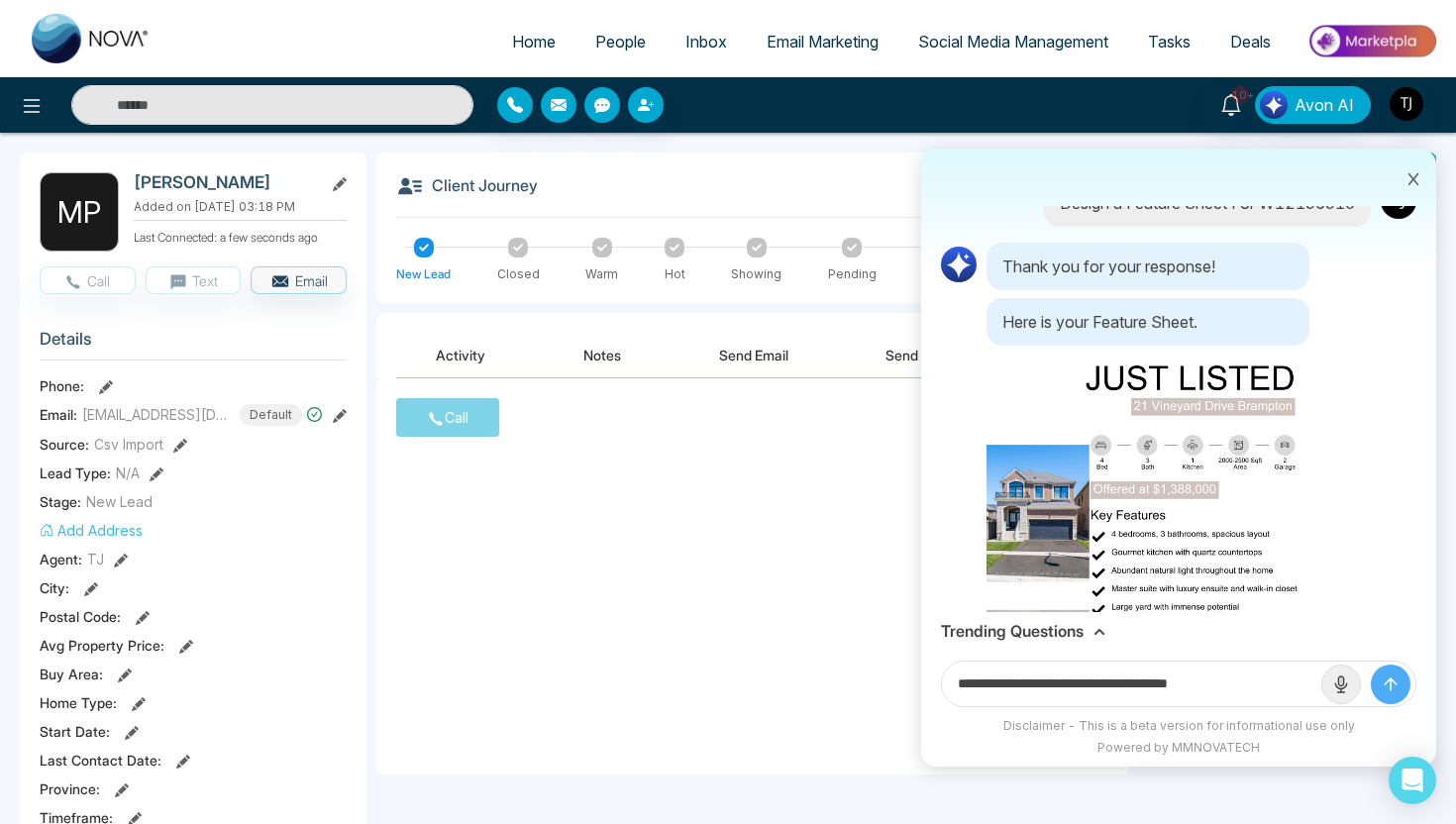 drag, startPoint x: 1204, startPoint y: 688, endPoint x: 1290, endPoint y: 681, distance: 86.28441 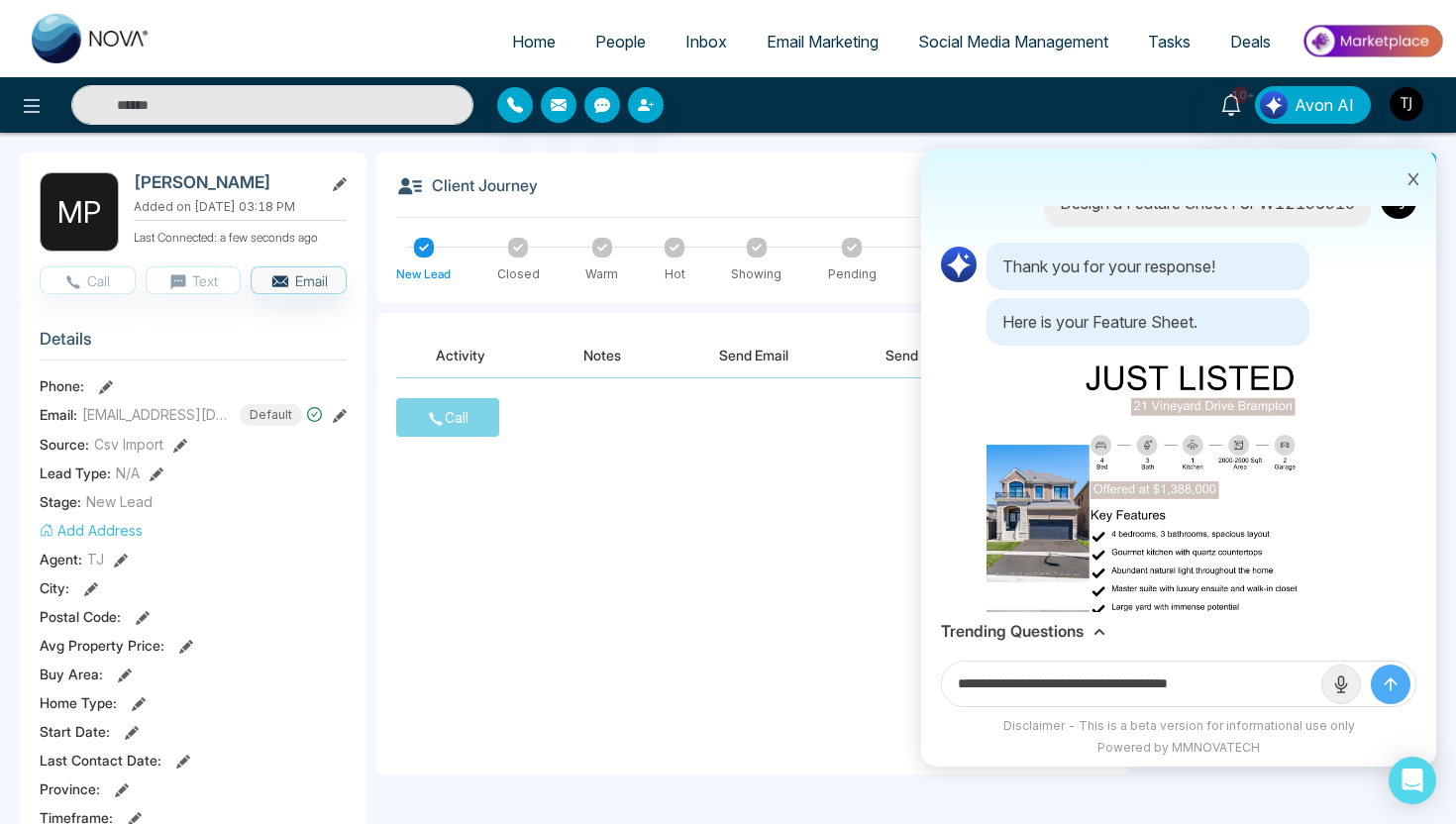 click on "**********" at bounding box center [1131, 683] 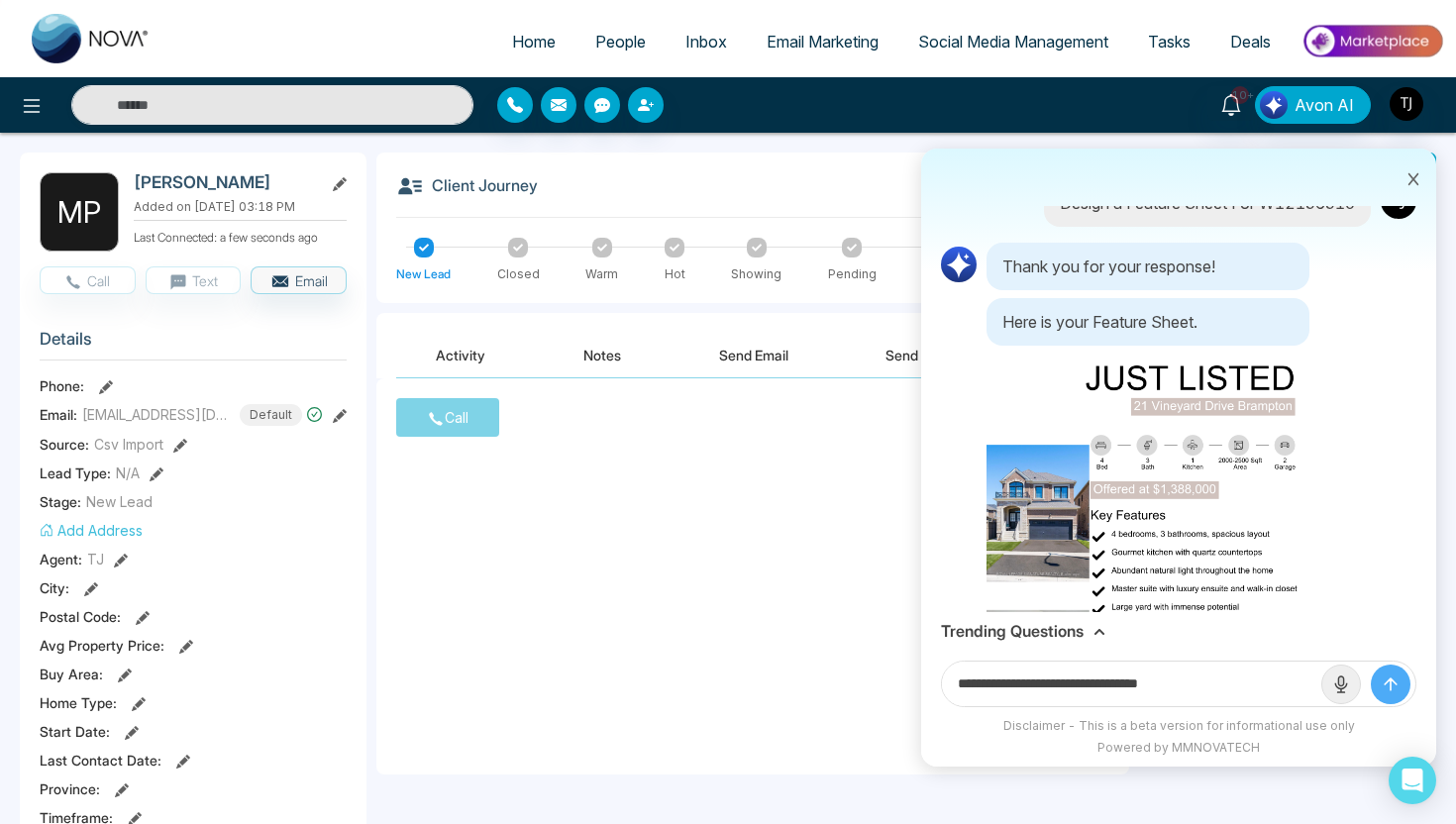 paste on "**********" 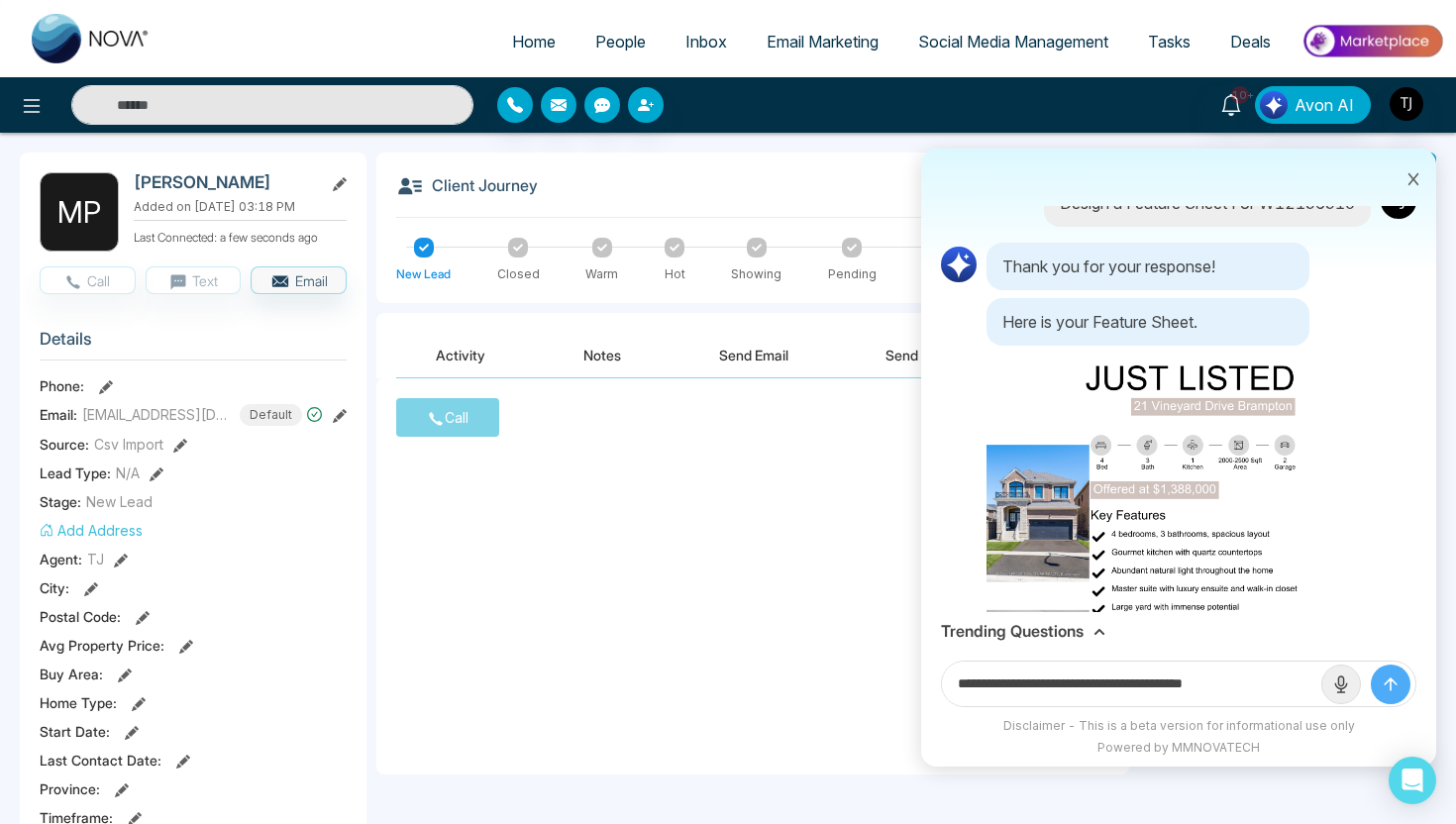 type on "**********" 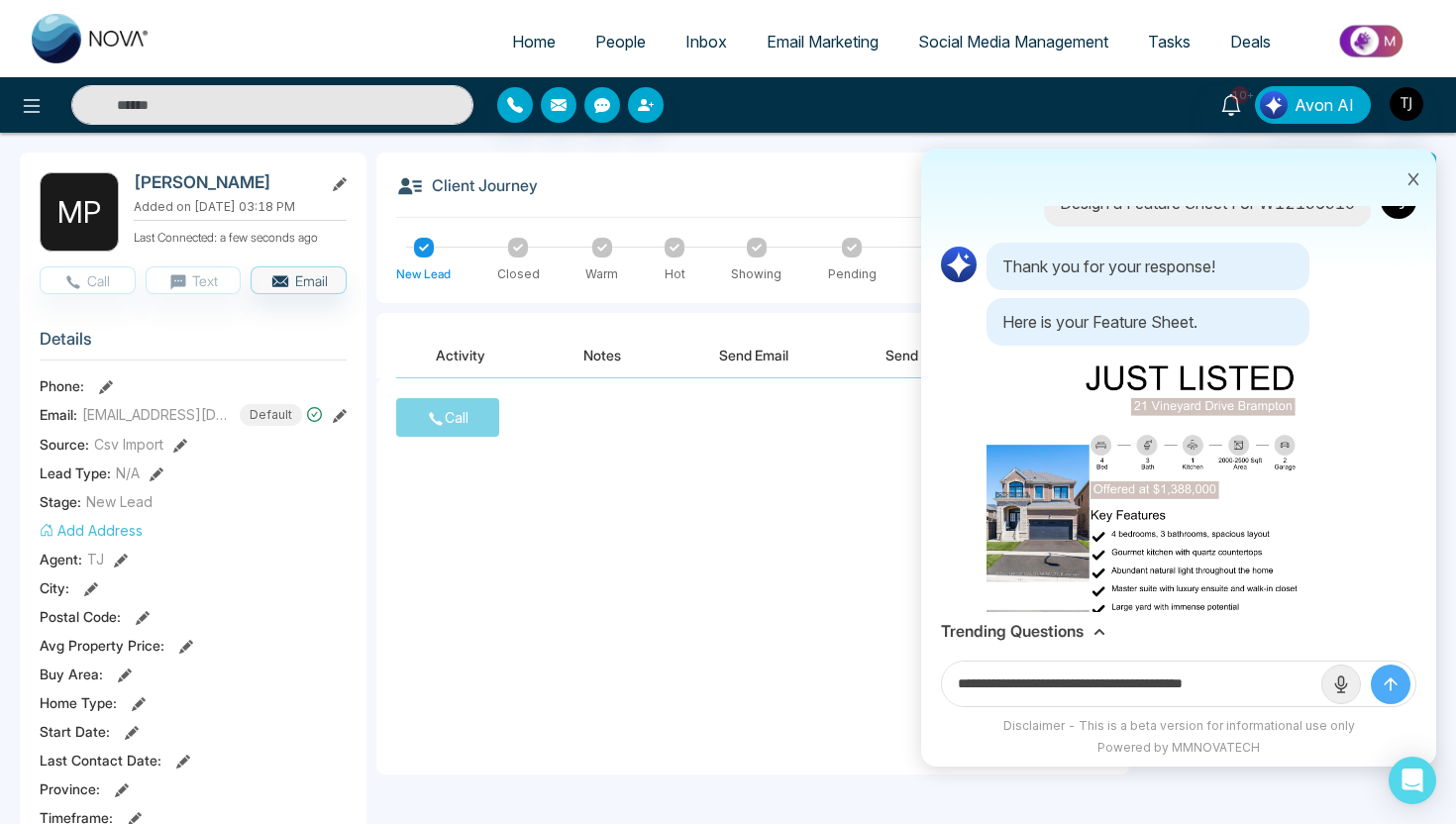 click at bounding box center [1391, 684] 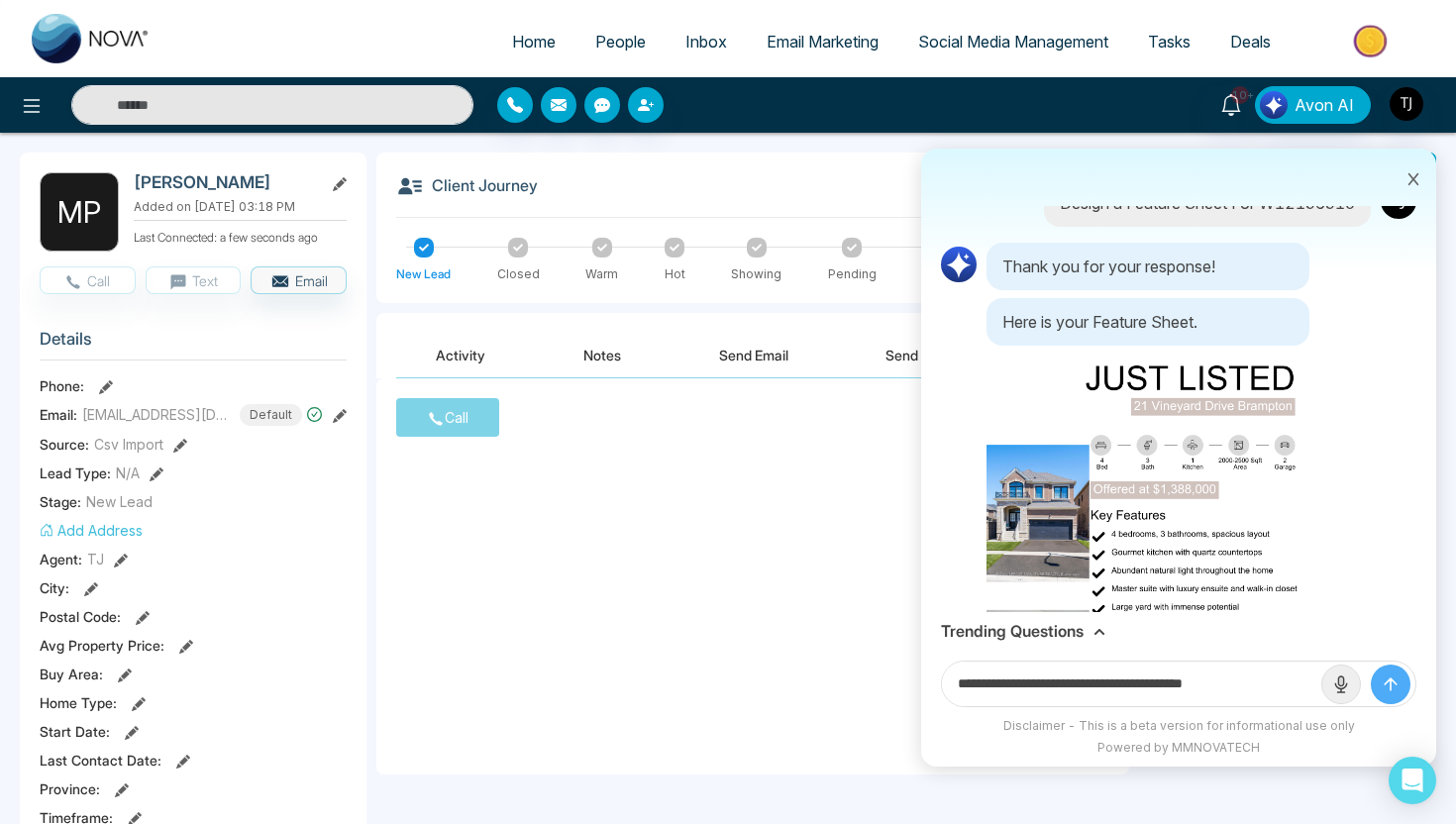 type 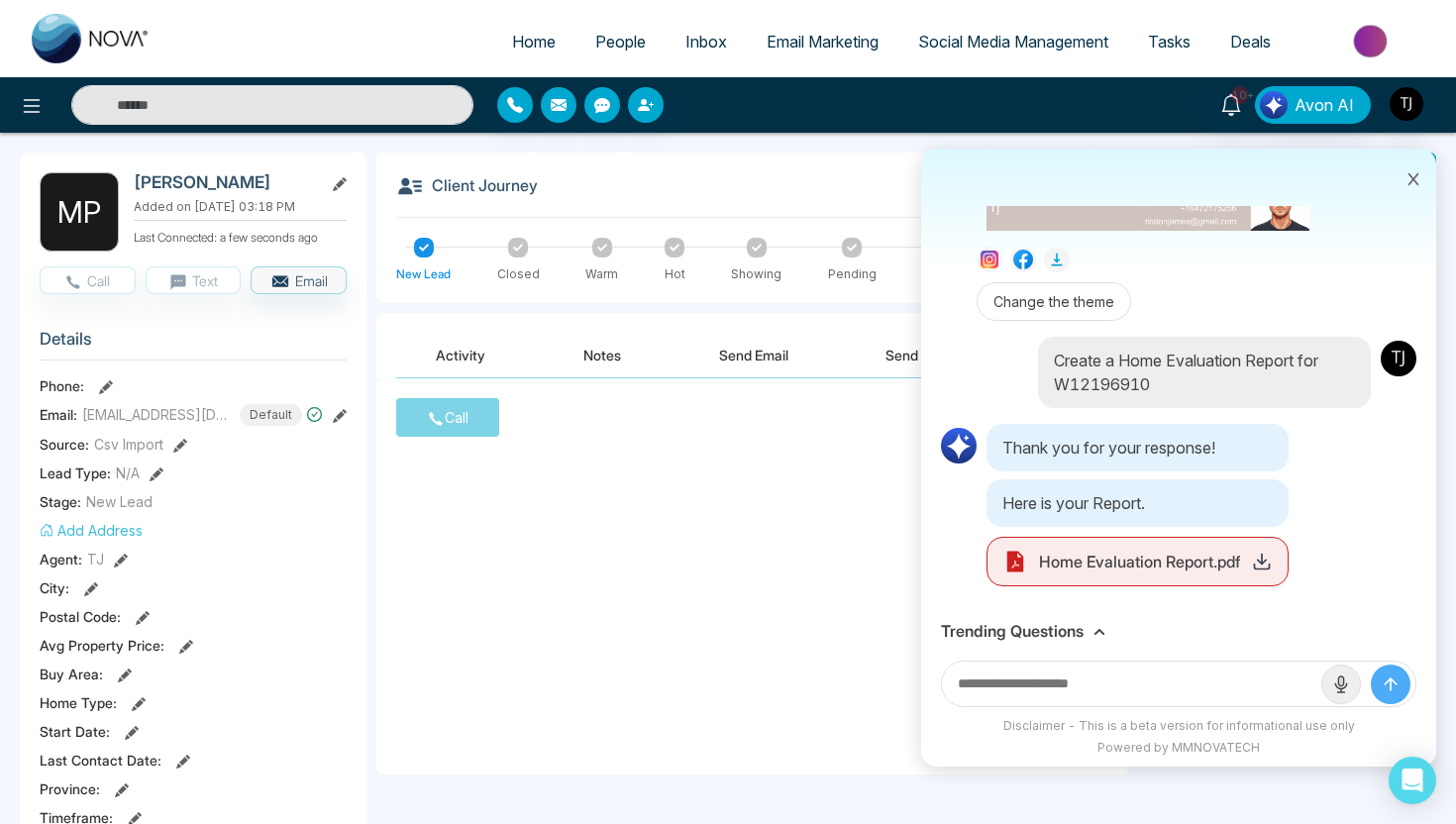 scroll, scrollTop: 1509, scrollLeft: 0, axis: vertical 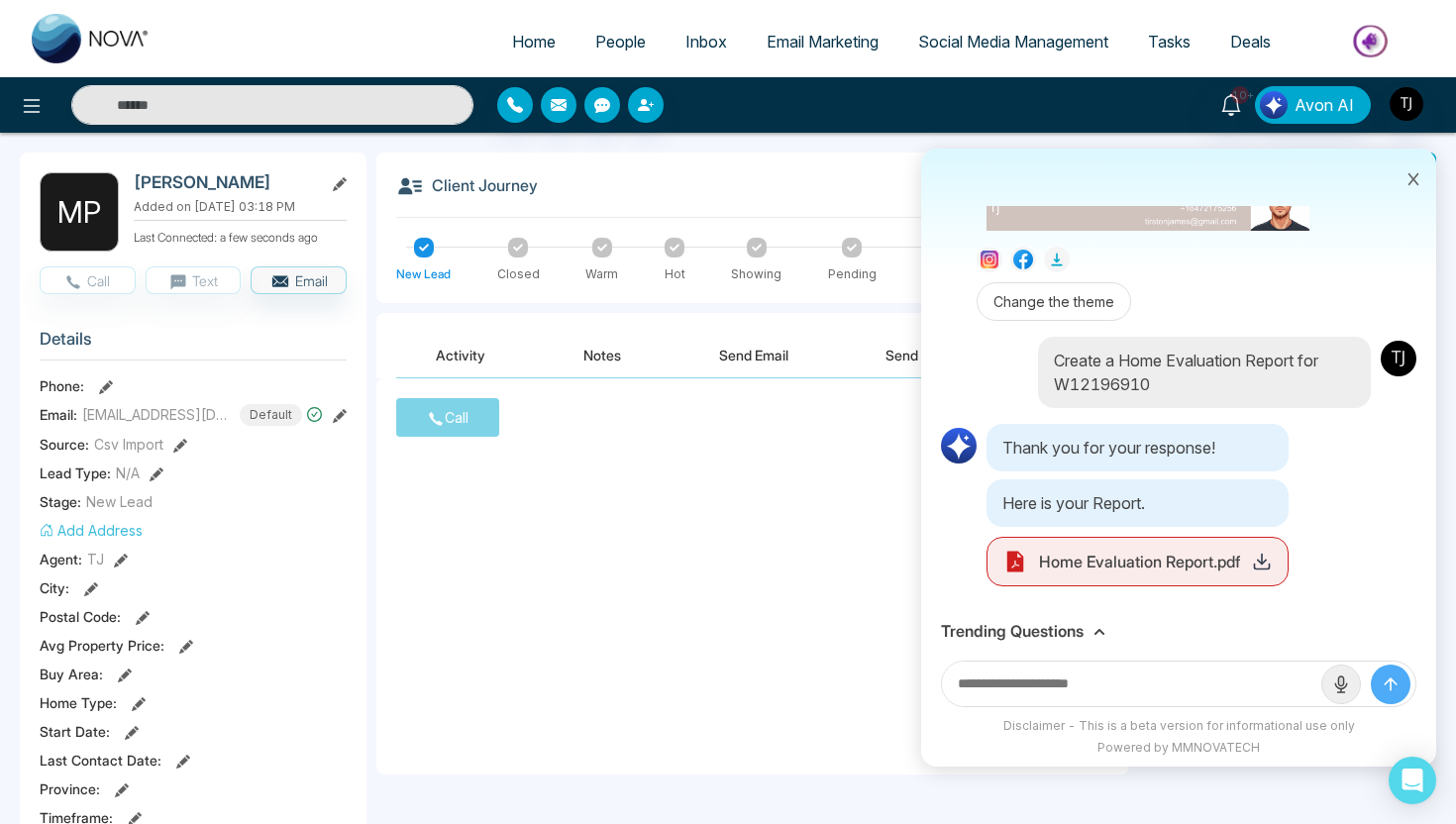 click 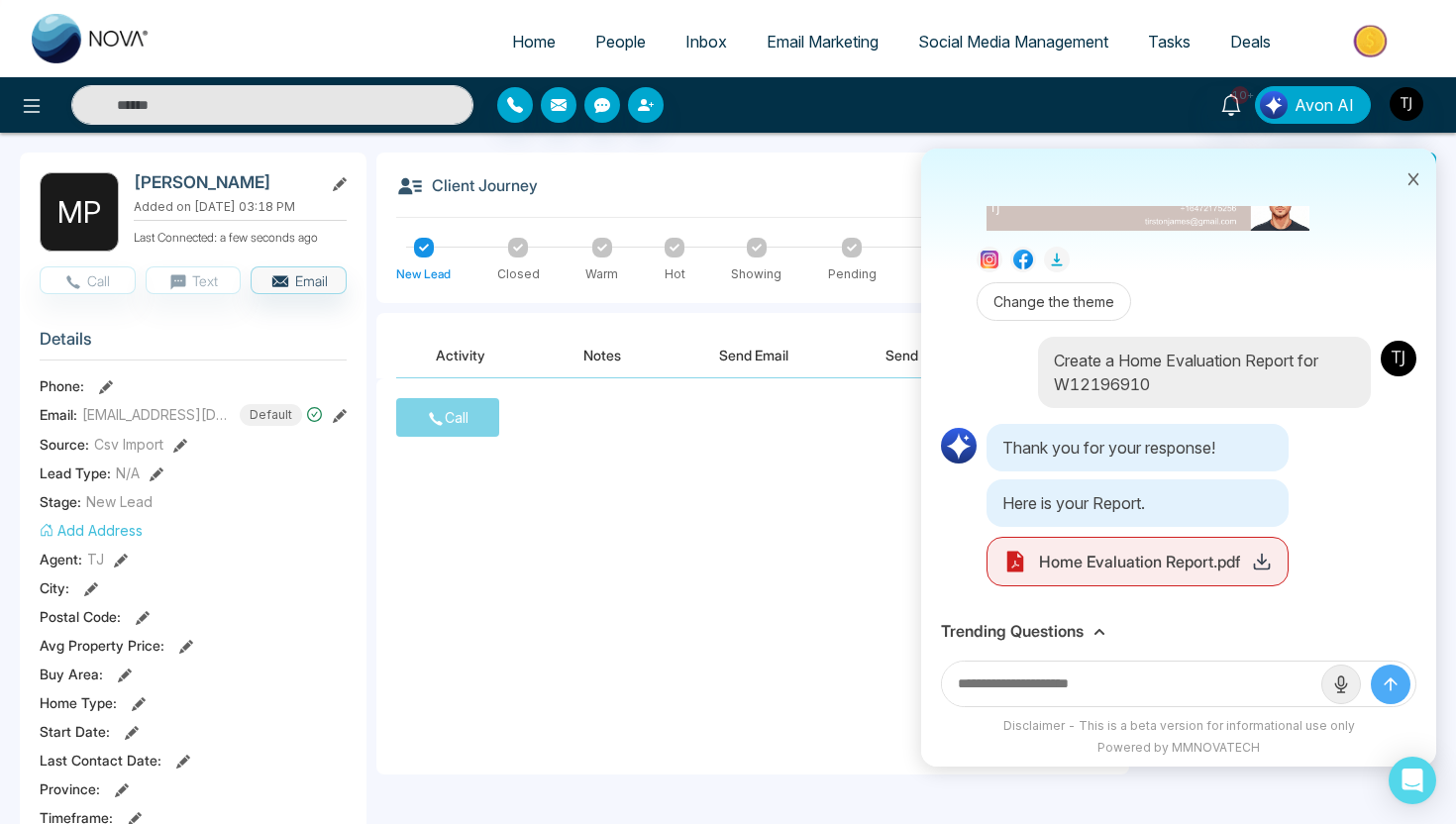 click 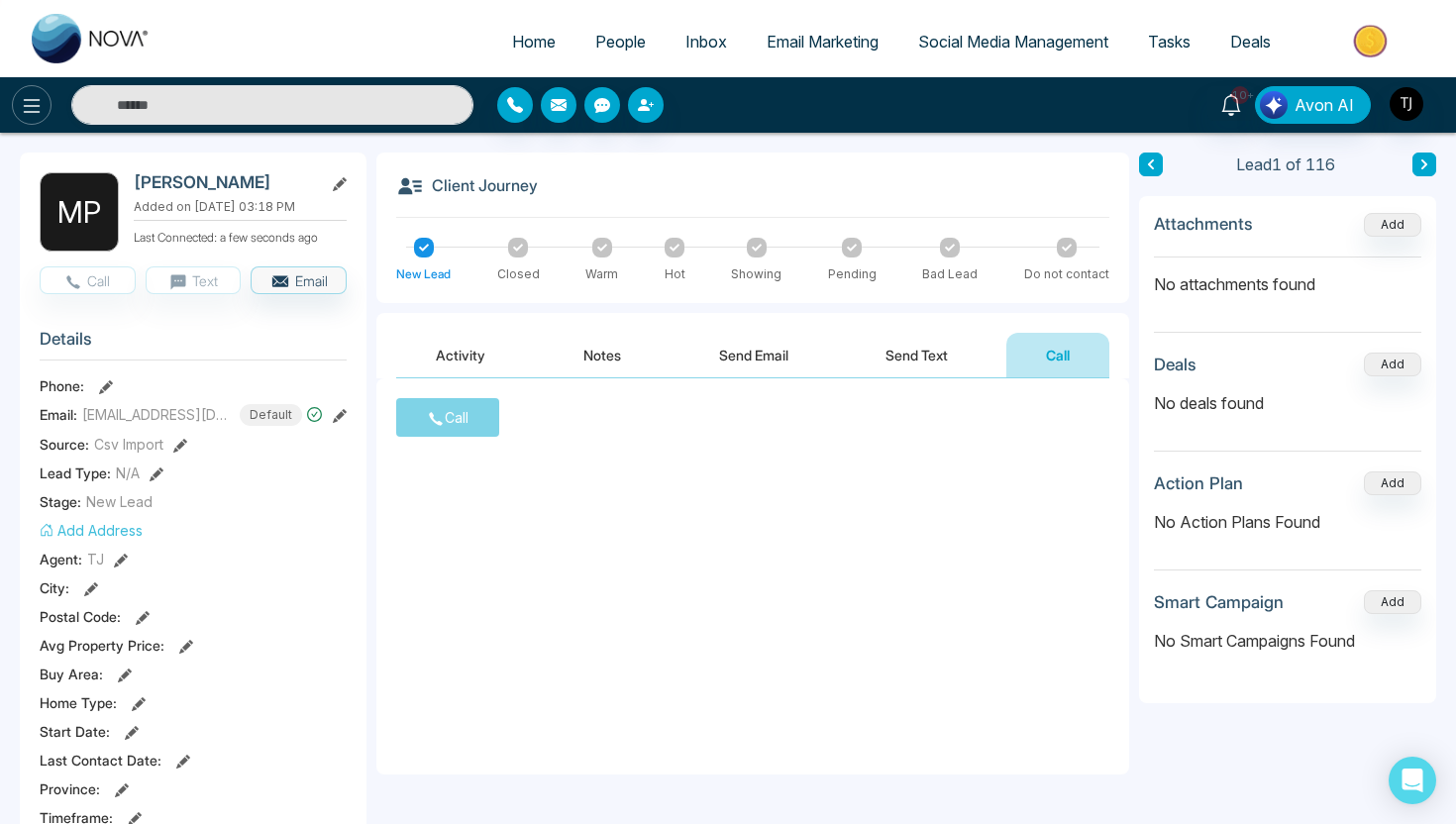 click 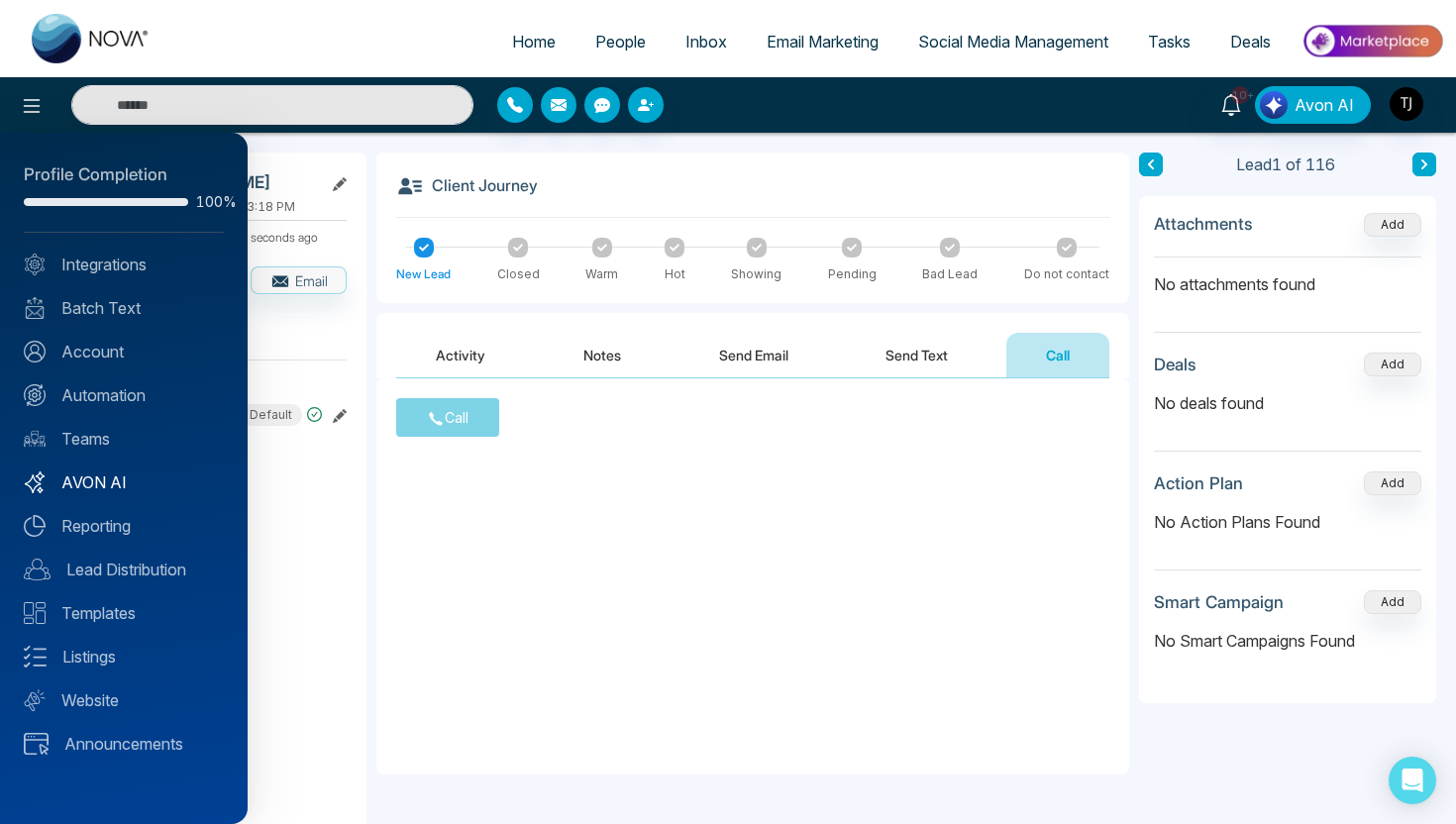 click on "AVON AI" at bounding box center (124, 482) 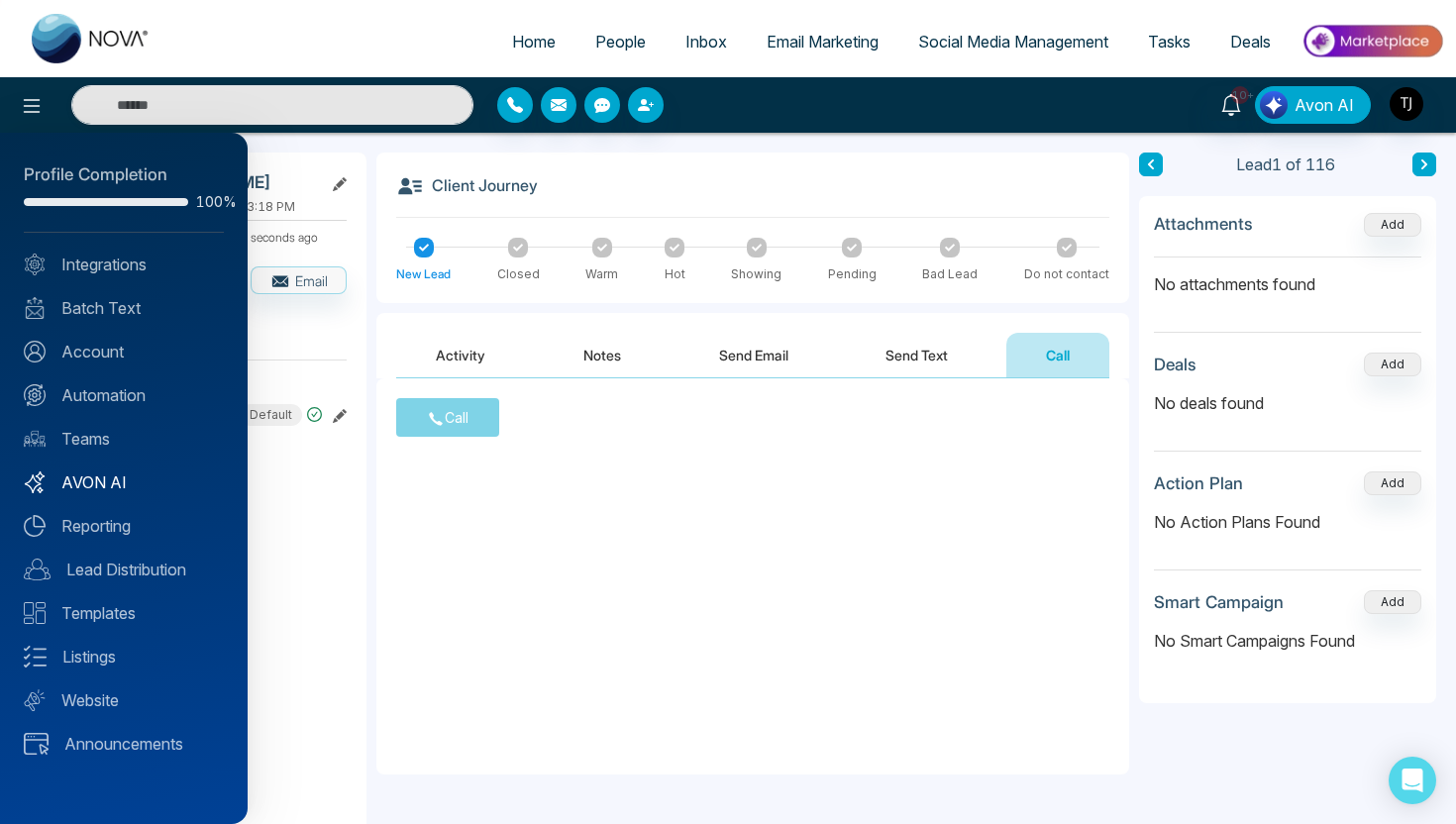 scroll, scrollTop: 0, scrollLeft: 0, axis: both 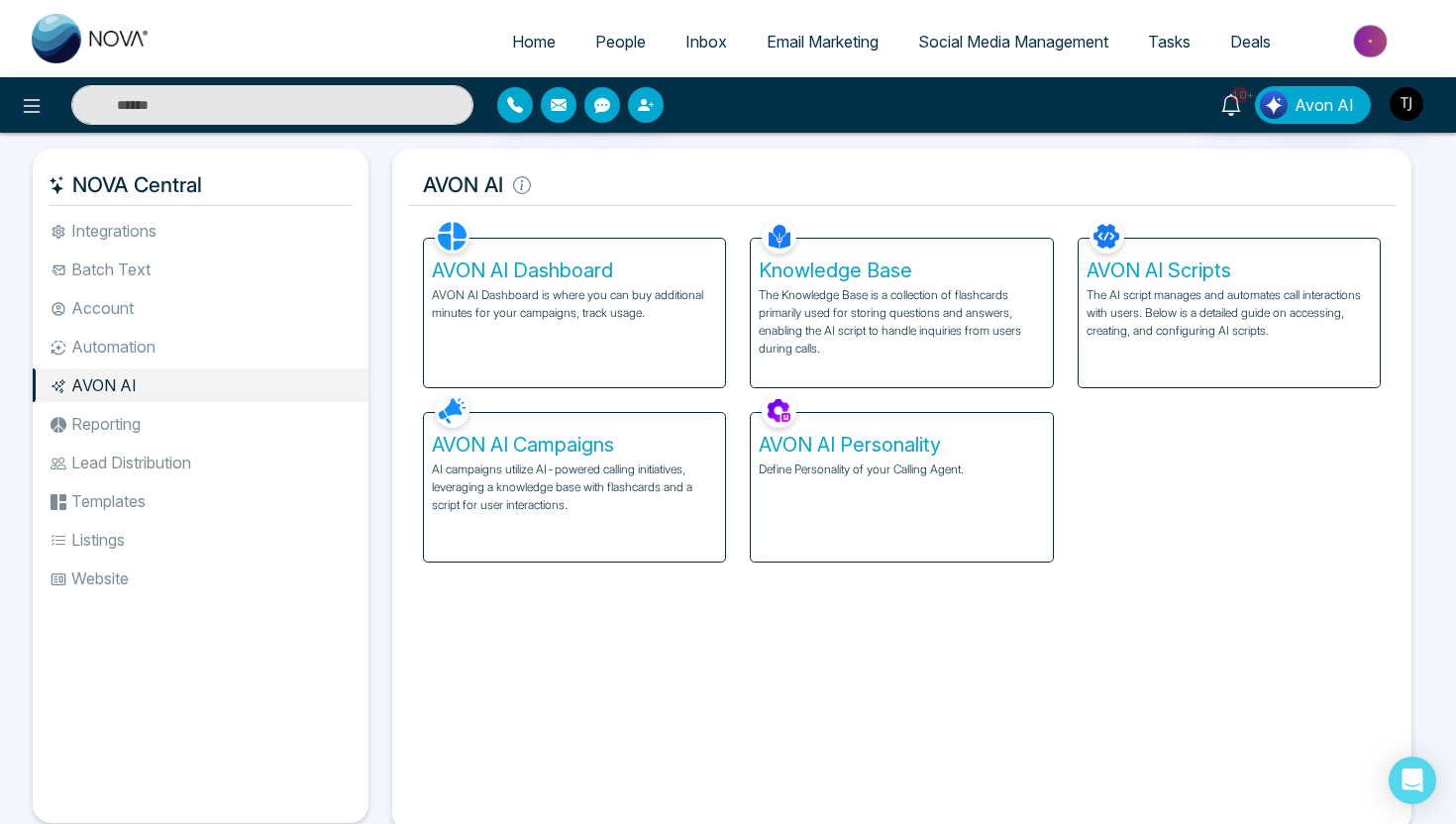 click on "AI campaigns utilize AI-powered calling initiatives, leveraging a knowledge base with flashcards and a script for user interactions." at bounding box center (574, 487) 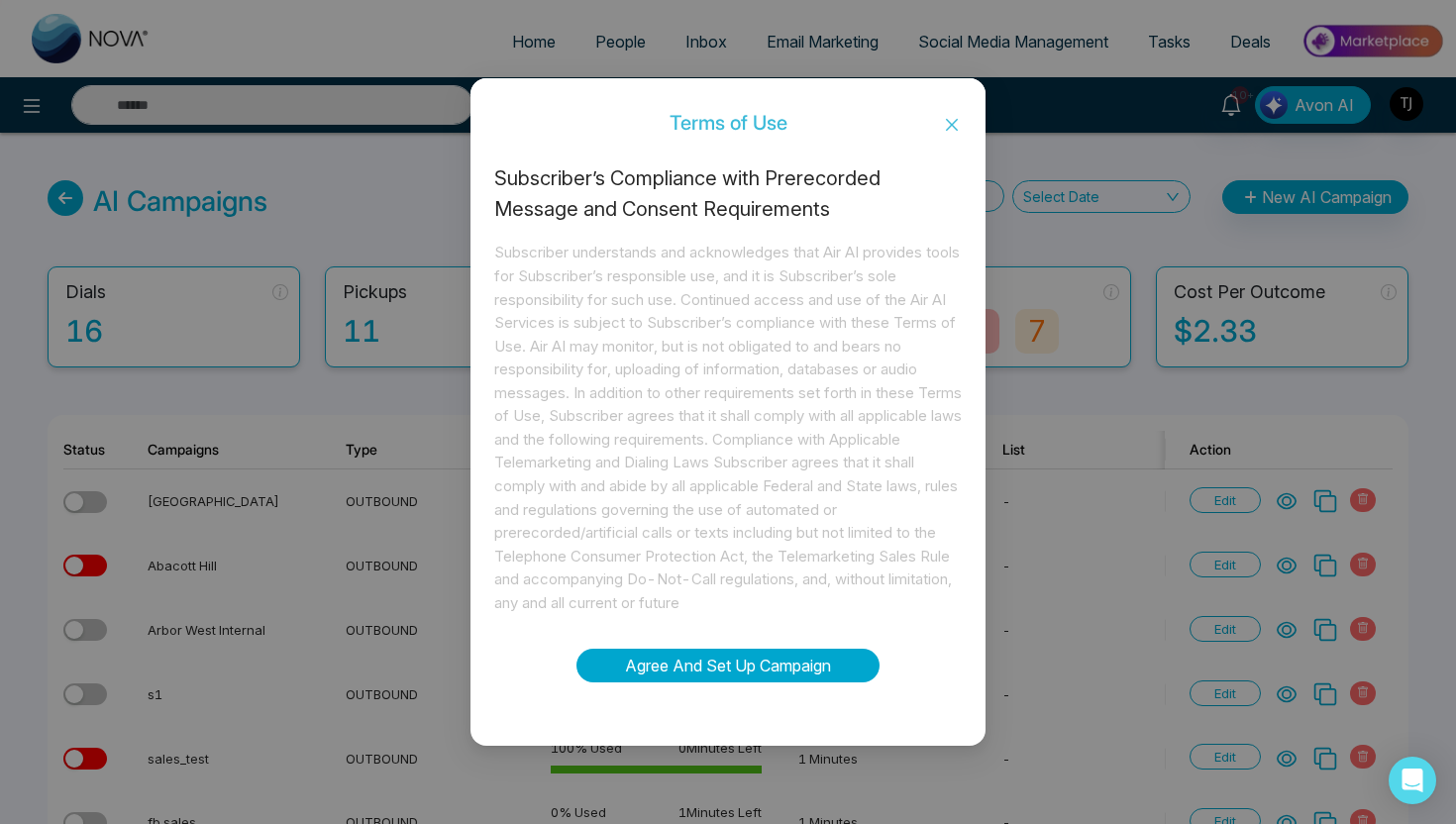 click on "Agree And Set Up Campaign" at bounding box center (728, 666) 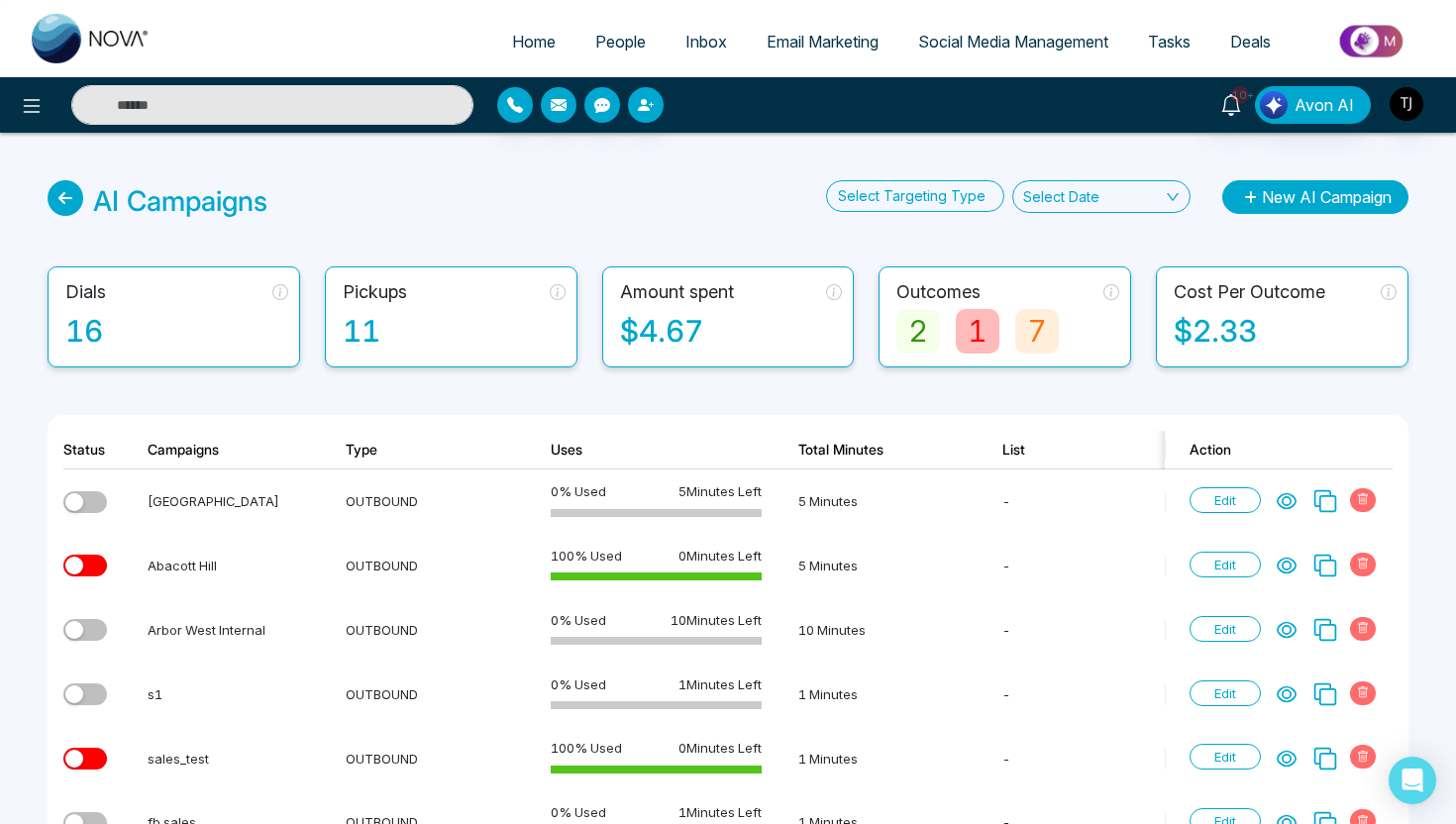 click on "New AI Campaign" at bounding box center (1315, 197) 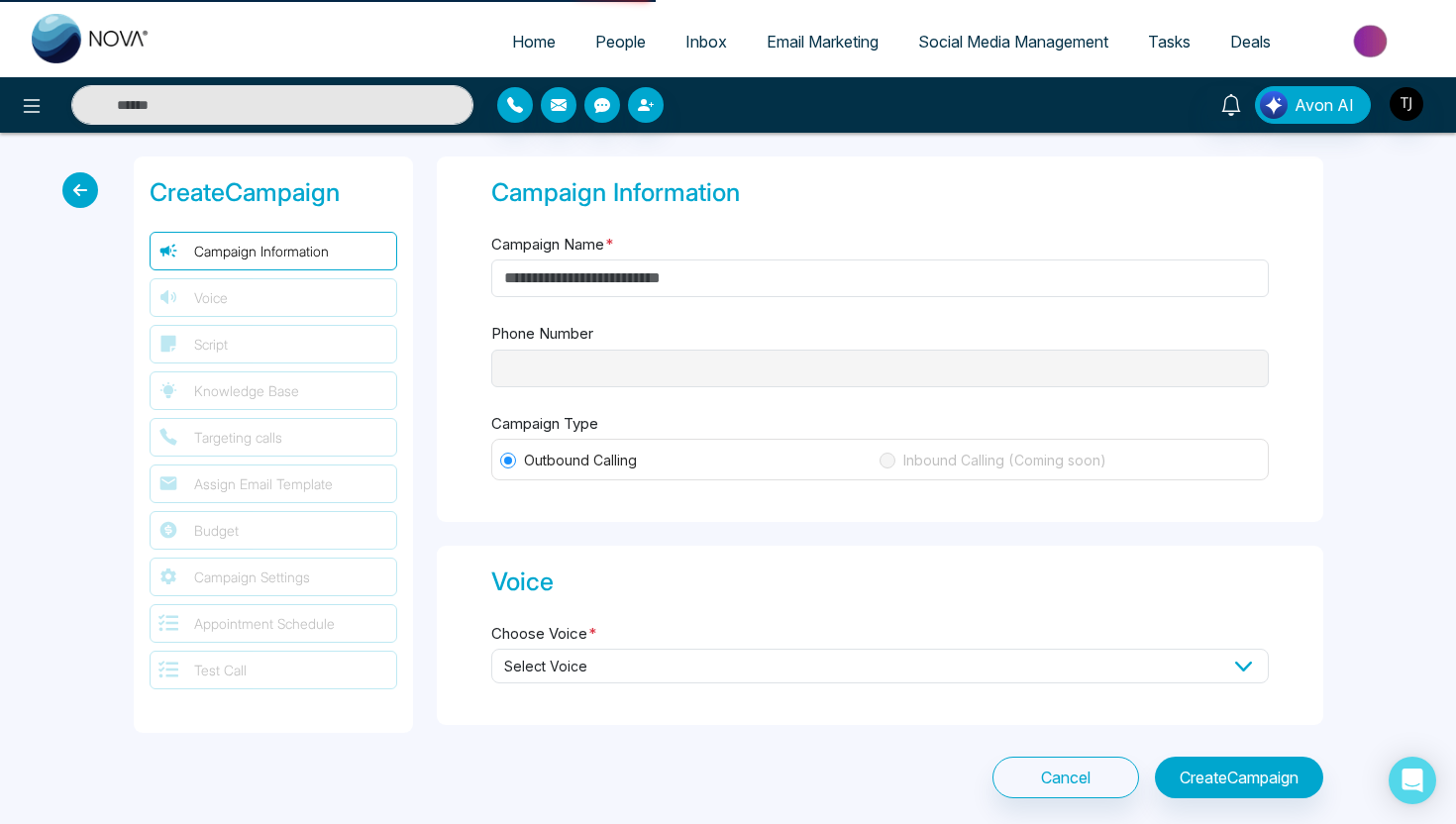 type on "**********" 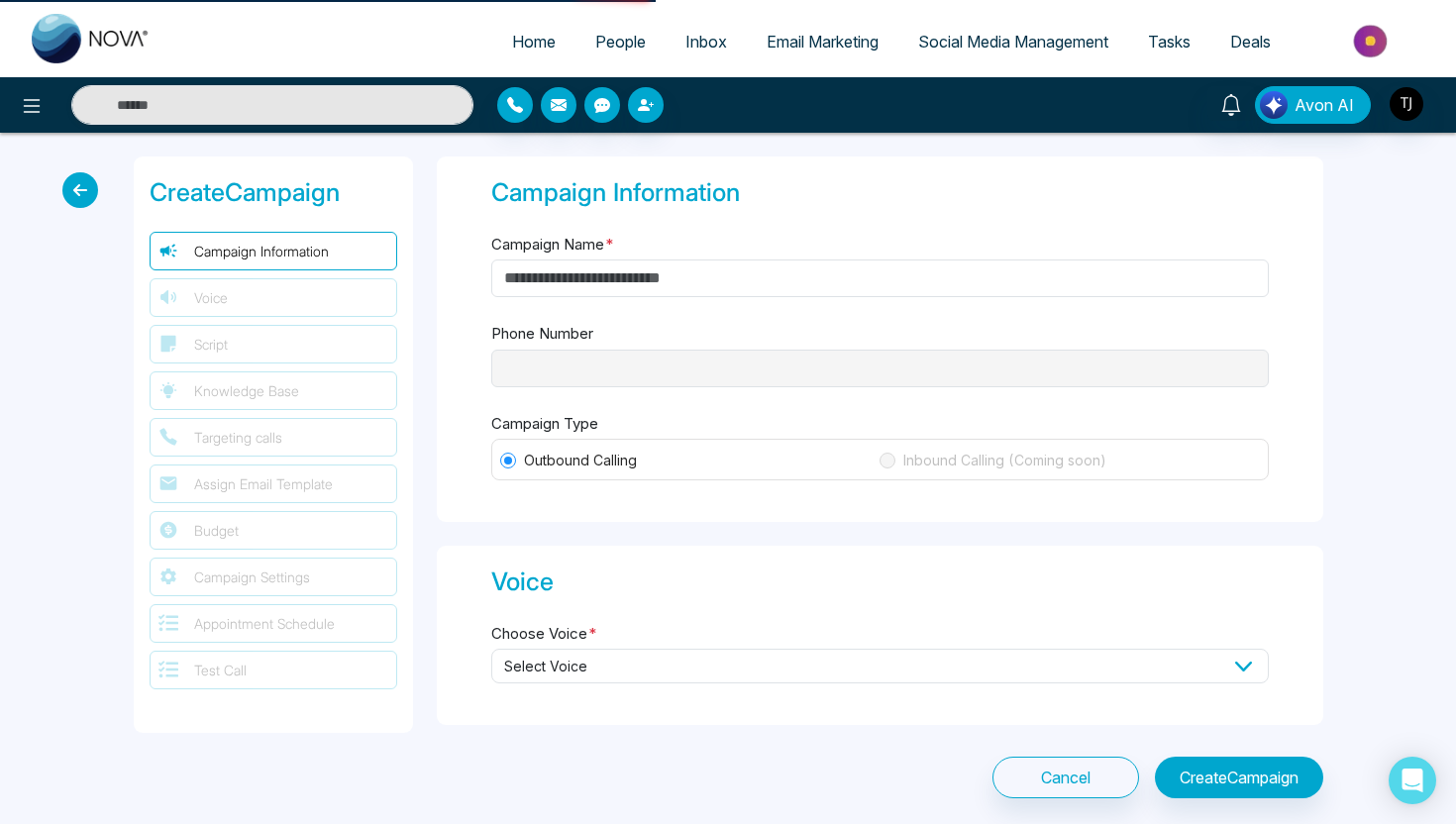 type on "********" 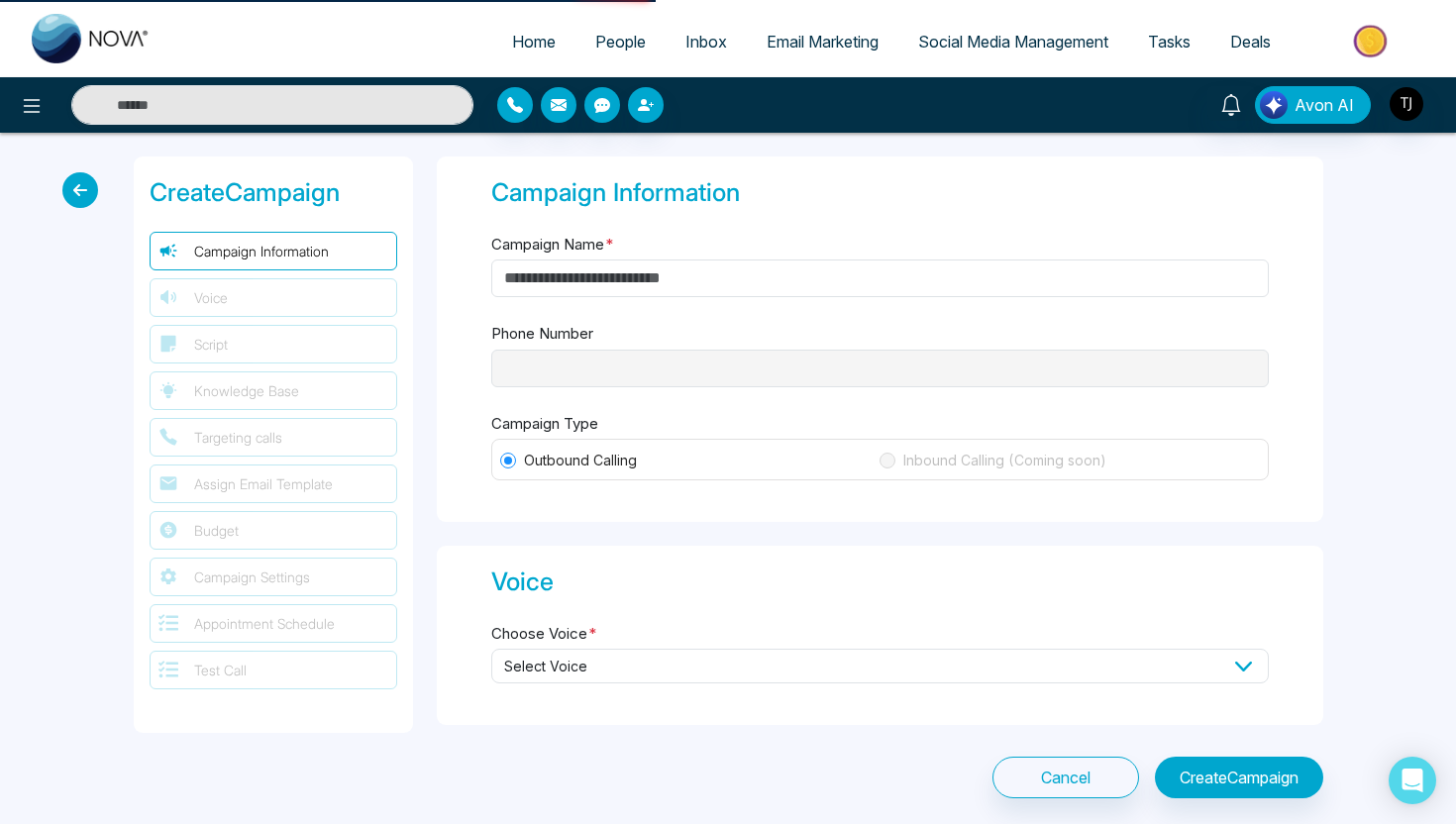 type on "********" 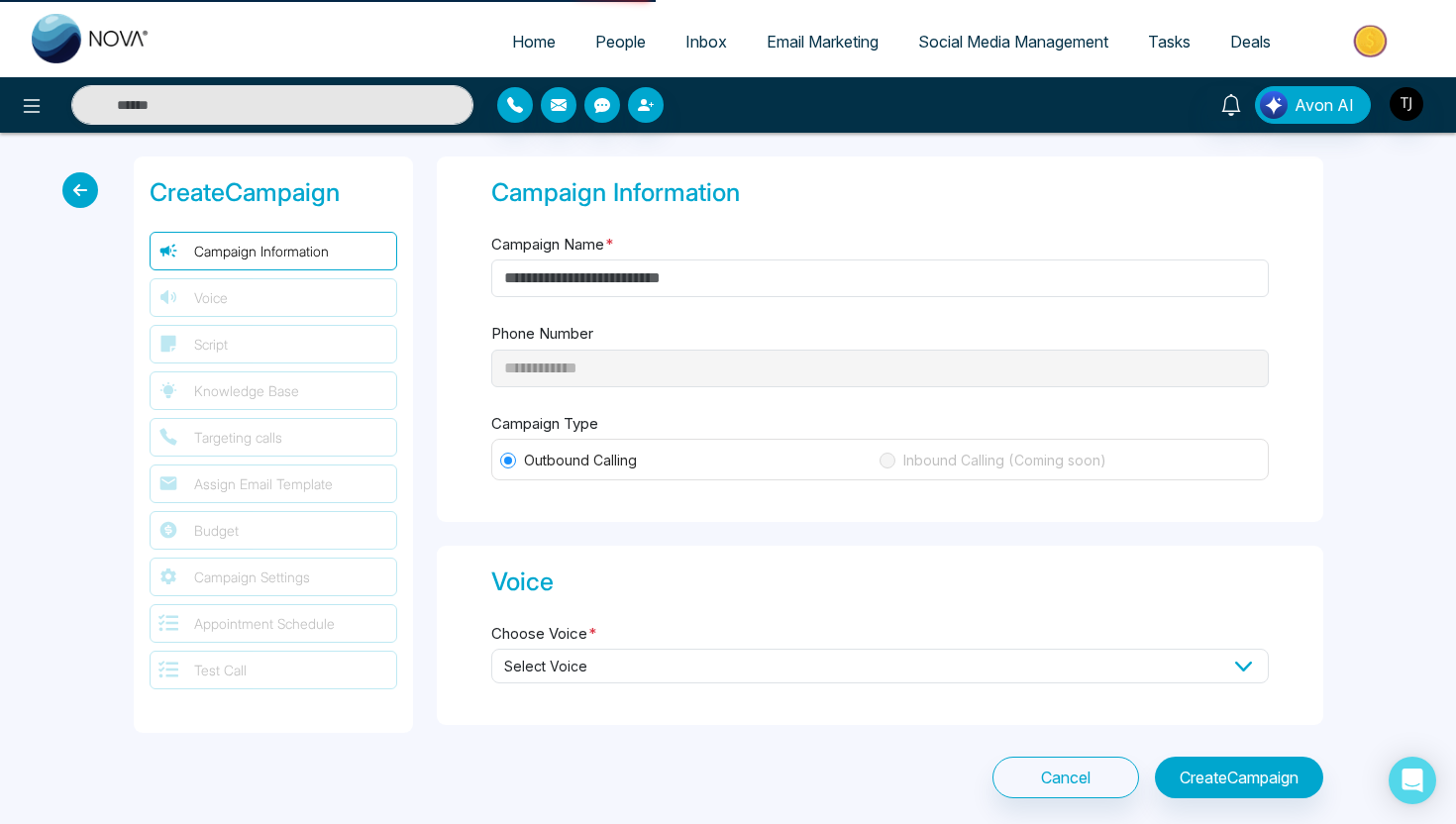 type on "**********" 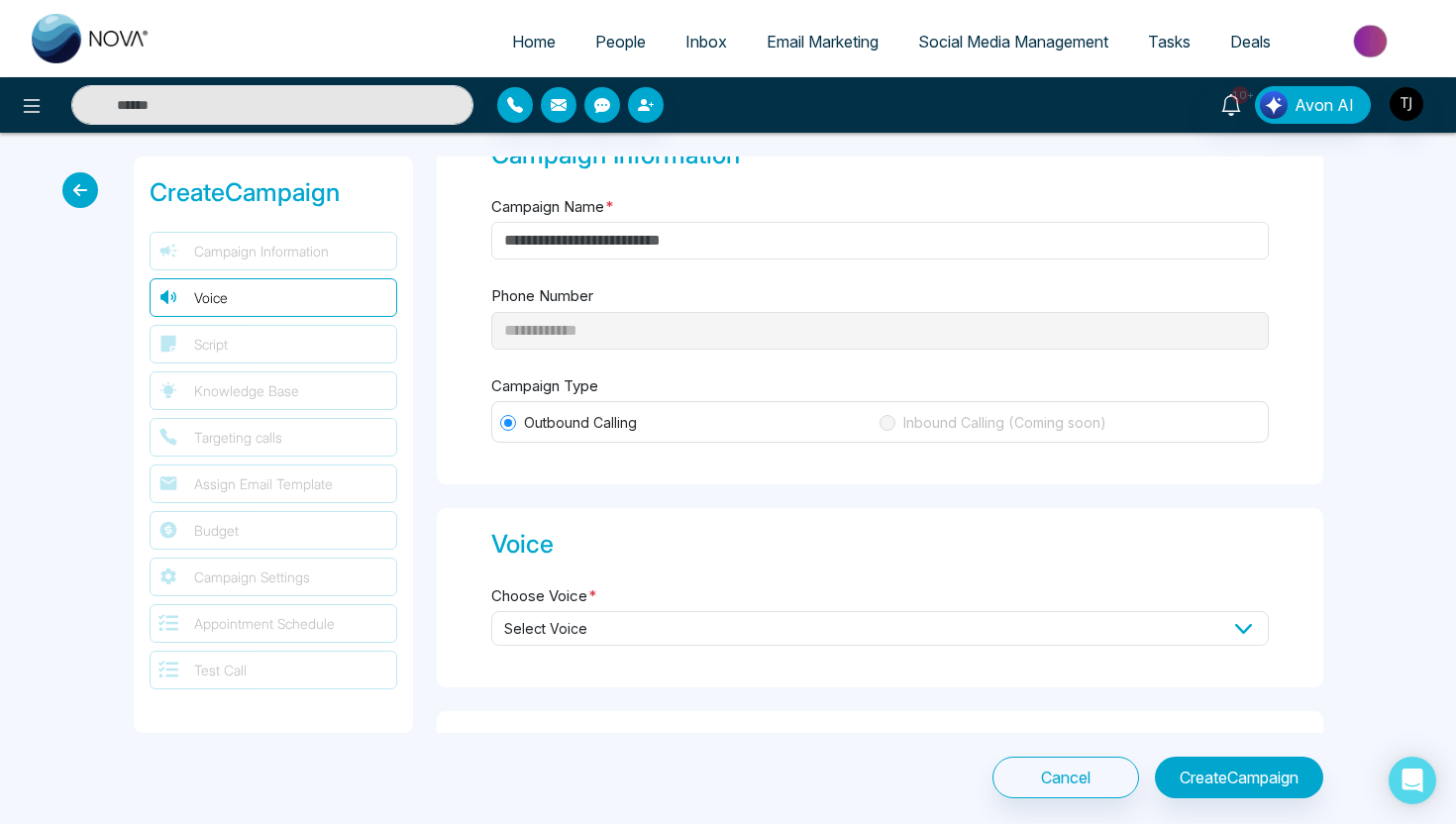 scroll, scrollTop: 34, scrollLeft: 0, axis: vertical 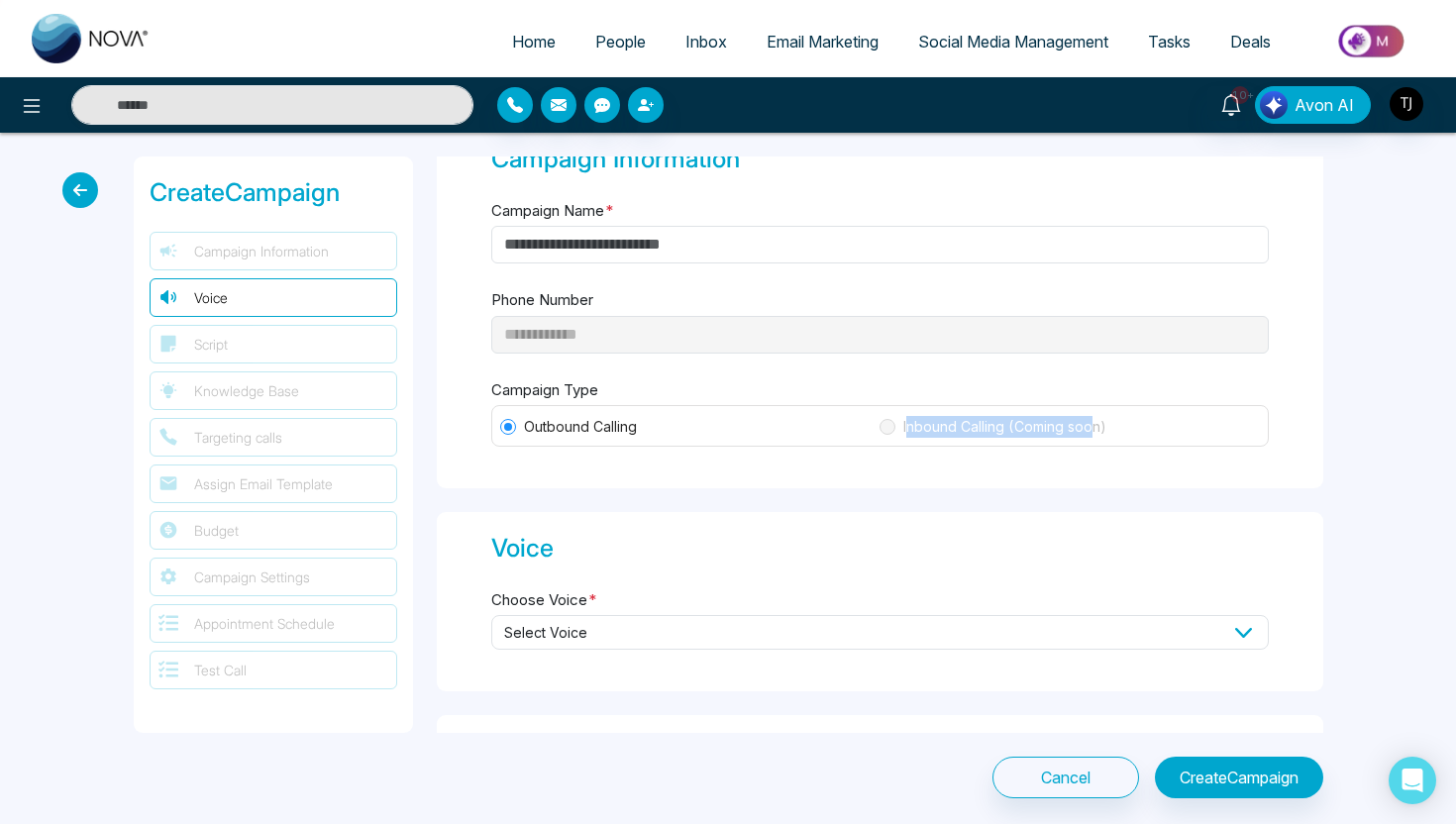 drag, startPoint x: 907, startPoint y: 428, endPoint x: 1092, endPoint y: 426, distance: 185.0108 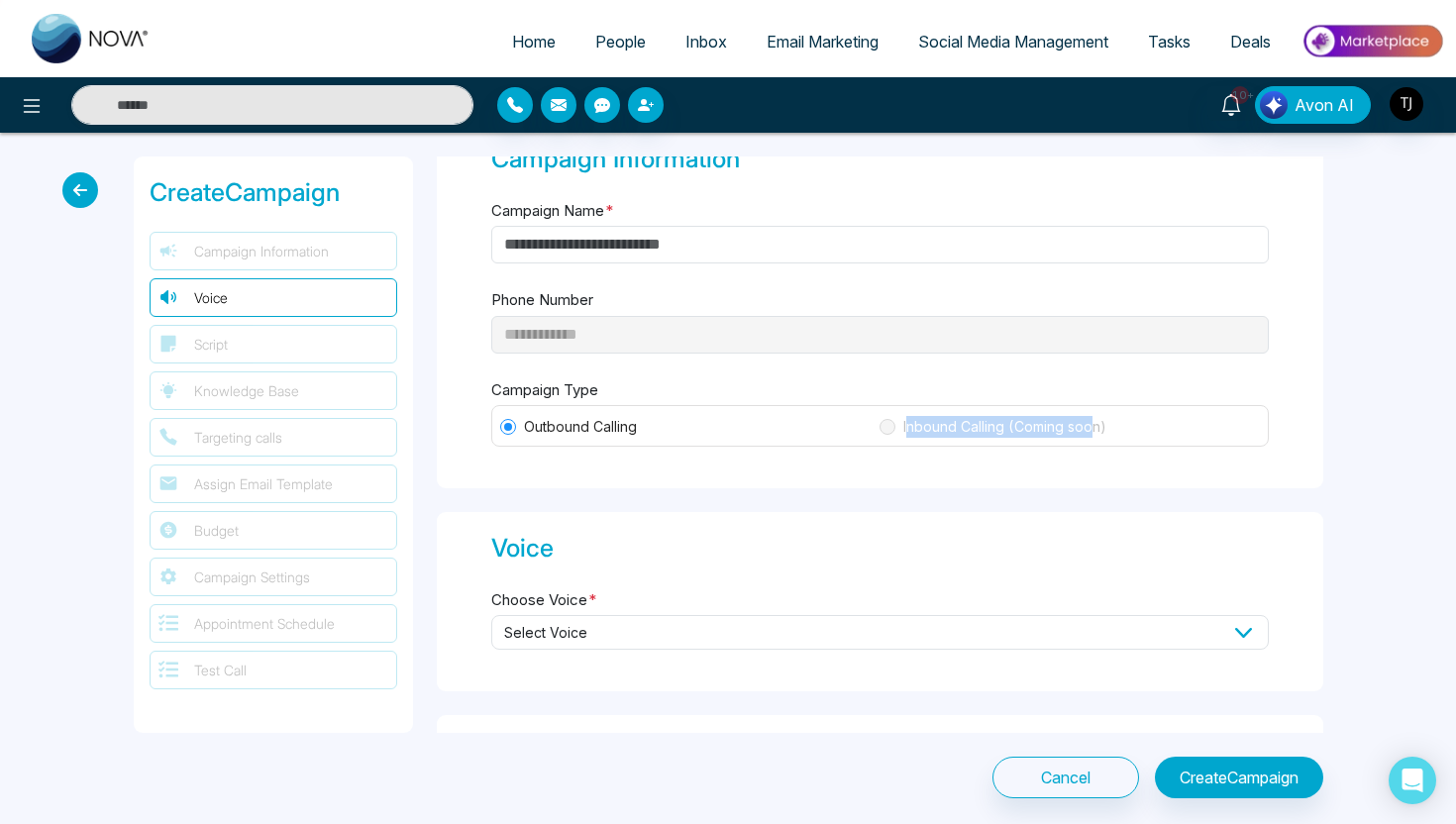 click on "Inbound Calling (Coming soon)" at bounding box center (1004, 427) 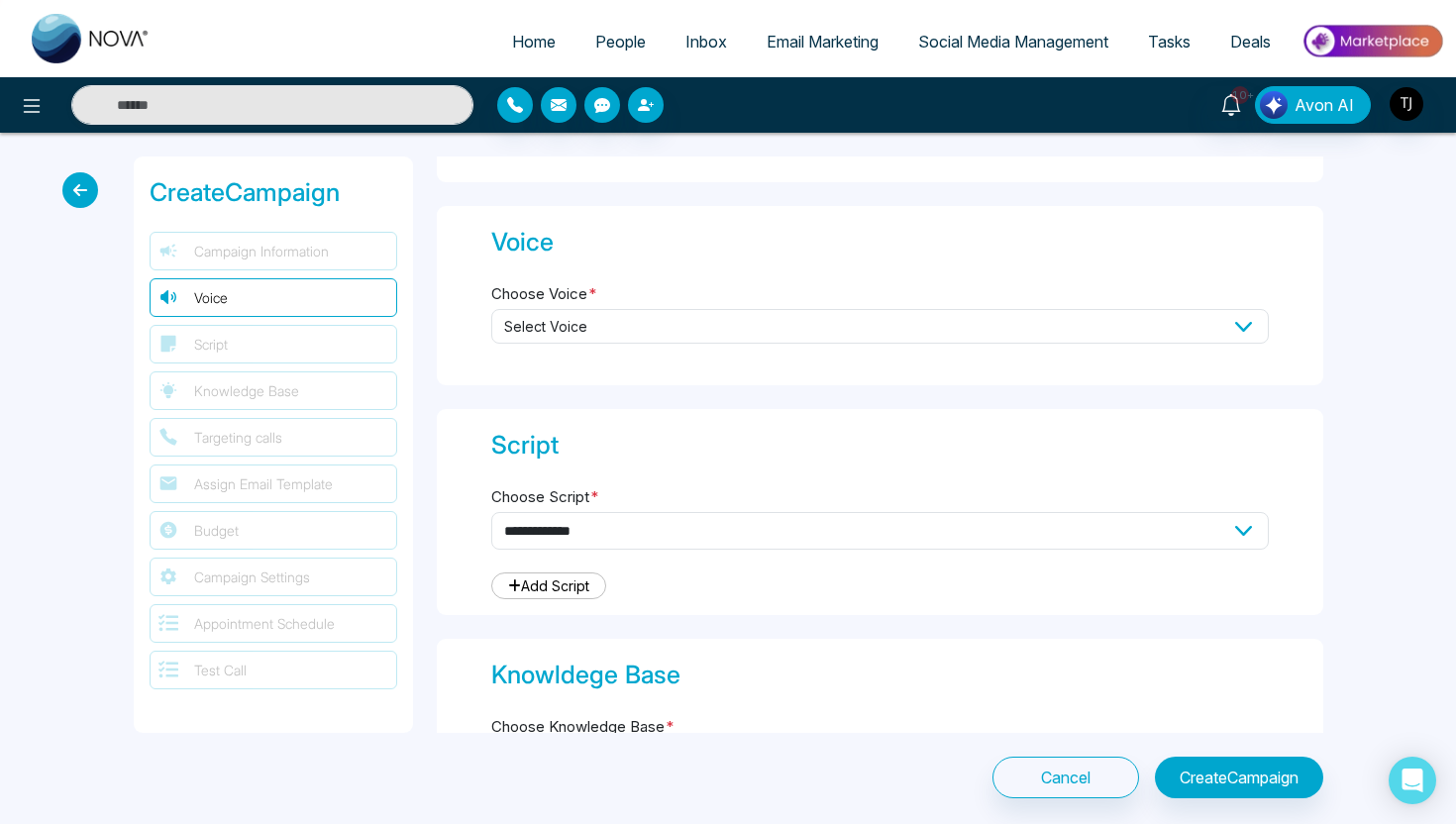 scroll, scrollTop: 365, scrollLeft: 0, axis: vertical 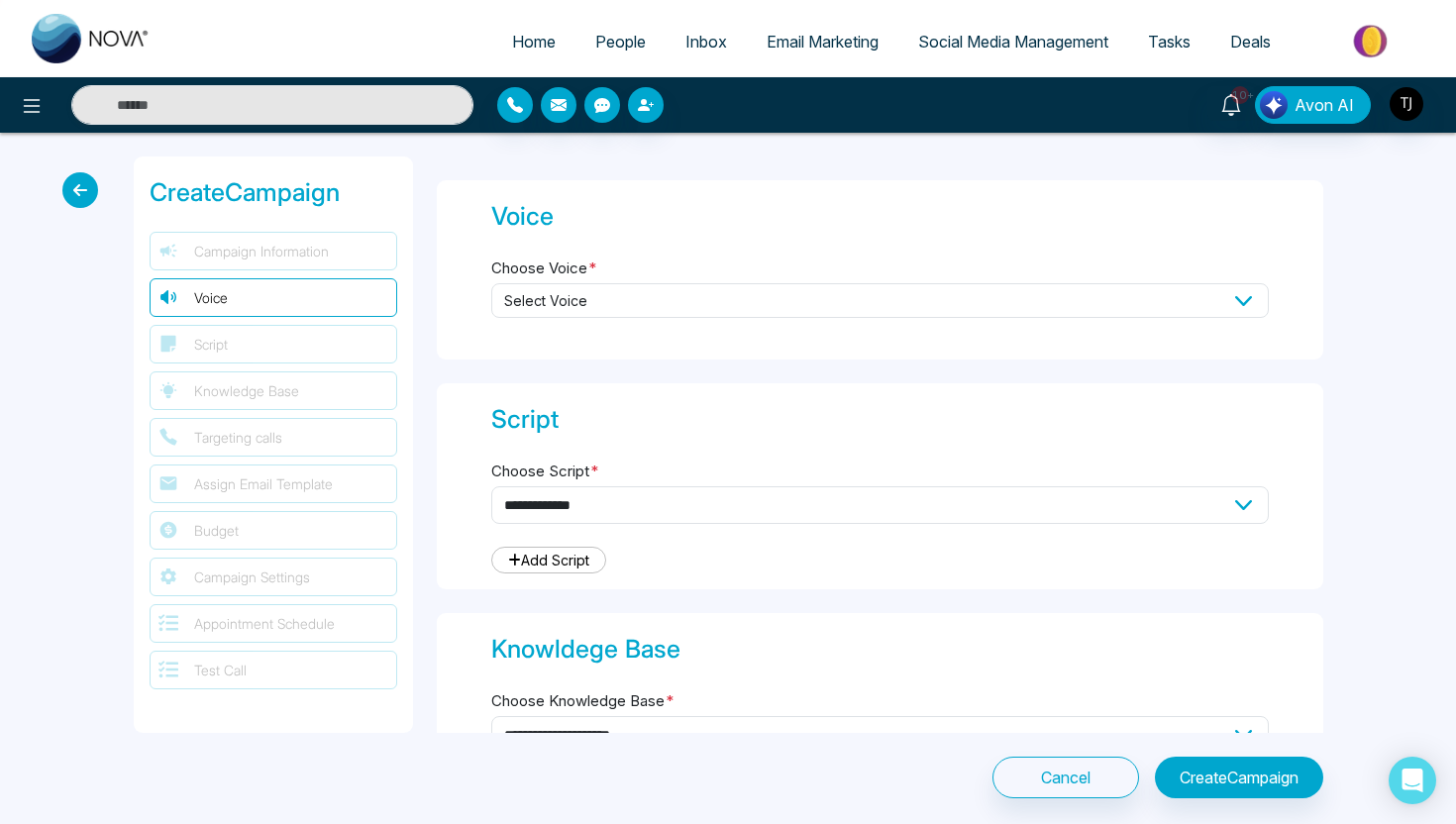 click on "Select Voice" at bounding box center (880, 300) 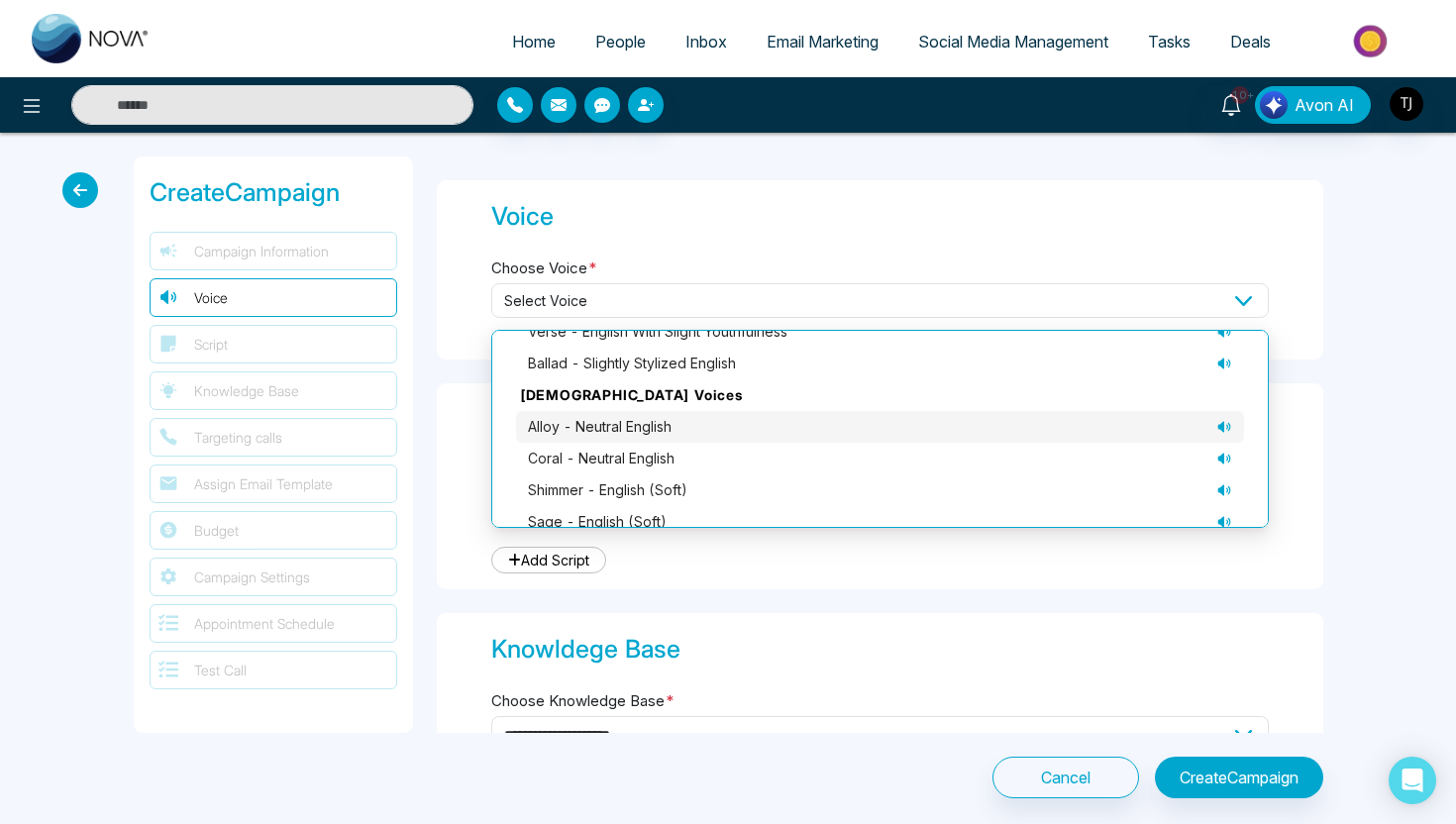 scroll, scrollTop: 137, scrollLeft: 0, axis: vertical 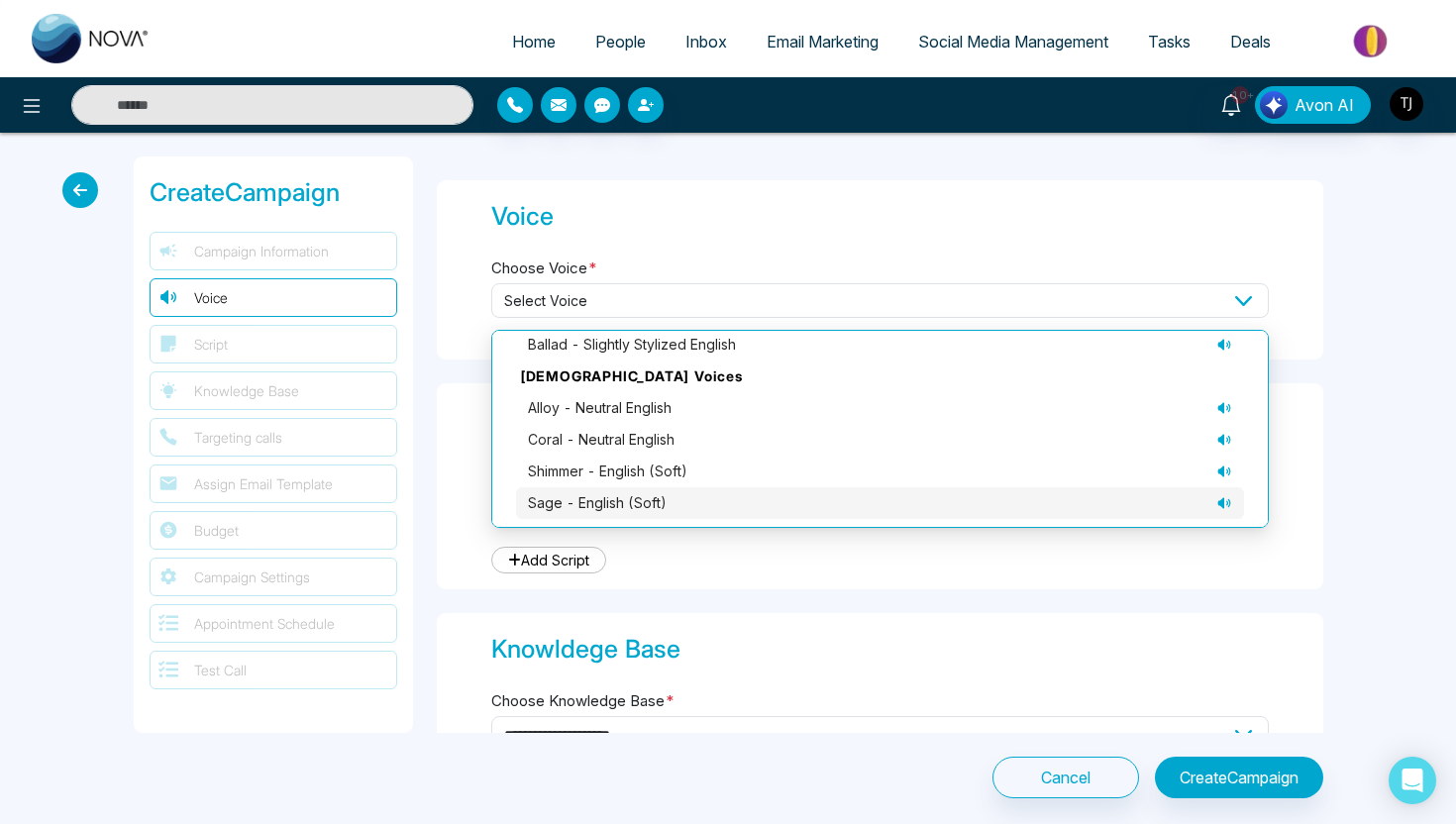 click on "sage - English (soft)" at bounding box center (597, 503) 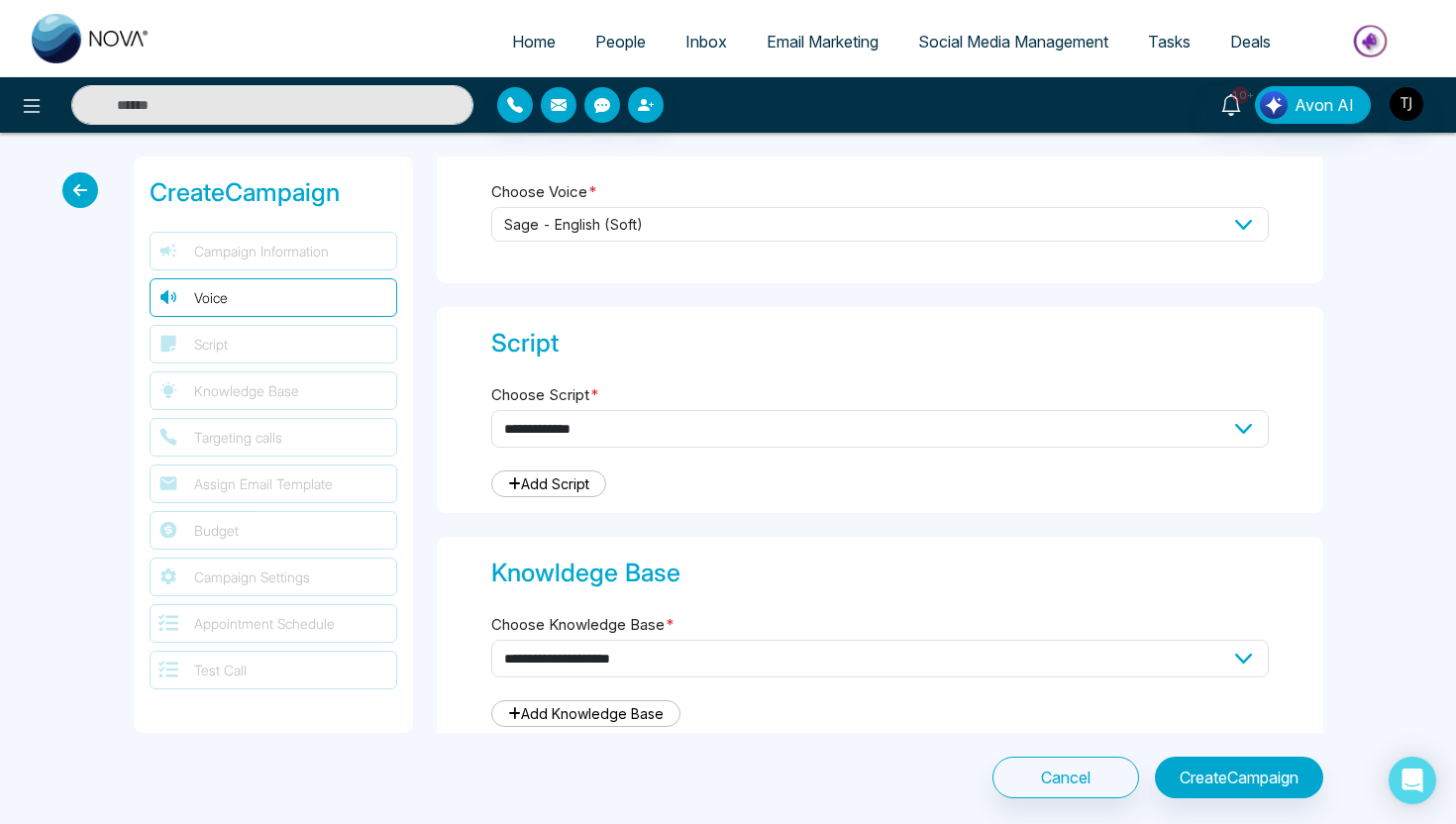 scroll, scrollTop: 536, scrollLeft: 0, axis: vertical 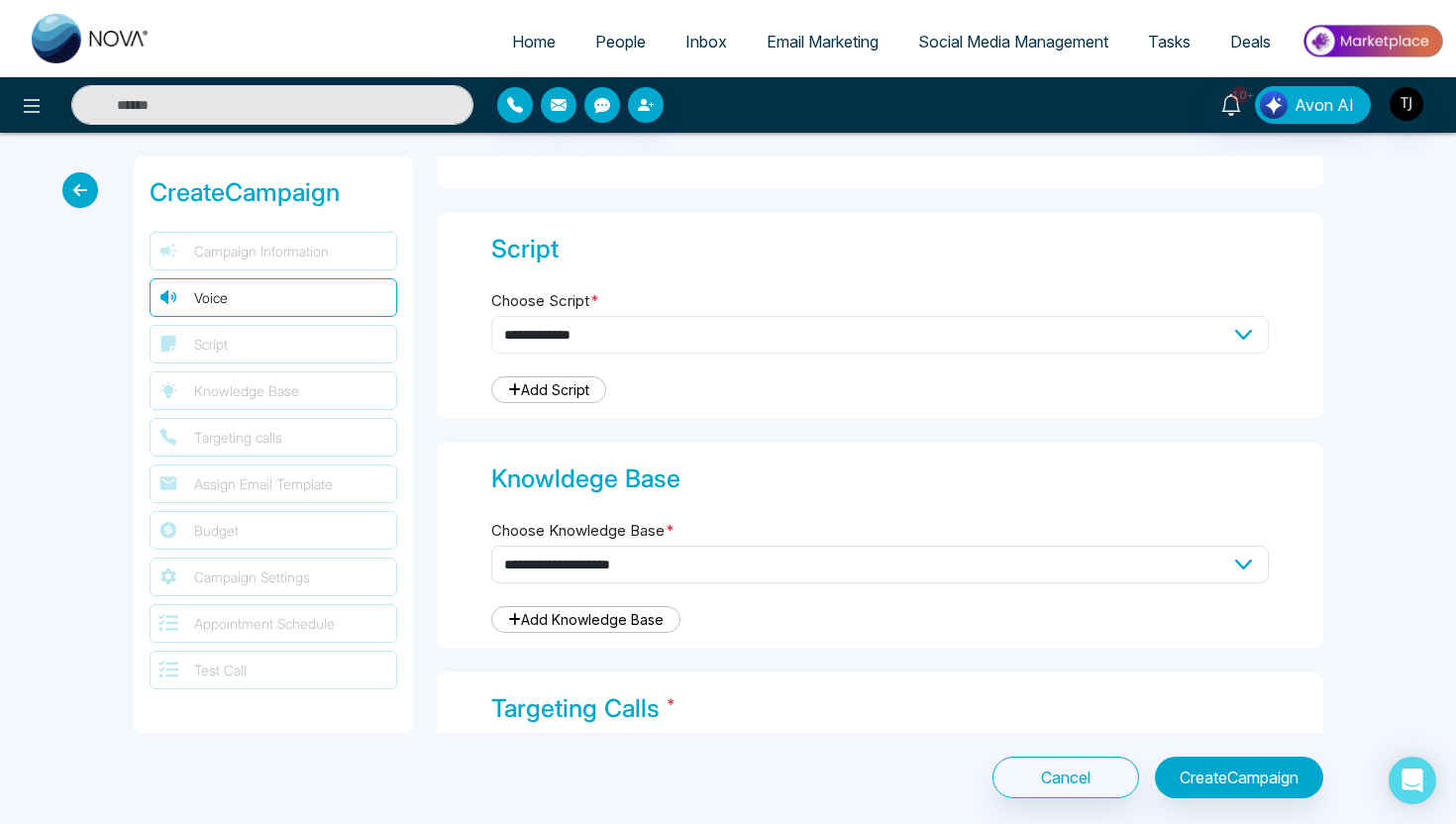 click on "**********" at bounding box center [880, 335] 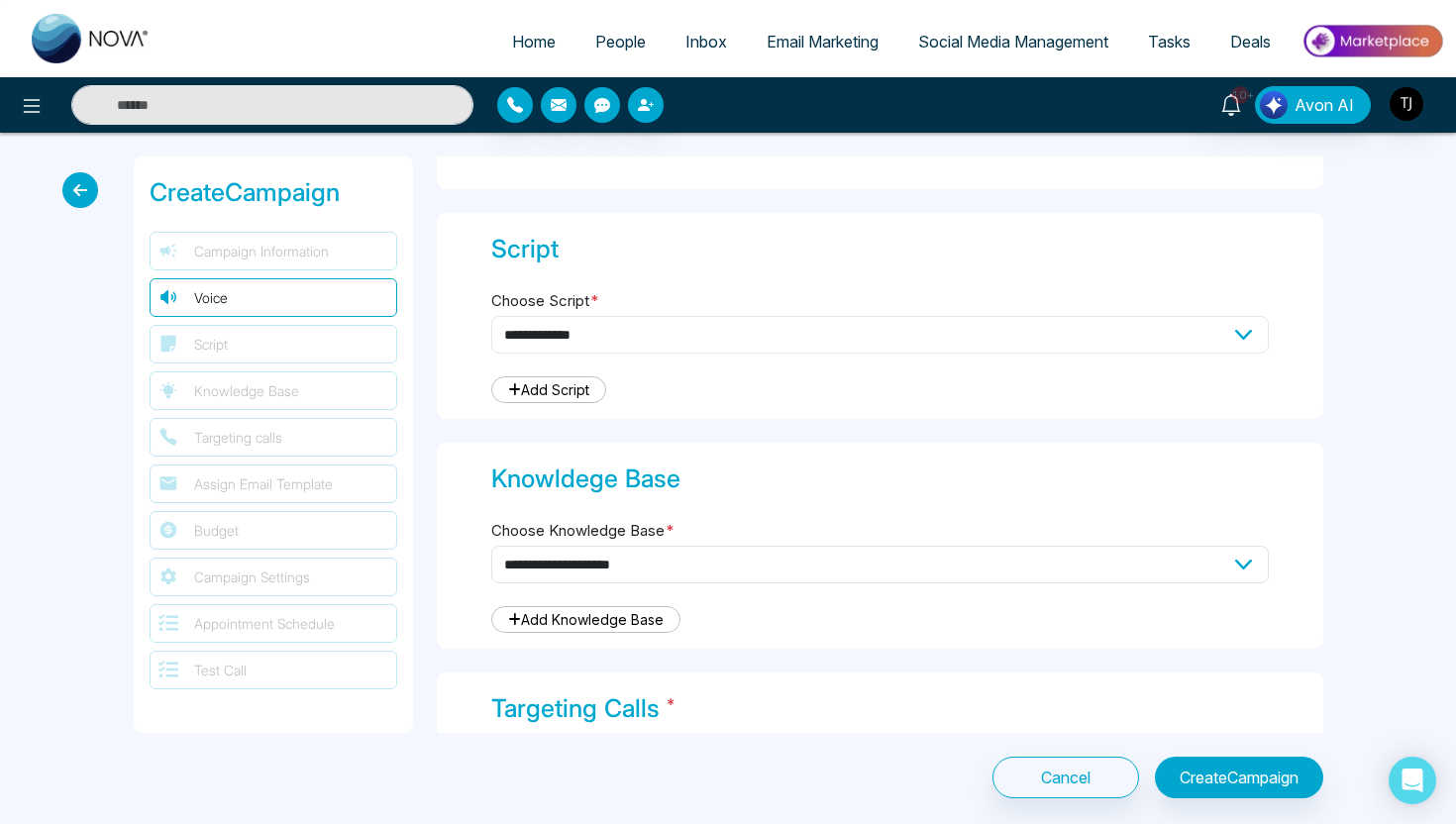 select on "***" 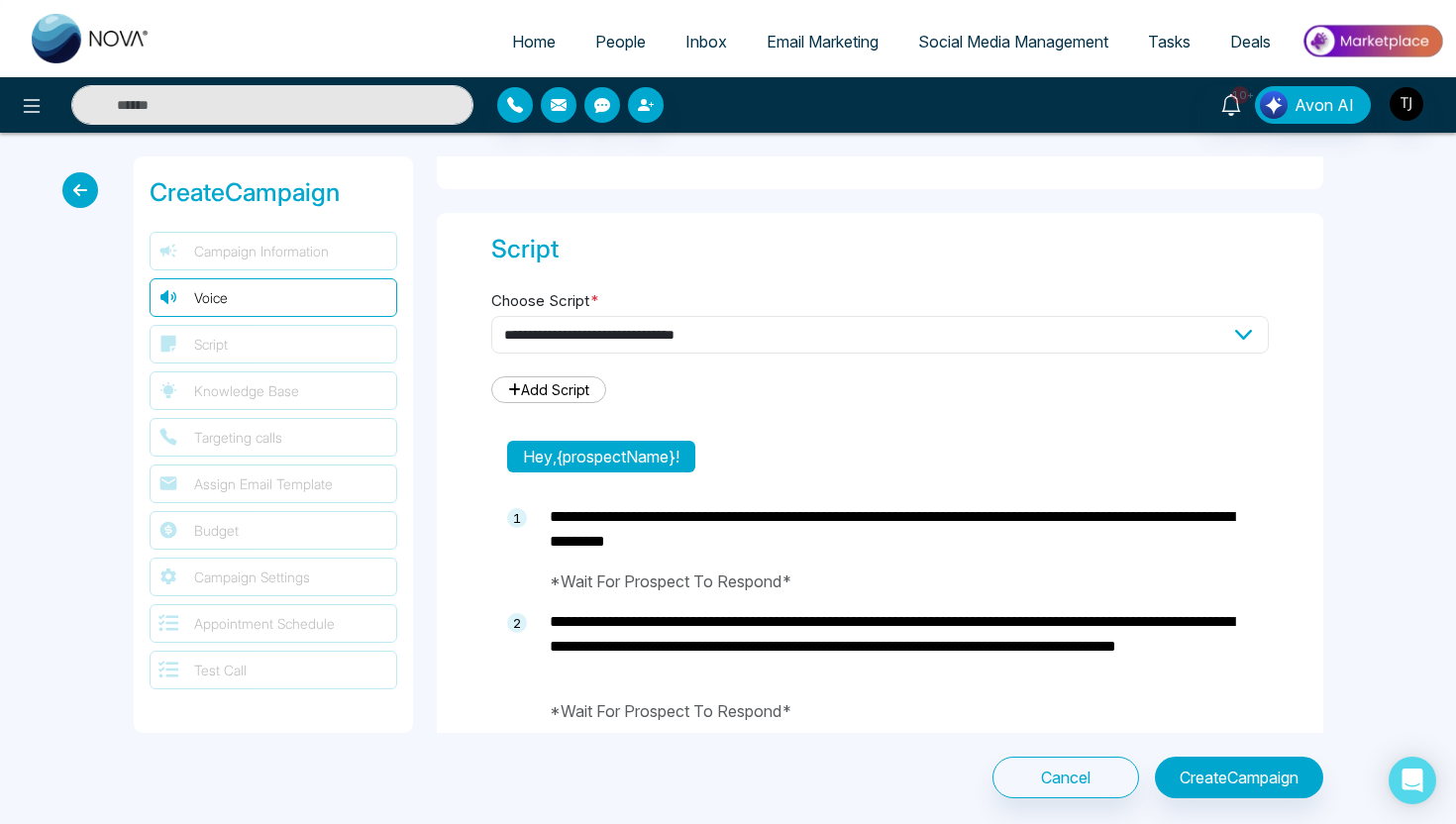 type on "**********" 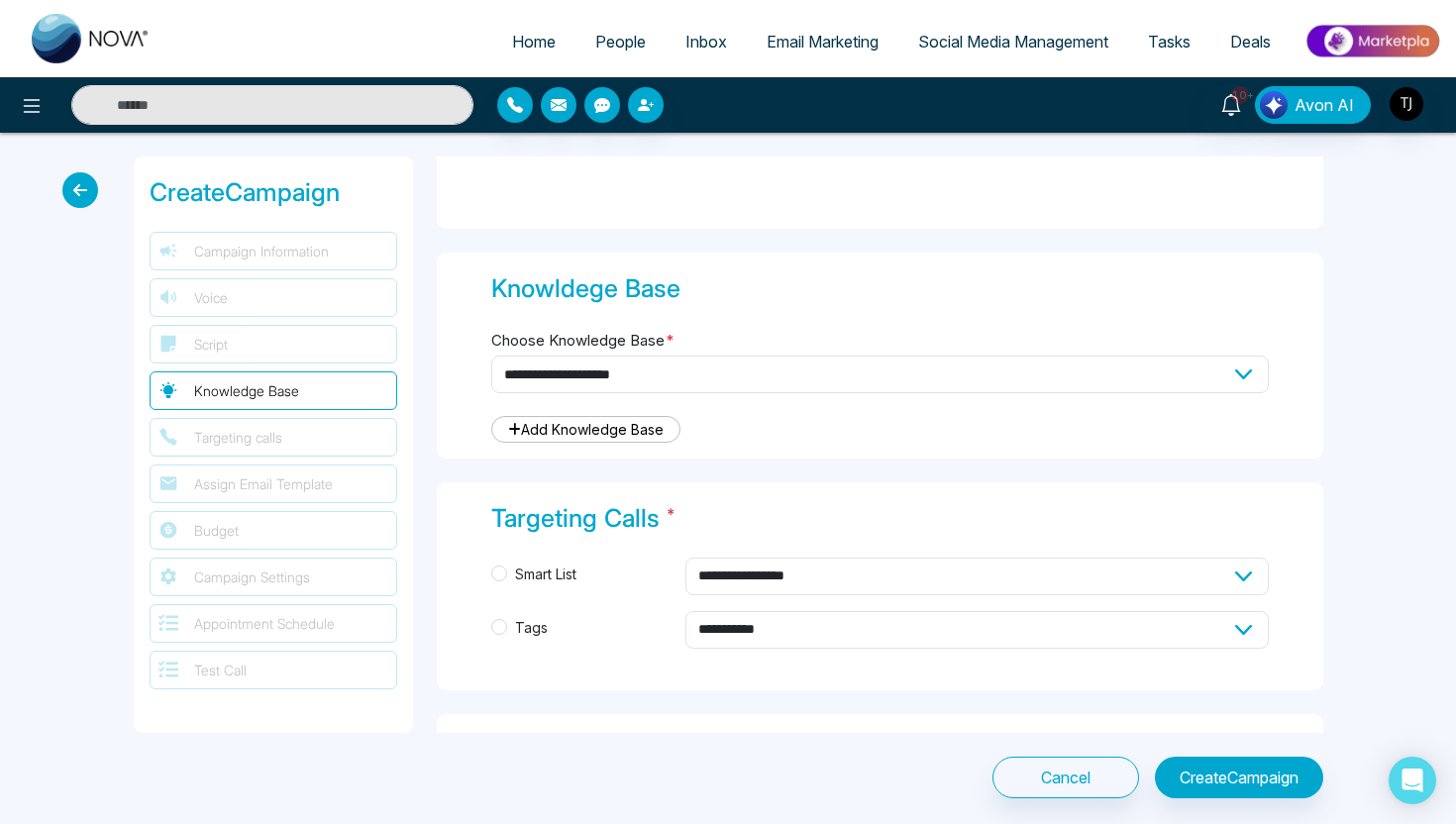 scroll, scrollTop: 1776, scrollLeft: 0, axis: vertical 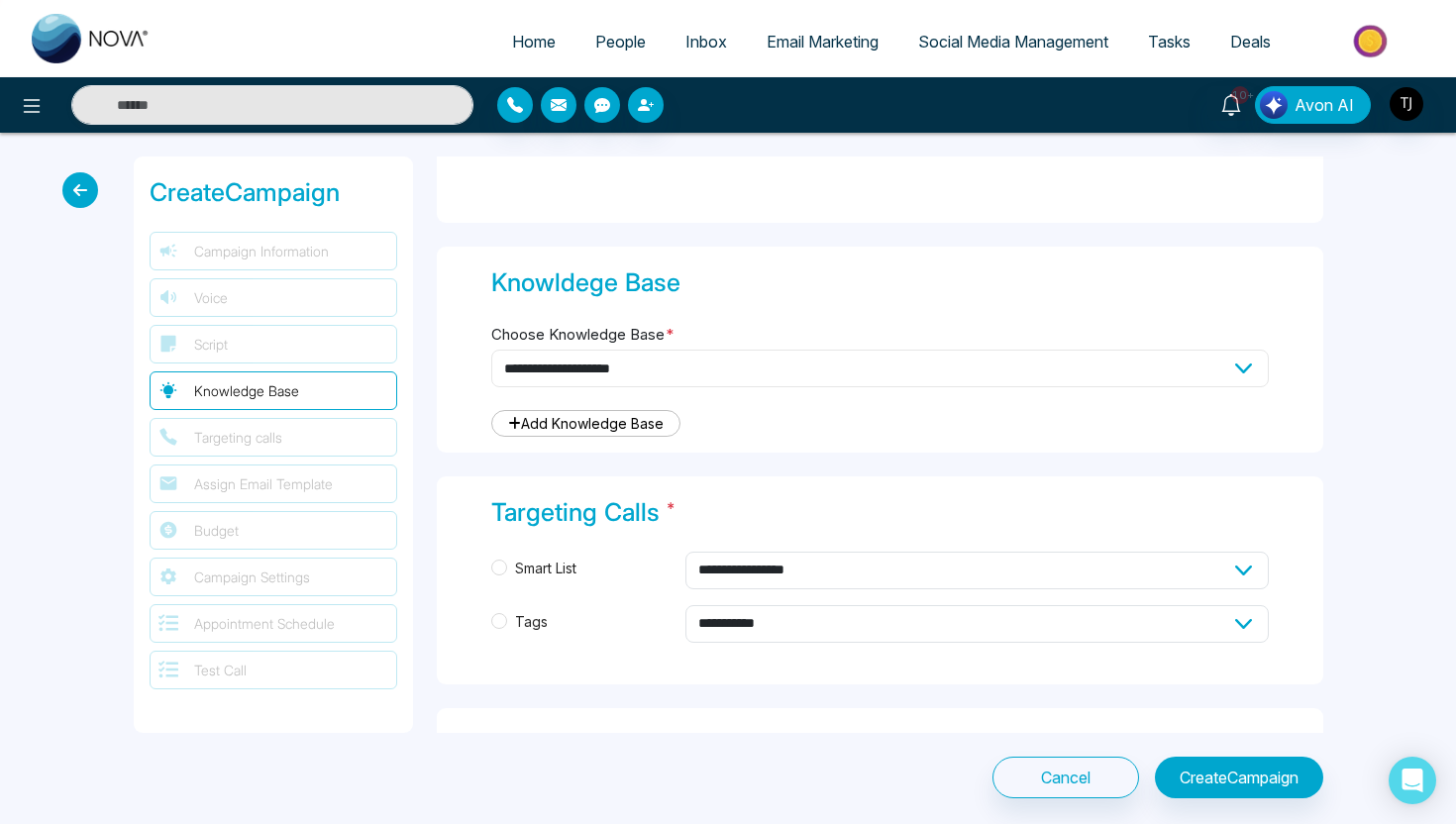 click on "**********" at bounding box center (880, 368) 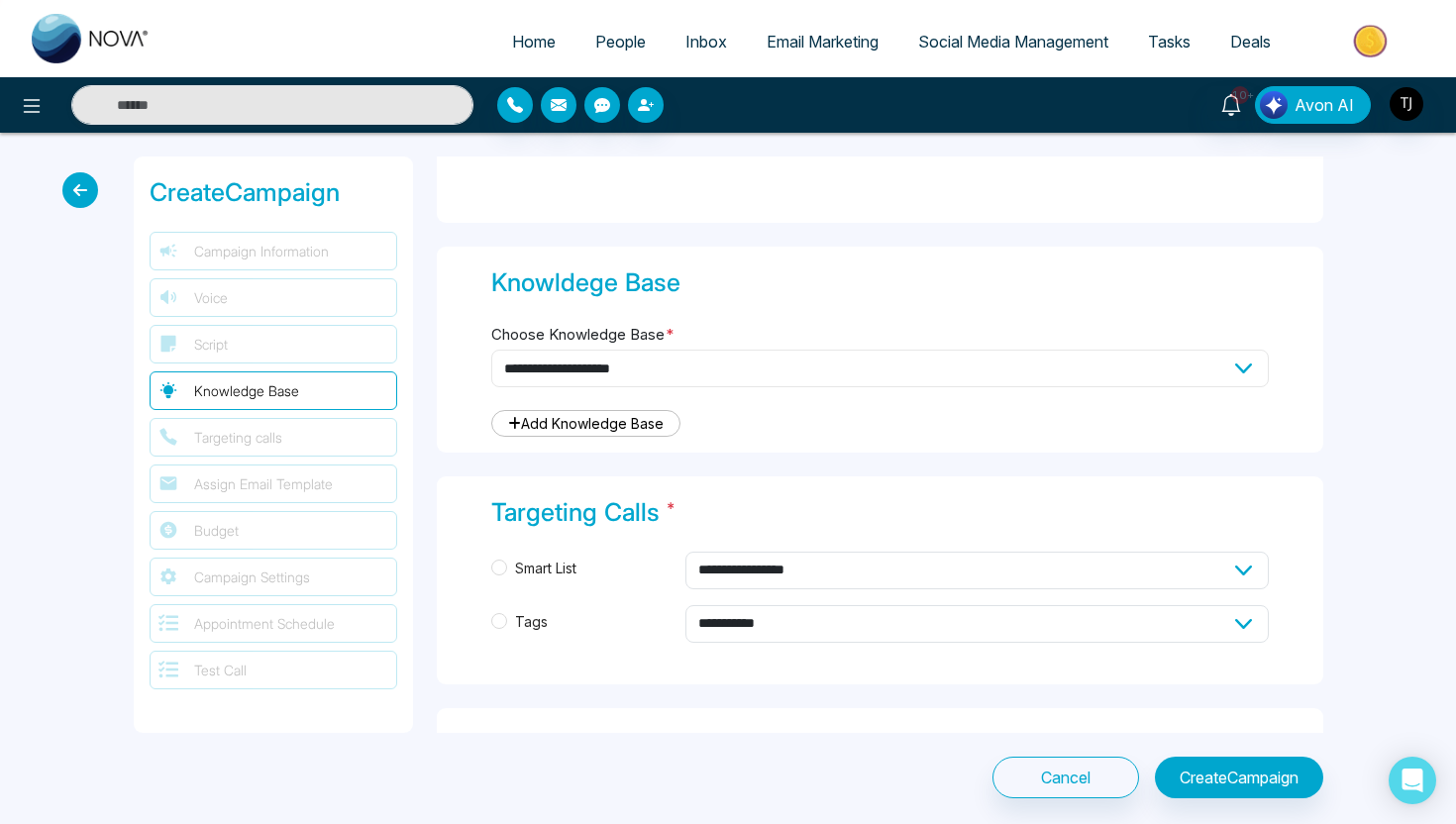 select on "***" 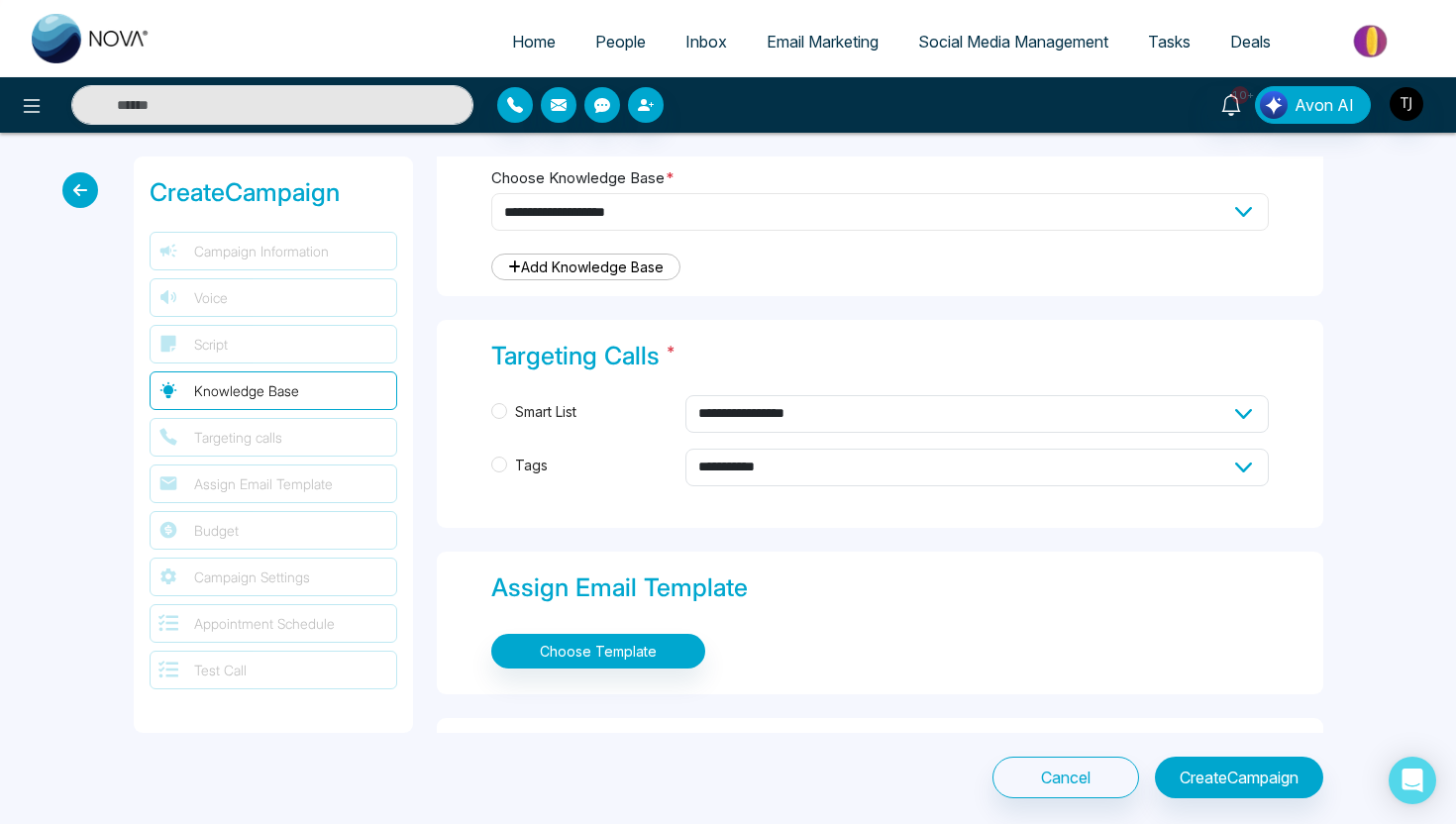 scroll, scrollTop: 1939, scrollLeft: 0, axis: vertical 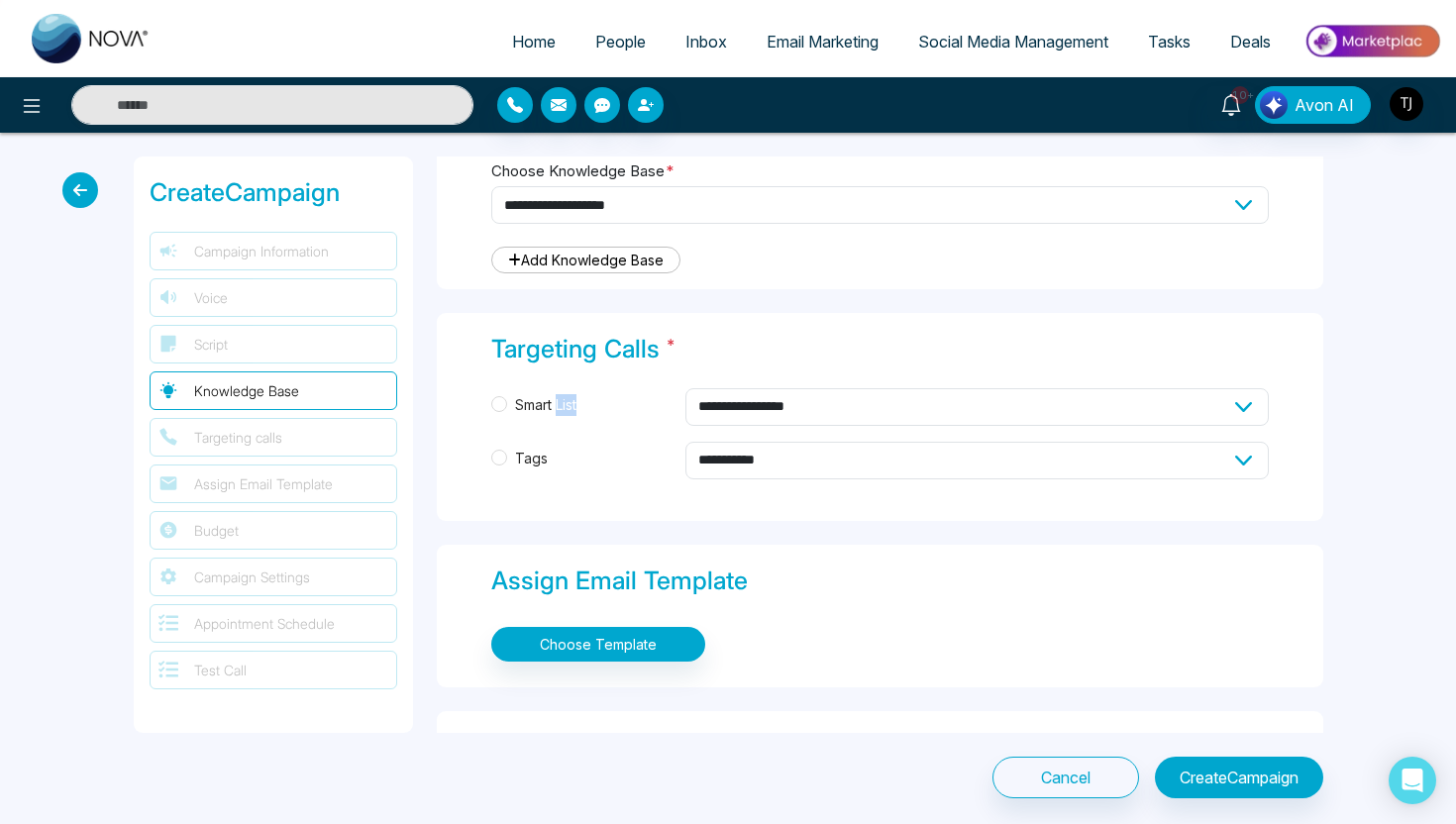 click on "**********" at bounding box center (880, 407) 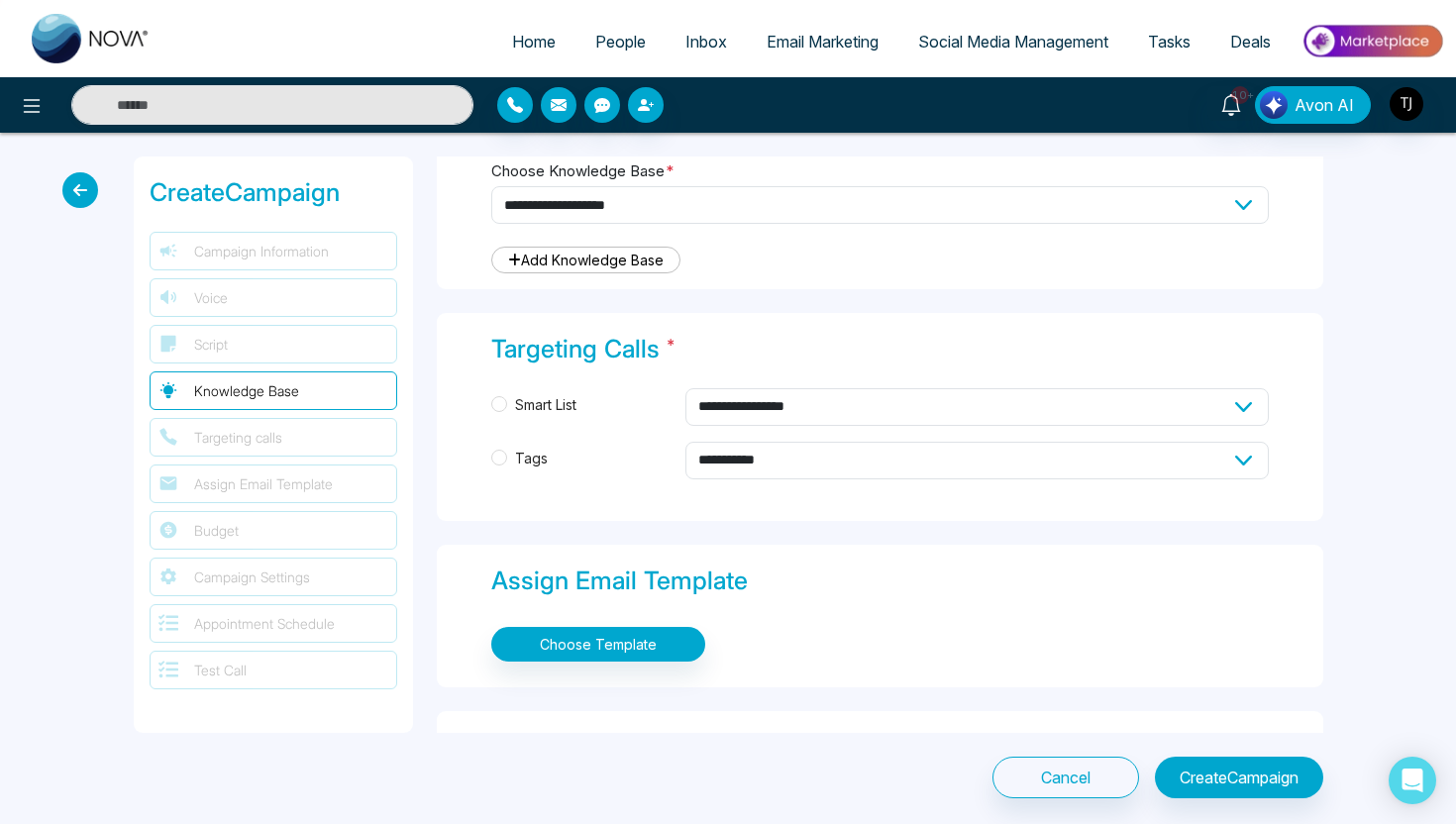 click on "Smart List" at bounding box center (546, 405) 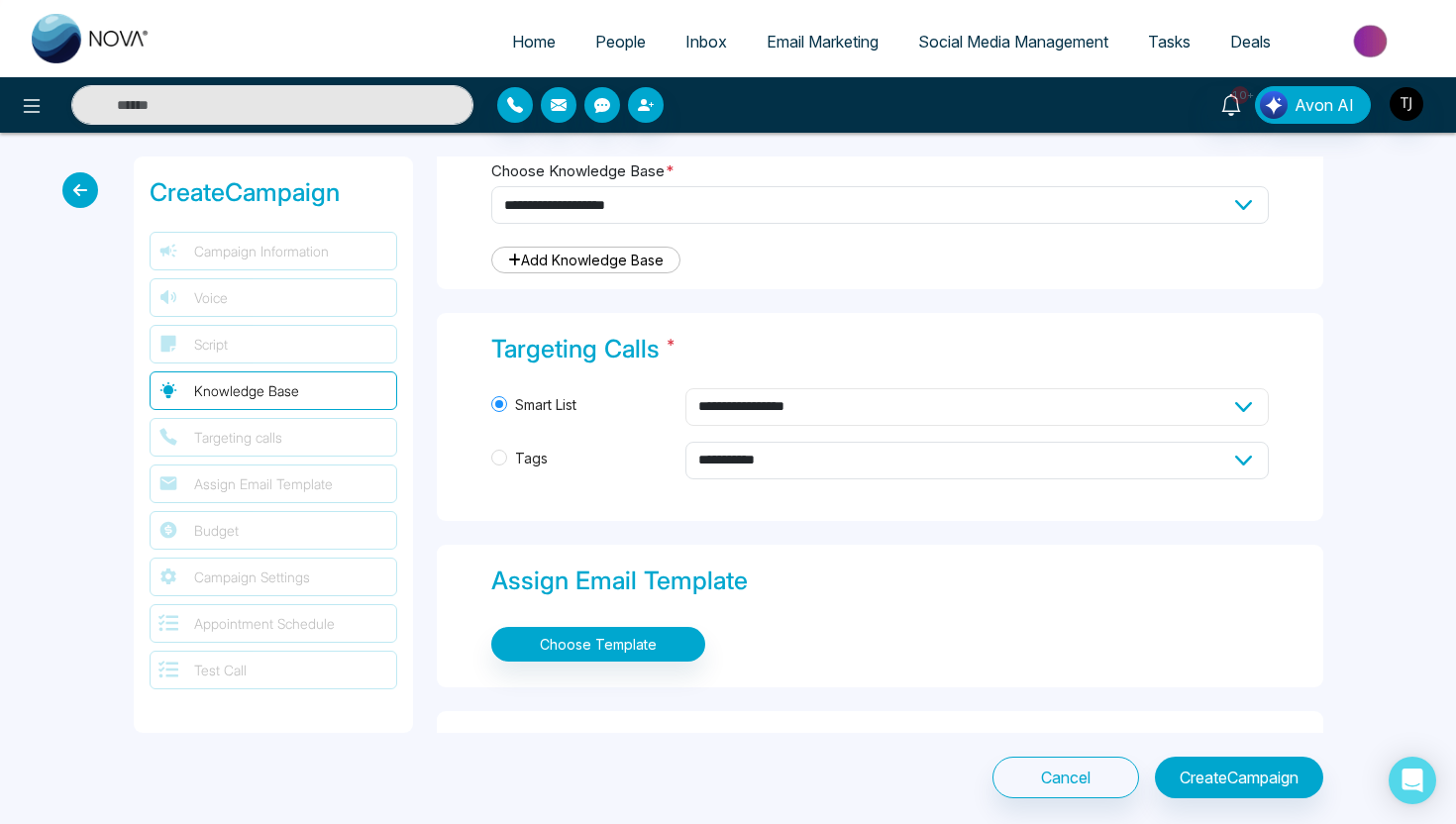 click on "**********" at bounding box center (977, 407) 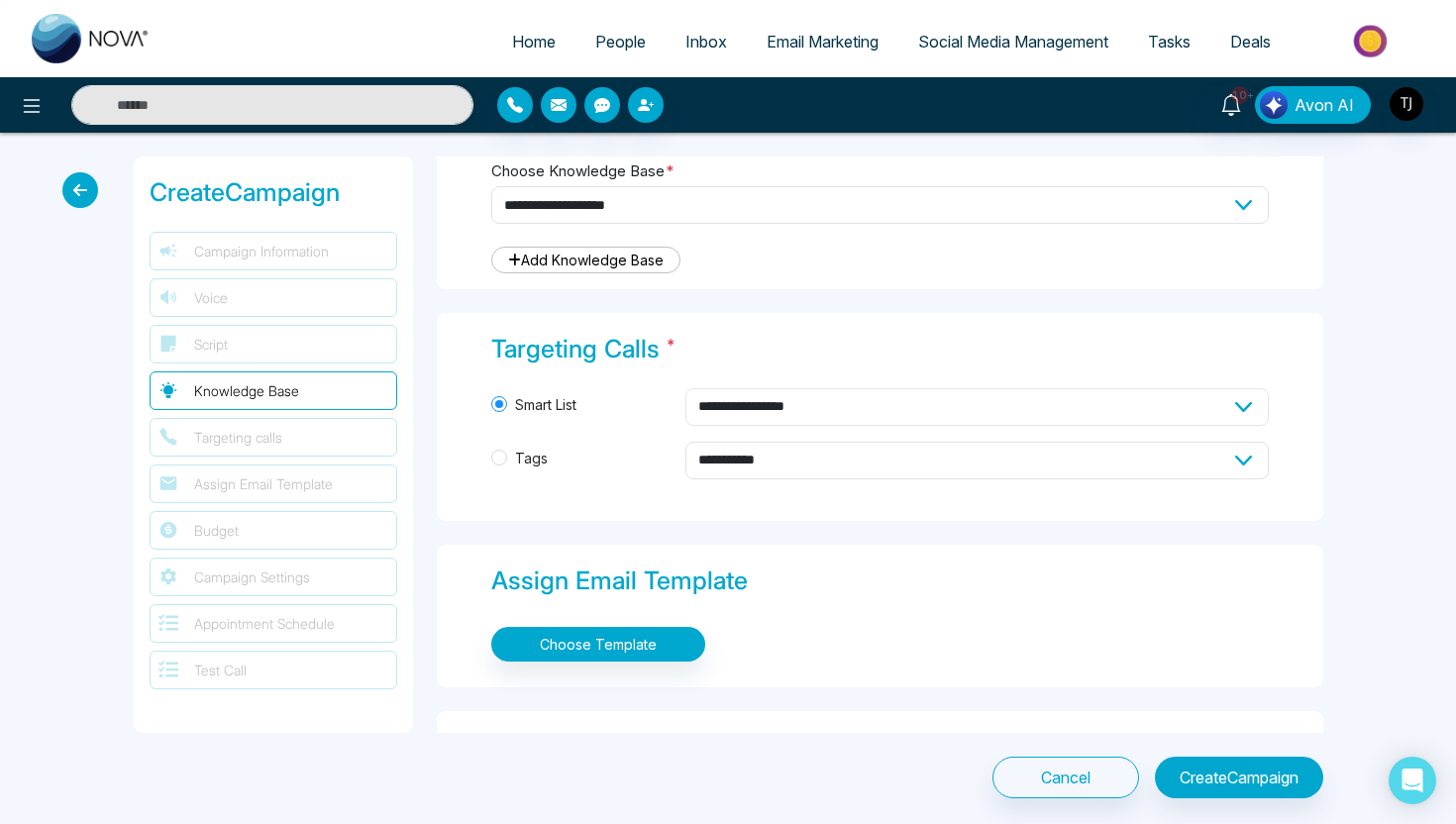 select on "****" 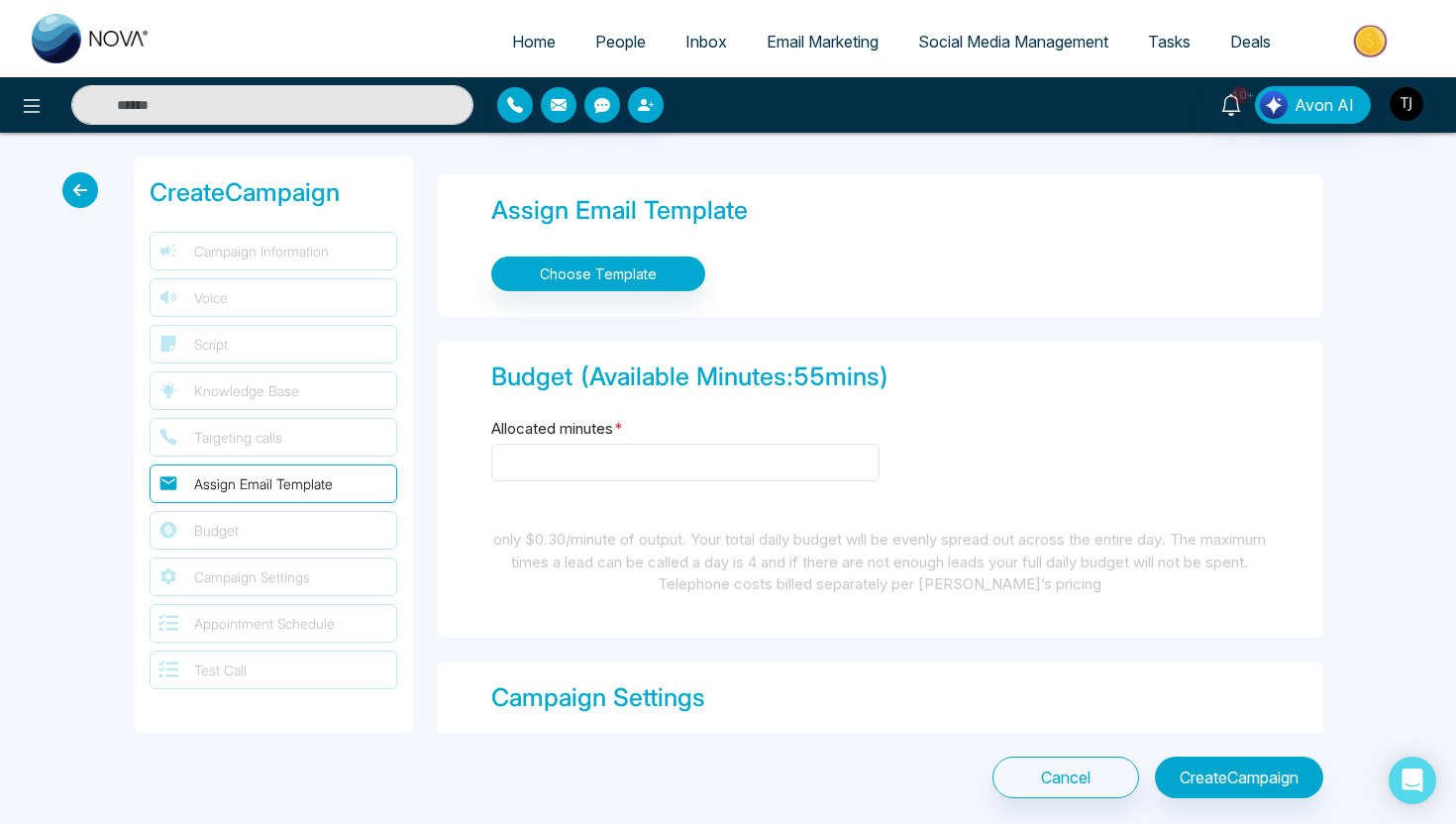 scroll, scrollTop: 2314, scrollLeft: 0, axis: vertical 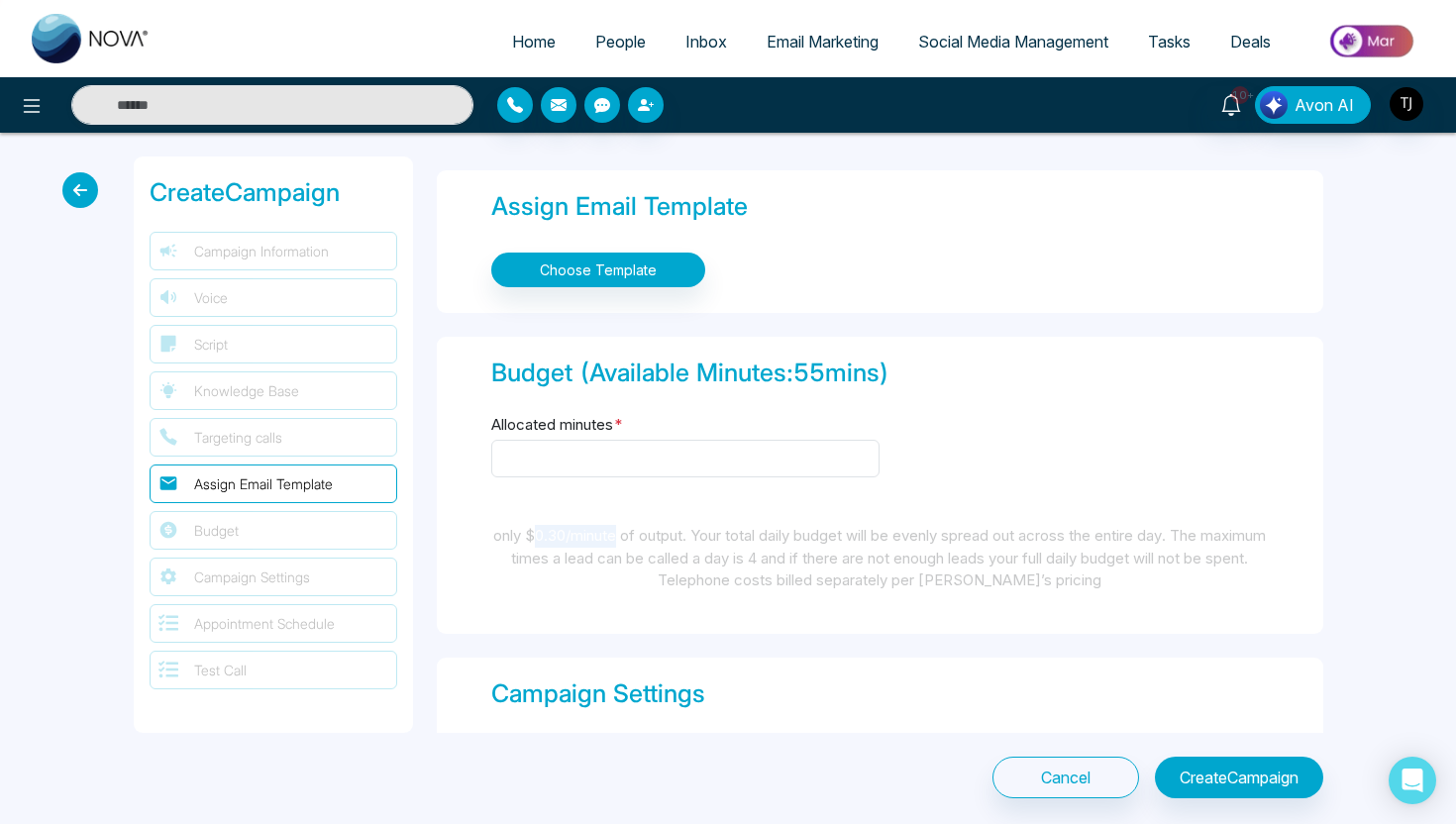 drag, startPoint x: 558, startPoint y: 523, endPoint x: 646, endPoint y: 523, distance: 88 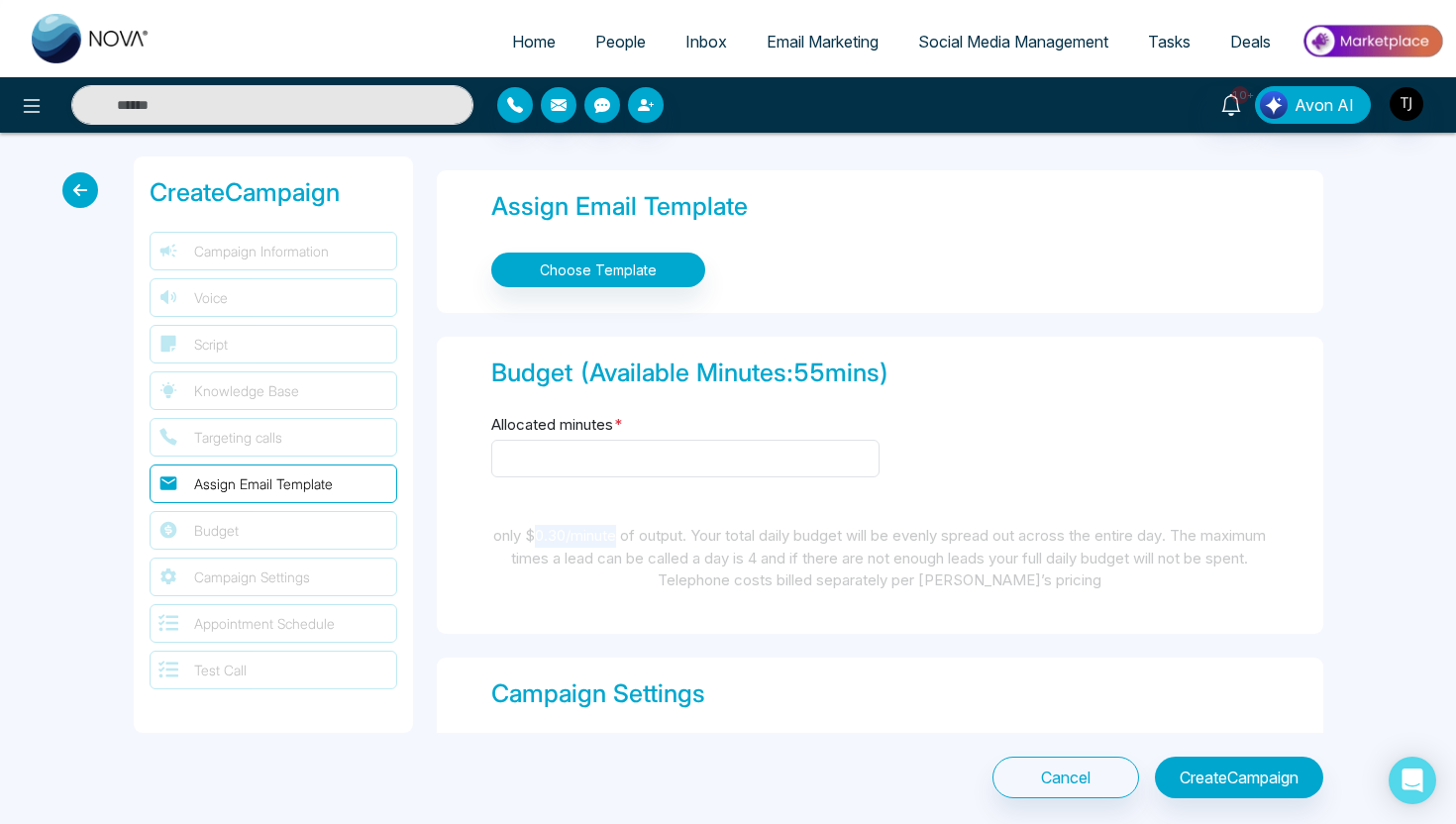 click on "only $0.30/minute of output. Your total daily budget will be evenly spread out across the entire day. The maximum times a lead can be called a day is 4 and if there are not enough leads your full daily budget will not be spent. Telephone costs billed separately per [PERSON_NAME]’s pricing" at bounding box center [880, 559] 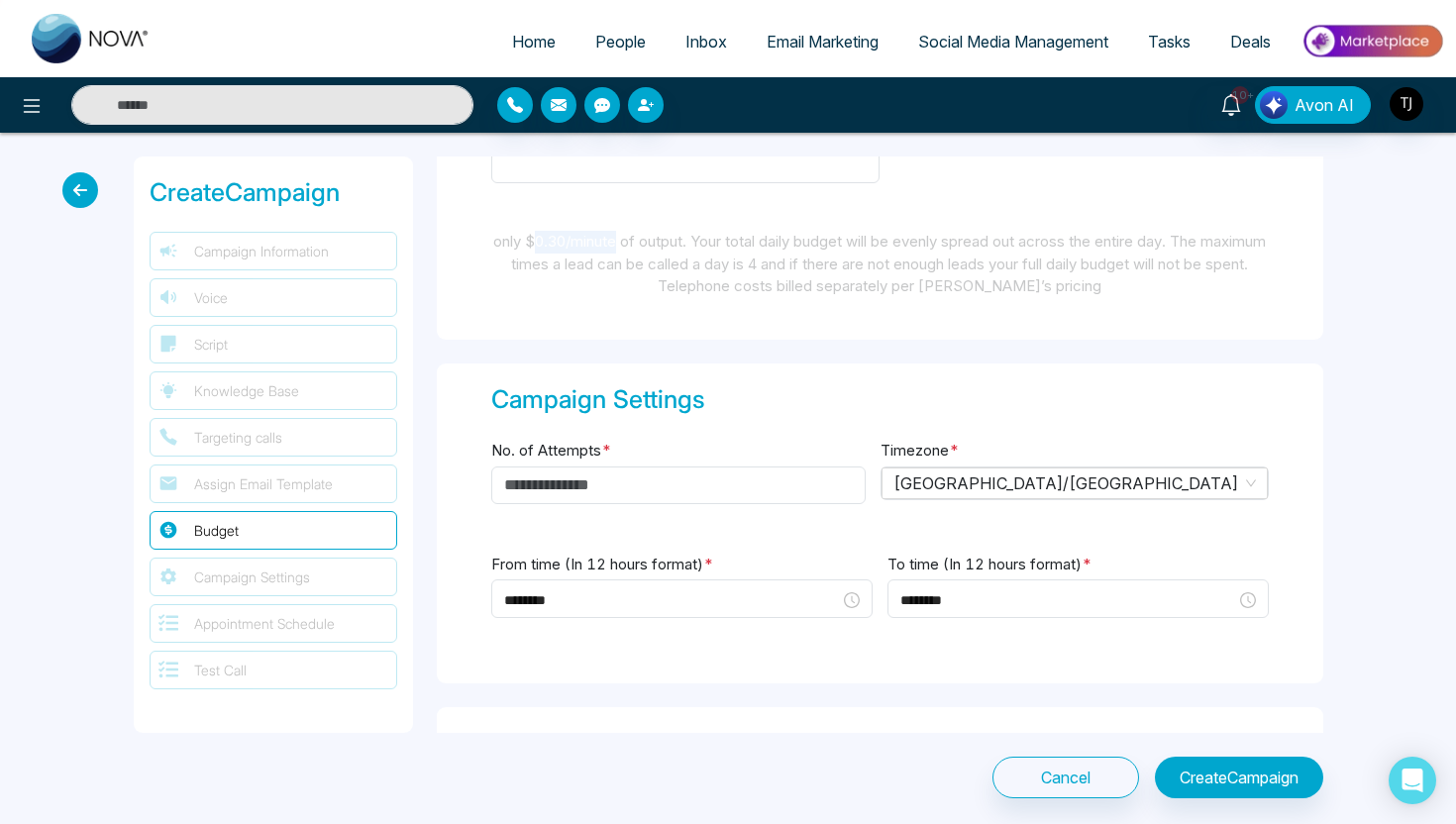 scroll, scrollTop: 2640, scrollLeft: 0, axis: vertical 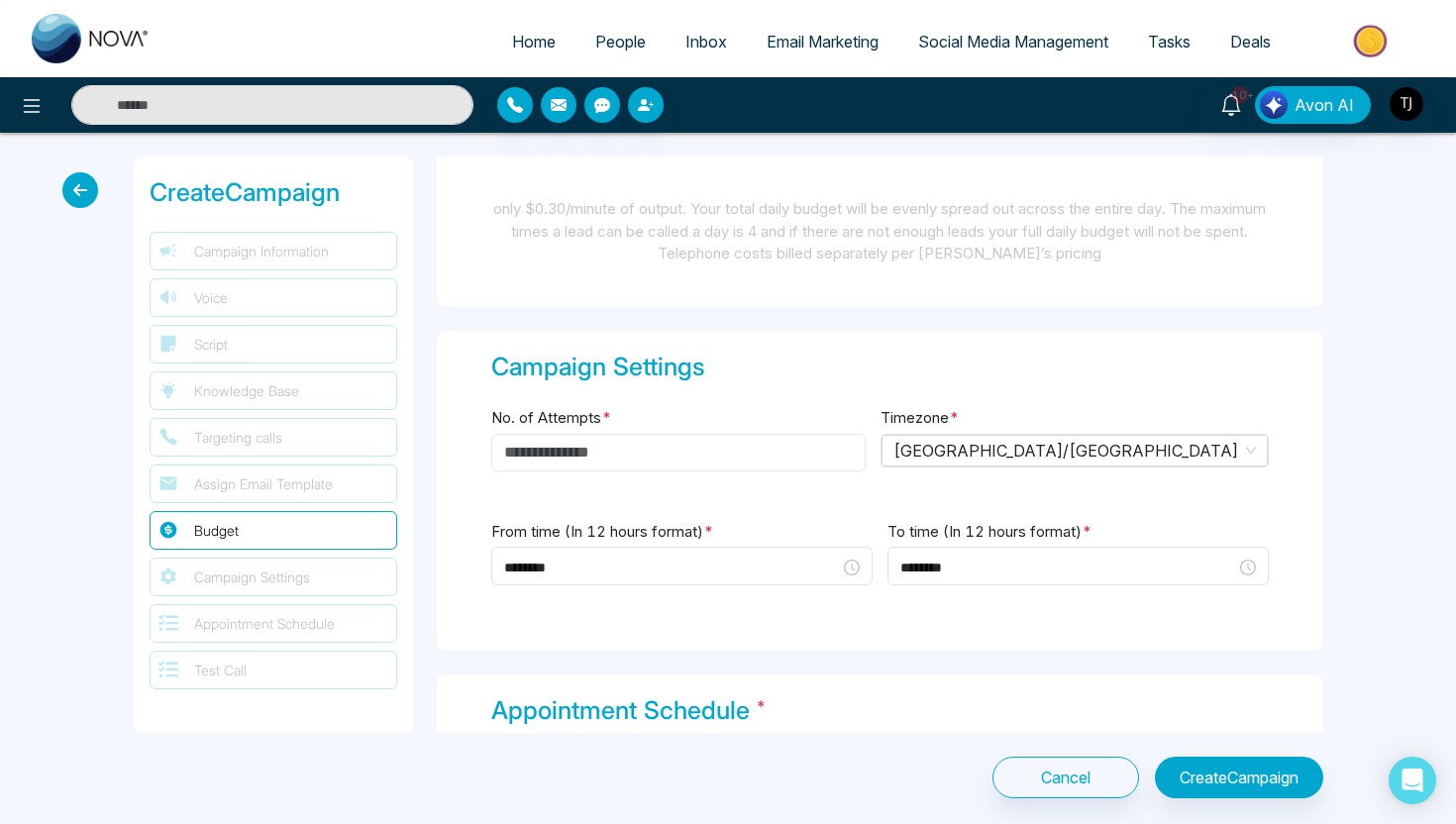 click on "No. of Attempts  *" at bounding box center (678, 453) 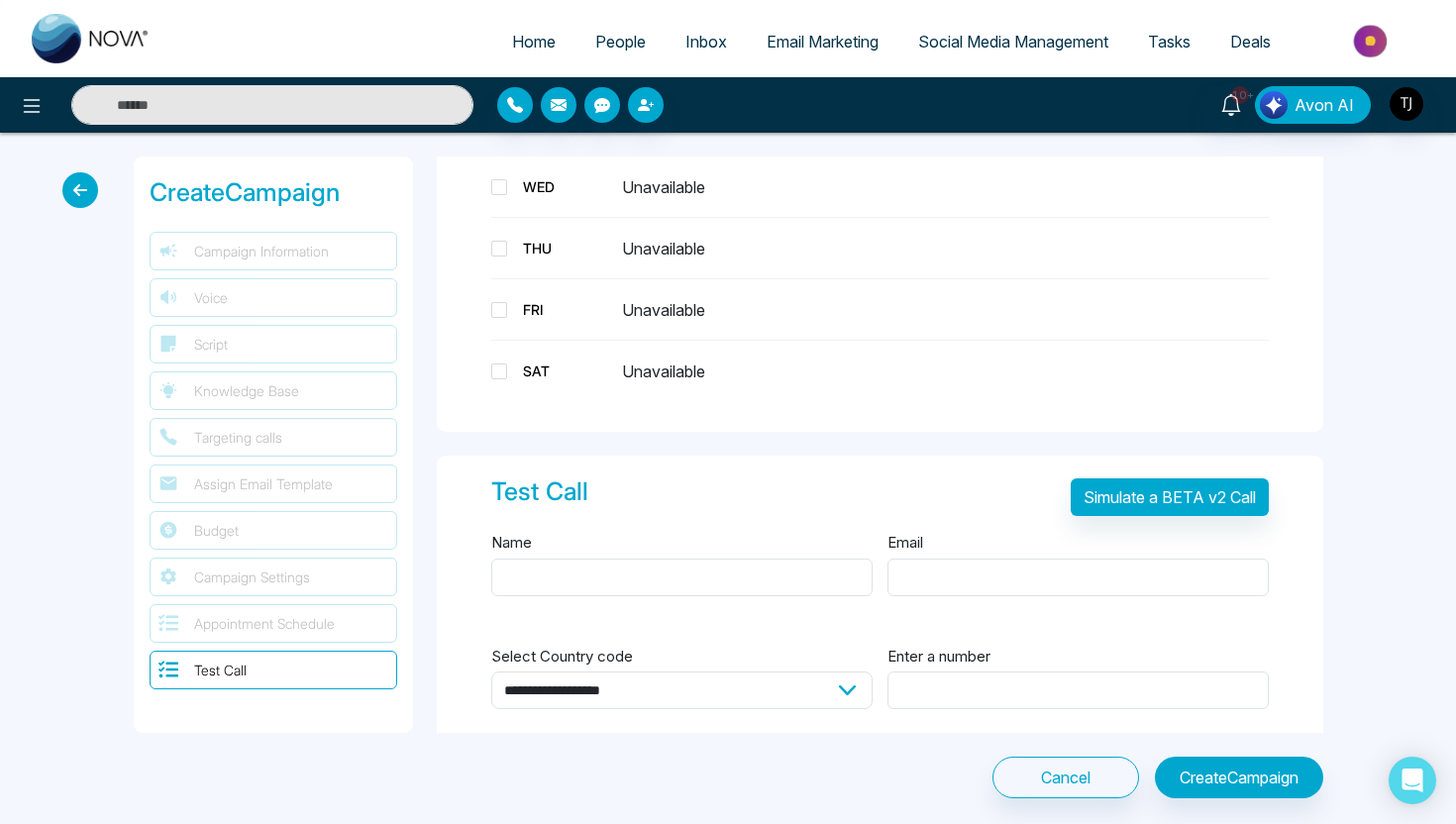 scroll, scrollTop: 3436, scrollLeft: 0, axis: vertical 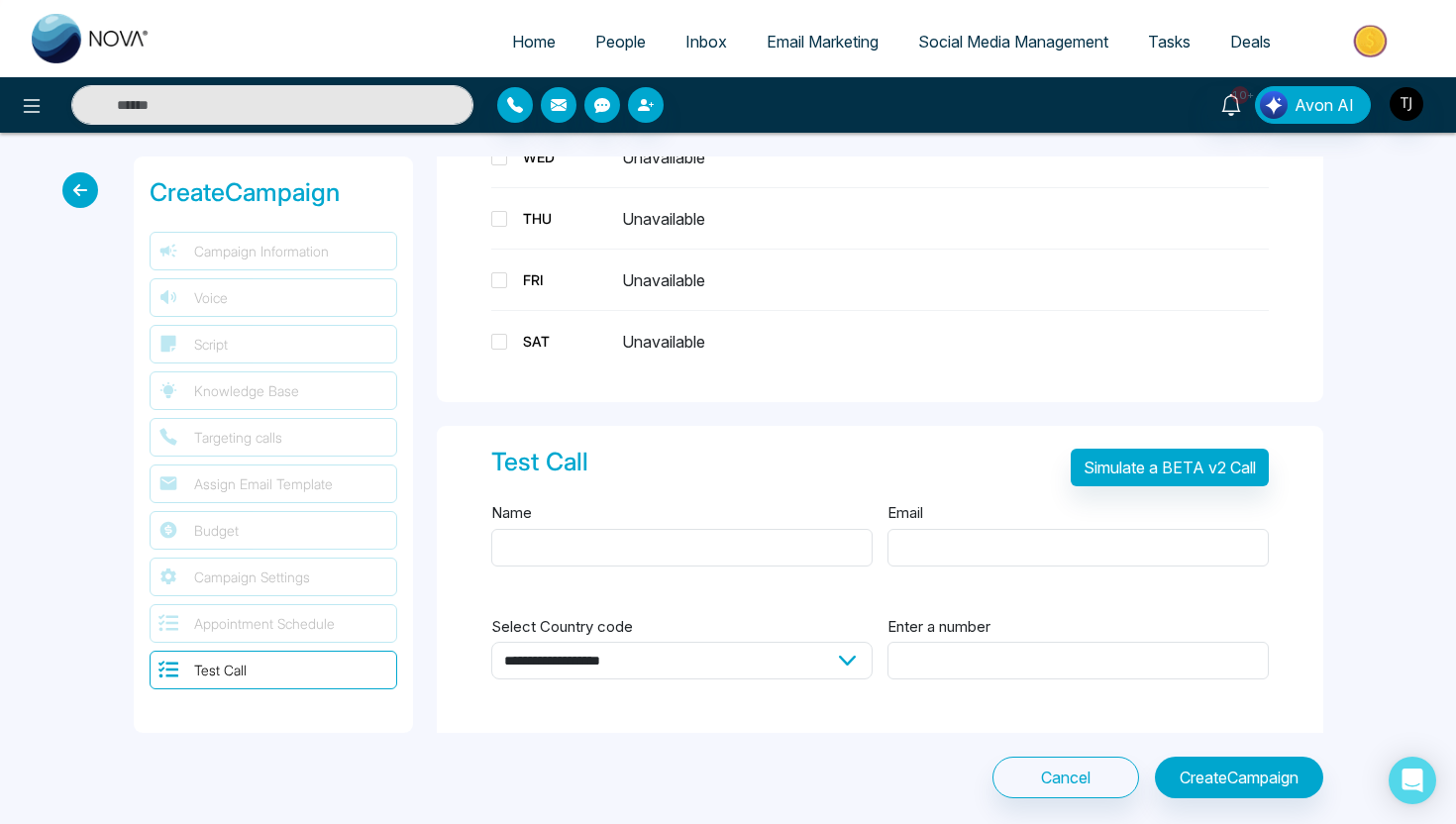 type on "*" 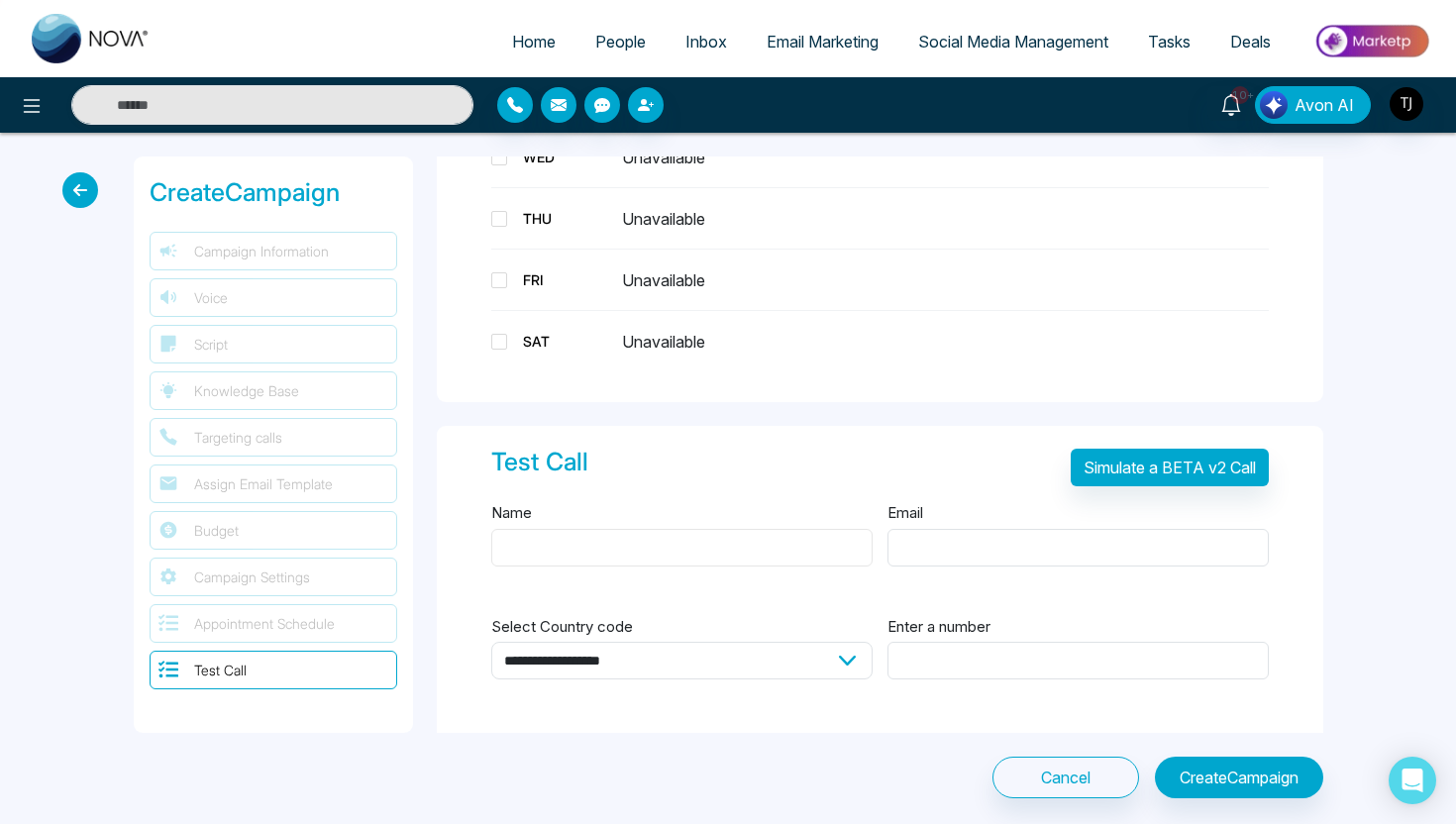 click on "Name" at bounding box center (681, 548) 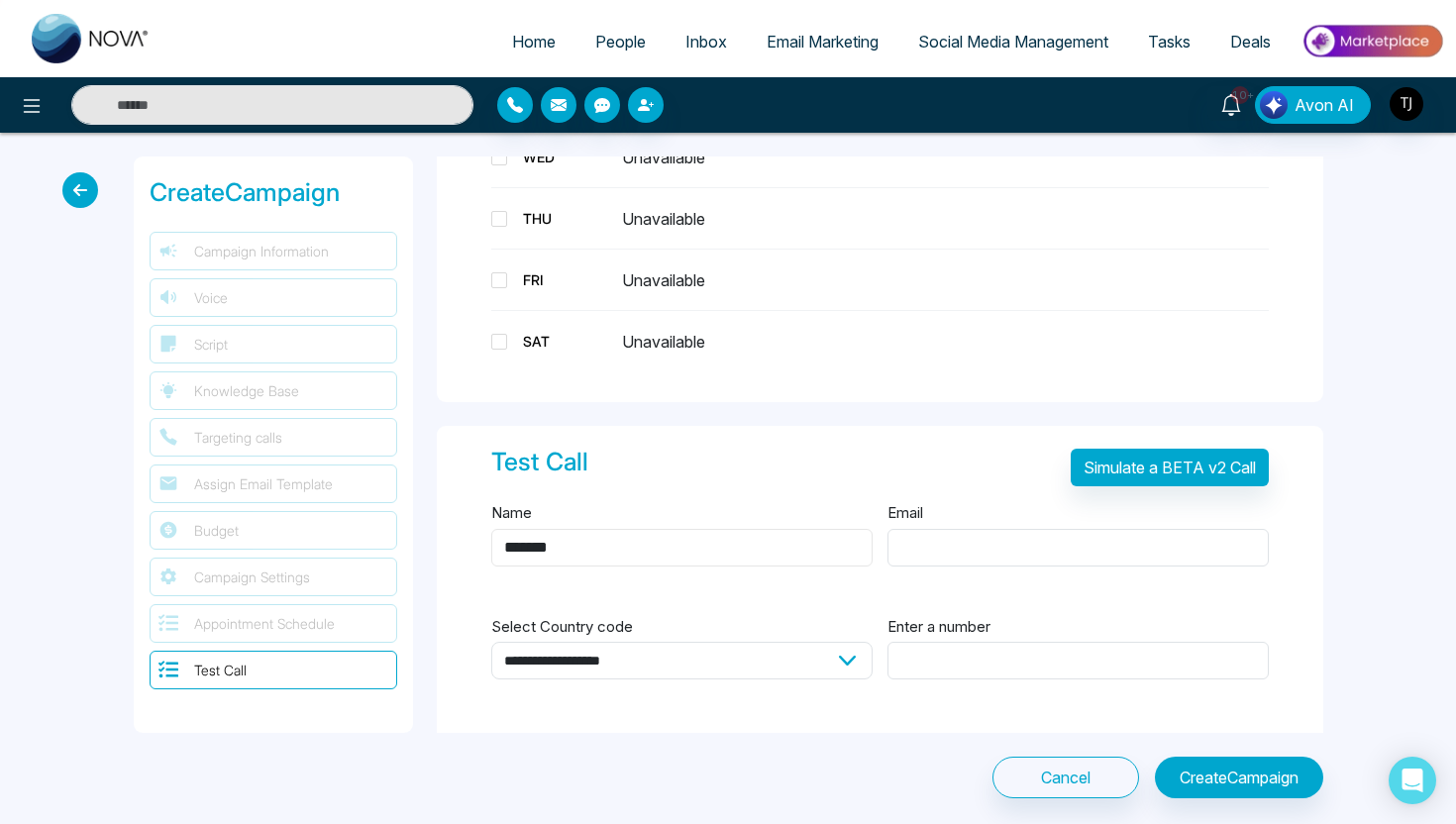 type on "*******" 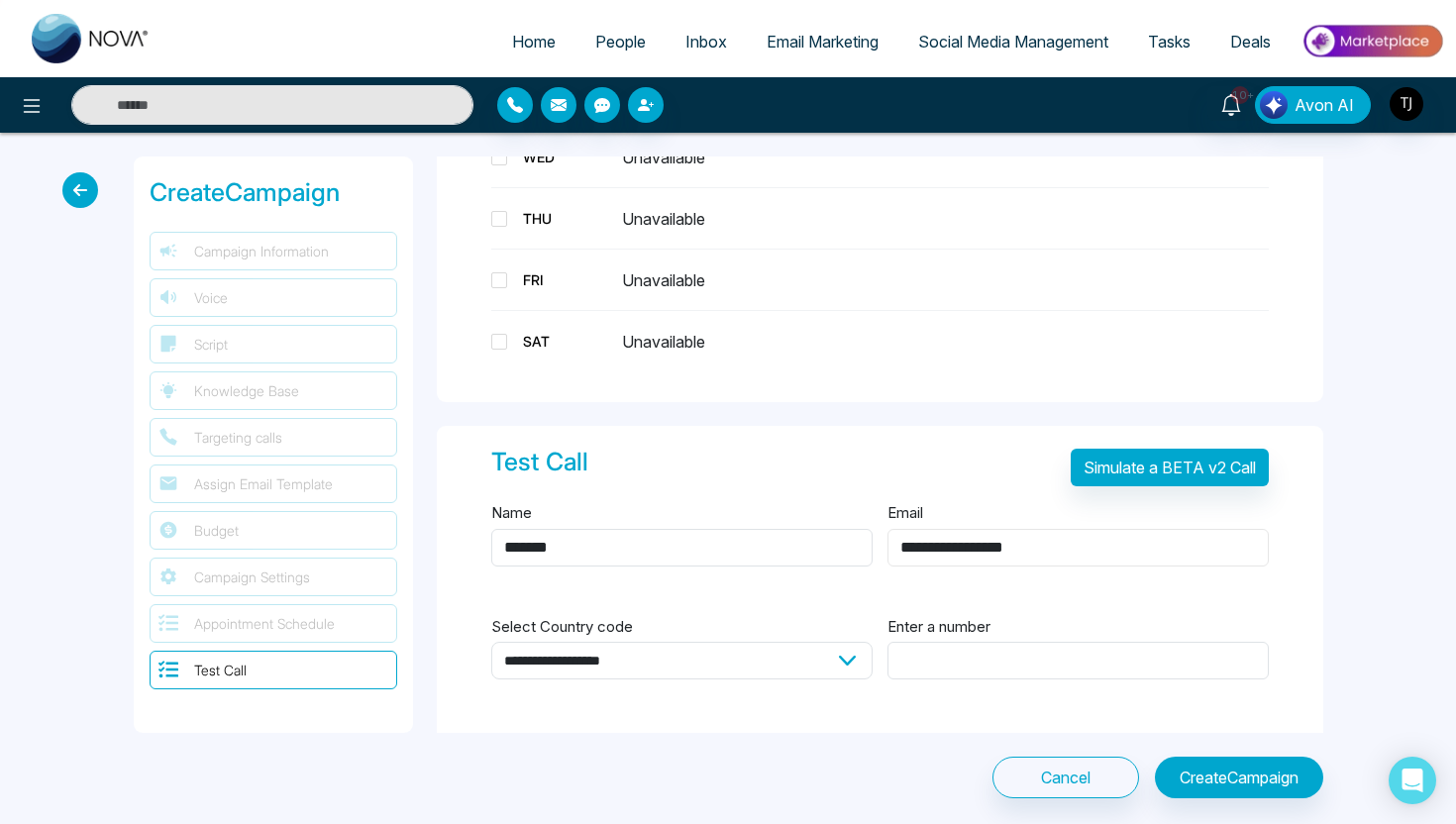 type on "**********" 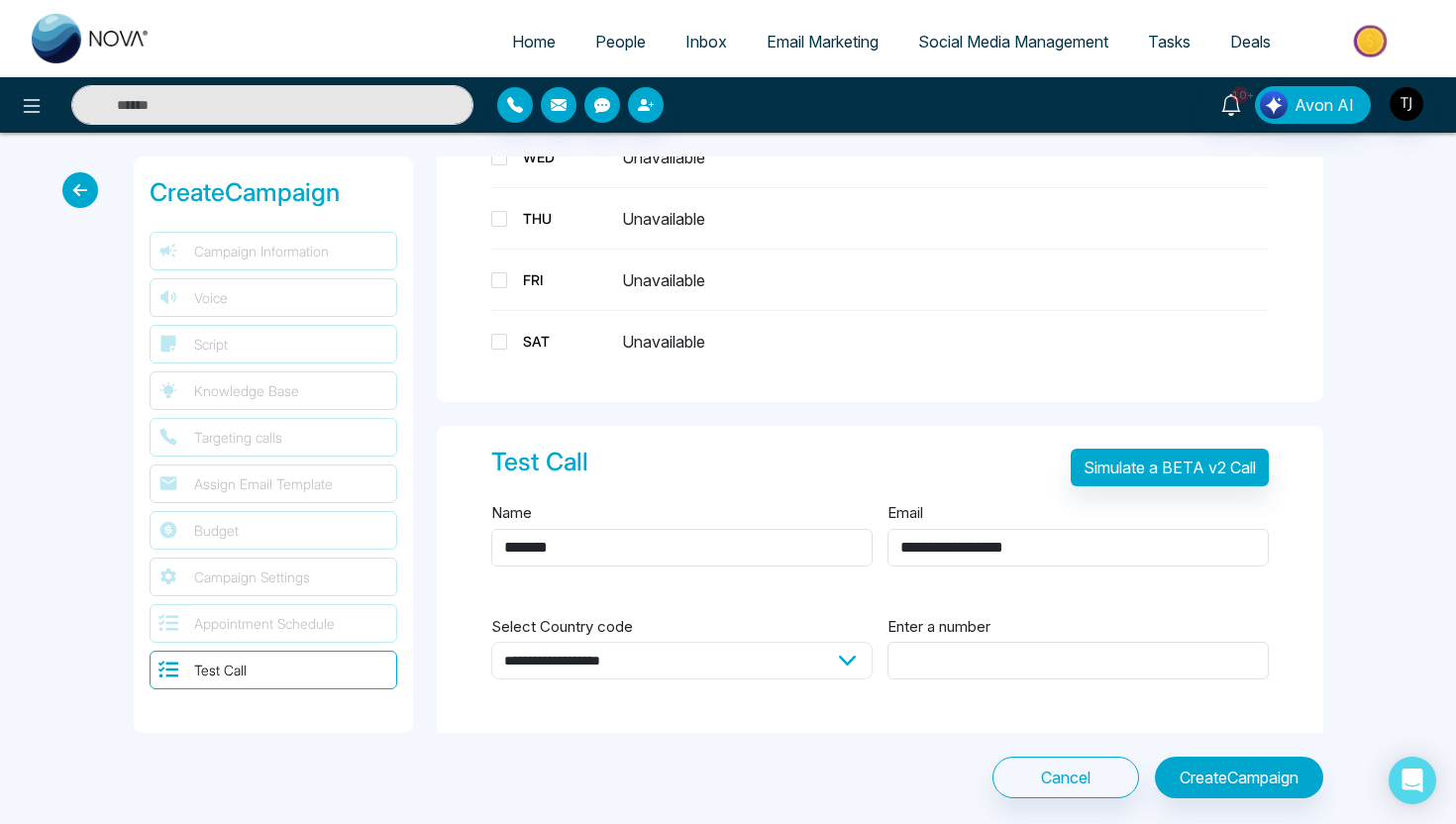 click on "**********" at bounding box center [681, 661] 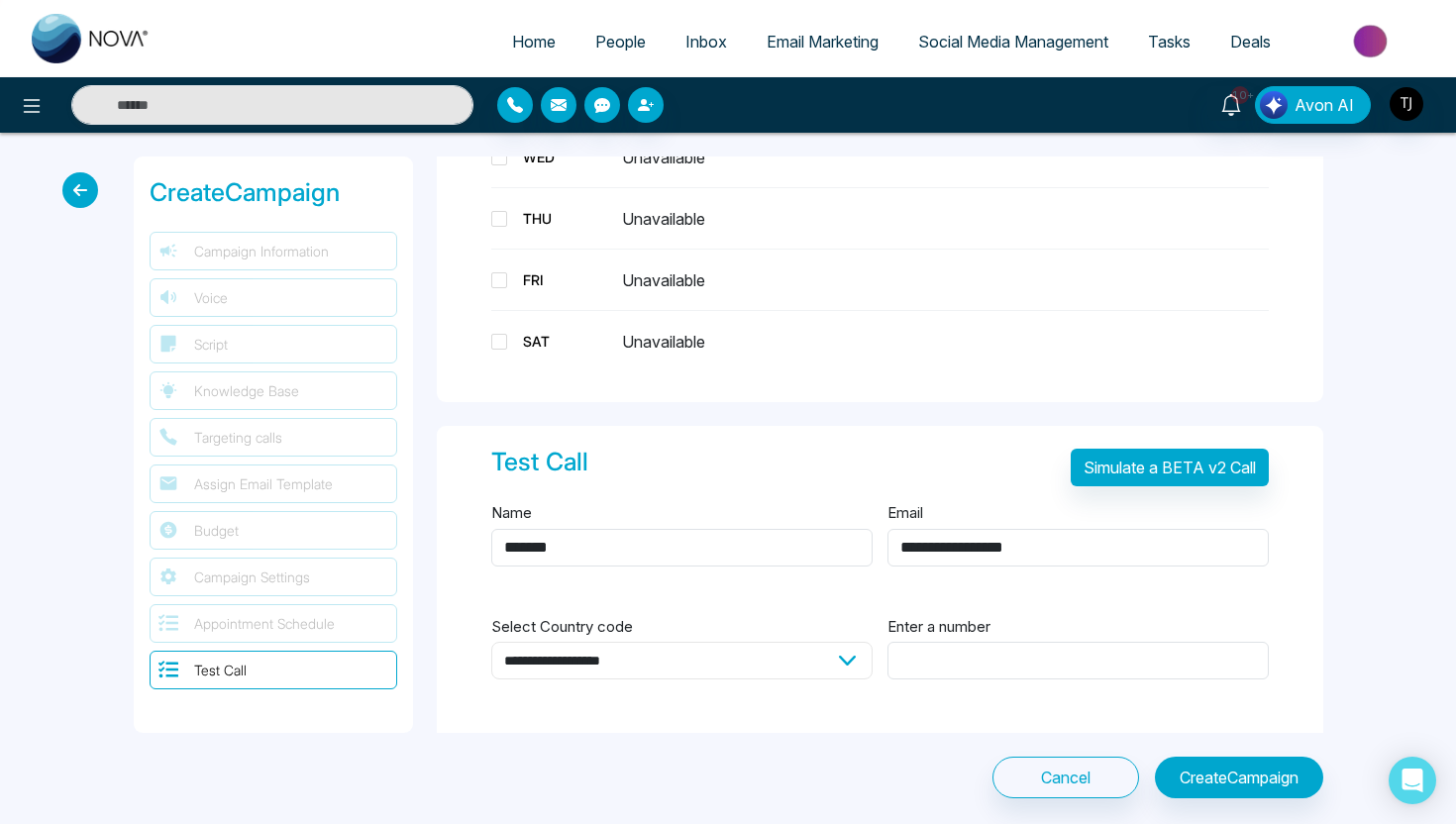 select on "**" 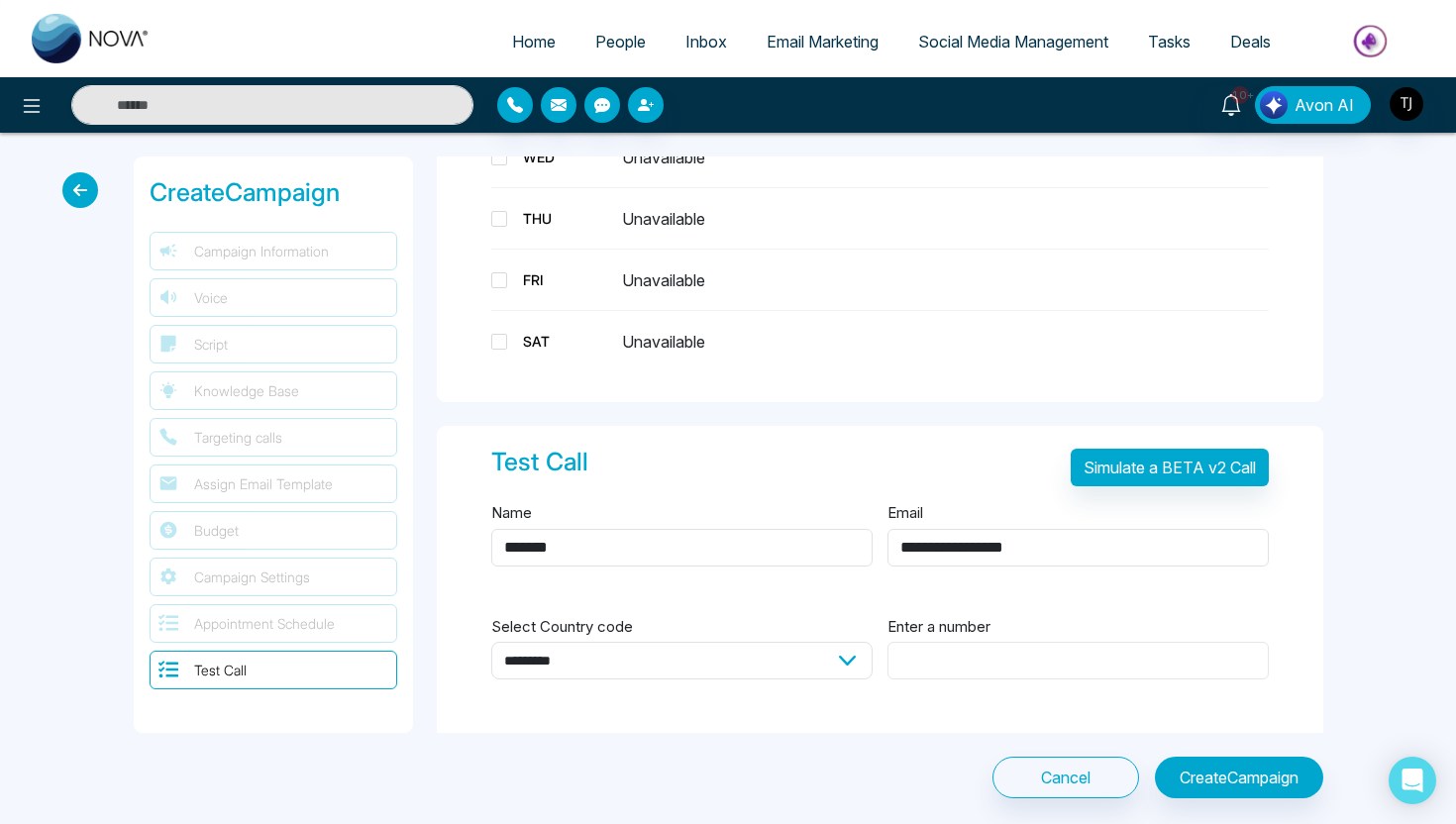 click on "Enter a number" at bounding box center (1078, 661) 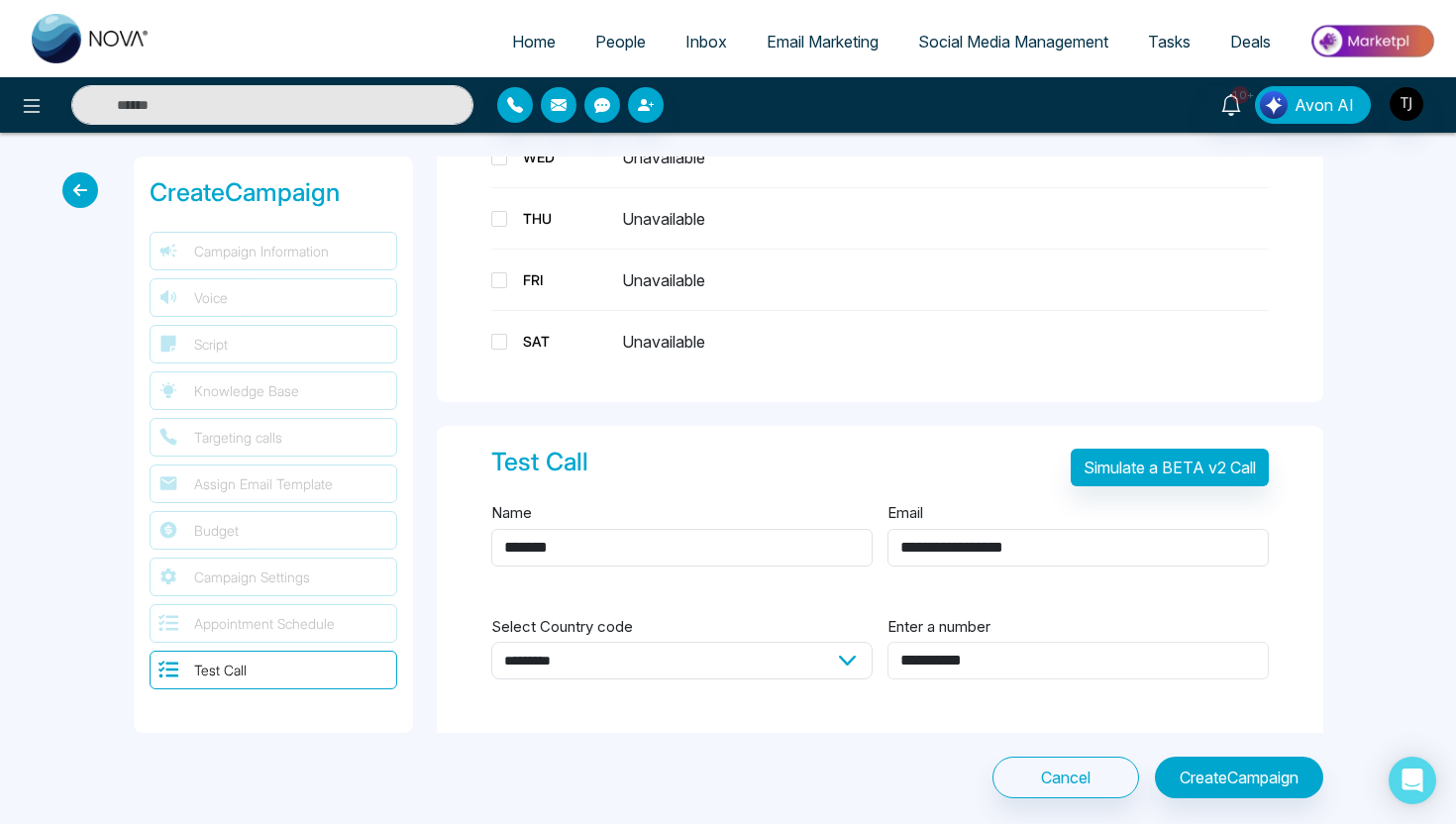 type on "**********" 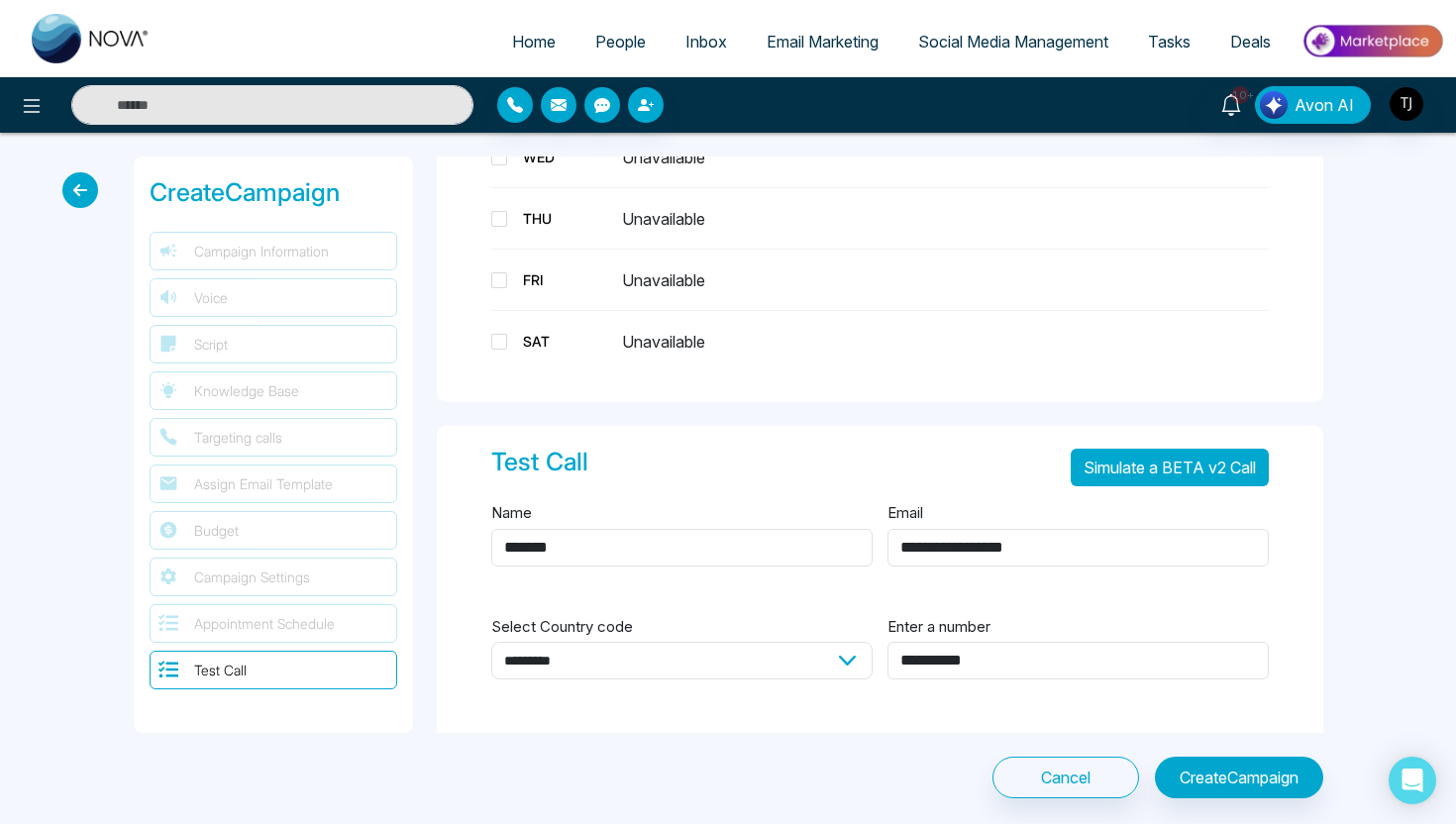 click on "Simulate a BETA v2 Call" at bounding box center (1170, 467) 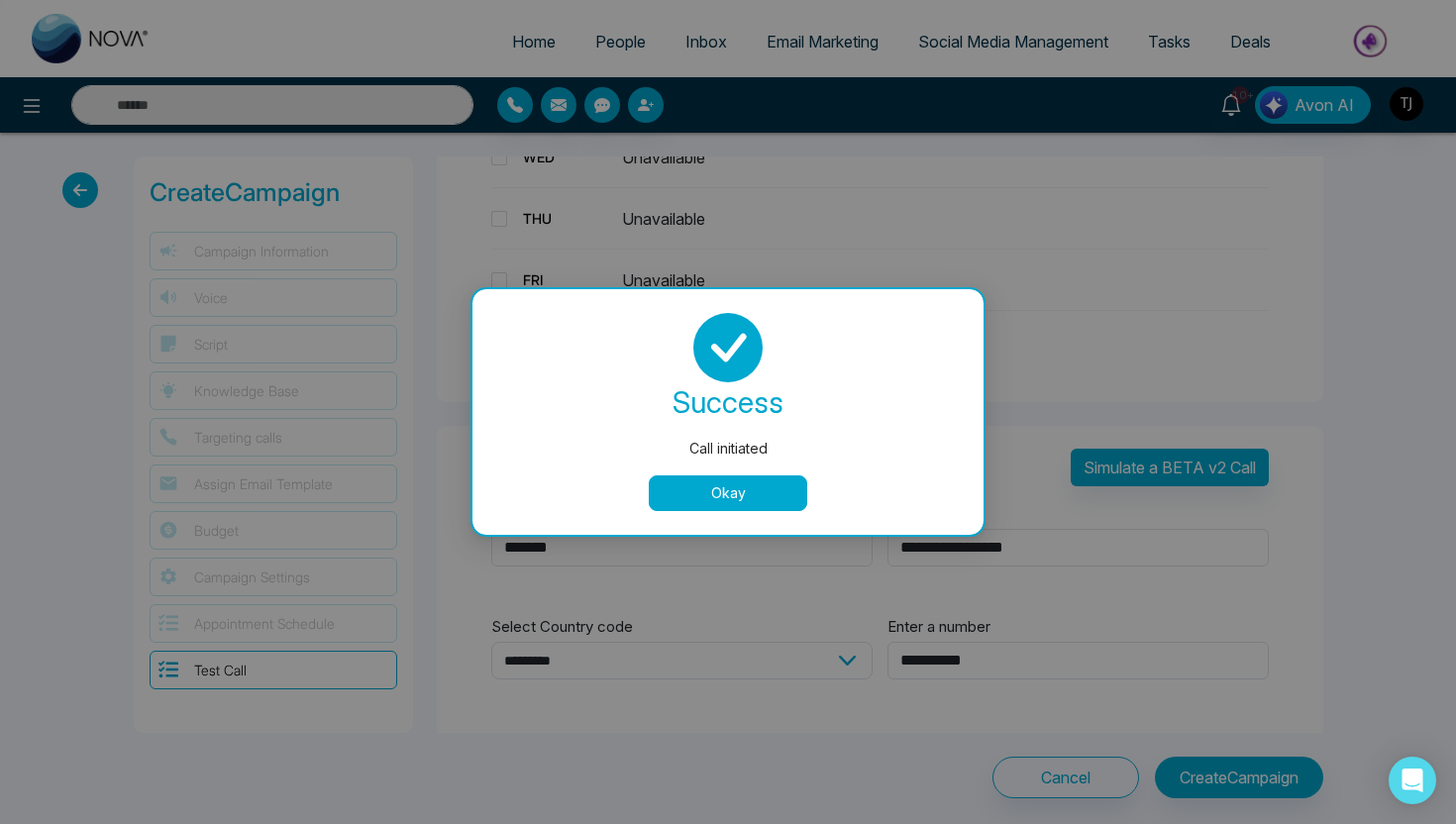 click on "Okay" at bounding box center [728, 493] 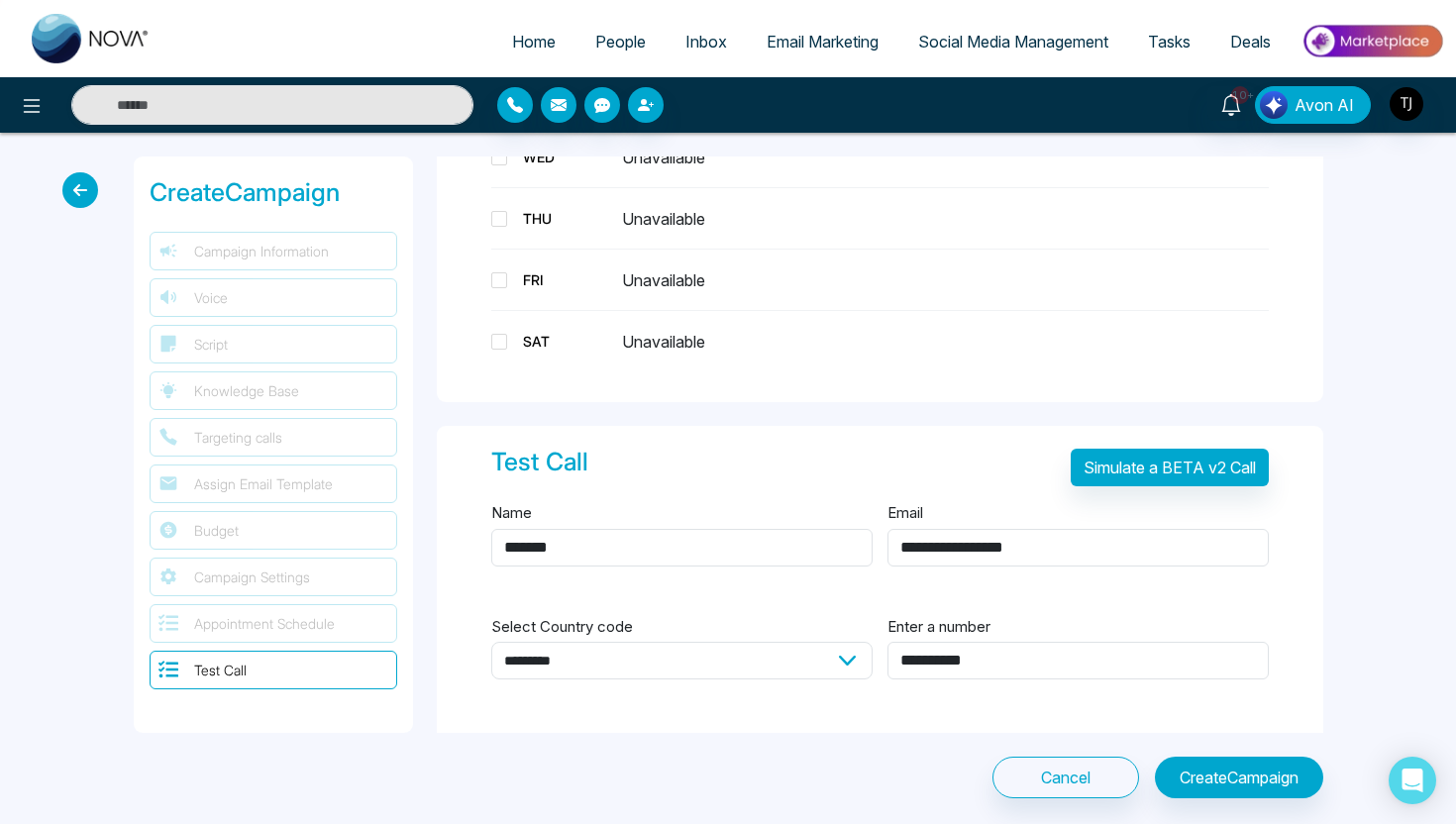 click at bounding box center [80, 190] 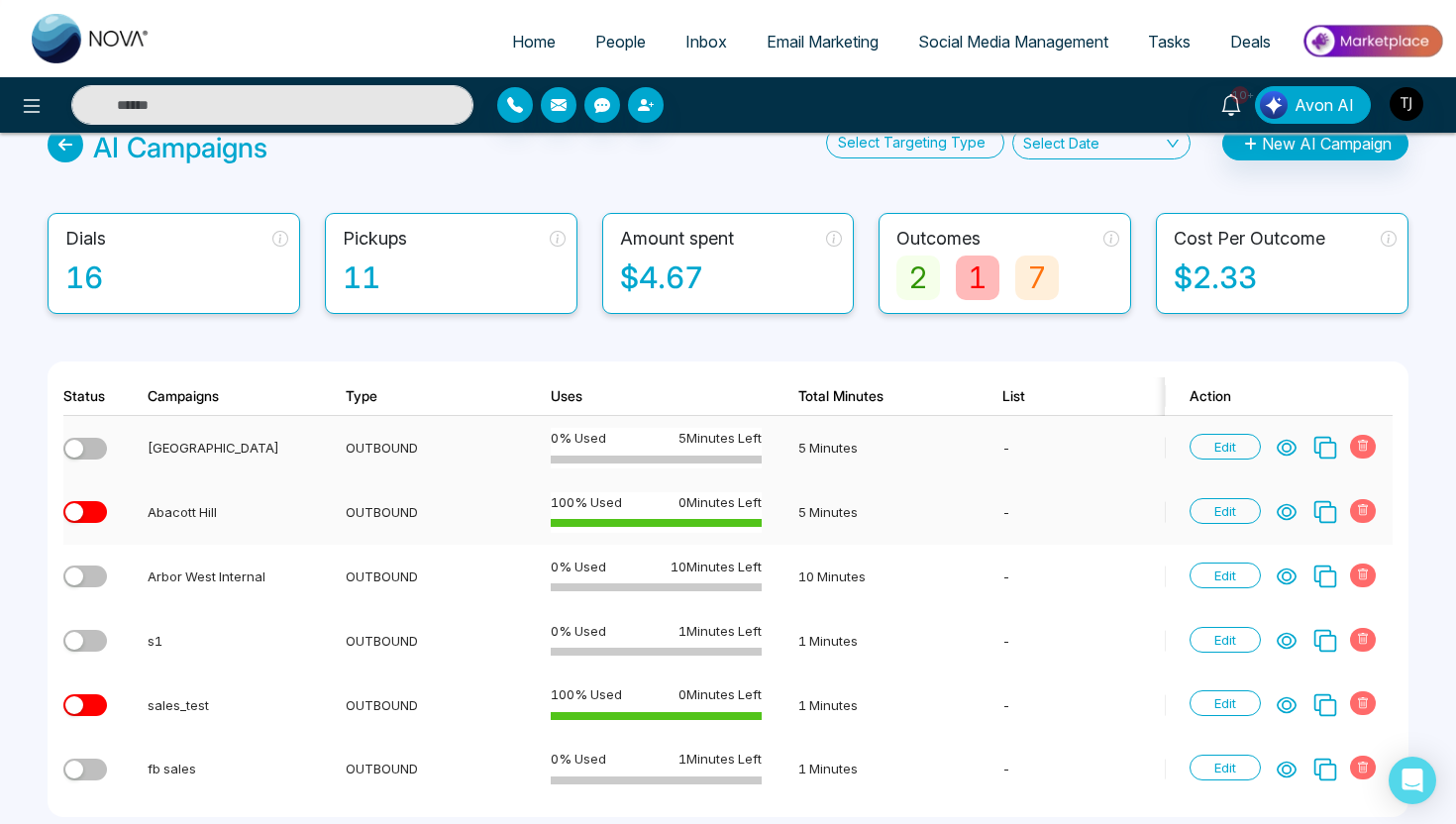 scroll, scrollTop: 94, scrollLeft: 0, axis: vertical 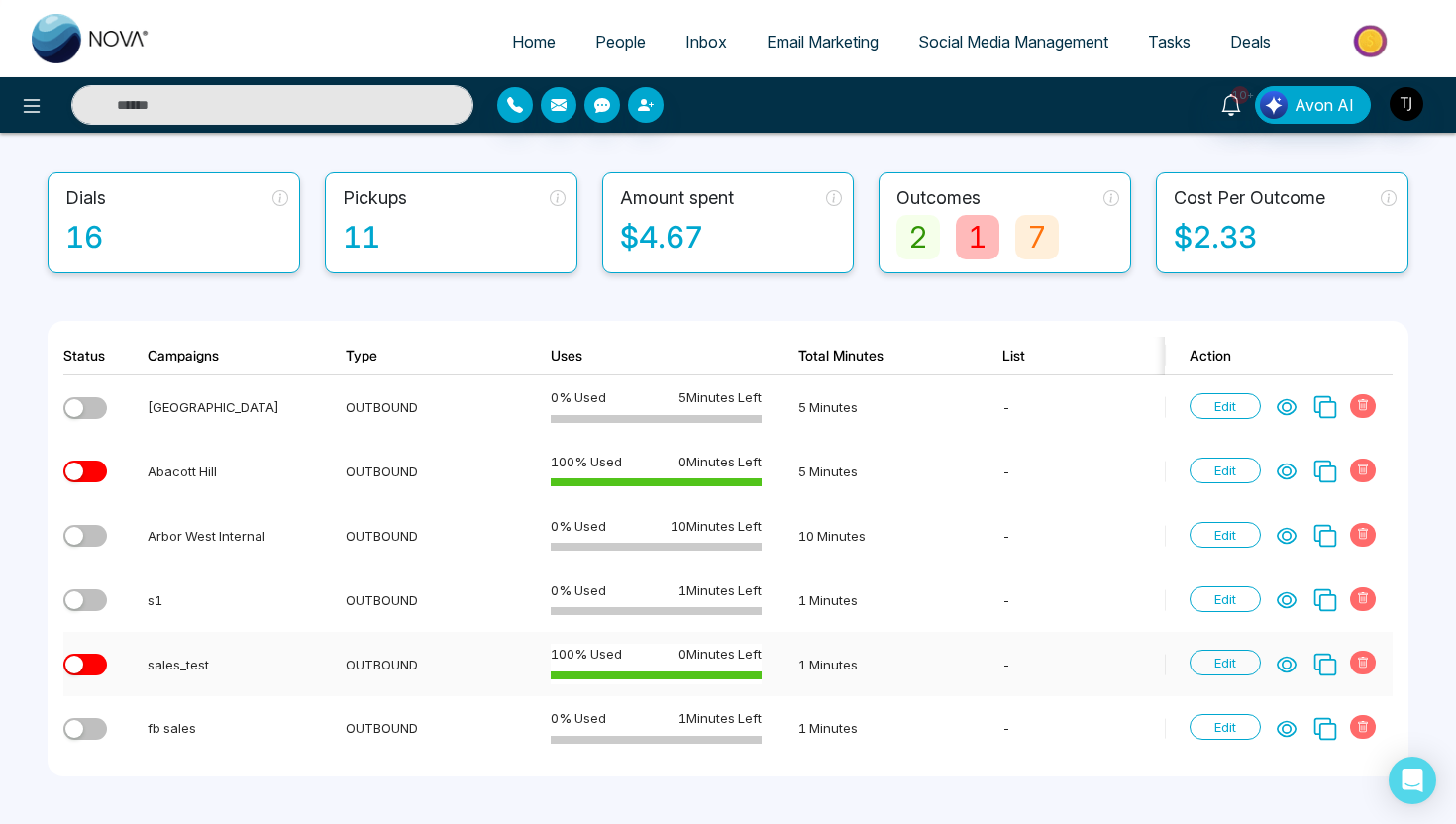 click 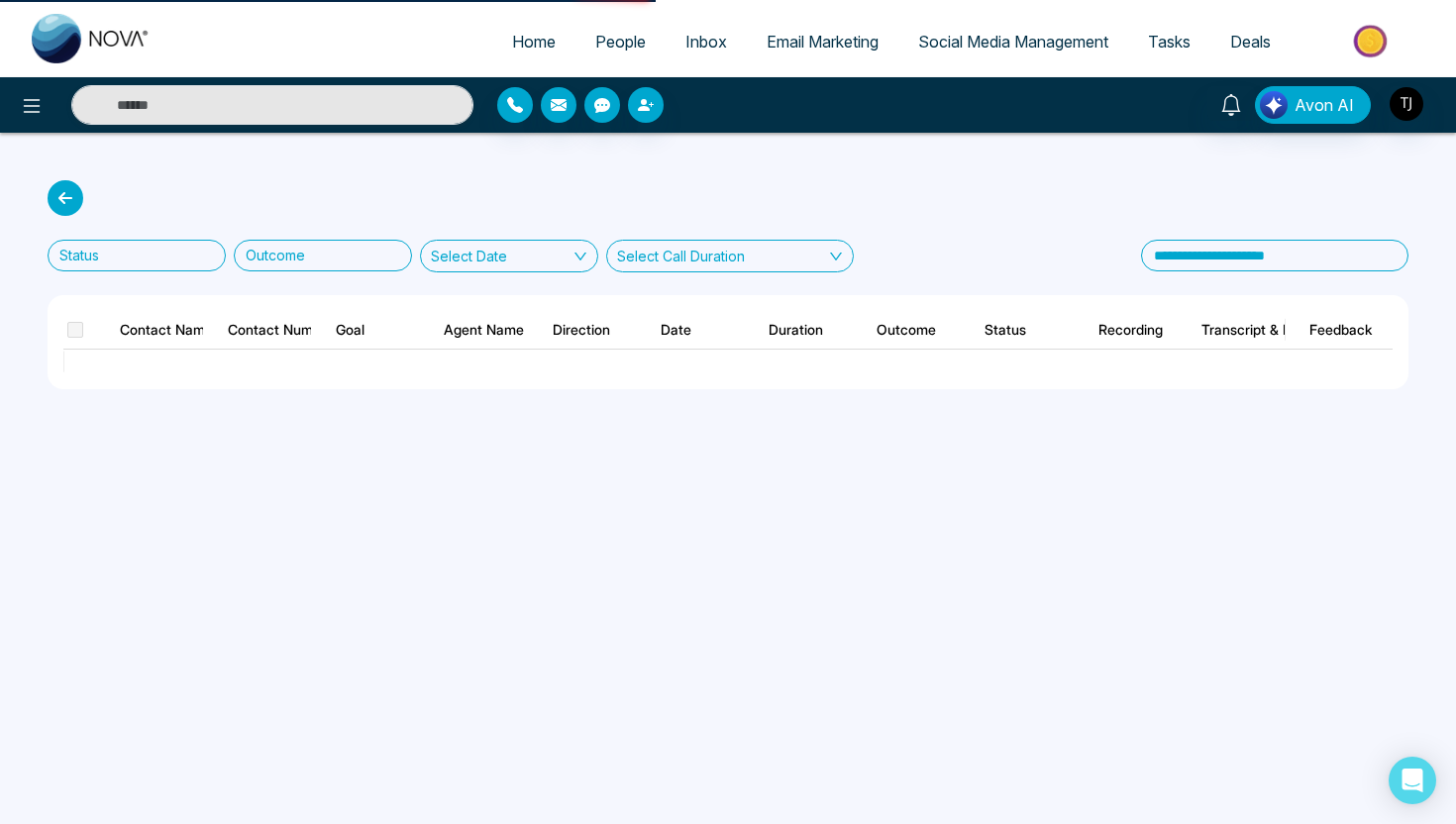 scroll, scrollTop: 0, scrollLeft: 0, axis: both 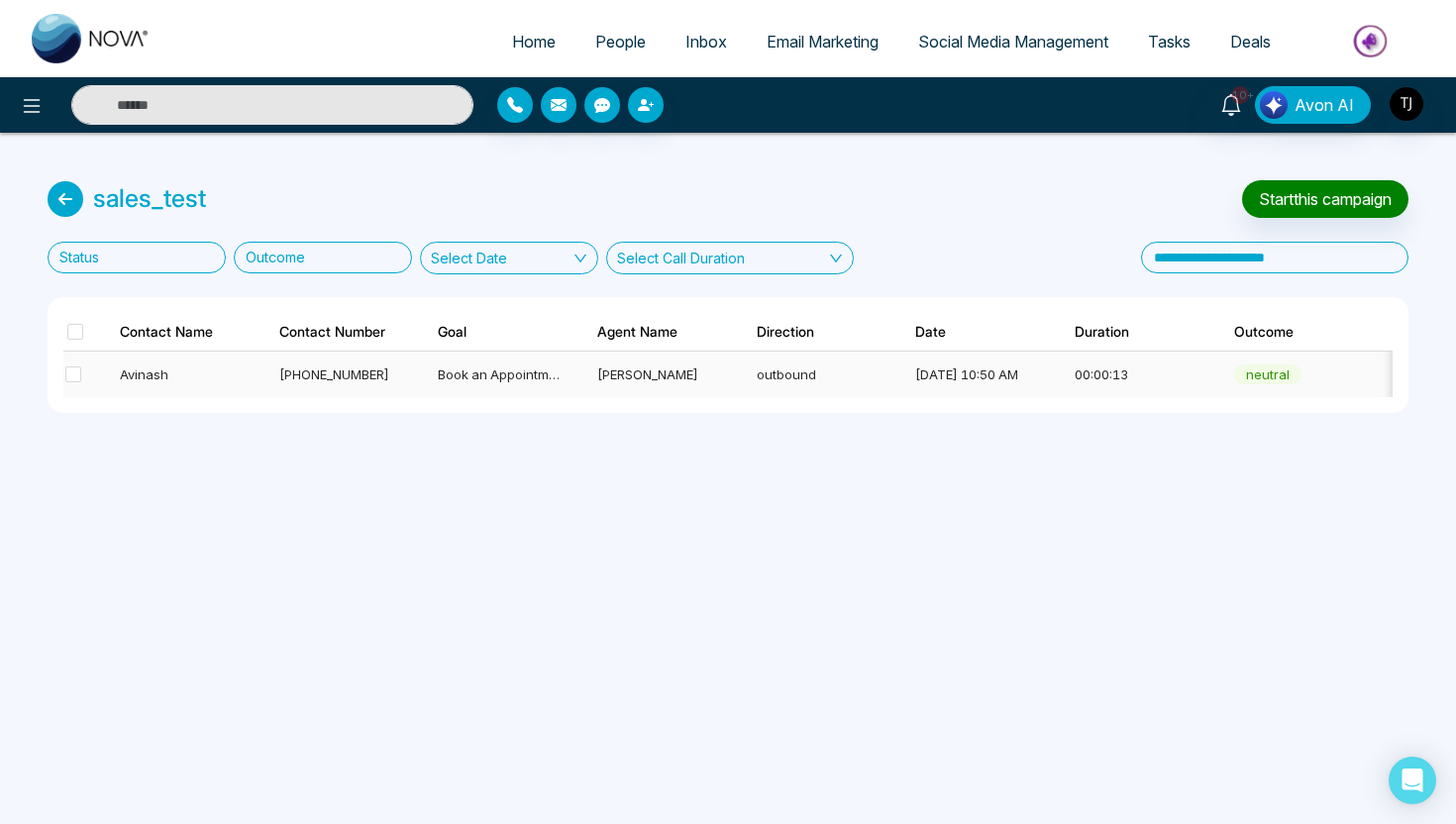 click on "Book an Appointment" at bounding box center [503, 374] 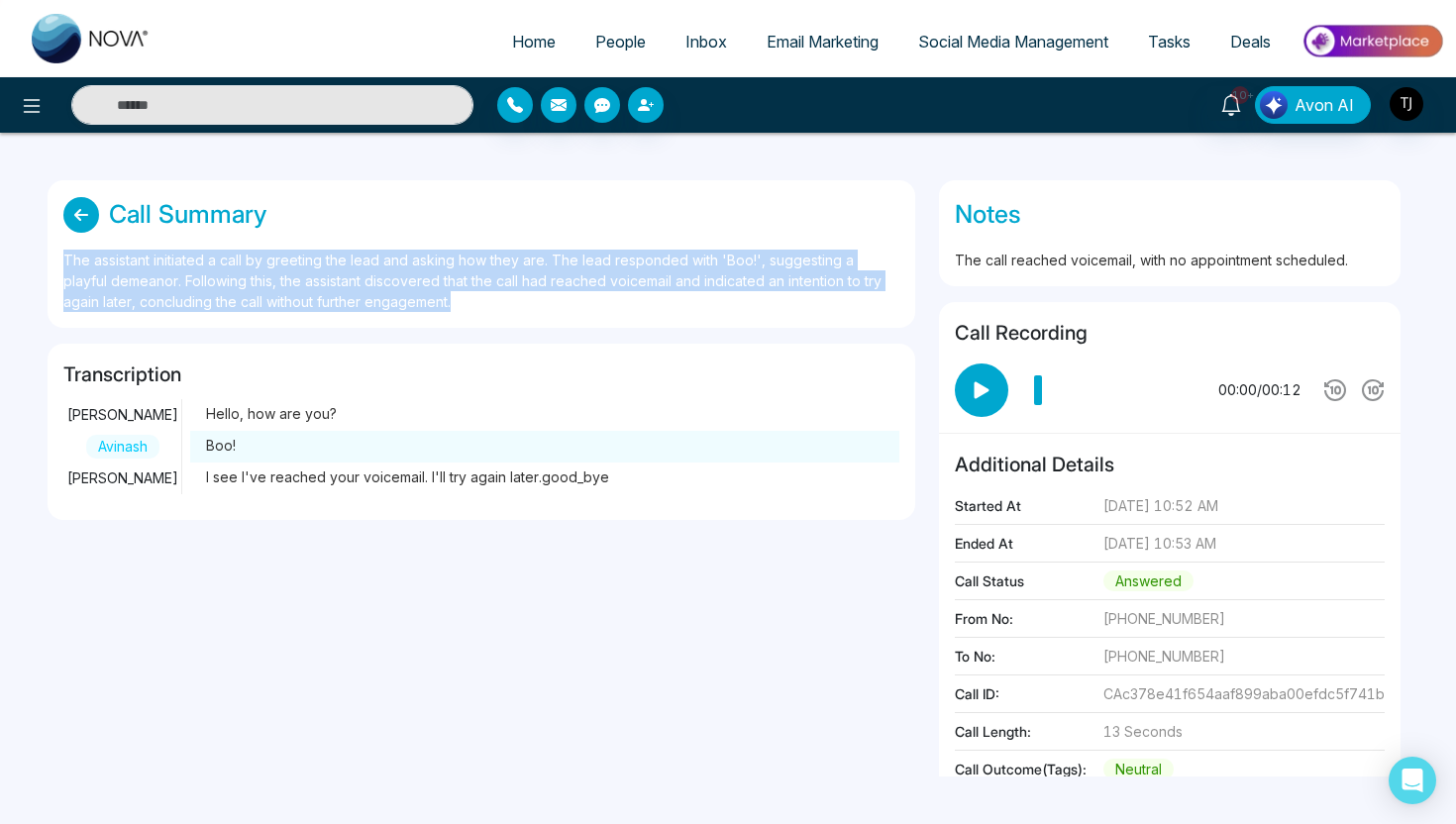 drag, startPoint x: 64, startPoint y: 256, endPoint x: 461, endPoint y: 321, distance: 402.28597 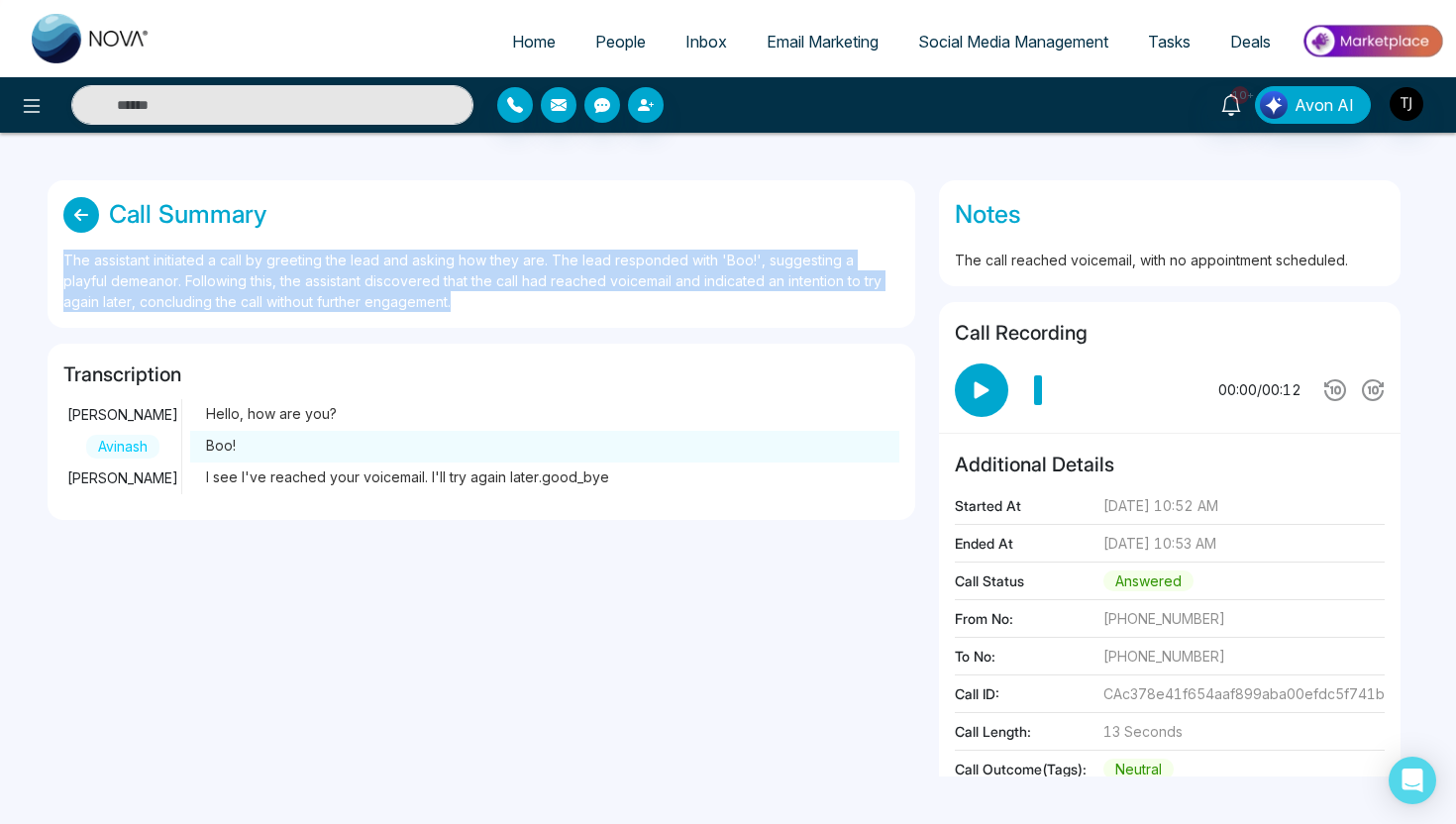 click on "Call Summary The assistant initiated a call by greeting the lead and asking how they are. The lead responded with 'Boo!', suggesting a playful demeanor. Following this, the assistant discovered that the call had reached voicemail and indicated an intention to try again later, concluding the call without further engagement." at bounding box center [481, 254] 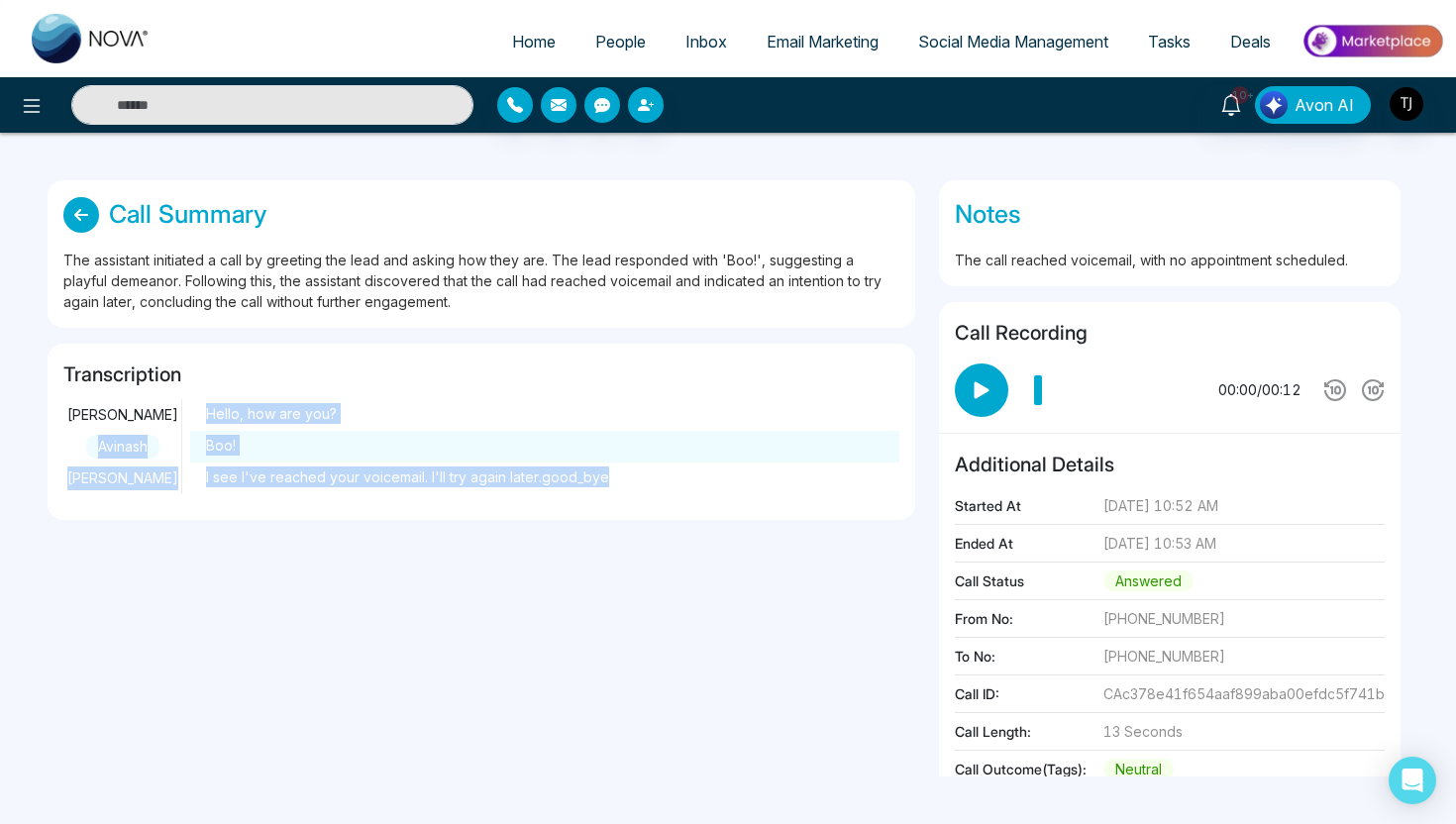 drag, startPoint x: 203, startPoint y: 411, endPoint x: 613, endPoint y: 498, distance: 419.12886 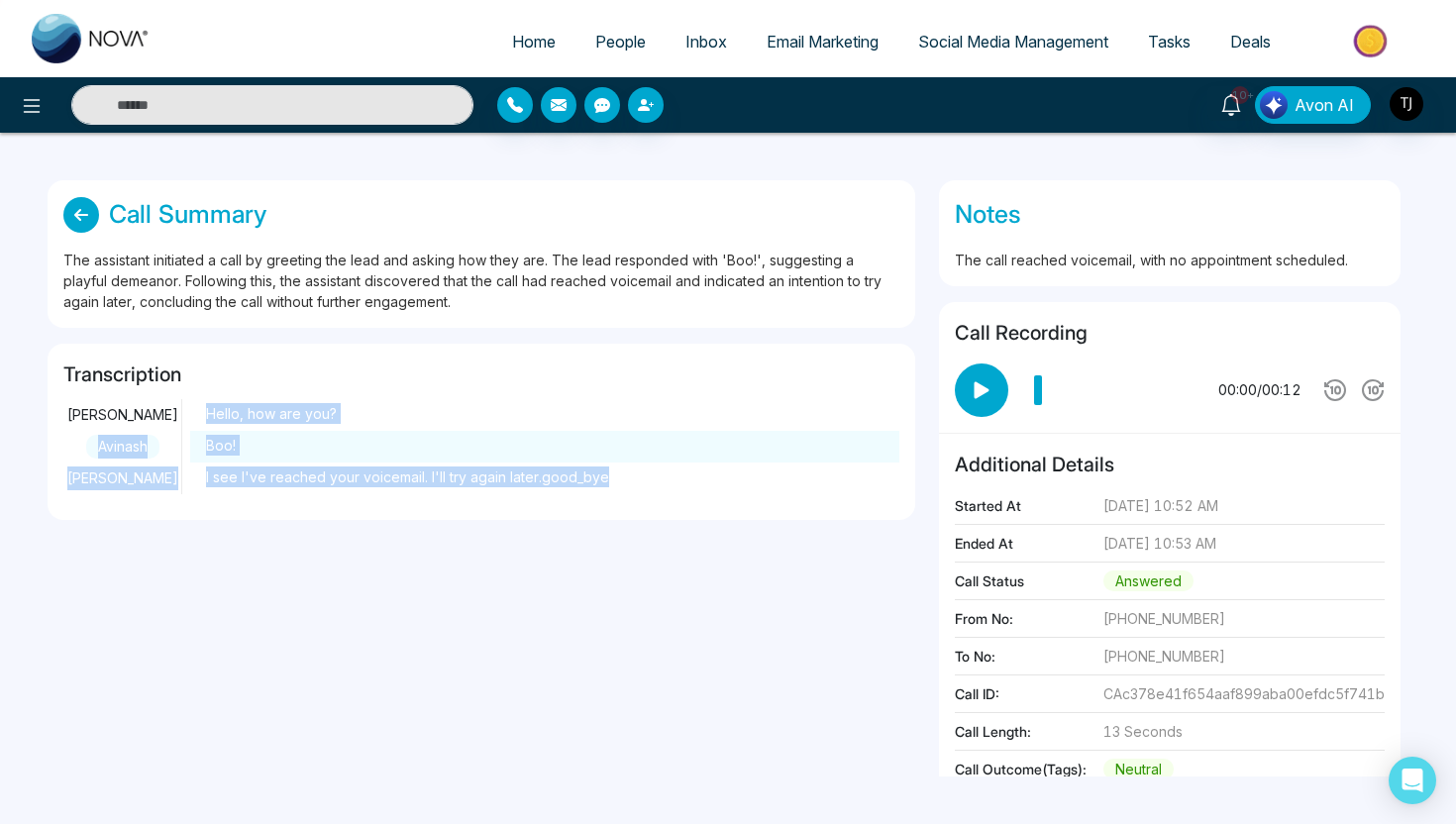 click on "[PERSON_NAME] Hello, how are you? Avinash Boo! [PERSON_NAME] see I've reached your voicemail. I'll try again later.good_bye" at bounding box center [481, 447] 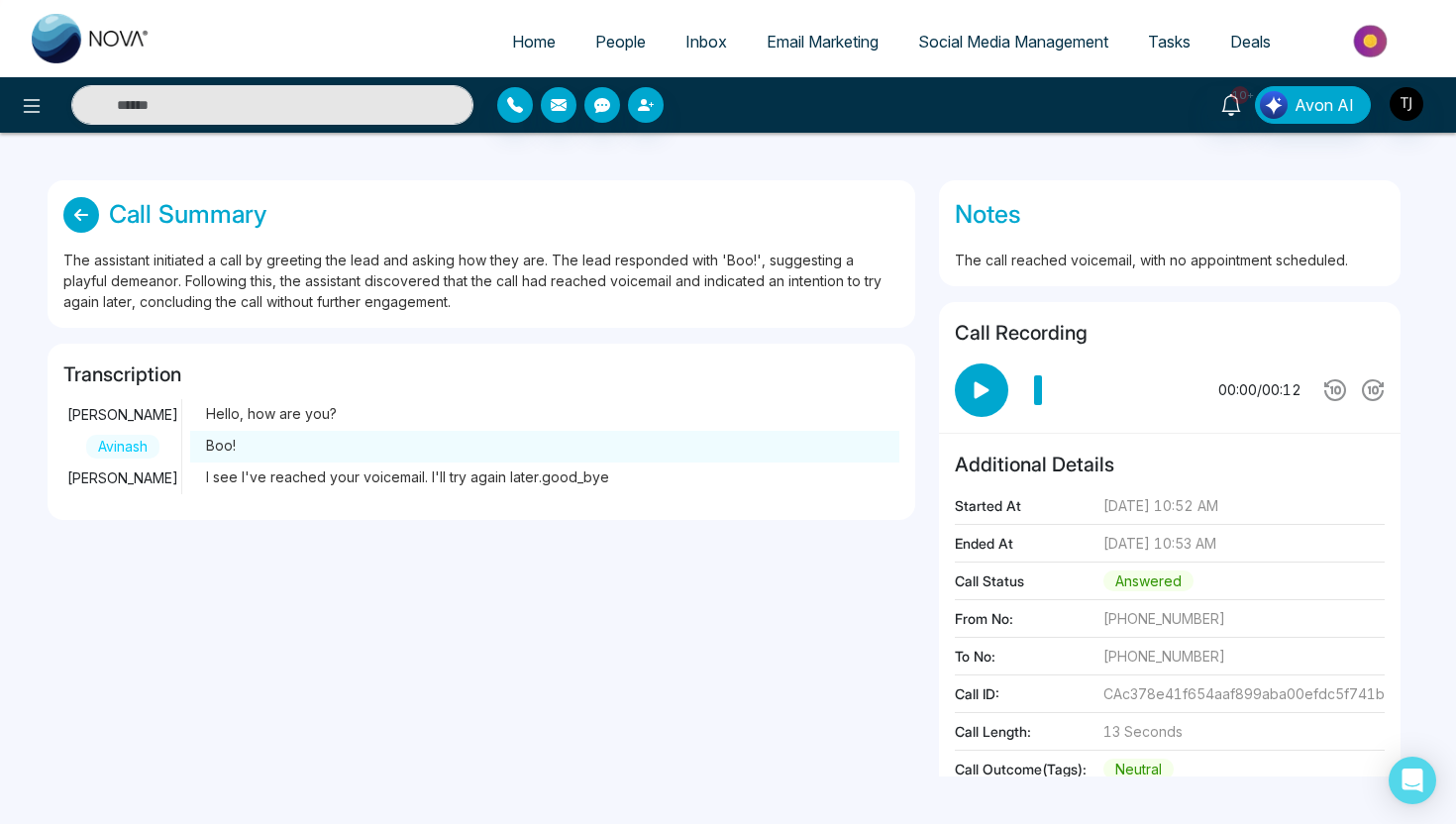 click on "00:00  /  00:12" at bounding box center (1170, 390) 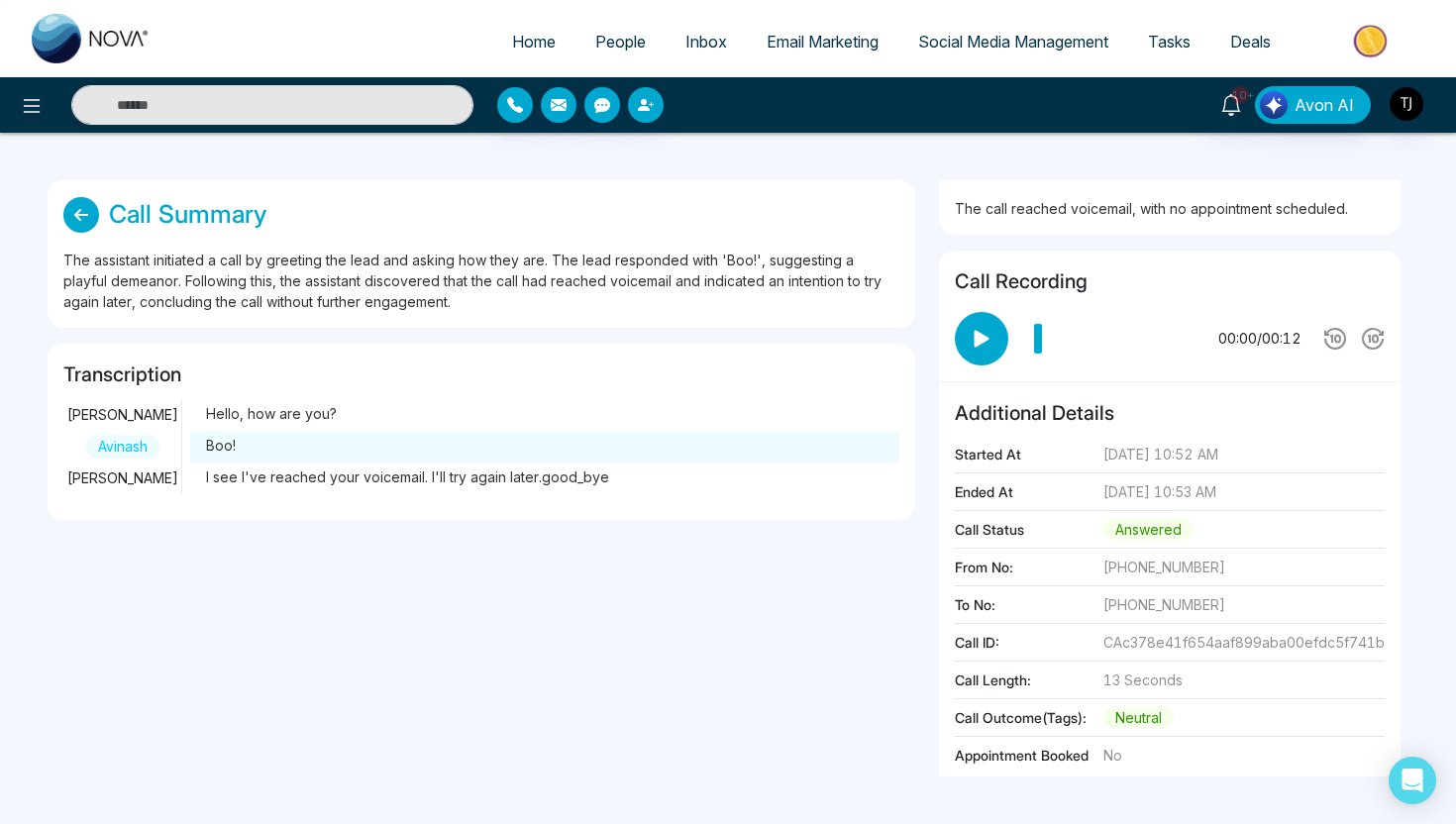 scroll, scrollTop: 63, scrollLeft: 0, axis: vertical 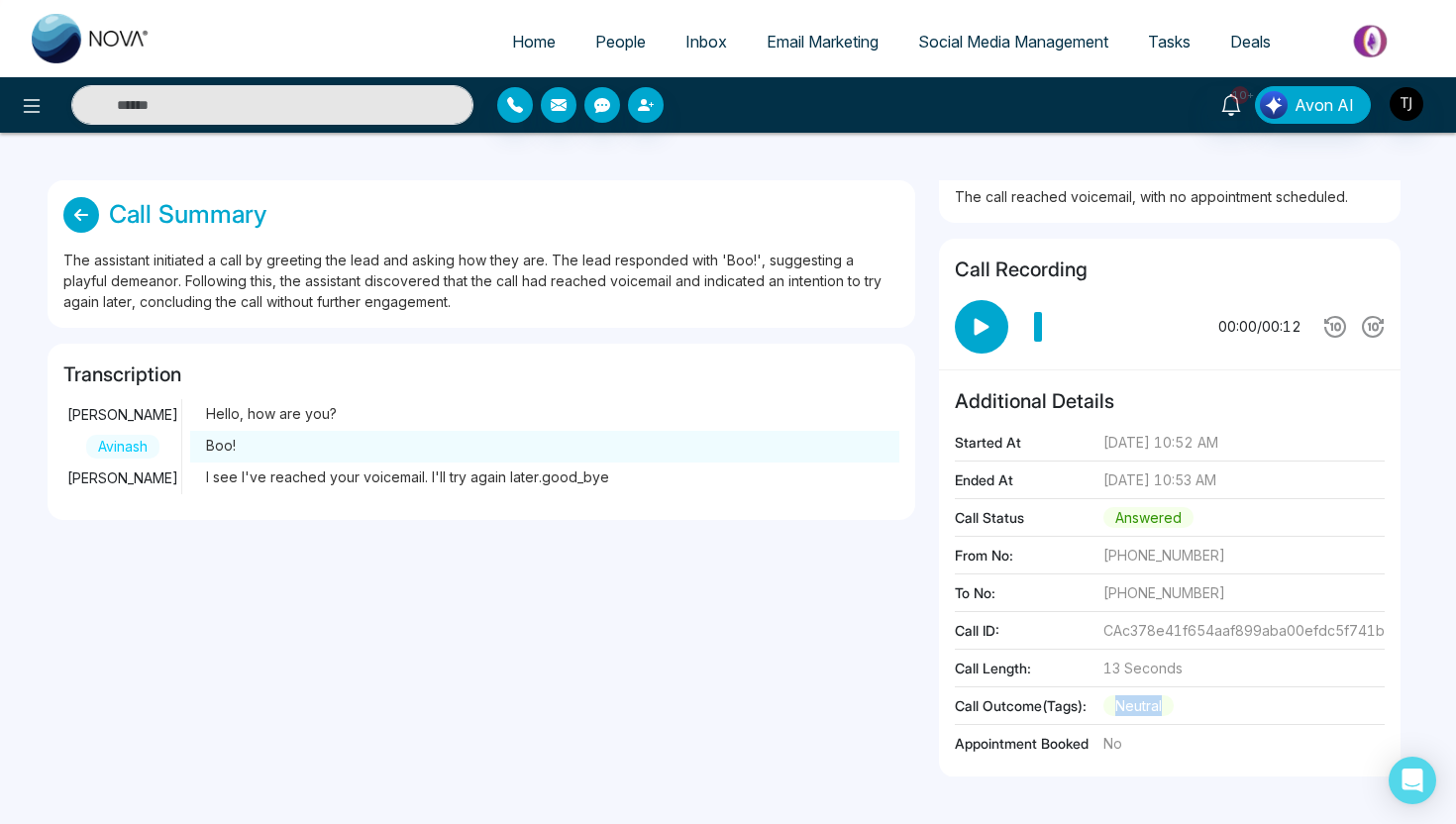 drag, startPoint x: 1117, startPoint y: 708, endPoint x: 1176, endPoint y: 705, distance: 59.07622 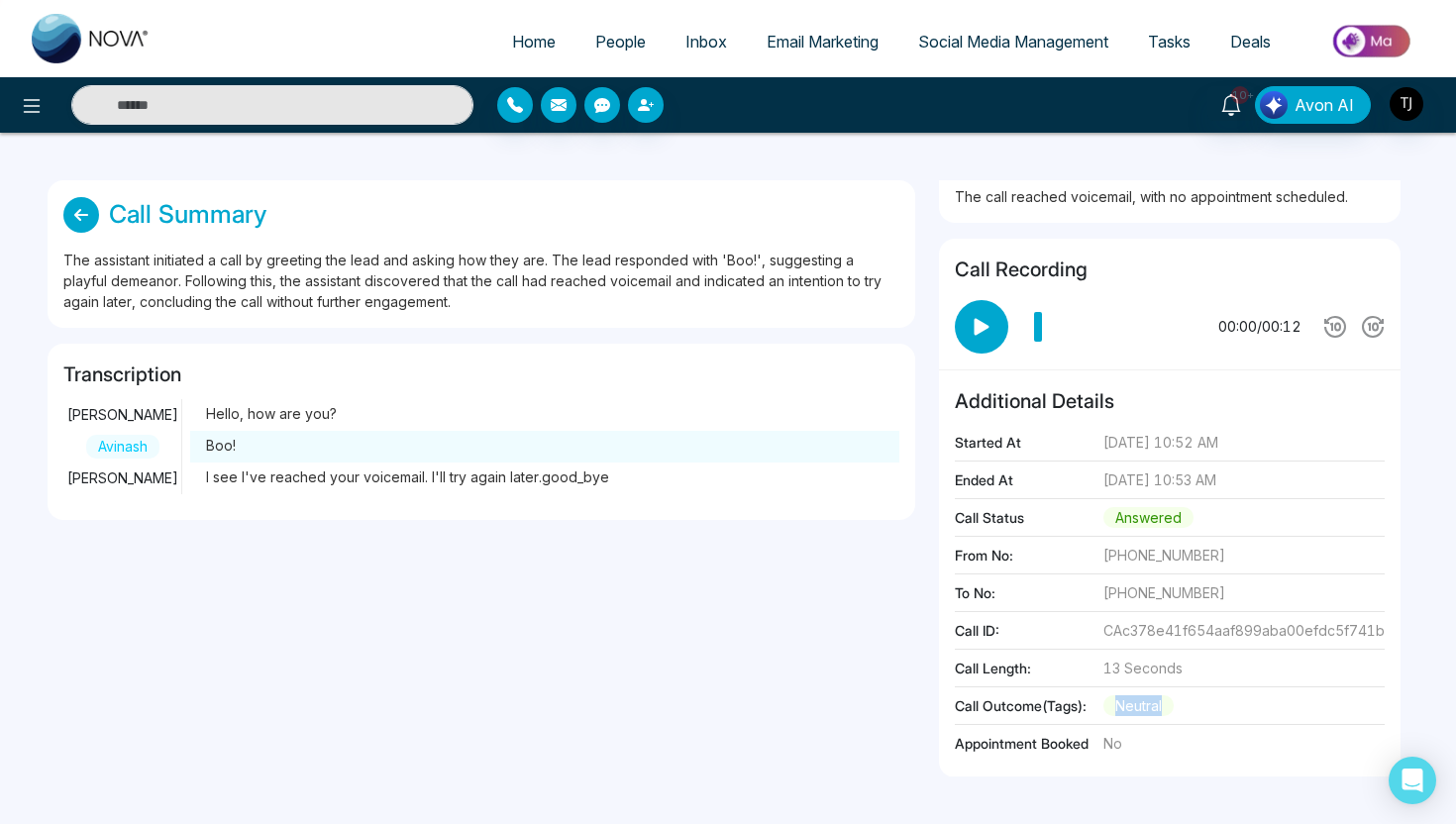 click on "Call Outcome(Tags): neutral" at bounding box center (1170, 710) 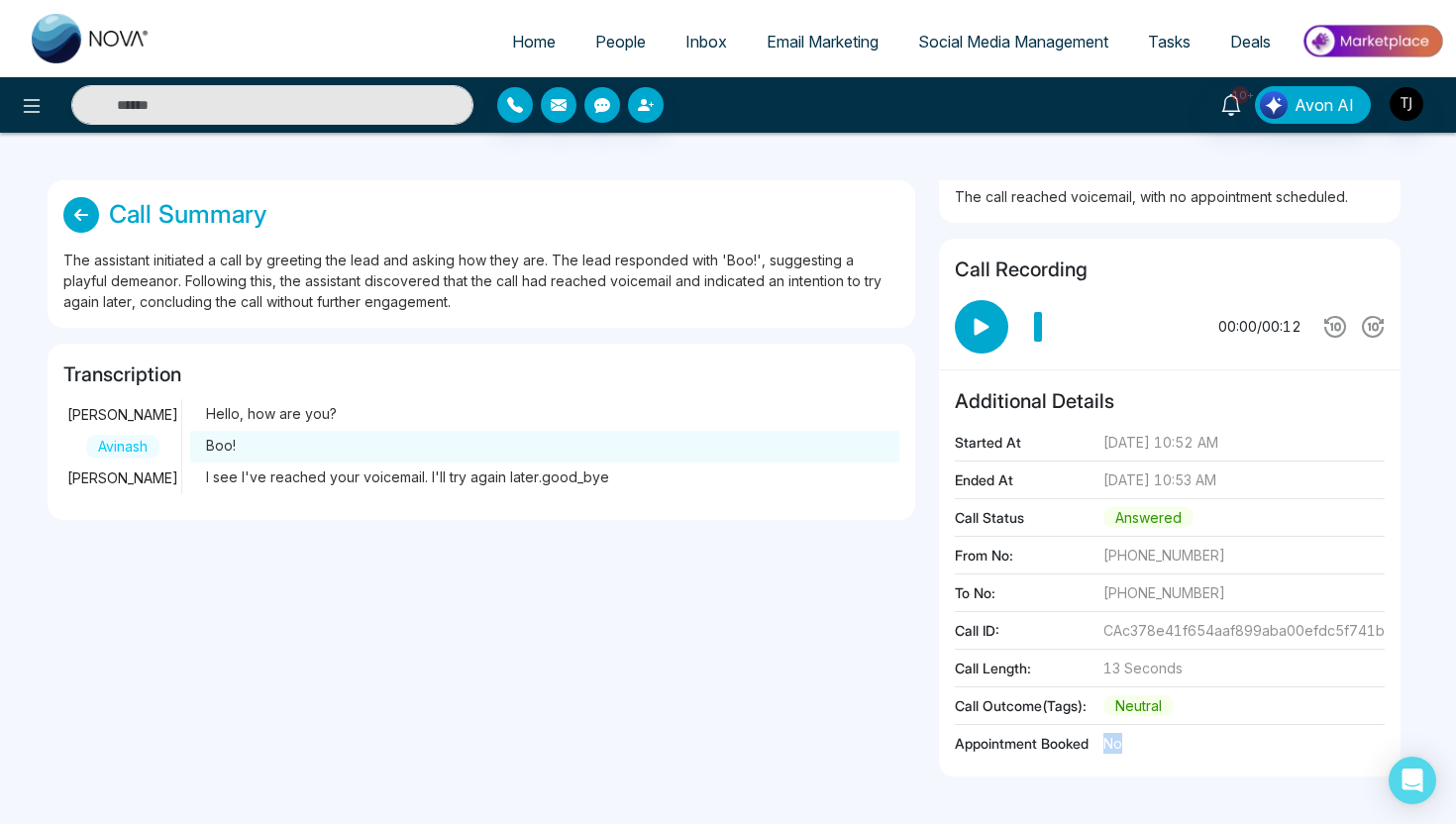 drag, startPoint x: 1100, startPoint y: 746, endPoint x: 1134, endPoint y: 746, distance: 34 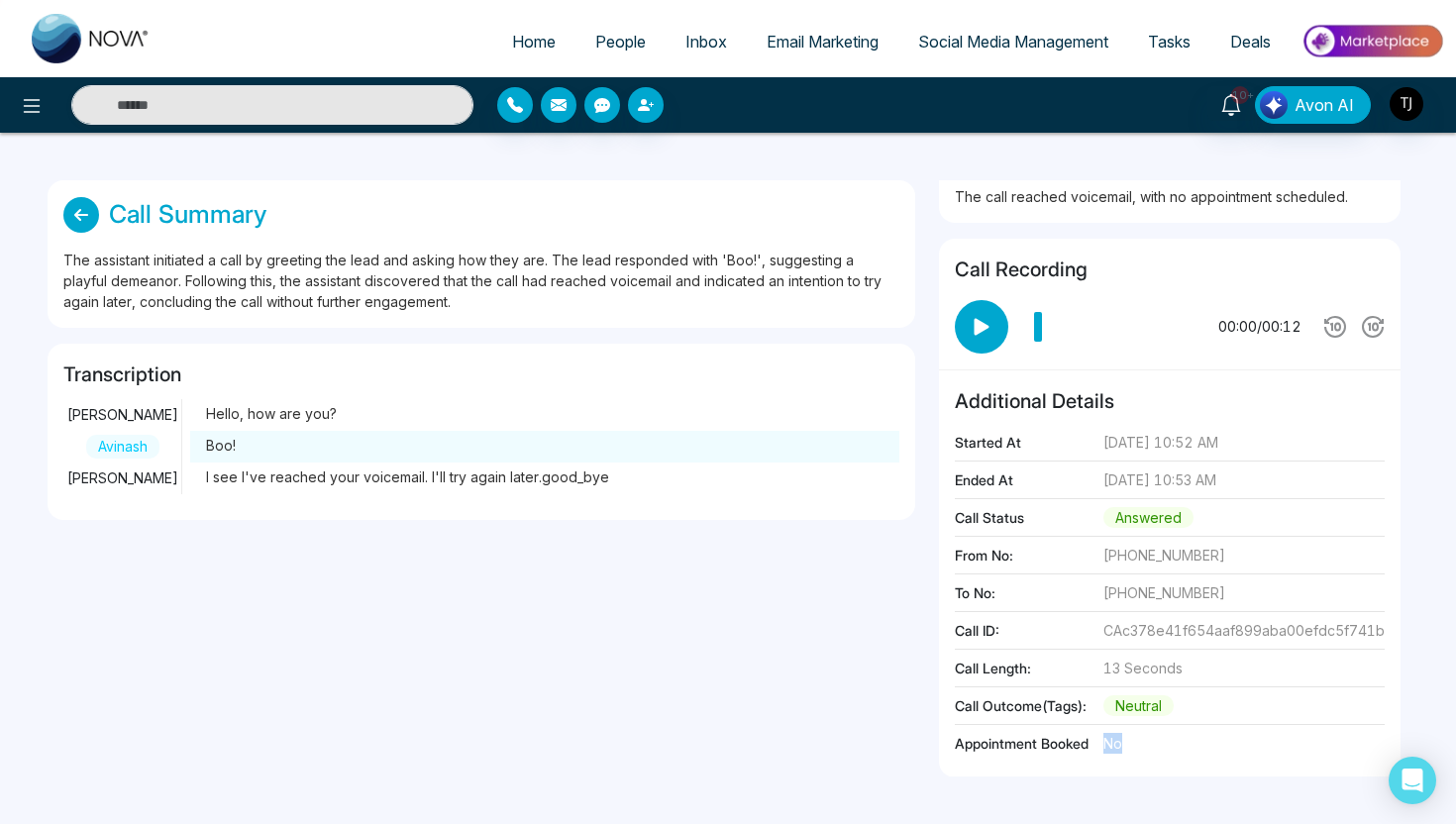 click on "Appointment Booked No" at bounding box center [1170, 747] 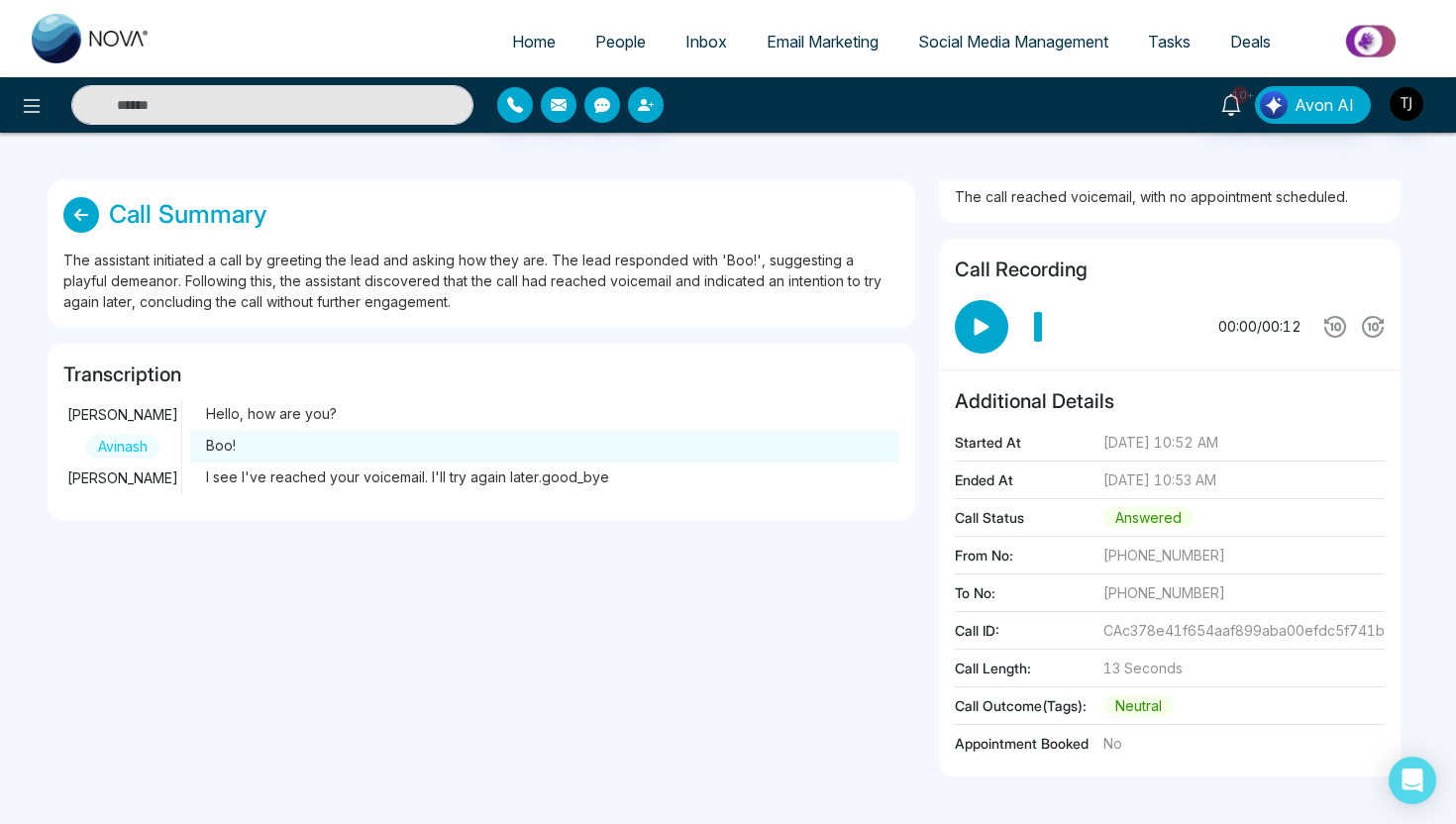 click at bounding box center (81, 215) 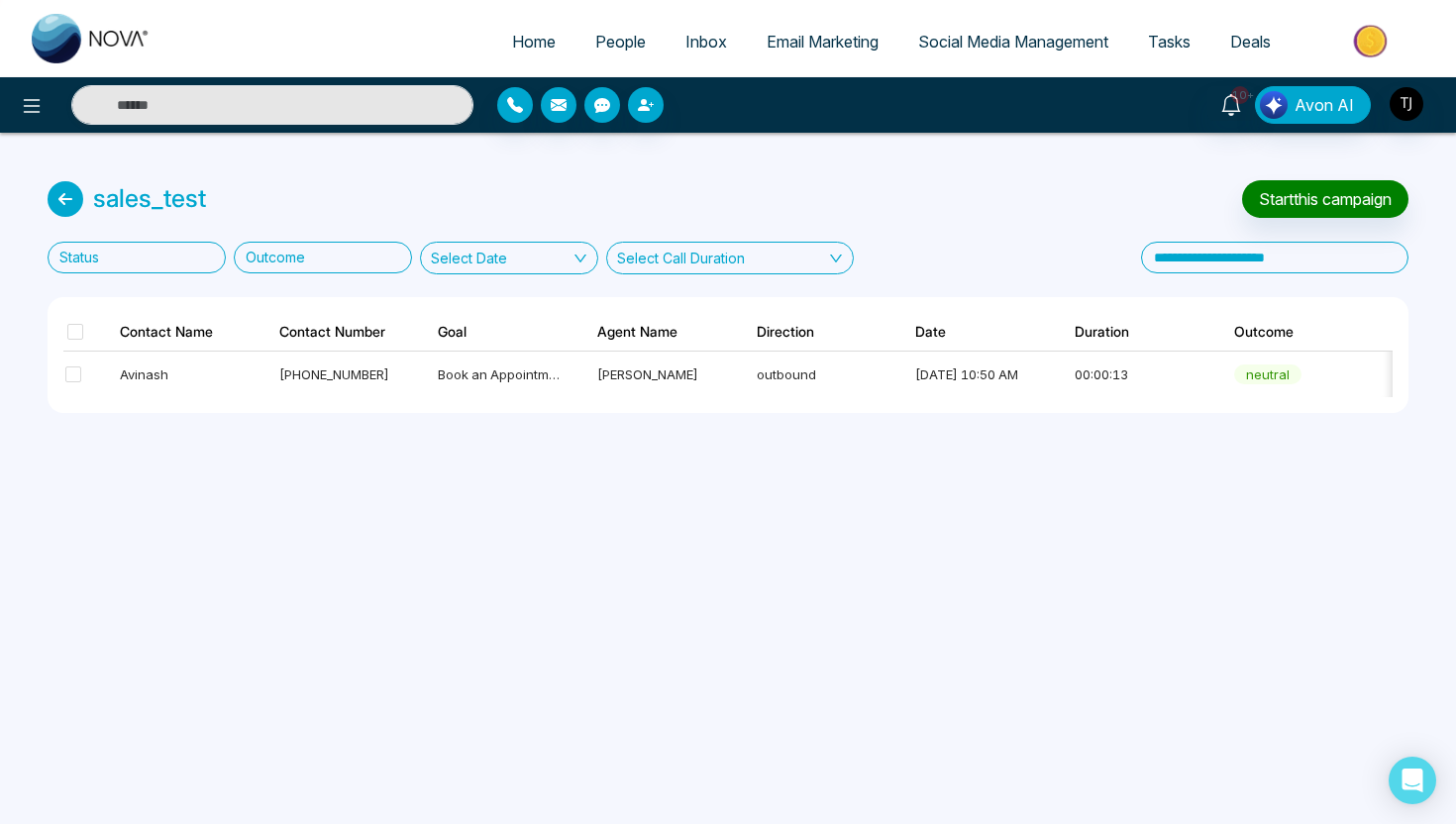 click on "Email Marketing" at bounding box center [822, 42] 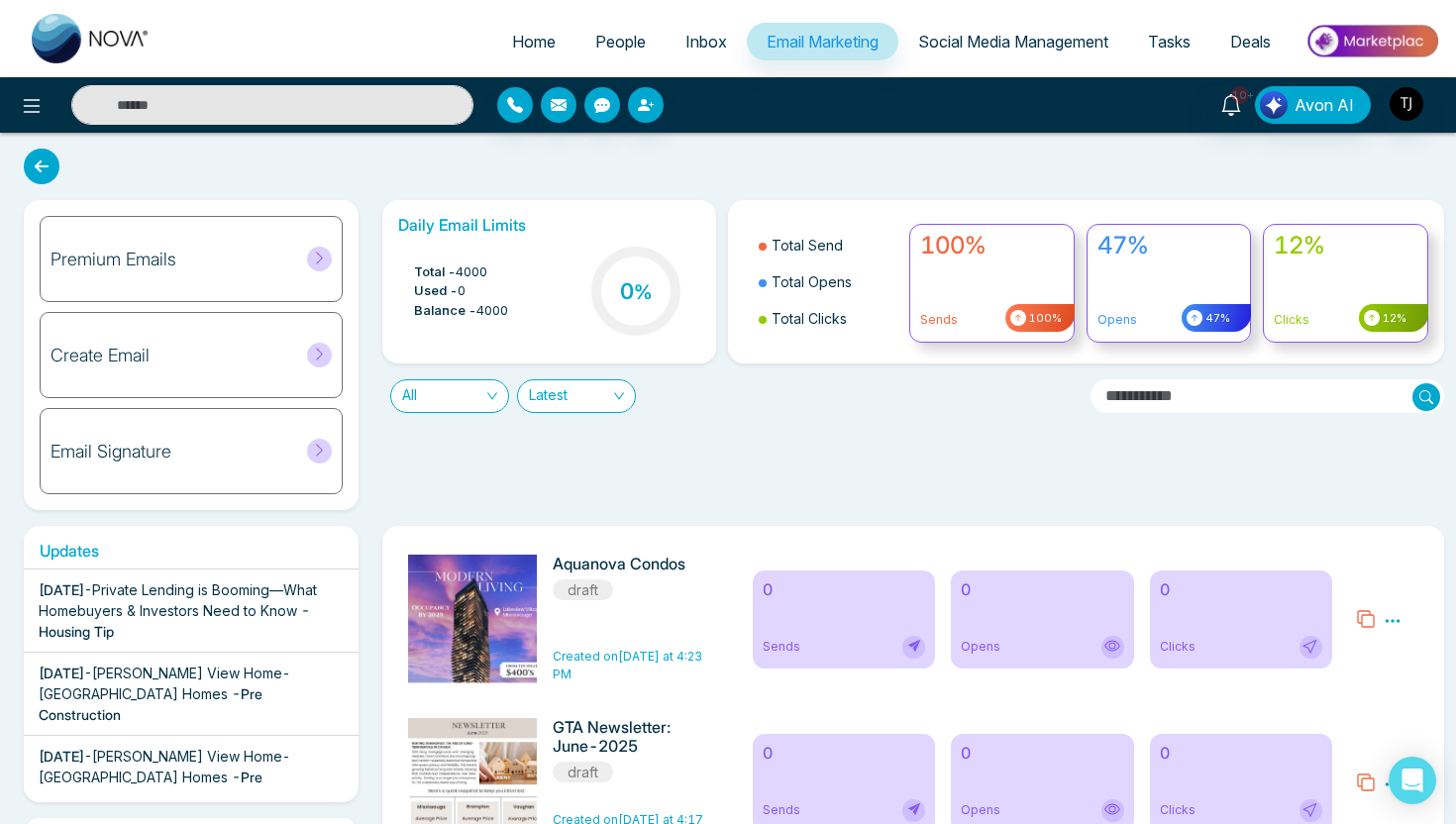 click on "Social Media Management" at bounding box center (1013, 42) 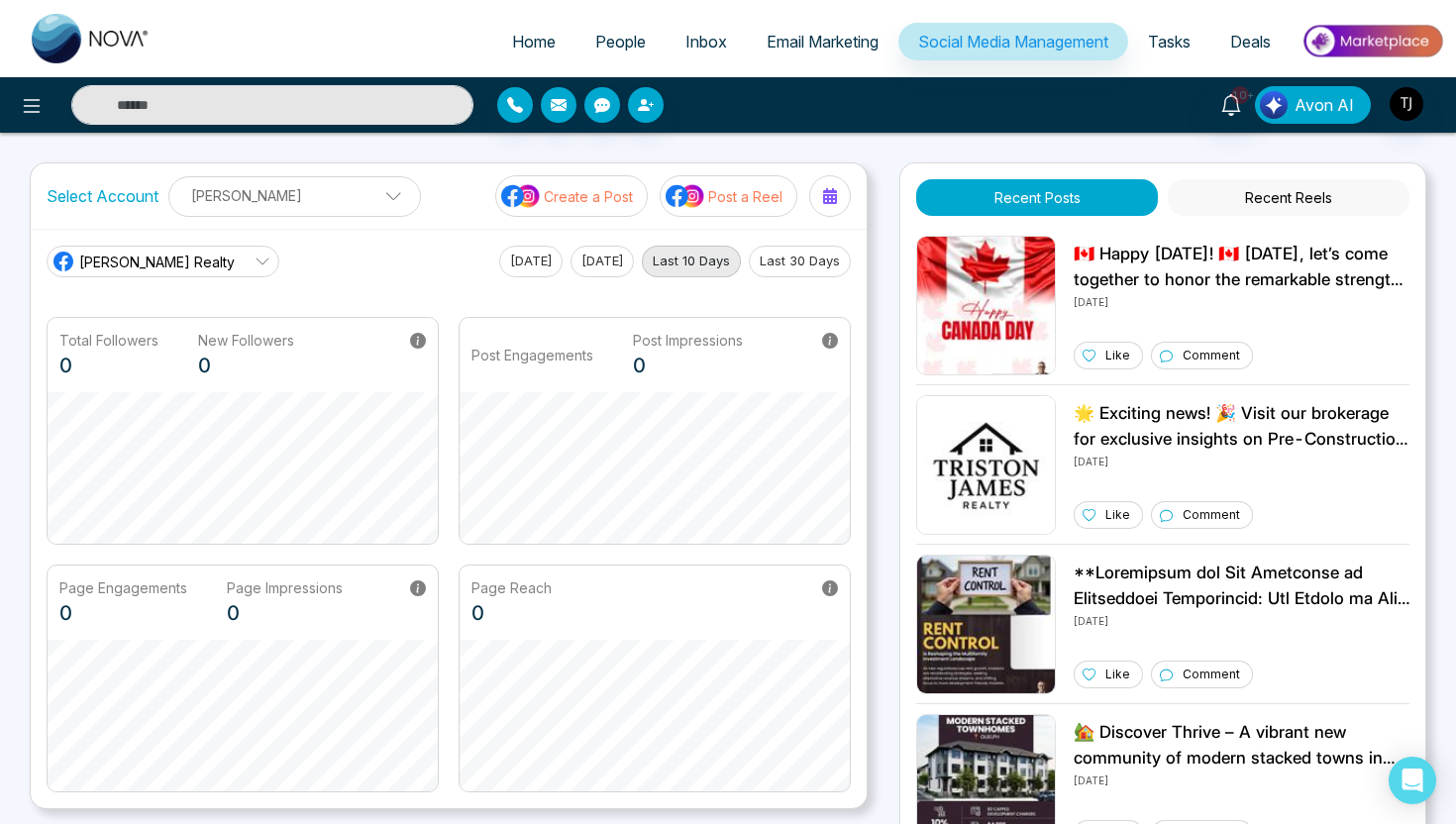 click on "Avon AI" at bounding box center (1324, 105) 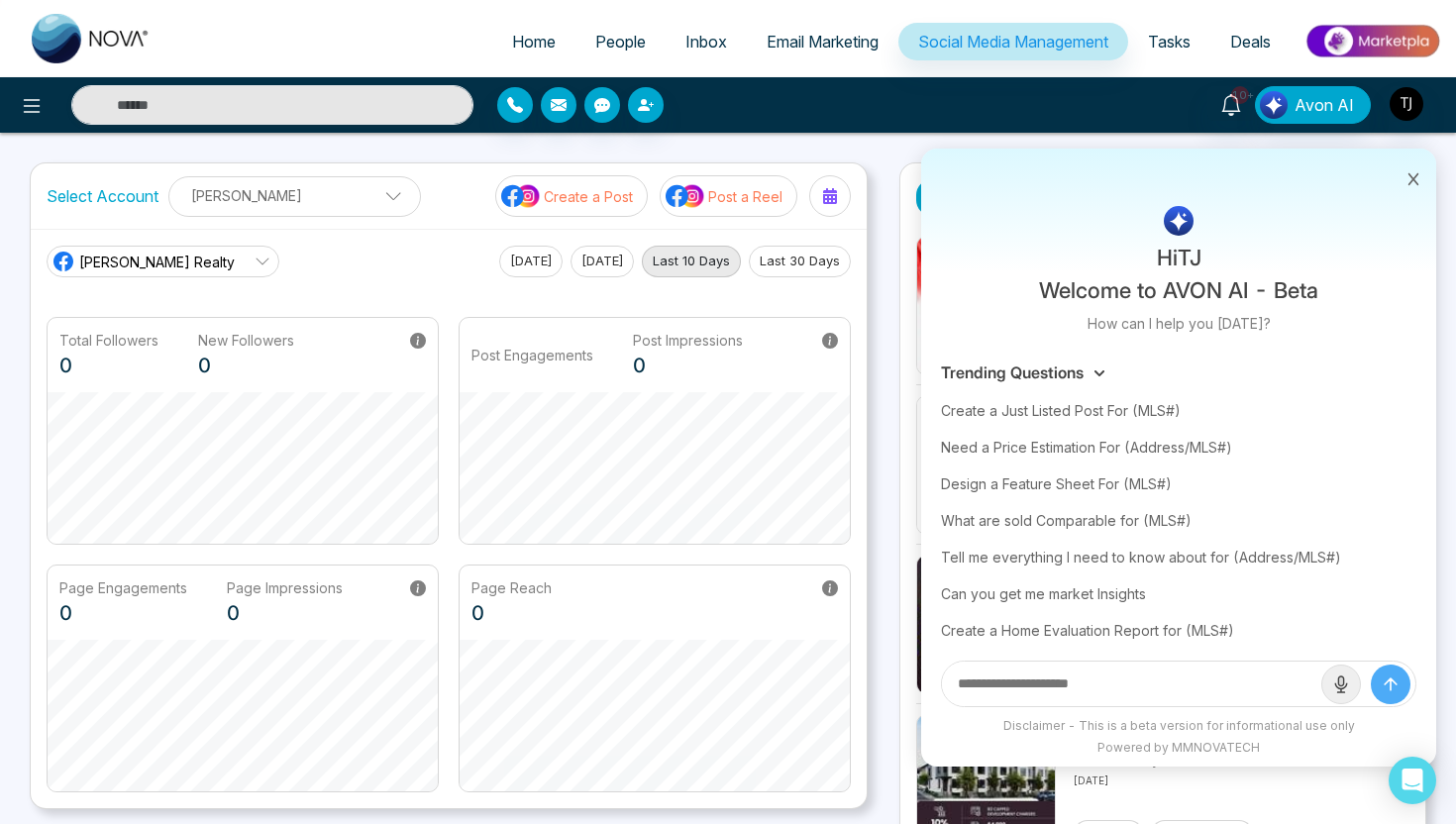 click 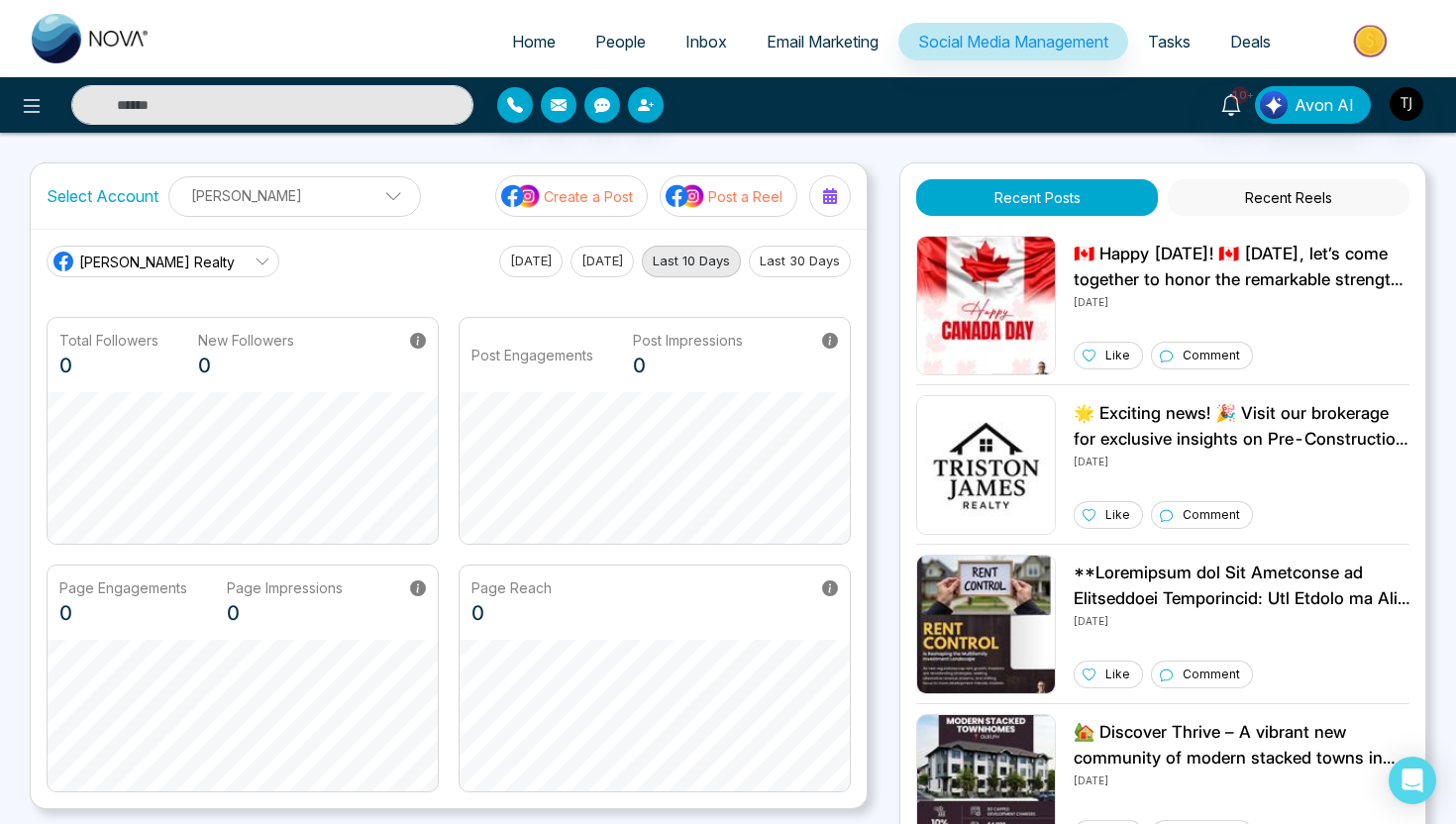 click on "Deals" at bounding box center (1250, 42) 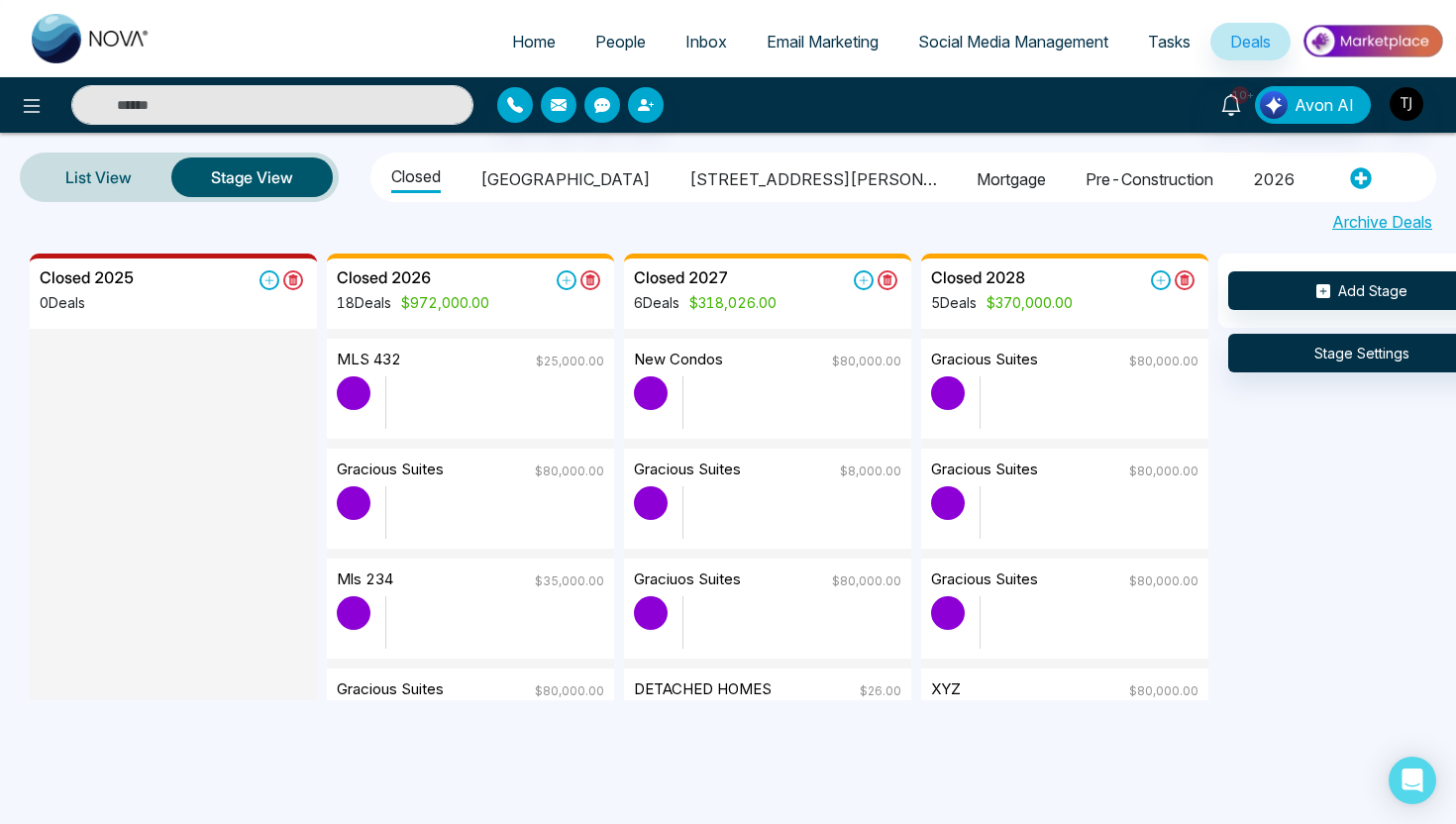 click at bounding box center (494, 512) 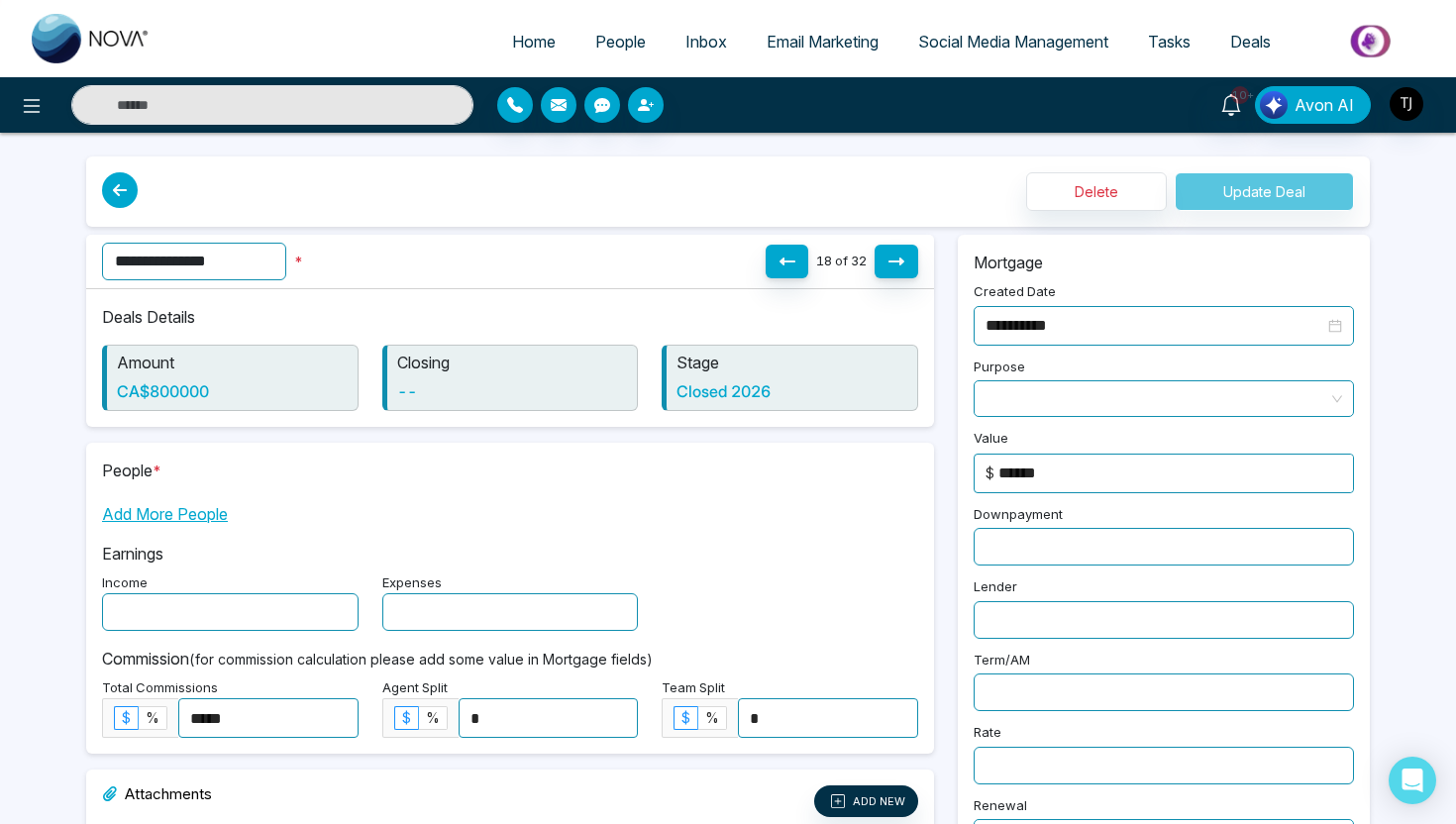 click at bounding box center (1164, 547) 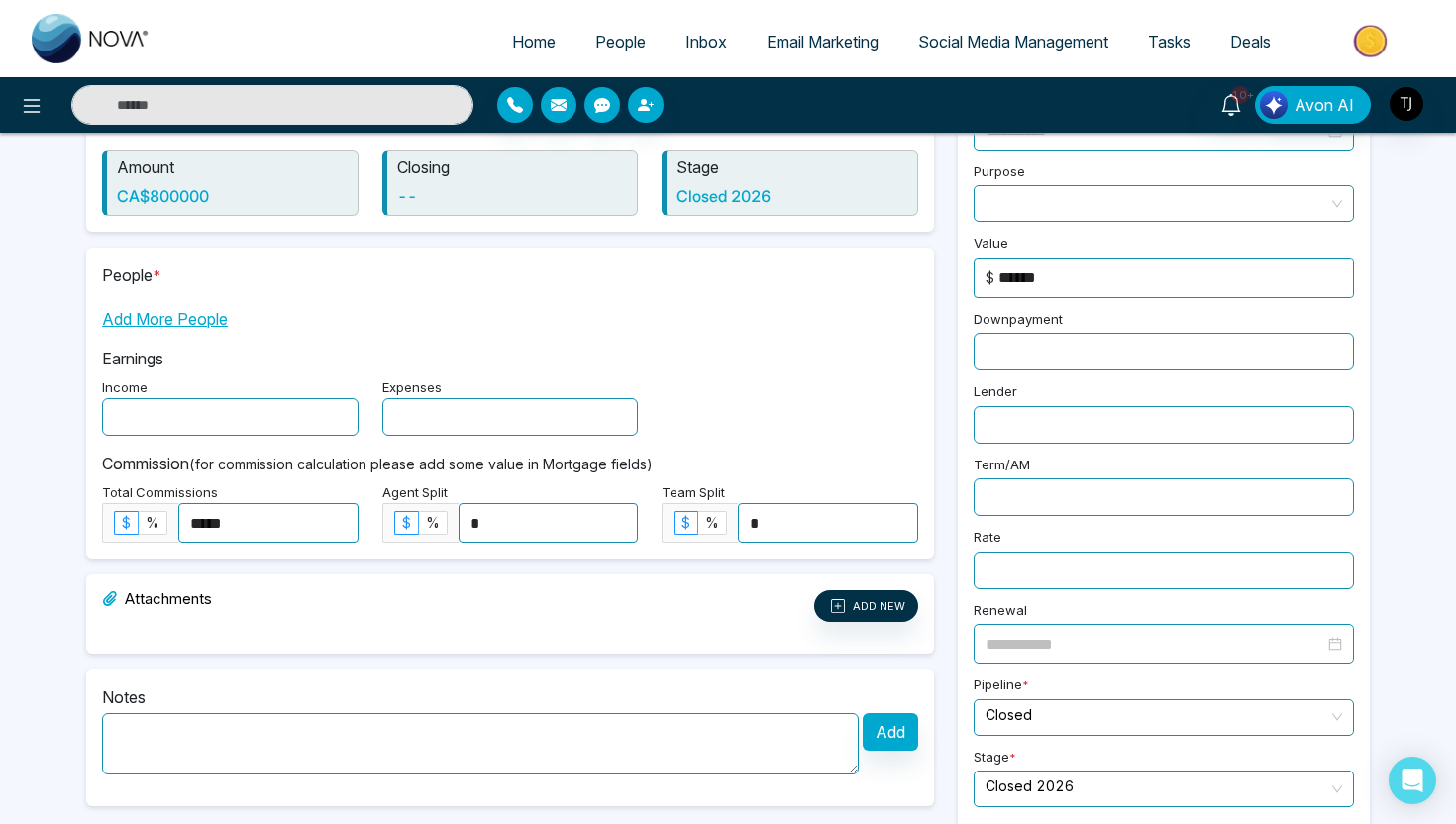 scroll, scrollTop: 220, scrollLeft: 0, axis: vertical 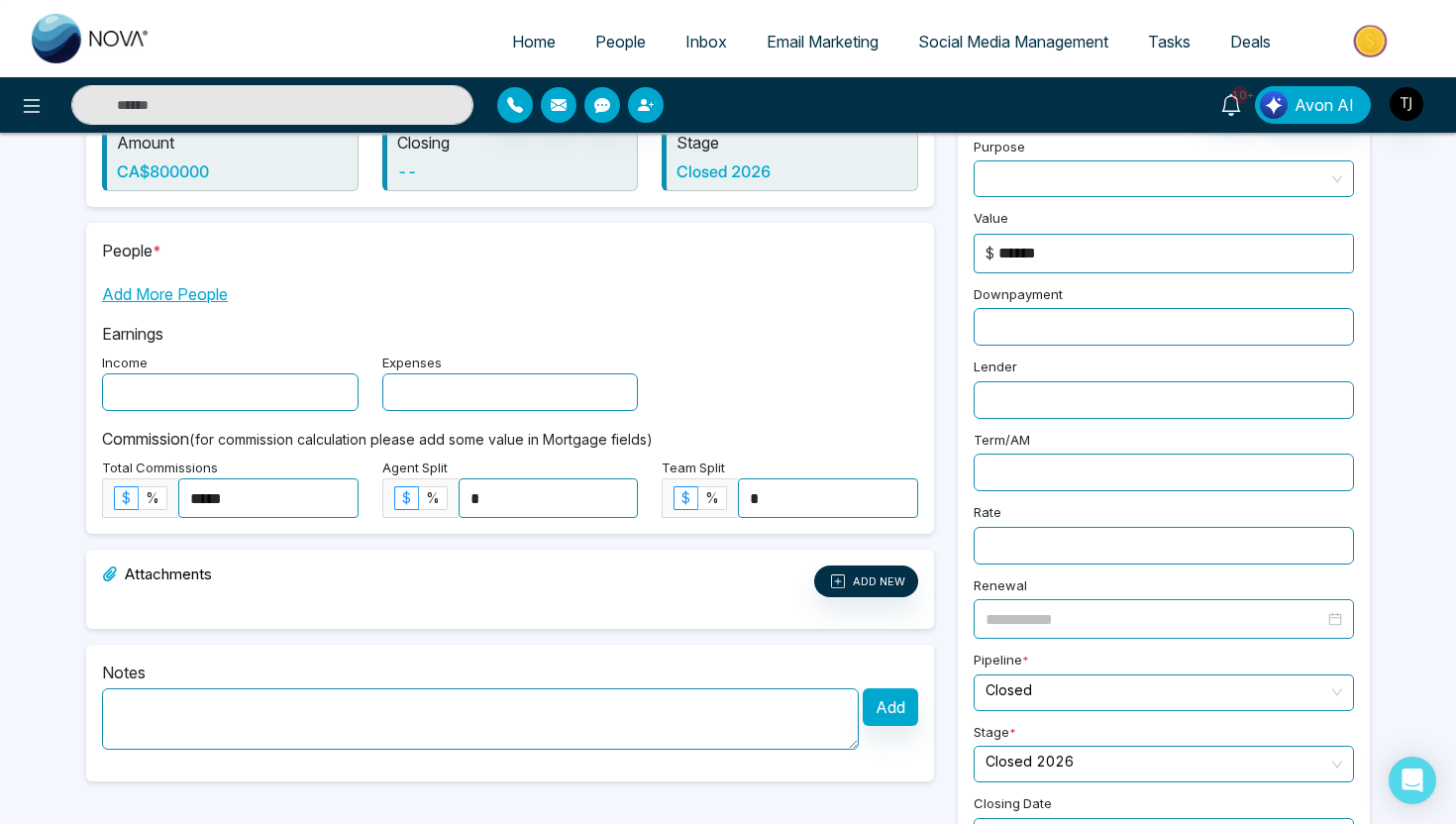 click on "People" at bounding box center [620, 42] 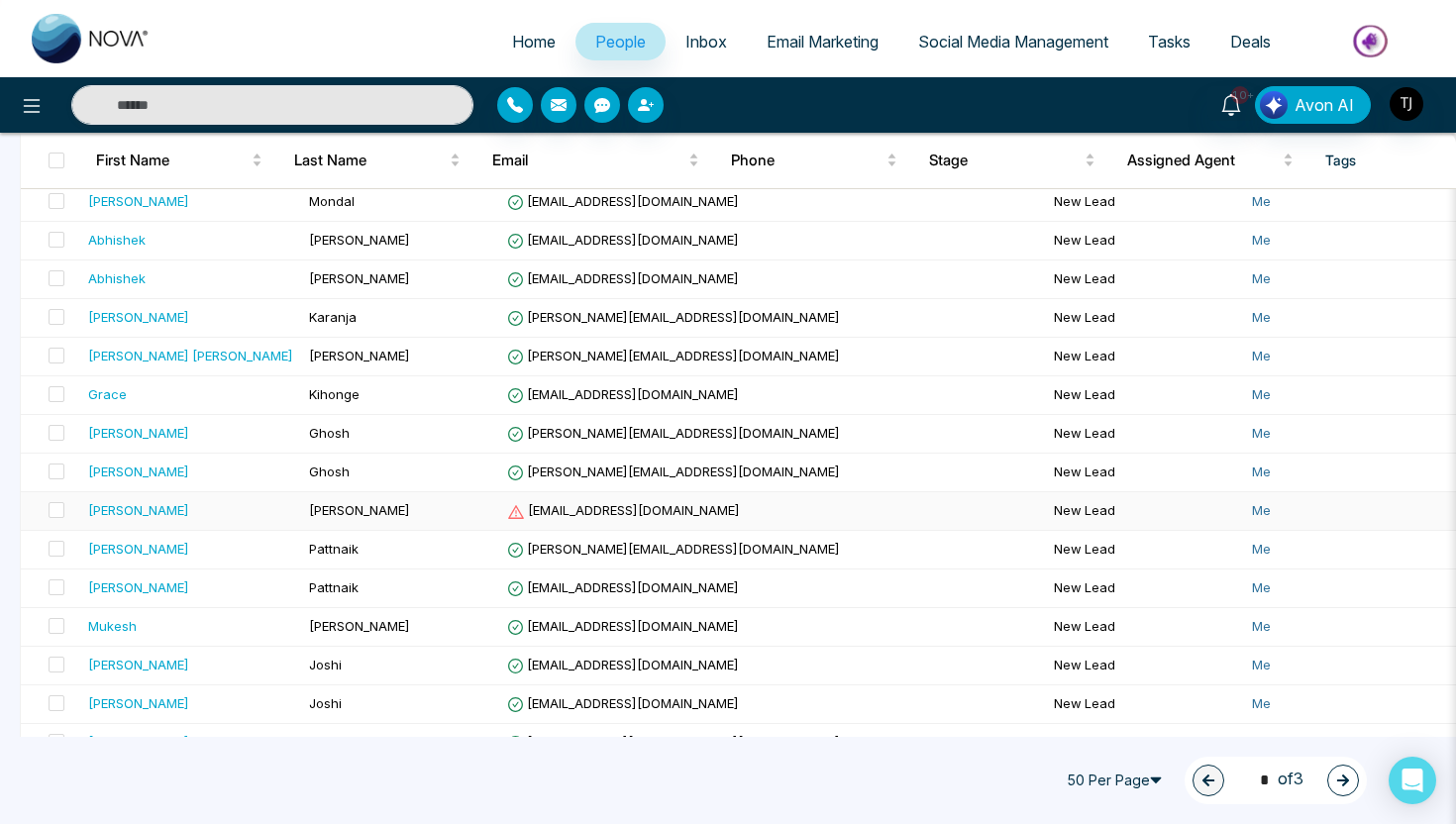scroll, scrollTop: 992, scrollLeft: 0, axis: vertical 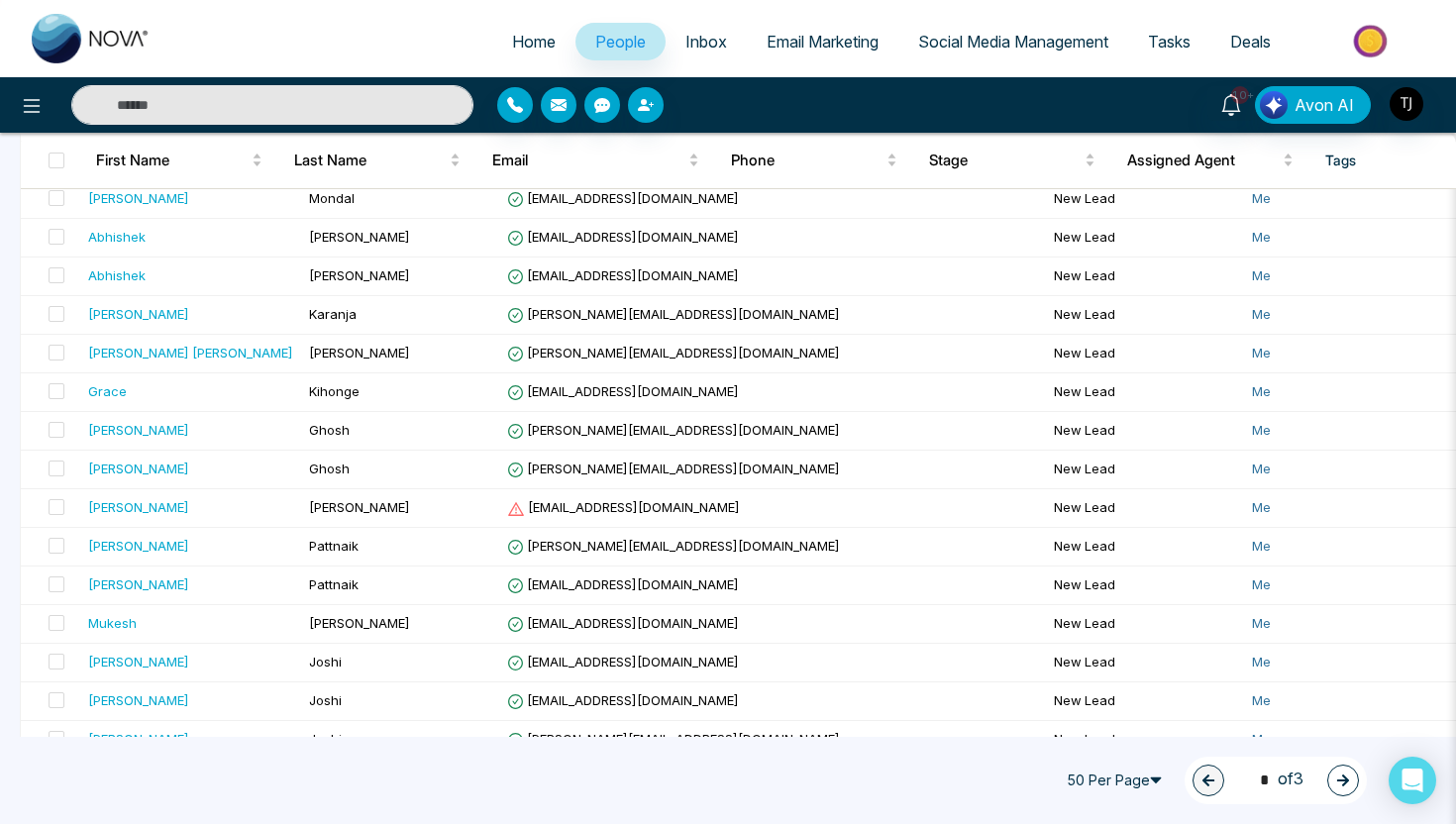 click at bounding box center (272, 105) 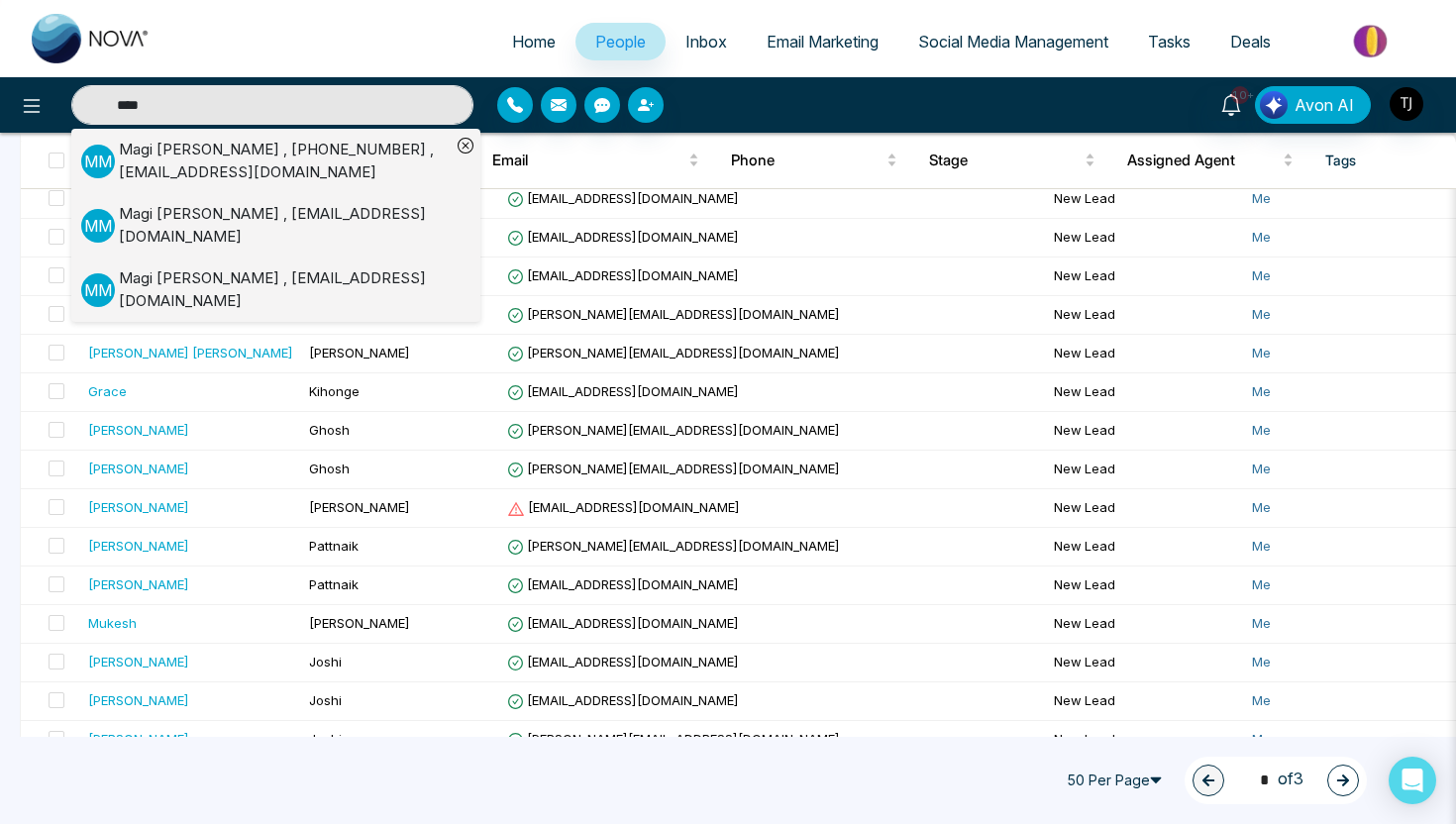 type on "****" 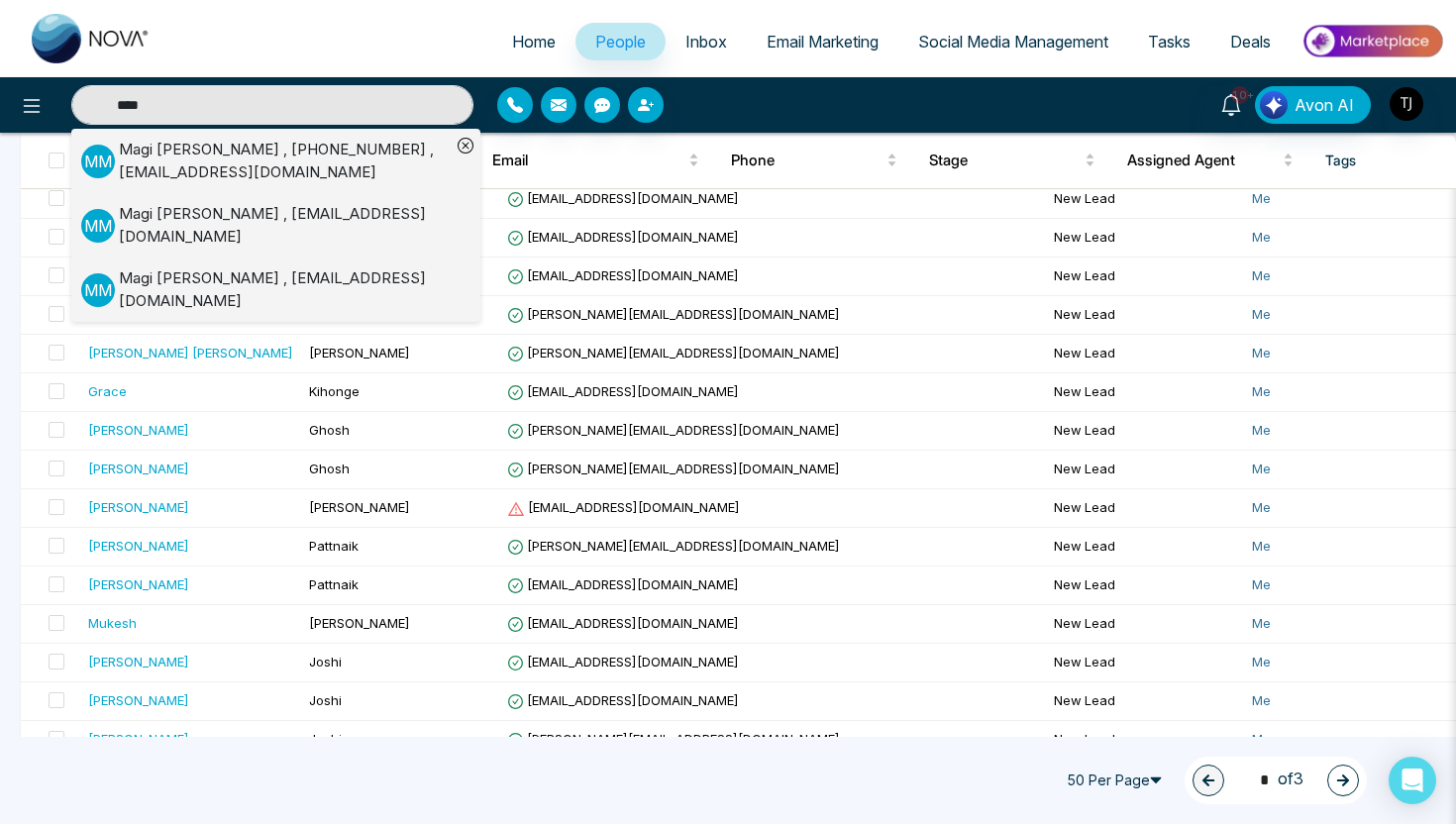 click on "[PERSON_NAME]   , [PHONE_NUMBER]   , [EMAIL_ADDRESS][DOMAIN_NAME]" at bounding box center (284, 160) 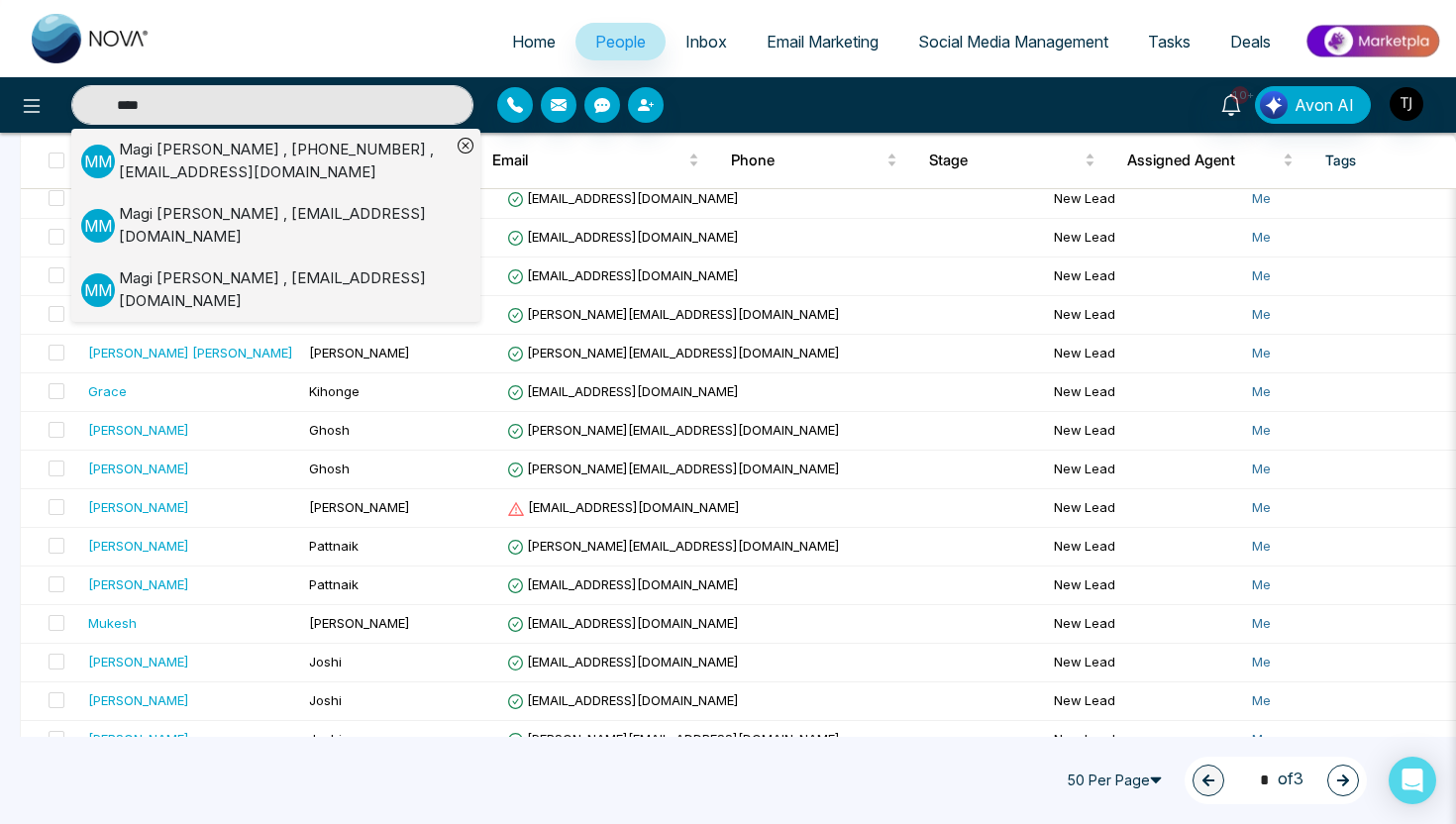 type 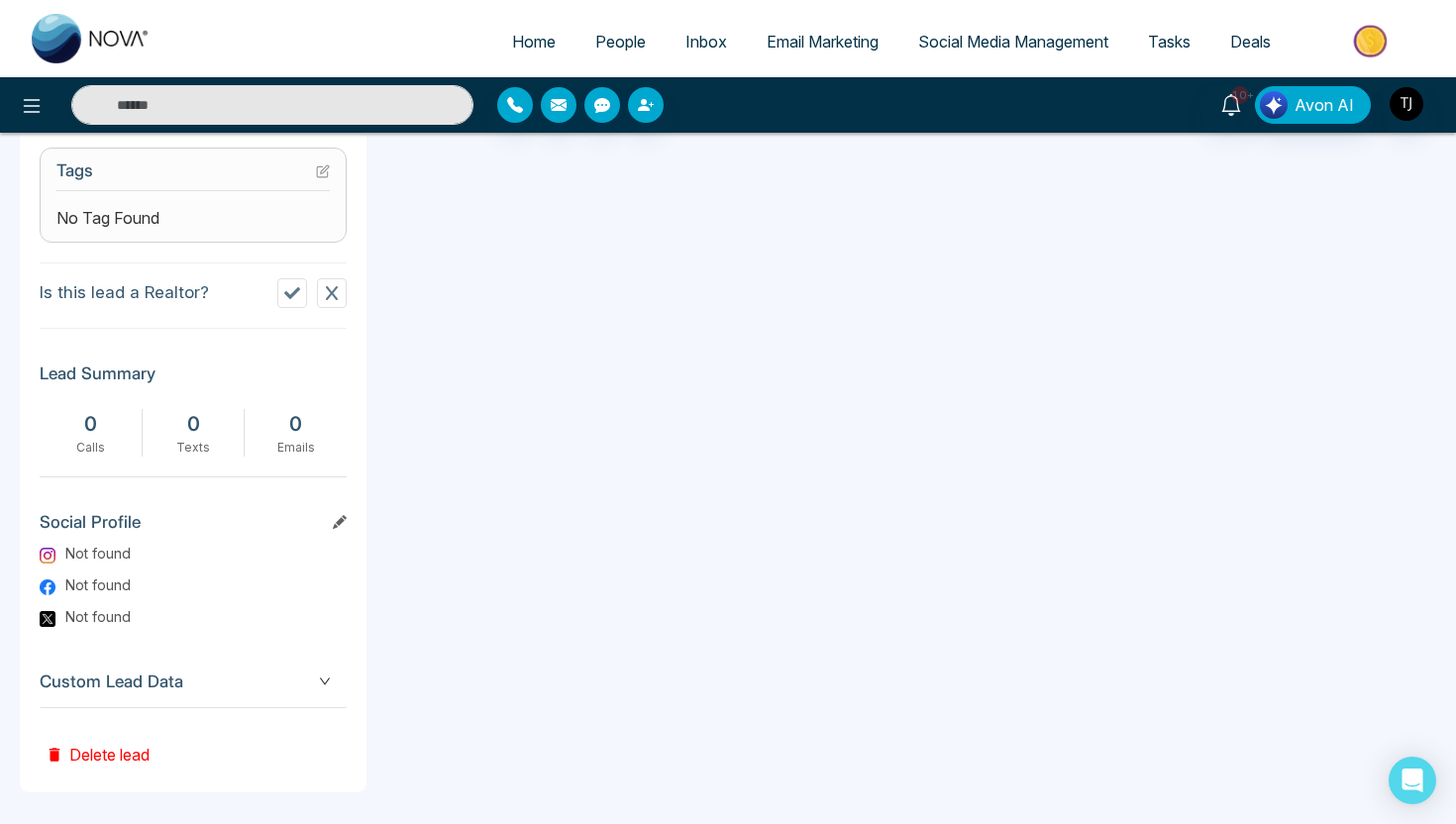 scroll, scrollTop: 818, scrollLeft: 0, axis: vertical 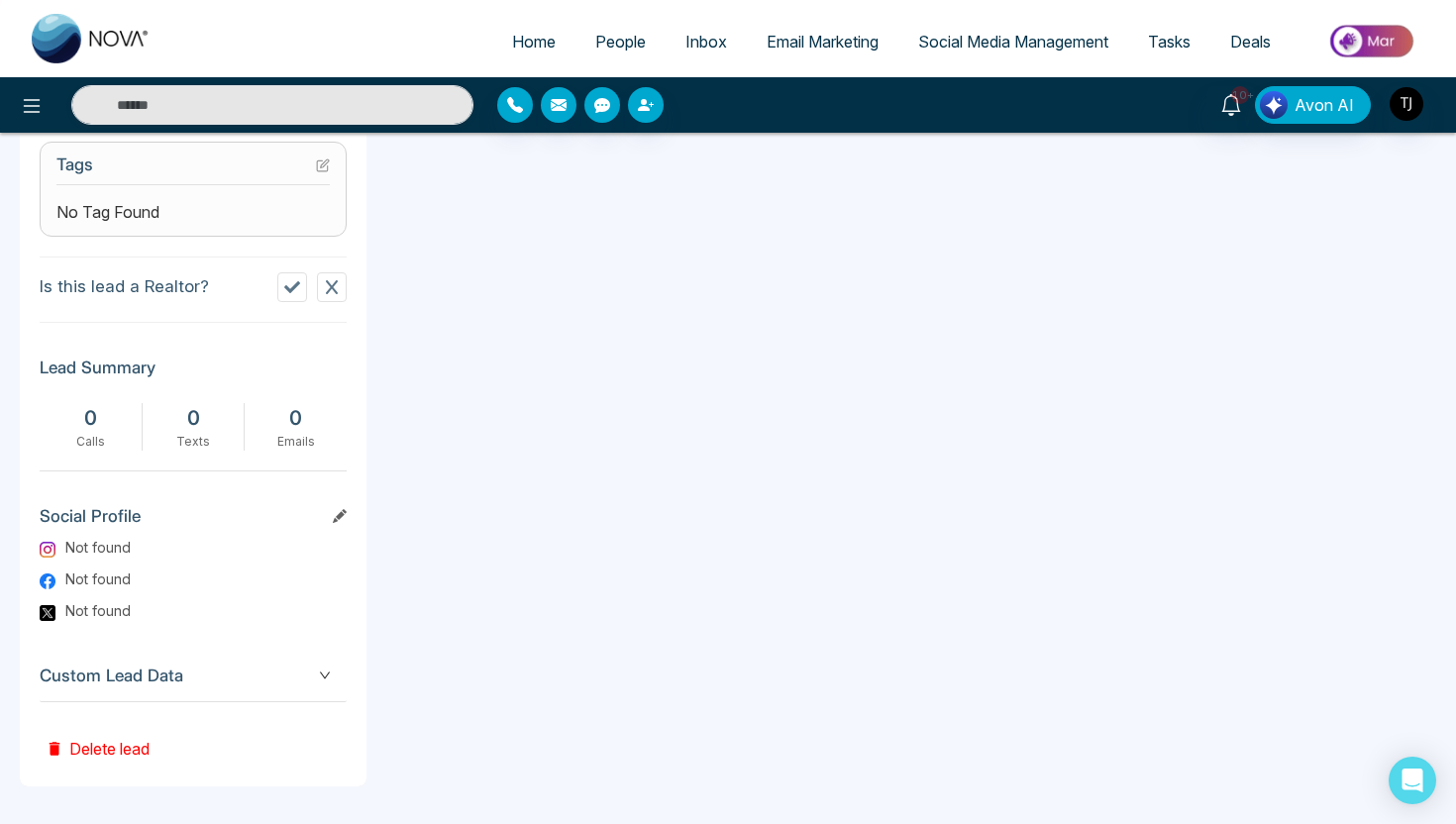 click on "Custom Lead Data" at bounding box center (193, 675) 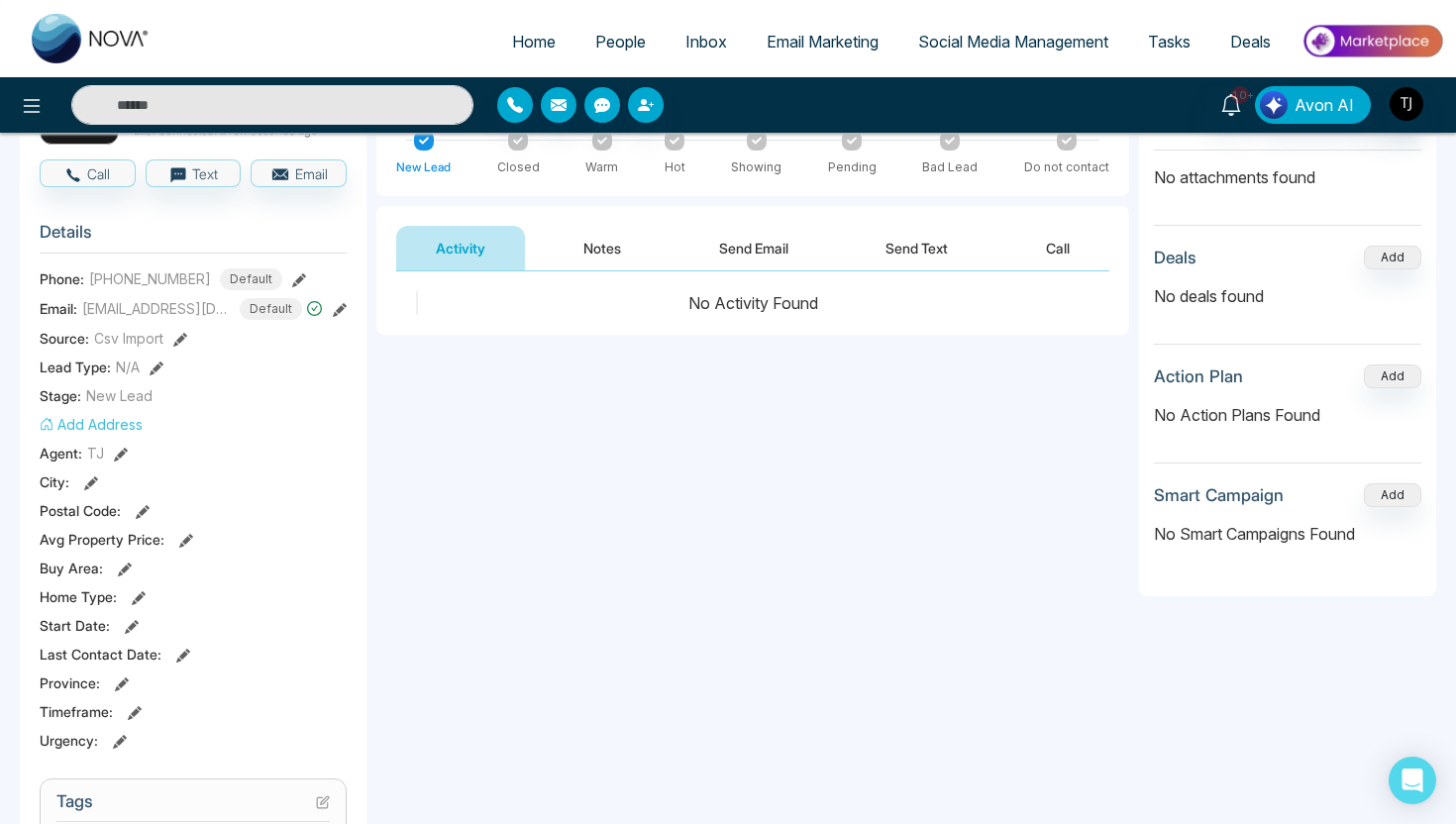 scroll, scrollTop: 0, scrollLeft: 0, axis: both 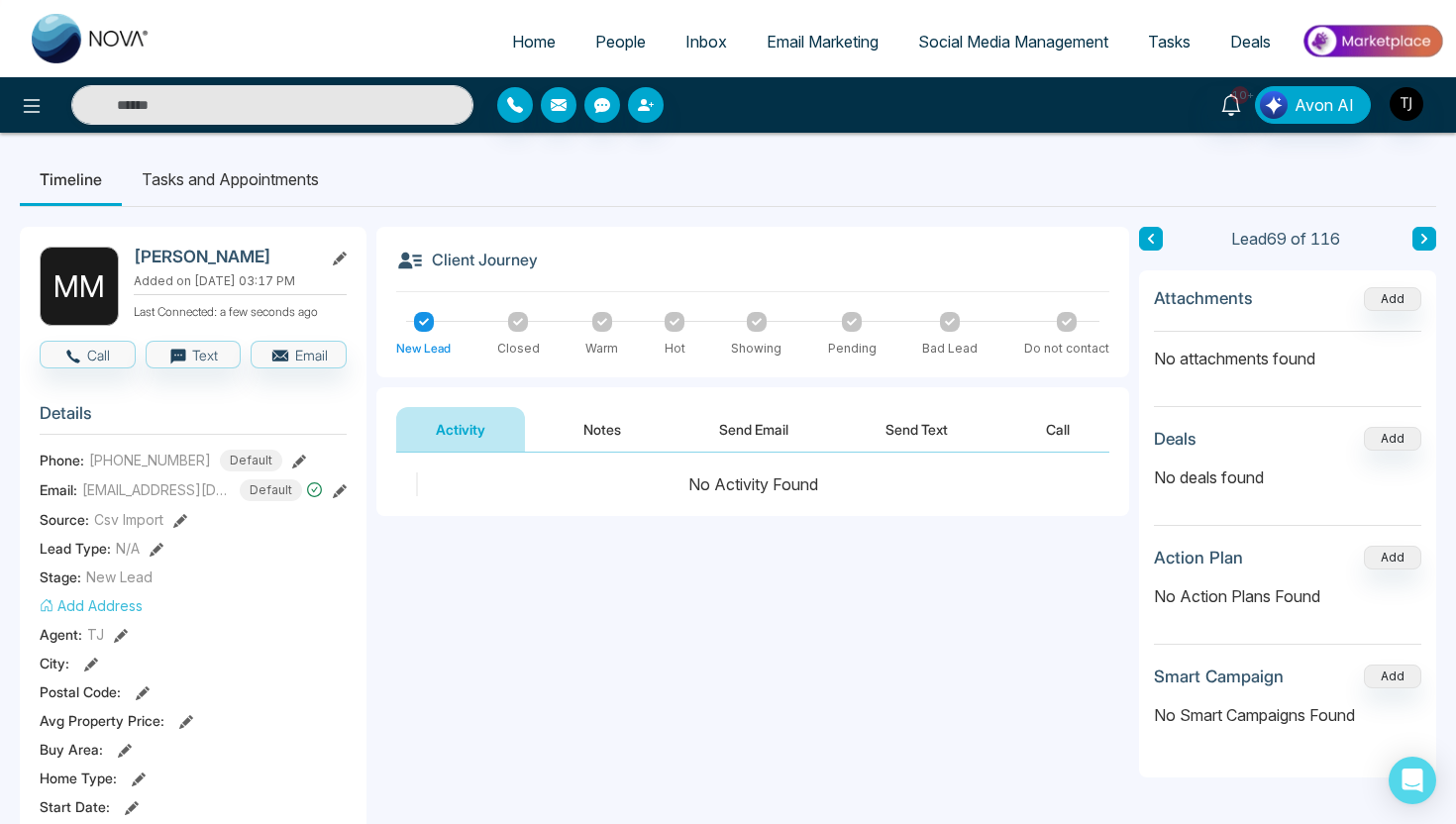 click on "Send Email" at bounding box center (754, 429) 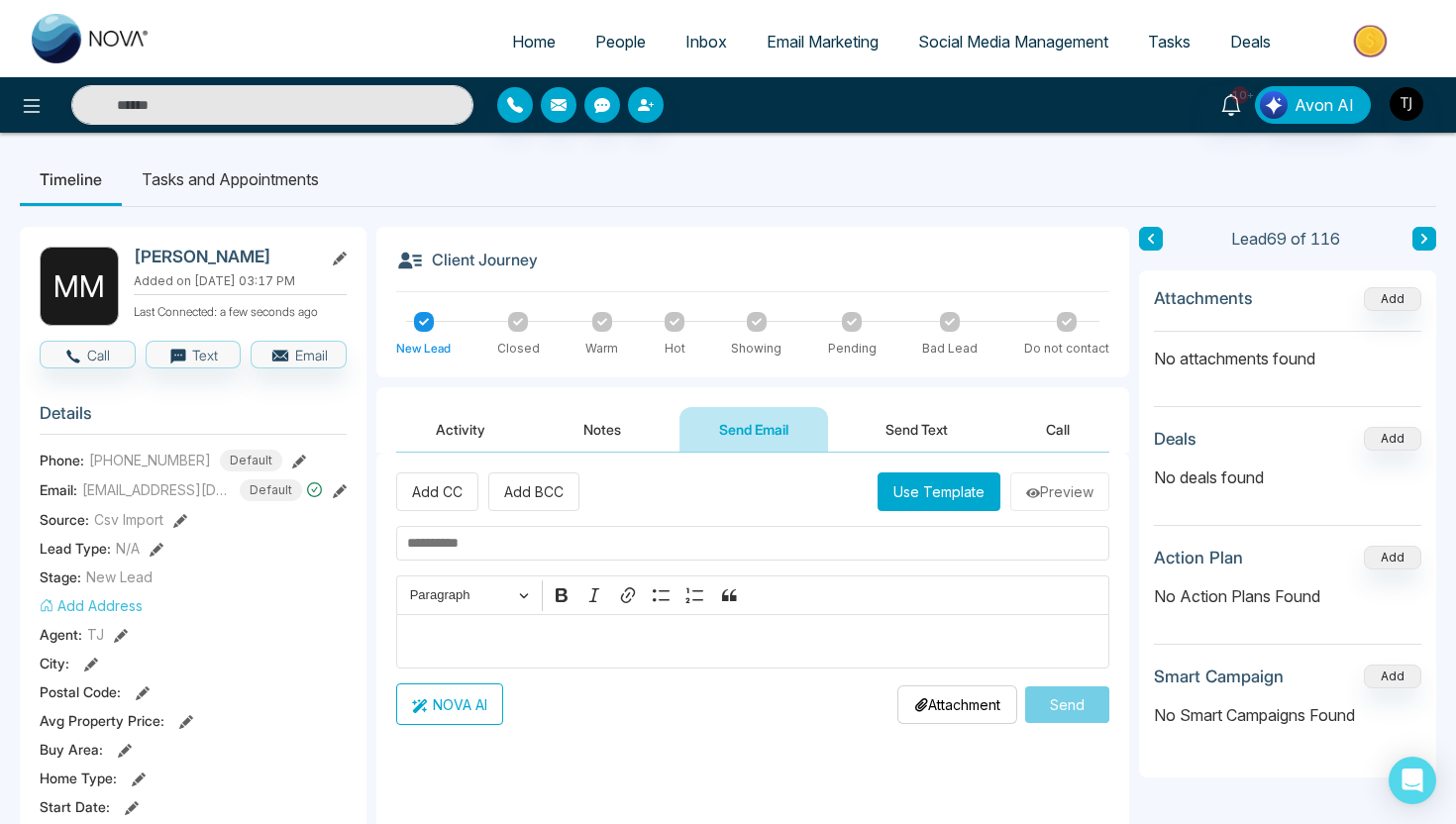 click on "Send Text" at bounding box center (916, 429) 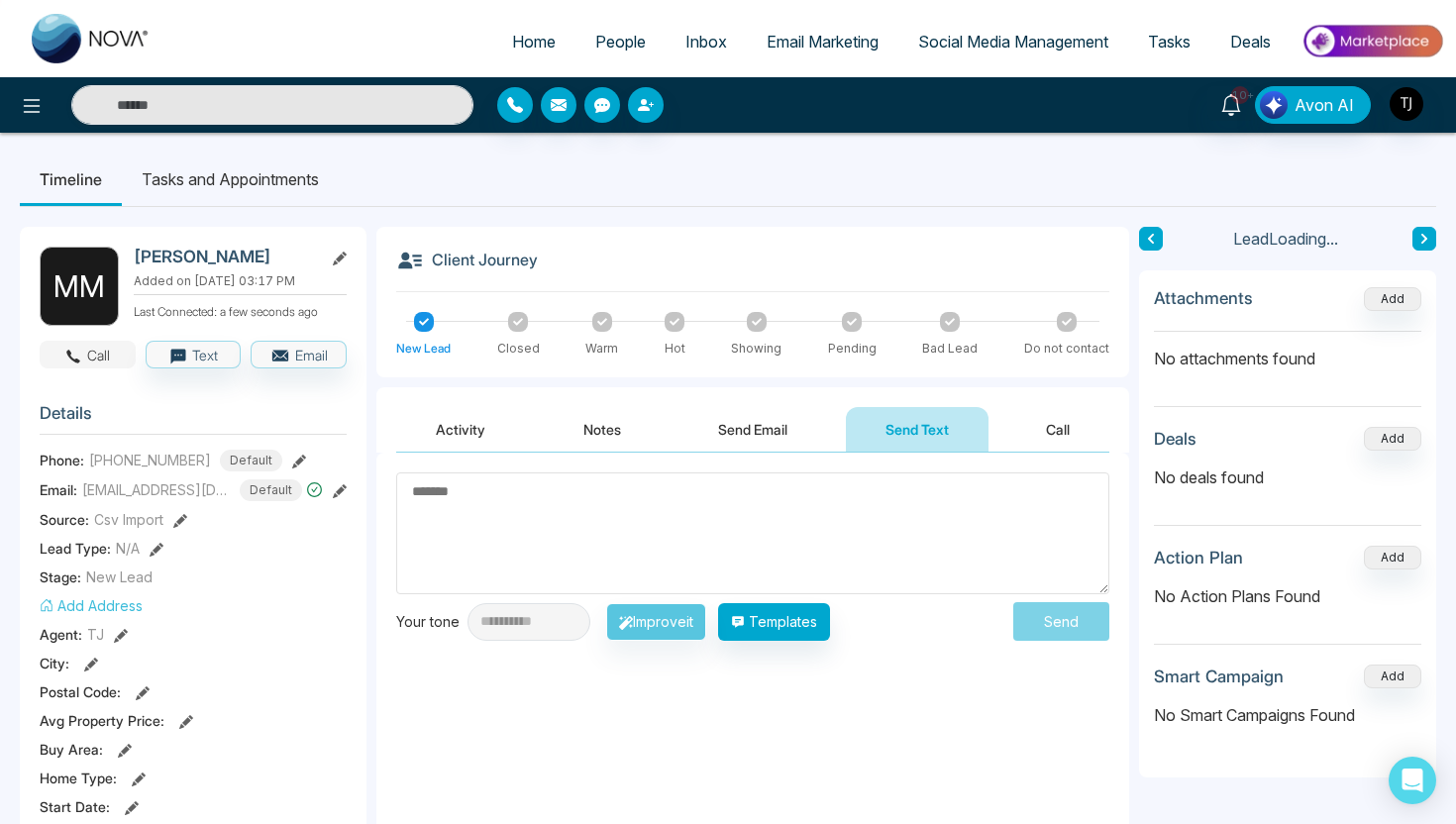 click on "Call" at bounding box center [87, 355] 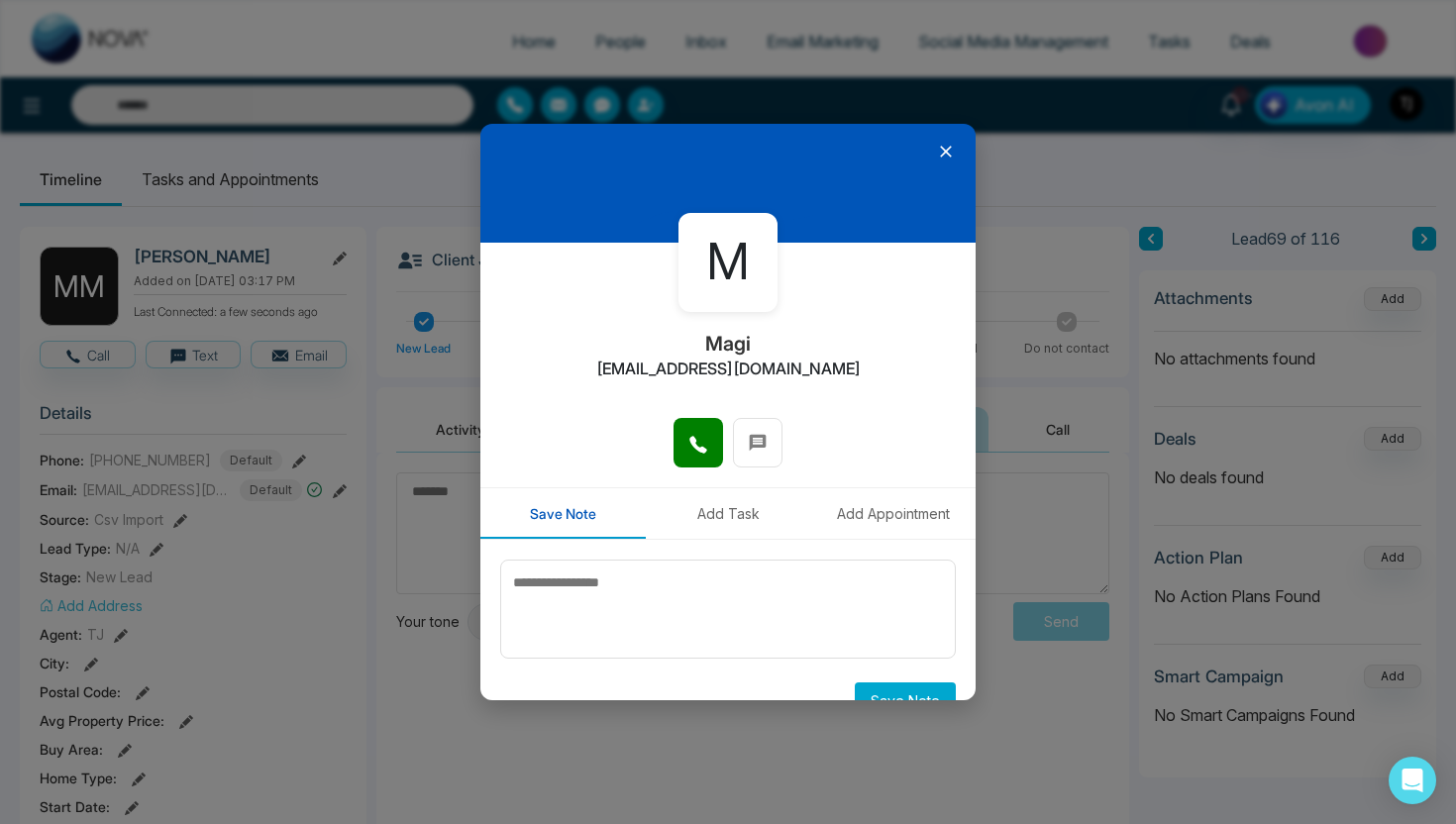 click on "Add Task" at bounding box center (728, 513) 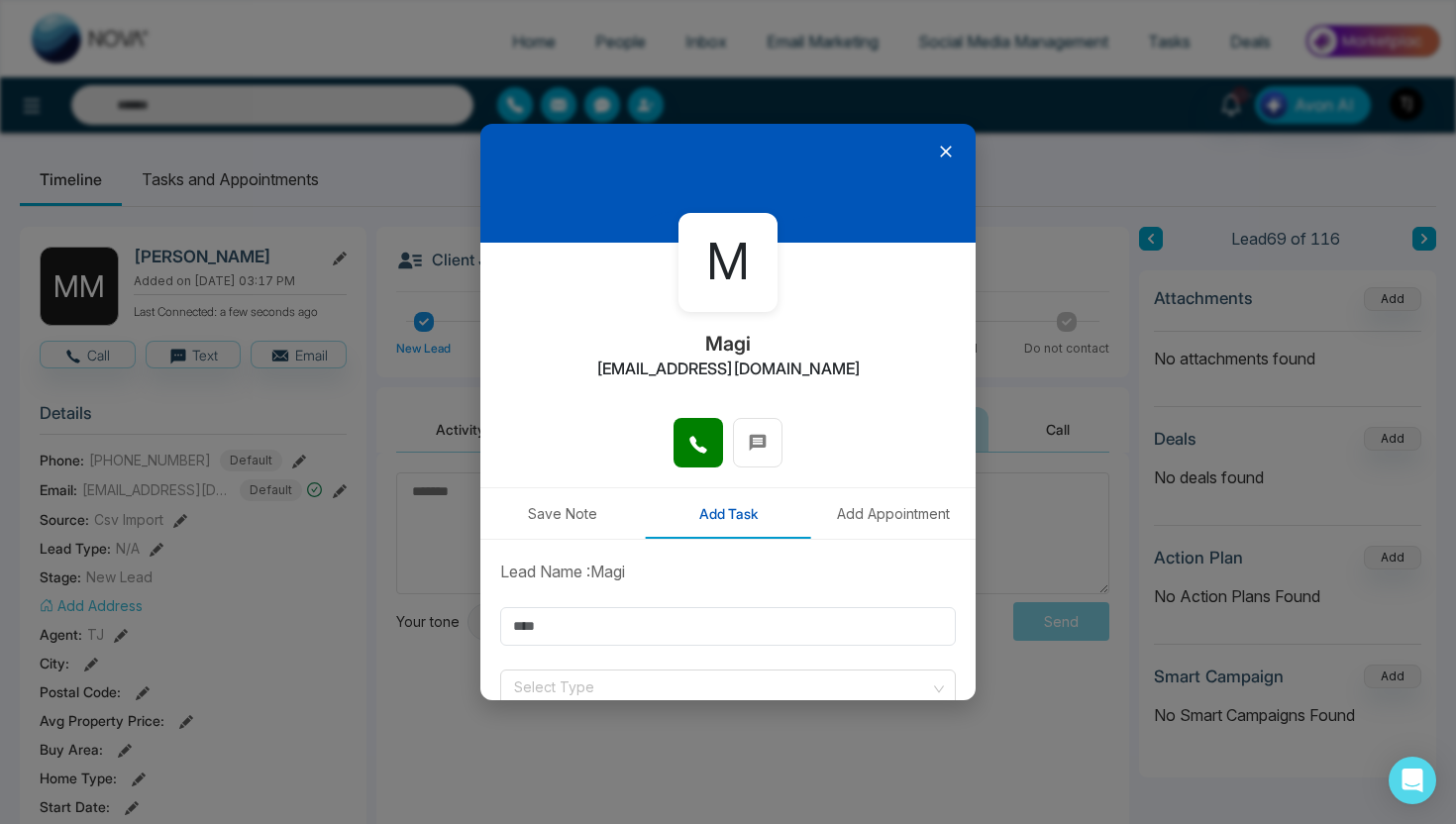 click on "Add Appointment" at bounding box center [892, 513] 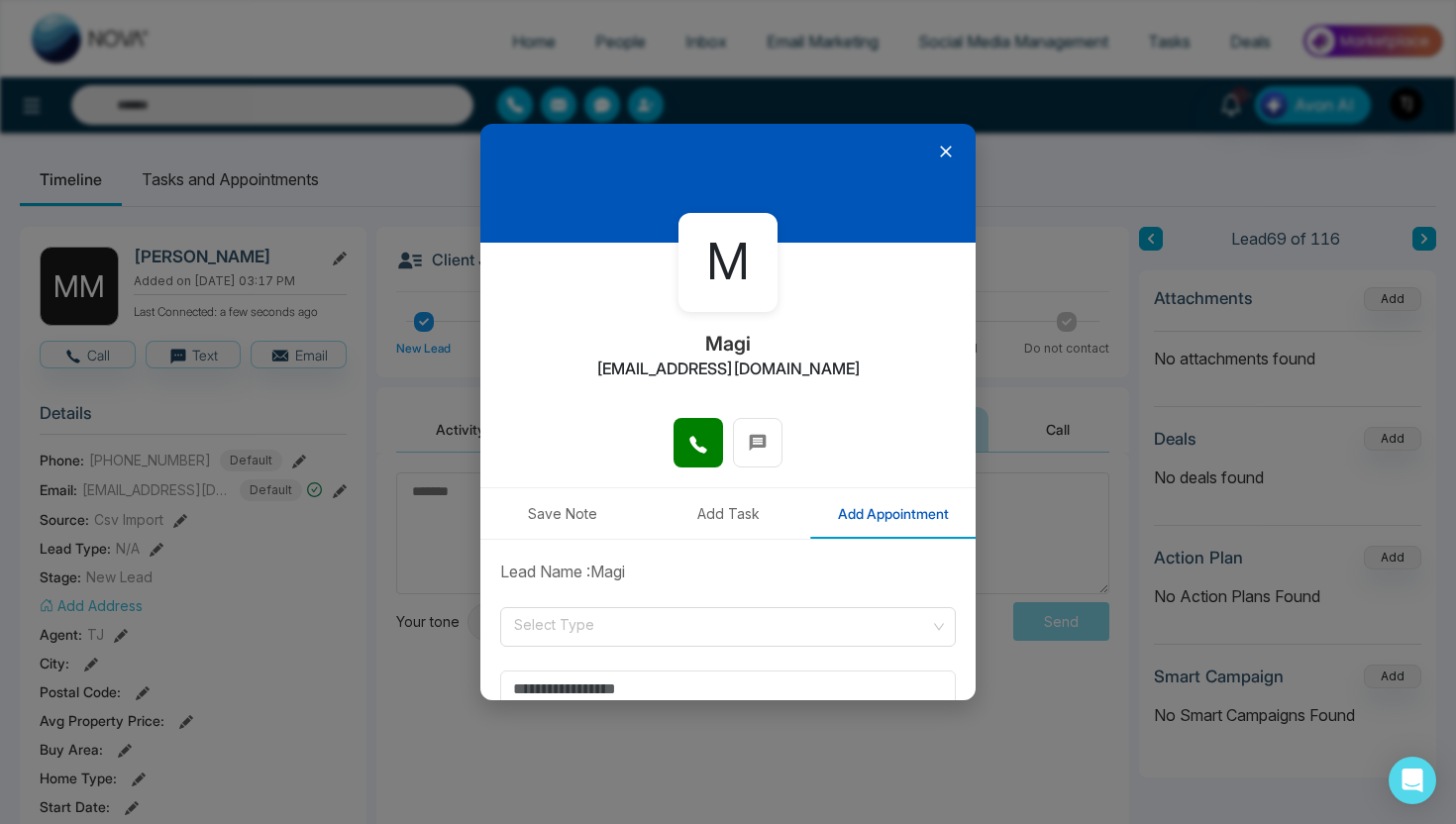 click on "Save Note" at bounding box center (563, 513) 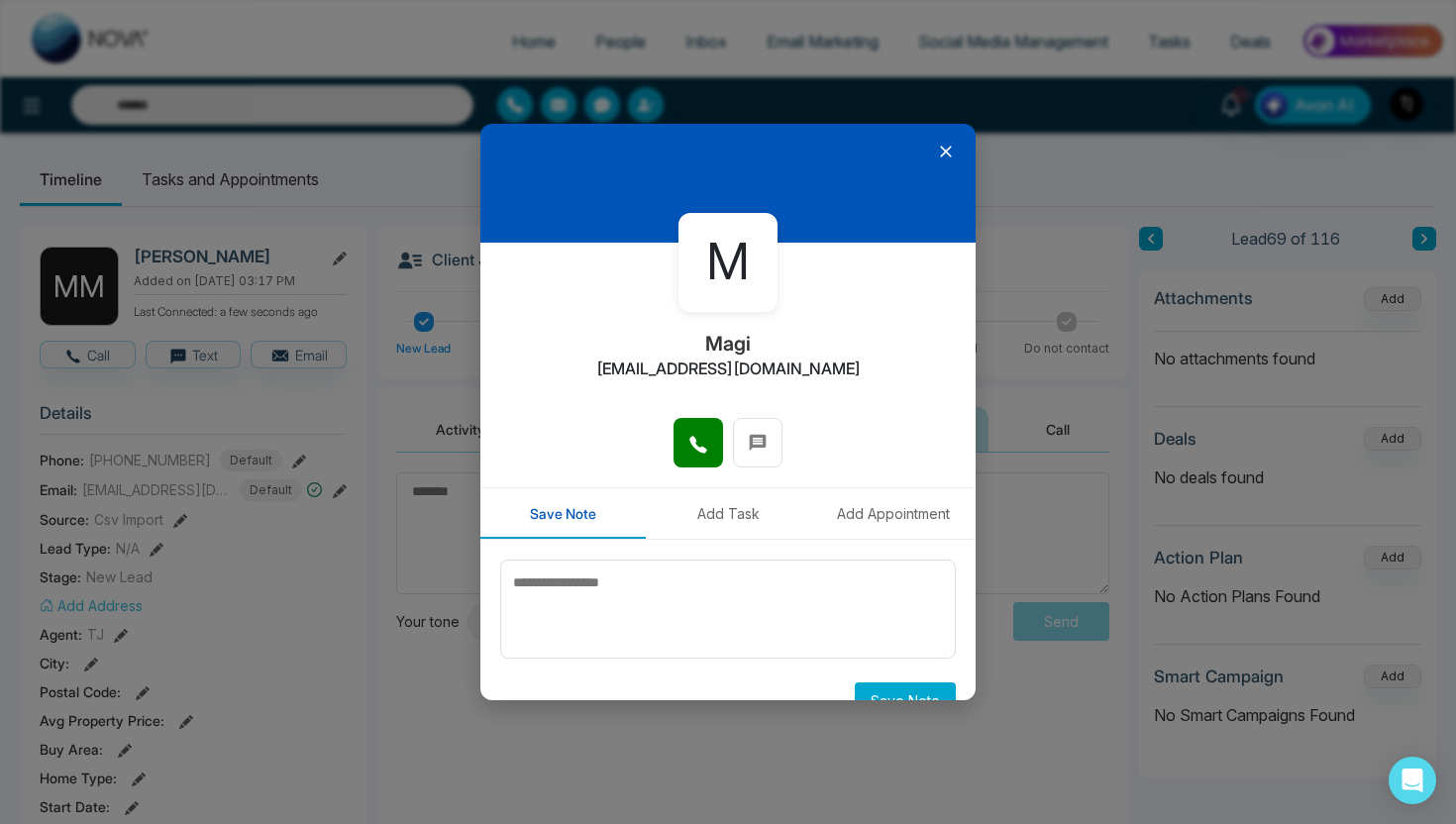 click 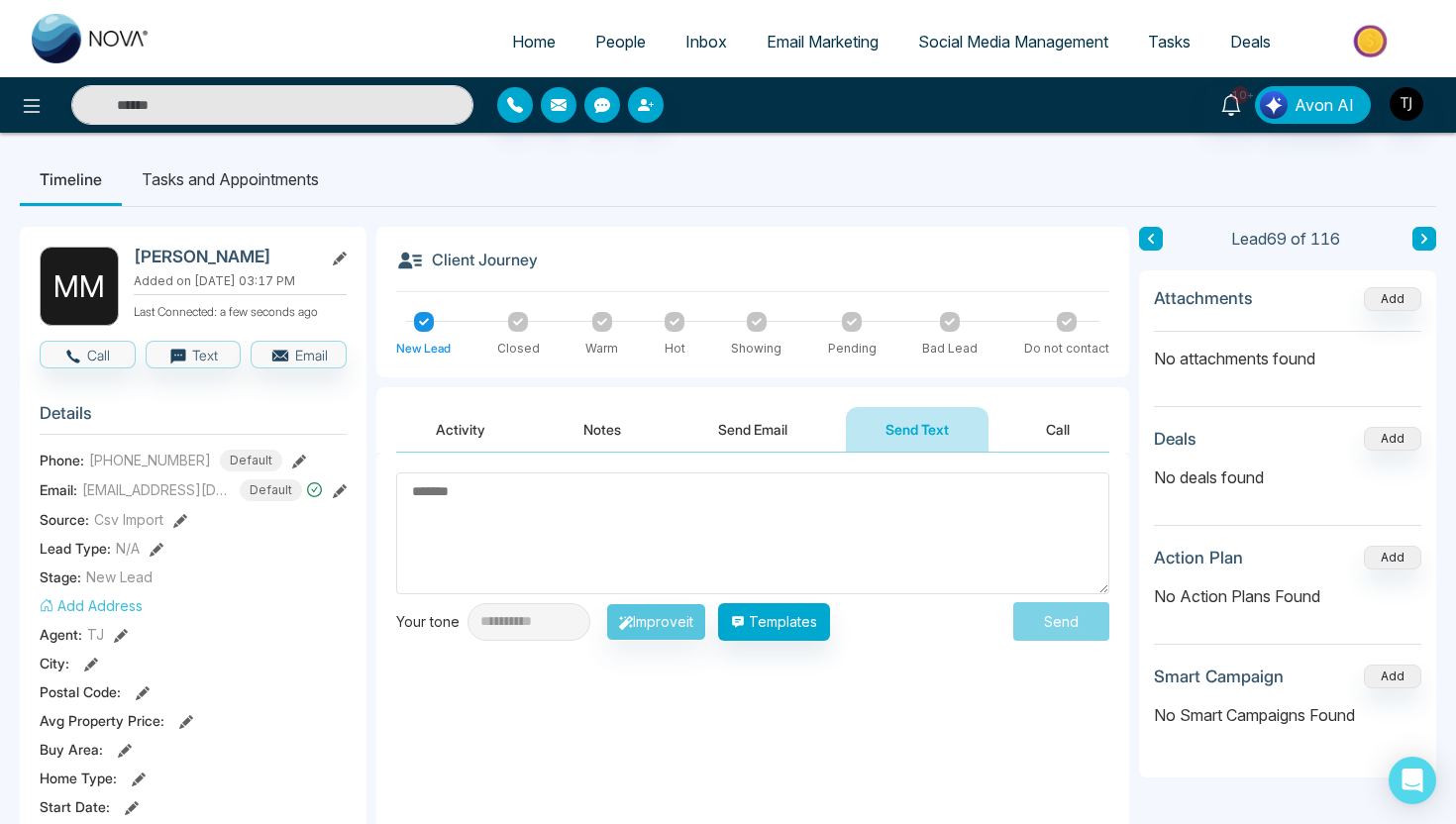click at bounding box center (1372, 41) 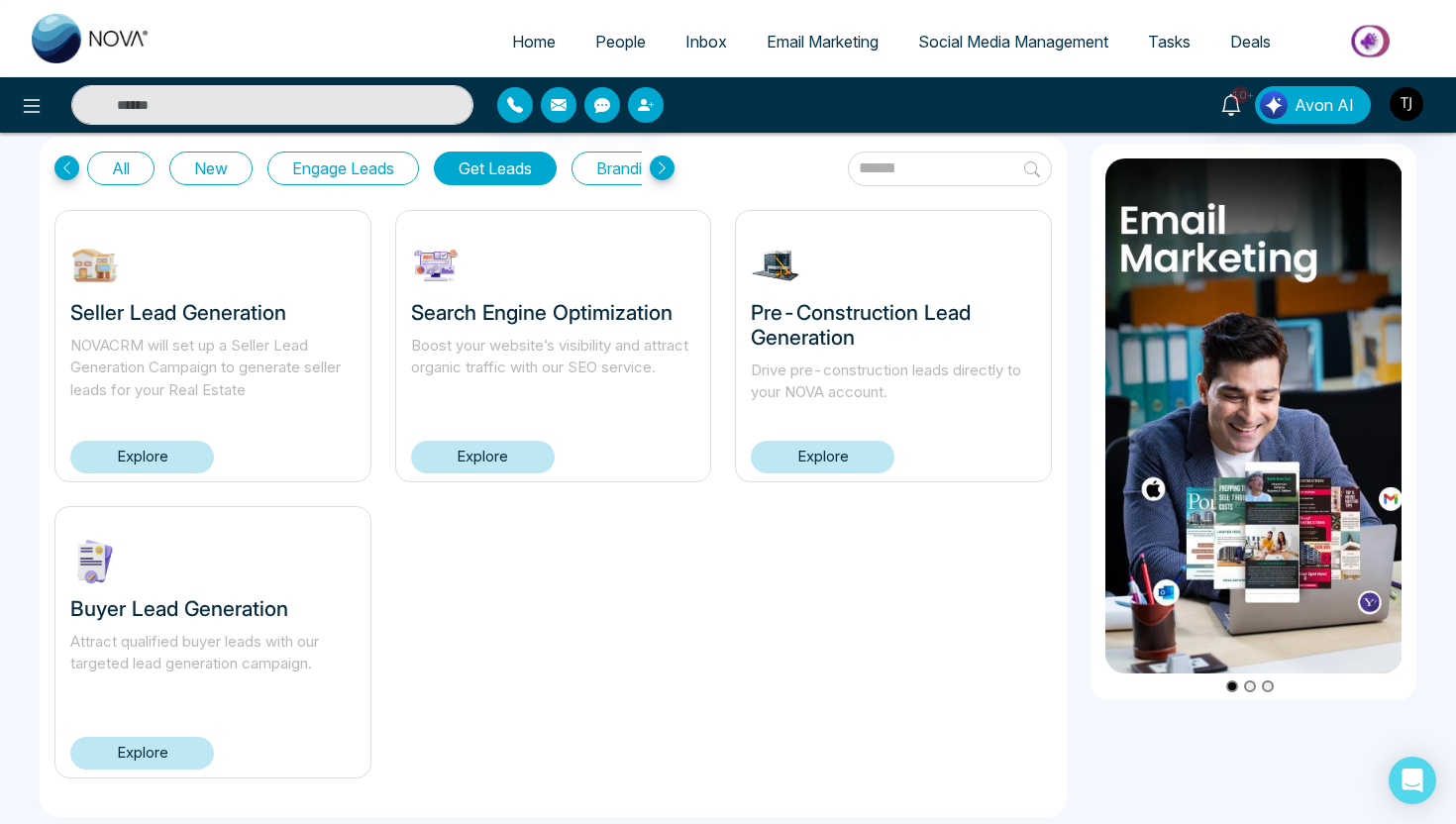 scroll, scrollTop: 69, scrollLeft: 0, axis: vertical 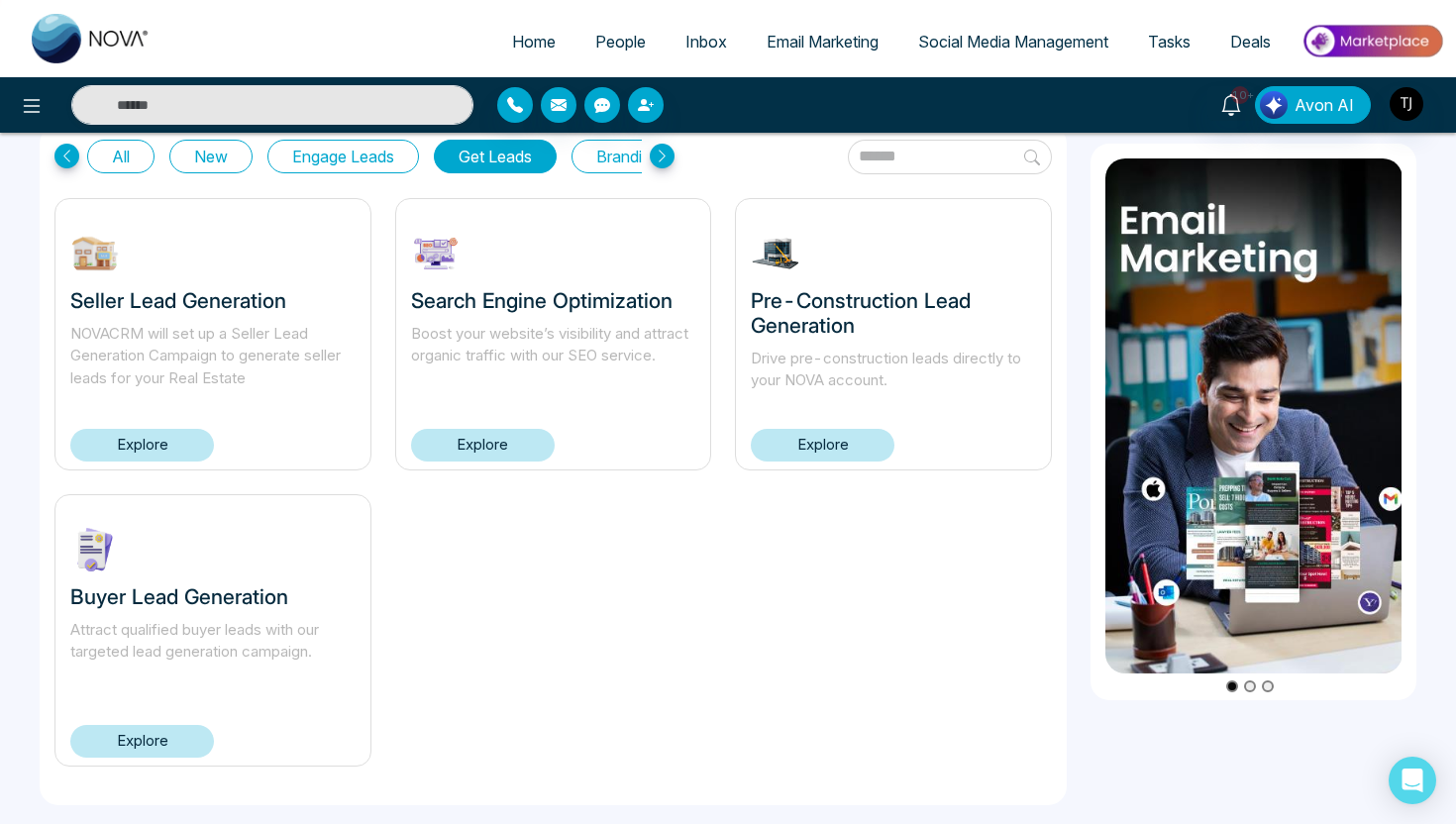 click on "Explore" at bounding box center [142, 741] 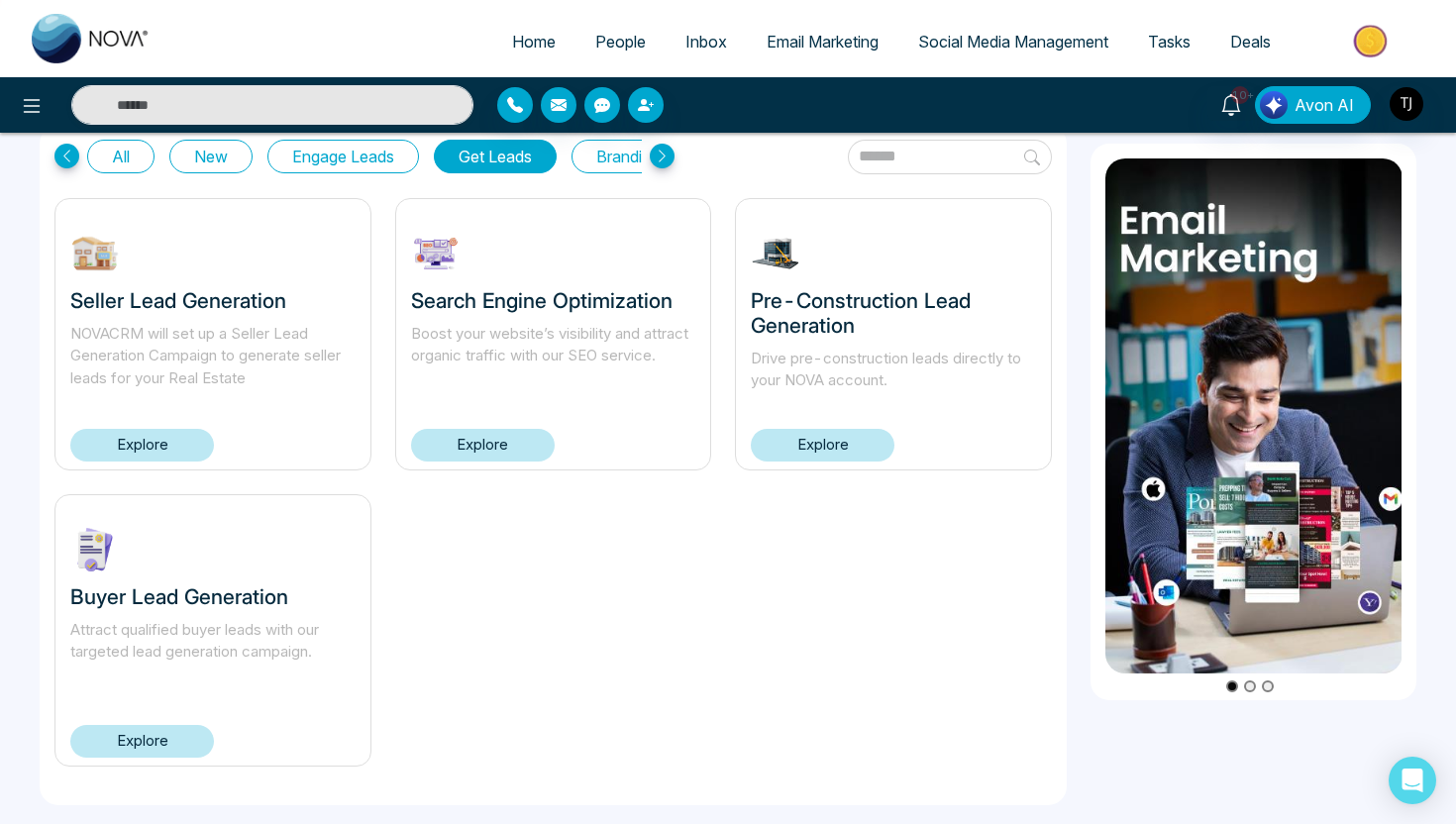 scroll, scrollTop: 0, scrollLeft: 0, axis: both 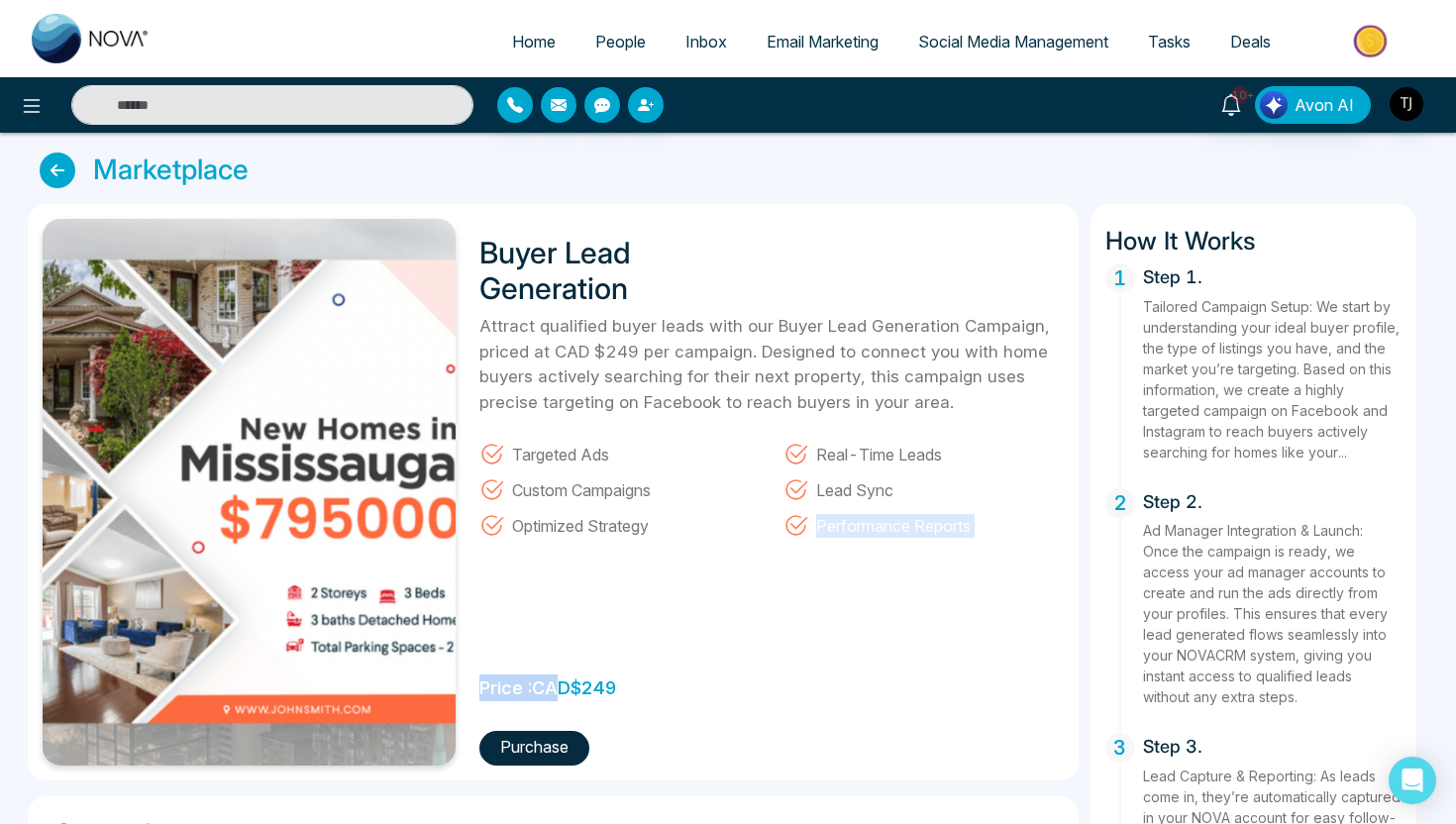 drag, startPoint x: 564, startPoint y: 690, endPoint x: 642, endPoint y: 684, distance: 78.23043 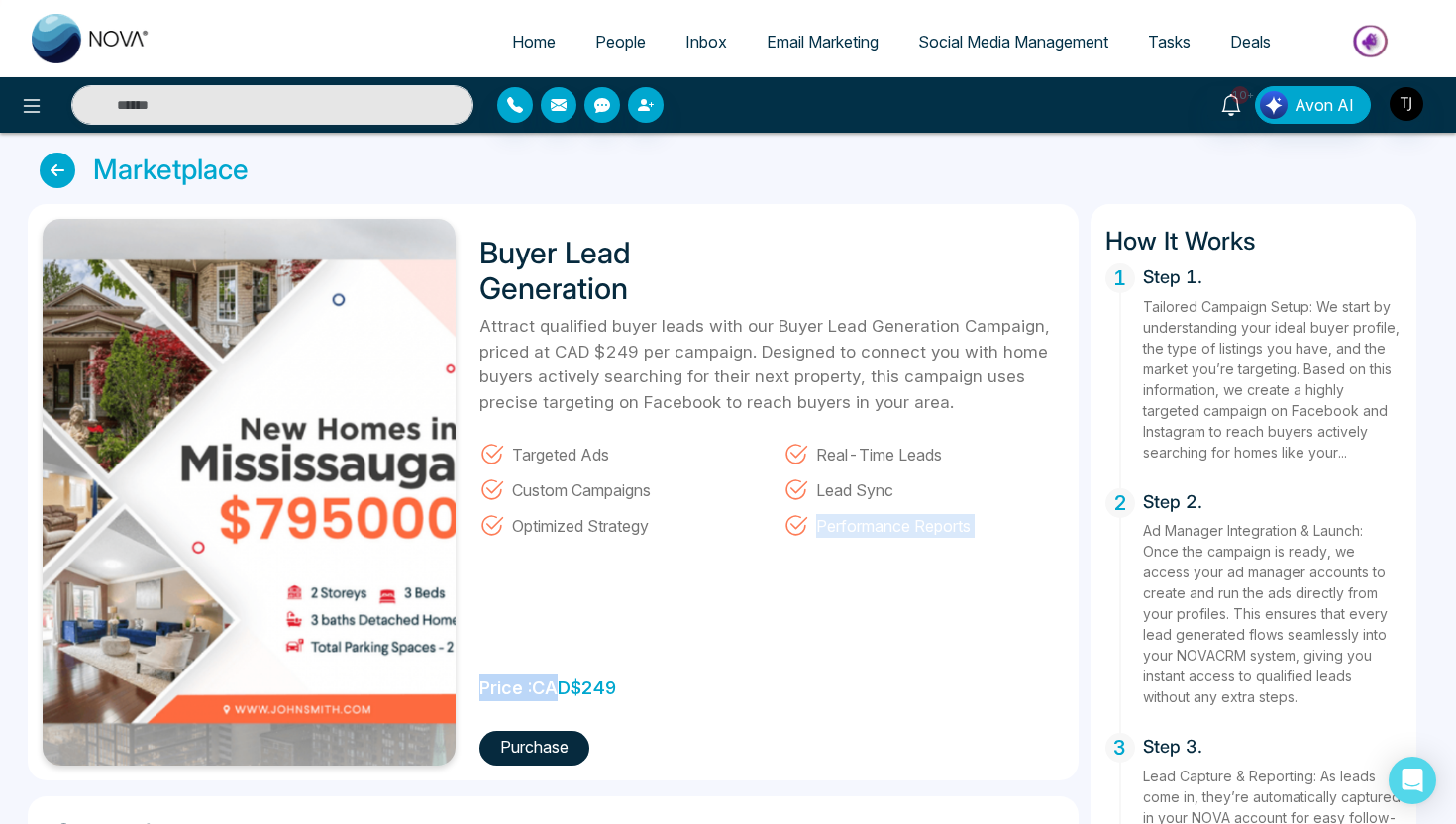 click on "Buyer Lead Generation Attract qualified buyer leads with our Buyer Lead Generation Campaign, priced at CAD $249 per campaign. Designed to connect you with home buyers actively searching for their next property, this campaign uses precise targeting on Facebook to reach buyers in your area. Targeted Ads Real-Time Leads Custom Campaigns Lead Sync Optimized Strategy Performance Reports Price :  CAD  $ 249 Purchase" at bounding box center (765, 492) 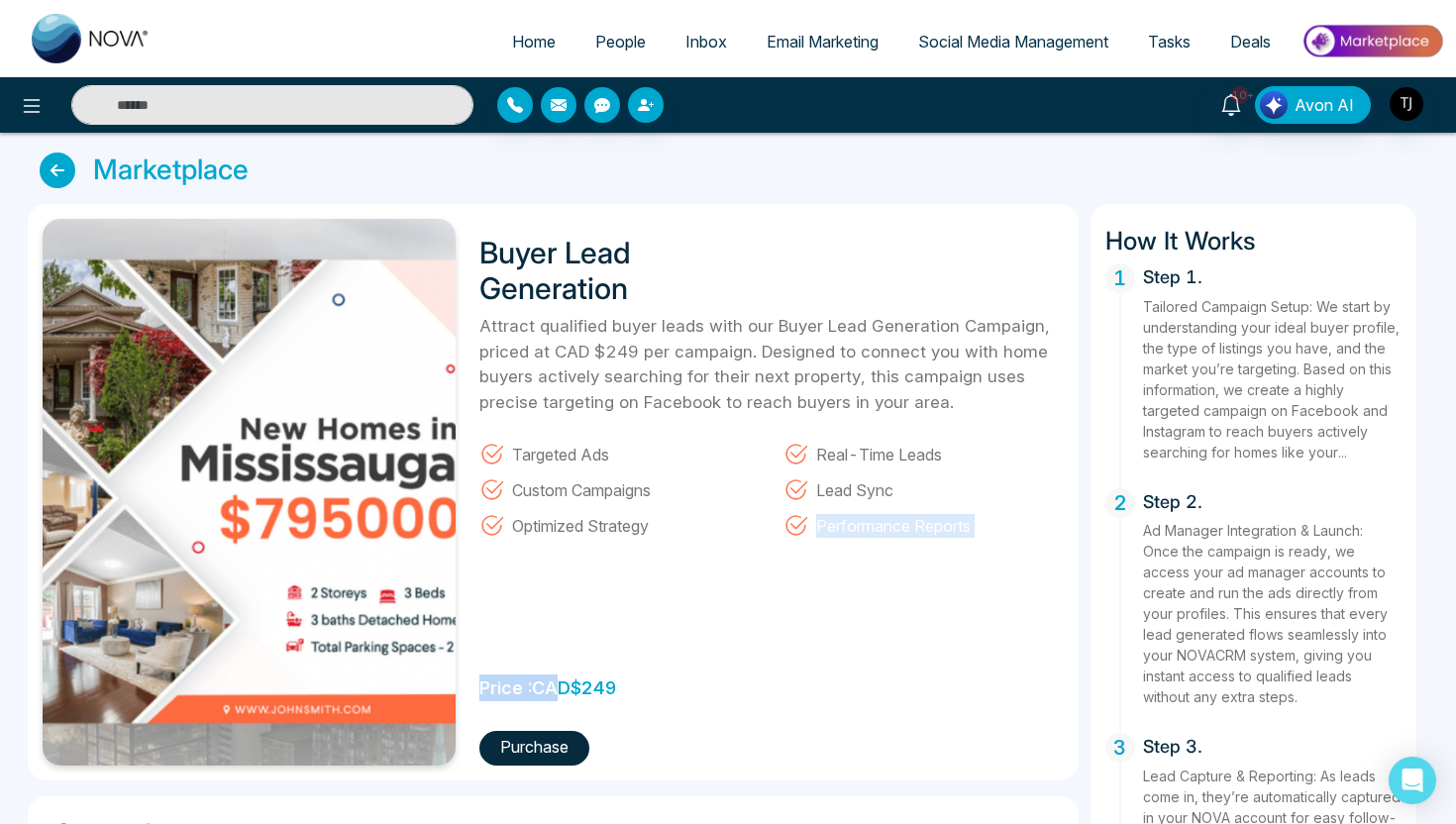 click on "Buyer Lead Generation Attract qualified buyer leads with our Buyer Lead Generation Campaign, priced at CAD $249 per campaign. Designed to connect you with home buyers actively searching for their next property, this campaign uses precise targeting on Facebook to reach buyers in your area. Targeted Ads Real-Time Leads Custom Campaigns Lead Sync Optimized Strategy Performance Reports Price :  CAD  $ 249 Purchase" at bounding box center (765, 492) 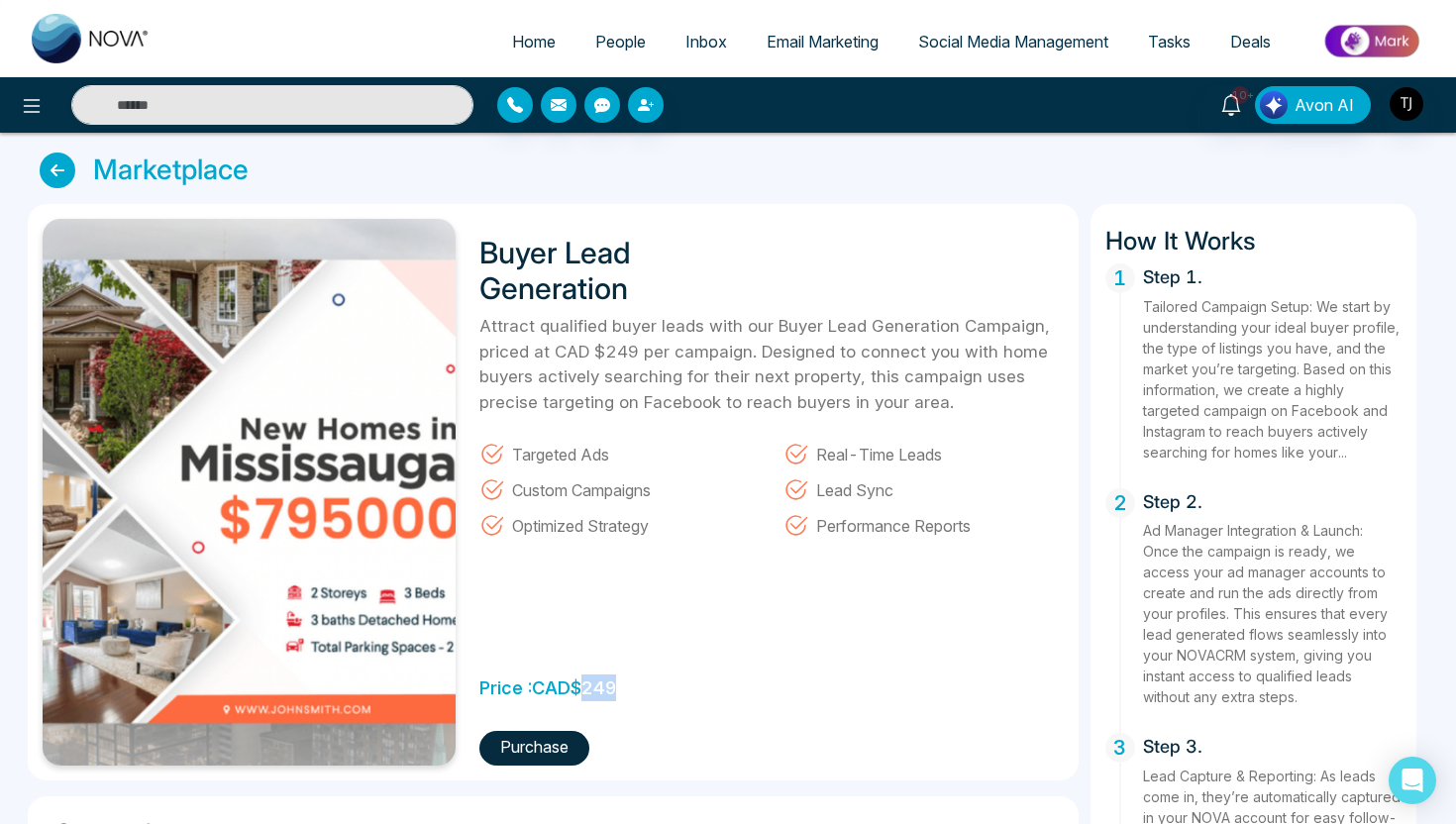 drag, startPoint x: 624, startPoint y: 687, endPoint x: 578, endPoint y: 698, distance: 47.296934 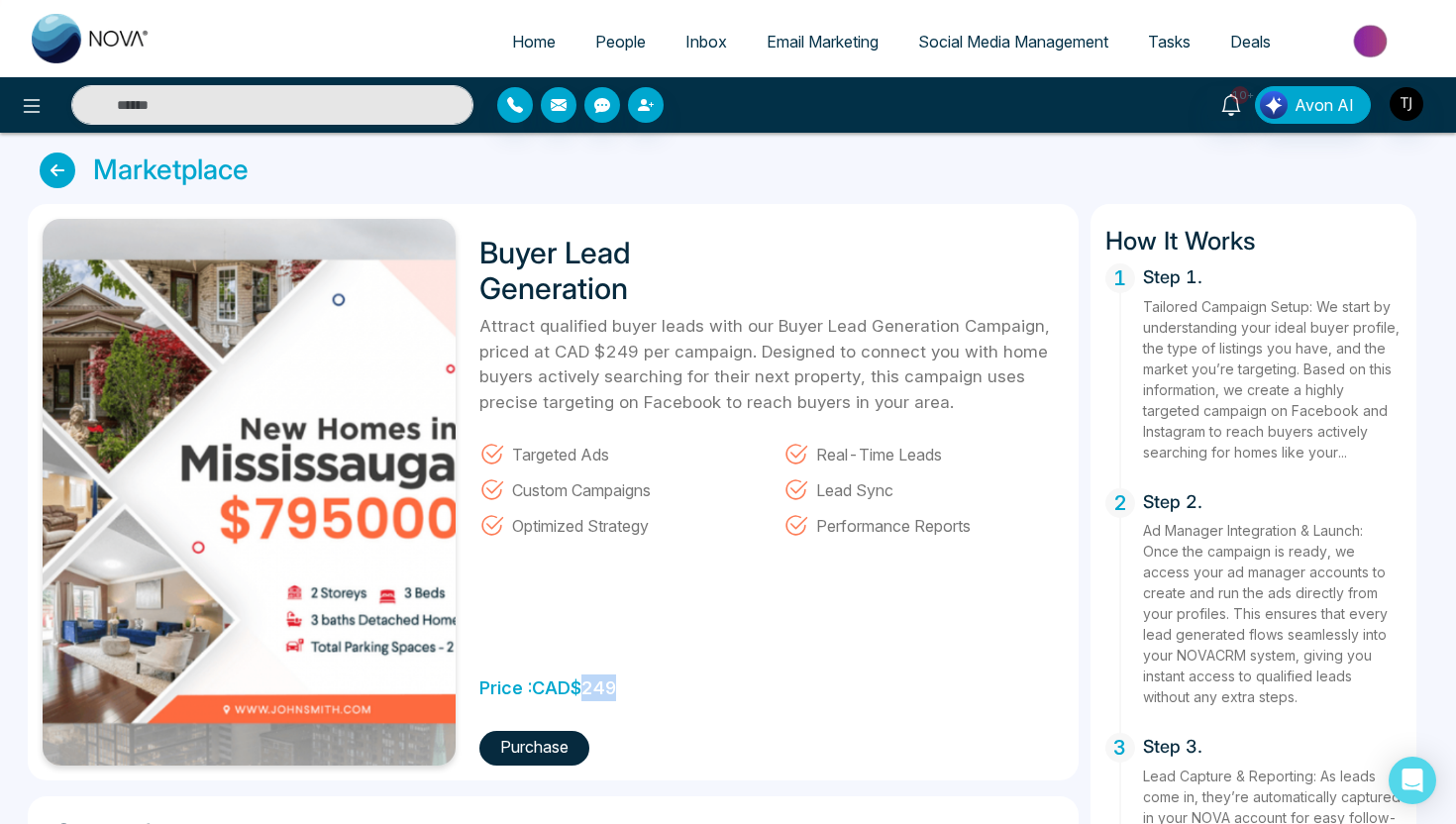 click on "Price :  CAD  $ 249" at bounding box center [548, 682] 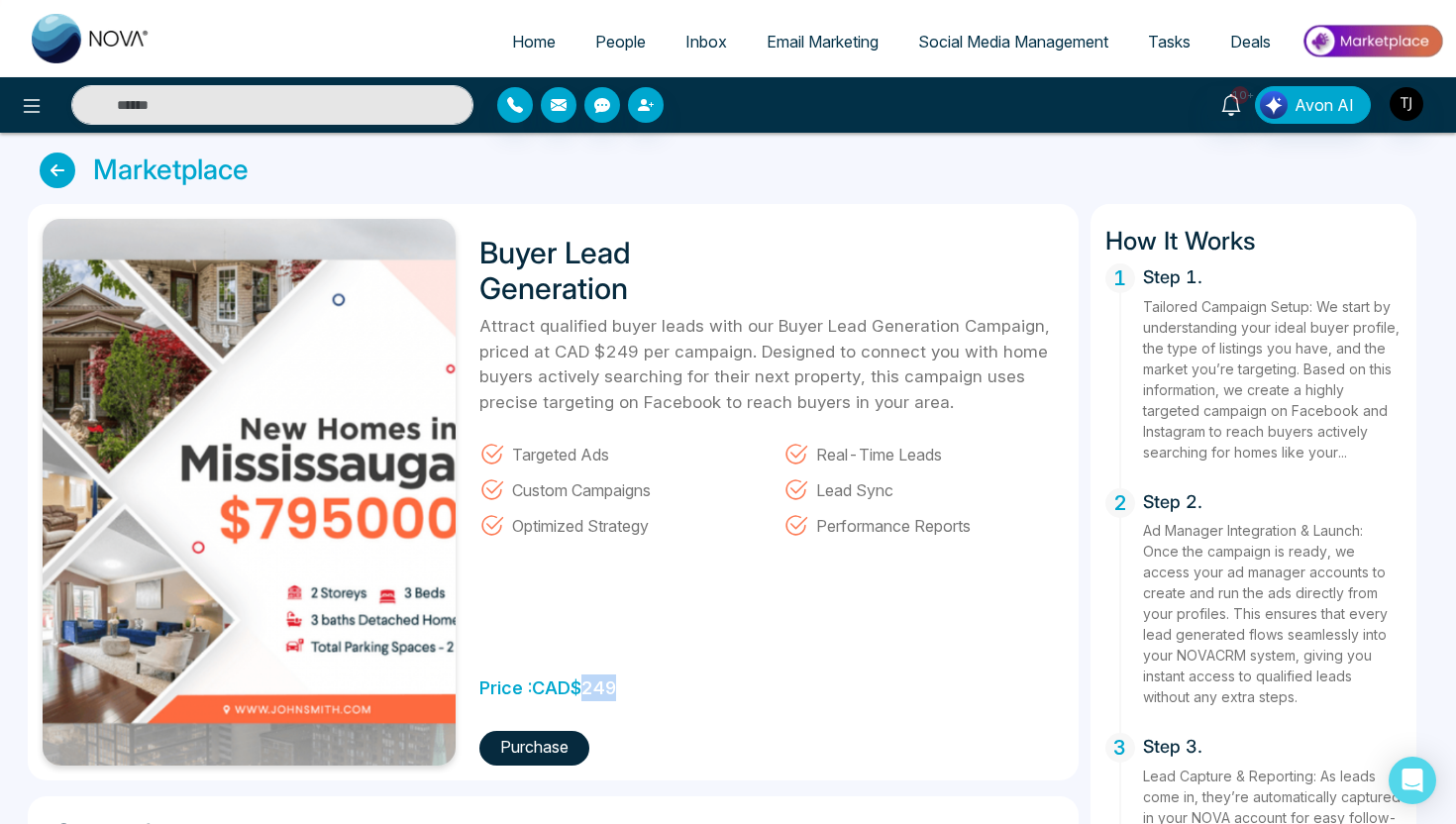 click on "Home" at bounding box center (534, 42) 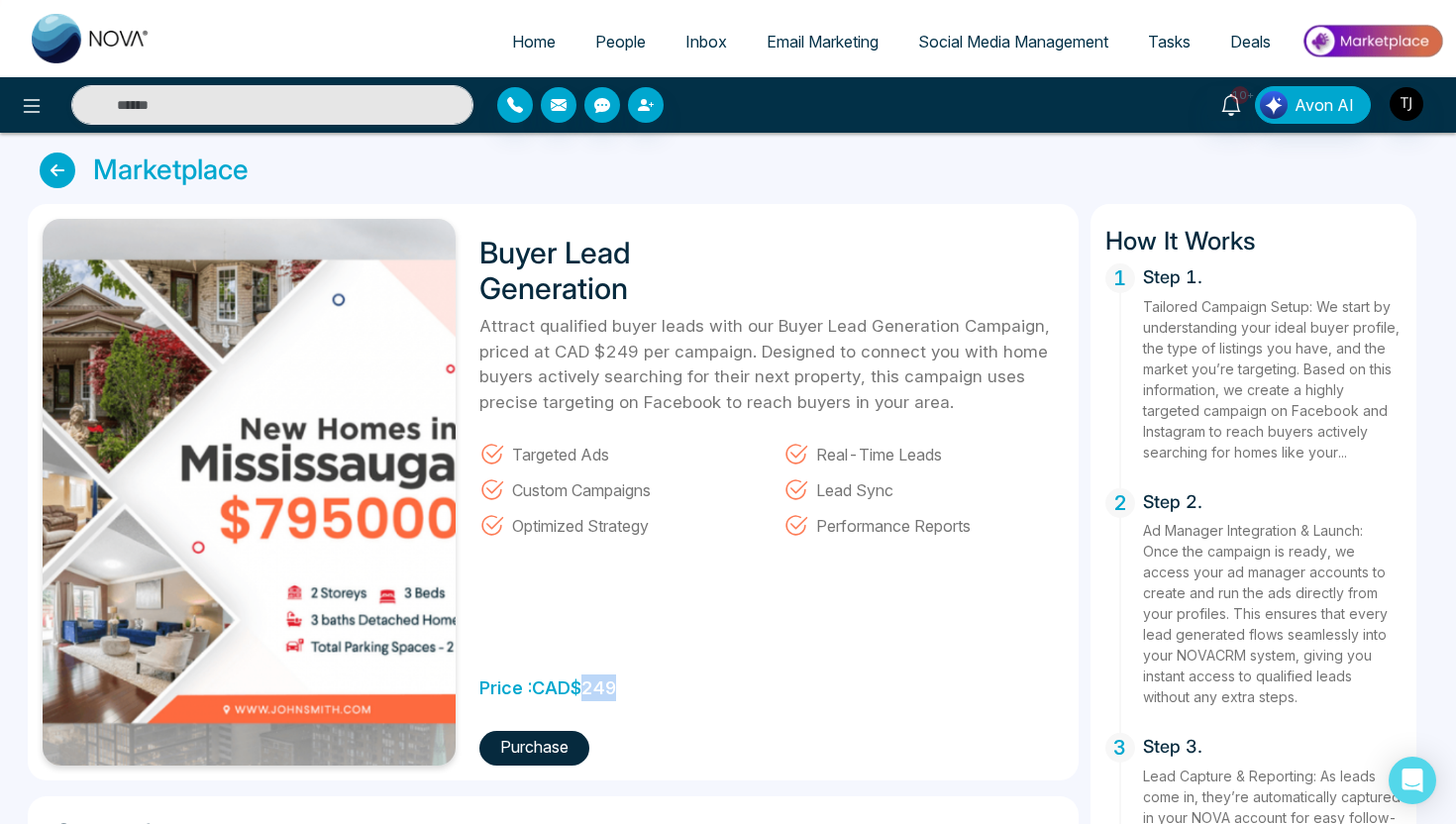 select on "*" 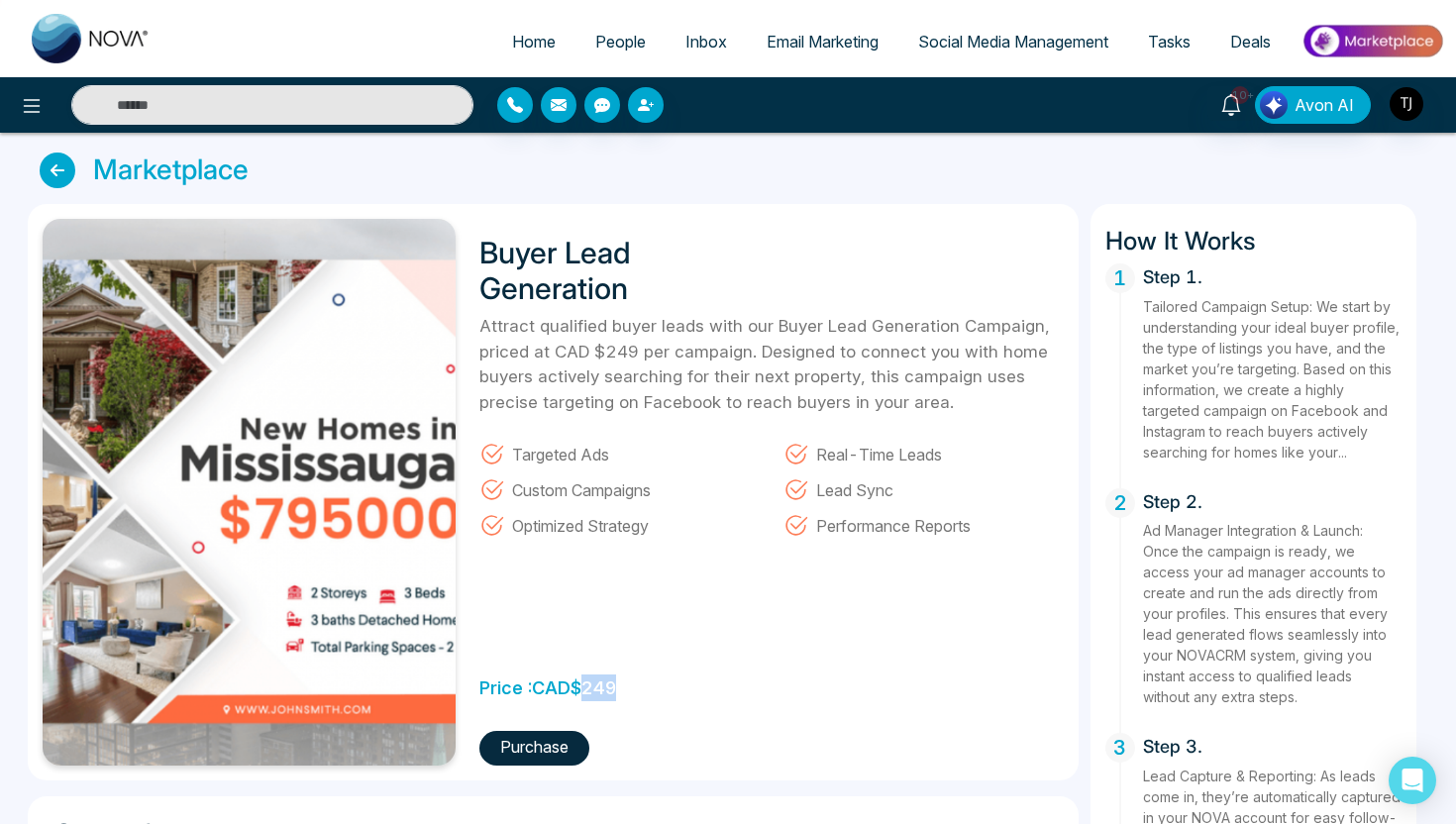select on "*" 